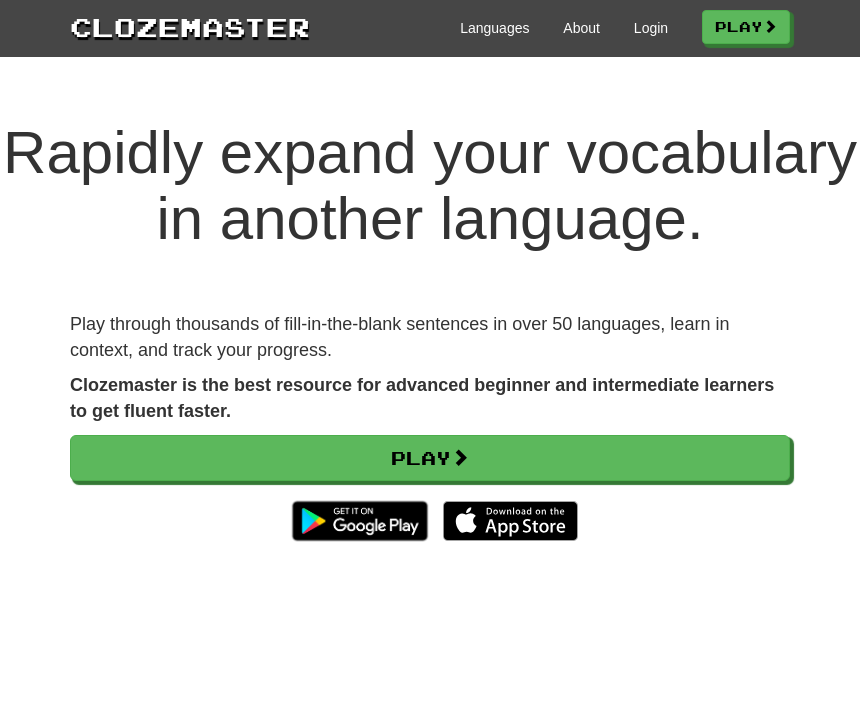scroll, scrollTop: 0, scrollLeft: 0, axis: both 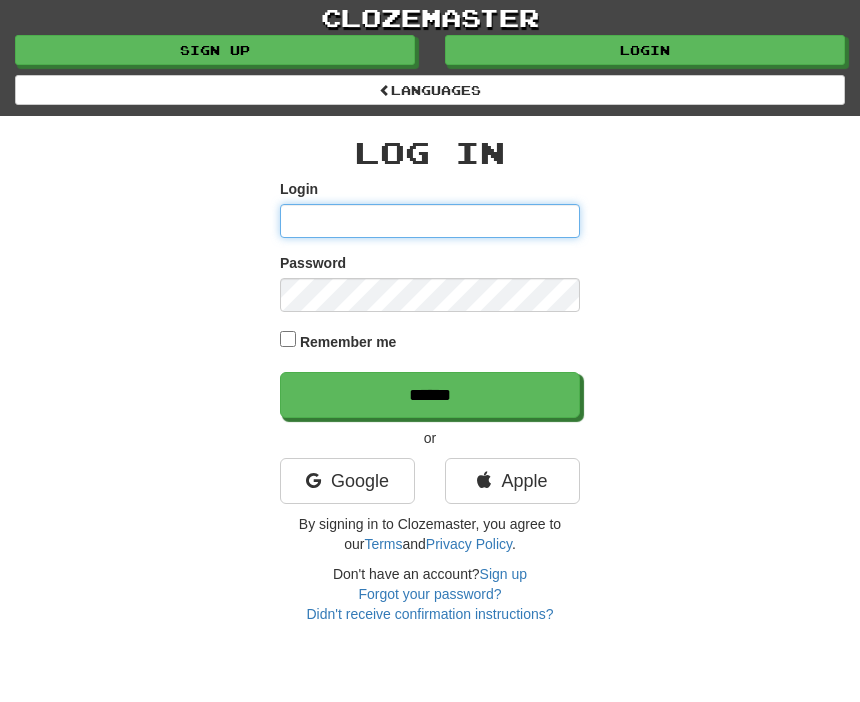 type on "**********" 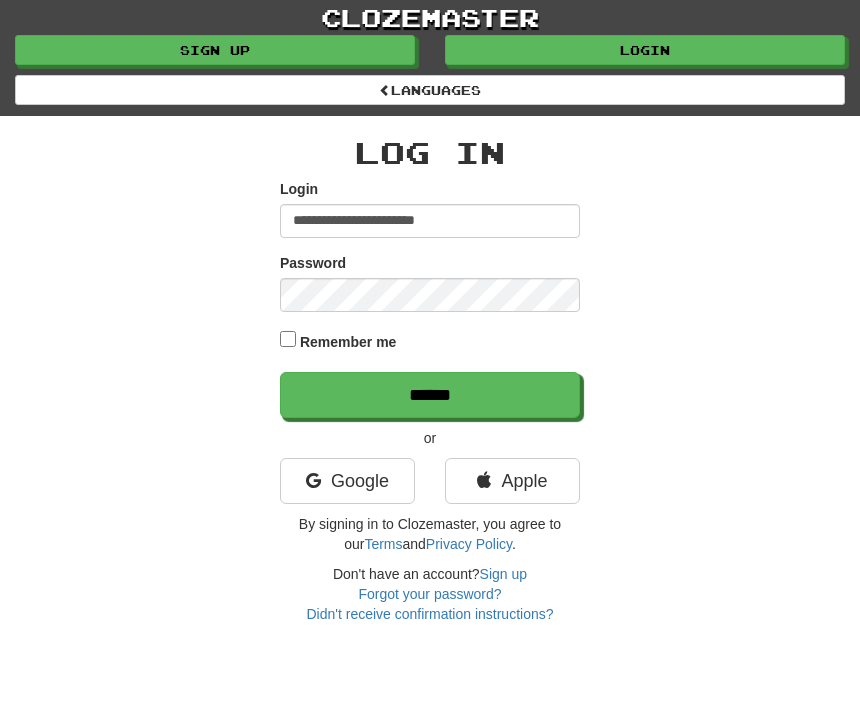 click on "******" at bounding box center [430, 395] 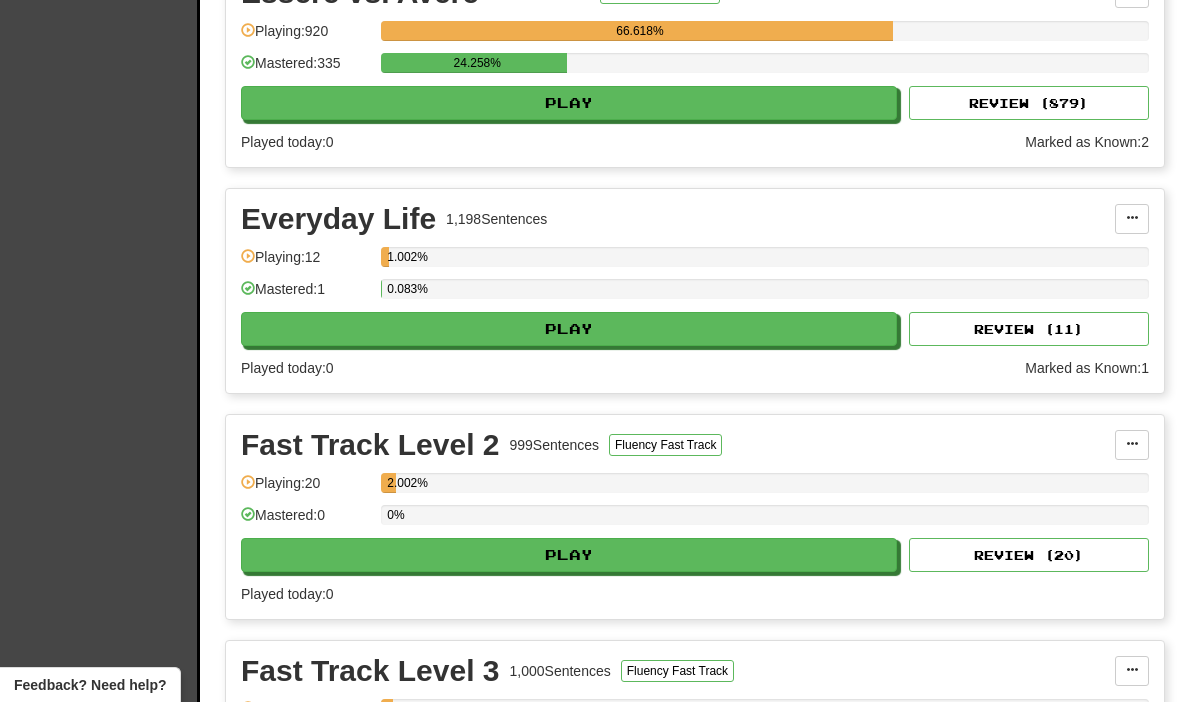 scroll, scrollTop: 3451, scrollLeft: 0, axis: vertical 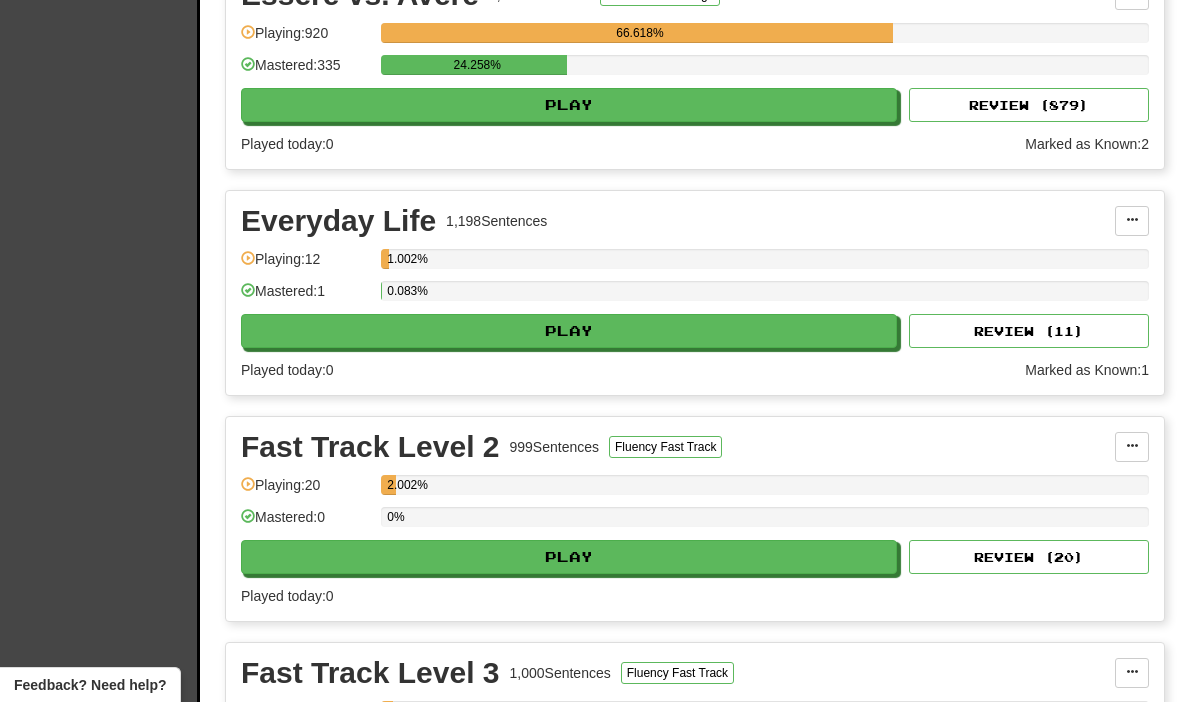 click on "Play" at bounding box center (569, 331) 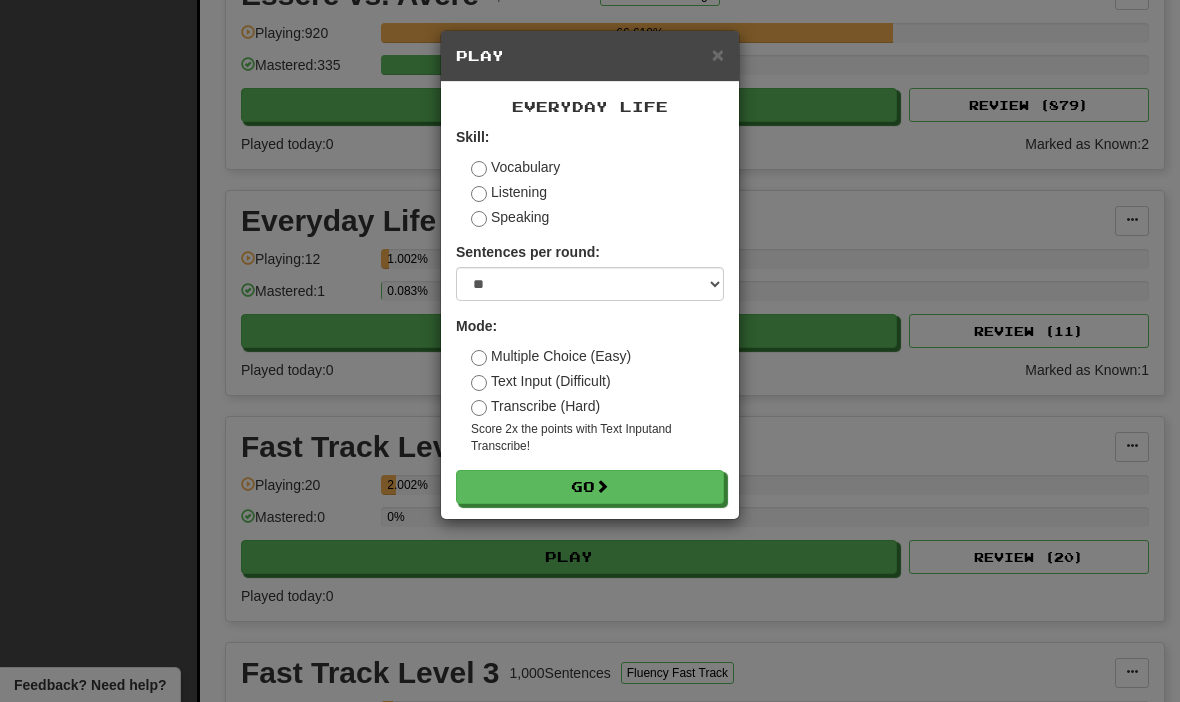 click on "Transcribe (Hard)" at bounding box center (535, 406) 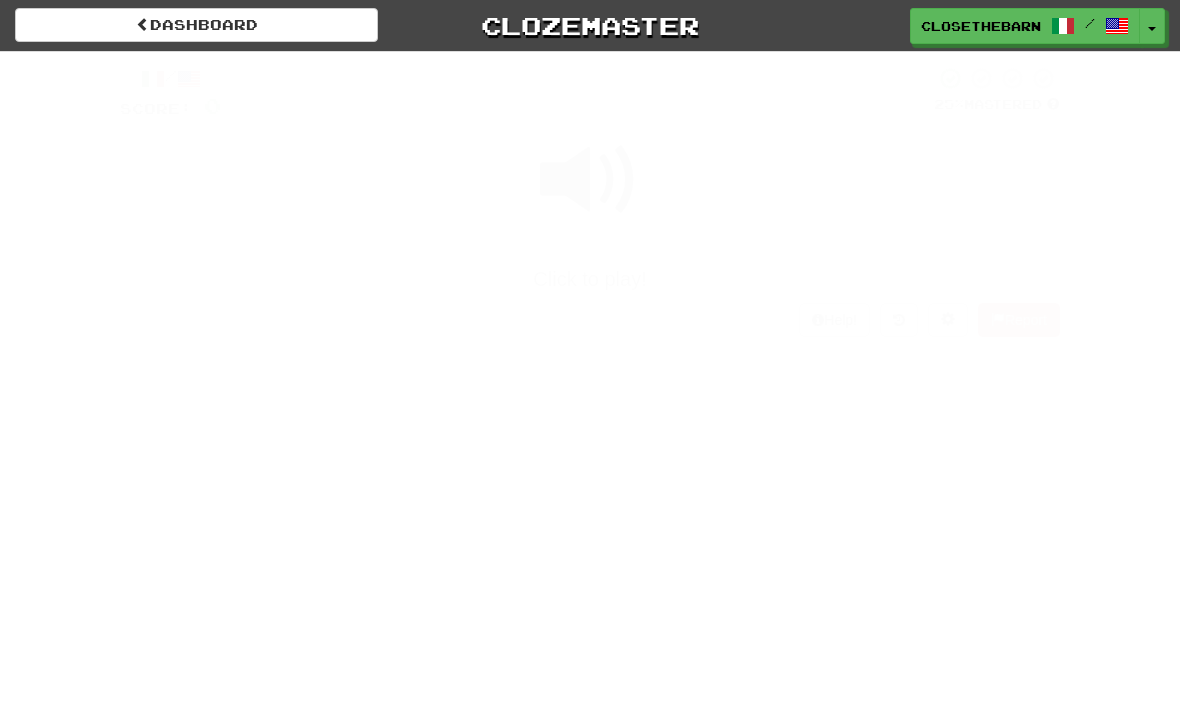 scroll, scrollTop: 0, scrollLeft: 0, axis: both 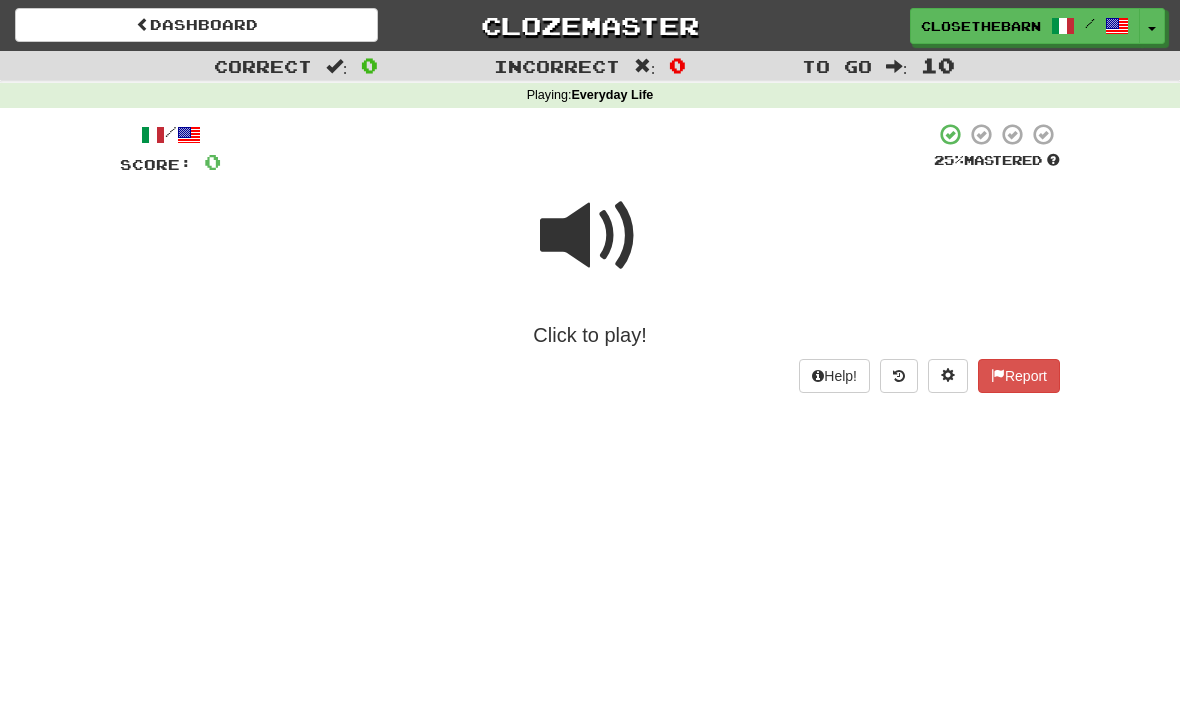 click at bounding box center (590, 236) 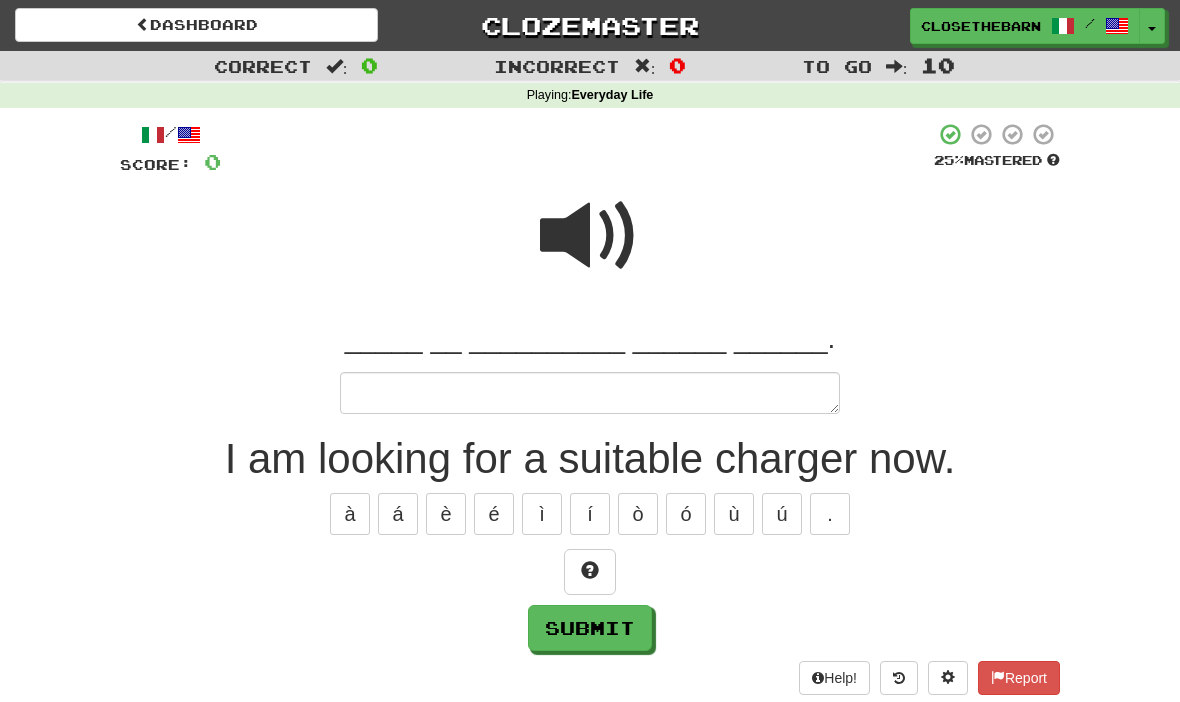 click on "I am looking for a suitable charger now." at bounding box center [590, 459] 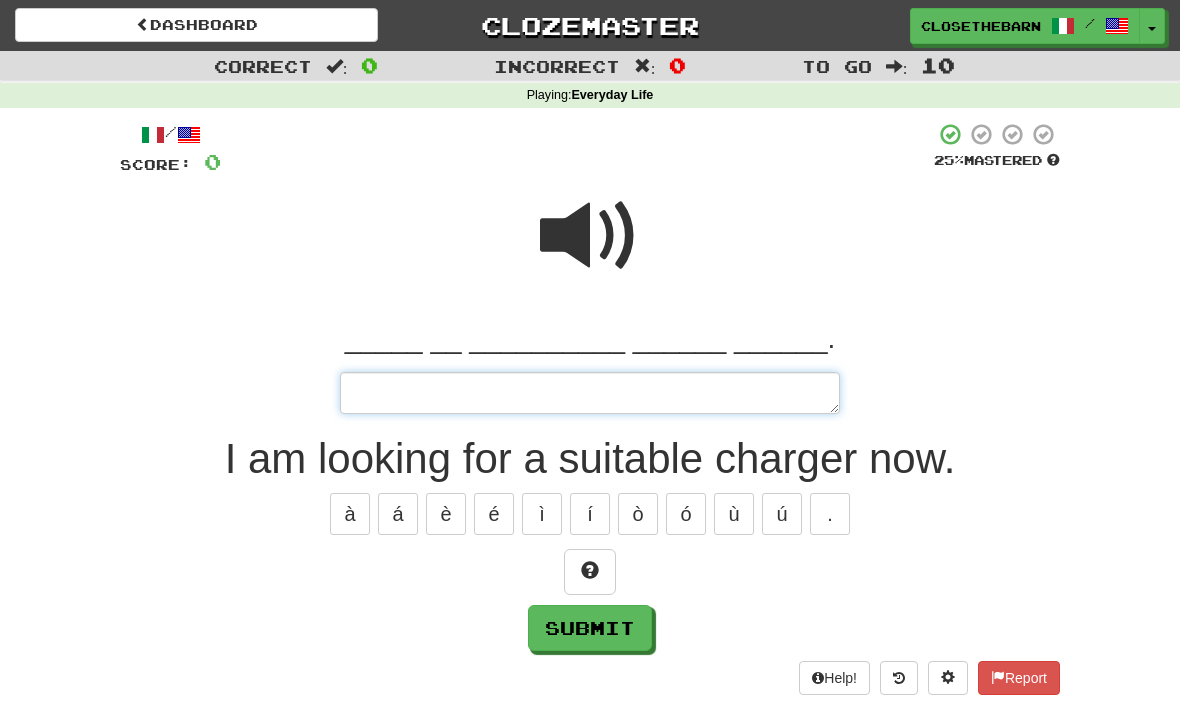 click at bounding box center [590, 393] 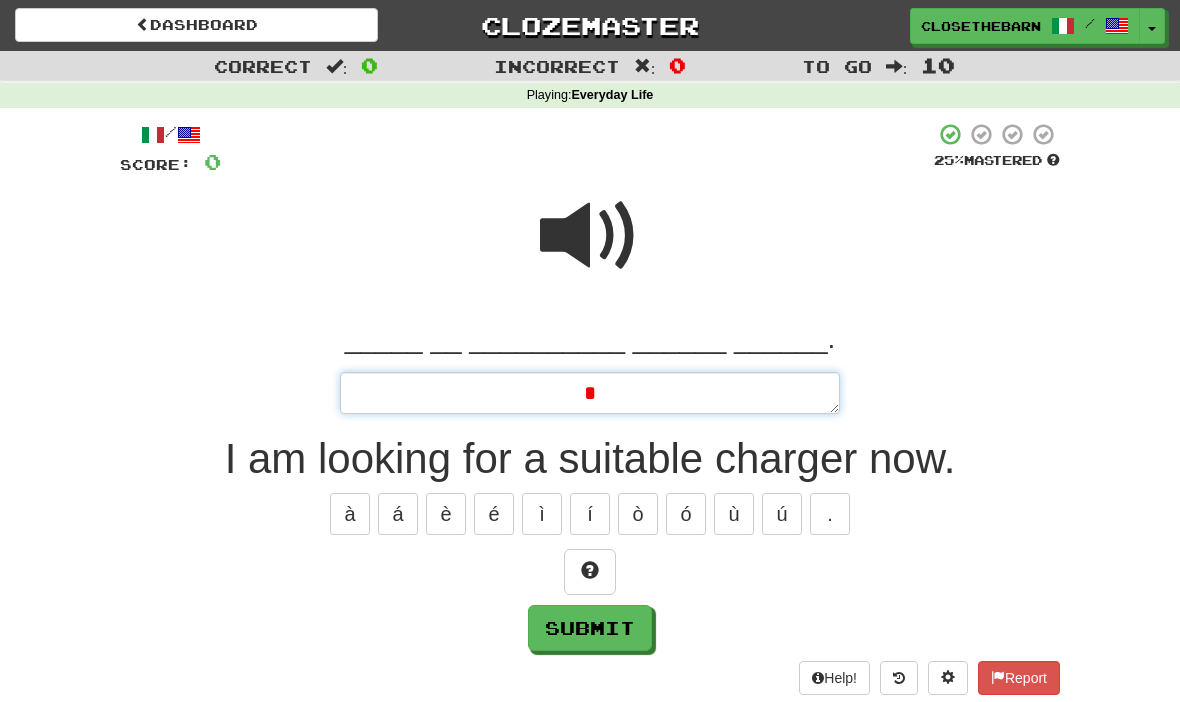 type on "*" 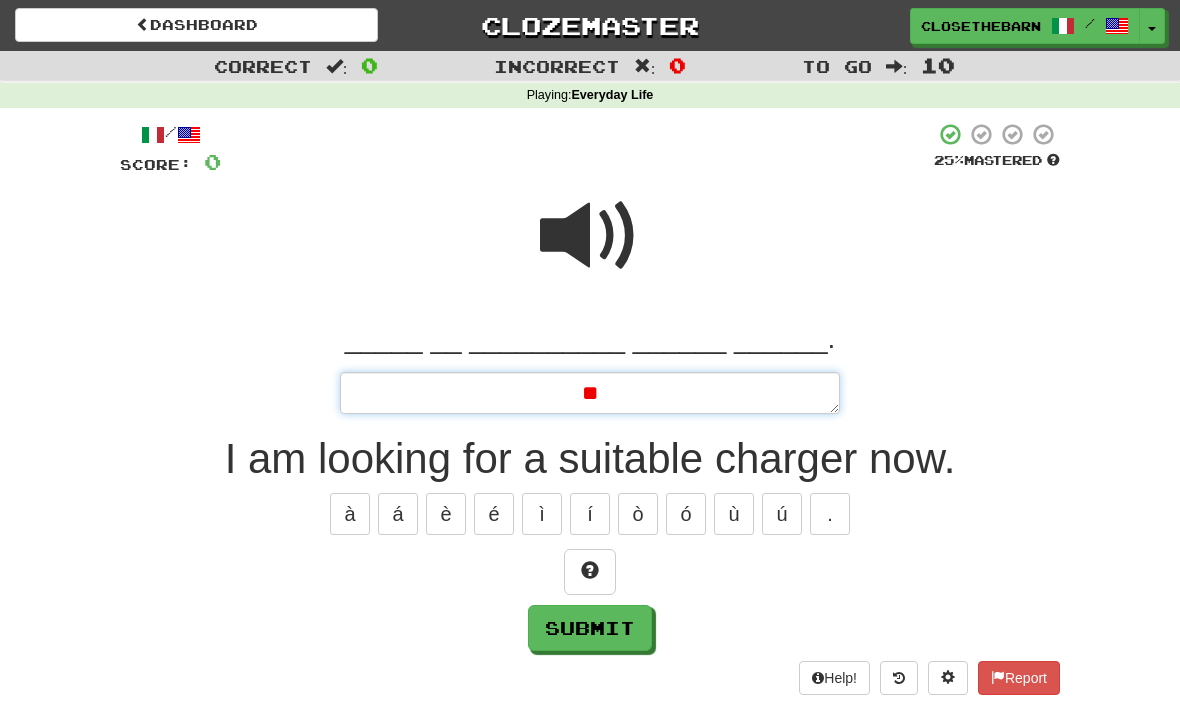 type on "*" 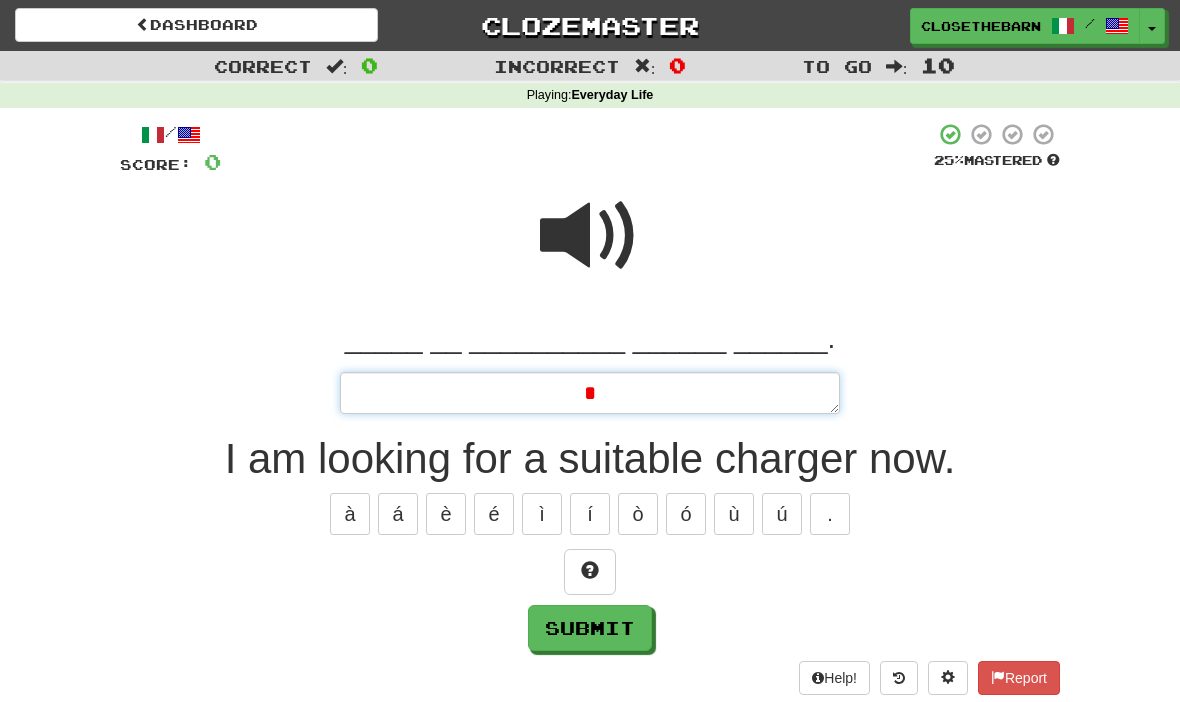 type 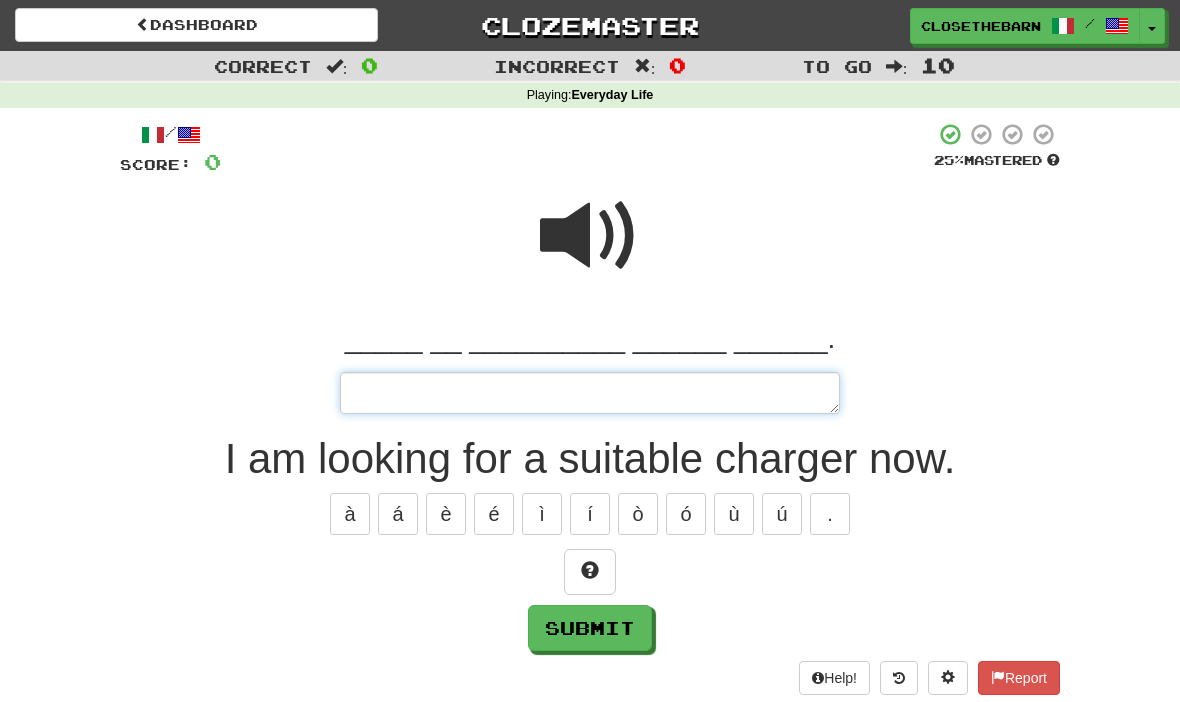 type on "*" 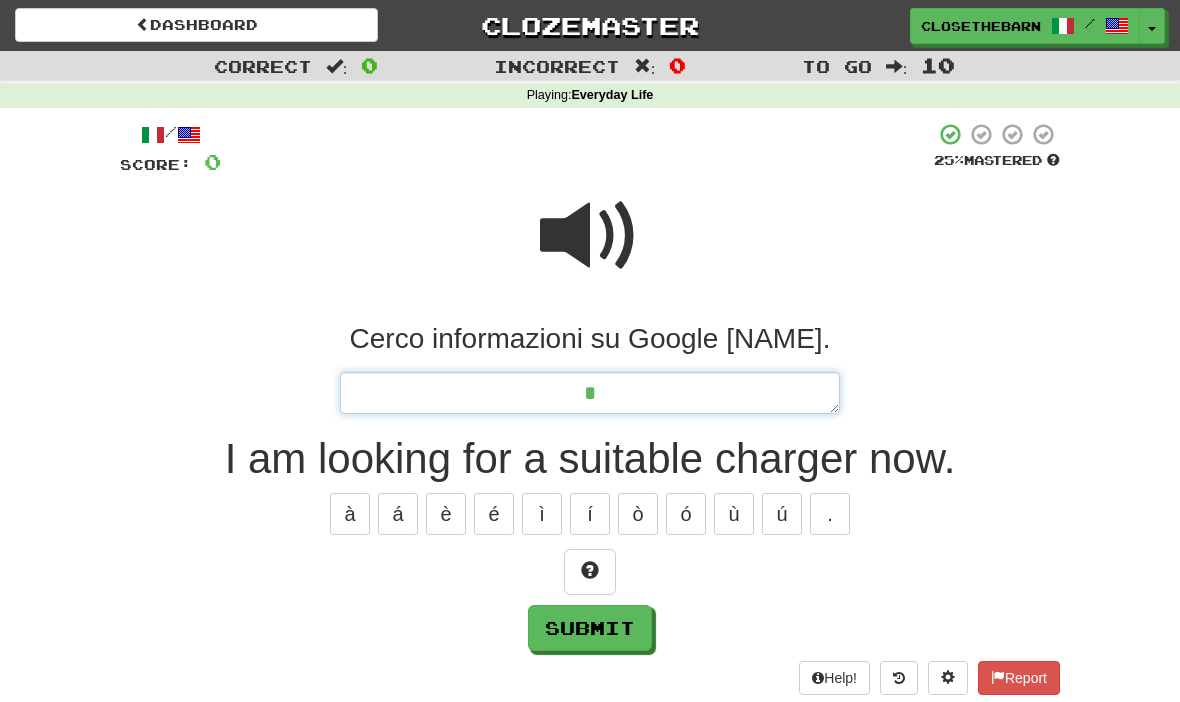 type on "*" 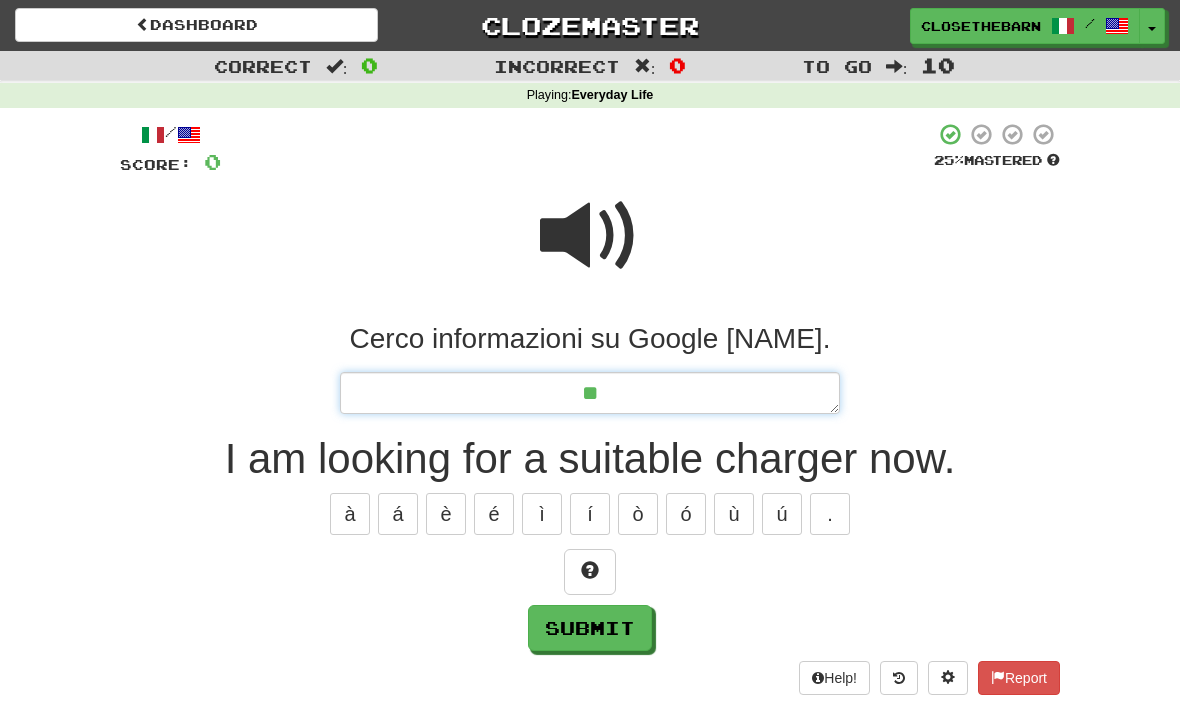 type on "*" 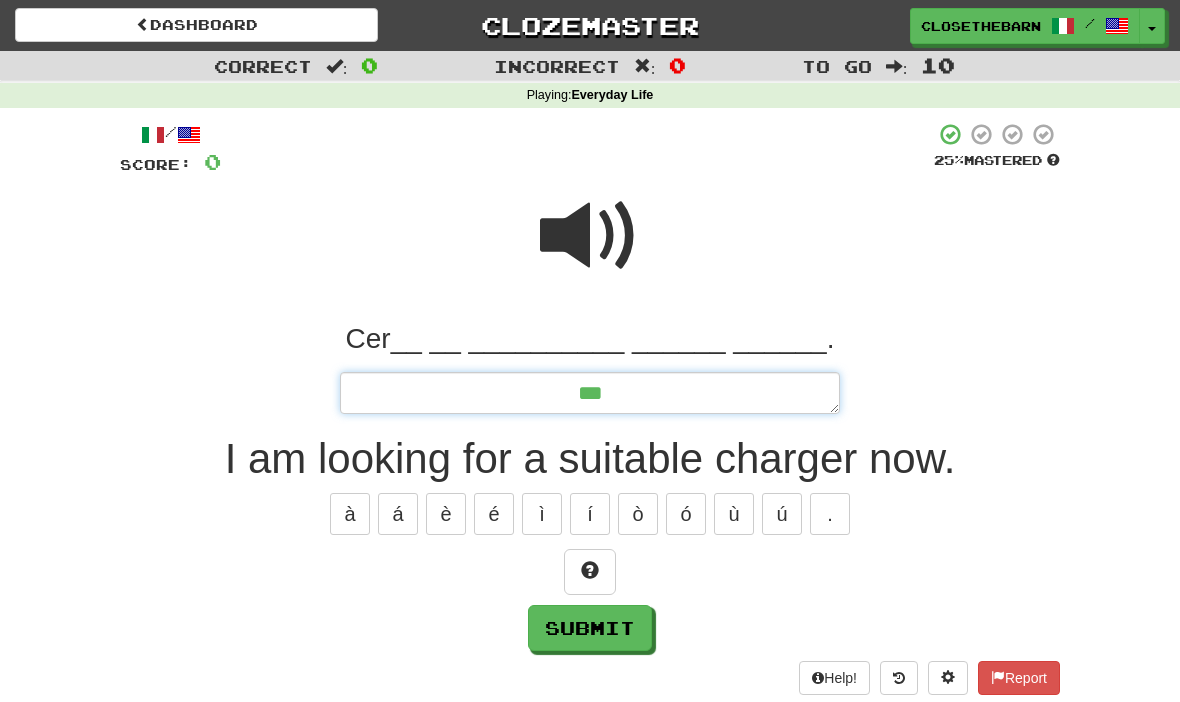 type on "*" 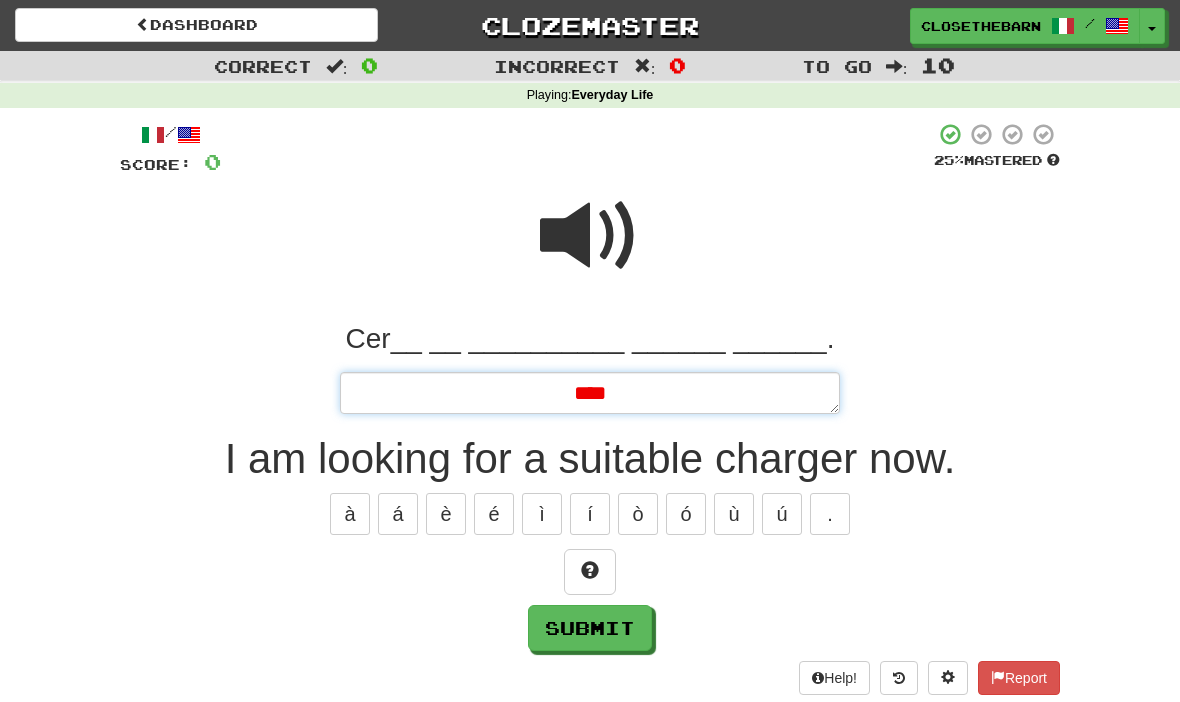 type on "*" 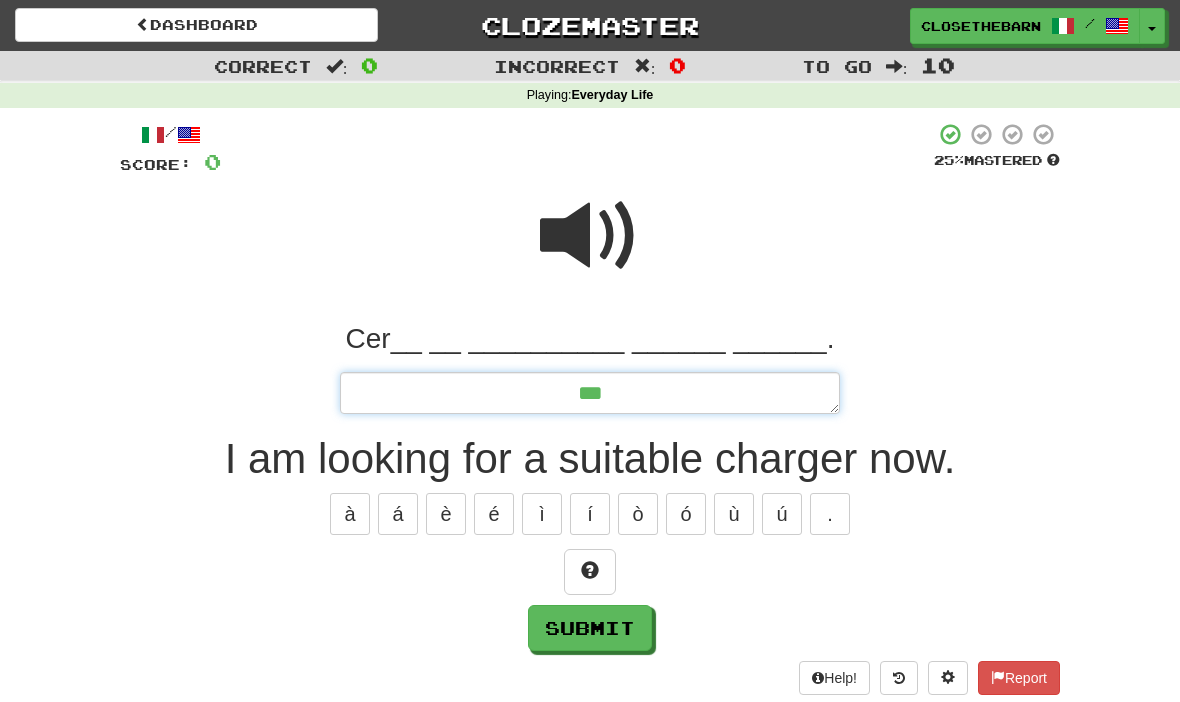type on "*" 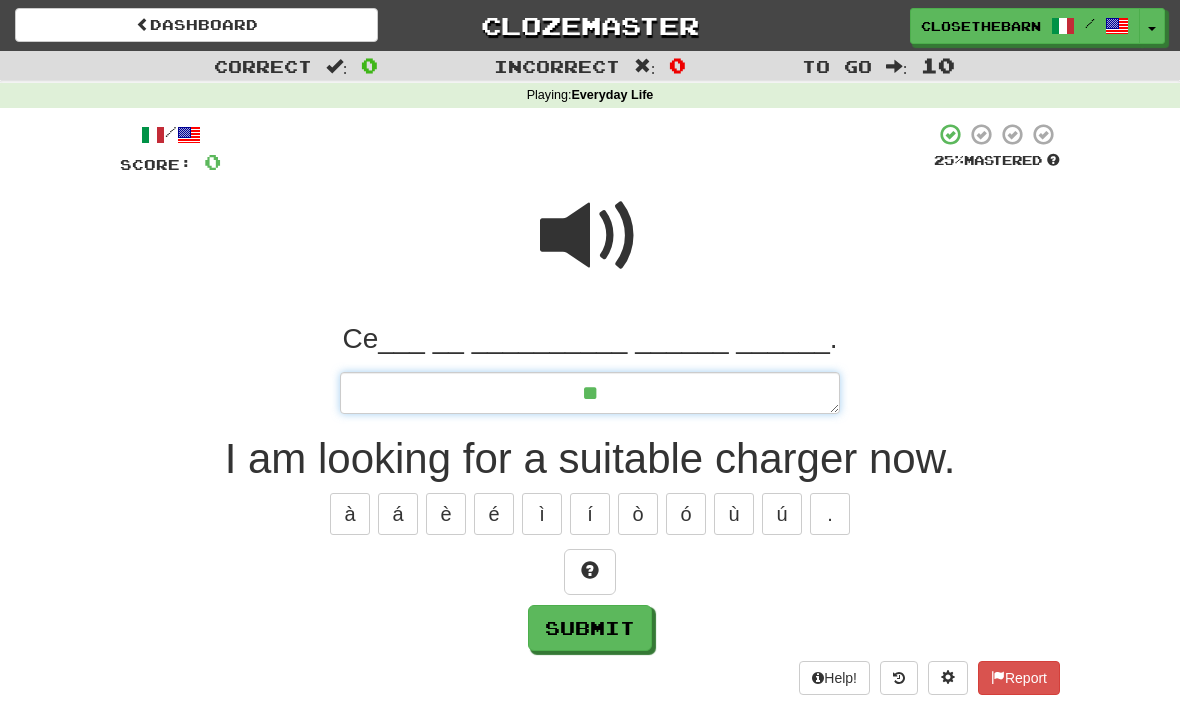 type on "*" 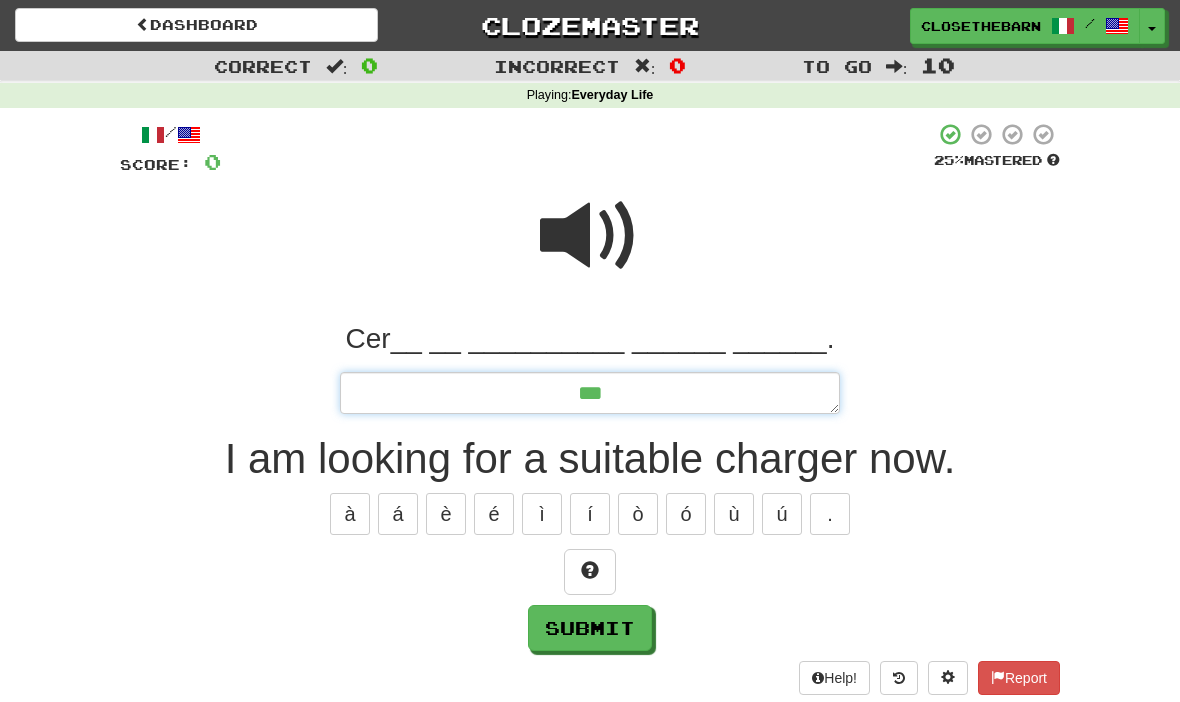 type on "*" 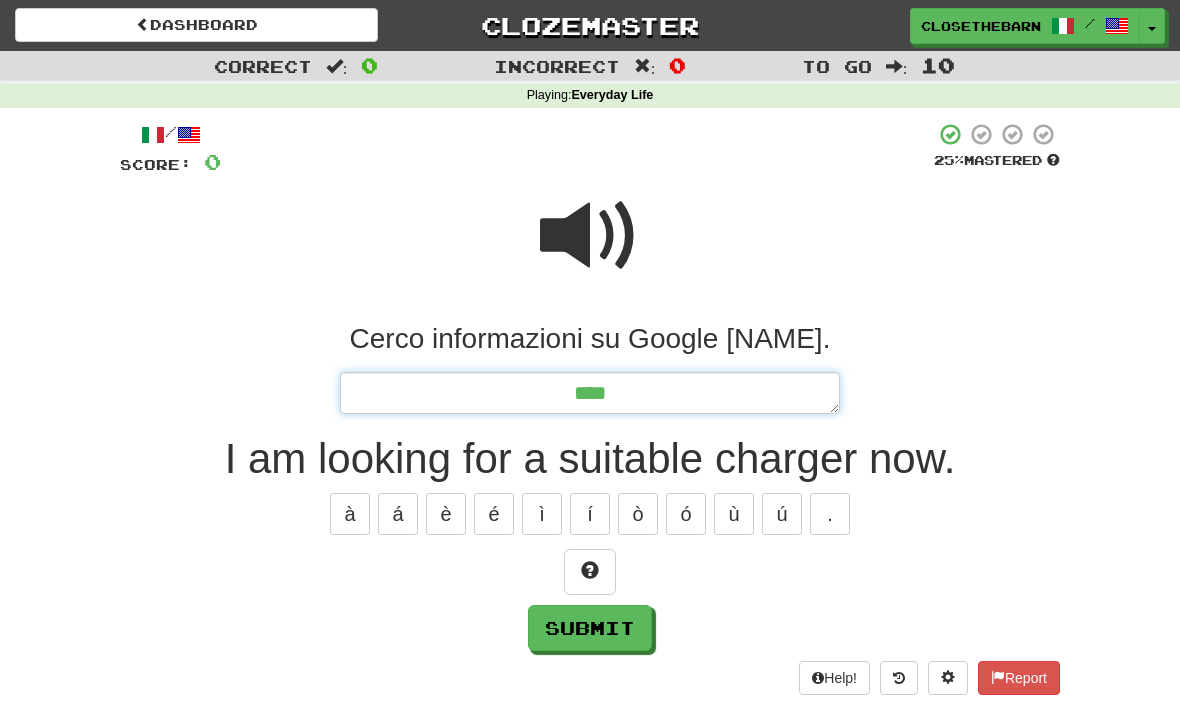type on "*" 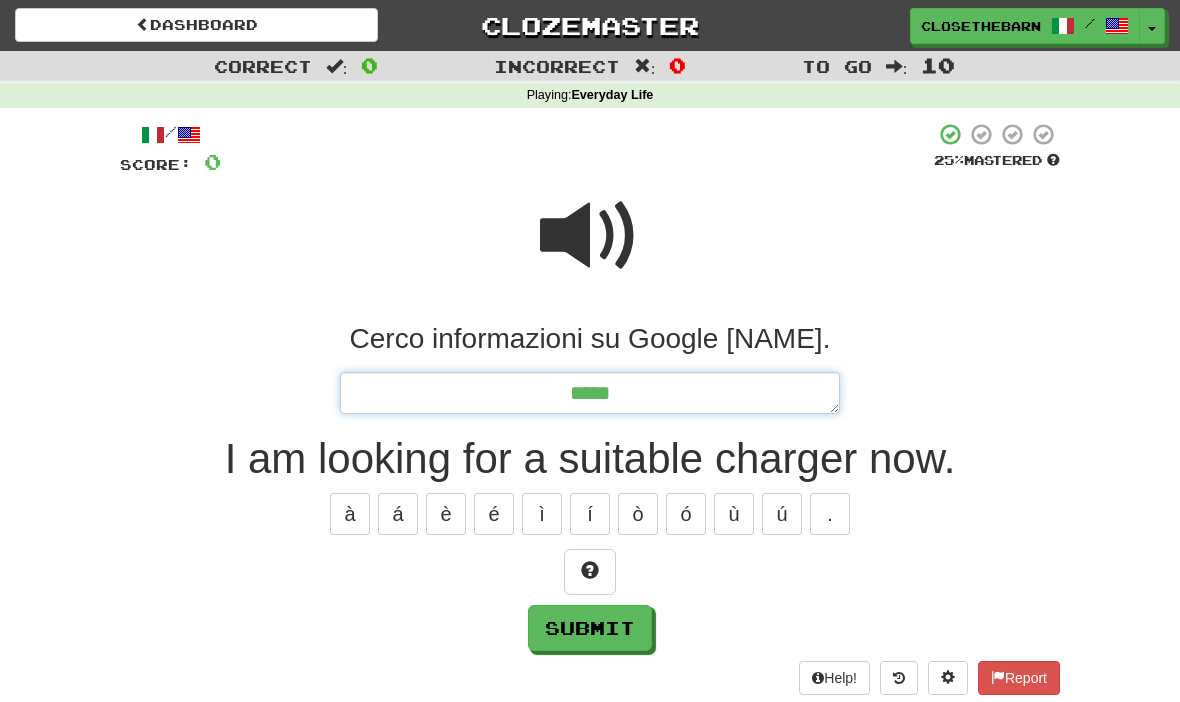 type on "*" 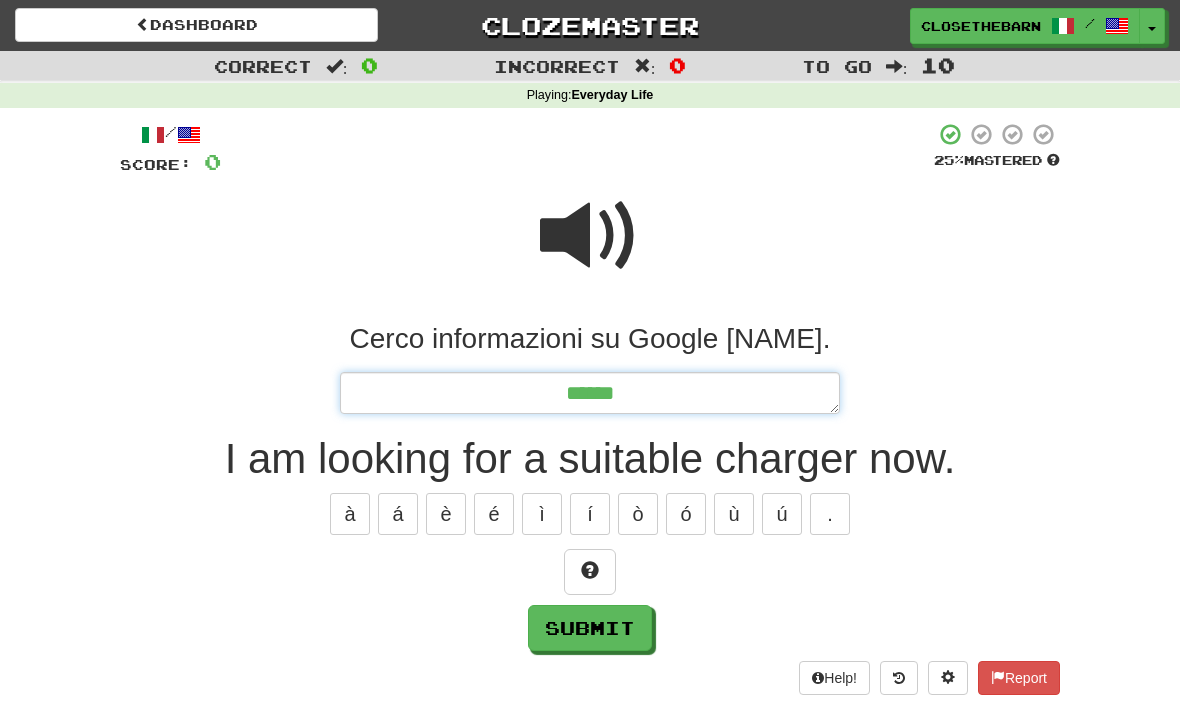 type on "*" 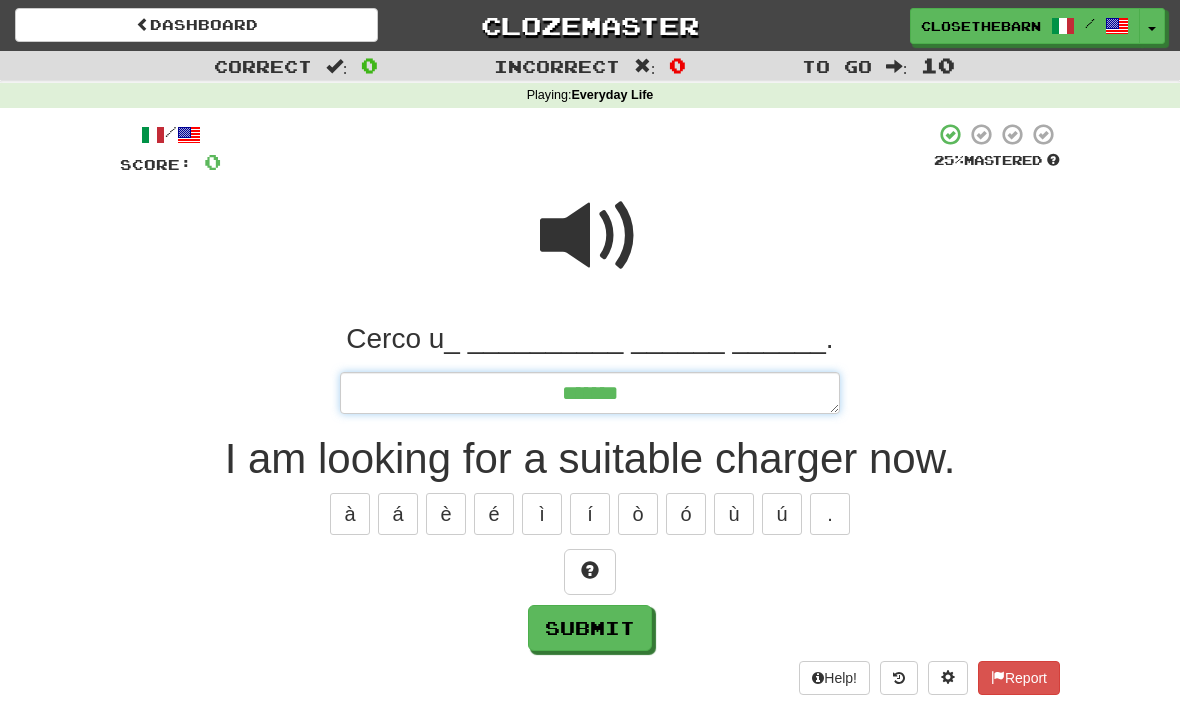 type on "*" 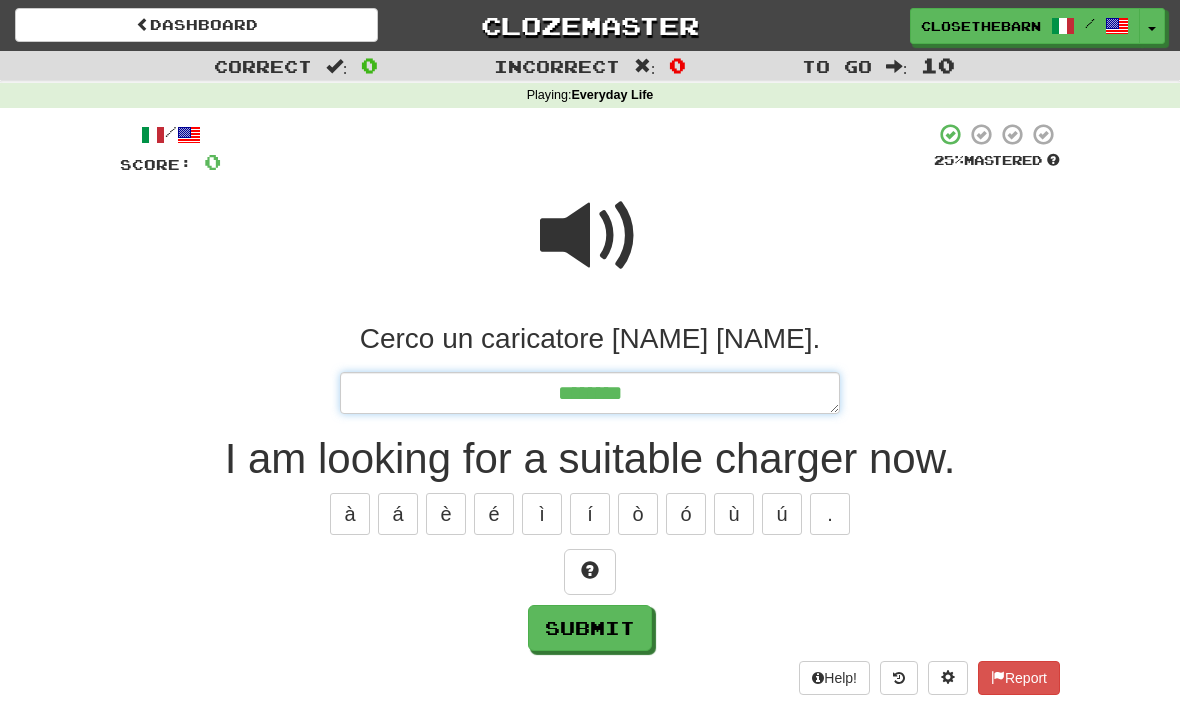 type on "*" 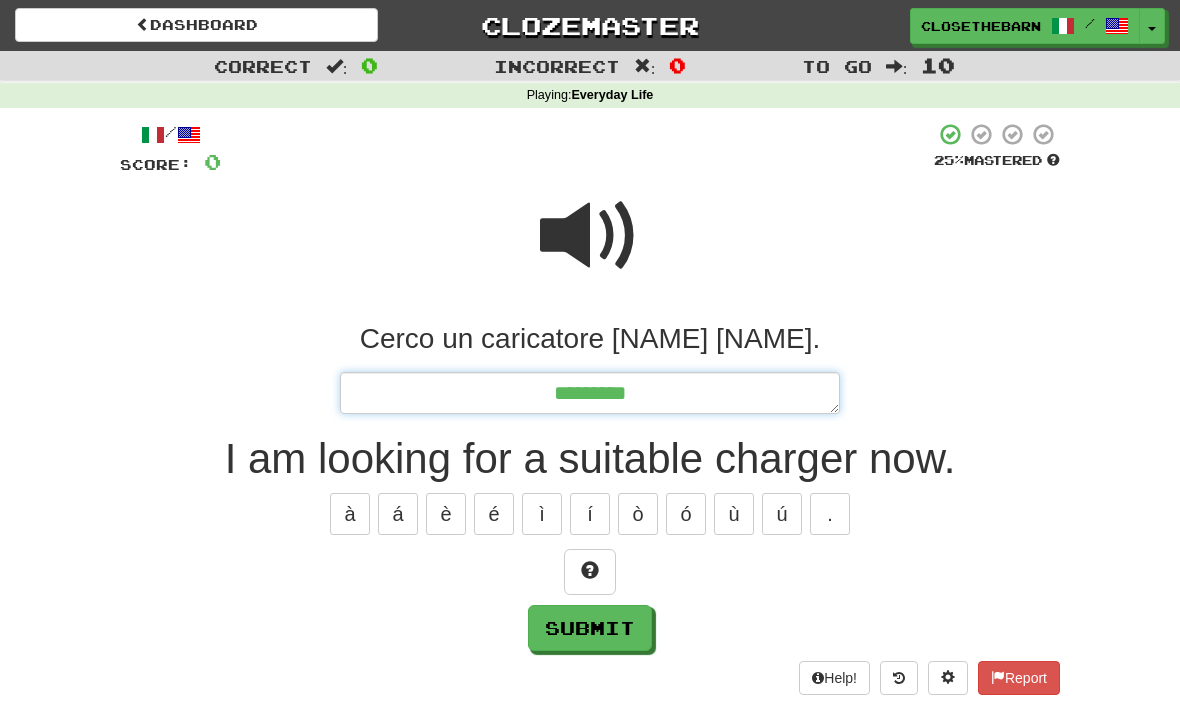 type on "*" 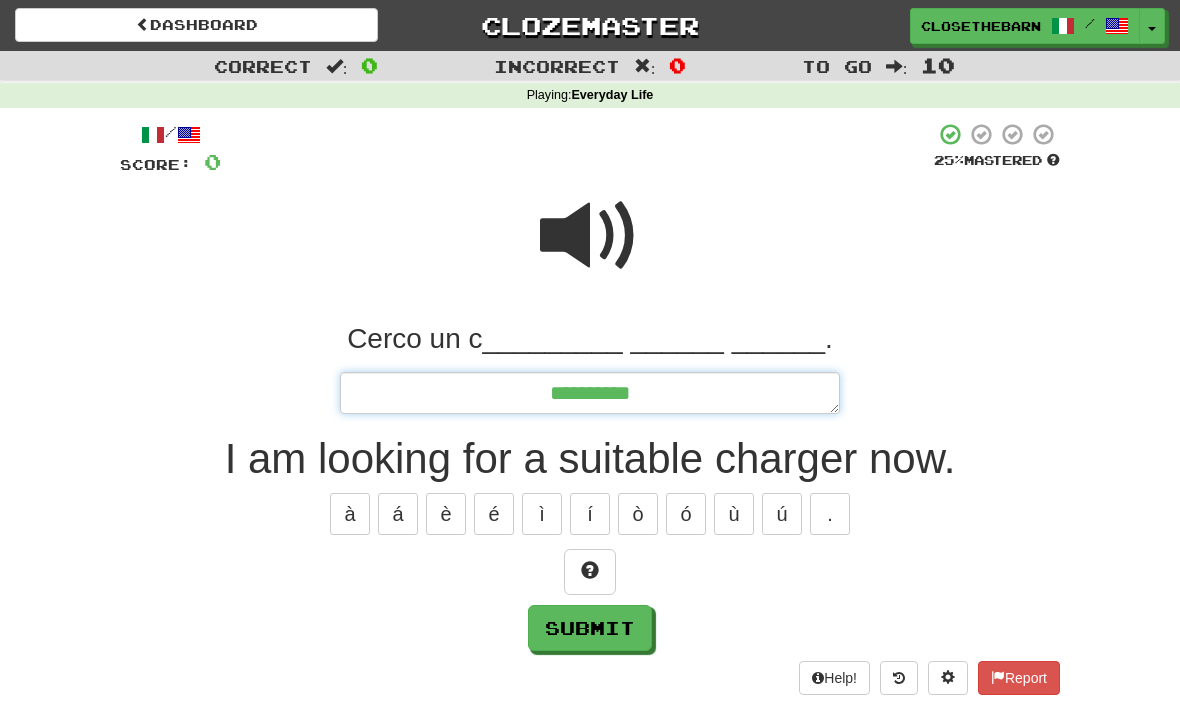 type on "*" 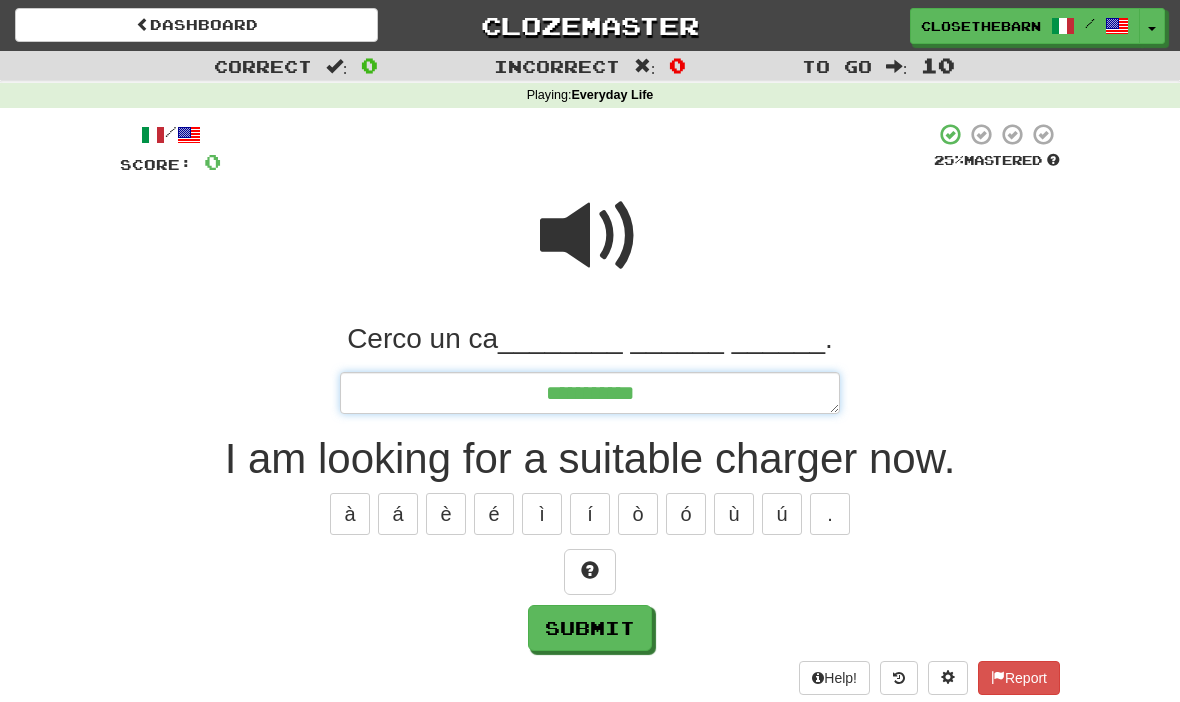 type on "*" 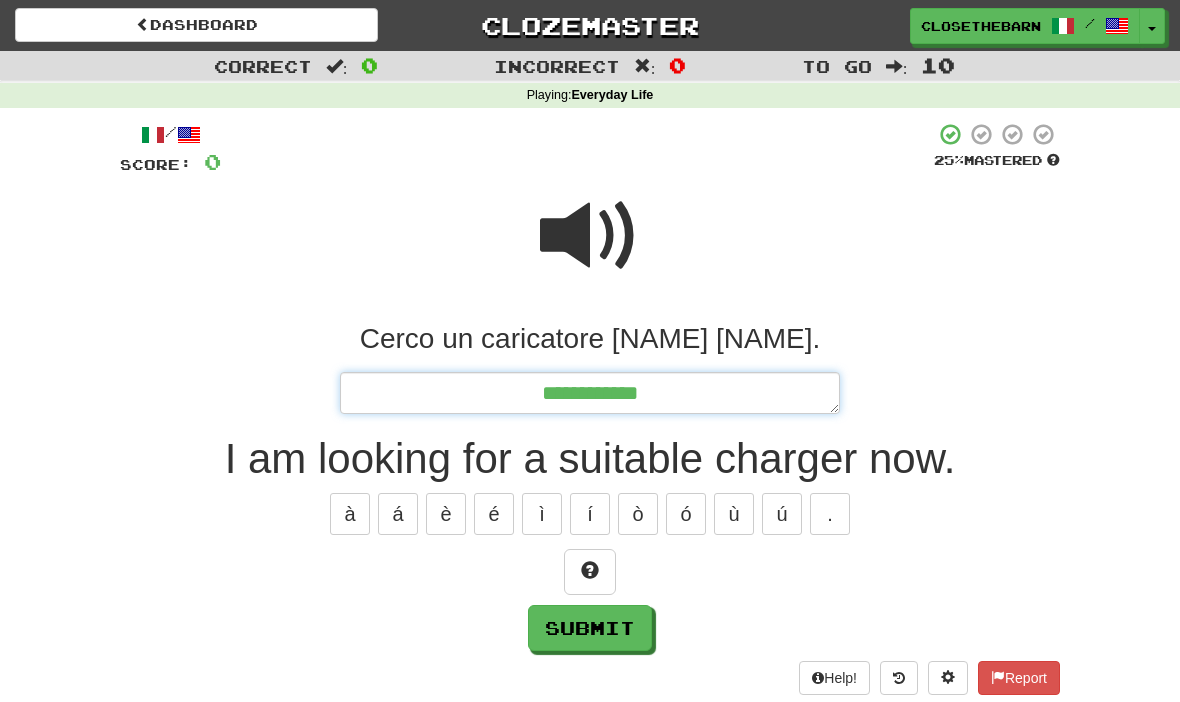 type on "*" 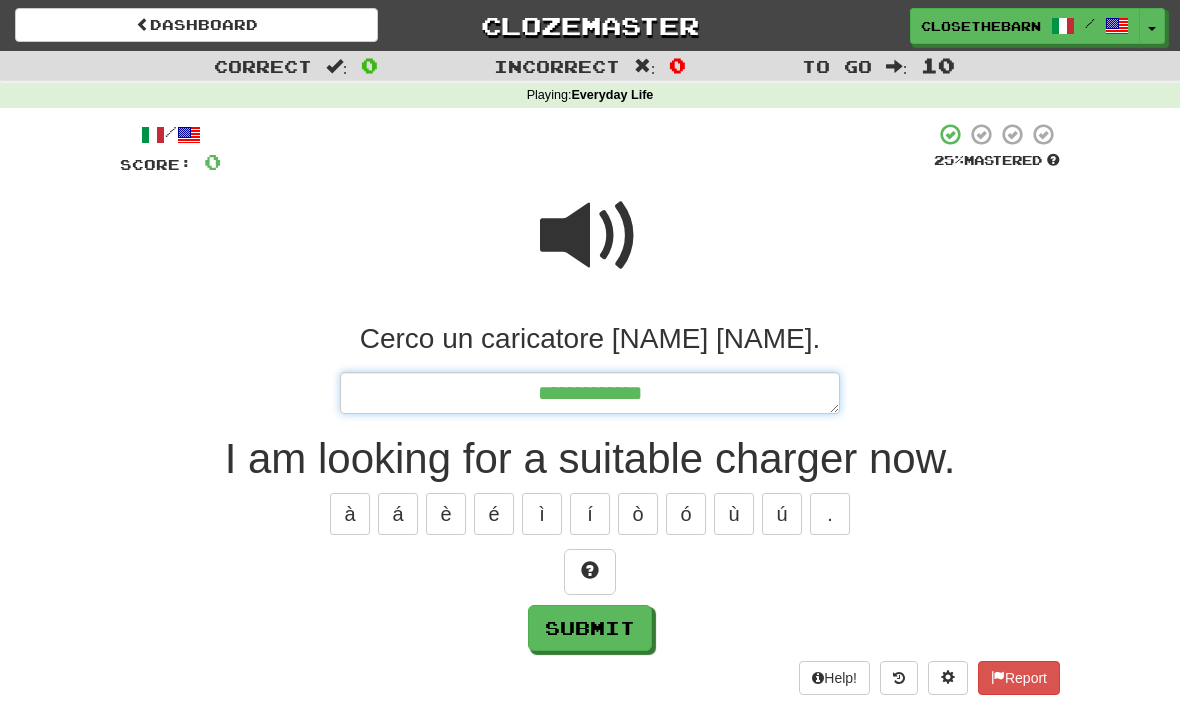 type on "*" 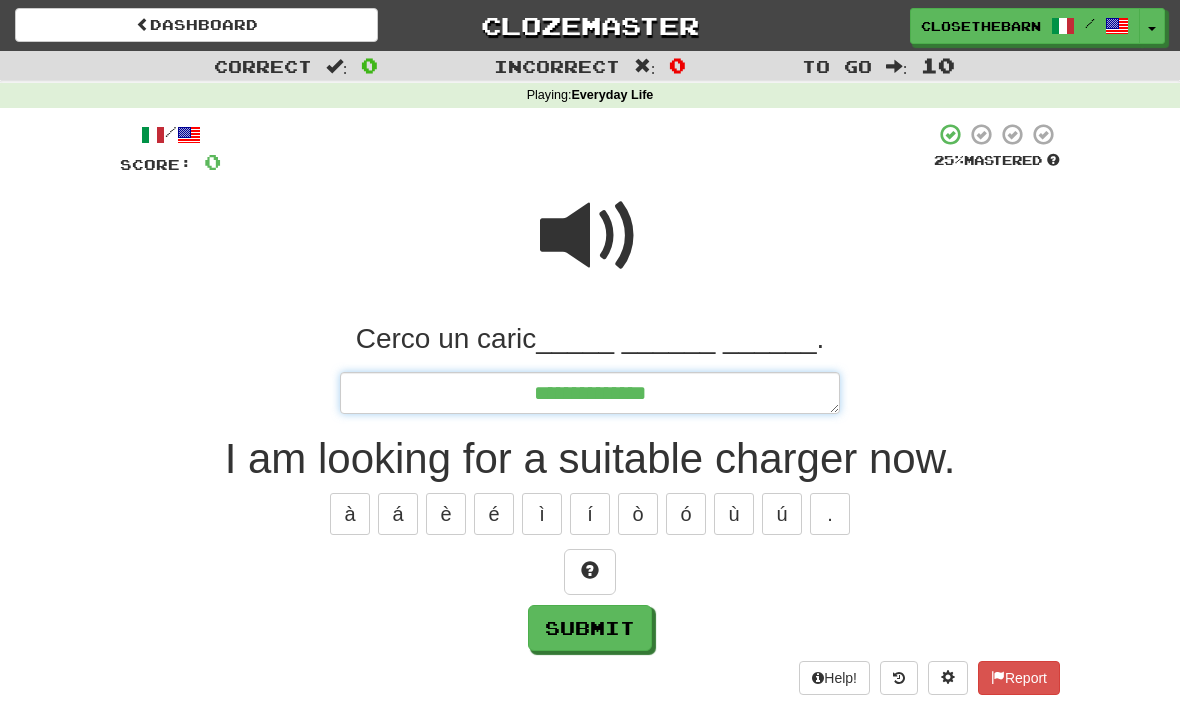 type on "*" 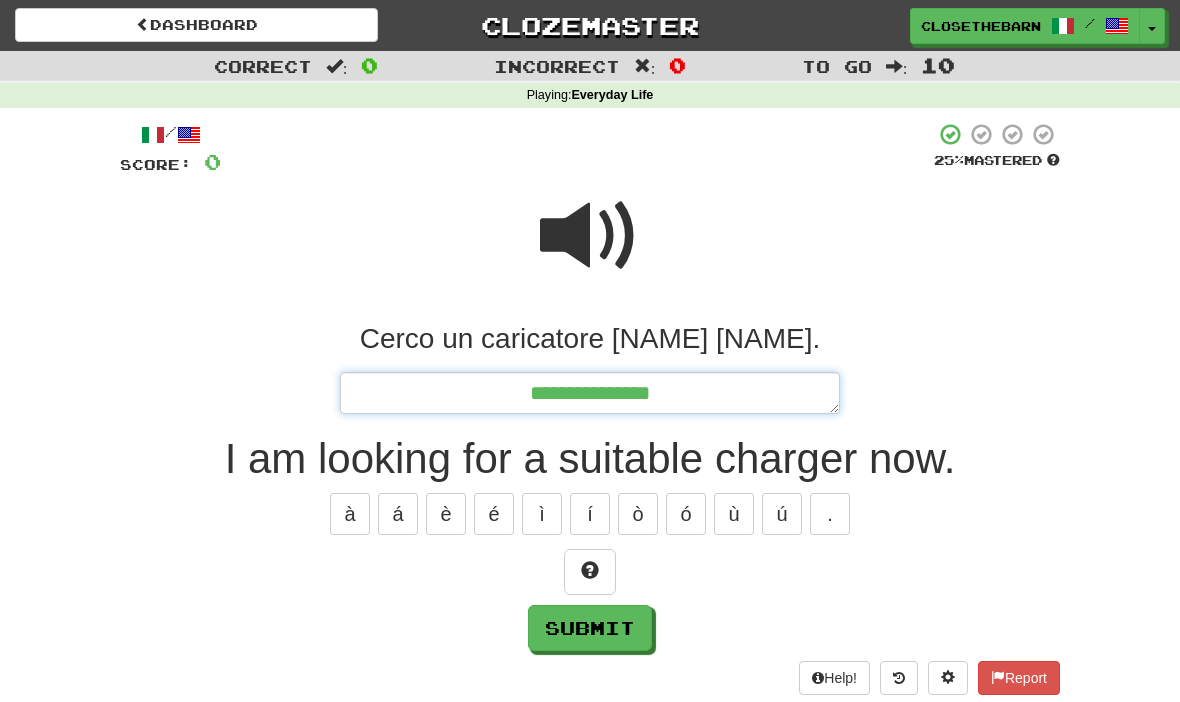 type on "*" 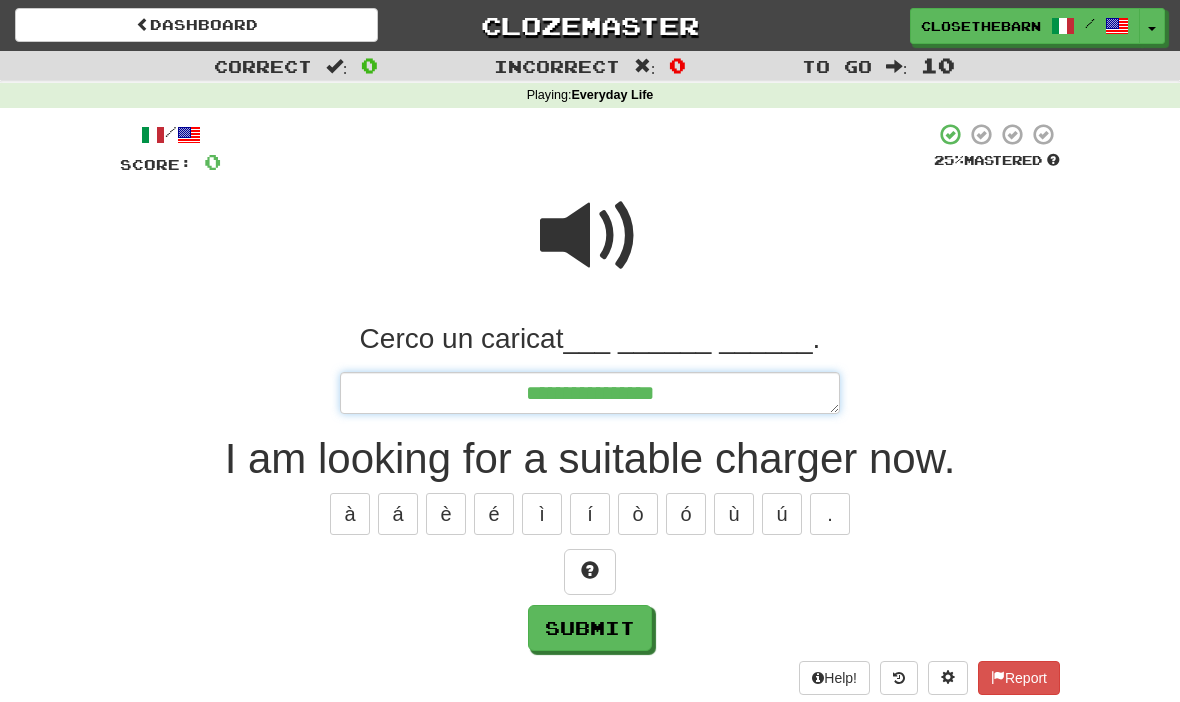 type on "*" 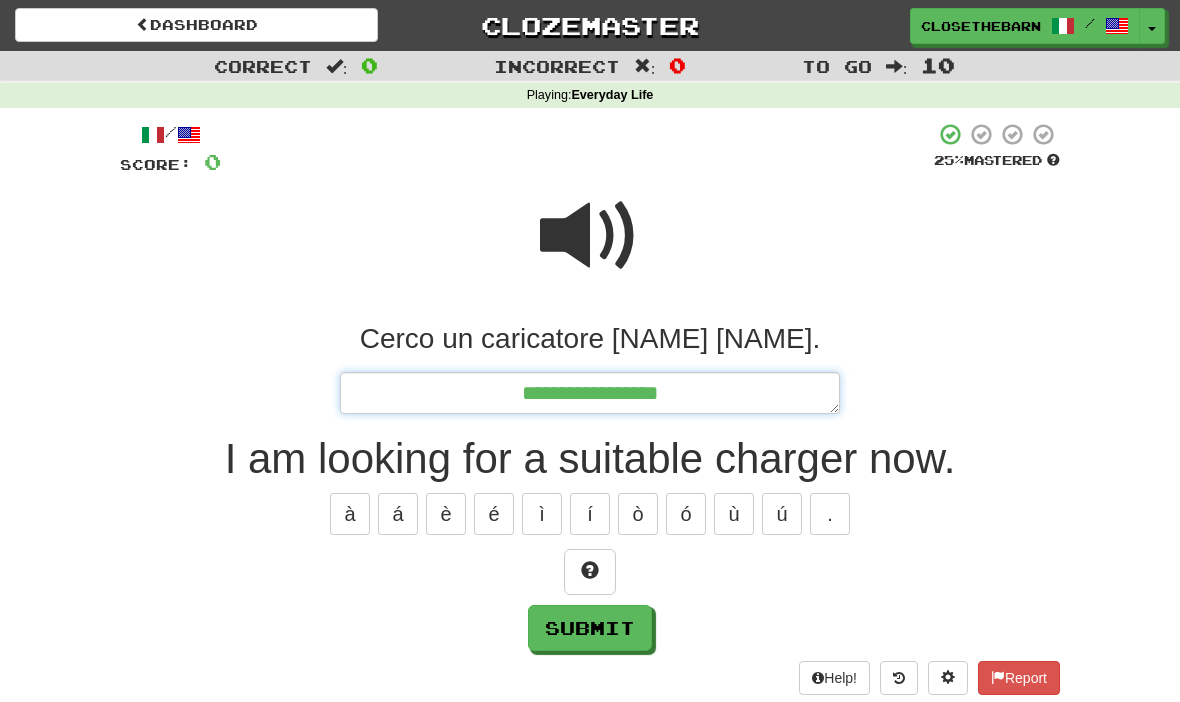 type on "*" 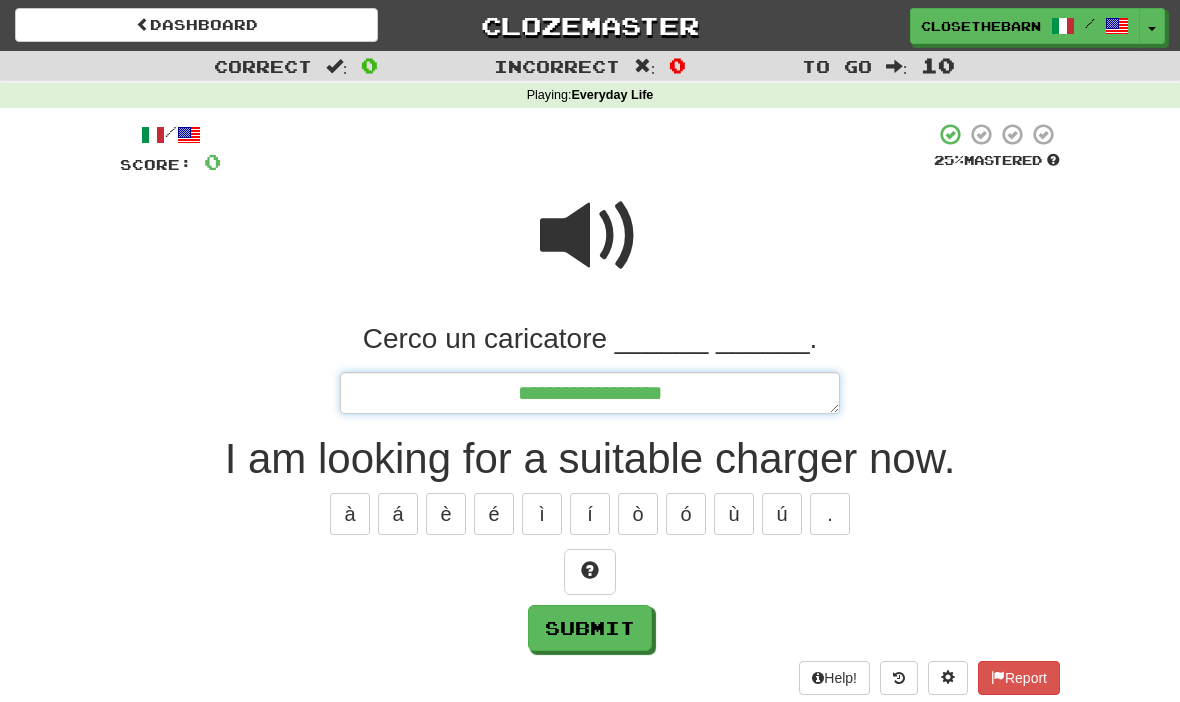 type on "*" 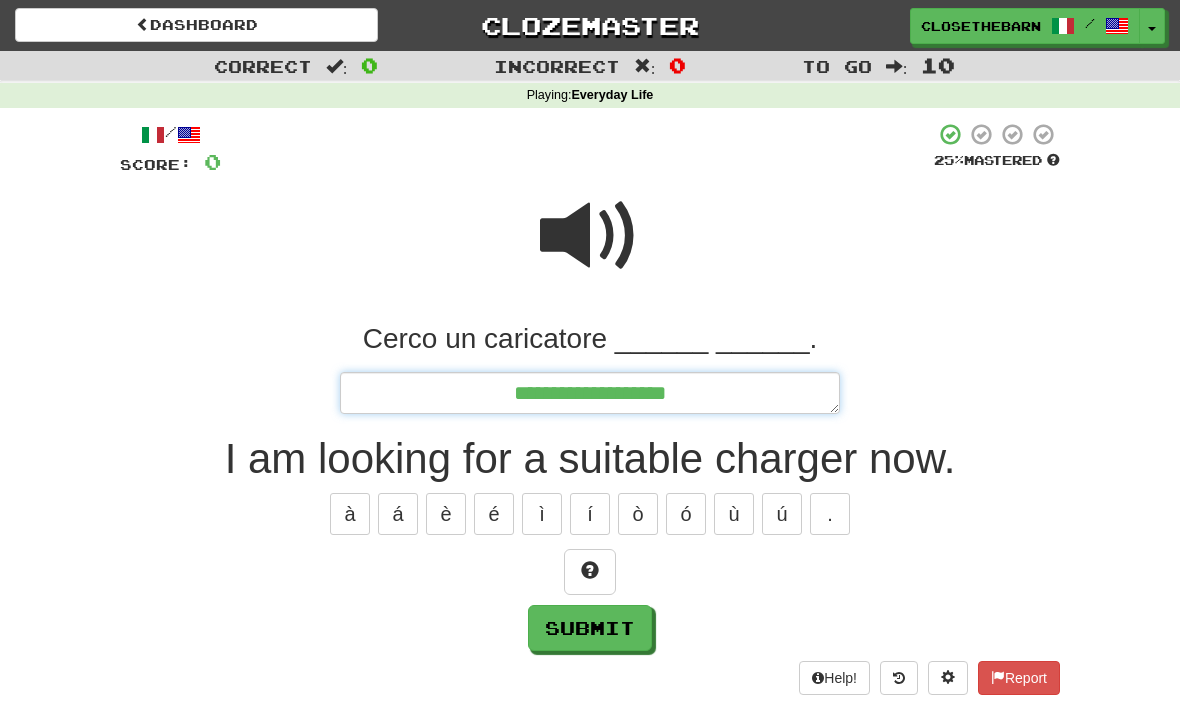 type on "*" 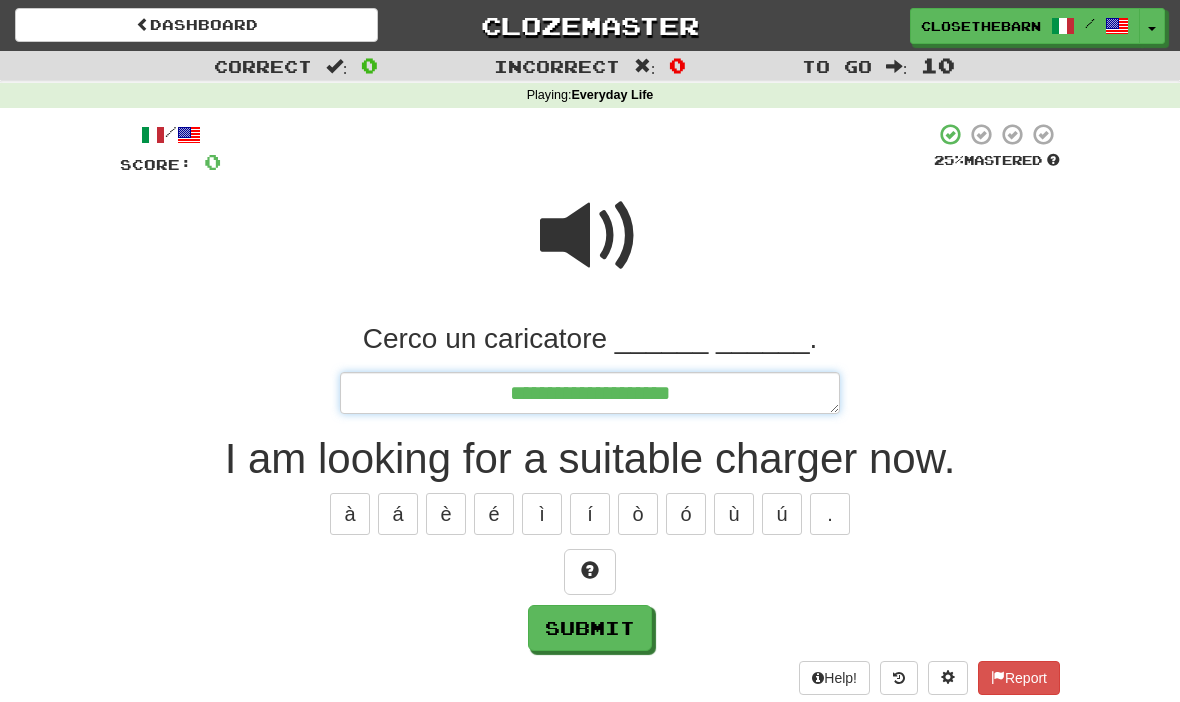 type on "*" 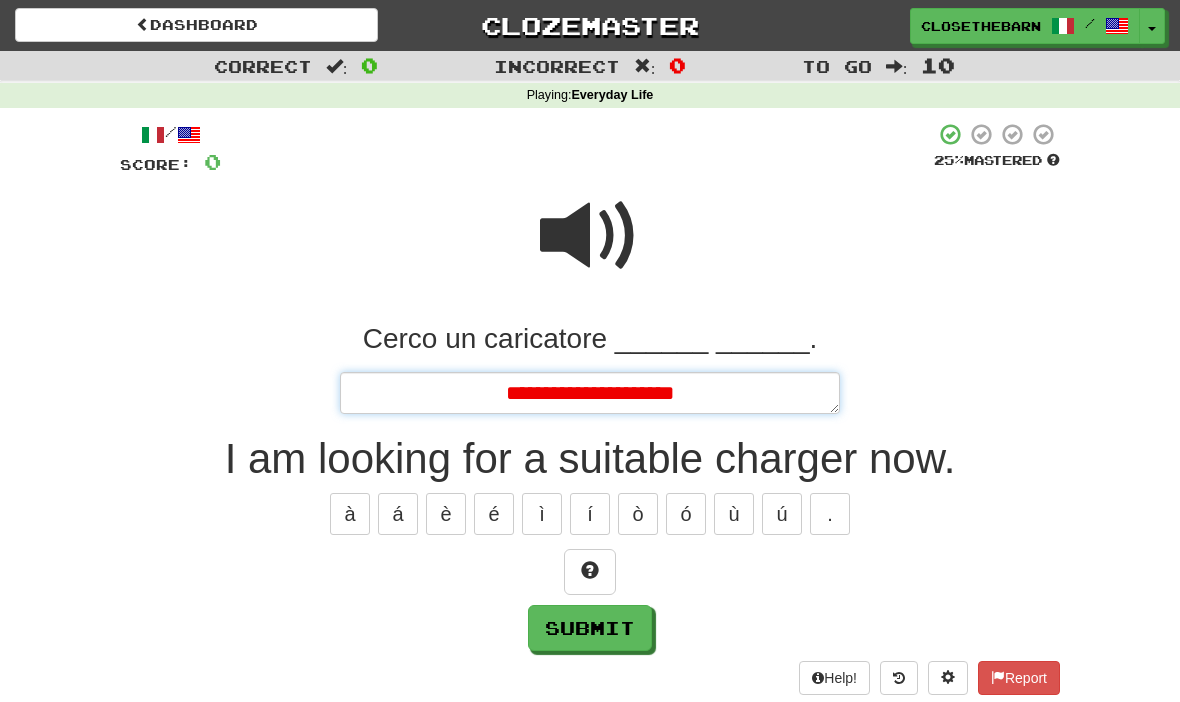 type on "*" 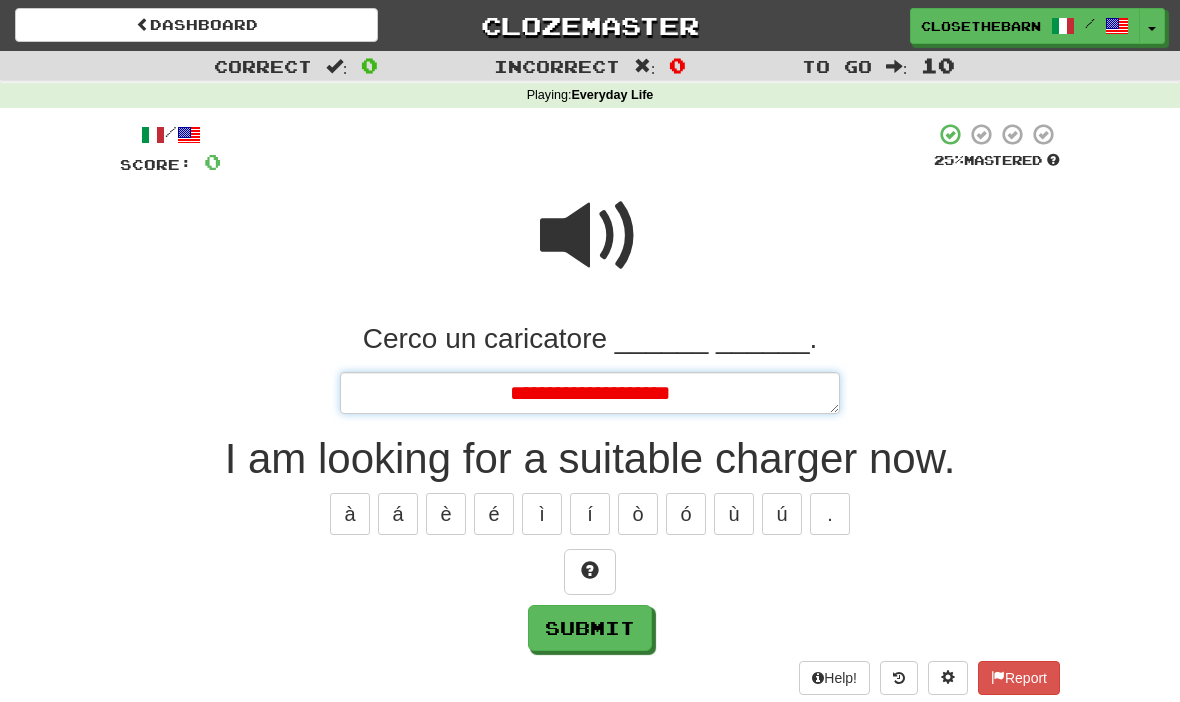 type on "*" 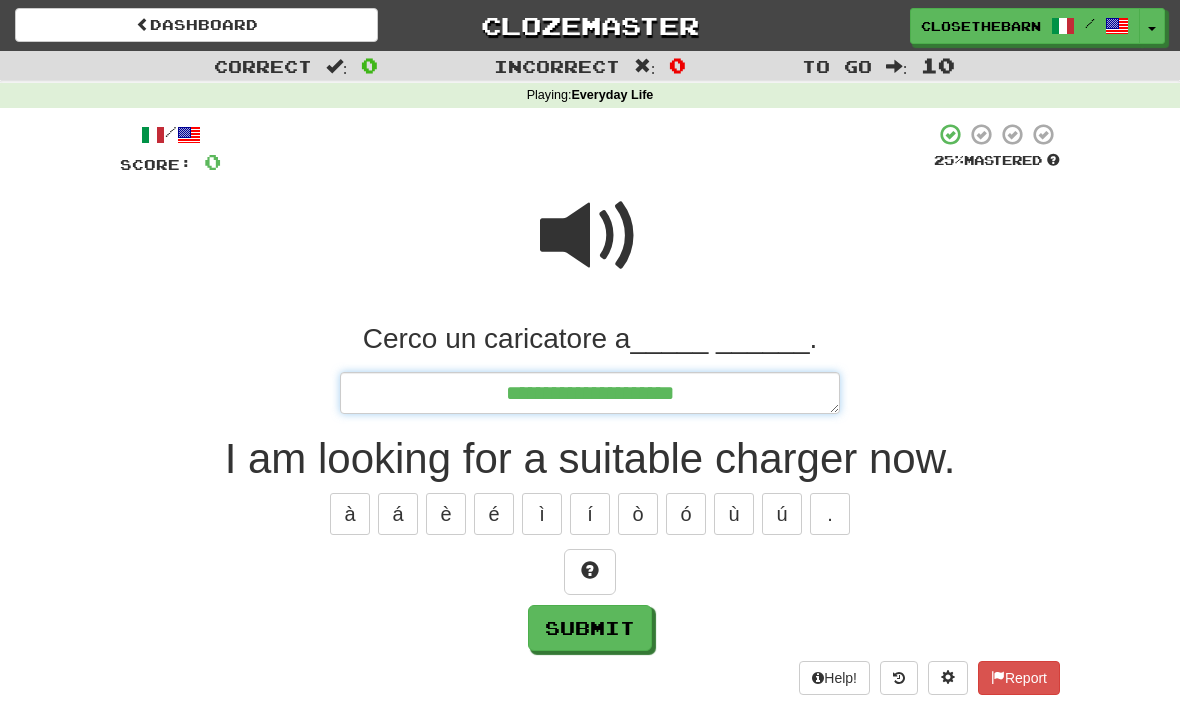 type on "*" 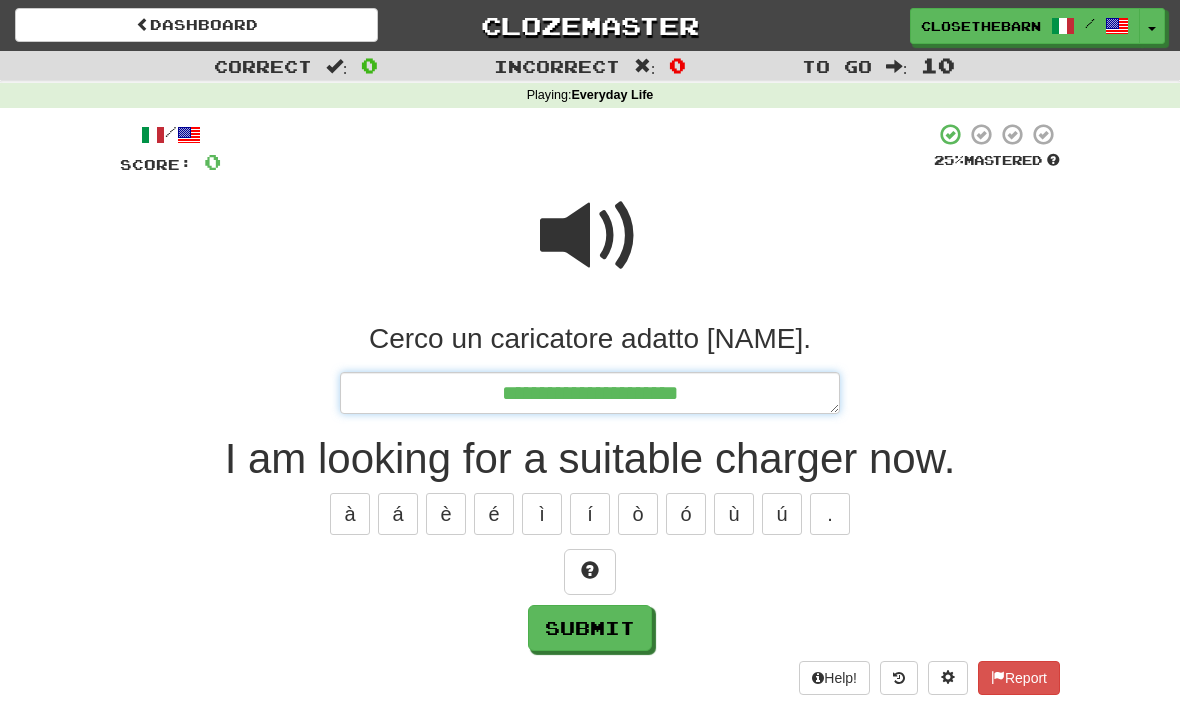 type on "*" 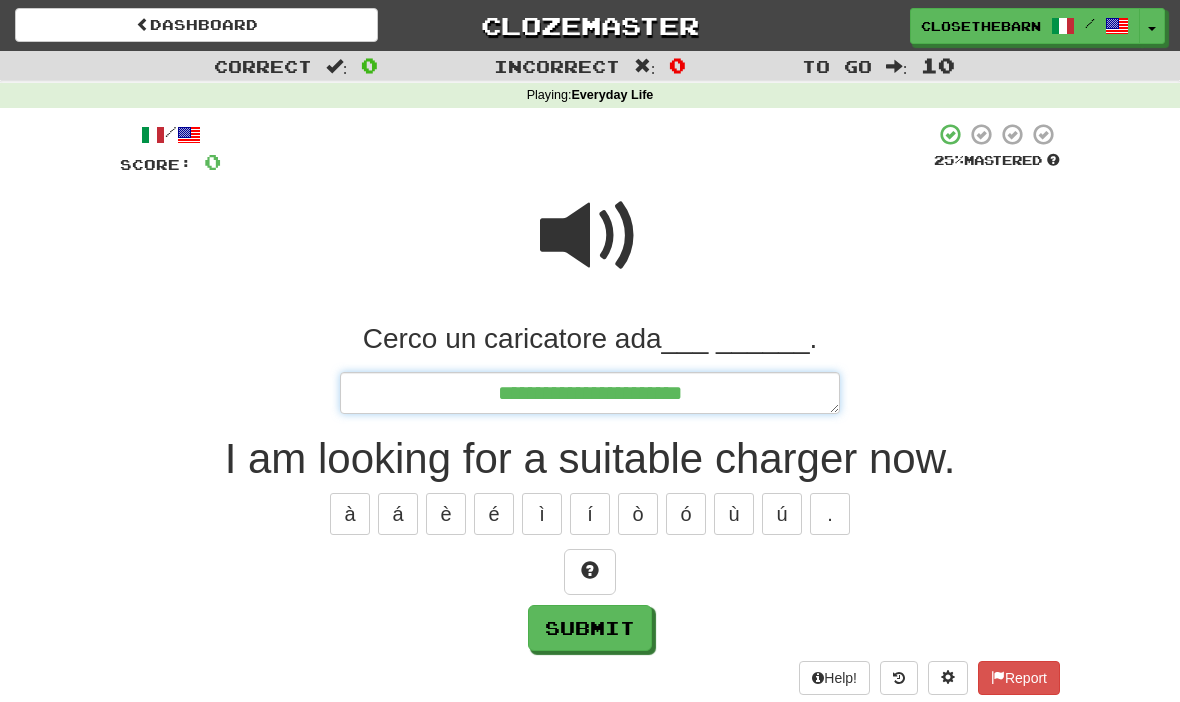 type on "*" 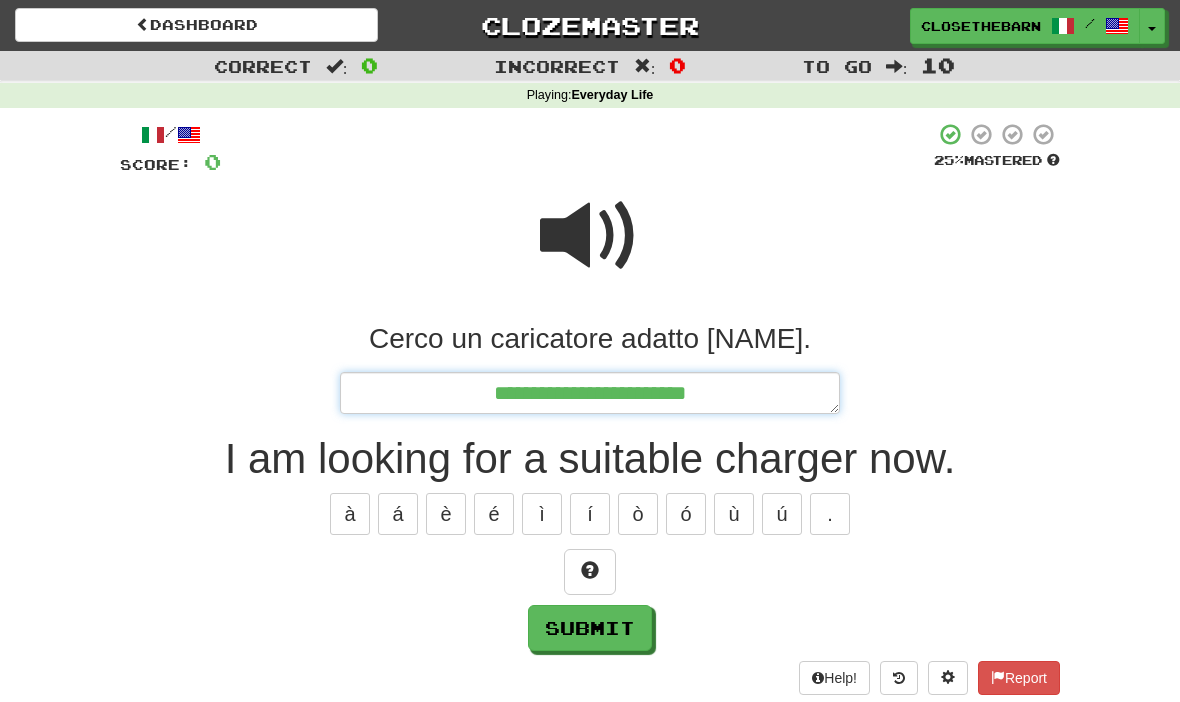 type on "*" 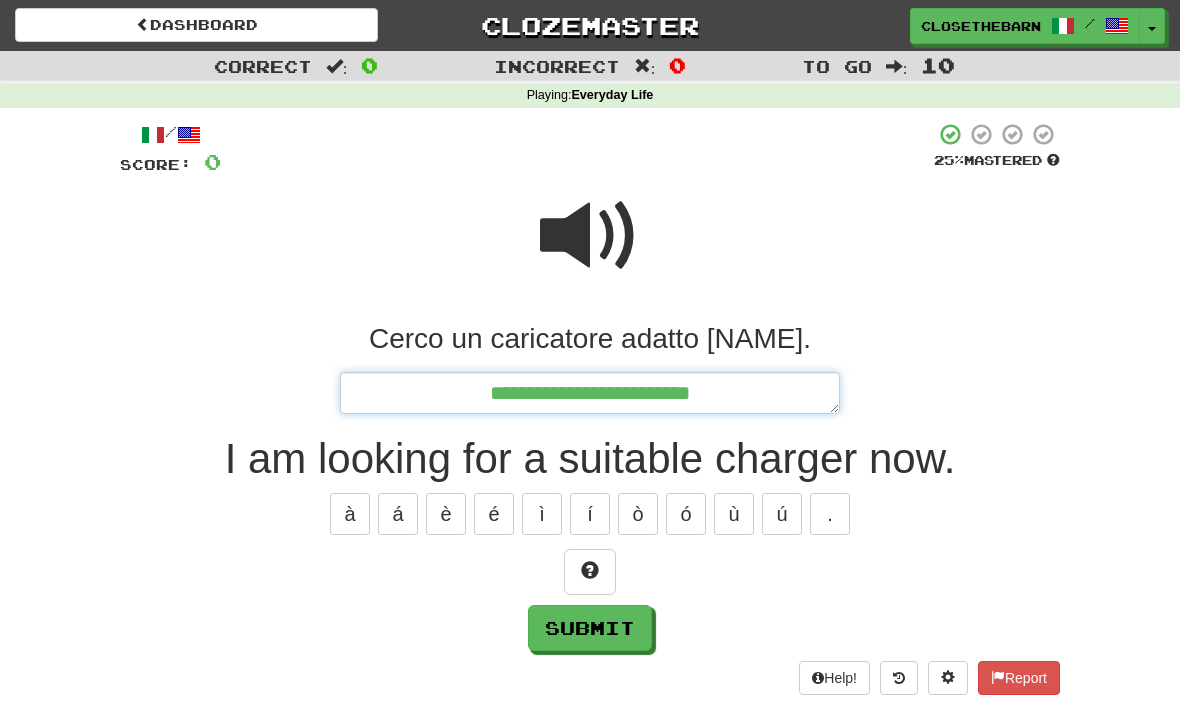 type on "*" 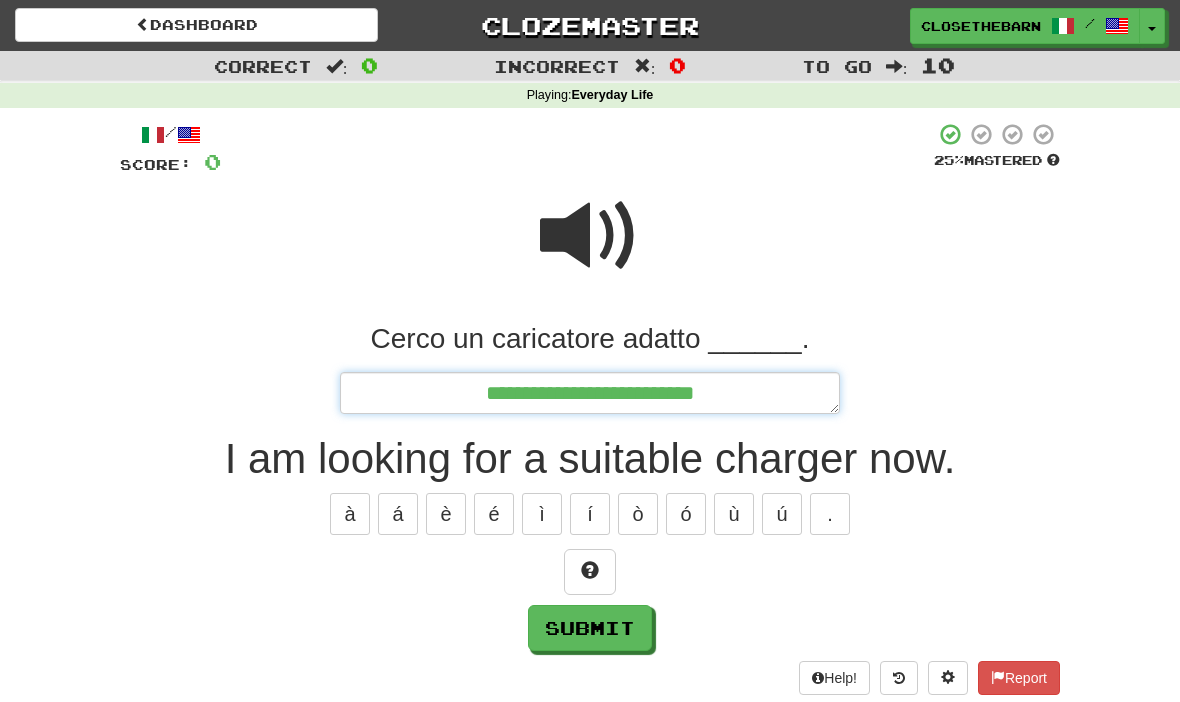 type on "*" 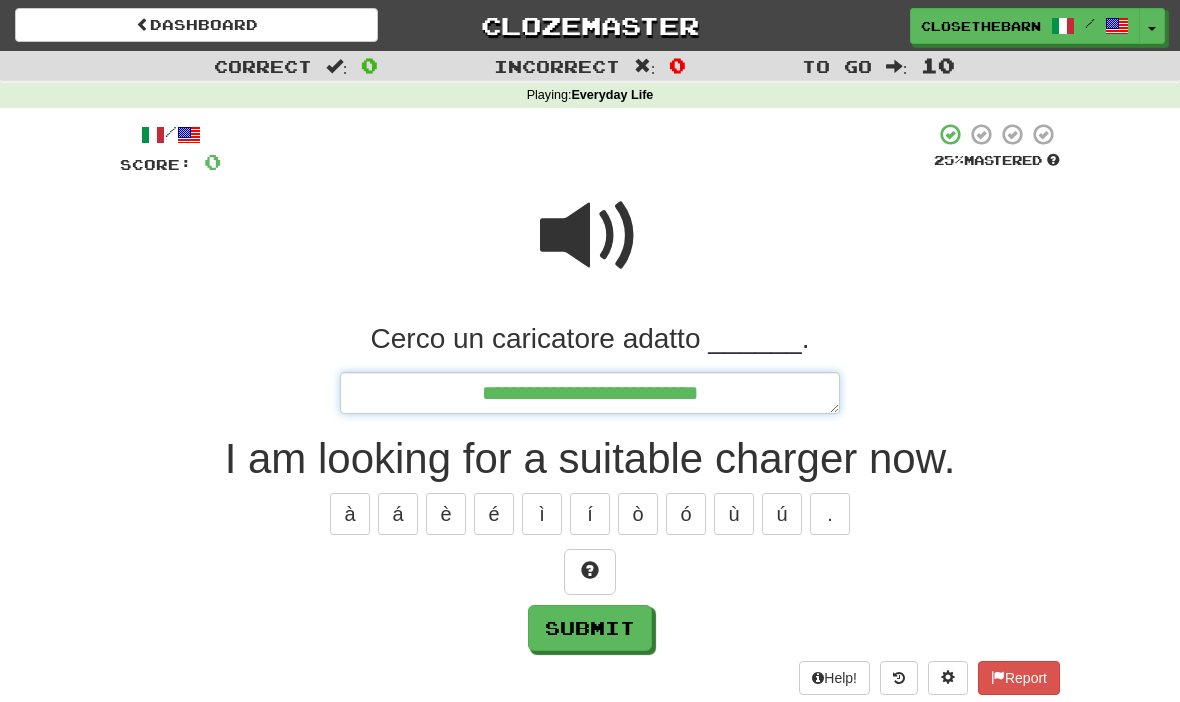 type on "*" 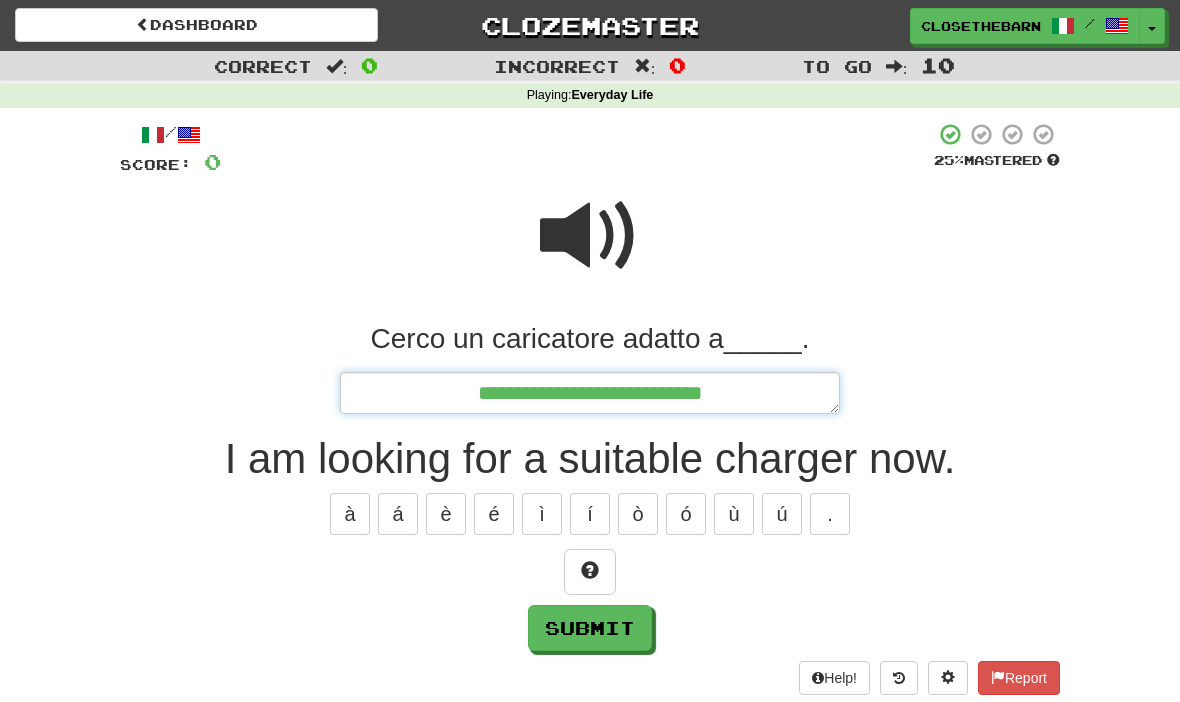type on "*" 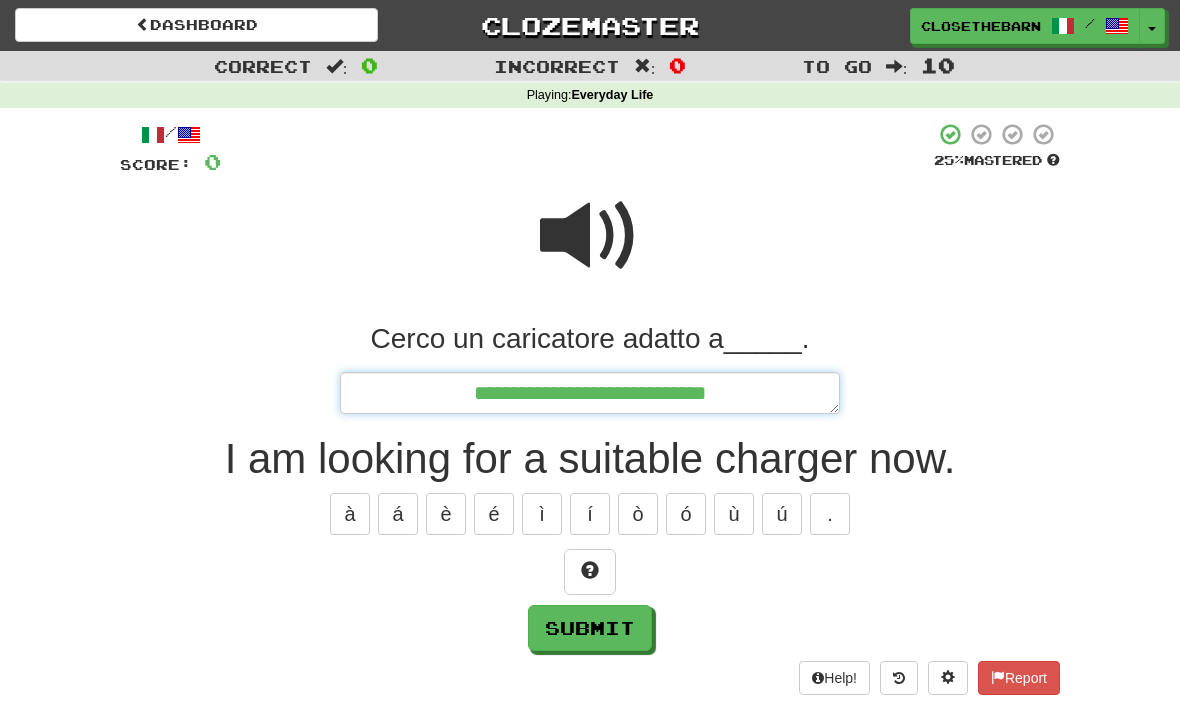 type on "*" 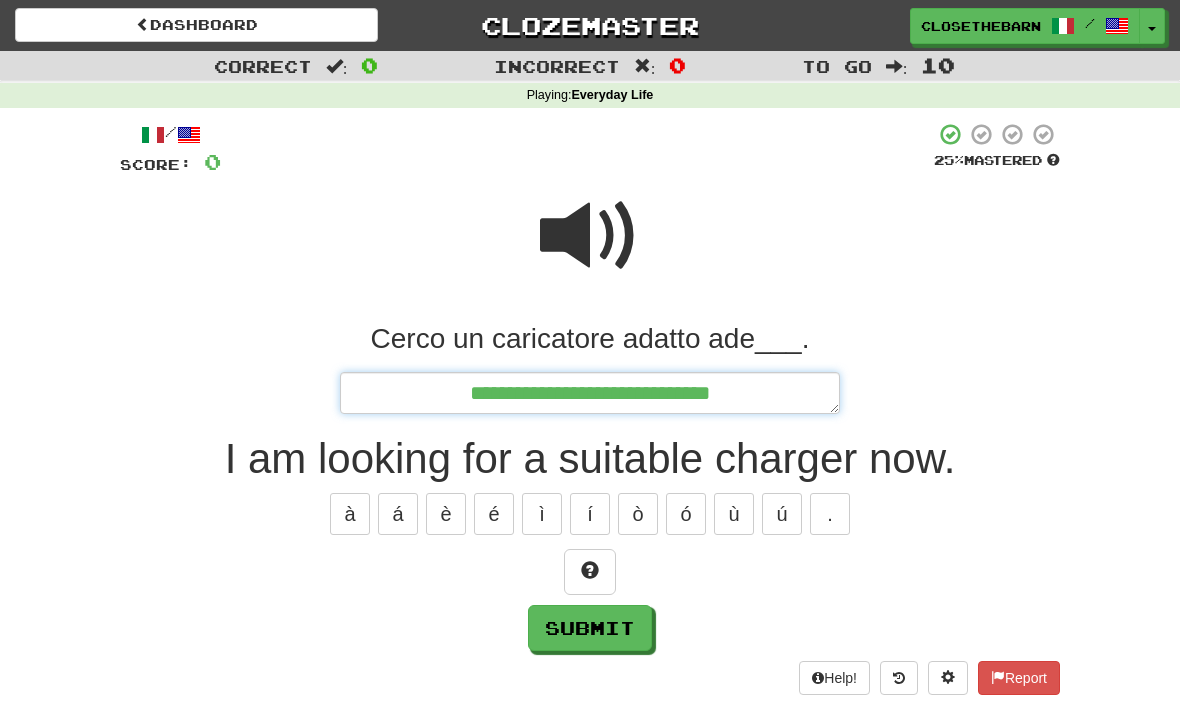 type on "*" 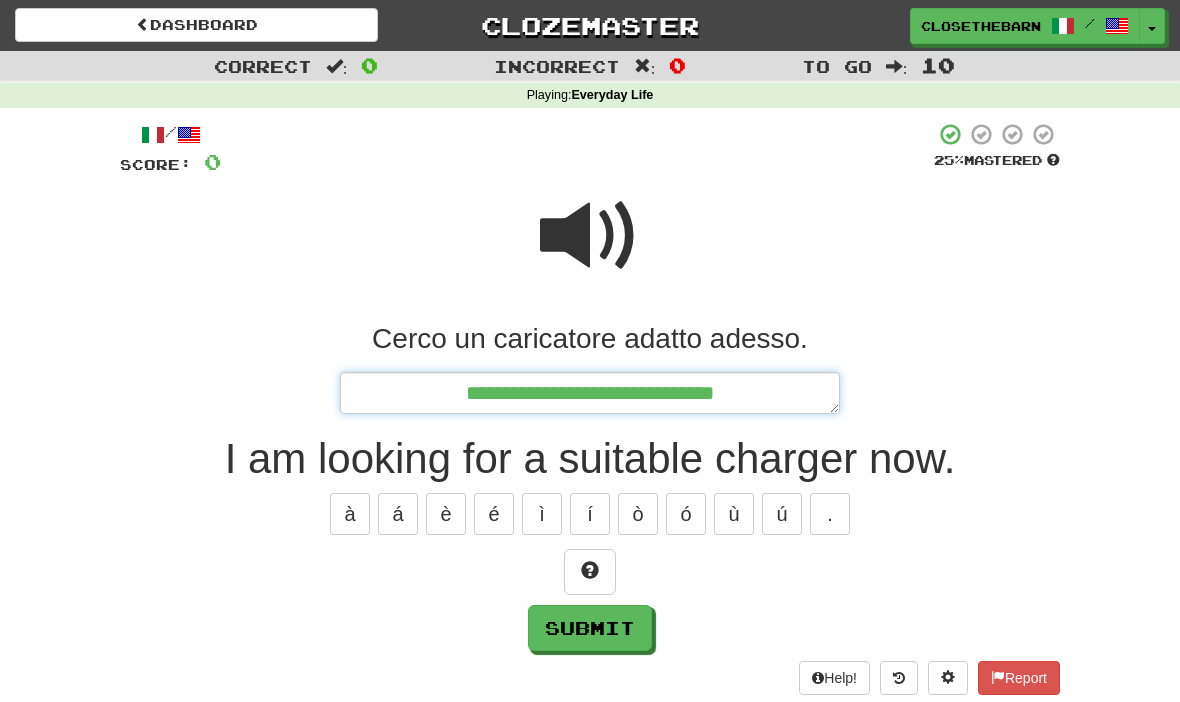 type on "*" 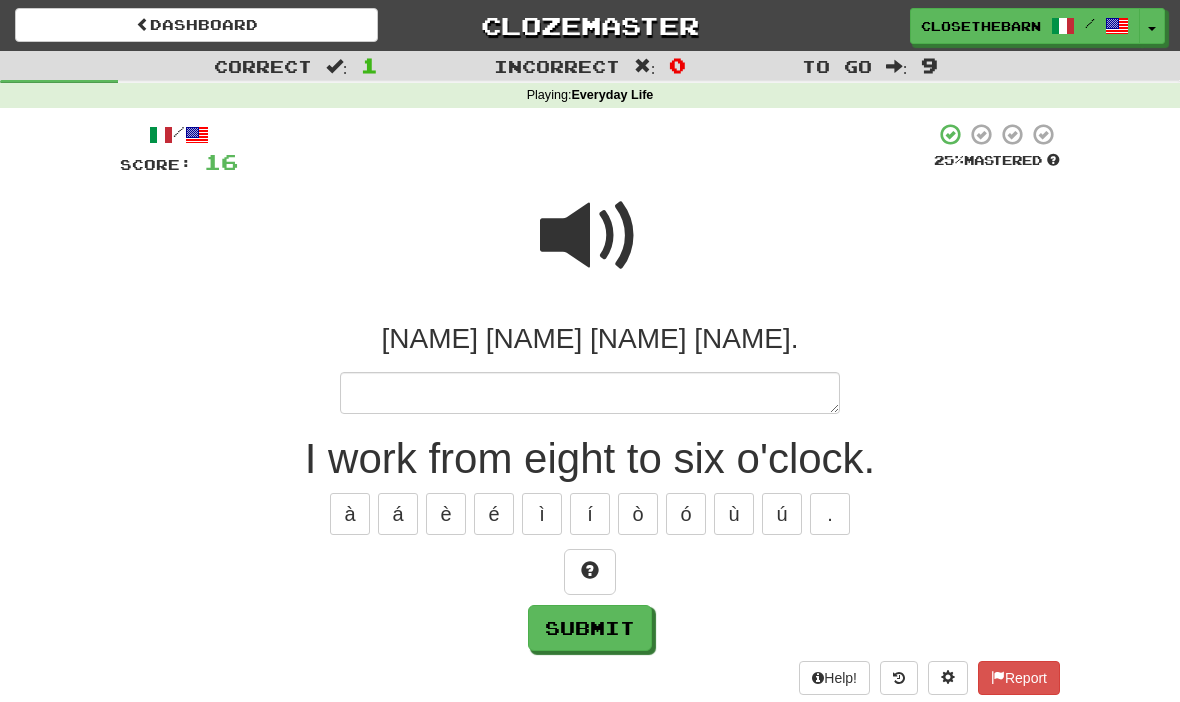 type on "*" 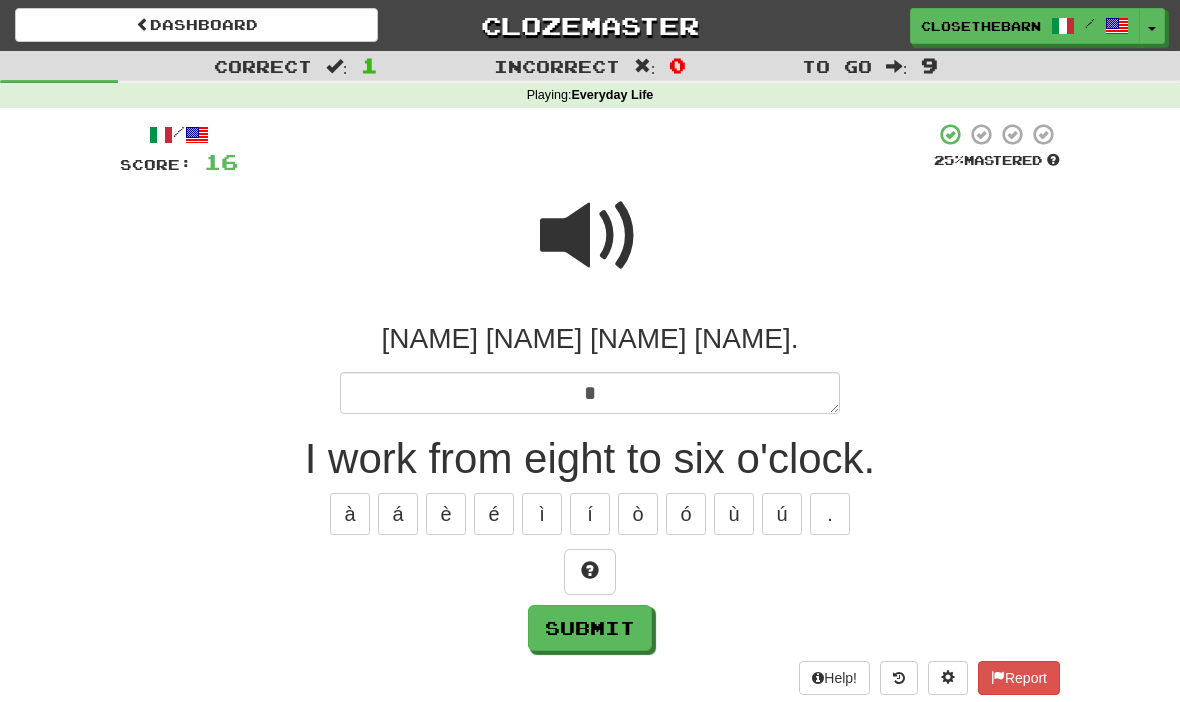 type on "*" 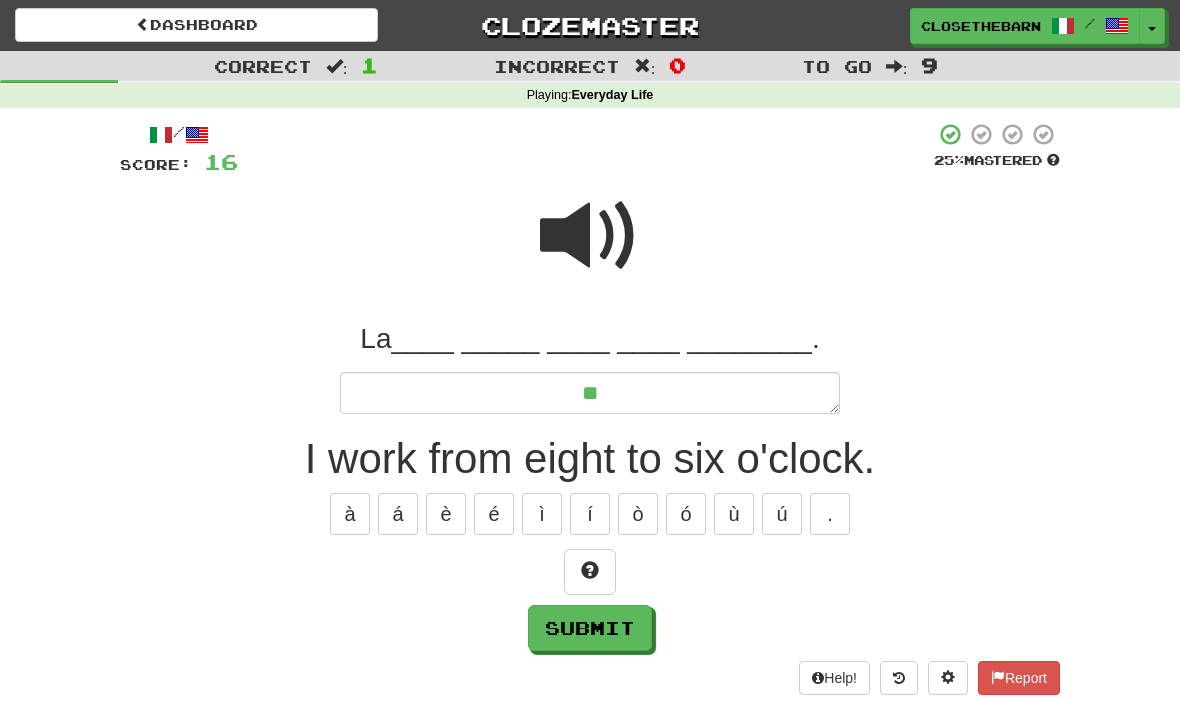 type on "*" 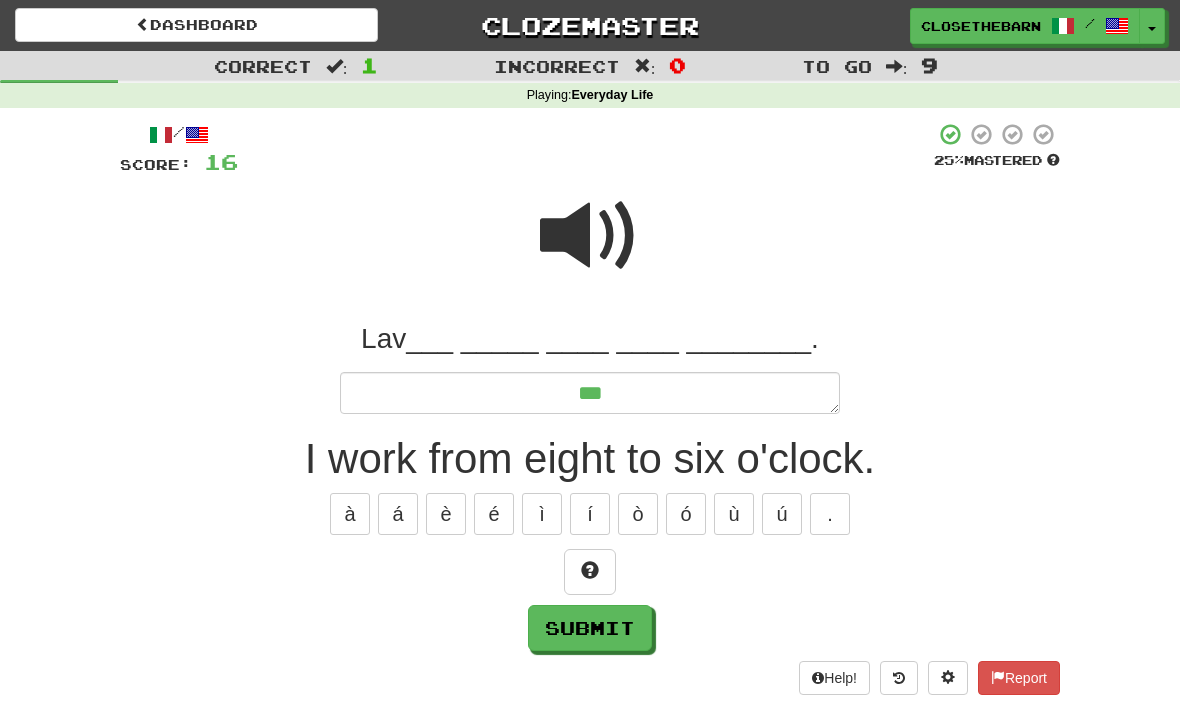 type on "*" 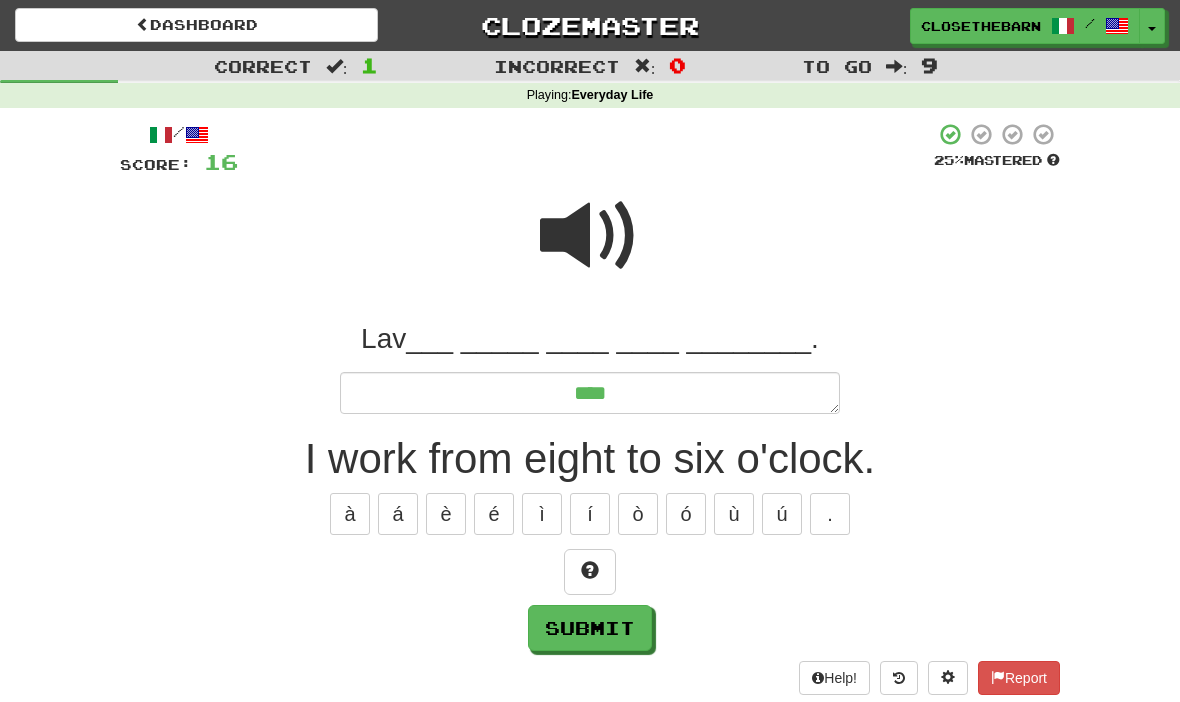 type on "*" 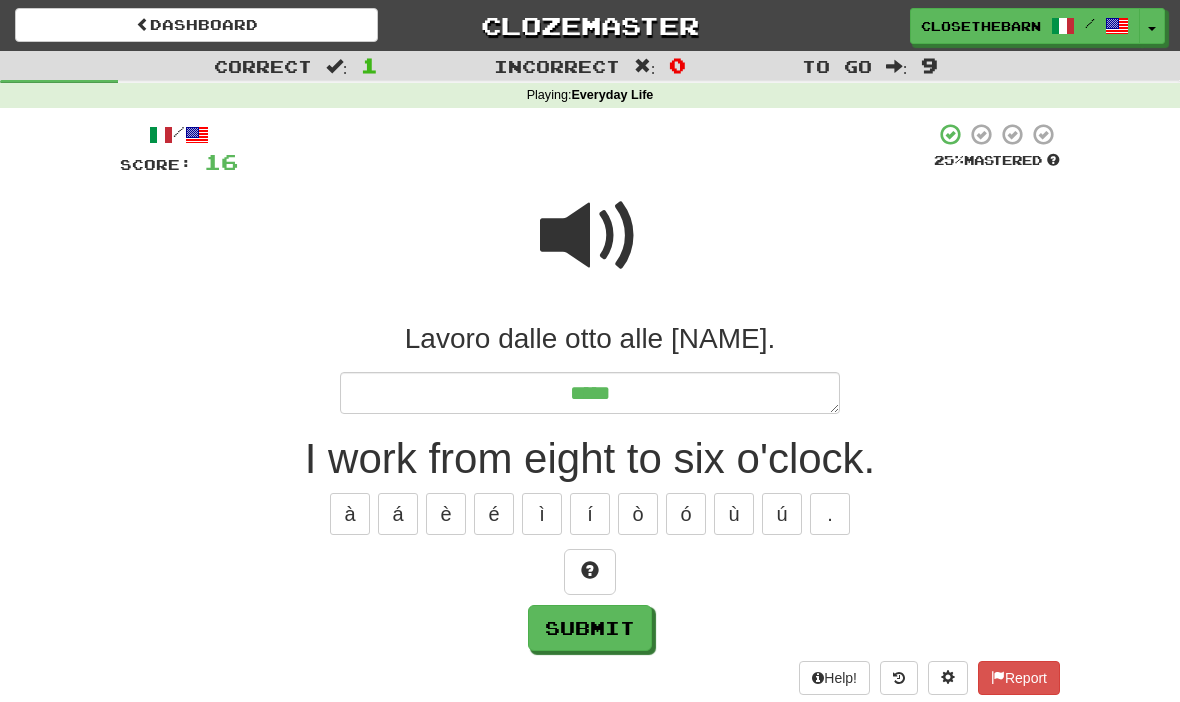 type on "*" 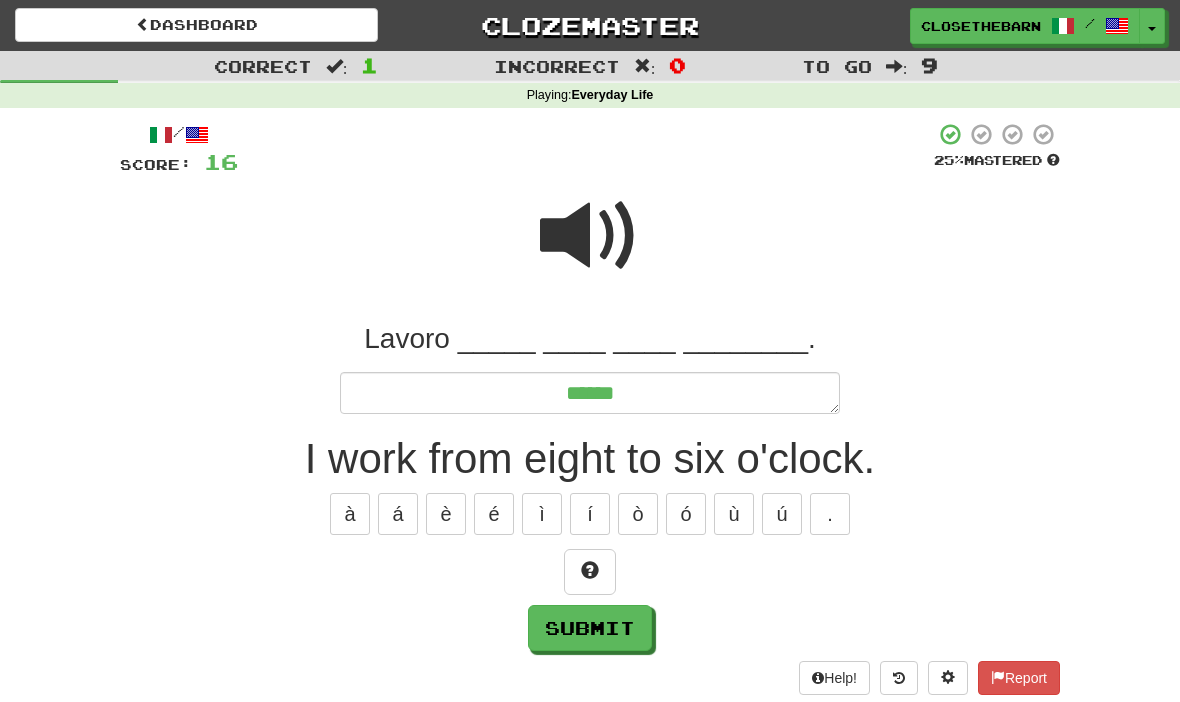 type on "*" 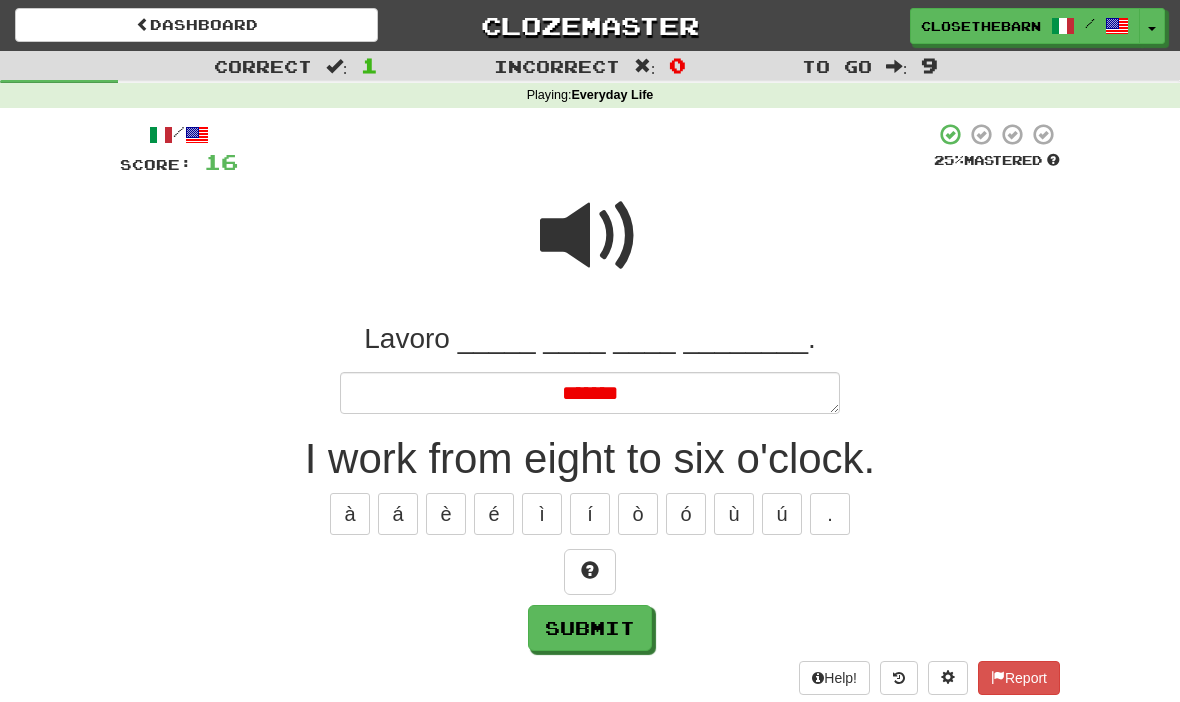 type on "*" 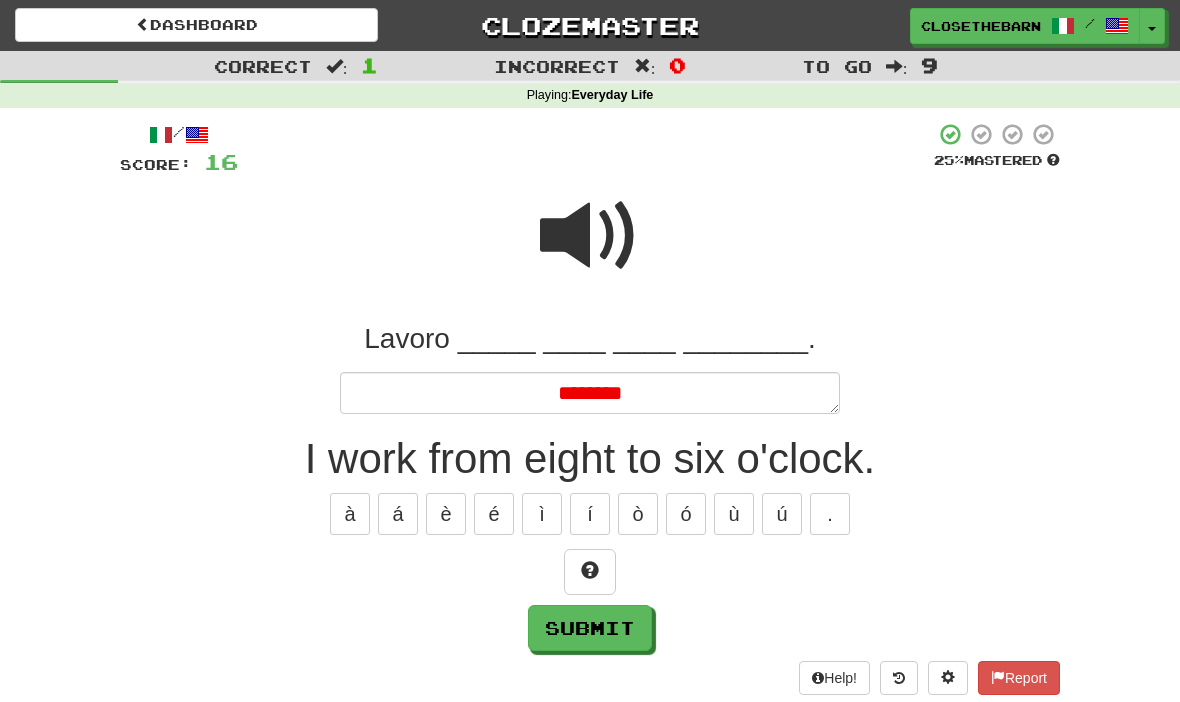 type on "*" 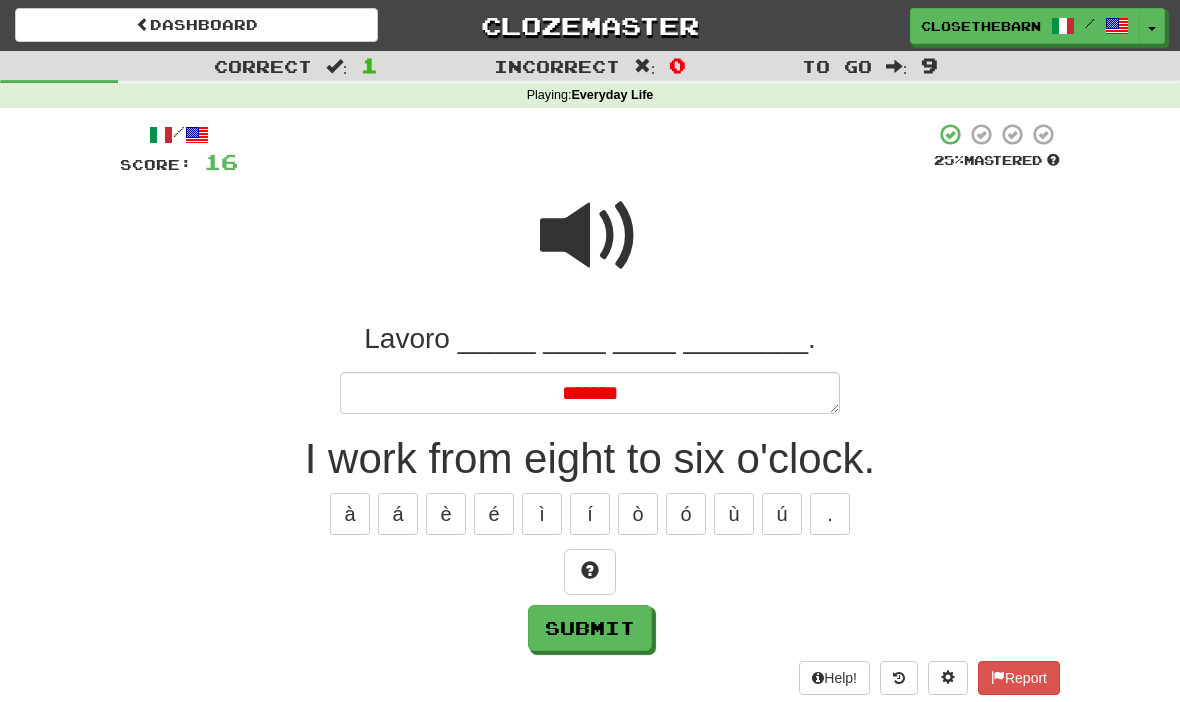 type on "*" 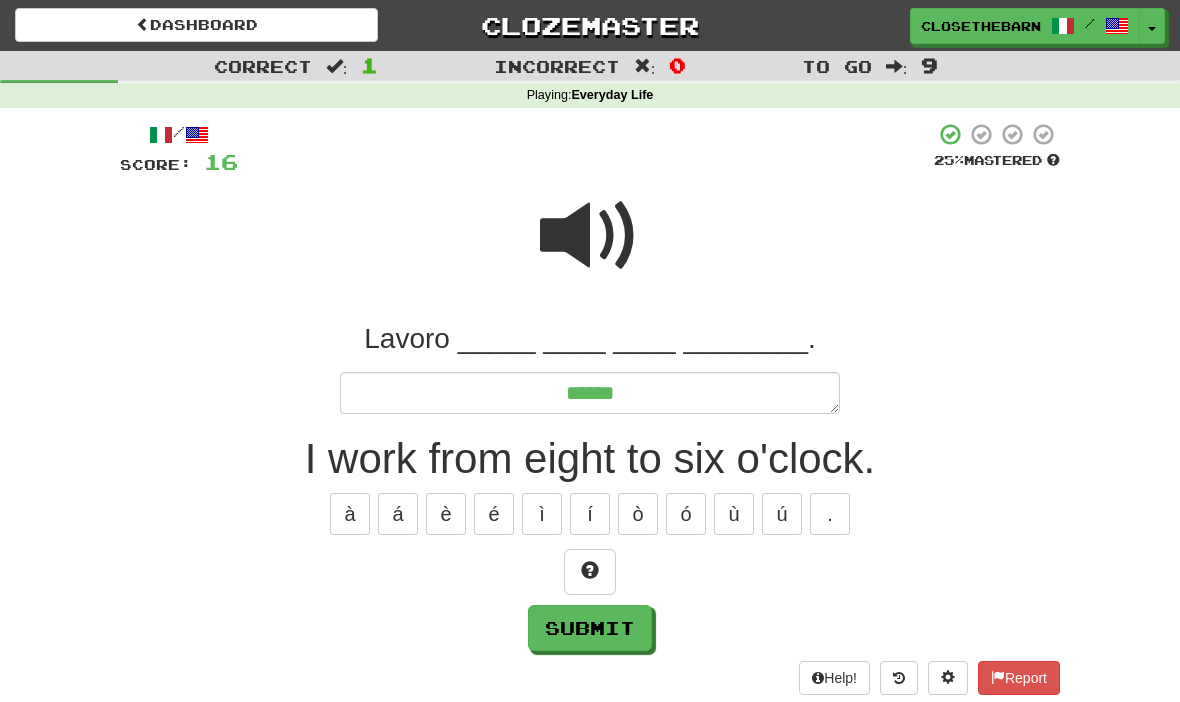 type on "*" 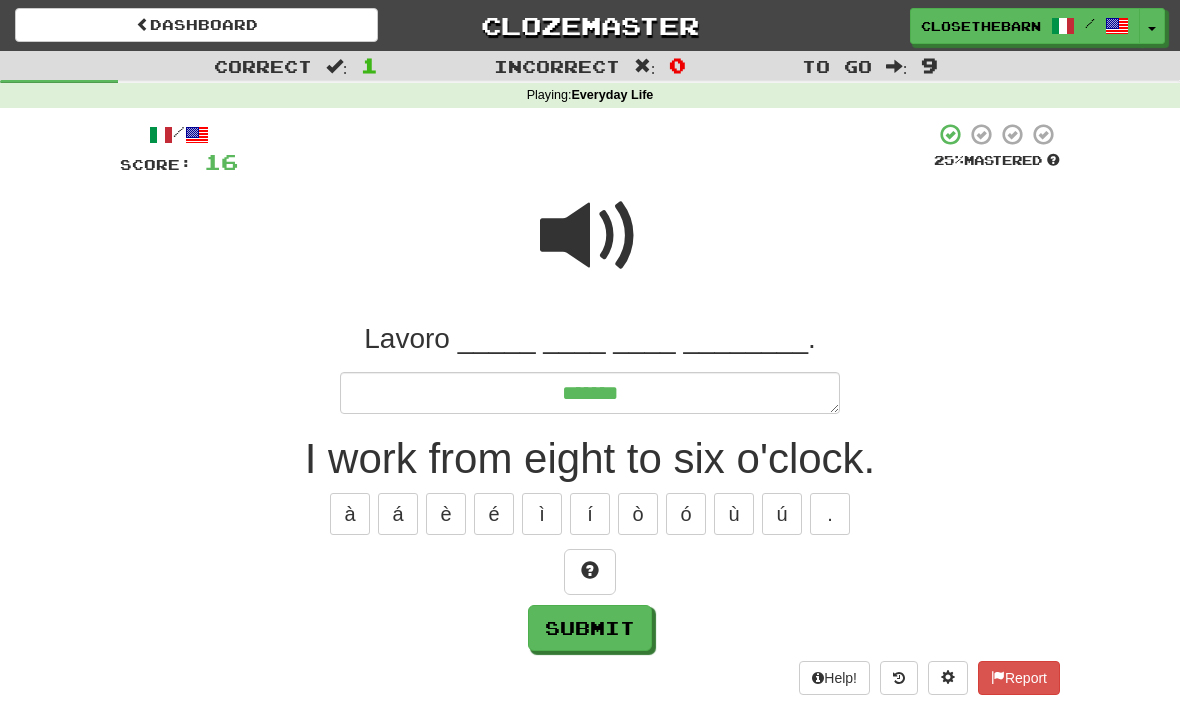 type on "*" 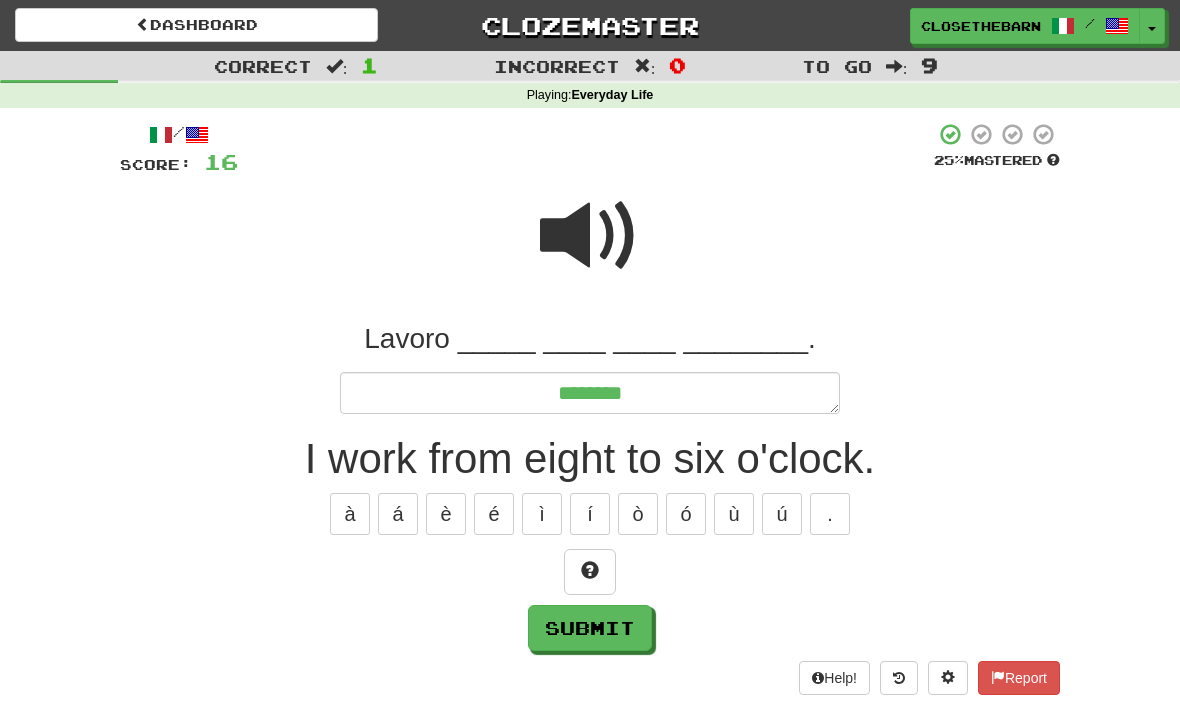 type on "*" 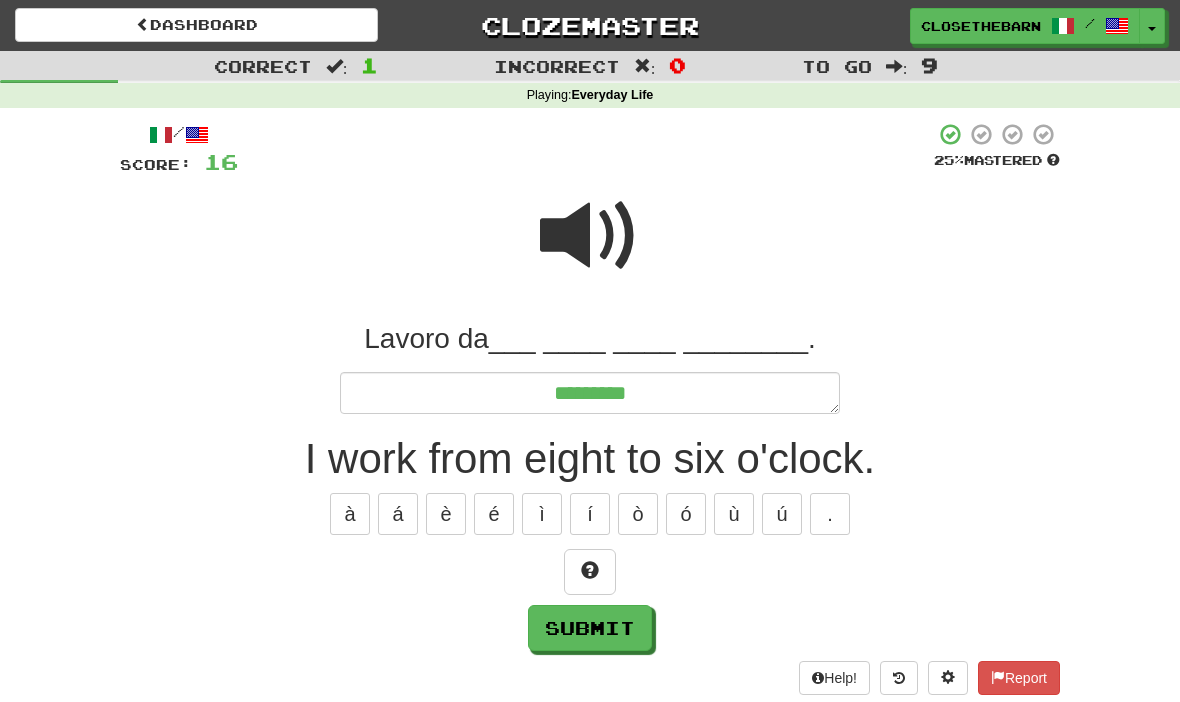 type on "*" 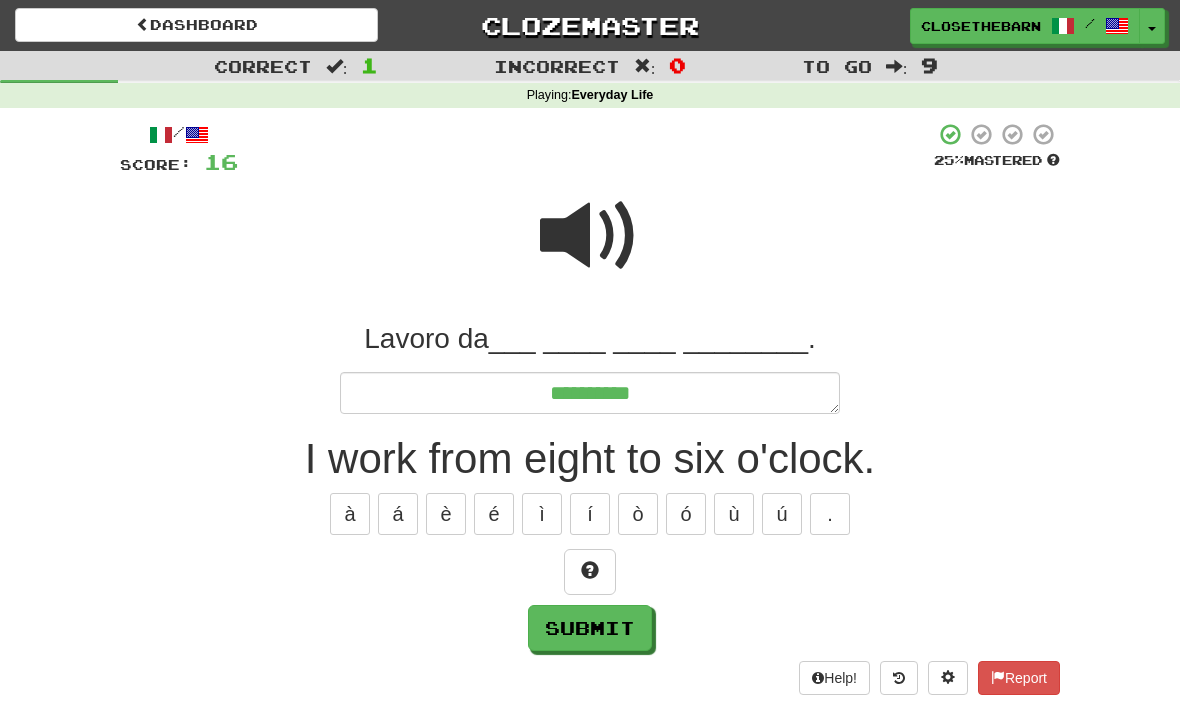 type on "*" 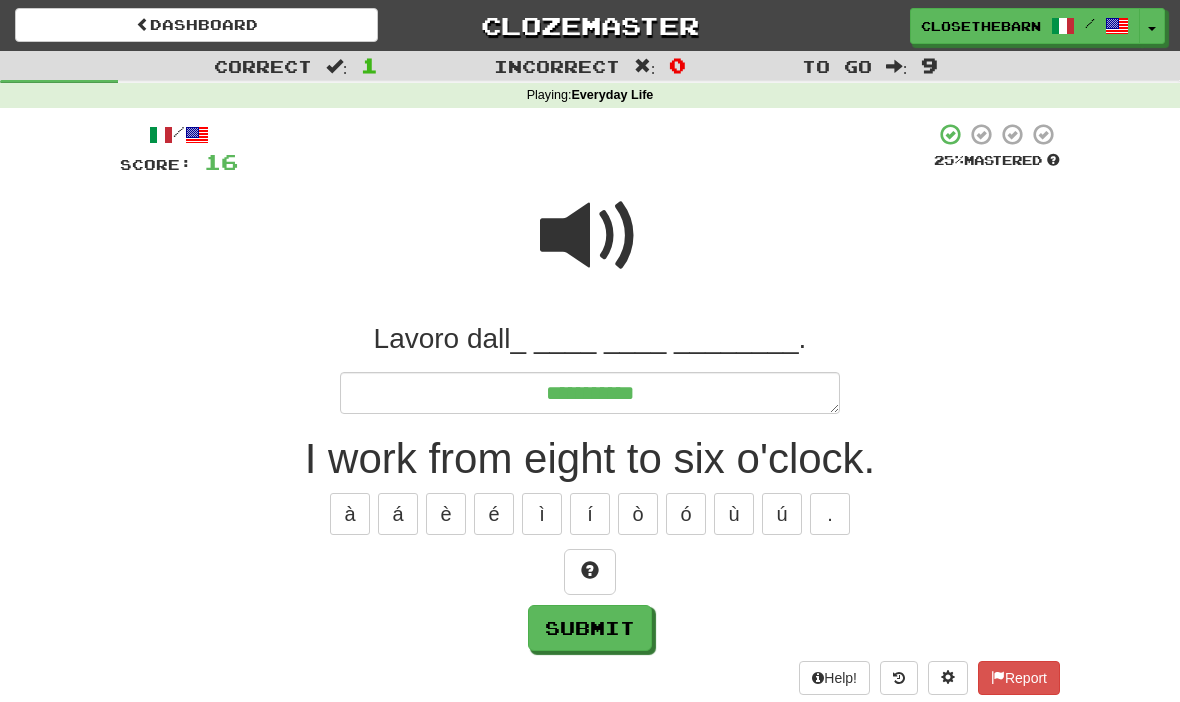 type on "*" 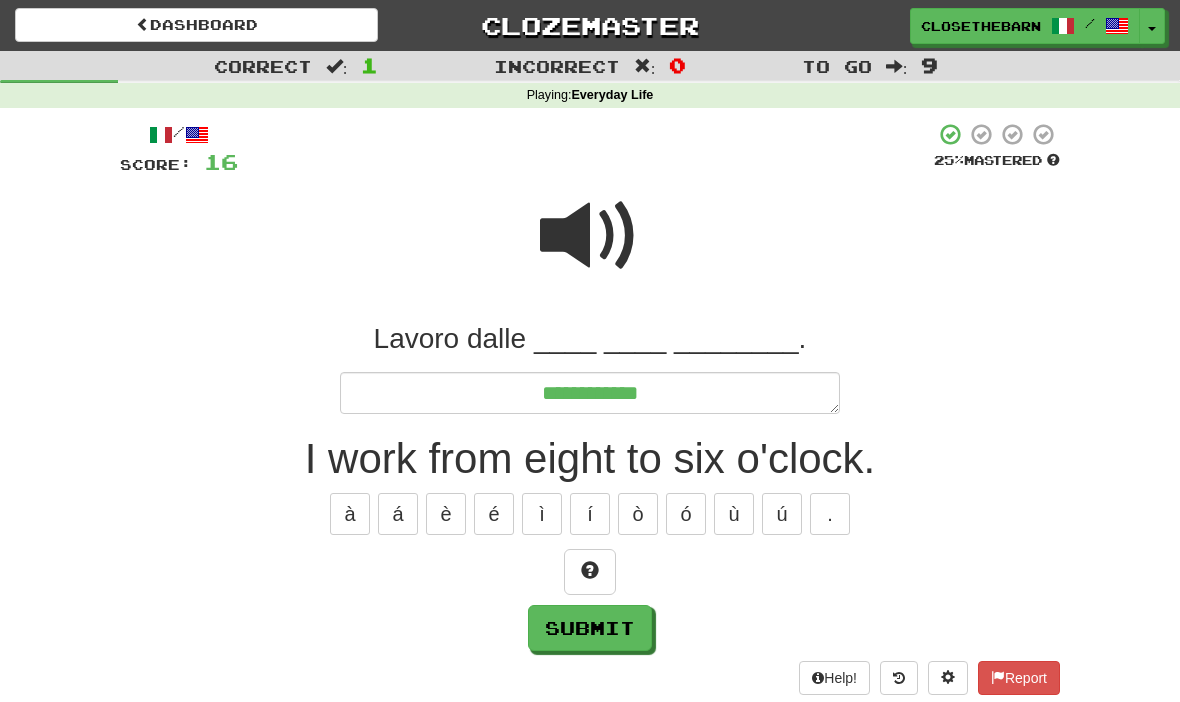 type on "*" 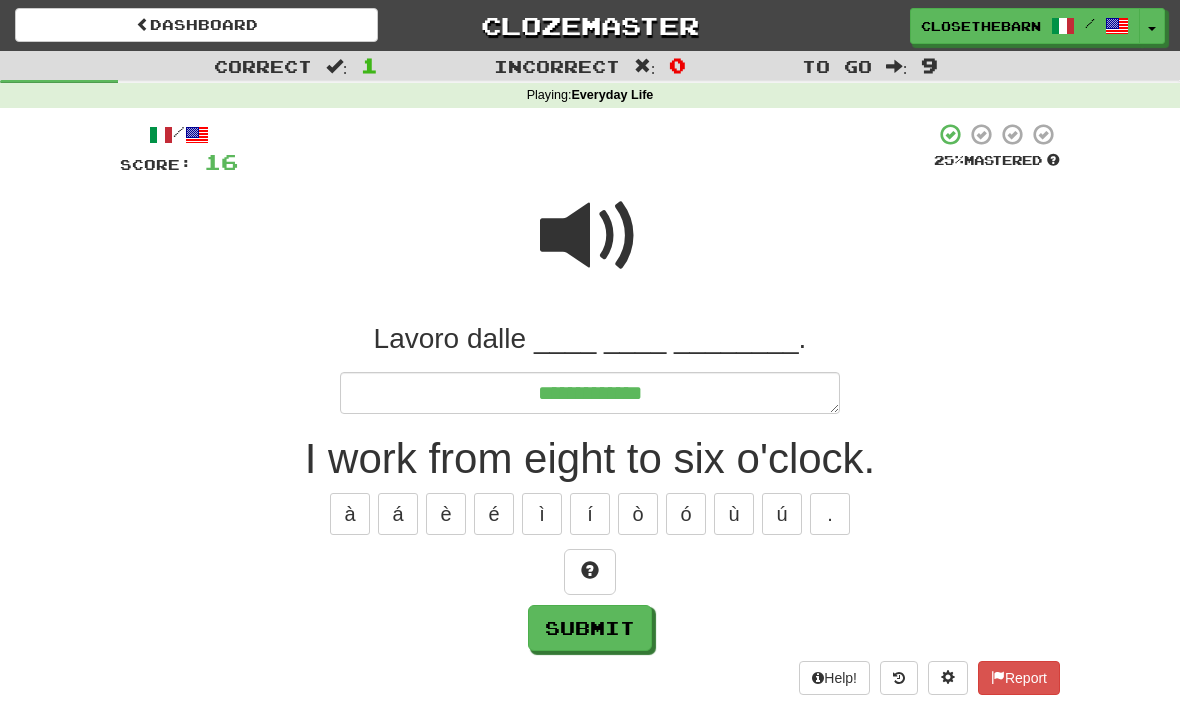 type on "*" 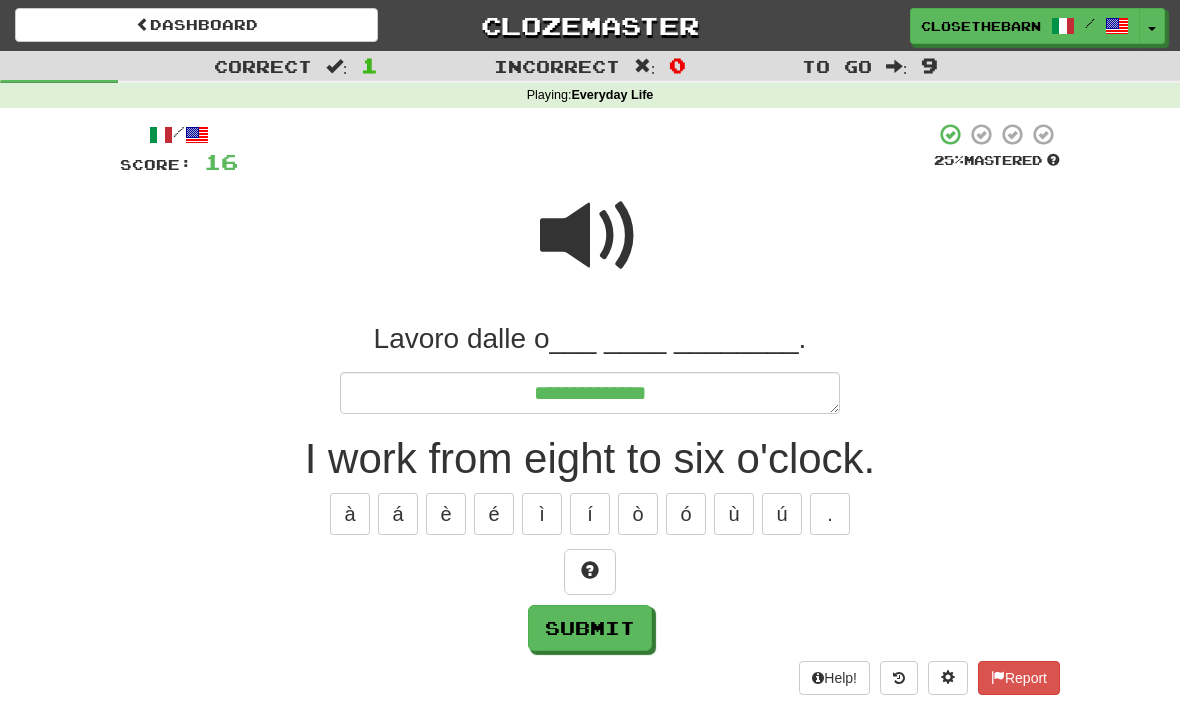 type on "*" 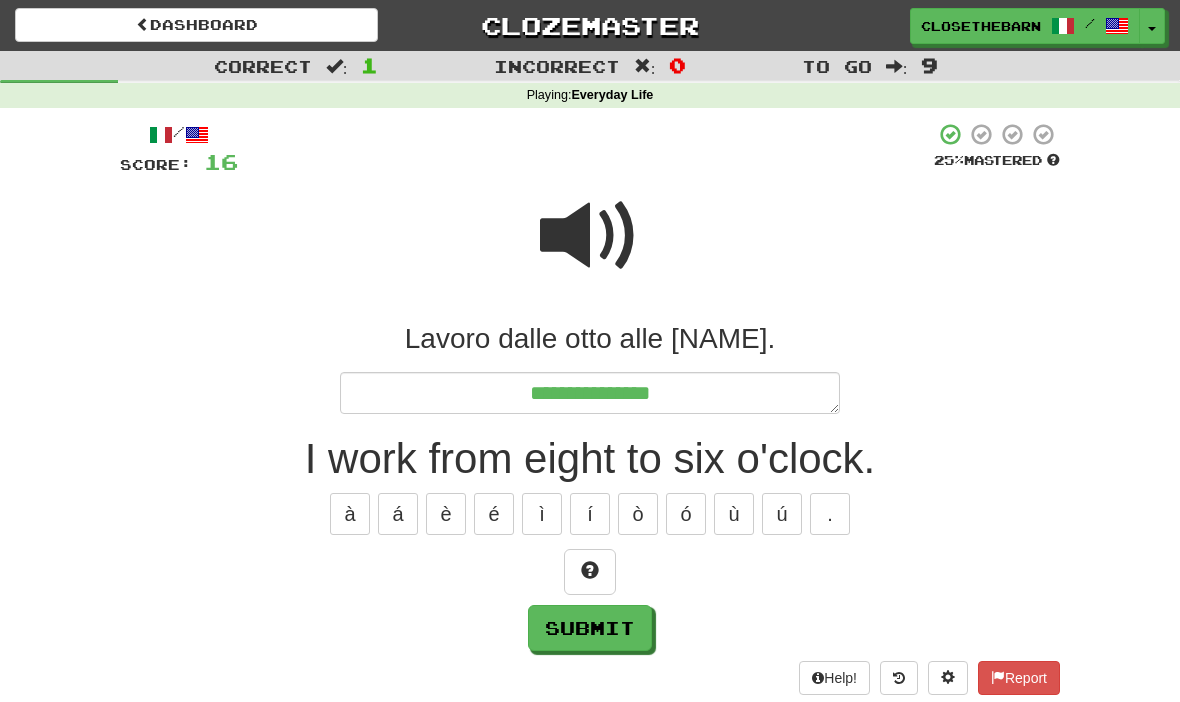 type on "*" 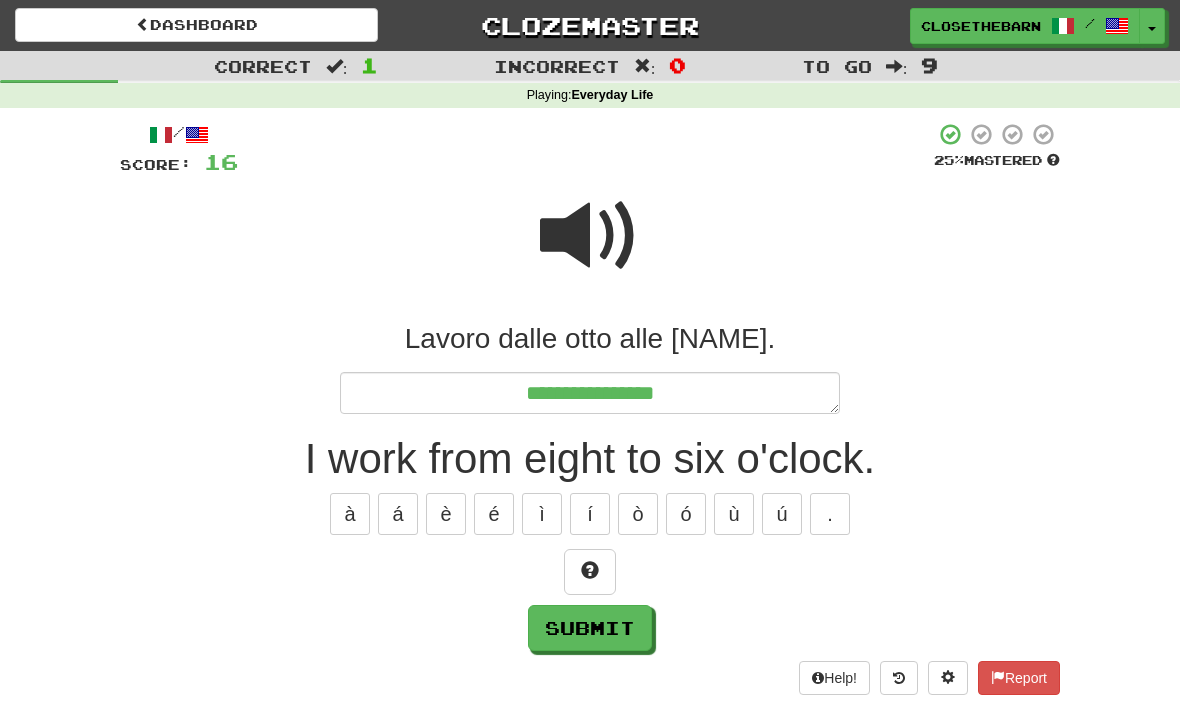 type on "*" 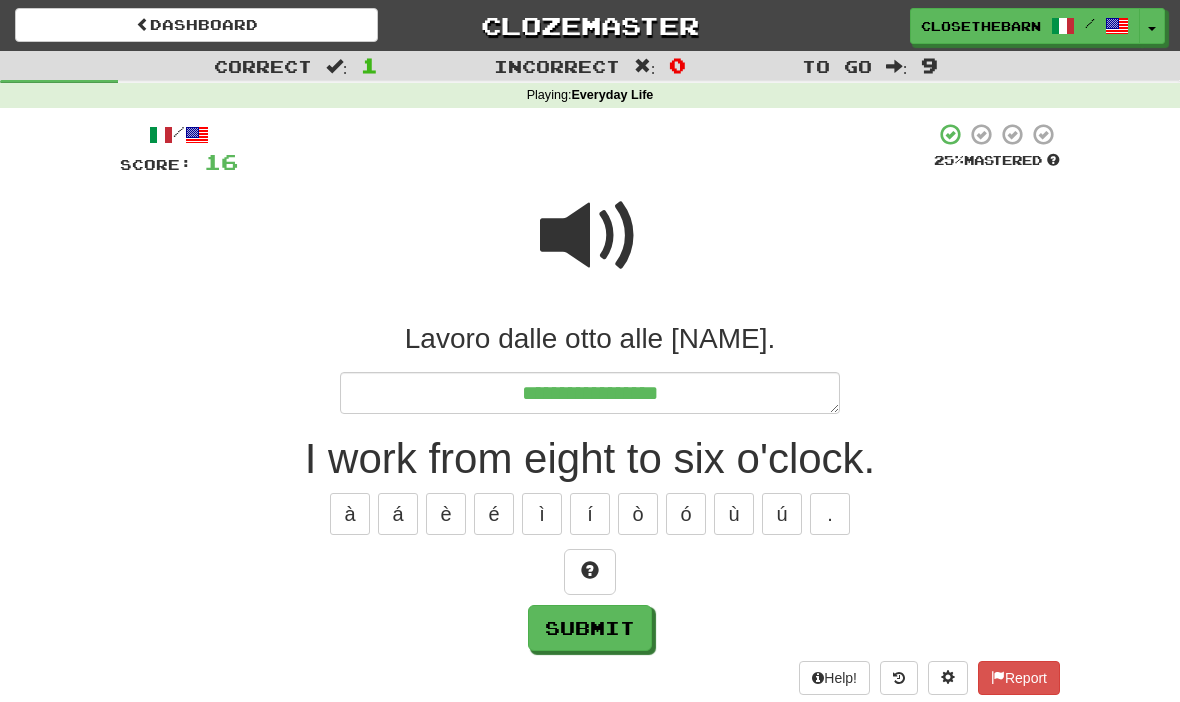 type on "*" 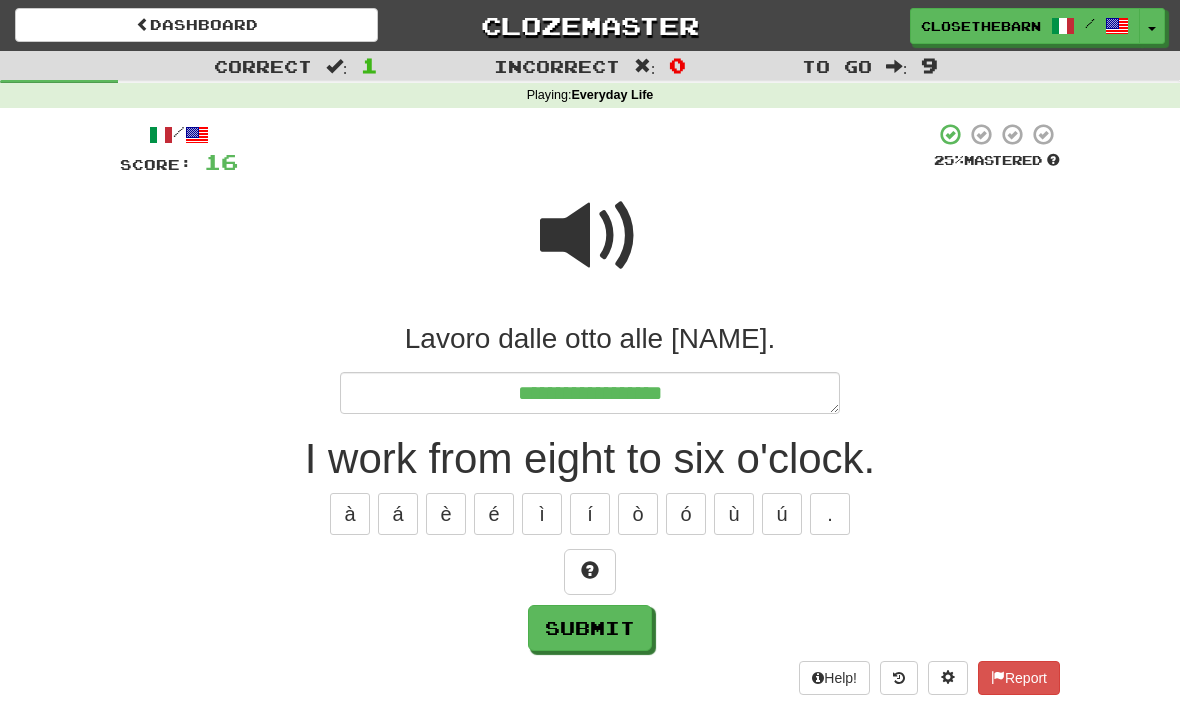 type on "*" 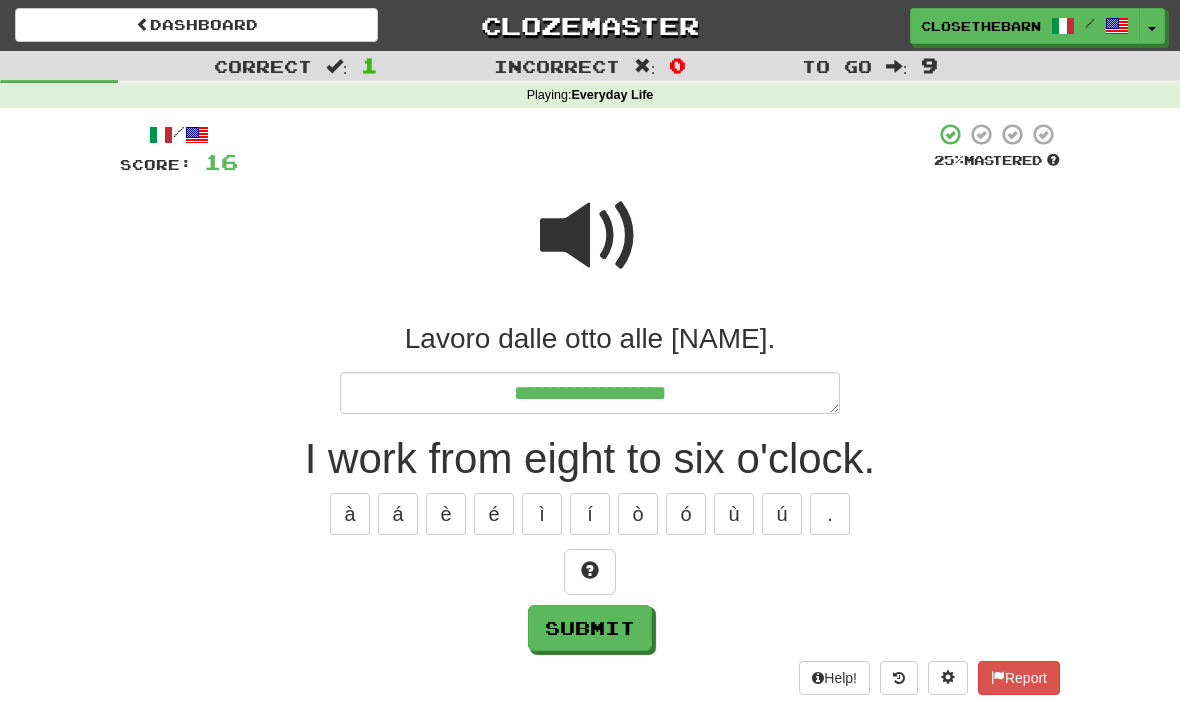 type on "*" 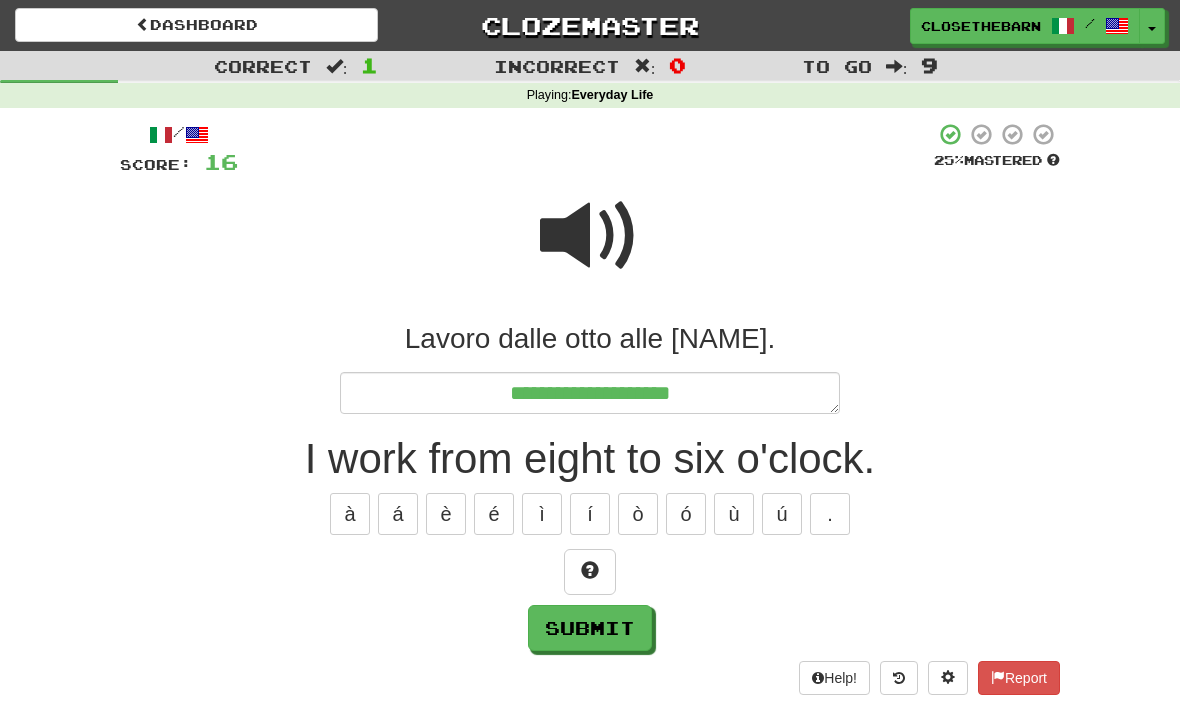 type on "*" 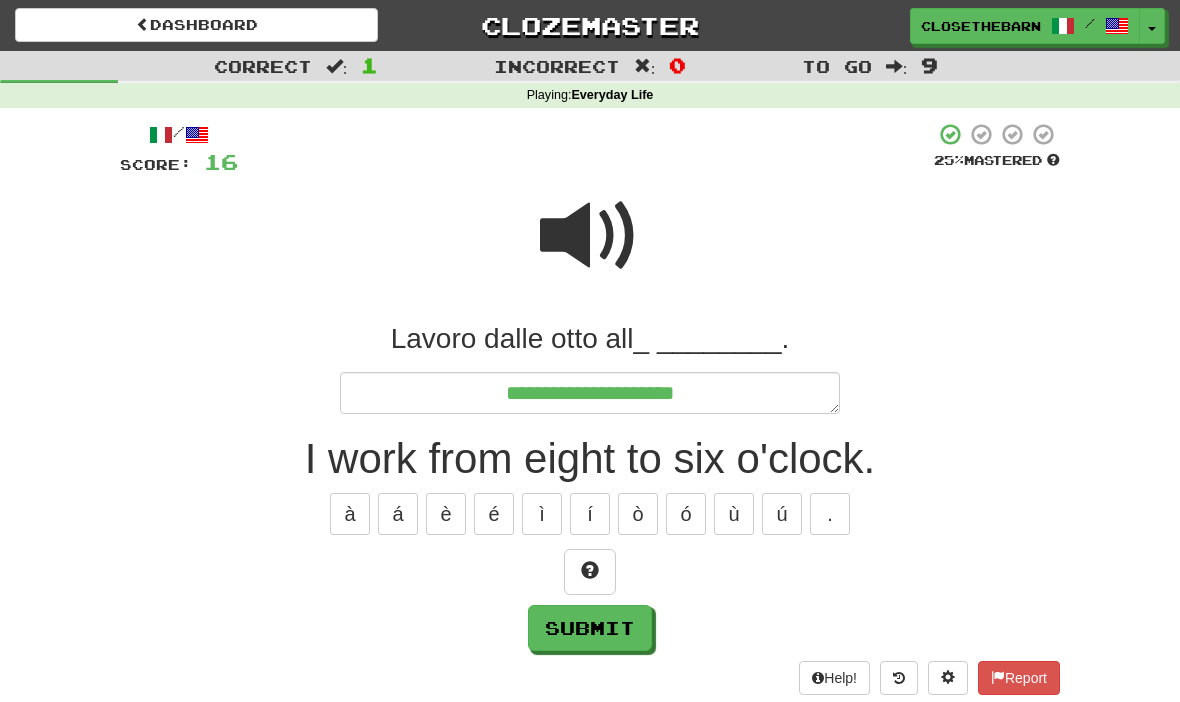 type on "*" 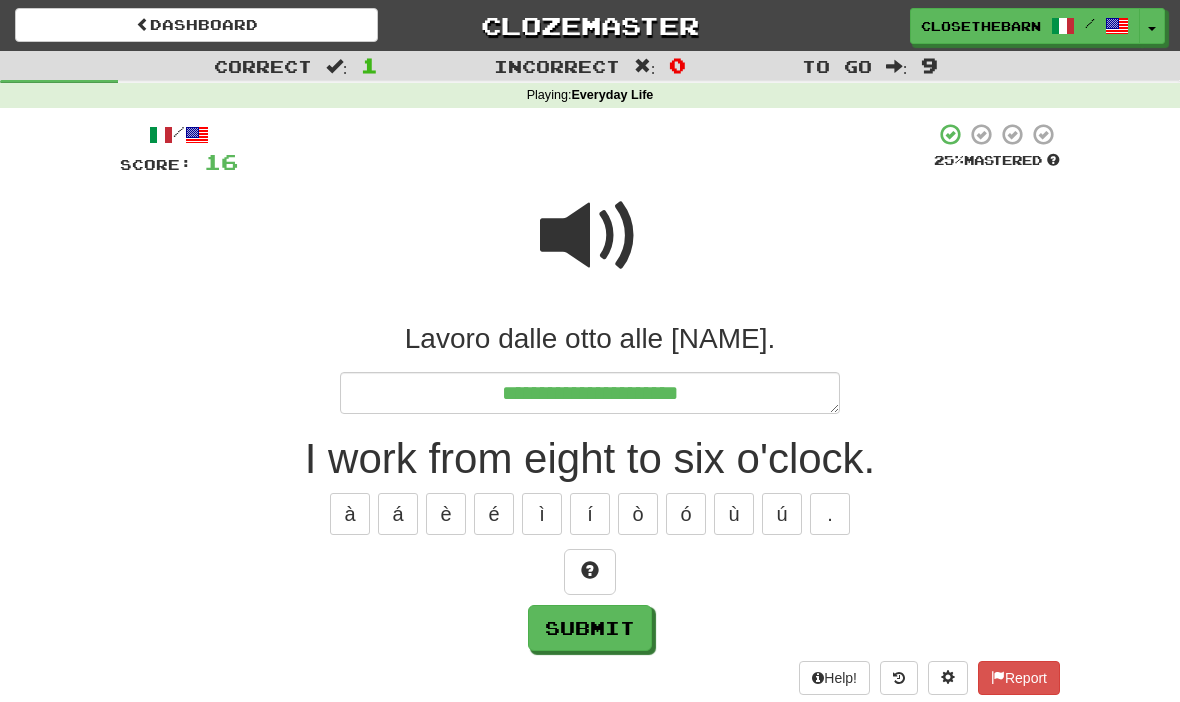 type on "*" 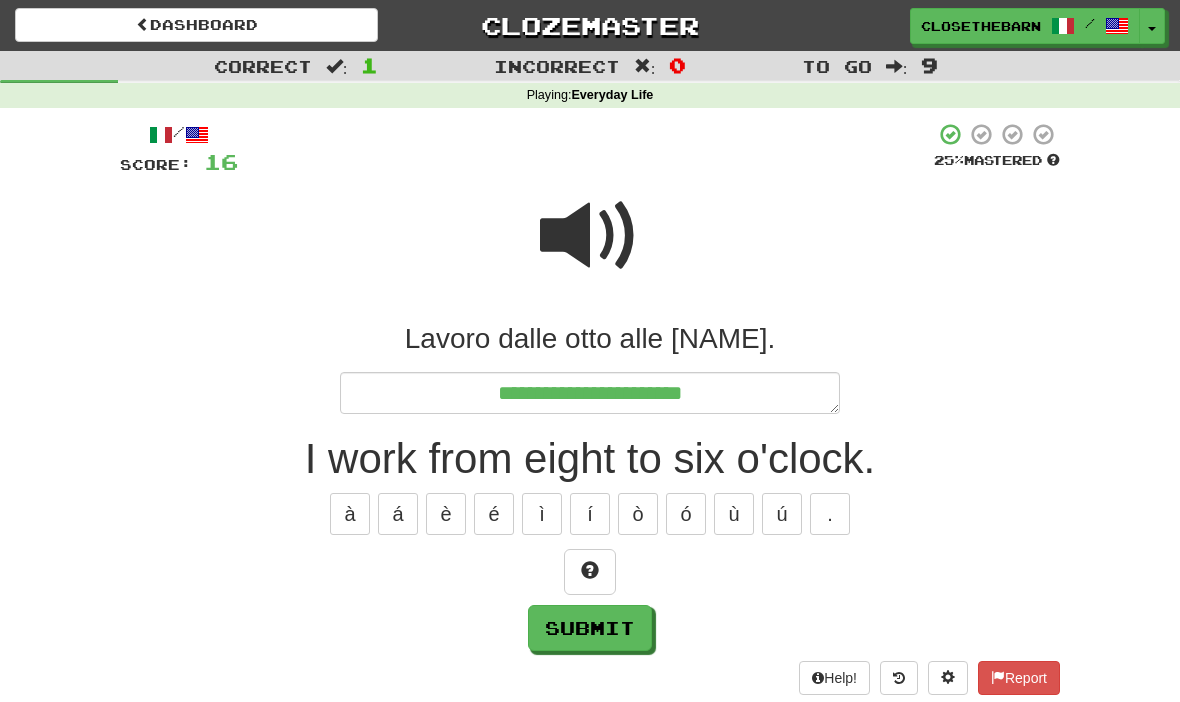 type on "*" 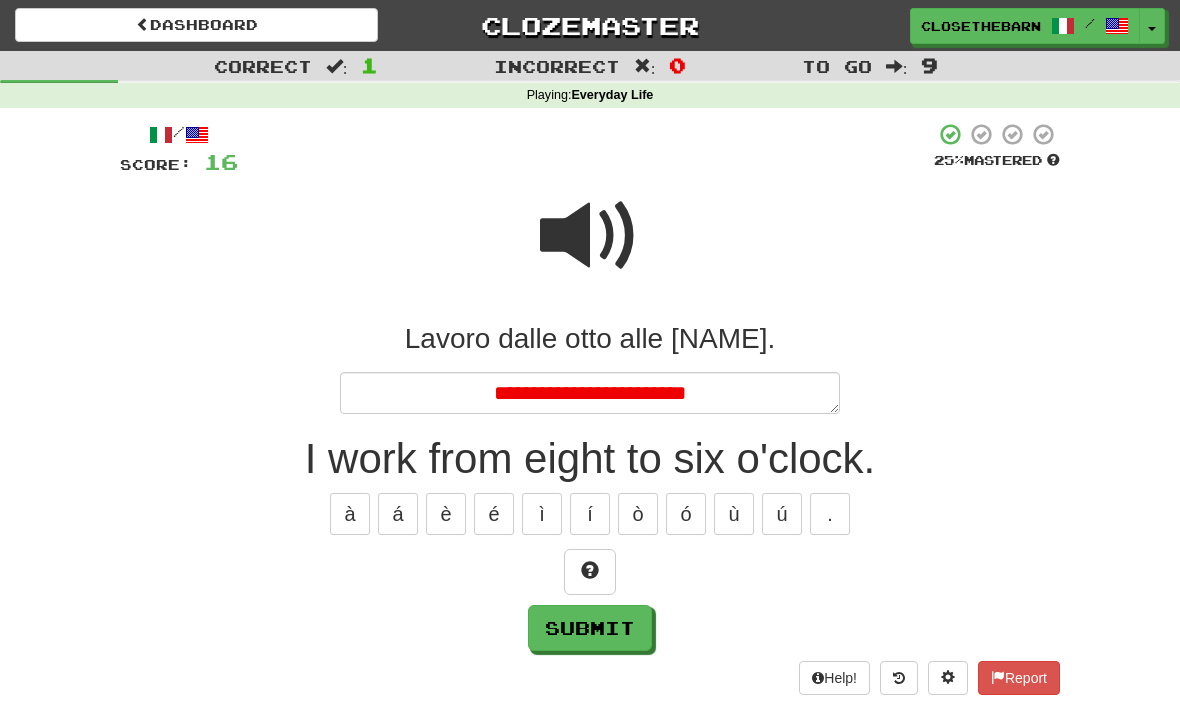 type on "*" 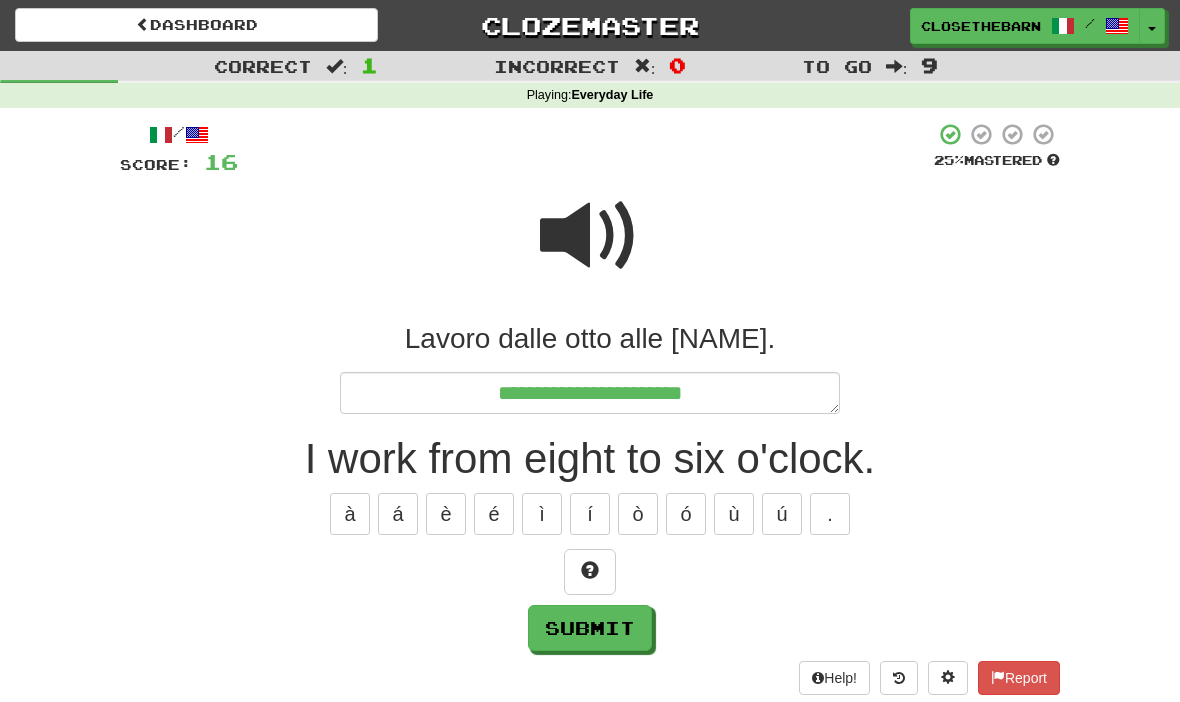 type on "*" 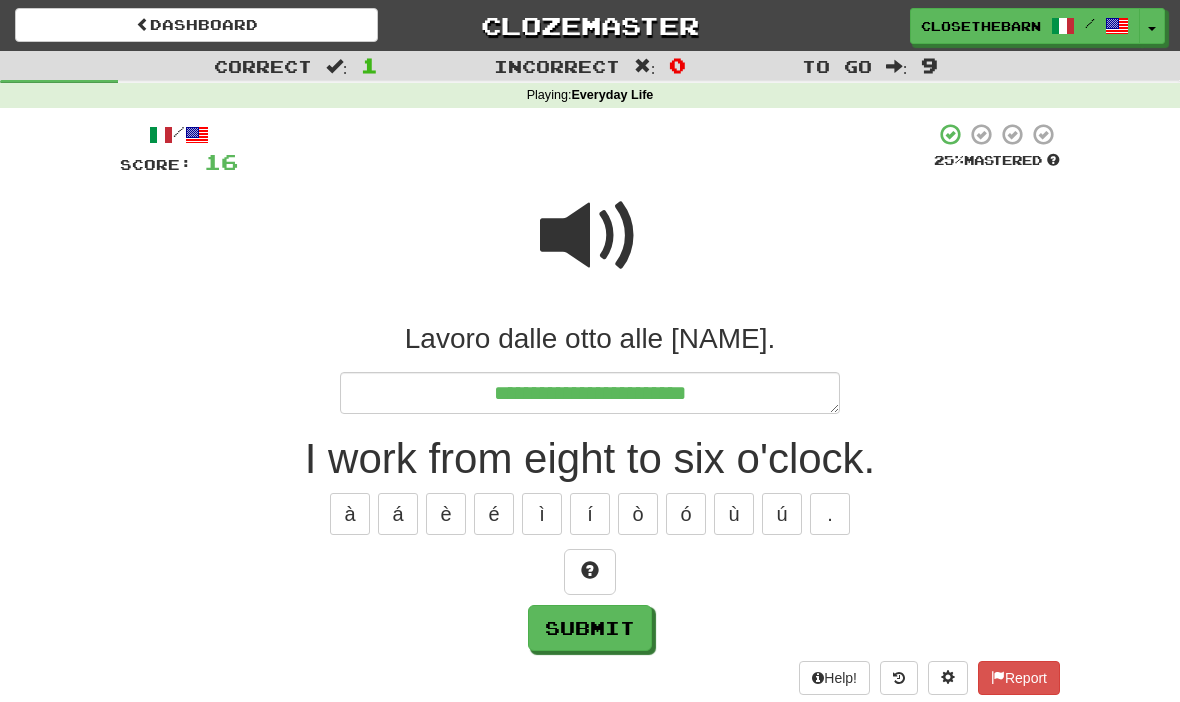 type on "*" 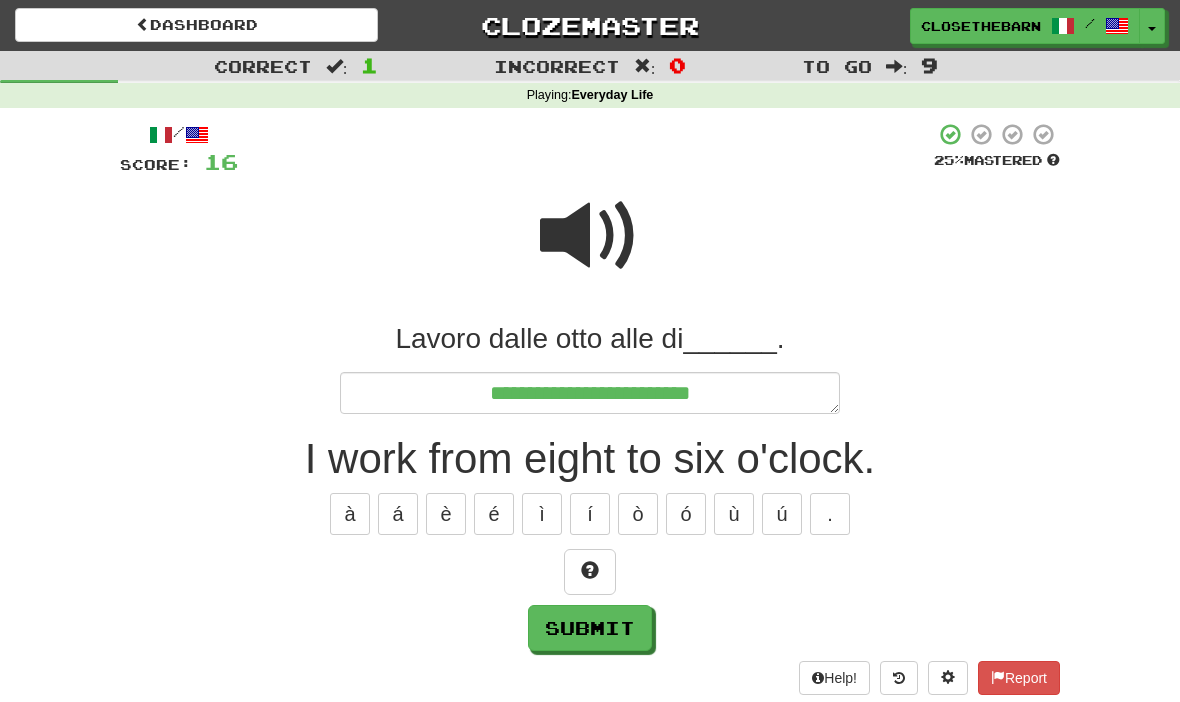 type on "*" 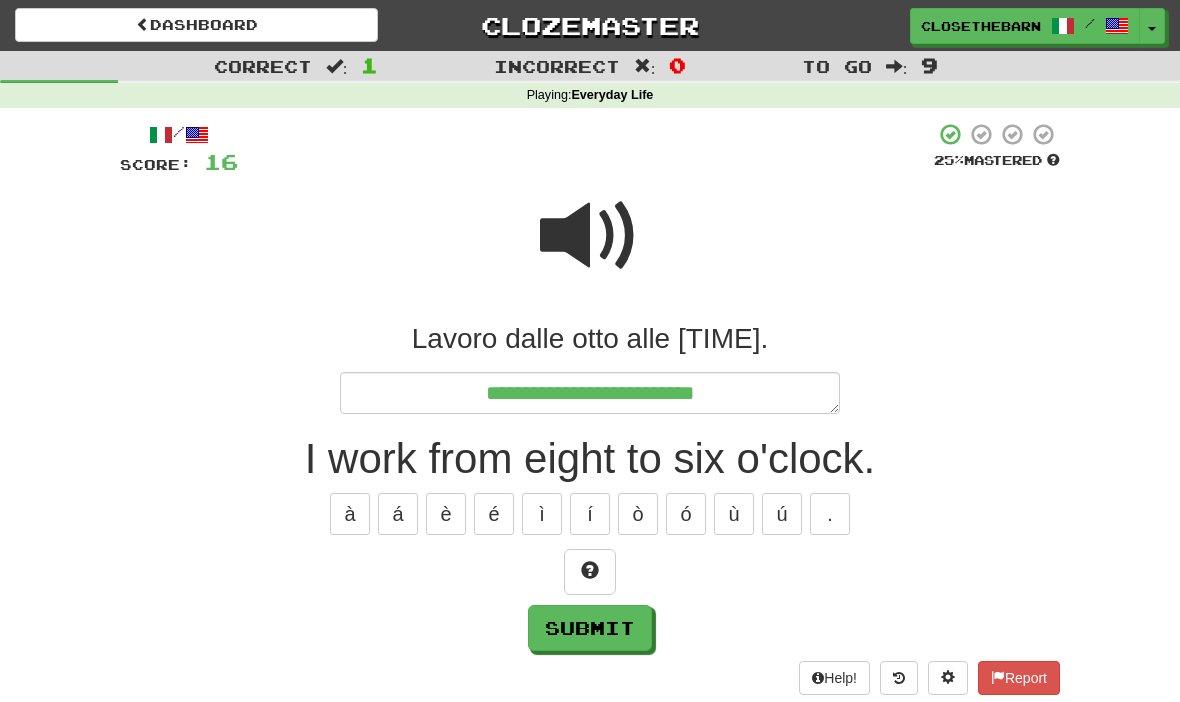 type on "*" 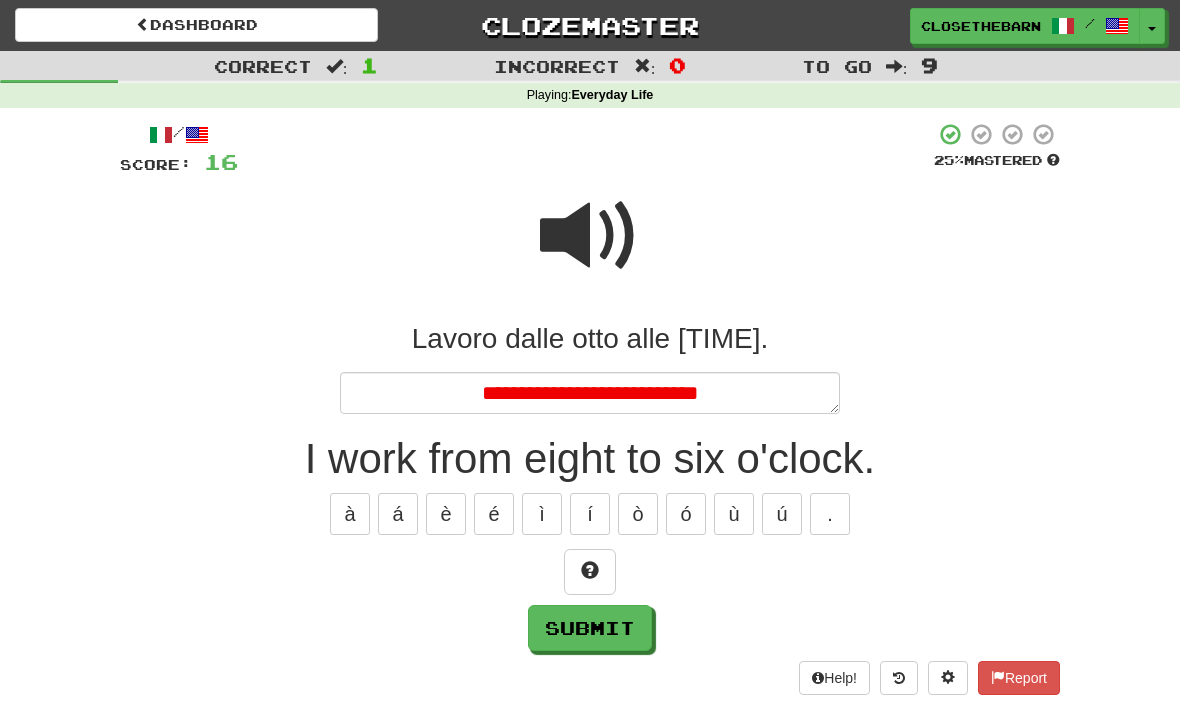 type on "*" 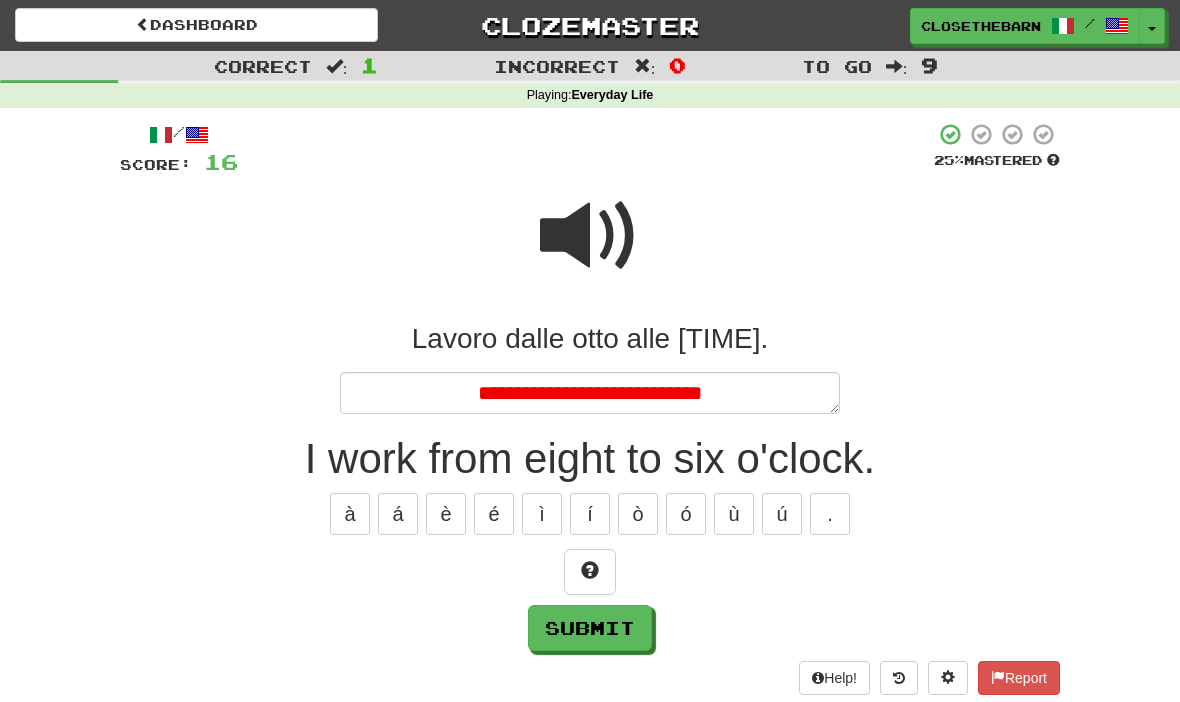 type on "*" 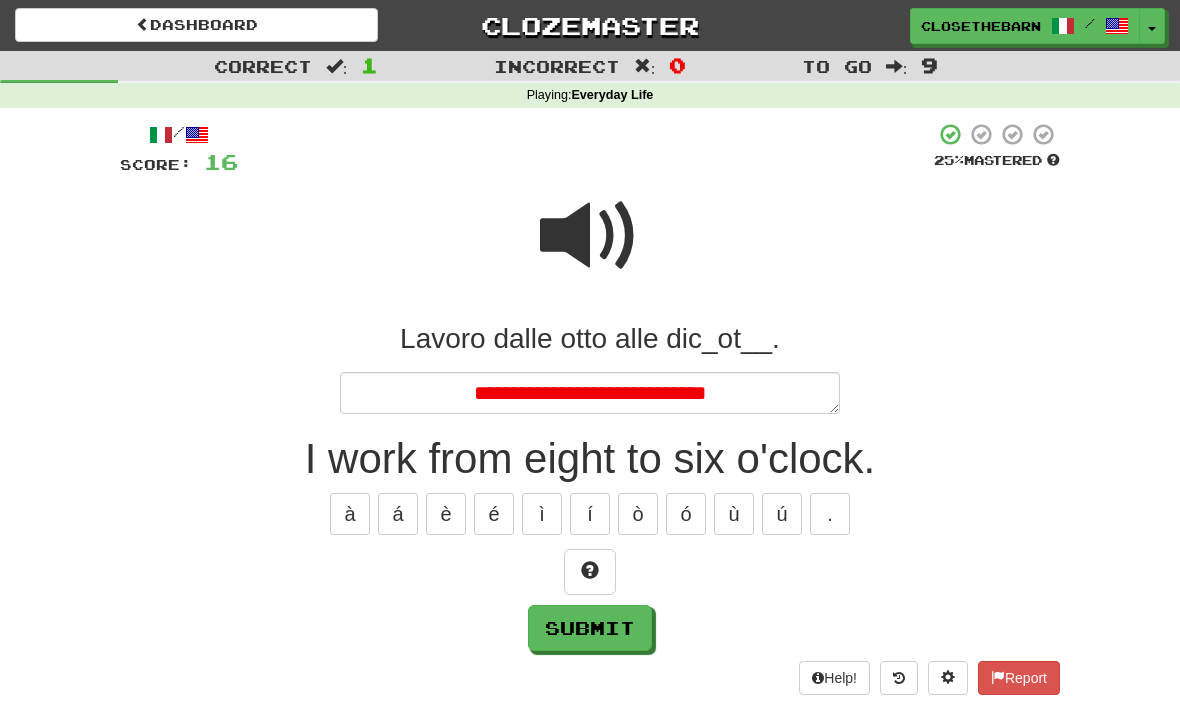 type on "*" 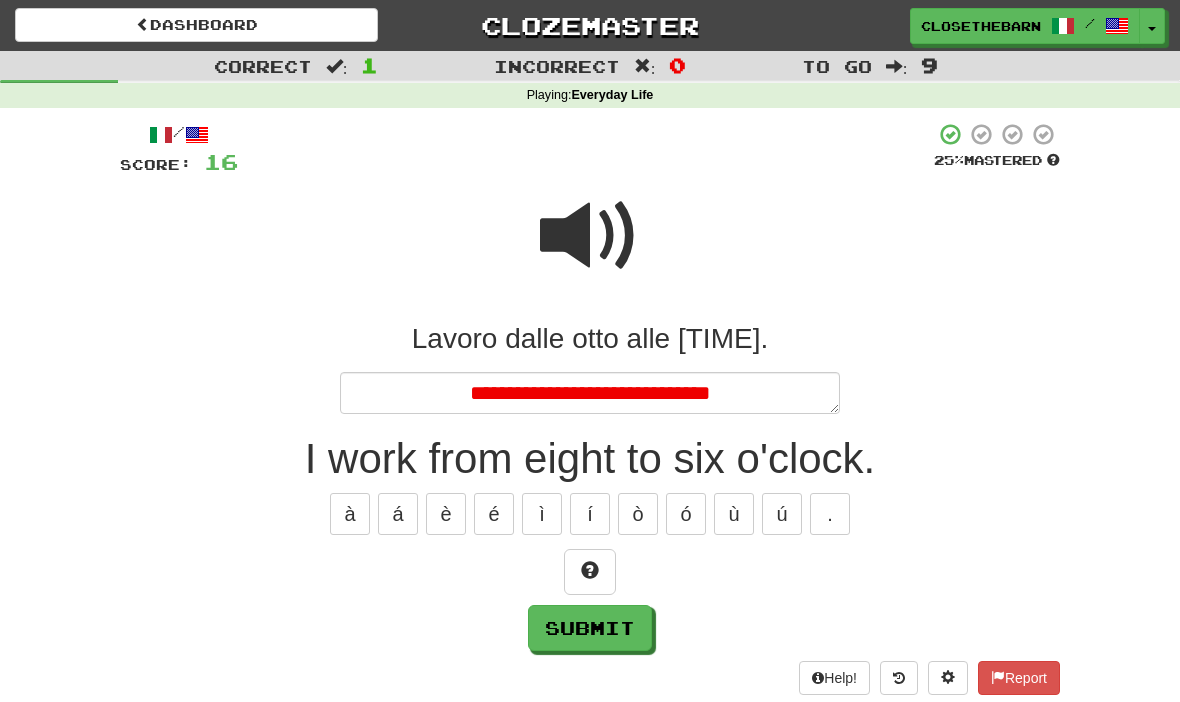 type on "*" 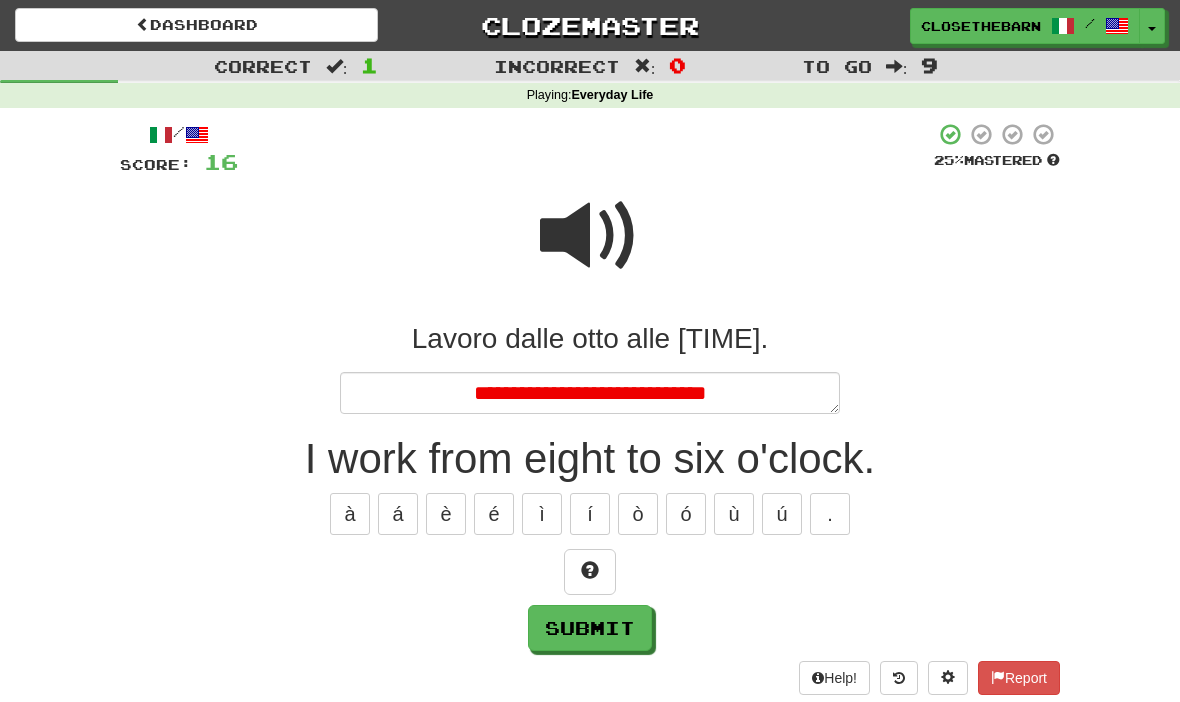 type on "*" 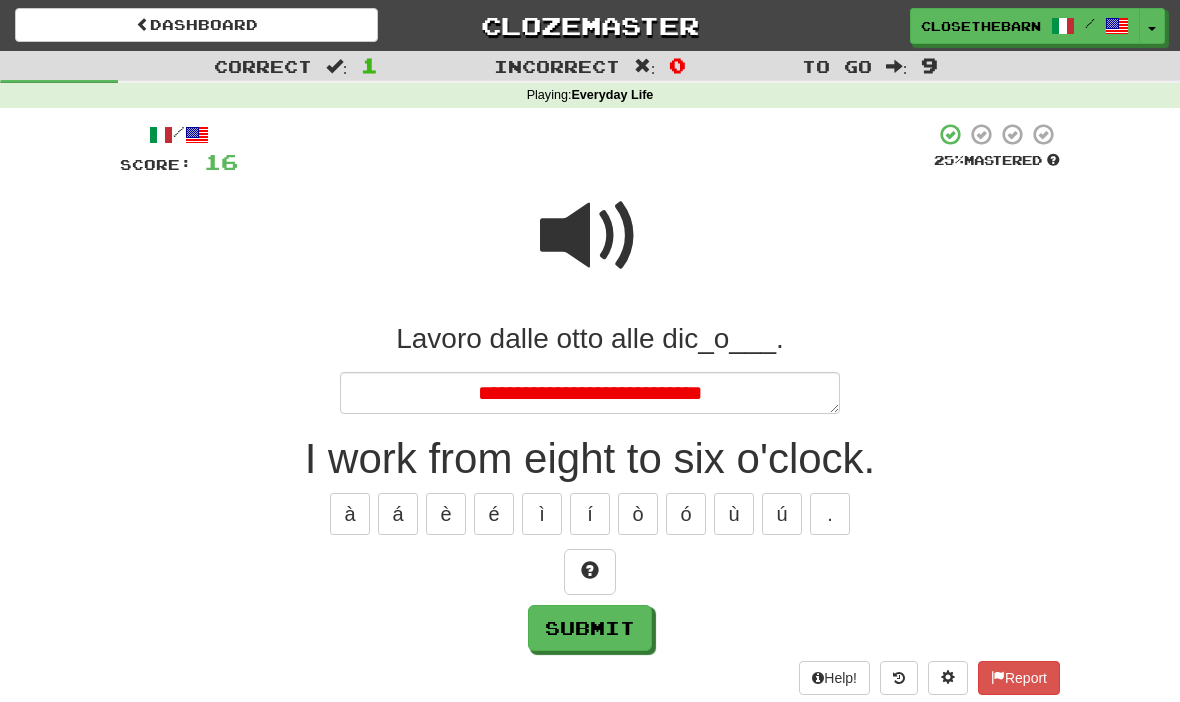 type on "*" 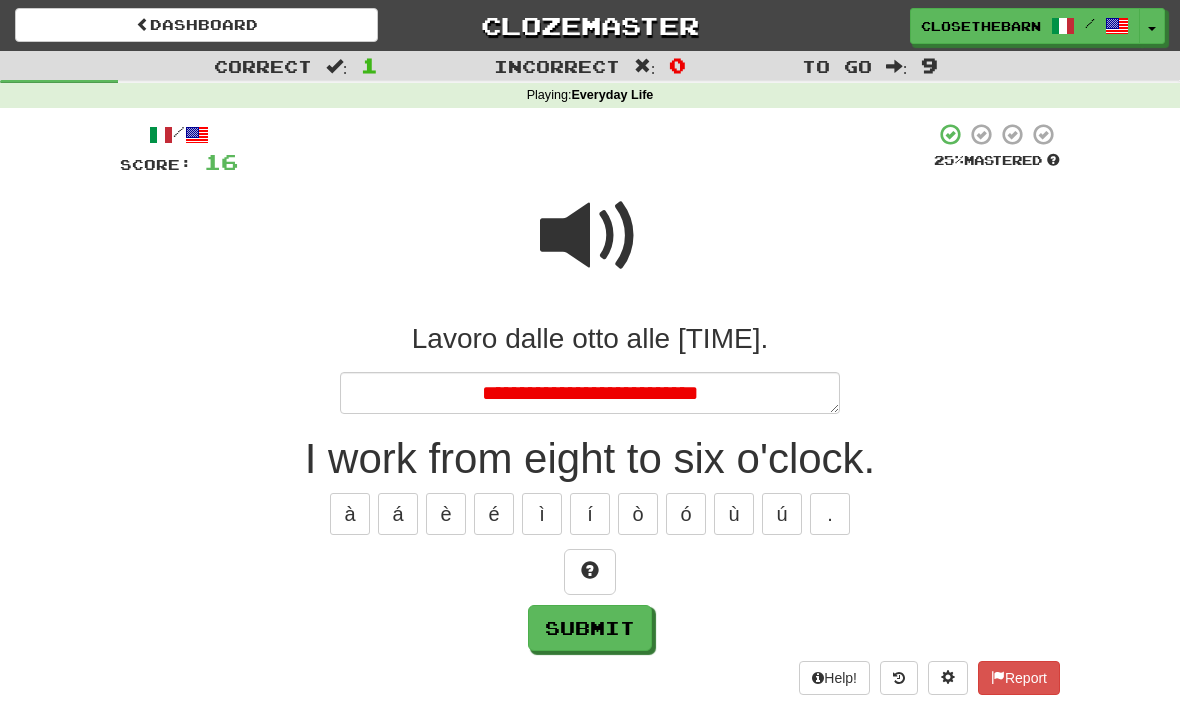 type on "*" 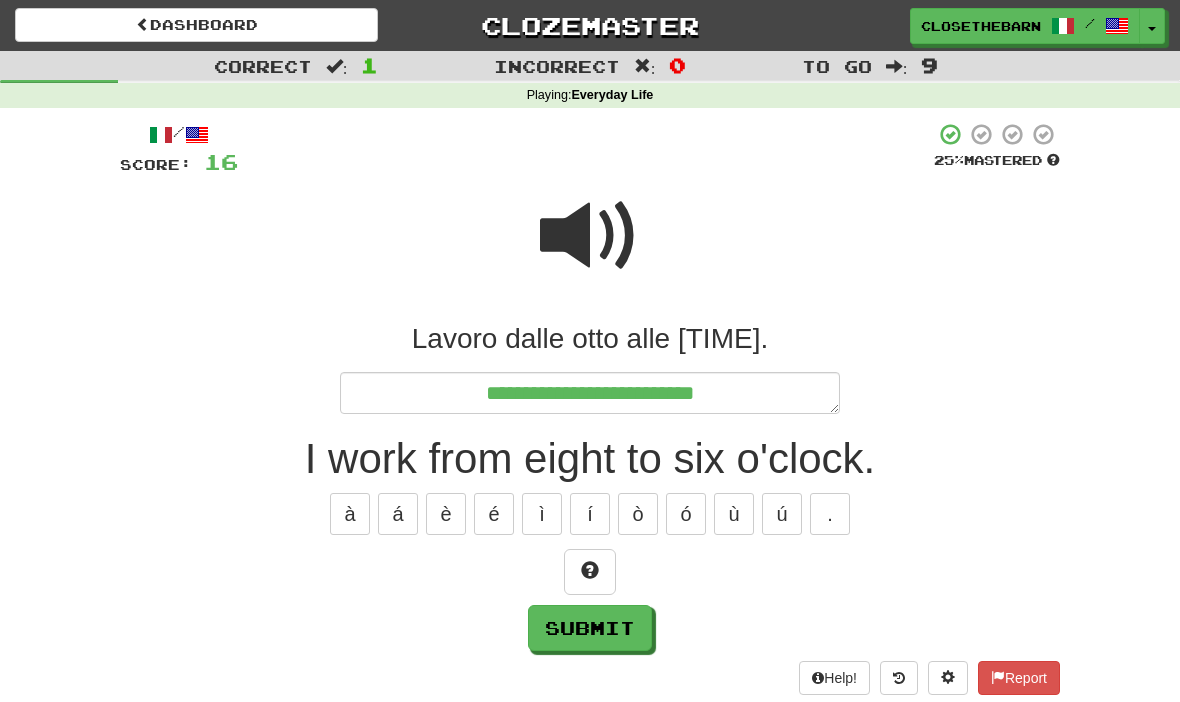 type on "*" 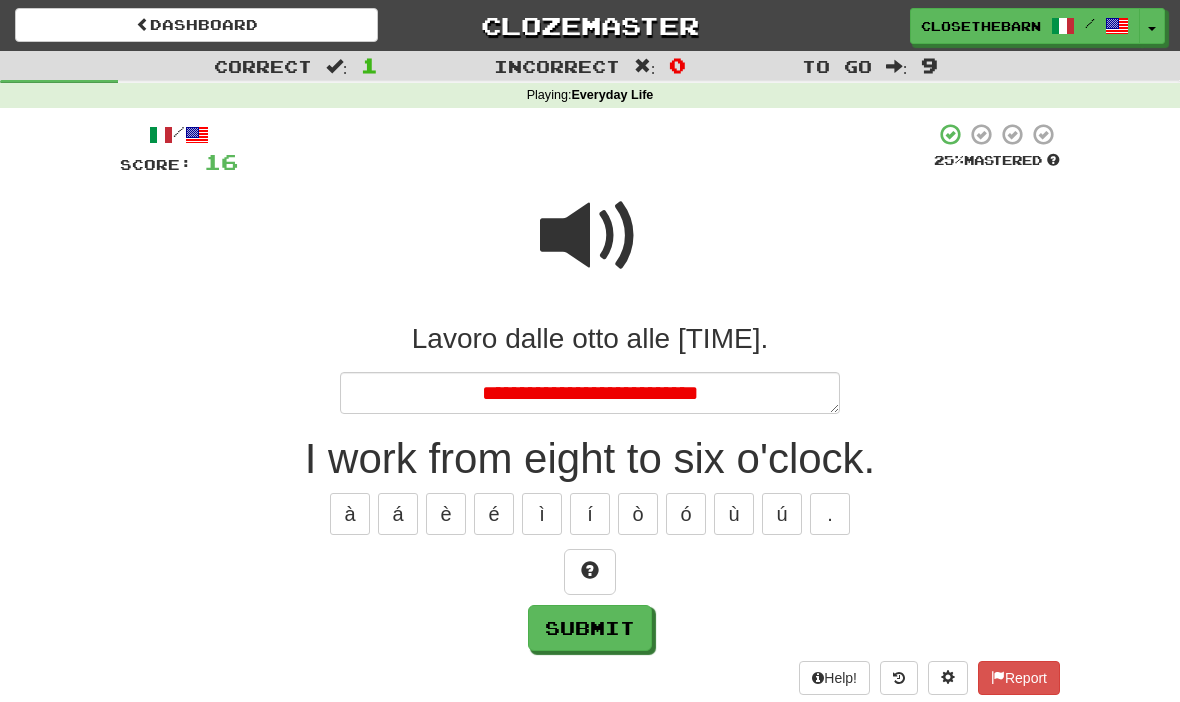 type on "*" 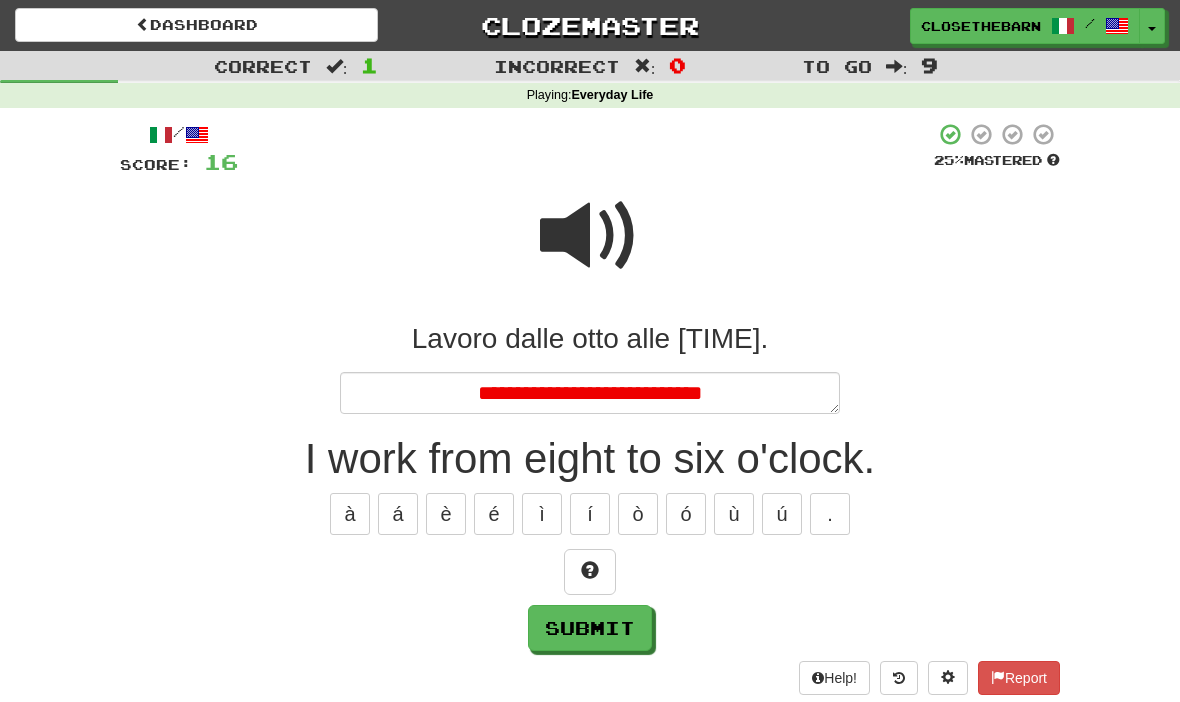 type on "*" 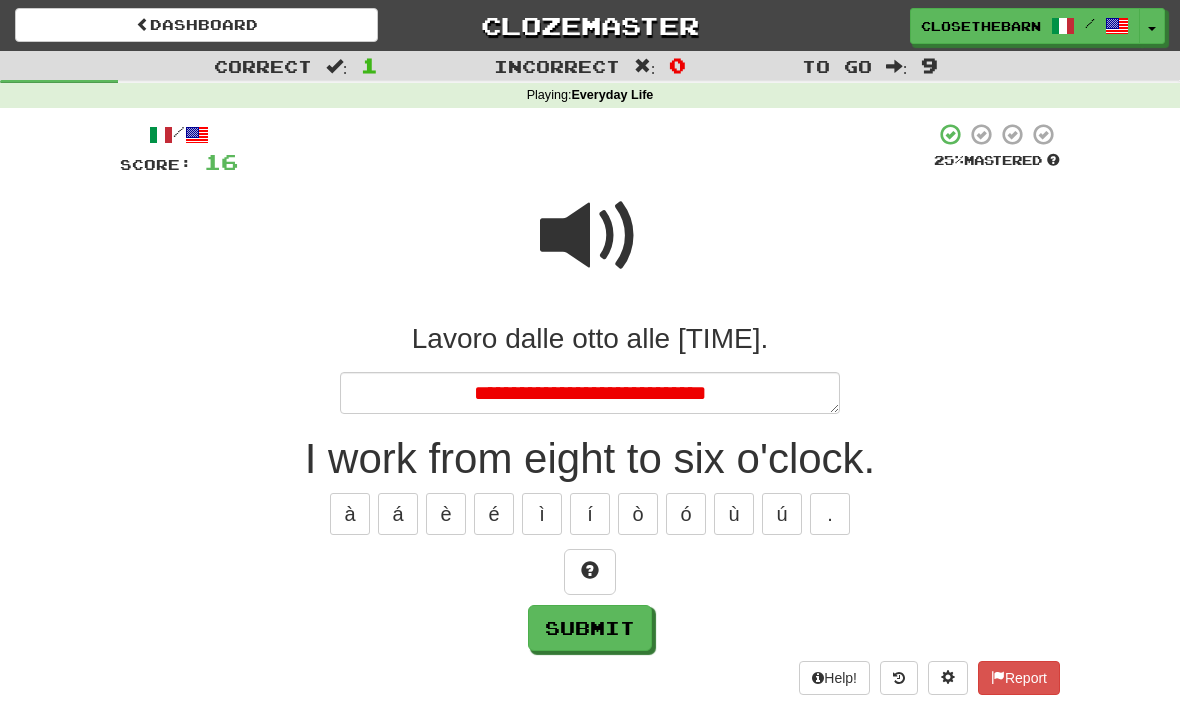 type on "*" 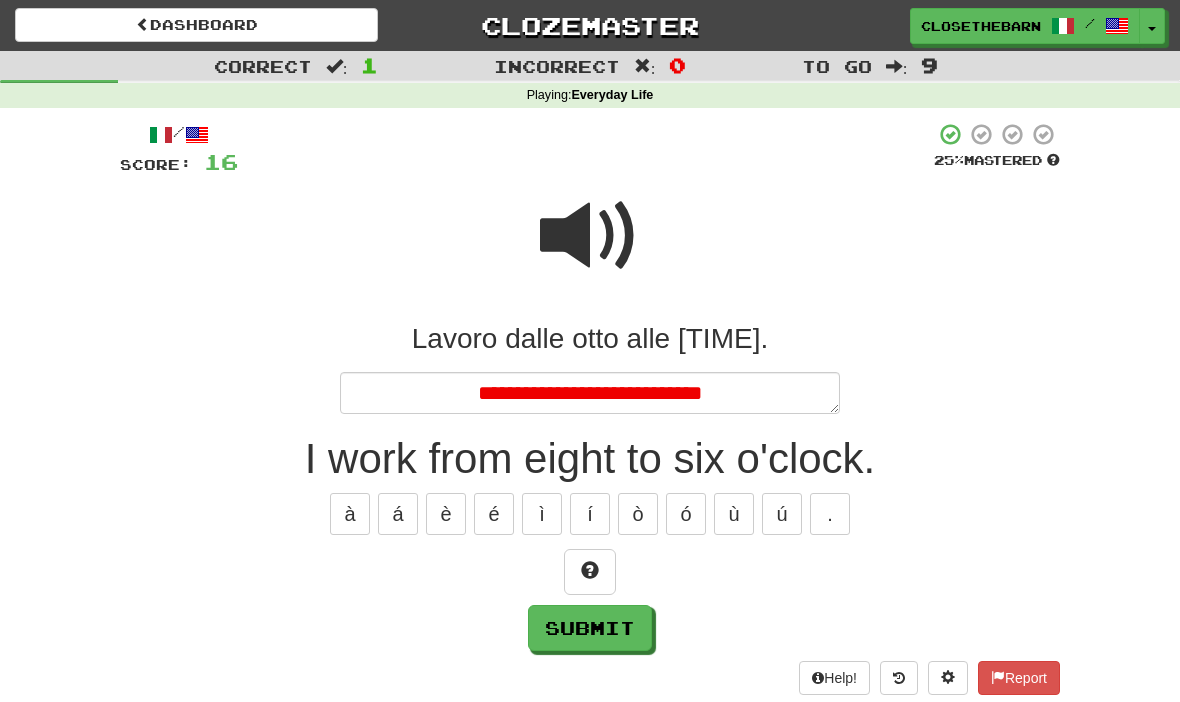 type on "*" 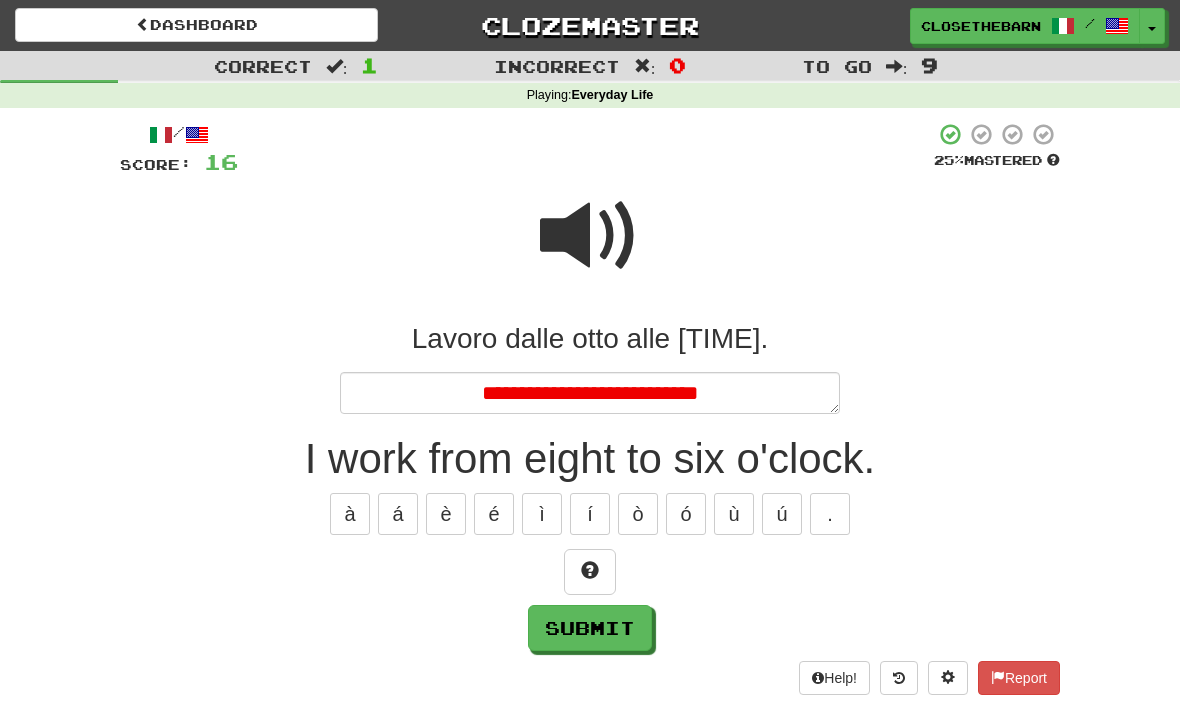 type on "*" 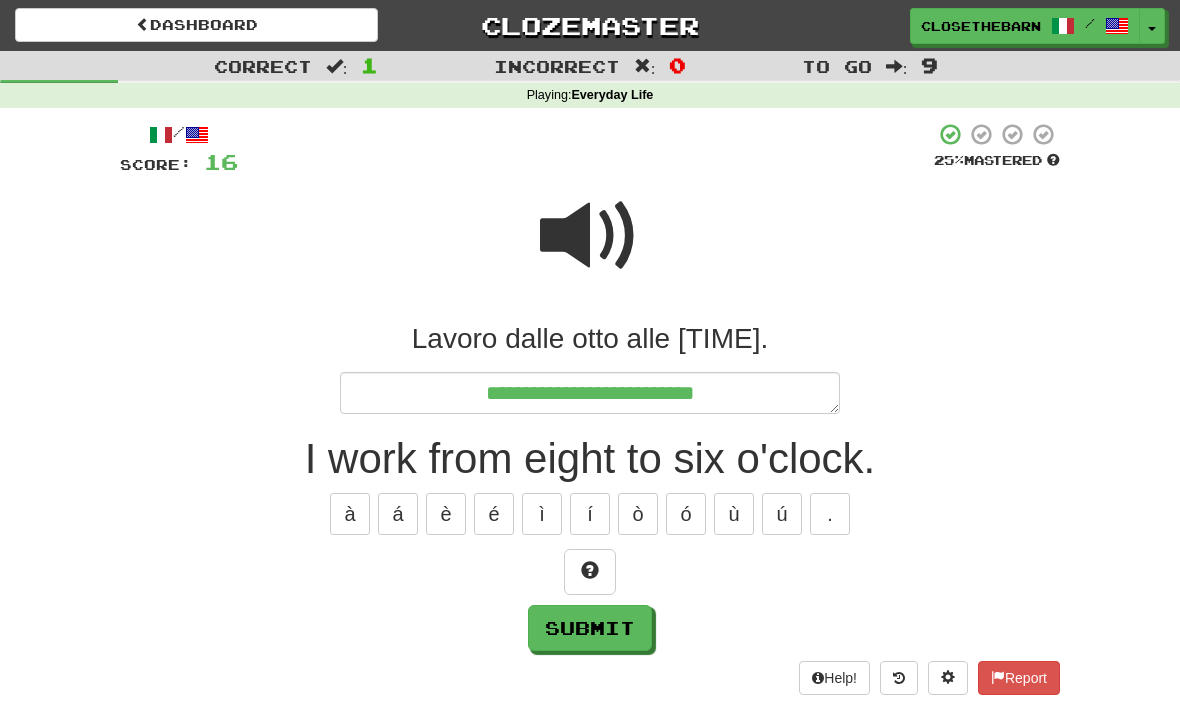type on "*" 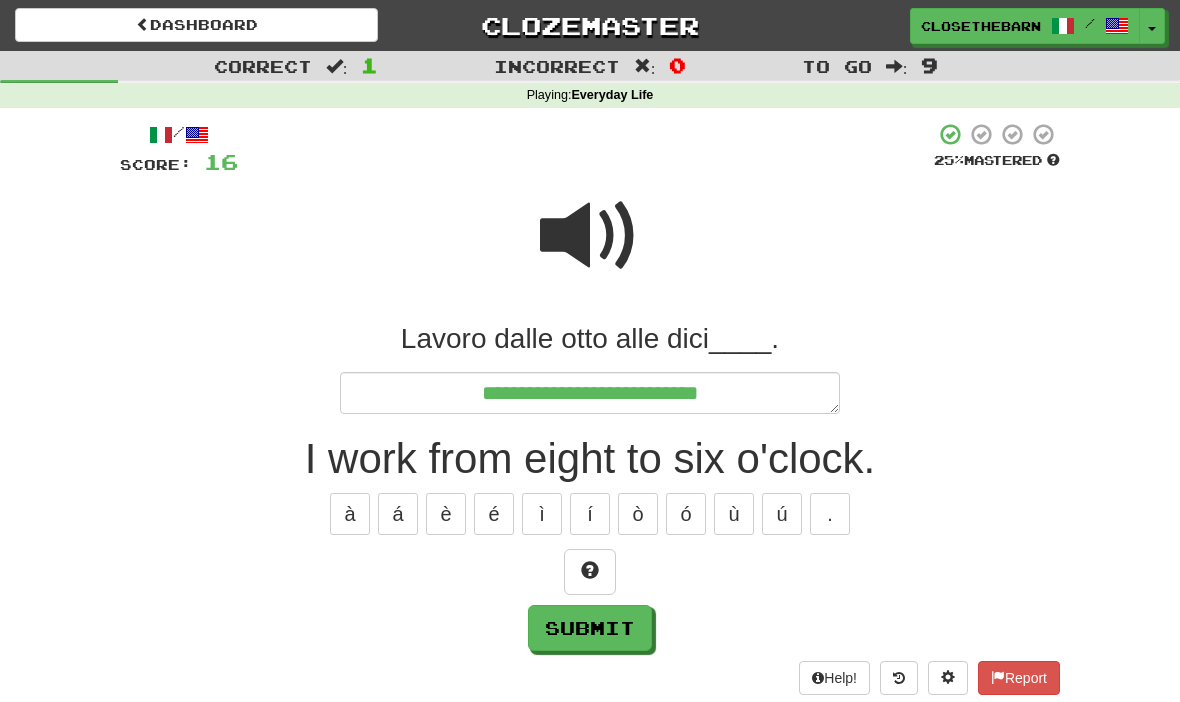 type on "*" 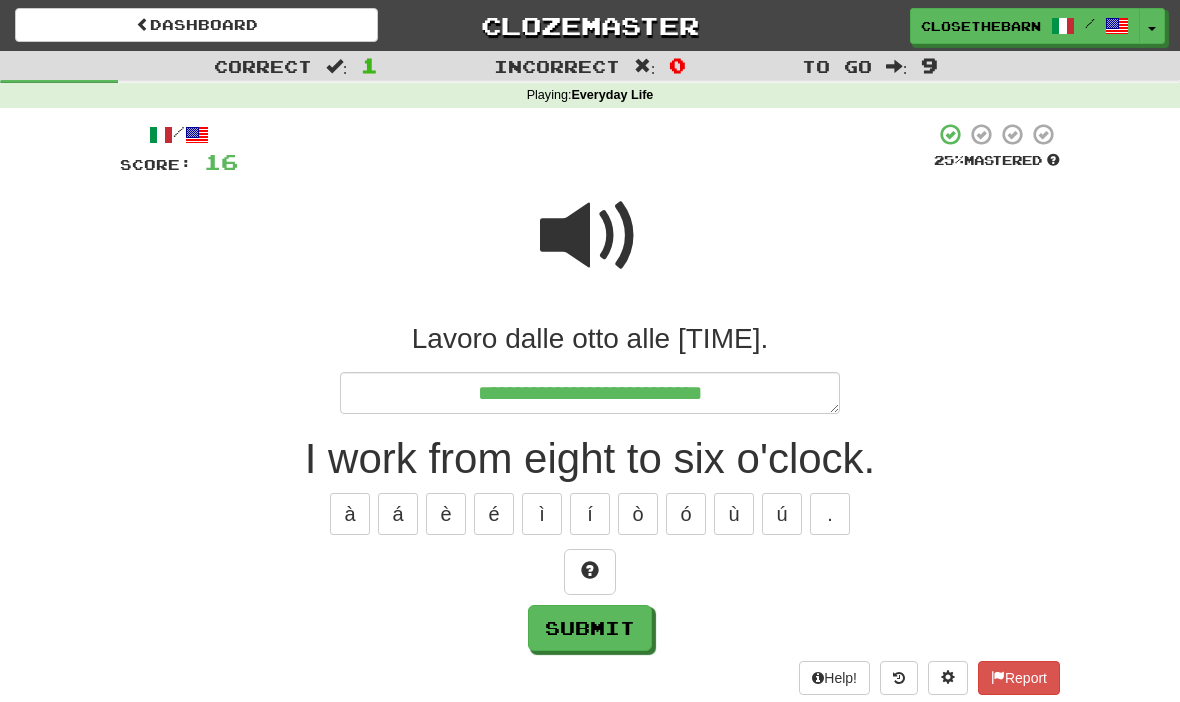 type on "*" 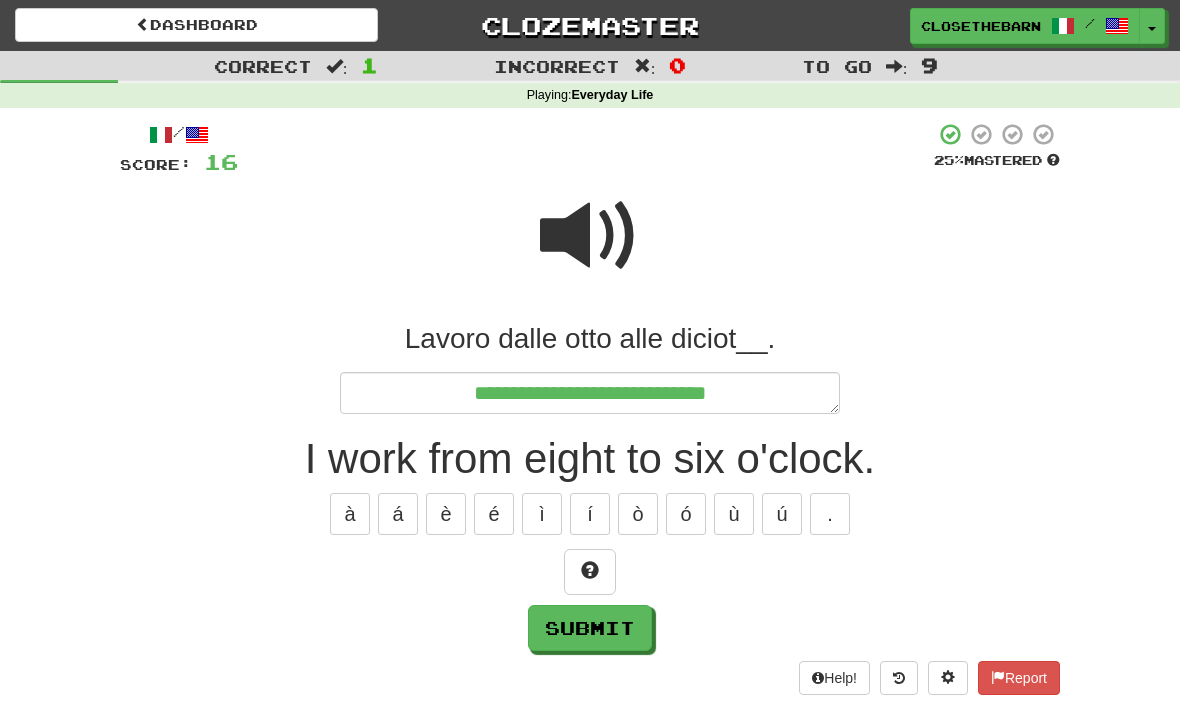 type on "*" 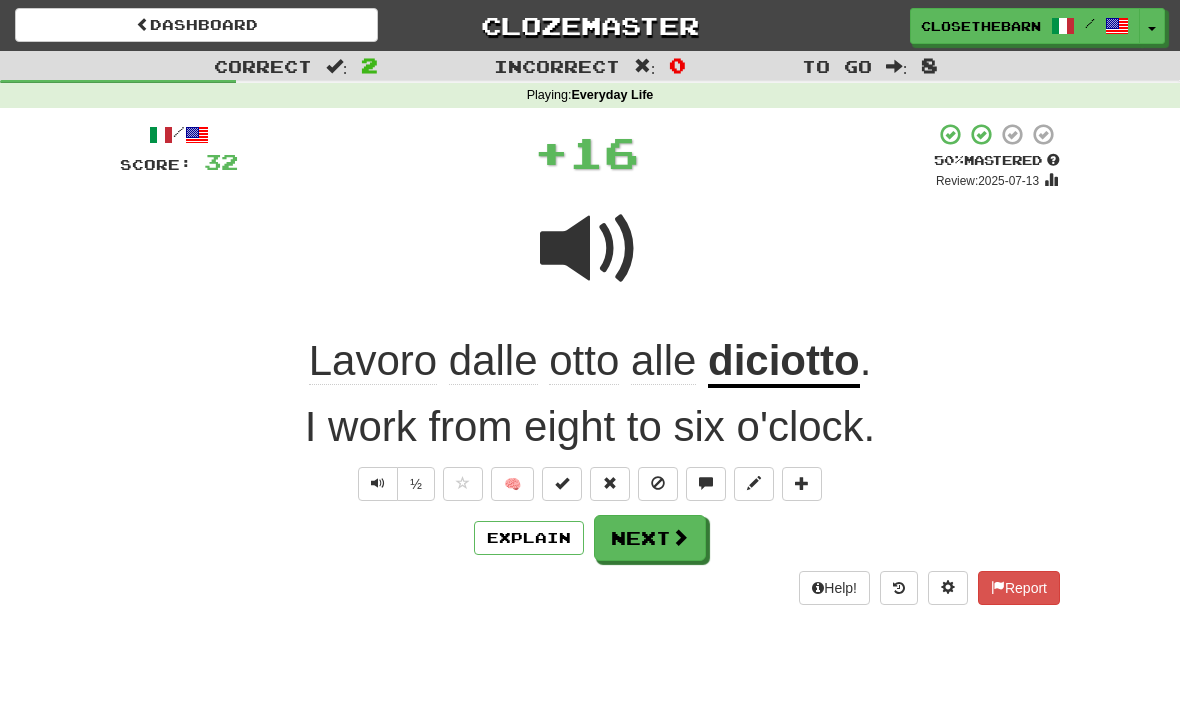 click at bounding box center (680, 537) 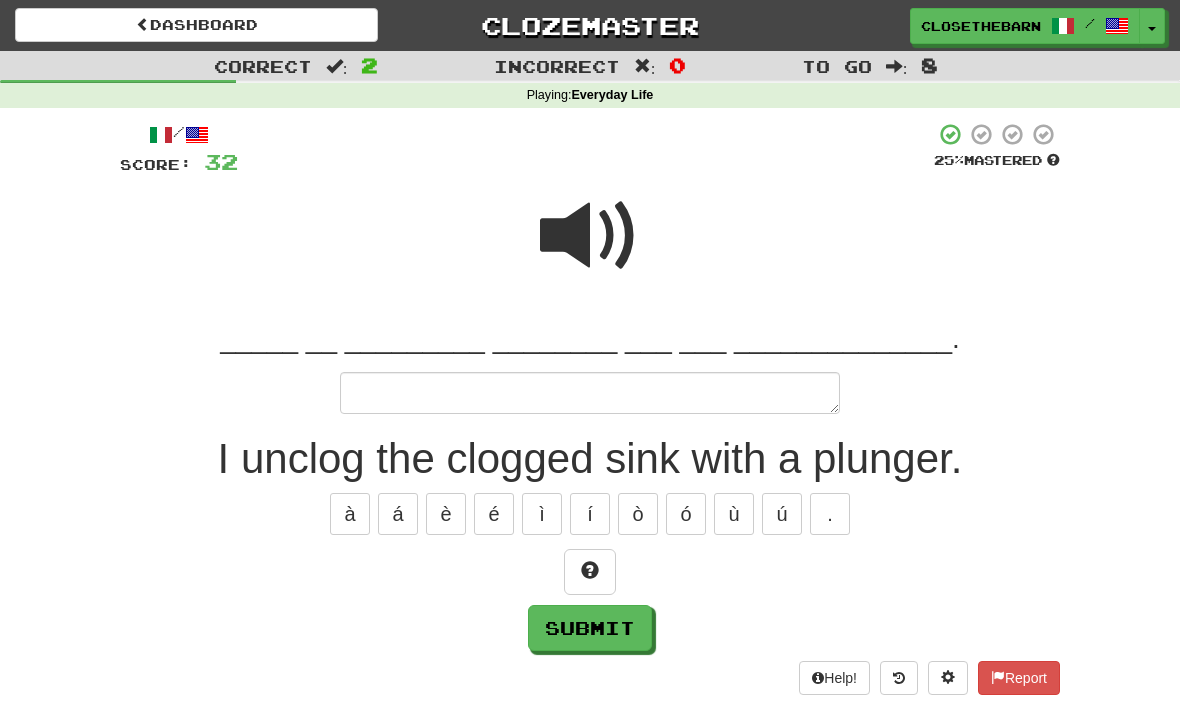 click at bounding box center (590, 572) 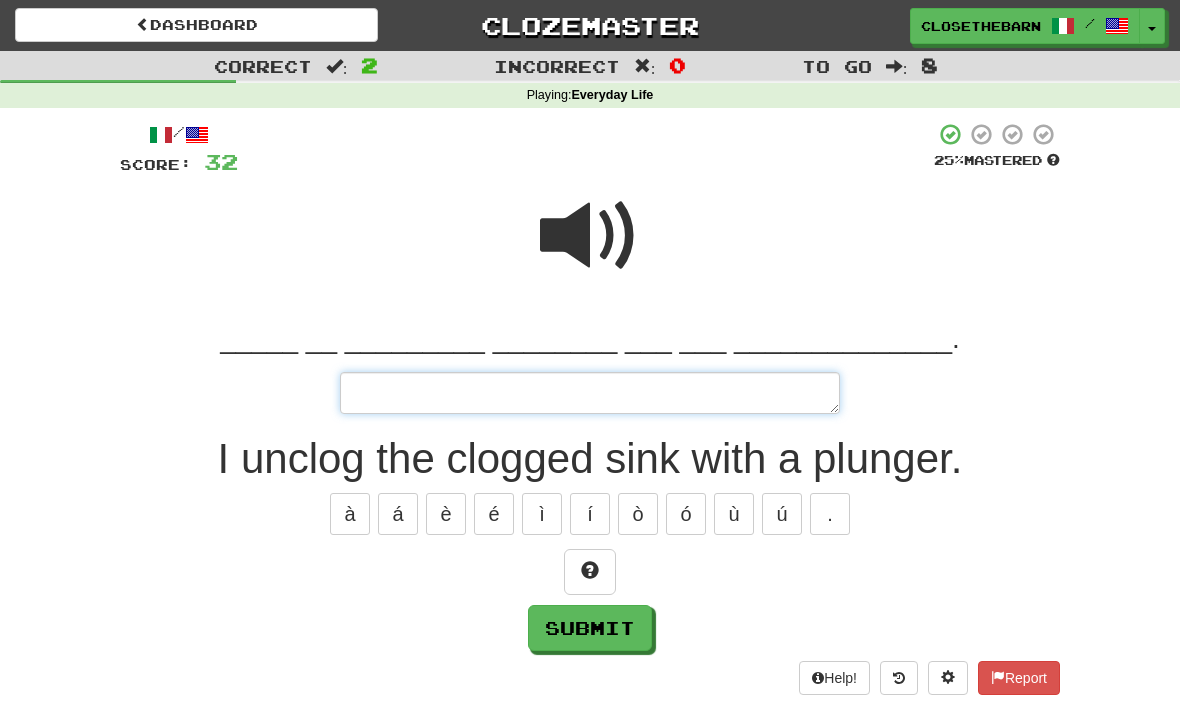 type on "*" 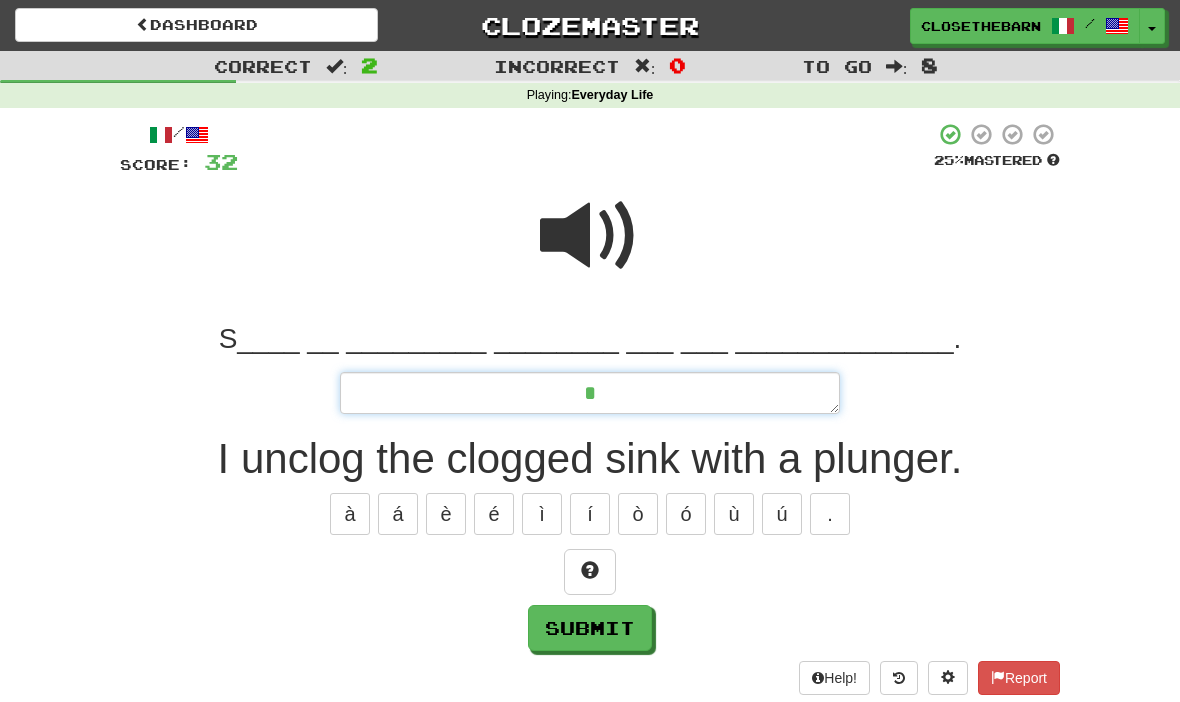 type on "*" 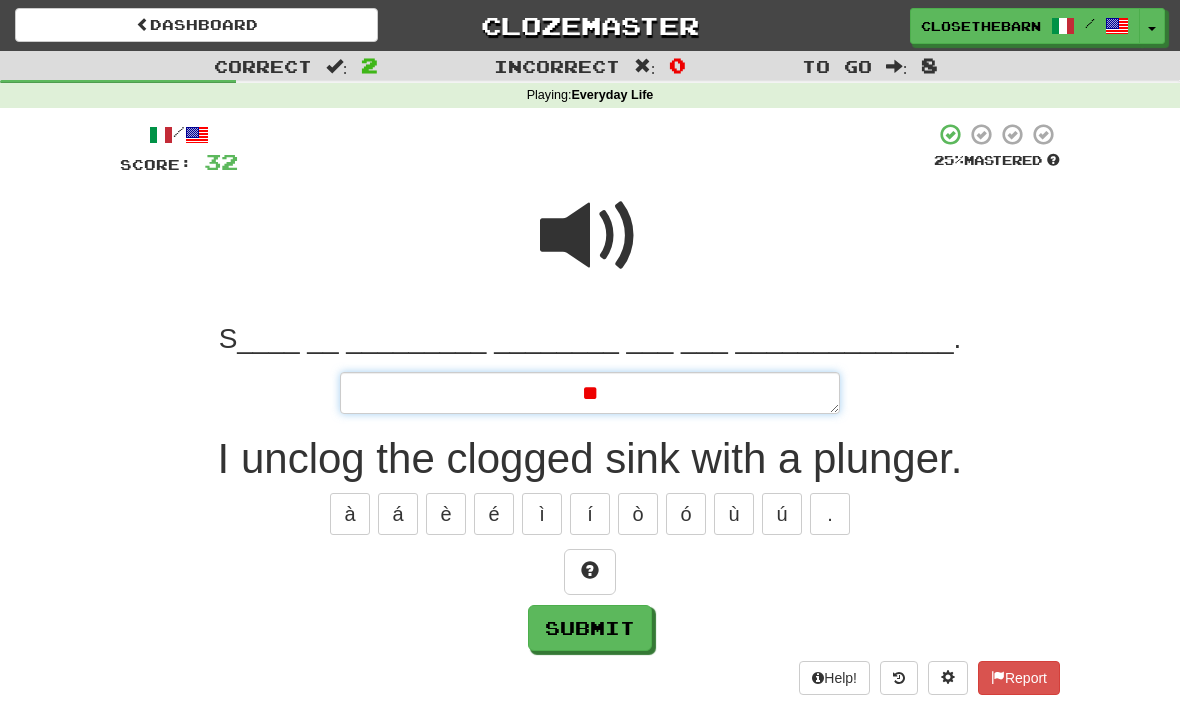 type on "*" 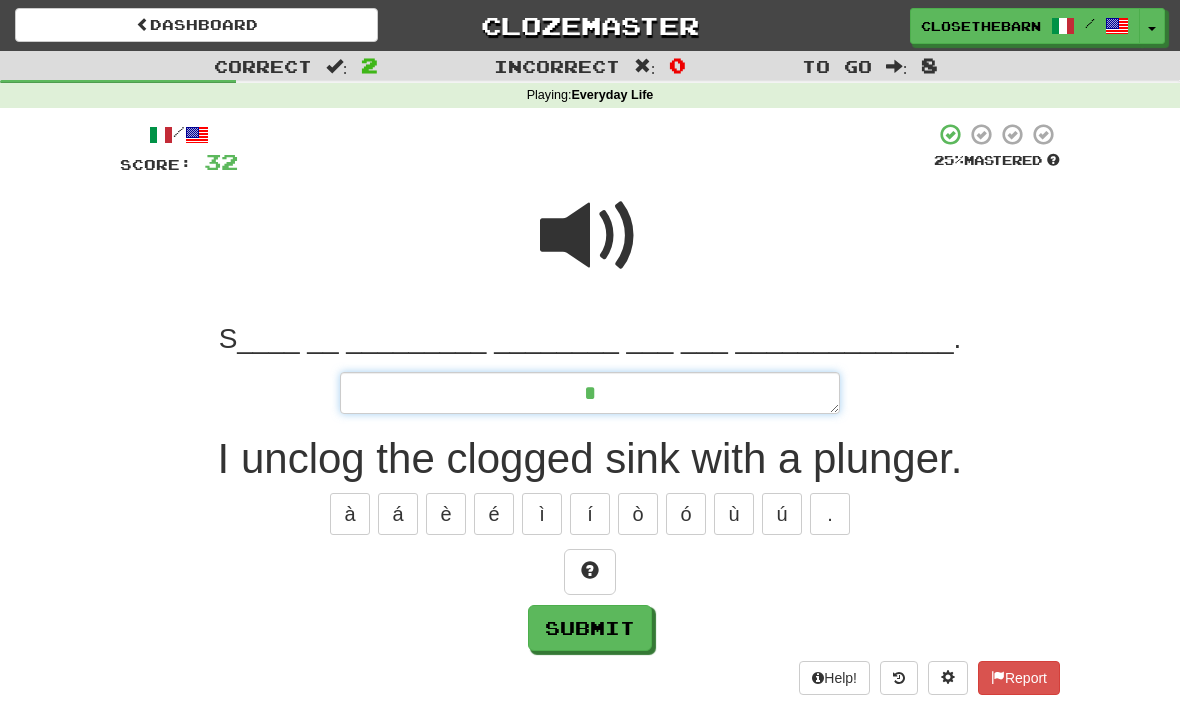 type on "*" 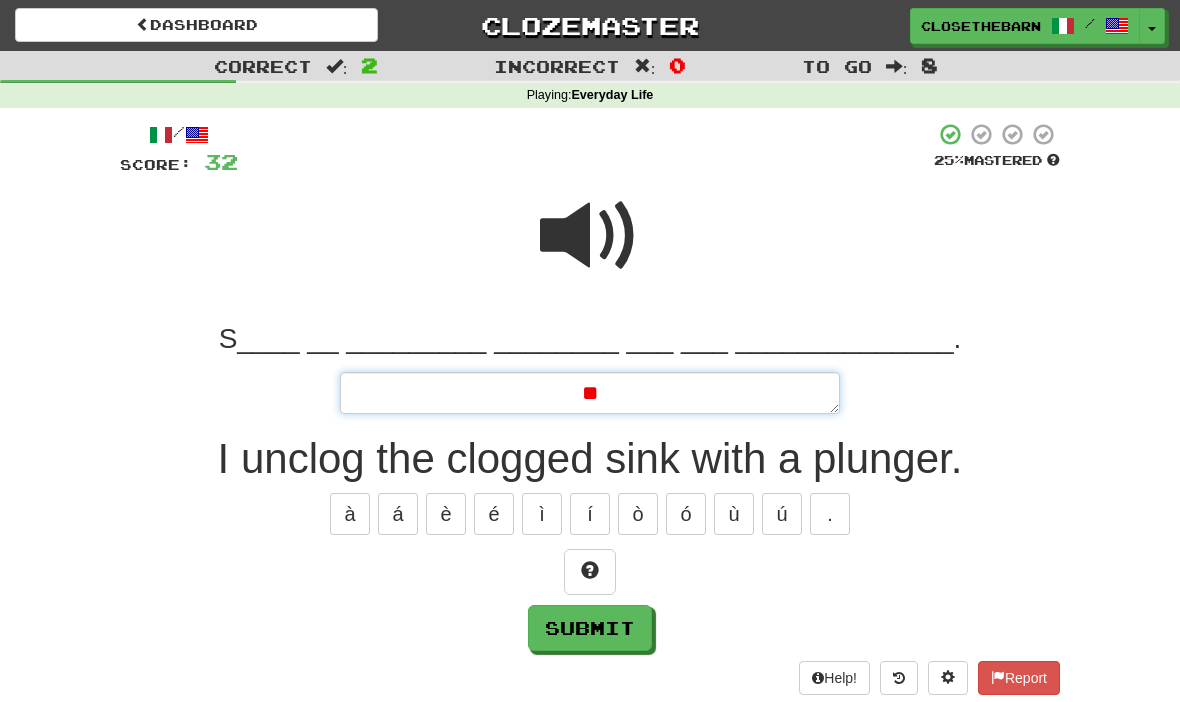 type on "*" 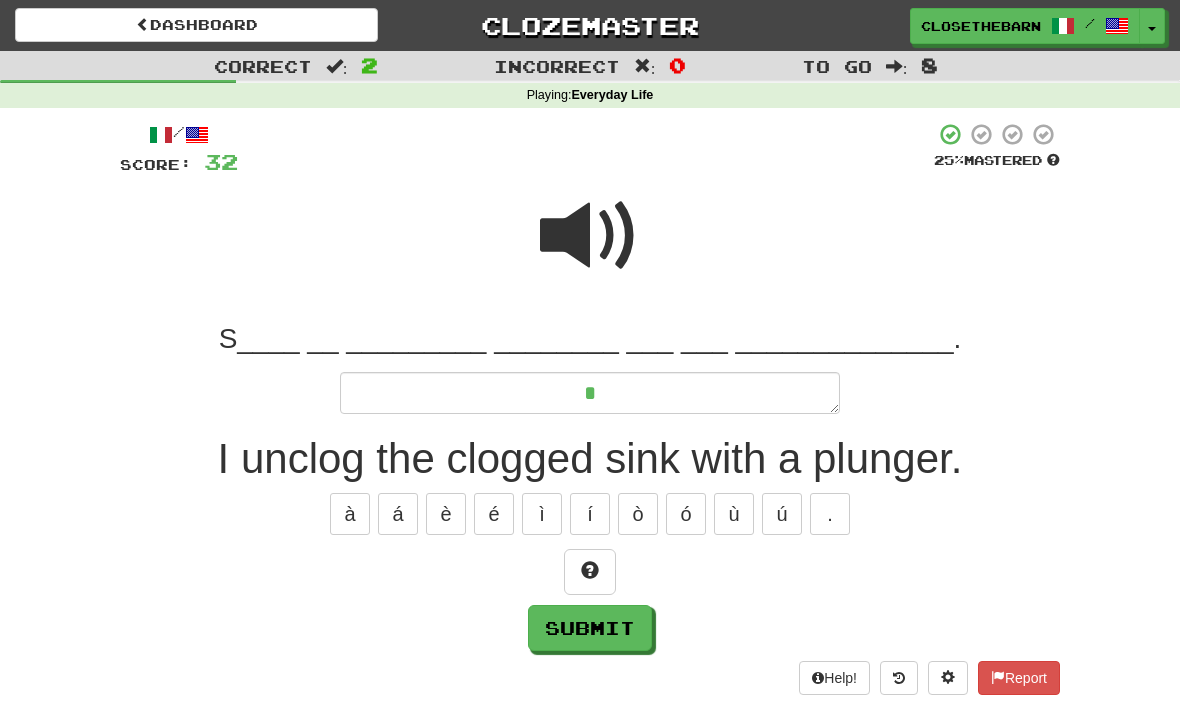 click at bounding box center [590, 572] 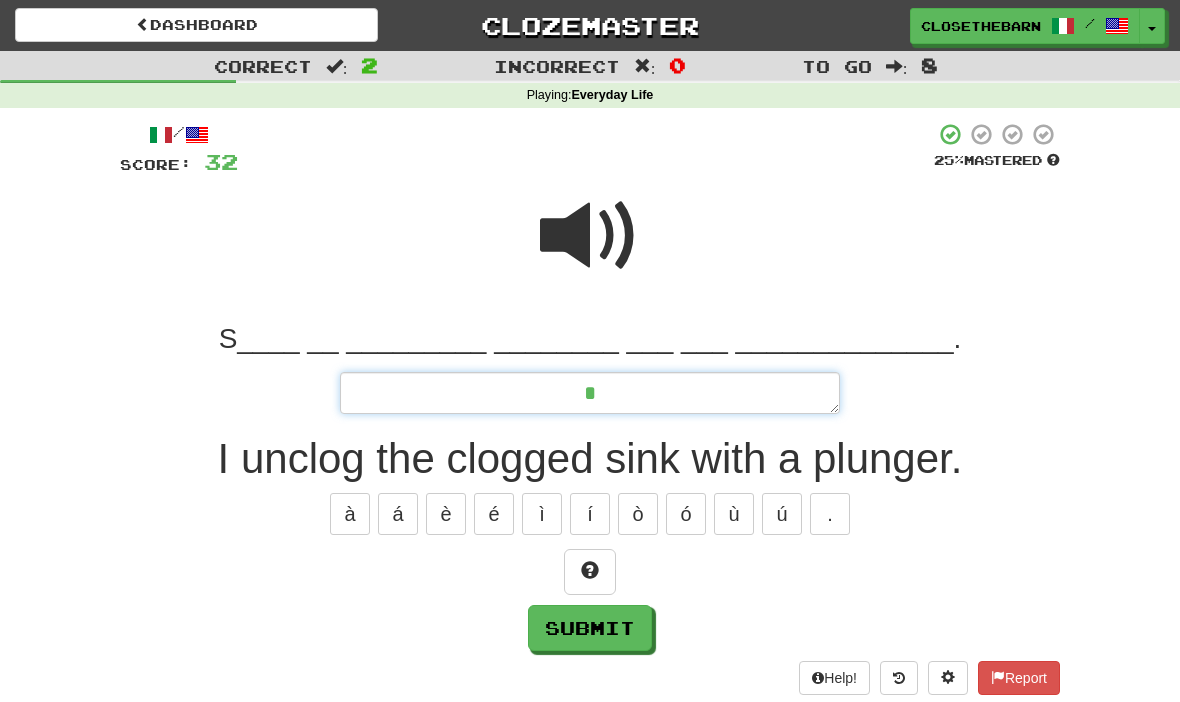 type on "*" 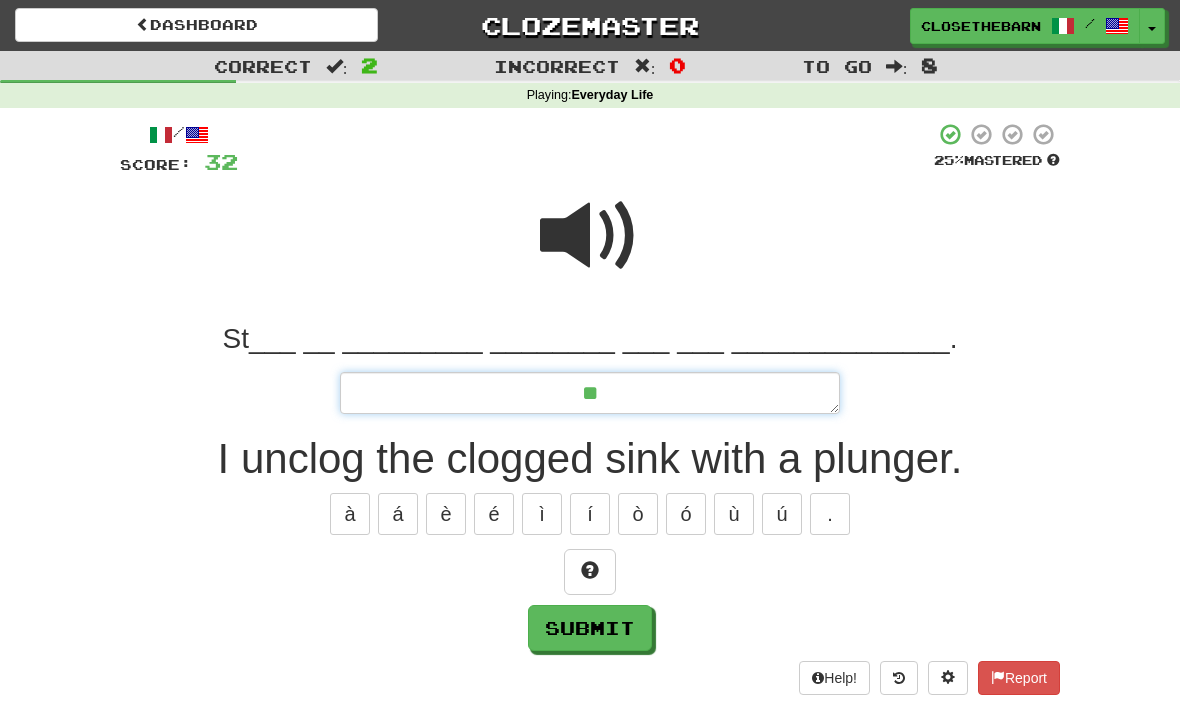 type on "*" 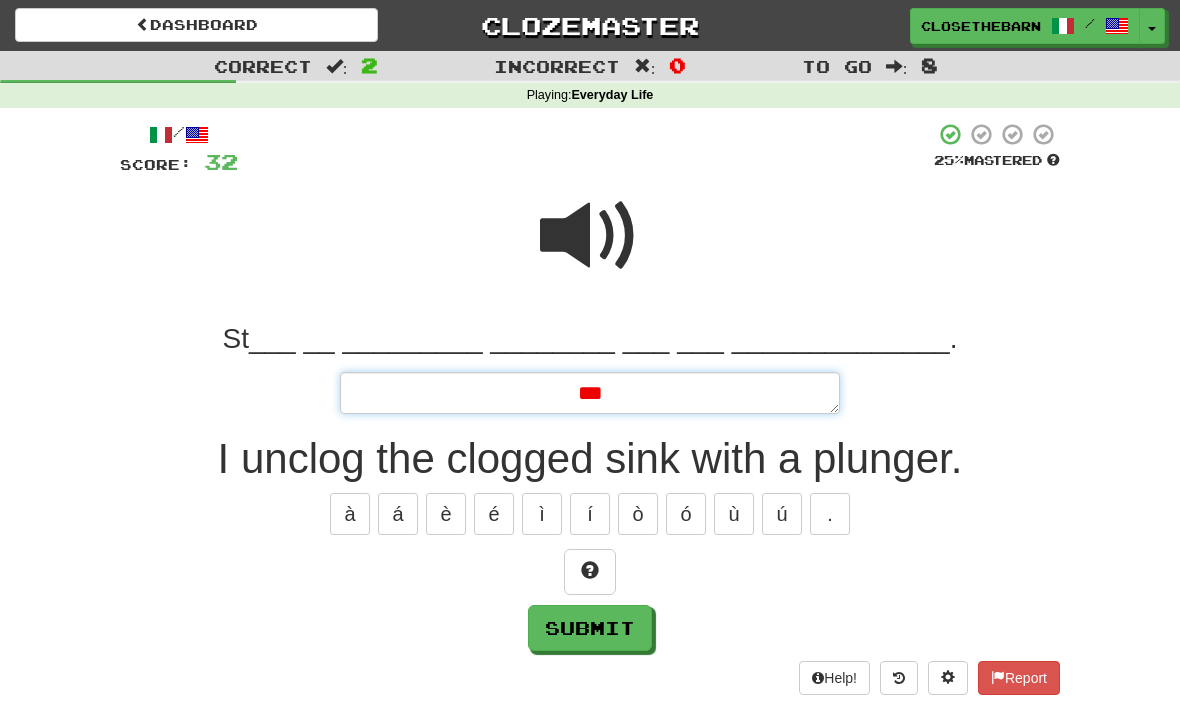 type on "*" 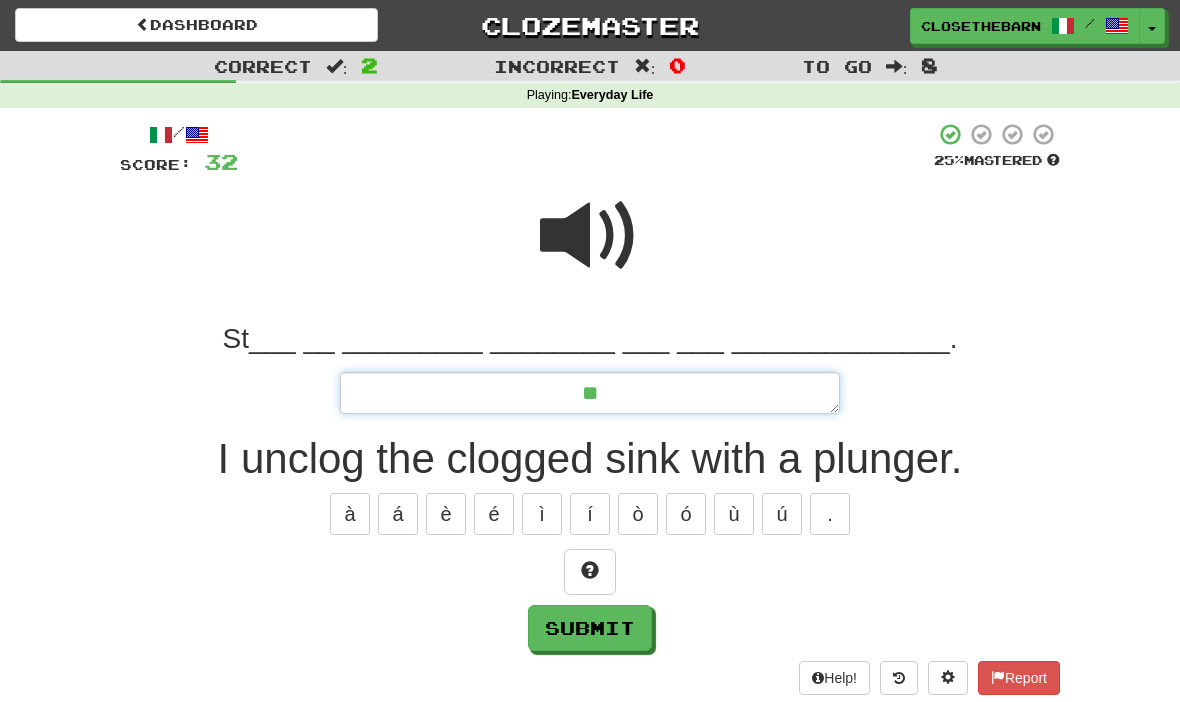 type on "*" 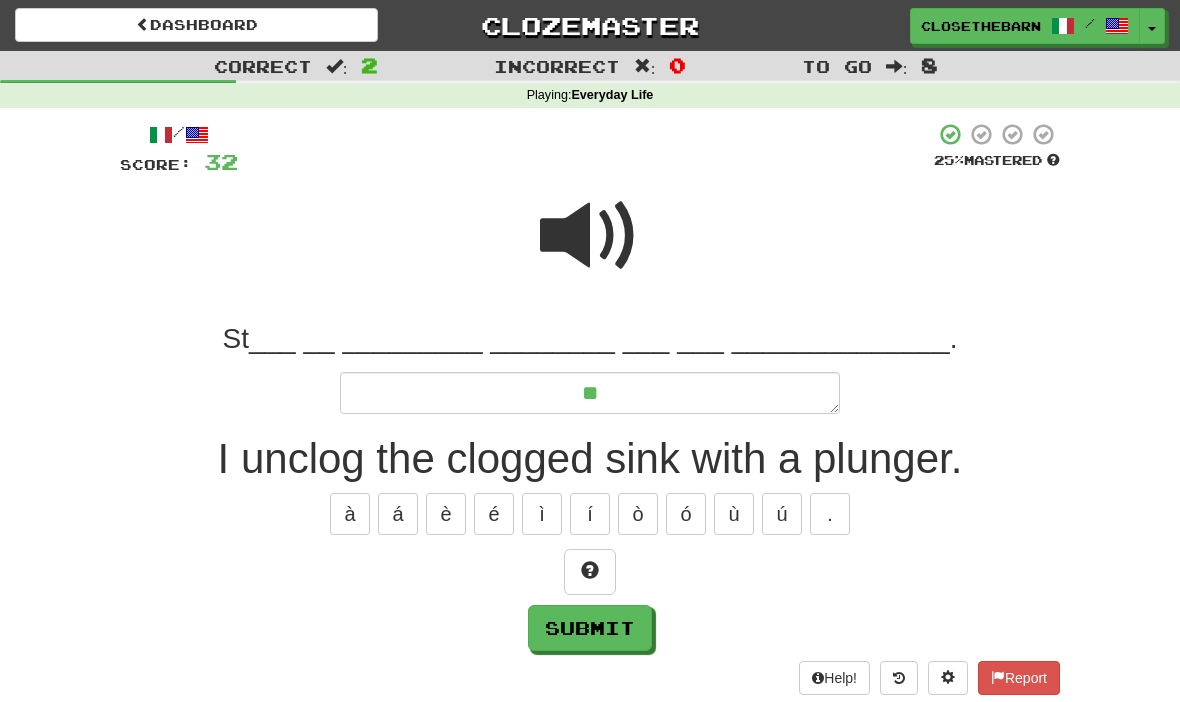 click at bounding box center [590, 570] 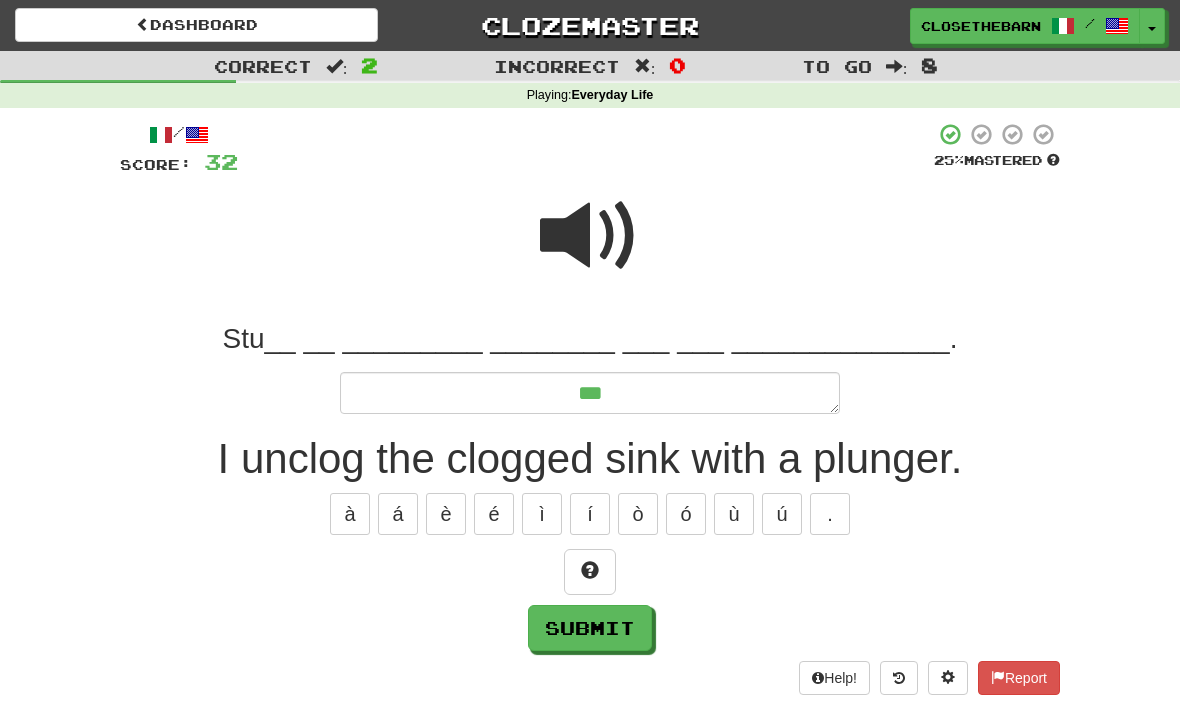 click at bounding box center [590, 570] 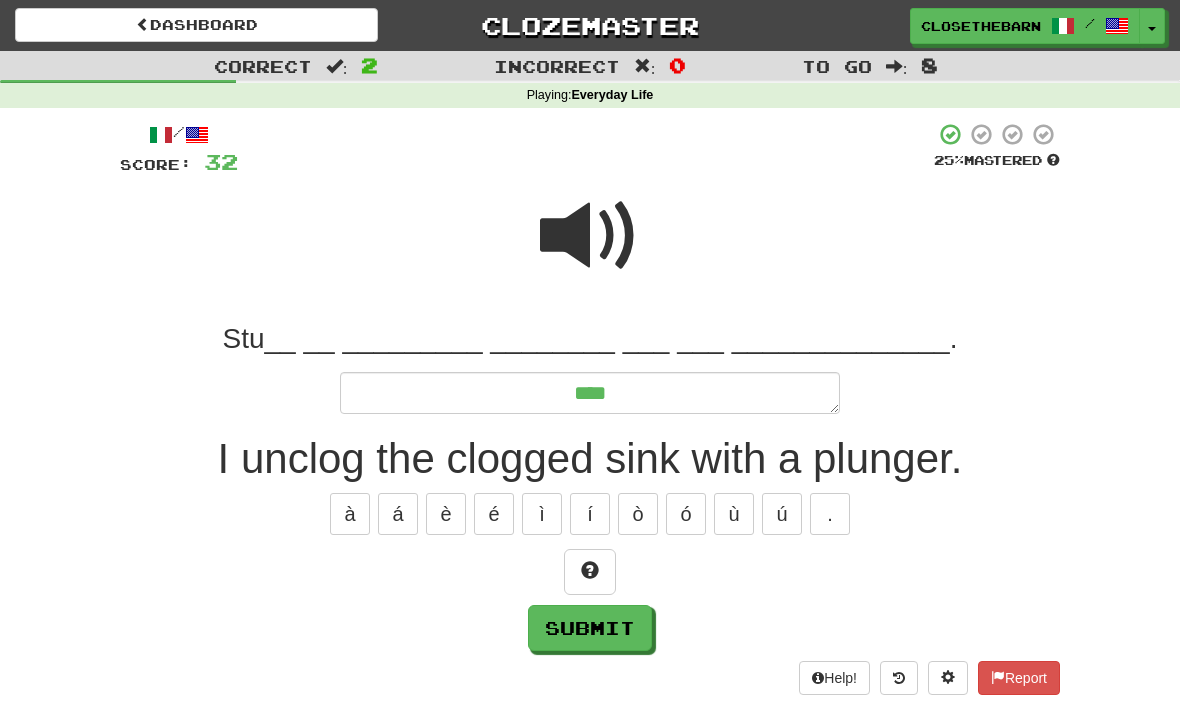 click at bounding box center (590, 572) 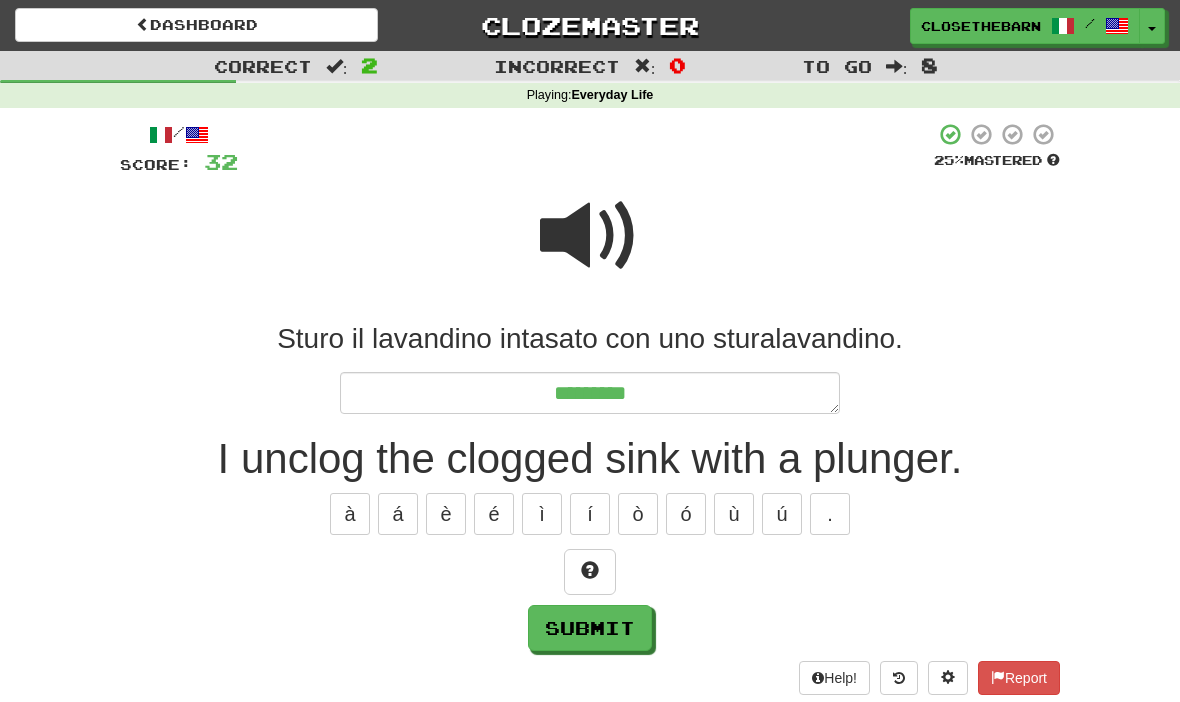 click at bounding box center (590, 572) 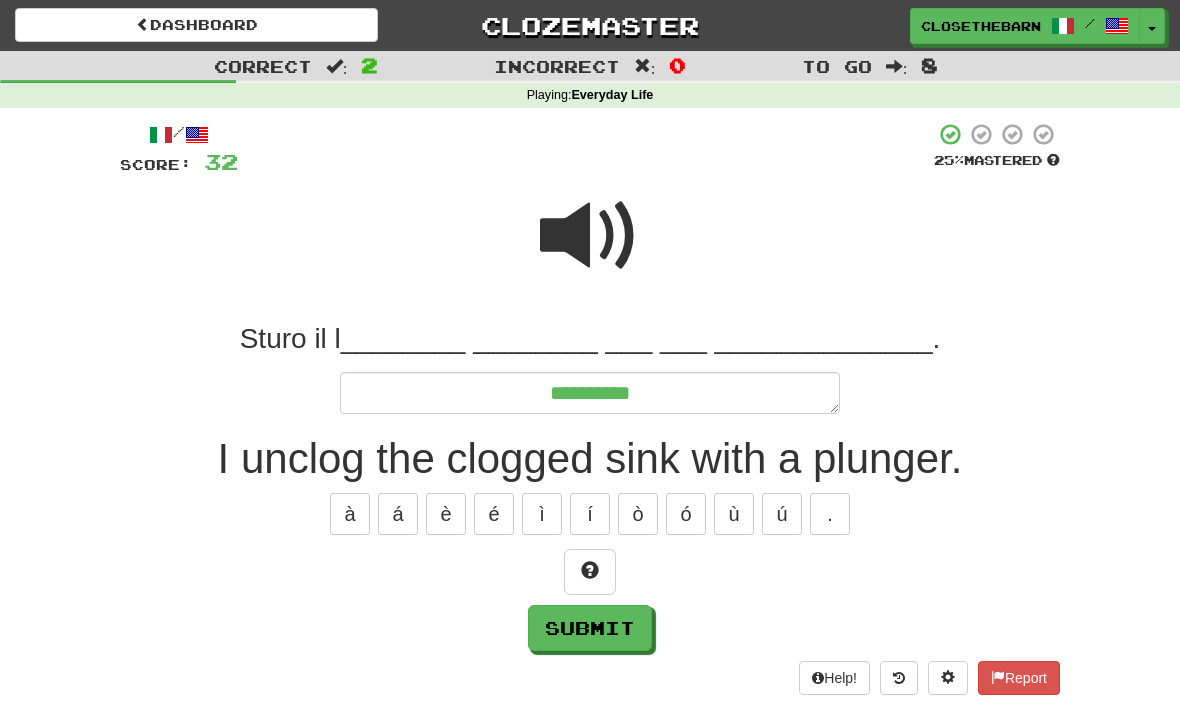 click at bounding box center (590, 572) 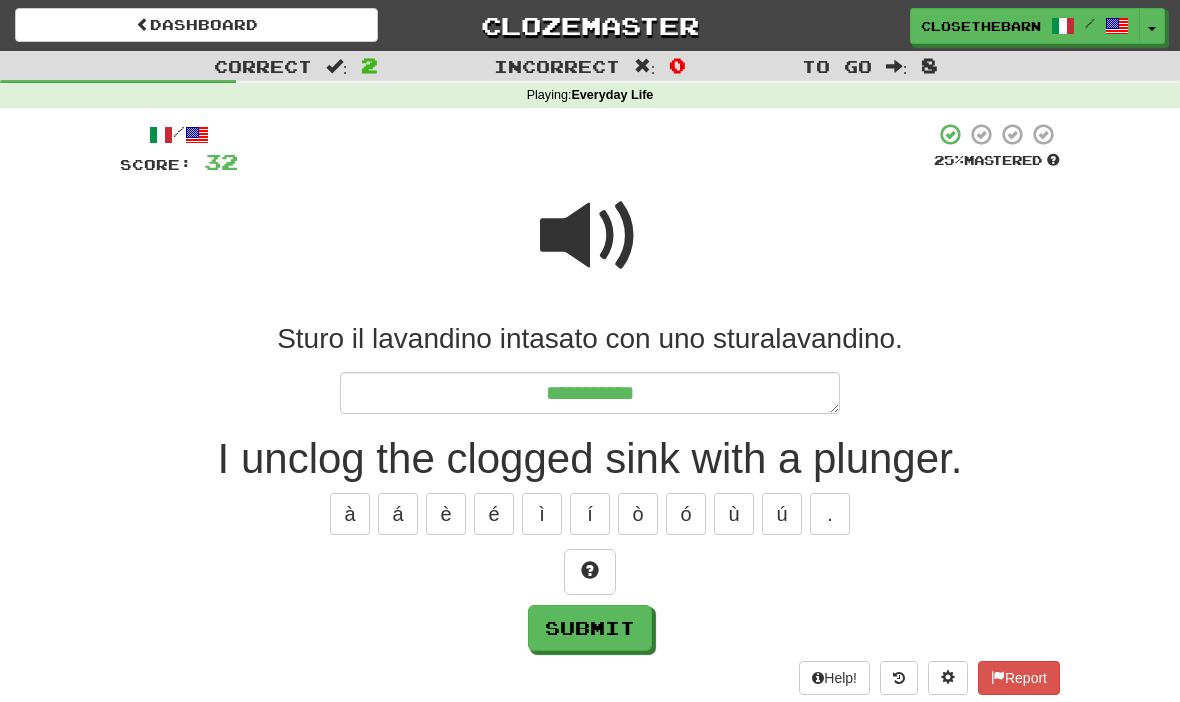 click at bounding box center (590, 572) 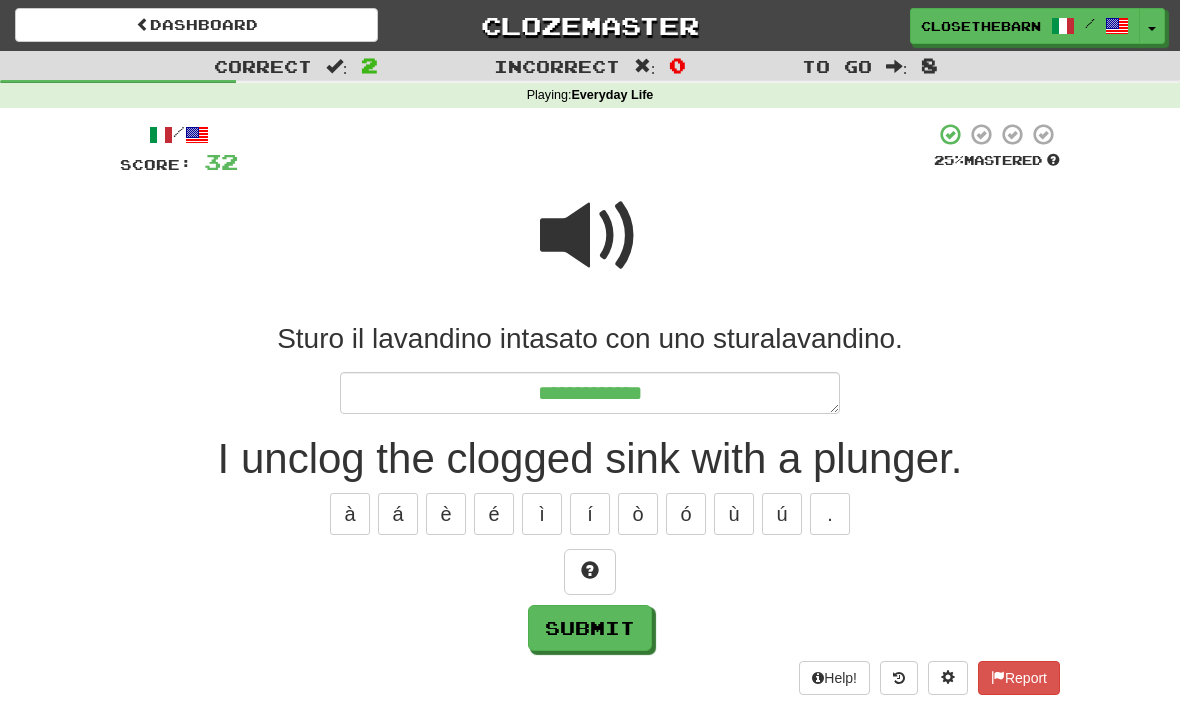 click at bounding box center [590, 570] 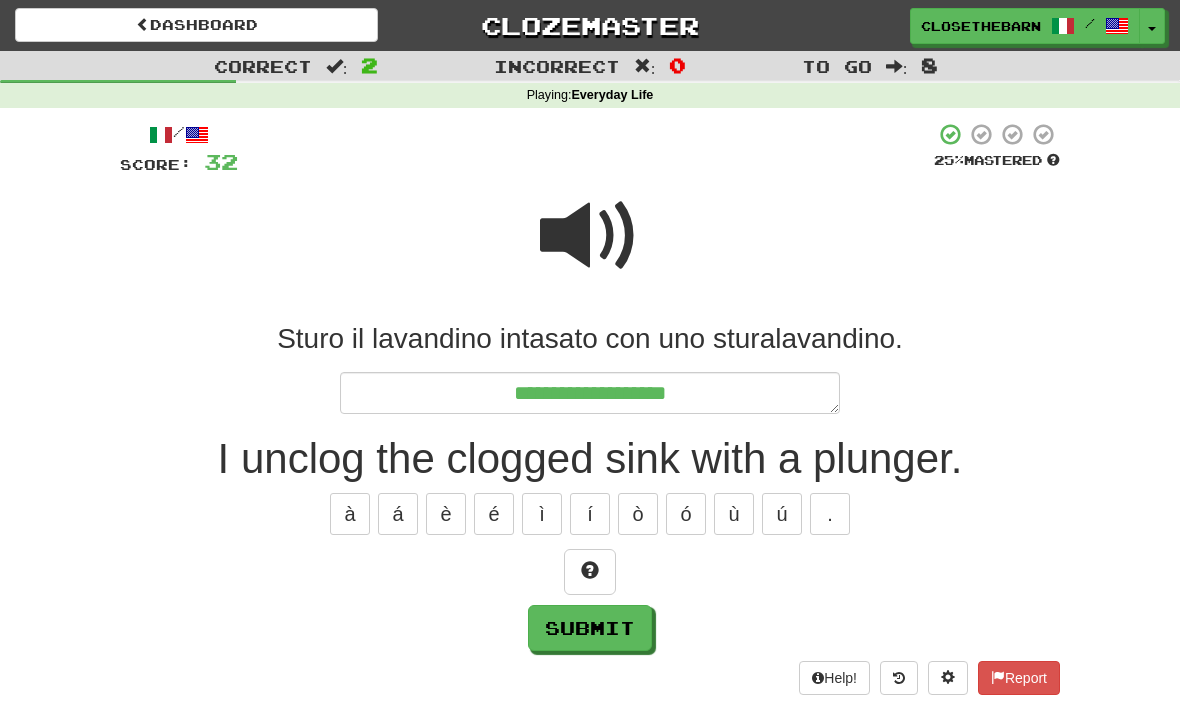 click at bounding box center (590, 572) 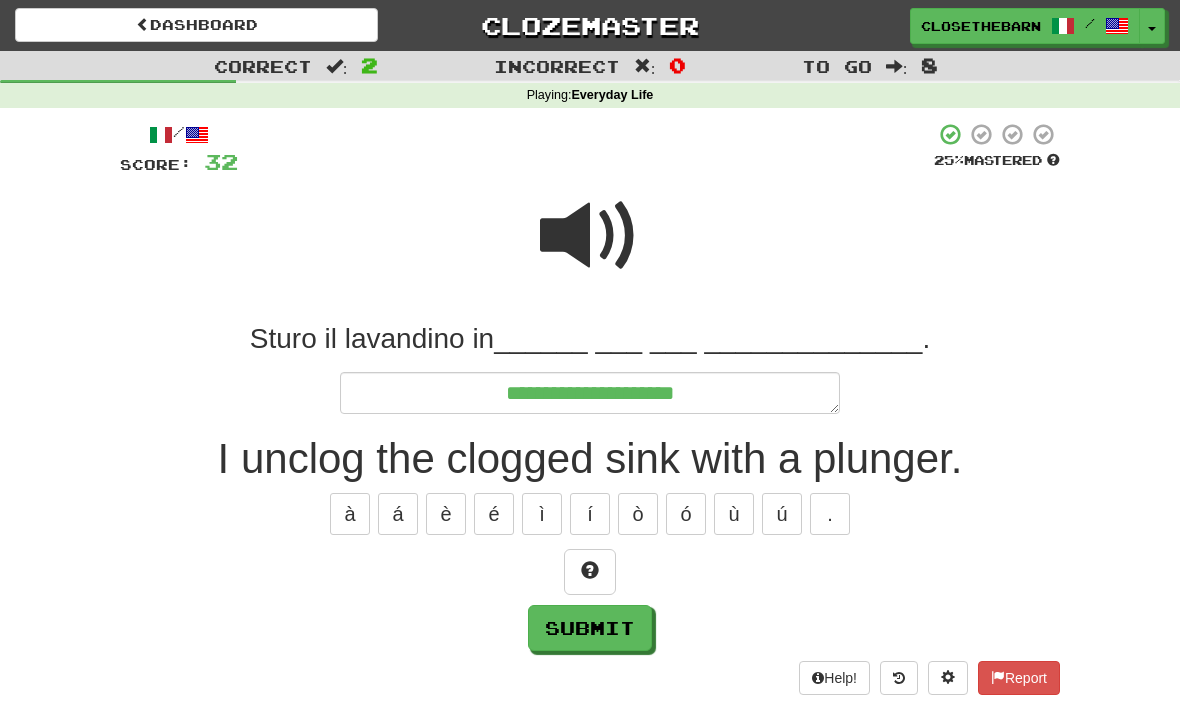 click at bounding box center (590, 570) 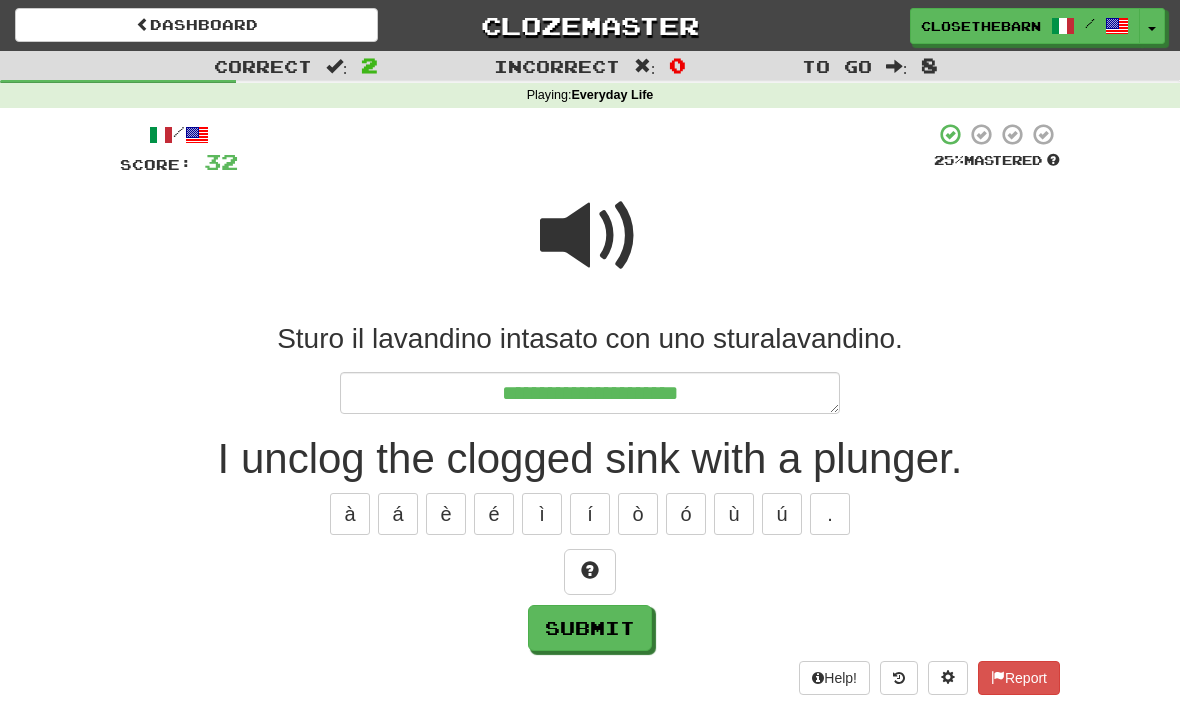 click at bounding box center [590, 570] 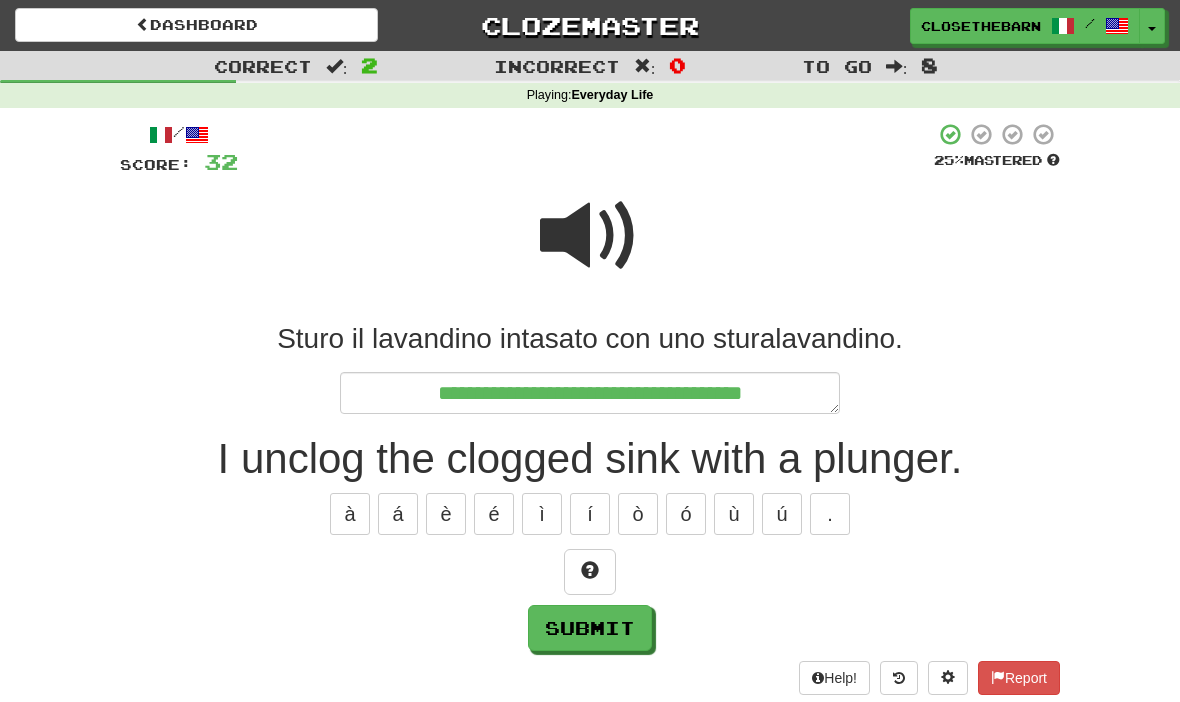 click at bounding box center (590, 572) 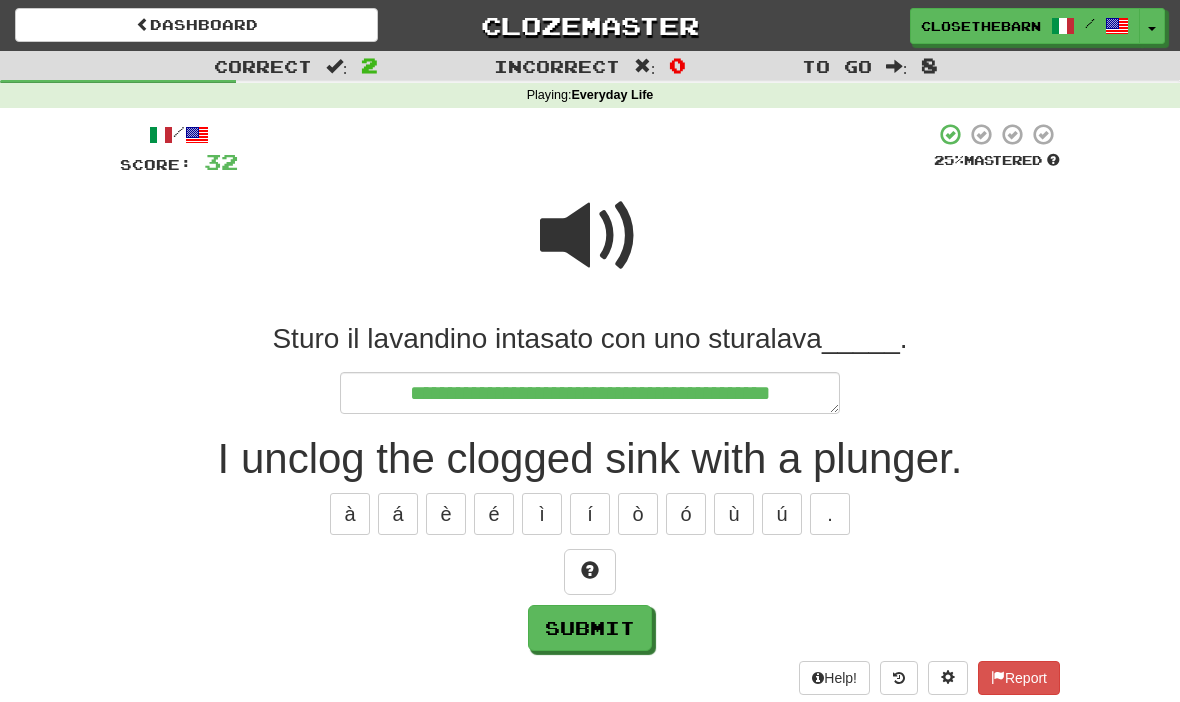 click at bounding box center (590, 572) 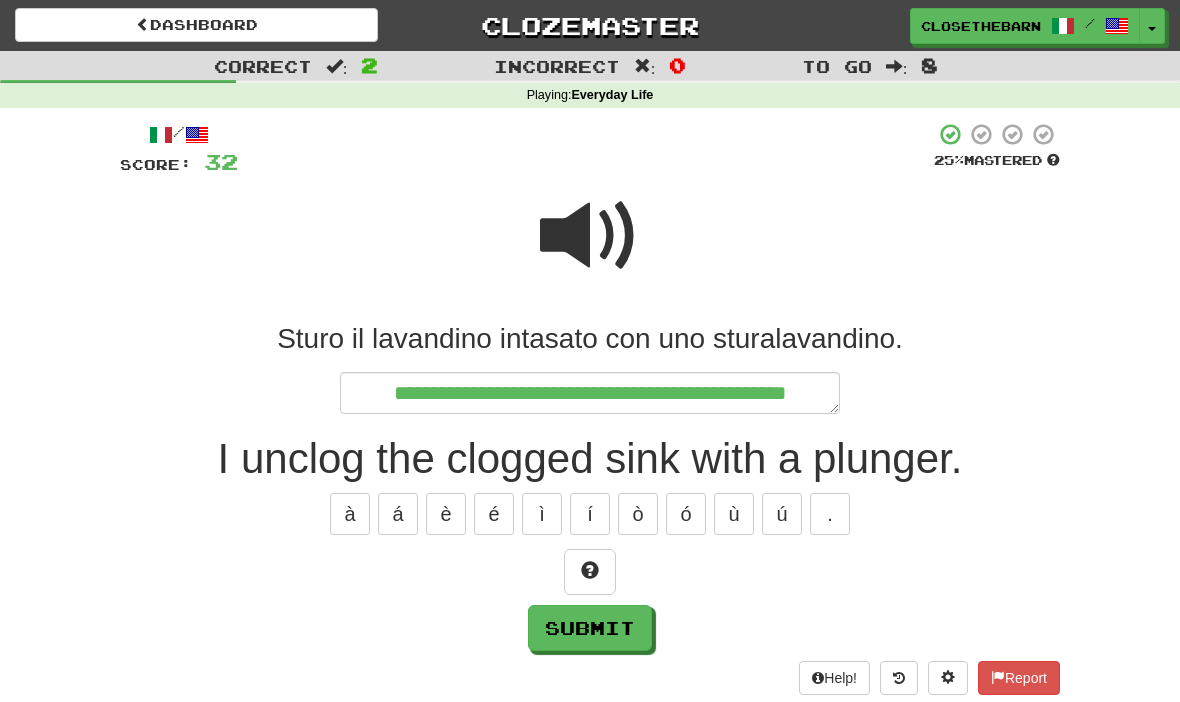 click at bounding box center [590, 570] 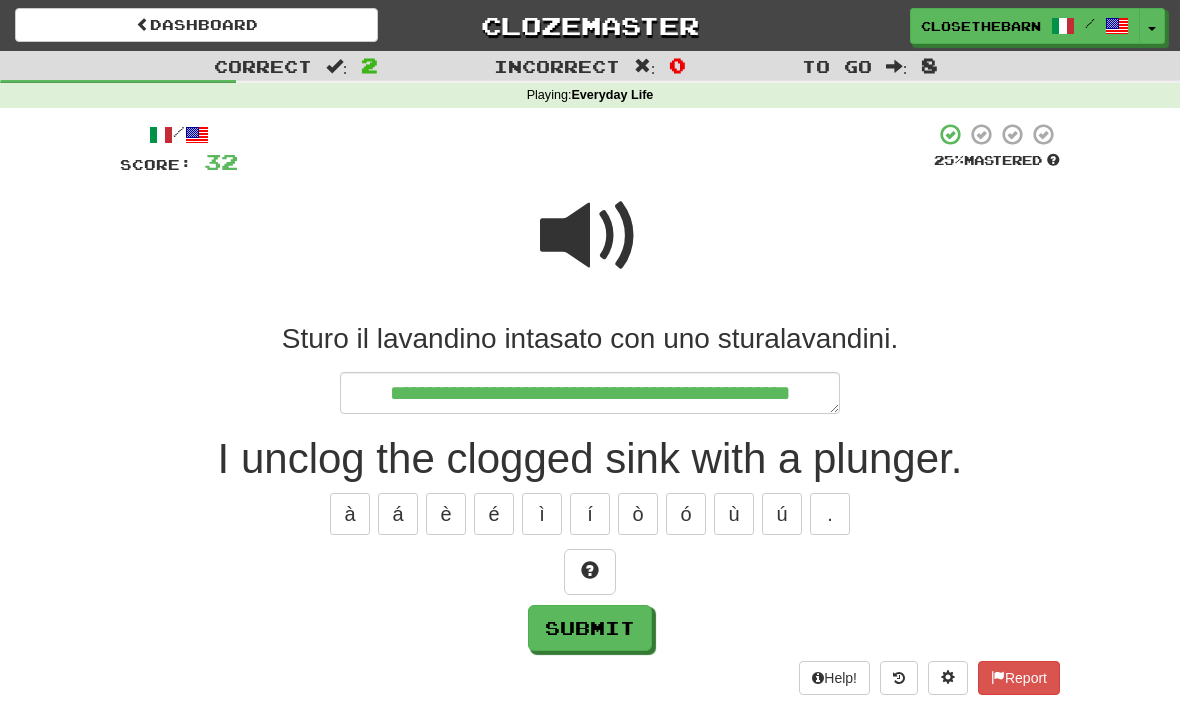 click at bounding box center (590, 572) 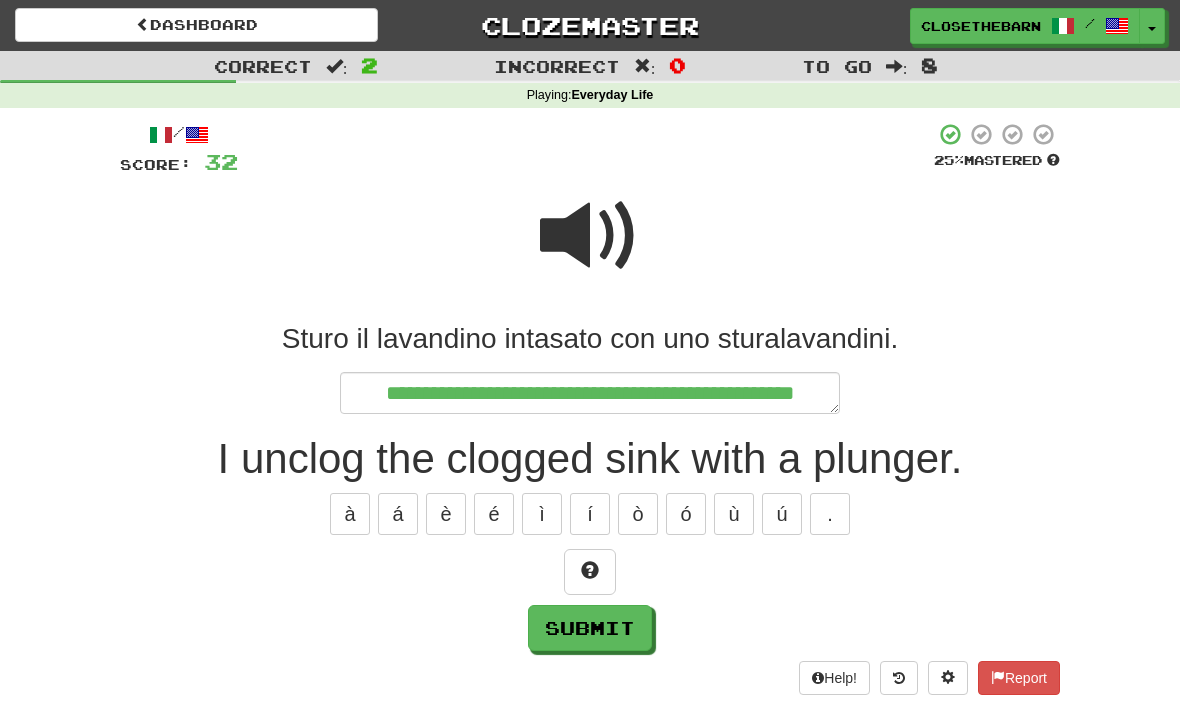 click on "Submit" at bounding box center (590, 628) 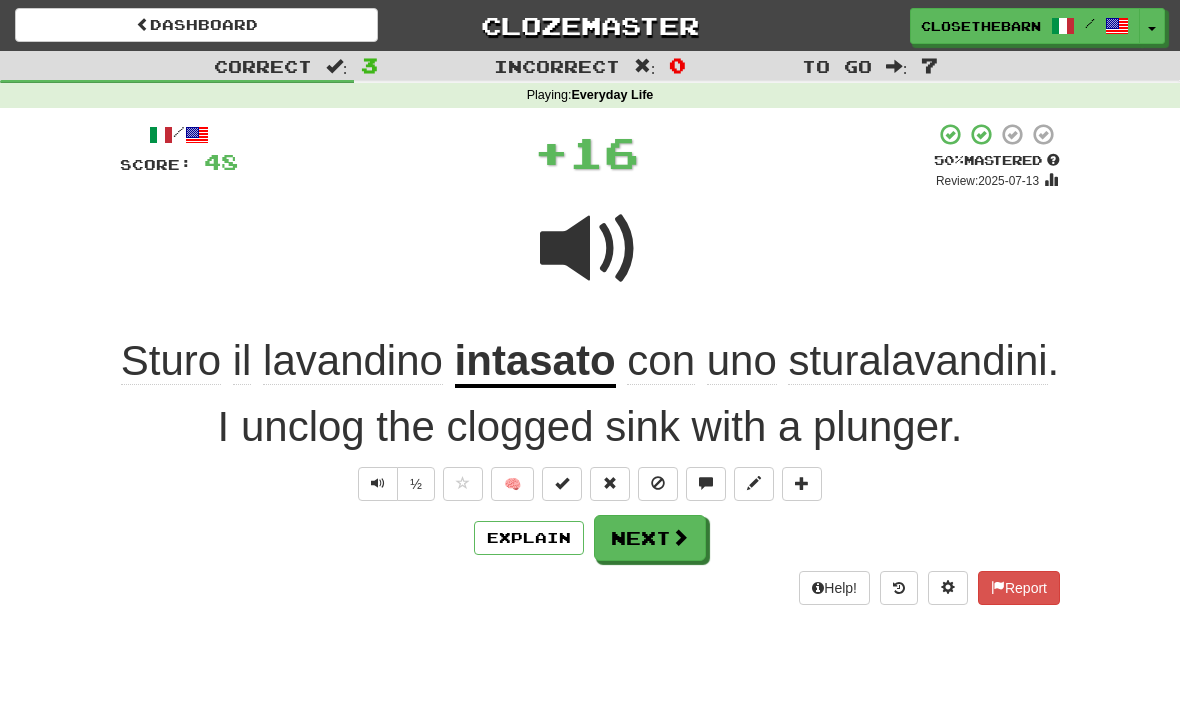 click at bounding box center (802, 484) 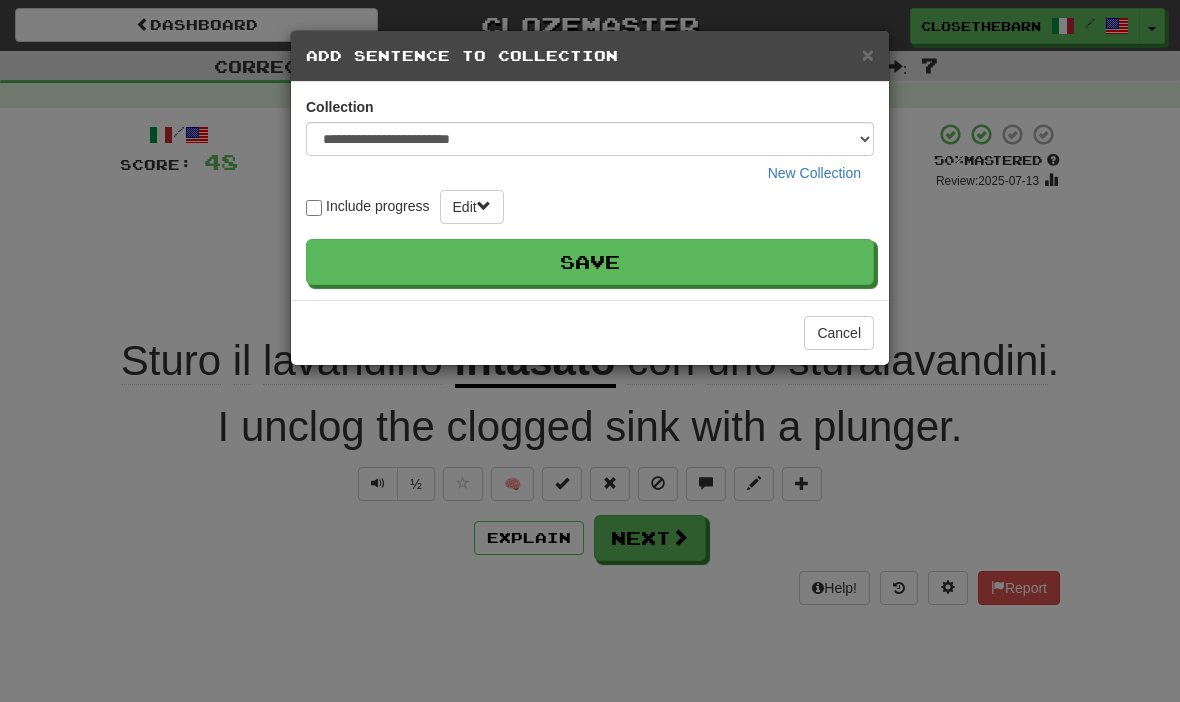 click on "Save" at bounding box center (590, 262) 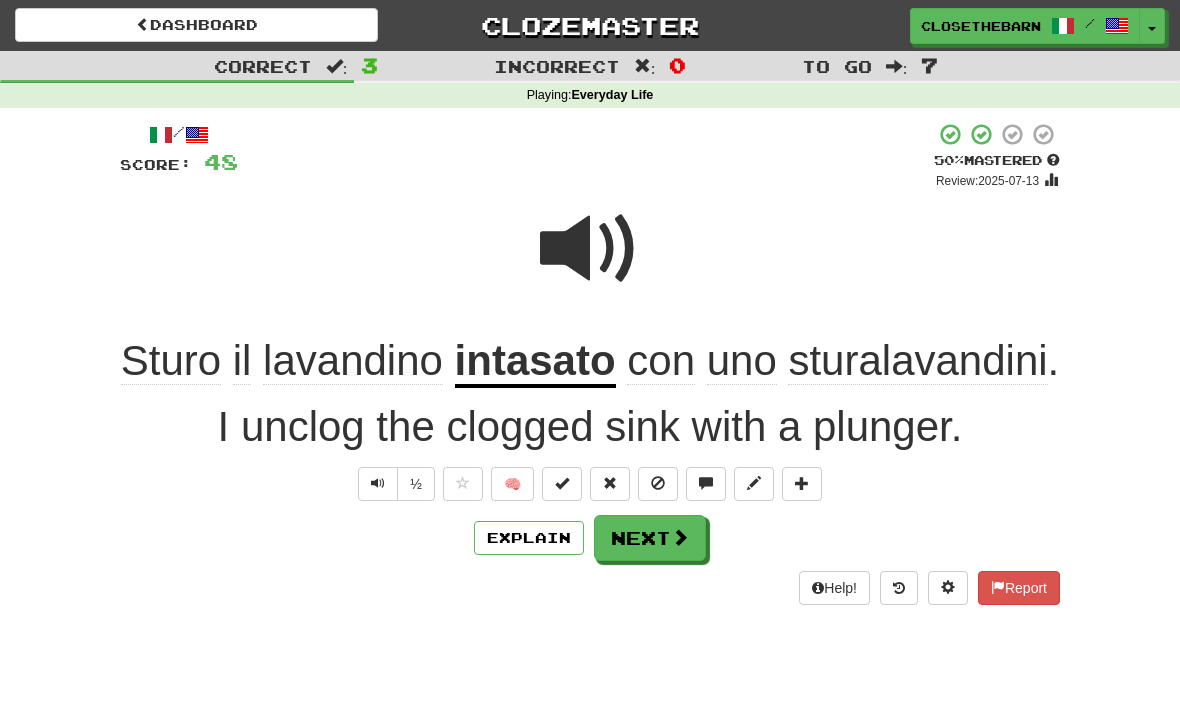 click on "intasato" at bounding box center (535, 362) 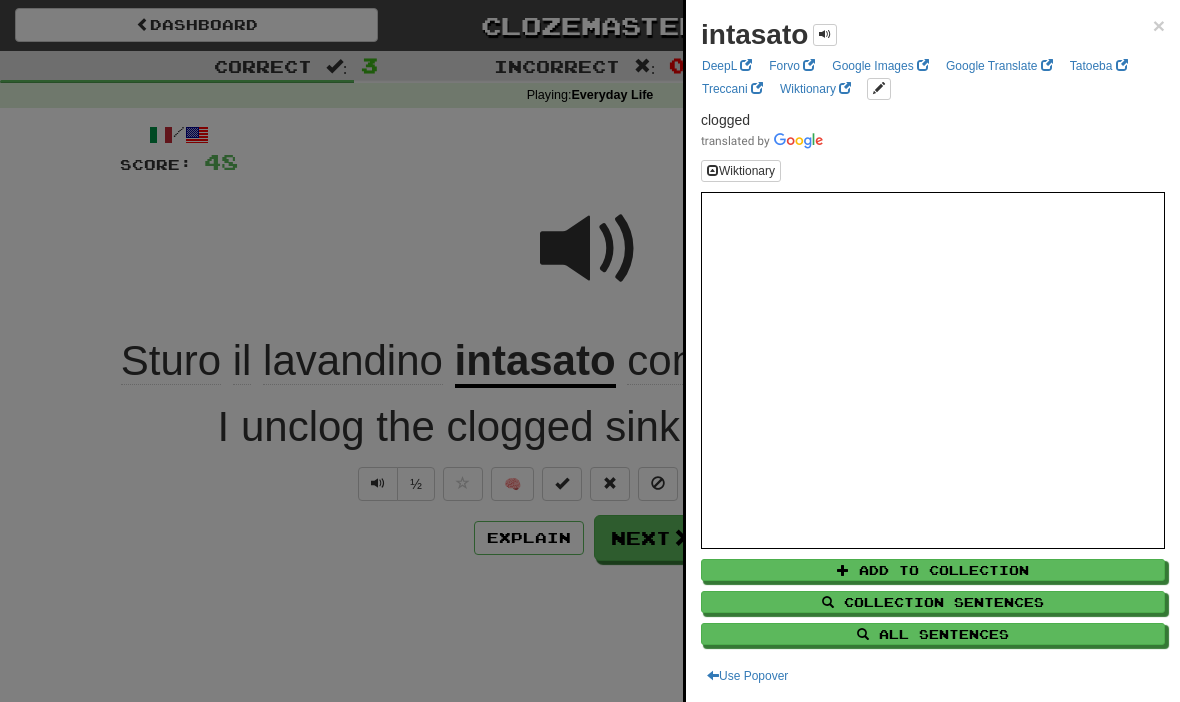 click on "All Sentences" at bounding box center [933, 634] 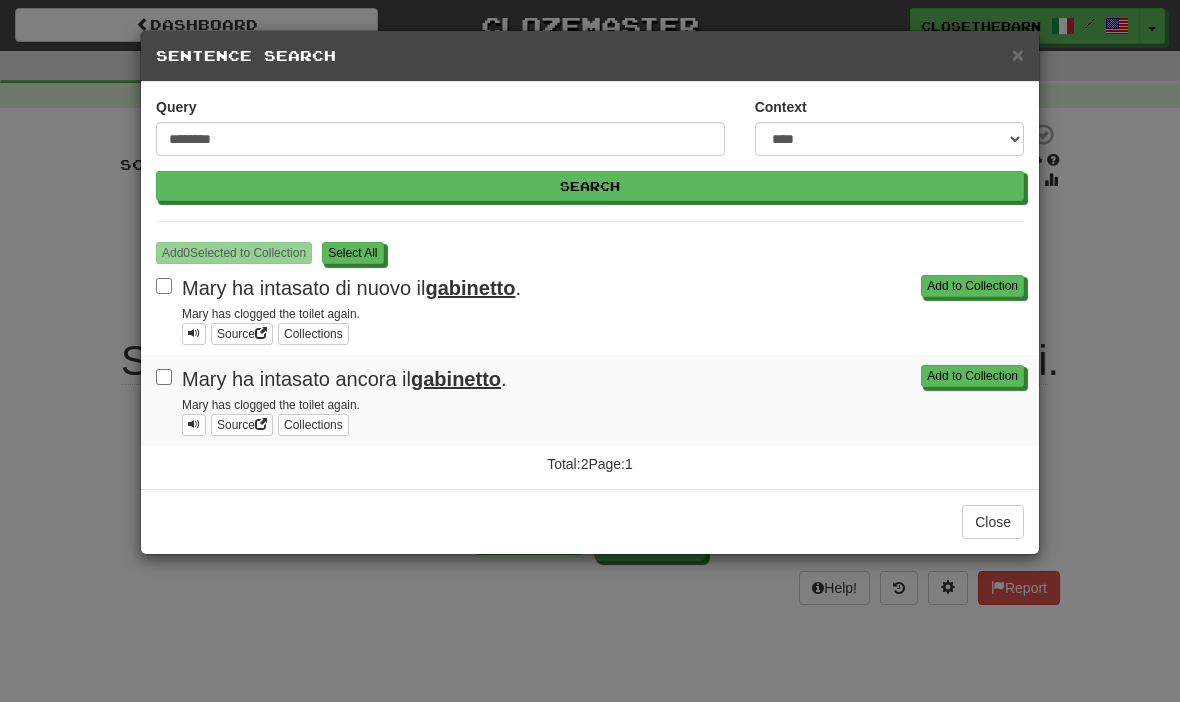 click on "S elect All" at bounding box center [352, 253] 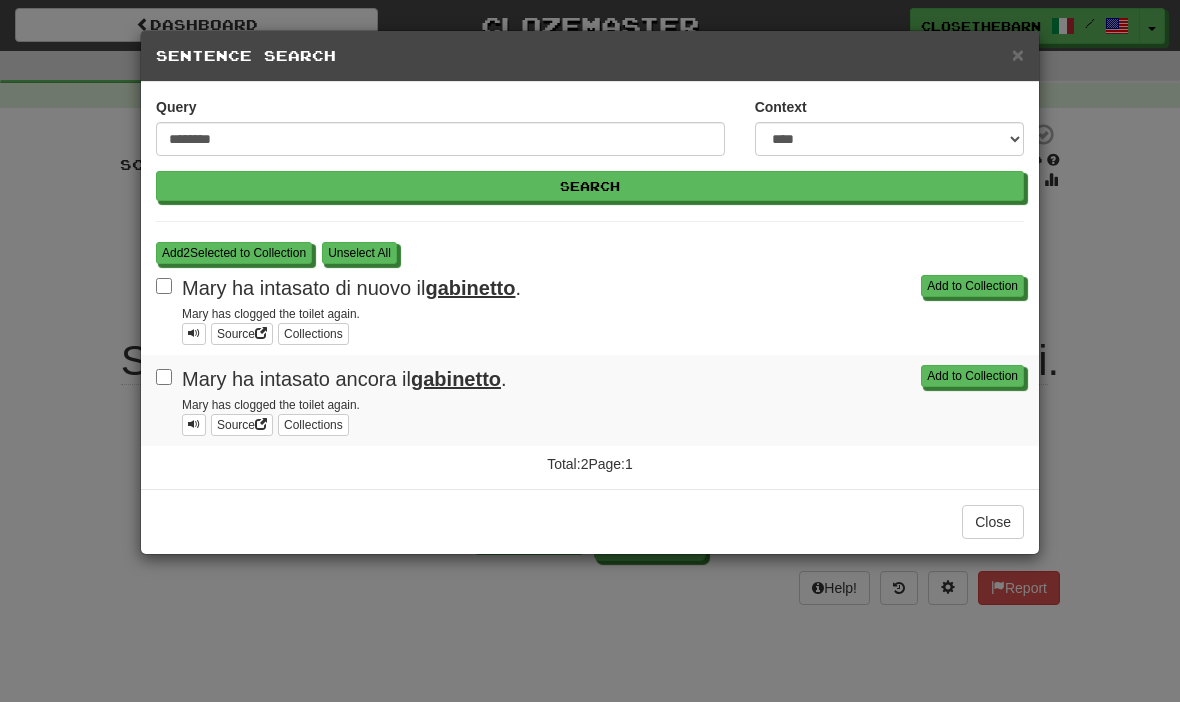 click on "Add  2  Selected to Collection" at bounding box center (234, 253) 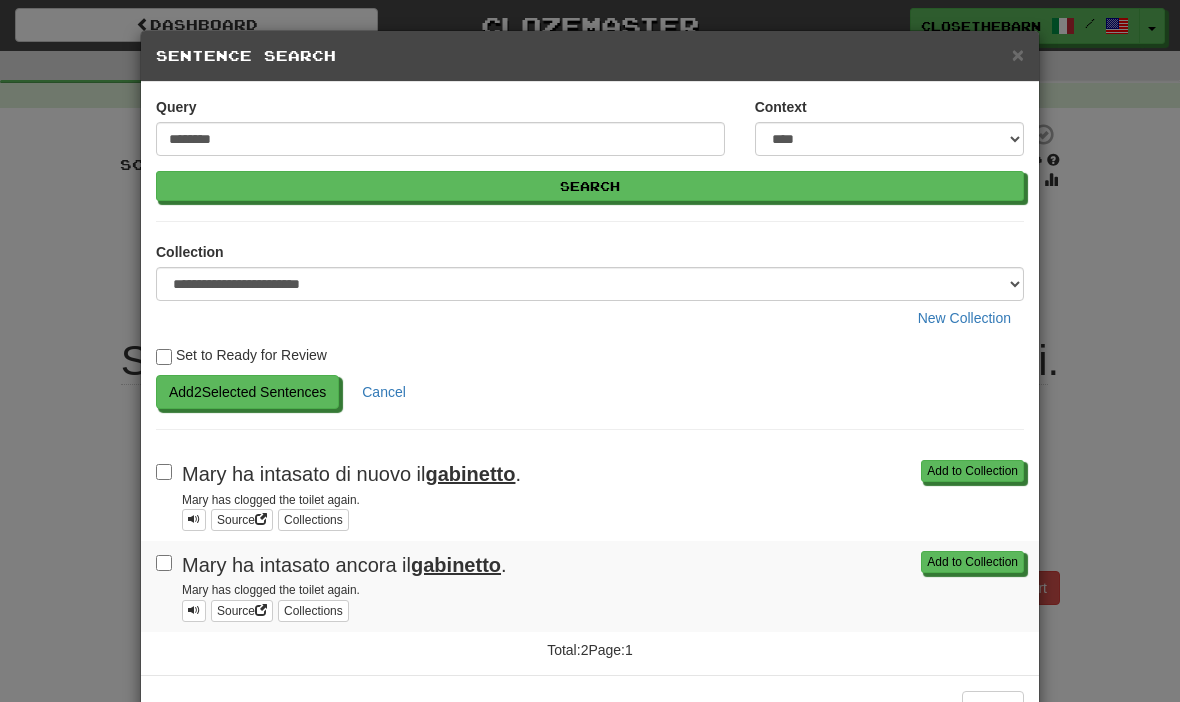 click on "Add  2  Selected Sentences" at bounding box center [247, 392] 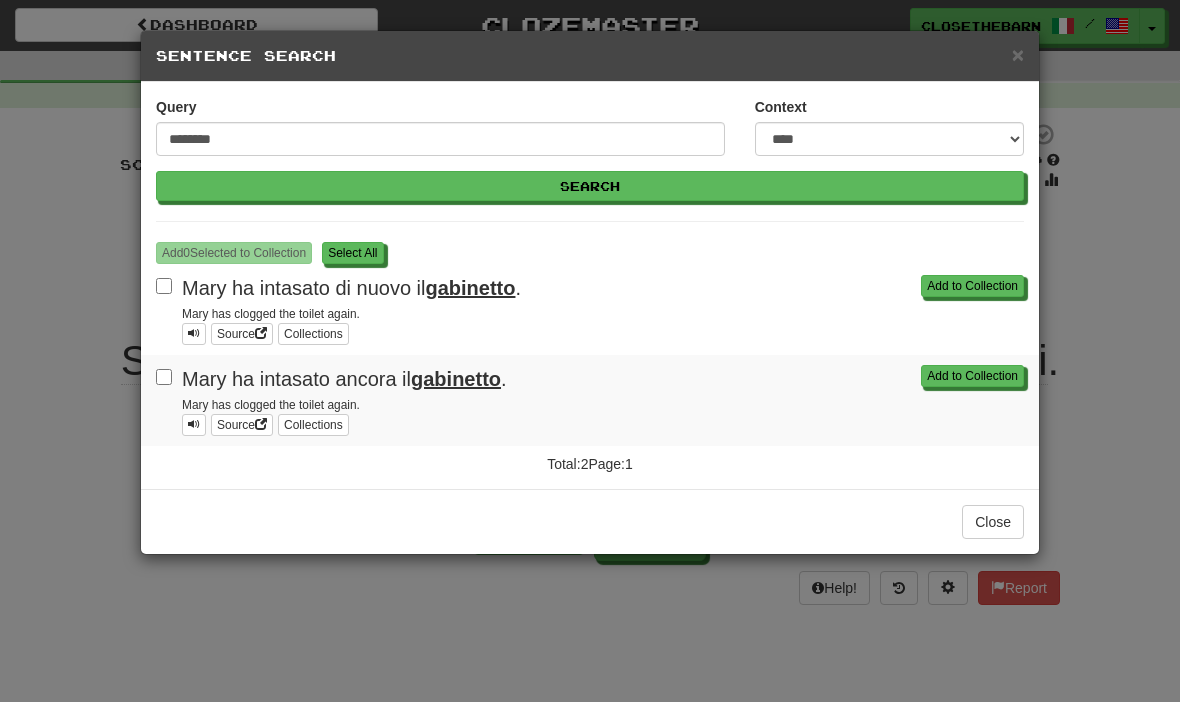 click on "×" at bounding box center [1018, 54] 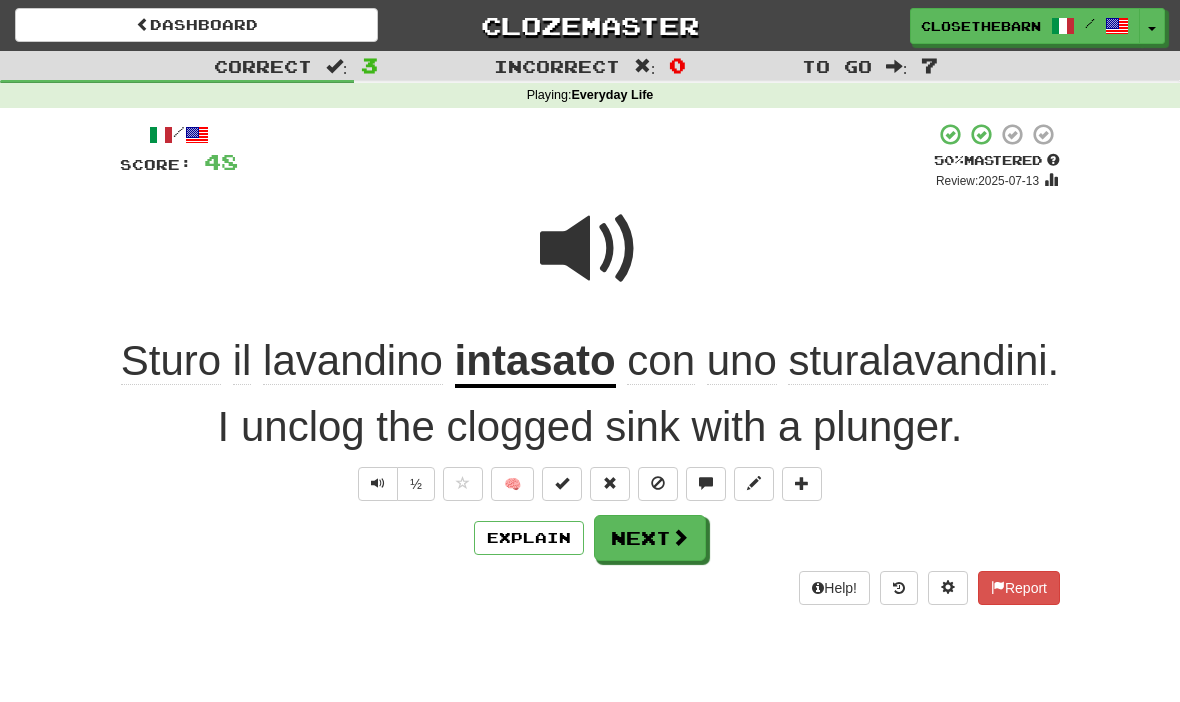 click on "Next" at bounding box center (650, 538) 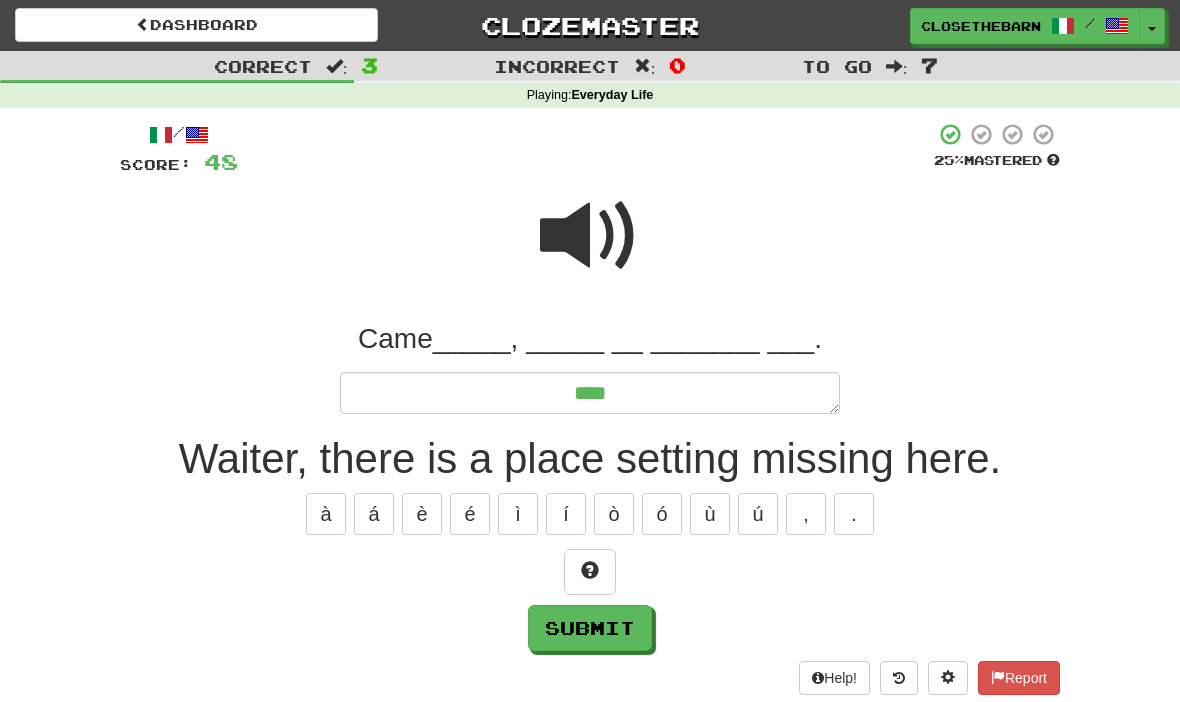 click at bounding box center (590, 572) 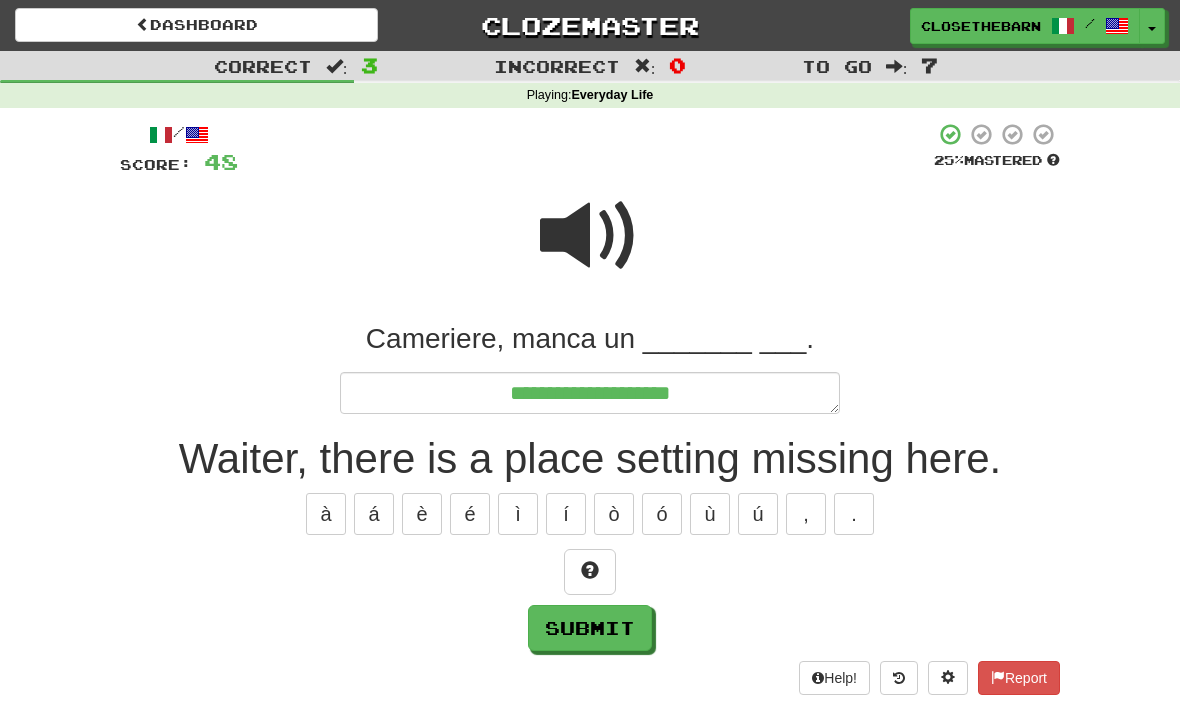 click at bounding box center [590, 570] 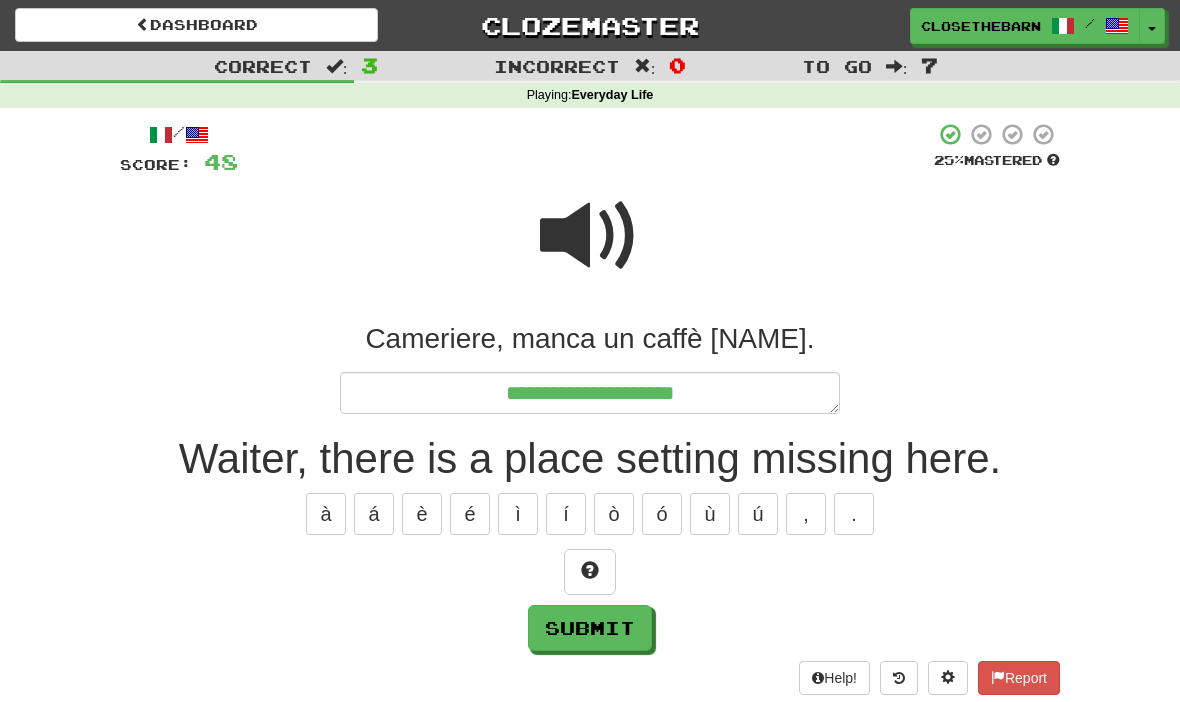 click at bounding box center [590, 570] 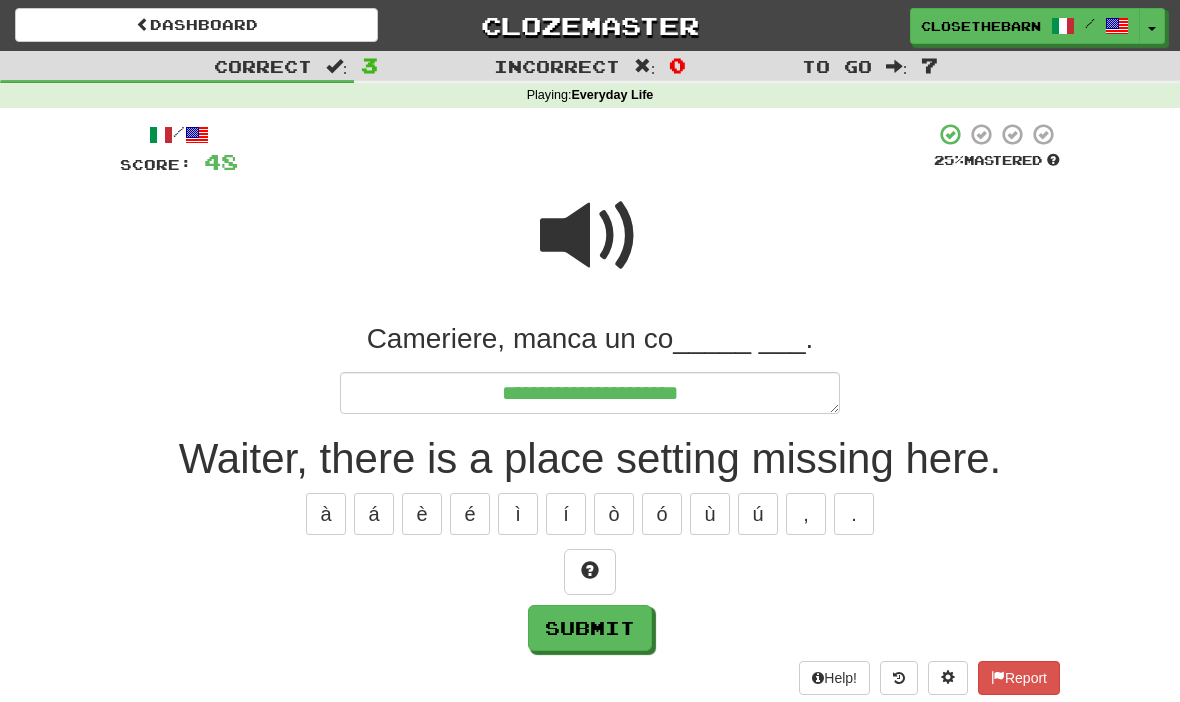 click at bounding box center (590, 570) 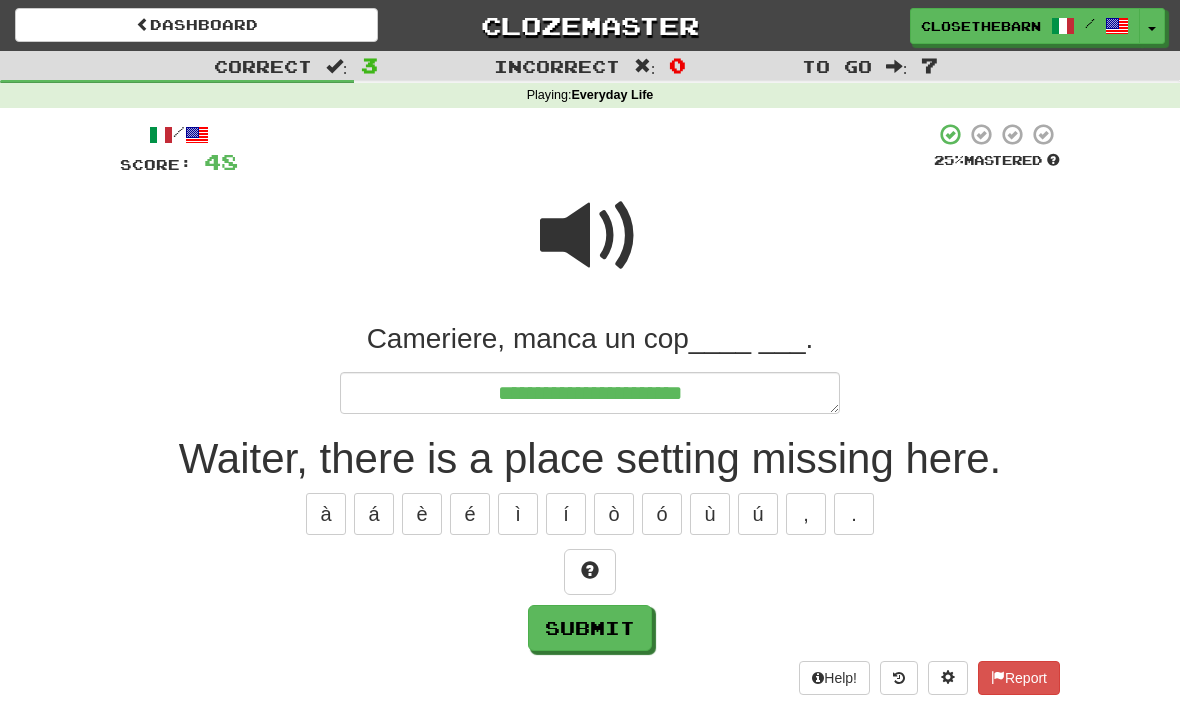 click at bounding box center [590, 570] 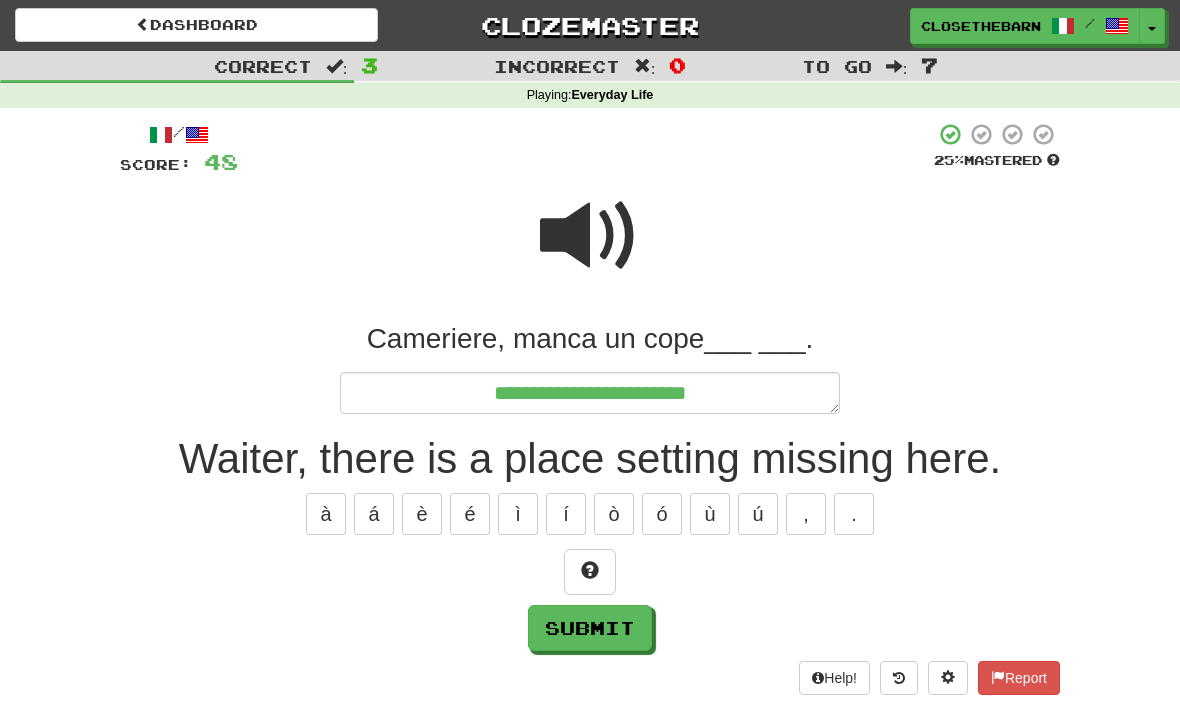 click at bounding box center [590, 572] 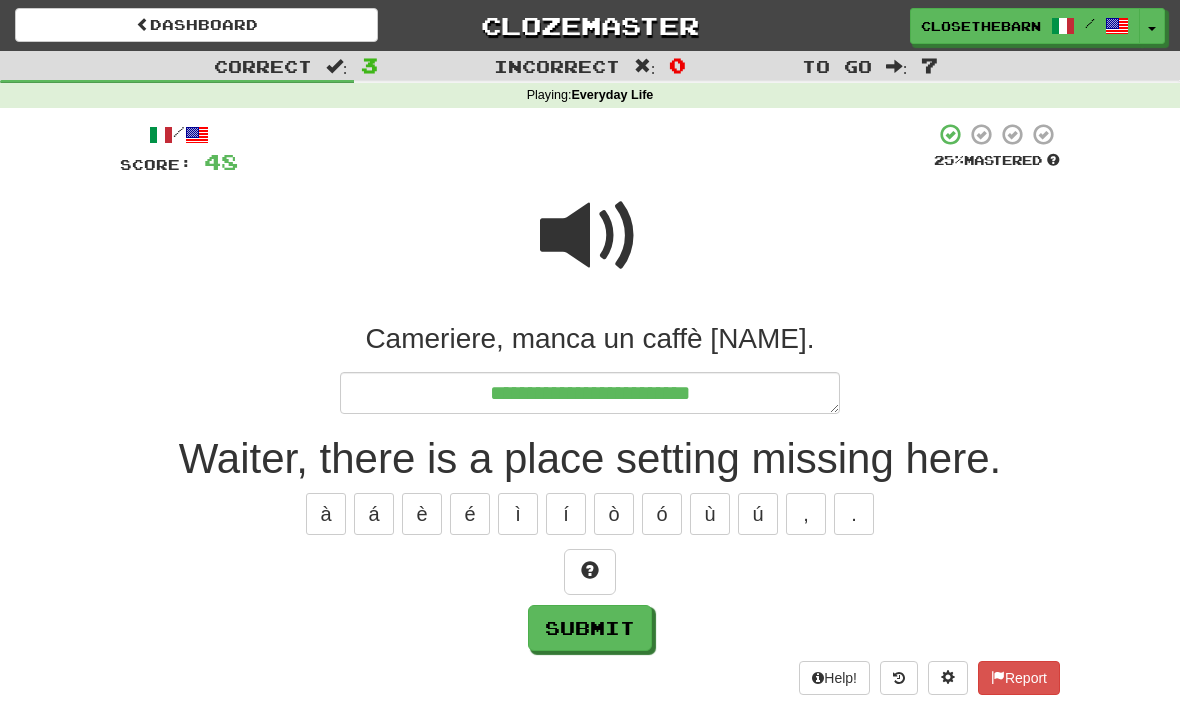 click at bounding box center (590, 572) 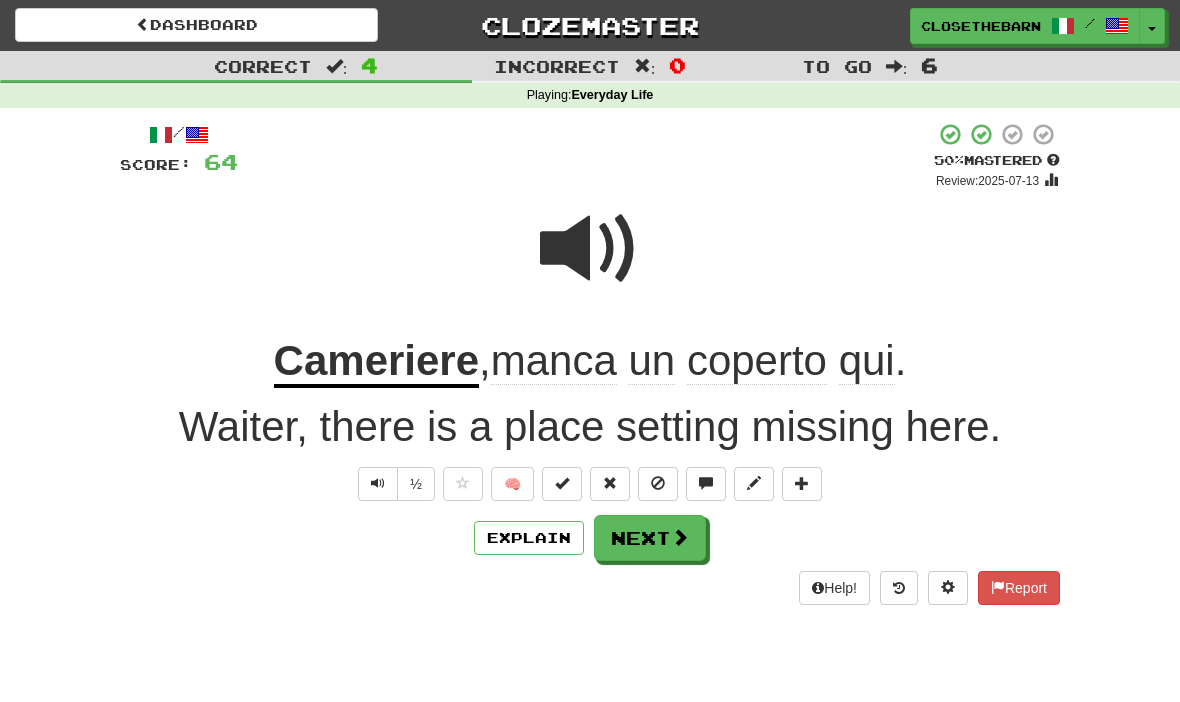 click at bounding box center (802, 484) 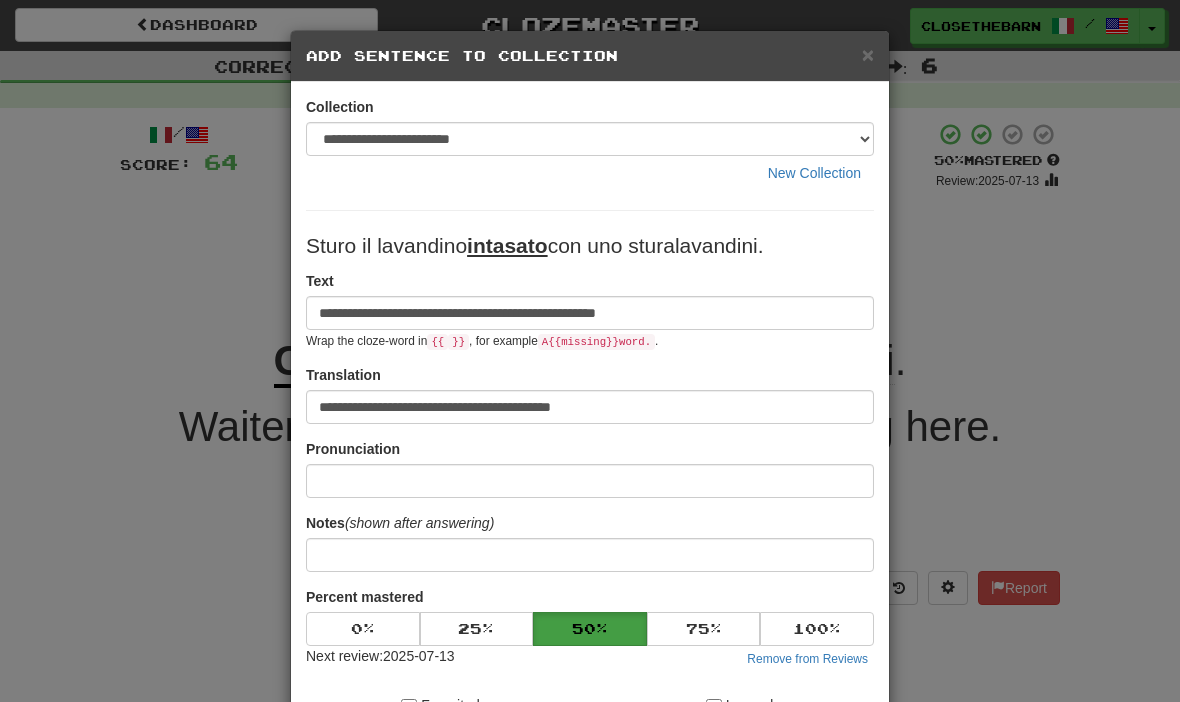 click on "×" at bounding box center (868, 54) 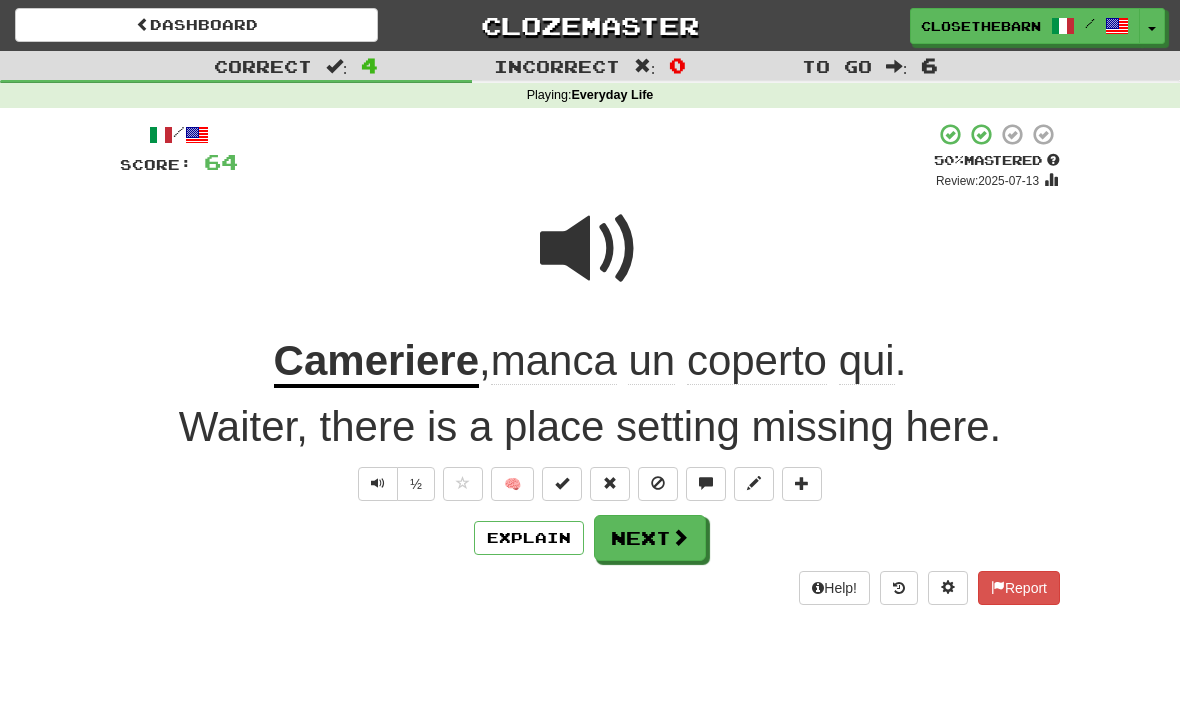 click at bounding box center (680, 537) 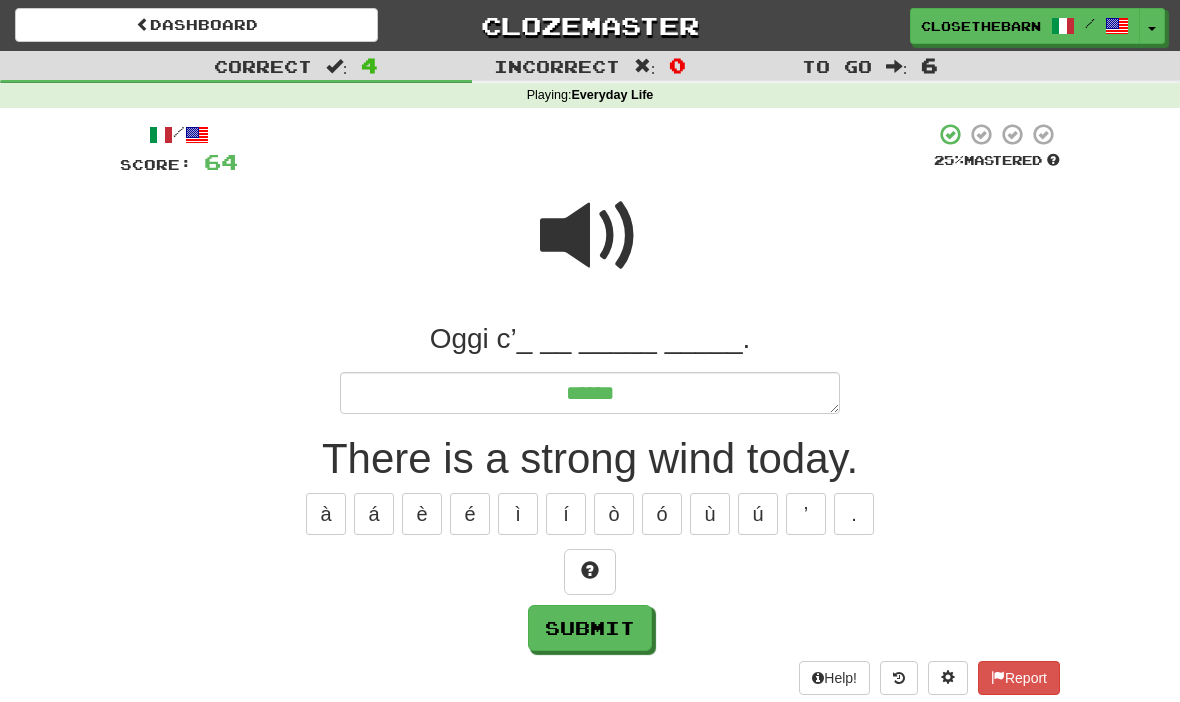 click at bounding box center (590, 570) 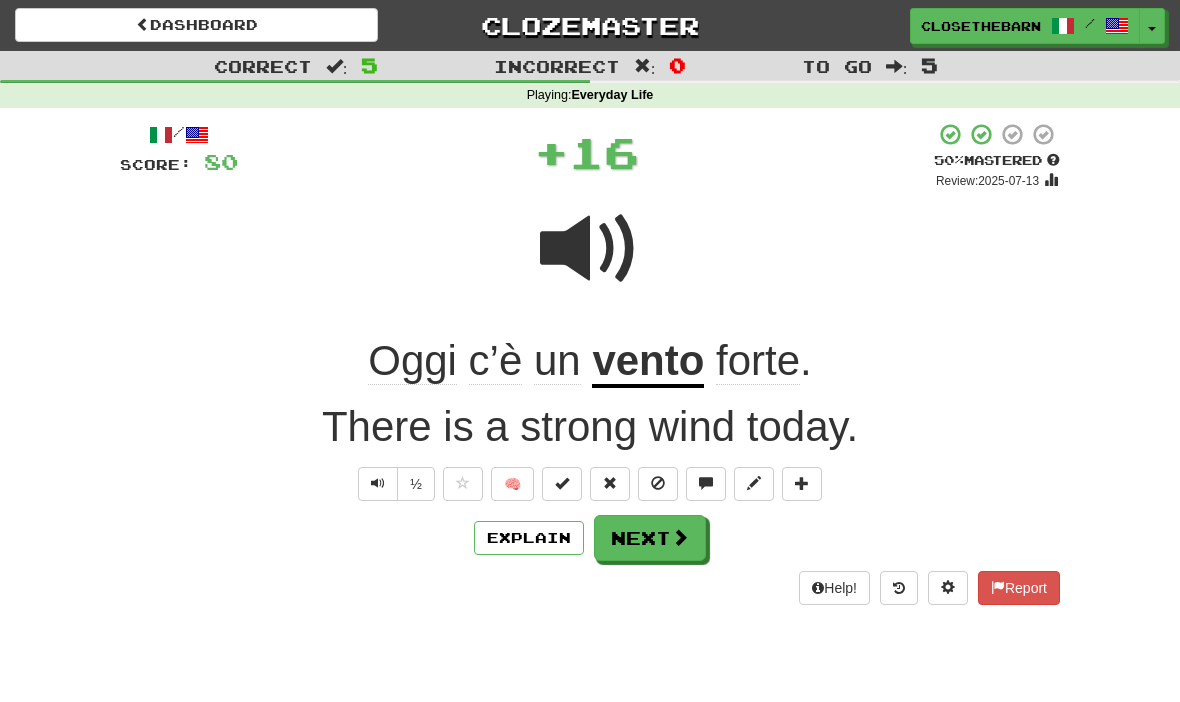 click at bounding box center (754, 484) 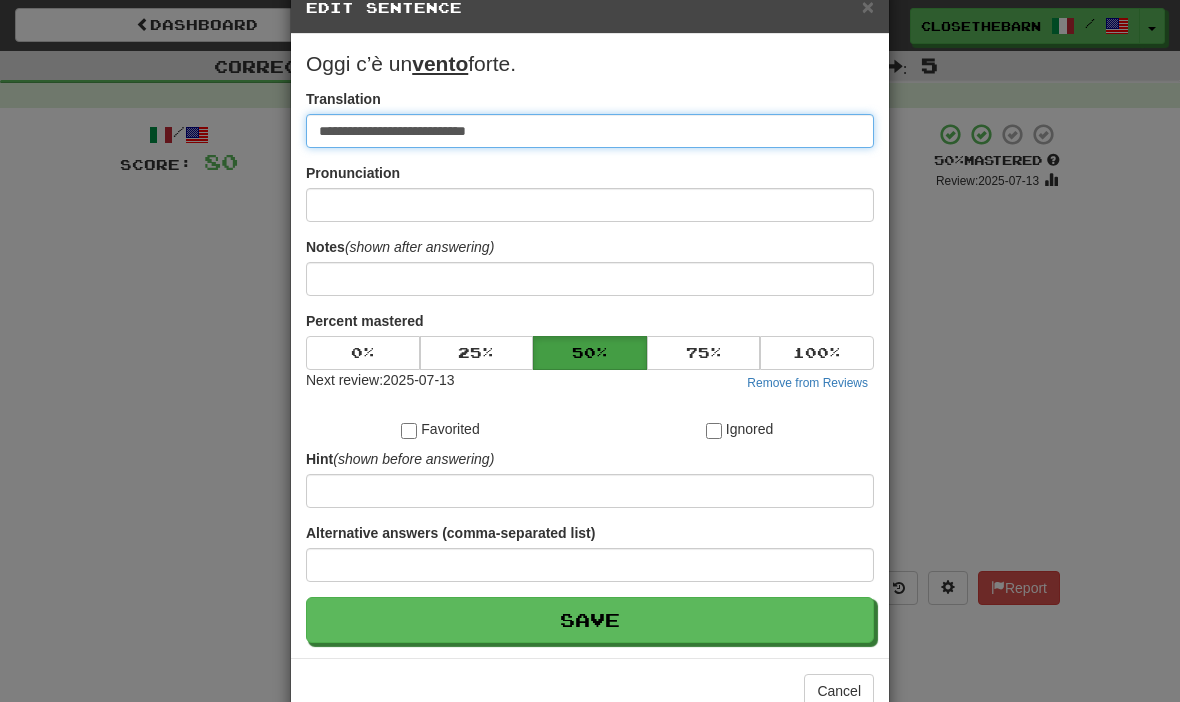 scroll, scrollTop: 60, scrollLeft: 0, axis: vertical 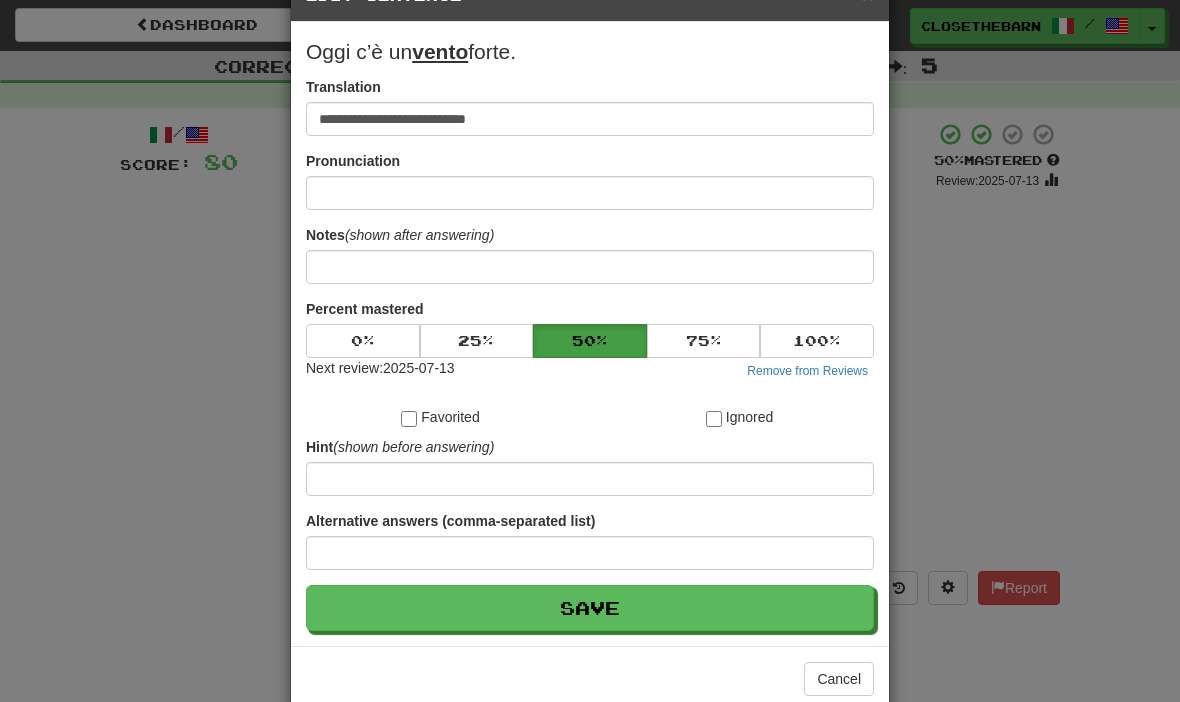 click on "**********" at bounding box center [590, 351] 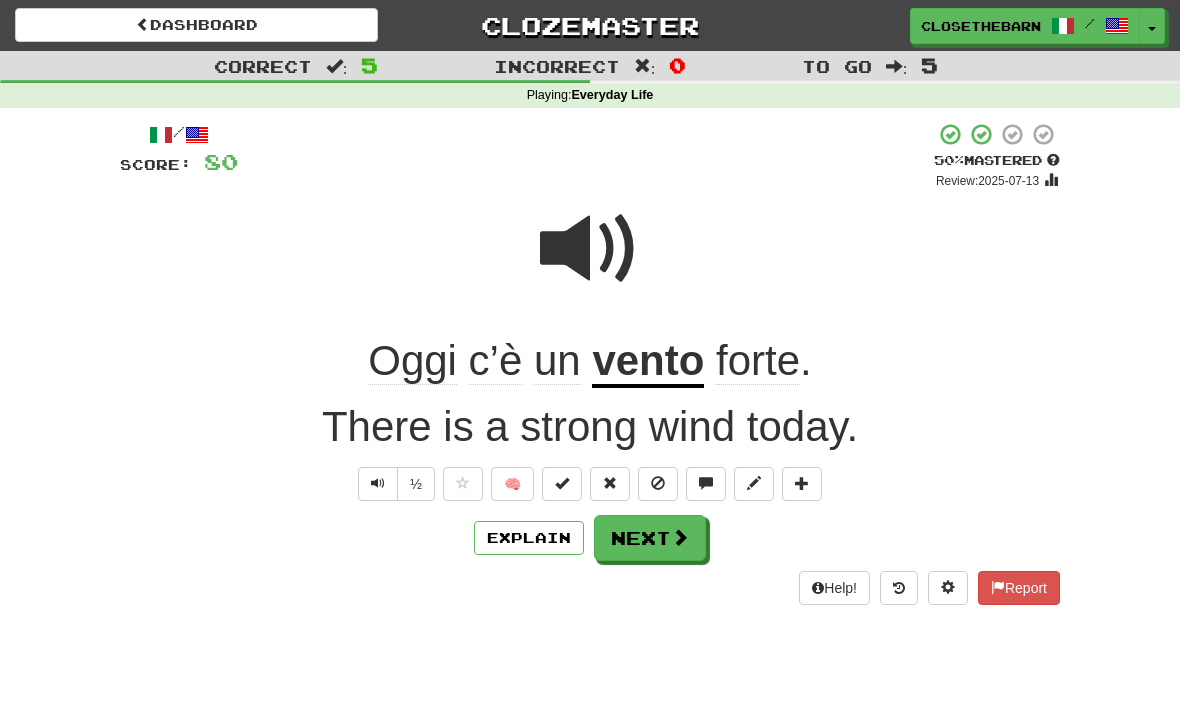 click on "Help!  Report" at bounding box center (590, 588) 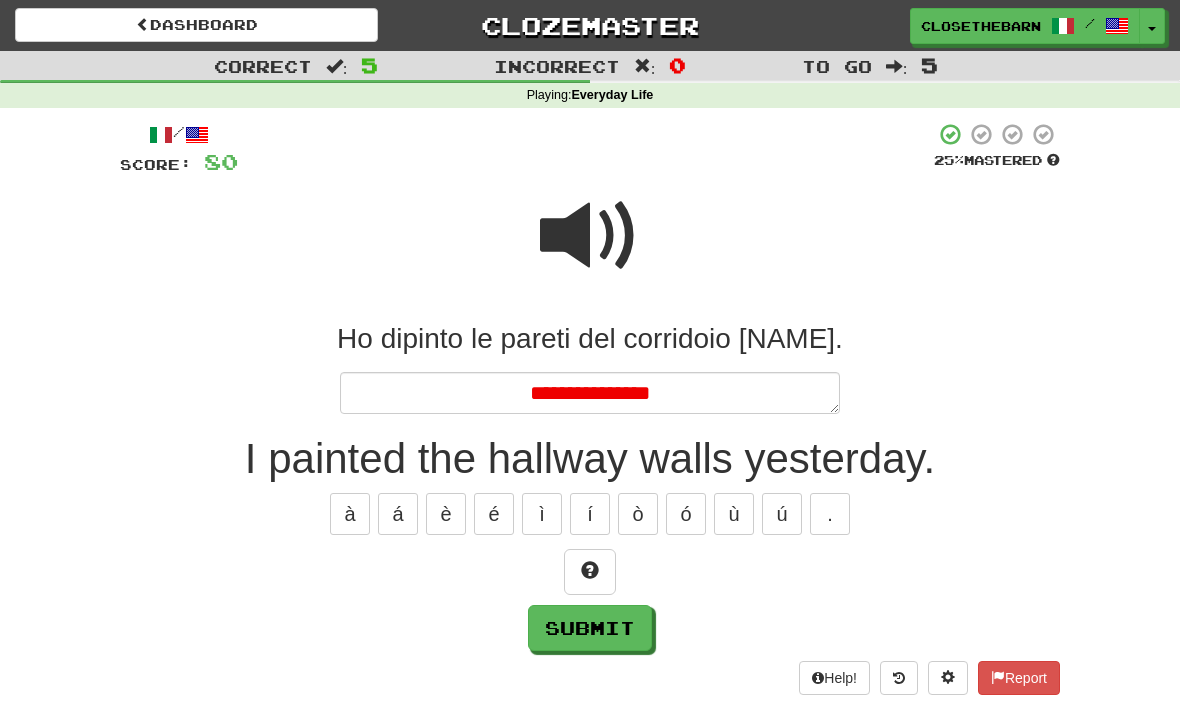 click at bounding box center [590, 570] 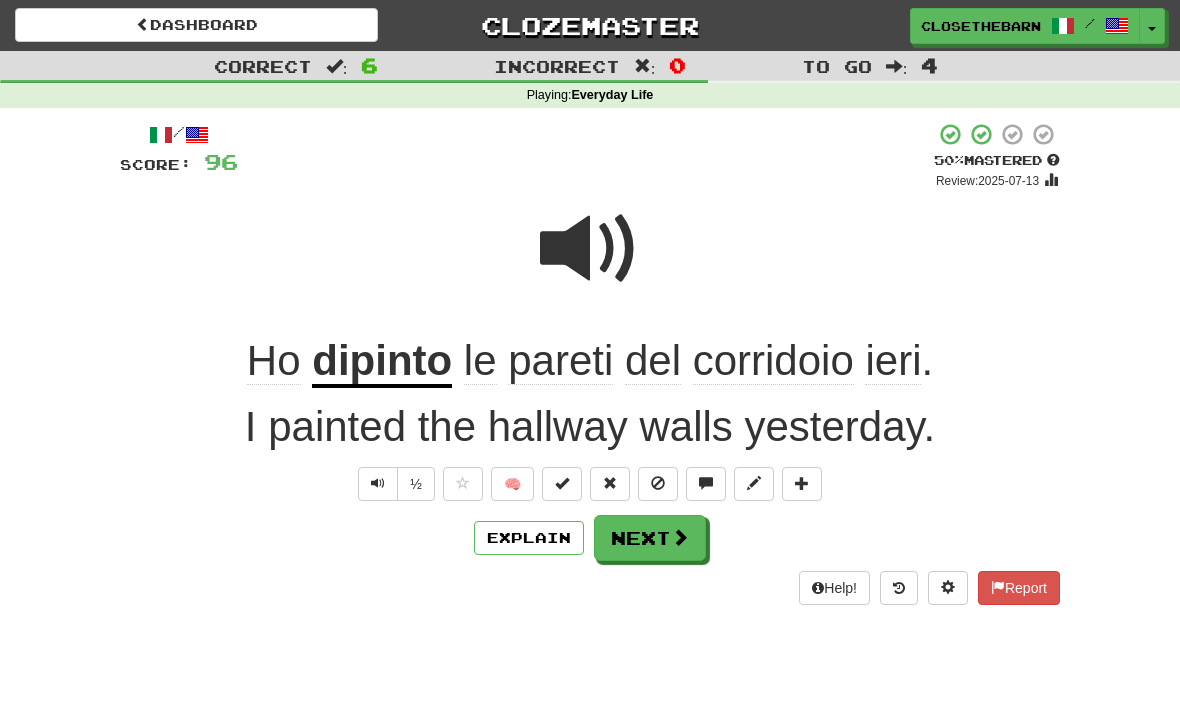 click at bounding box center (680, 537) 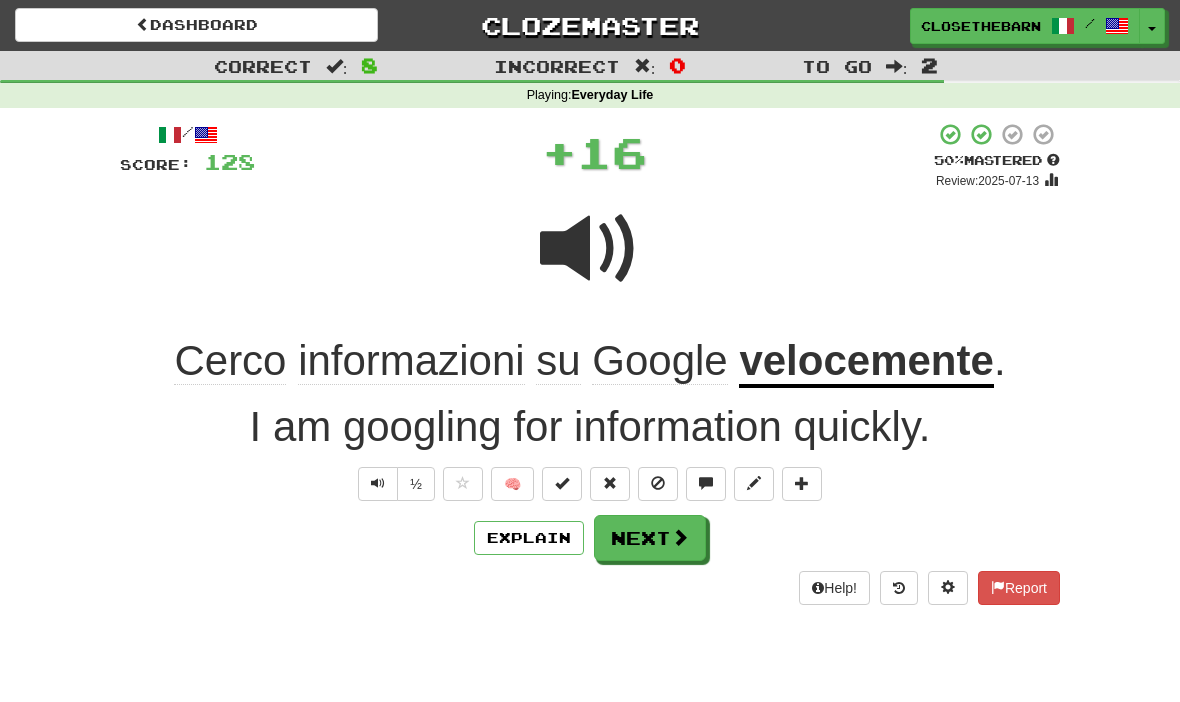 click on "Next" at bounding box center [650, 538] 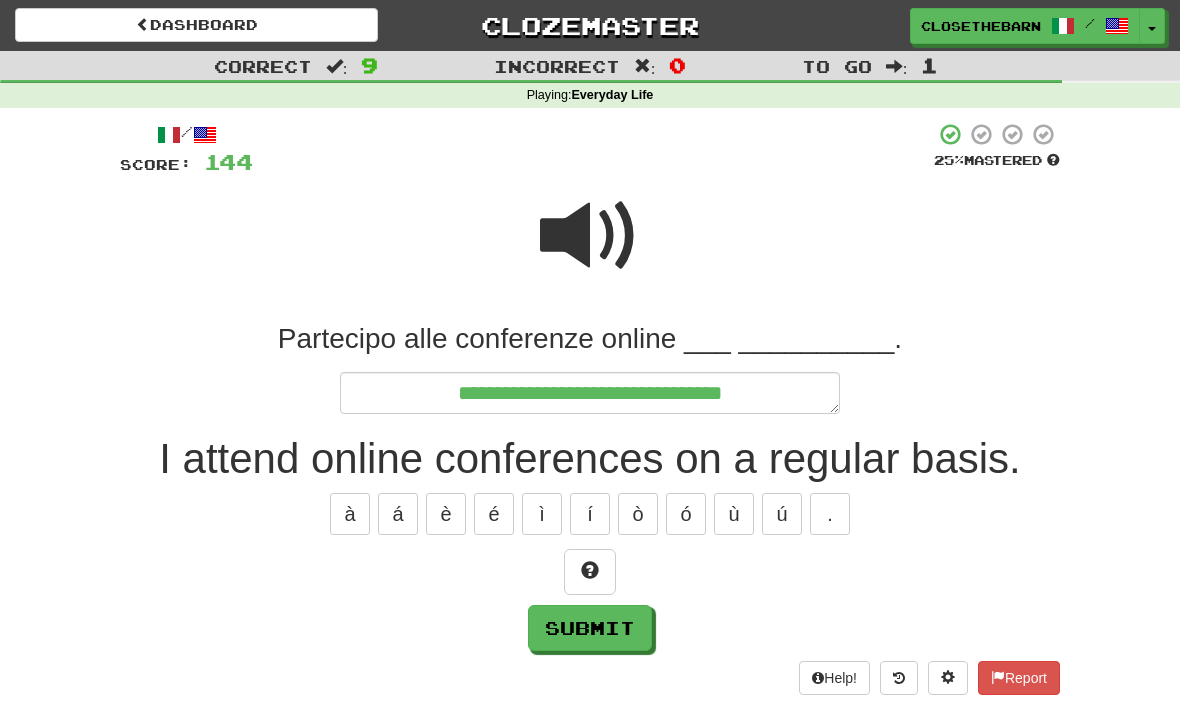 click at bounding box center (590, 570) 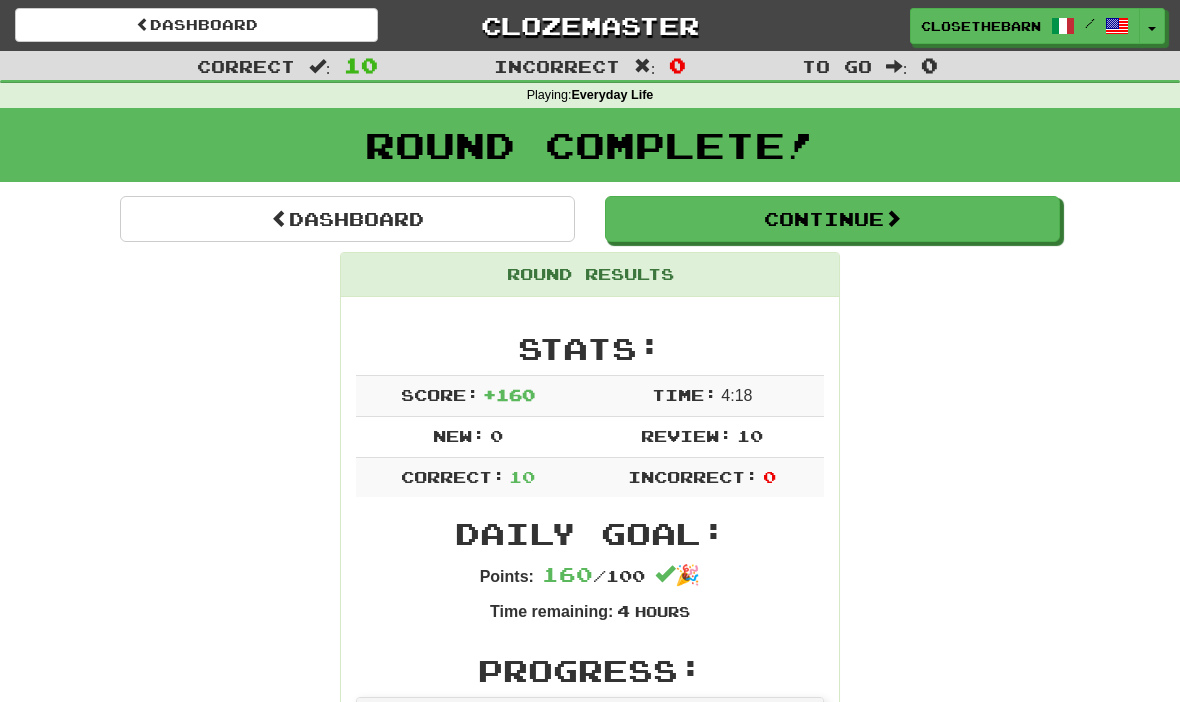 click on "Round Results Stats: Score:   + 160 Time:   4 : 18 New:   0 Review:   10 Correct:   10 Incorrect:   0 Daily Goal: Points:   160  /  100  🎉 Time remaining: 4   Hours Progress: Everyday Life Playing:  12  /  1,198 1.002% Mastered:  1  /  1,198 0.083% Ready for Review:  1  /  Level:  138 15,330  points to level  139  - keep going! Ranked:  44 th  this week Sentences:  Report Cerco un  caricatore  adatto adesso. I am looking for a suitable charger now.  Report Lavoro dalle otto alle  diciotto . I work from eight to six o'clock.  Report Sturo il lavandino  intasato  con uno sturalavandini. I unclog the clogged sink with a plunger.  Report Cameriere , manca un coperto qui. Waiter, there is a place setting missing here.  Report Oggi c’è un  vento  forte. There is a strong wind today.  Report Ho  dipinto  le pareti del corridoio ieri. I painted the hallway walls yesterday.  Report Puoi  attendere  qui un momento? Can you wait here for a moment?  Report Cerco informazioni su Google  velocemente .  Report  Report" at bounding box center [590, 1205] 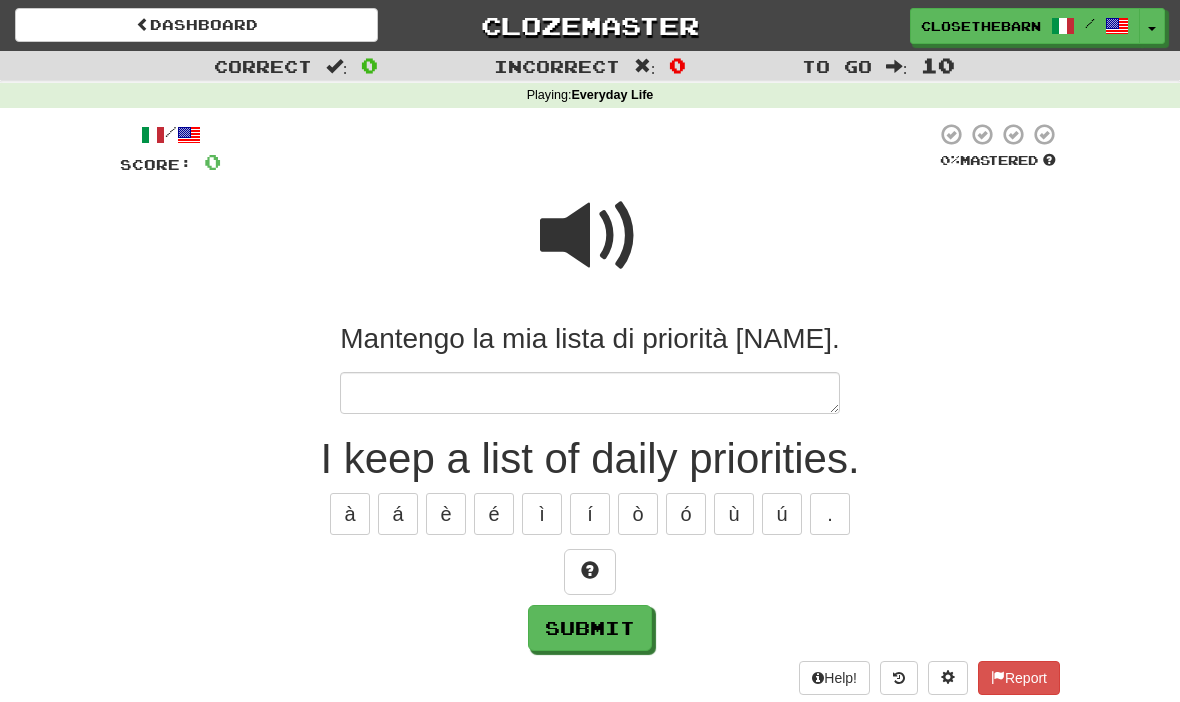 click at bounding box center [590, 572] 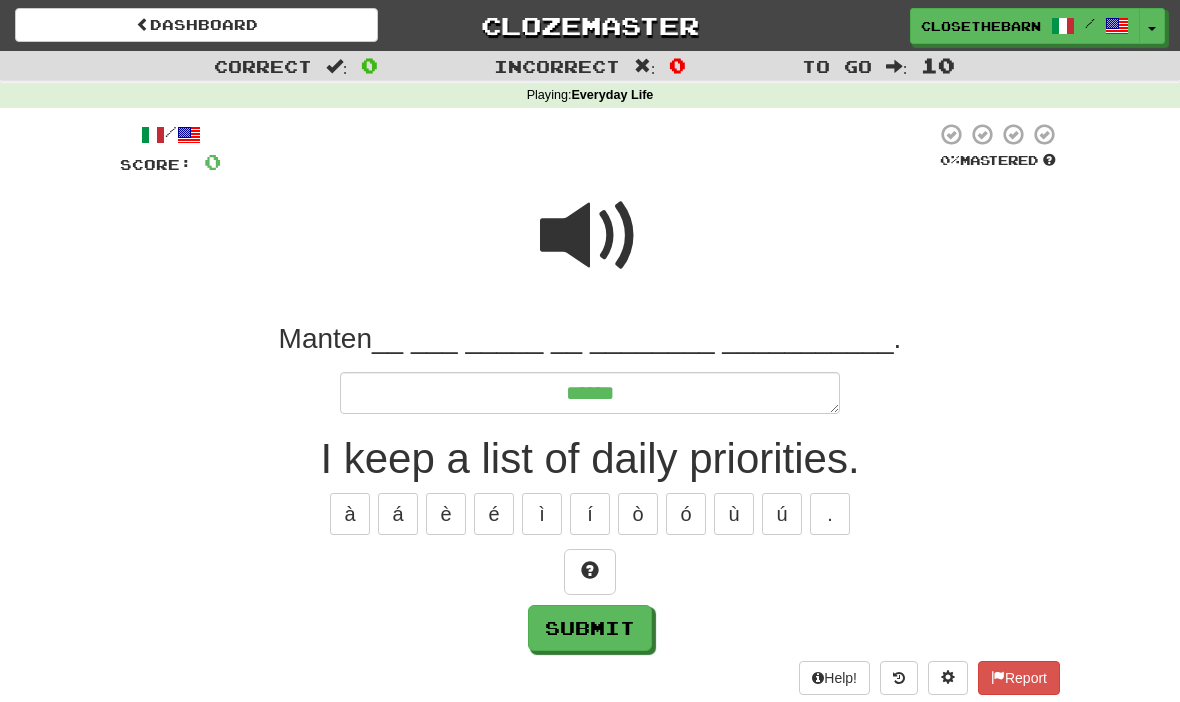click at bounding box center (590, 572) 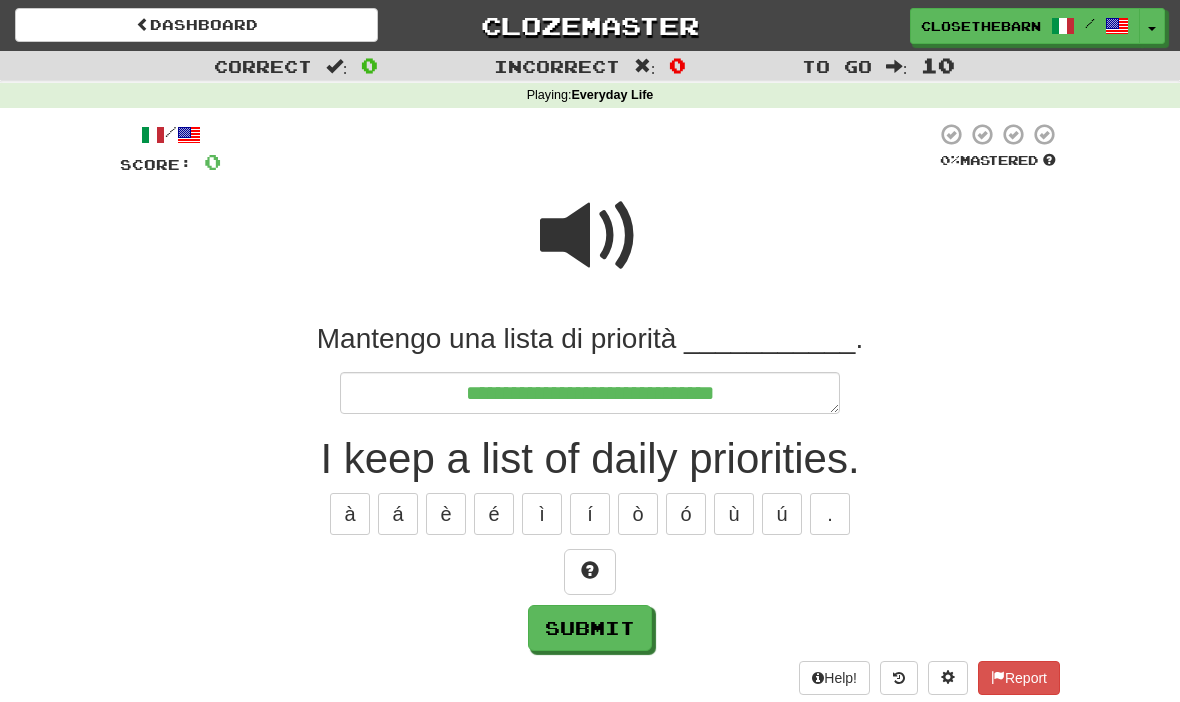 click at bounding box center (590, 572) 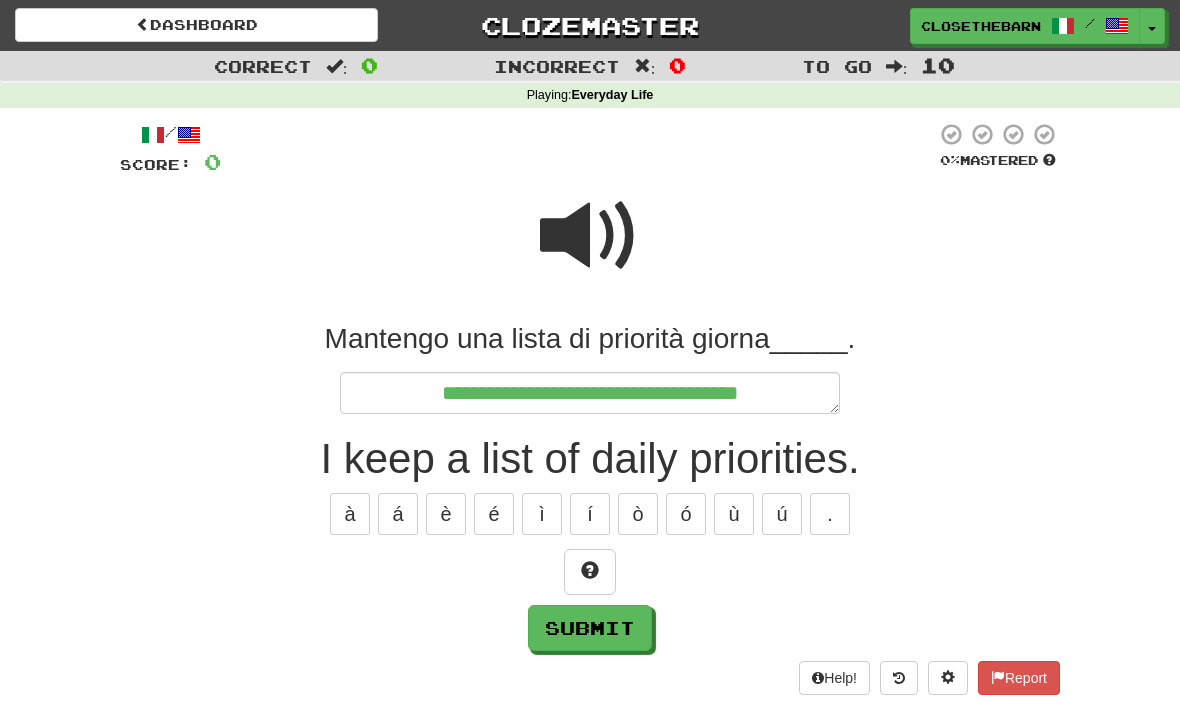 click at bounding box center (590, 572) 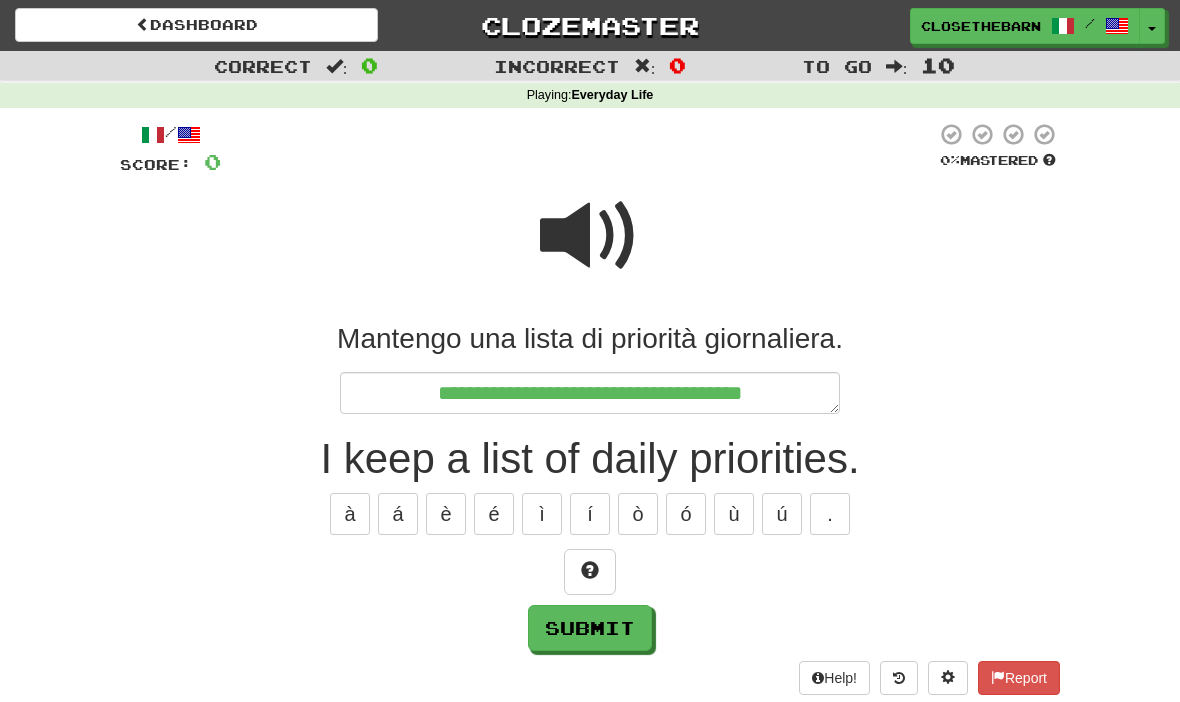 click at bounding box center [590, 572] 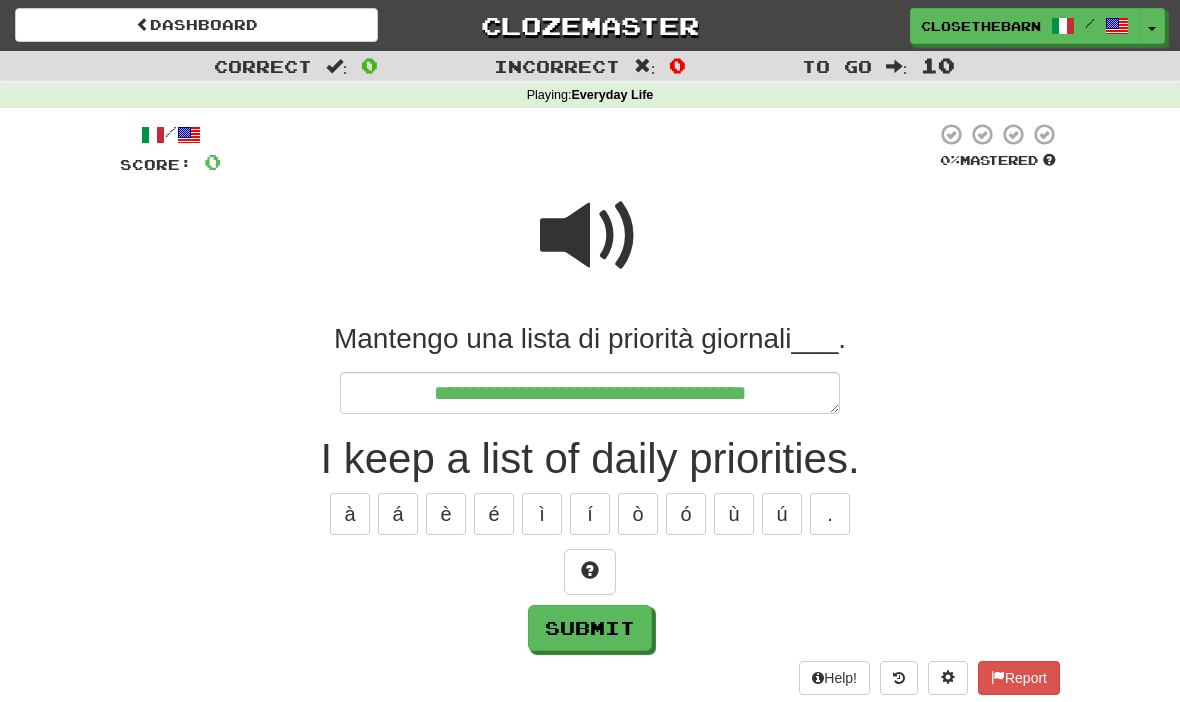click at bounding box center [590, 572] 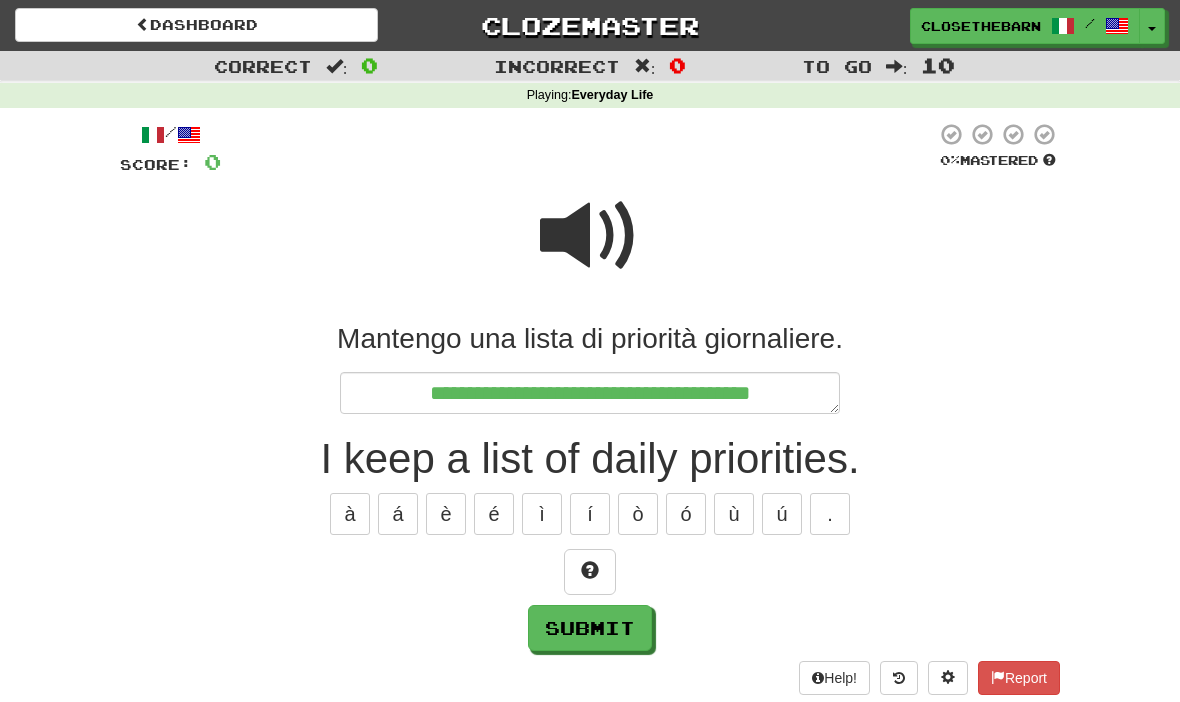 click at bounding box center [590, 572] 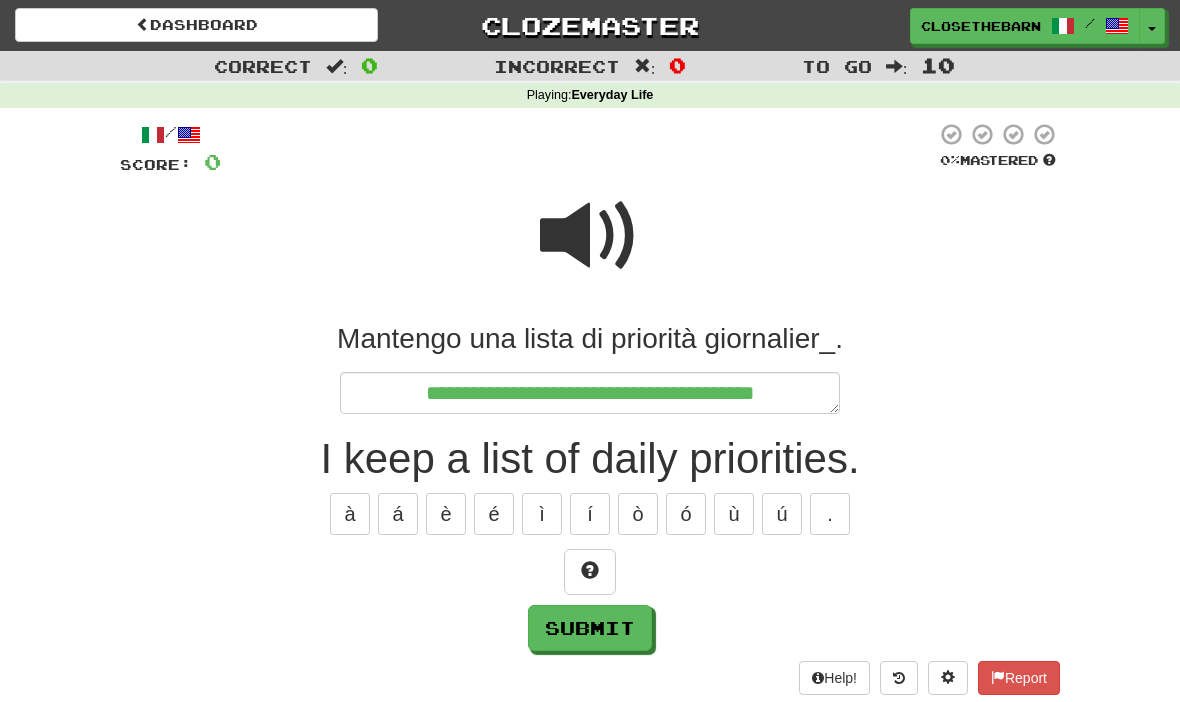click at bounding box center [590, 572] 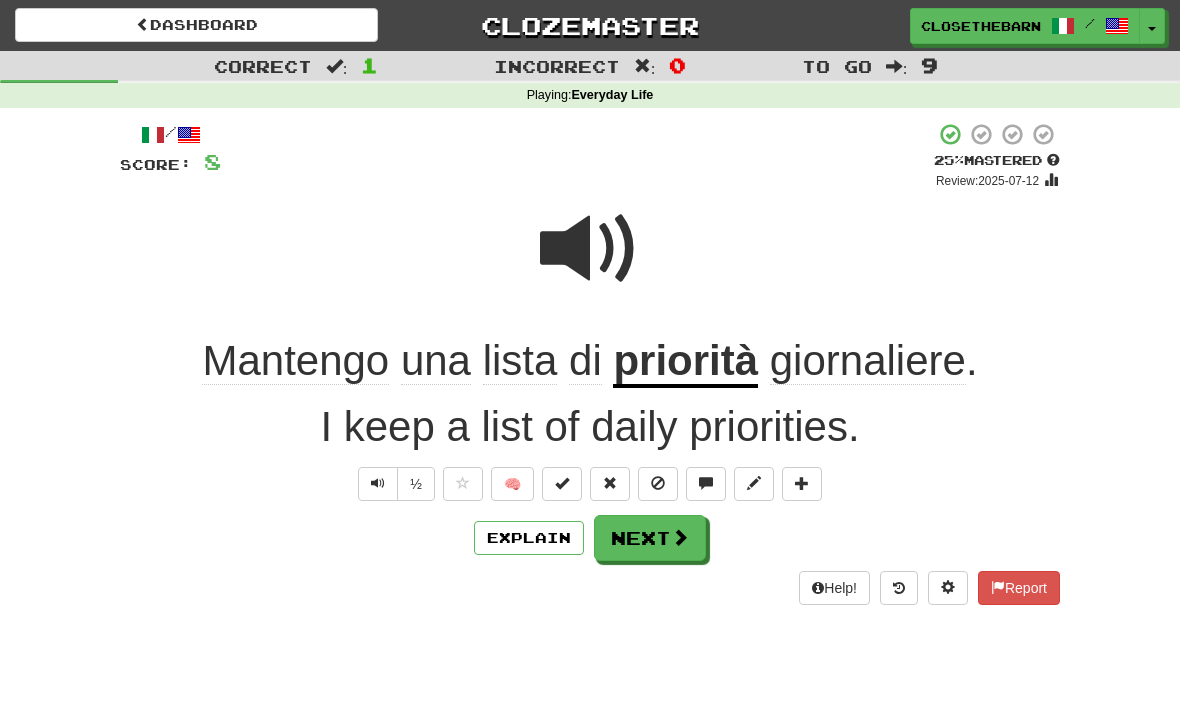 click on "Mantengo" 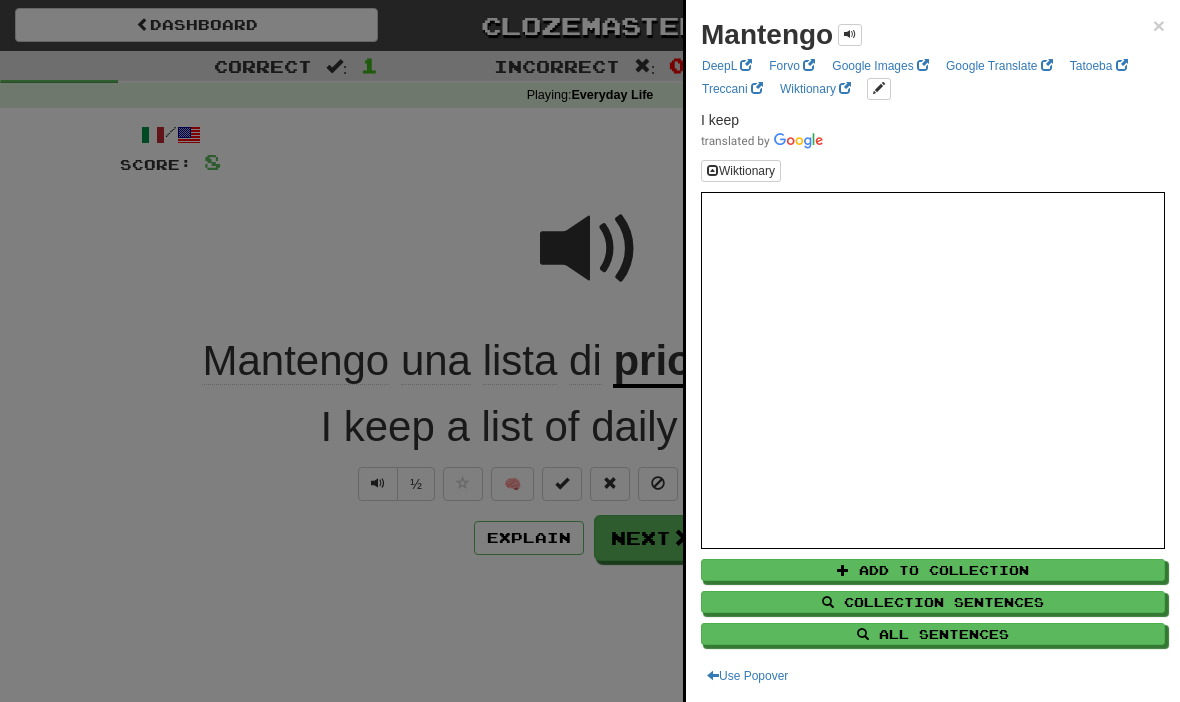 click on "All Sentences" at bounding box center [933, 634] 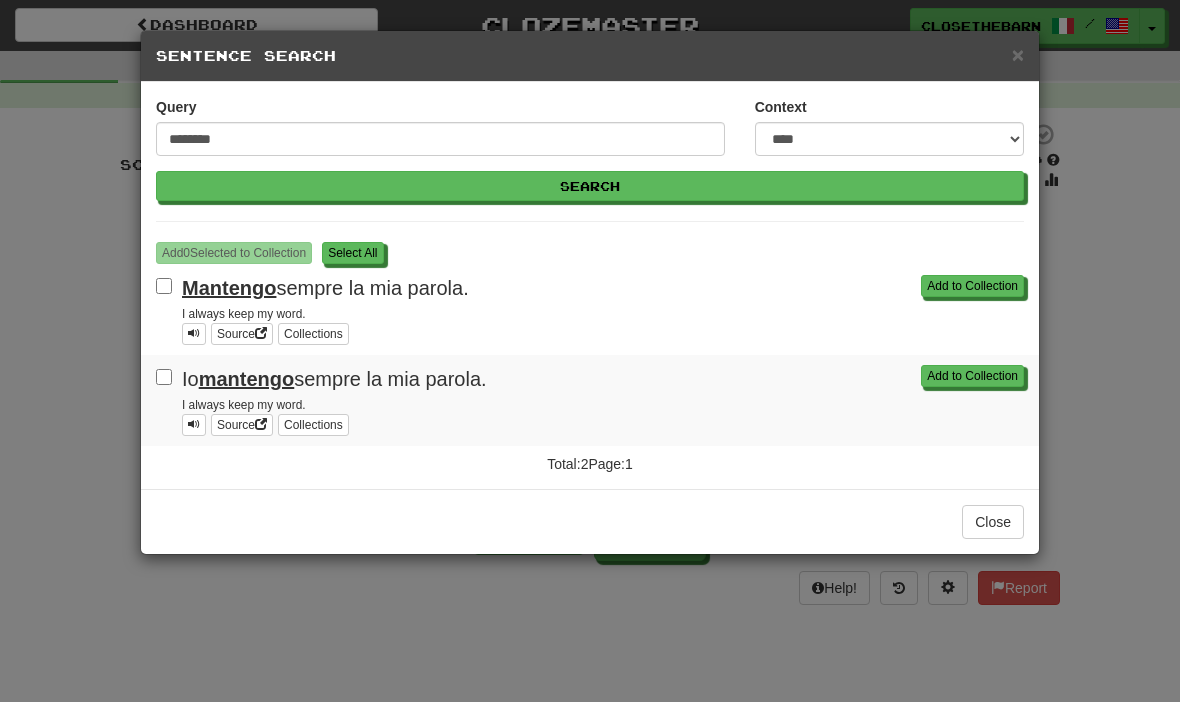 click on "S elect All" at bounding box center (352, 253) 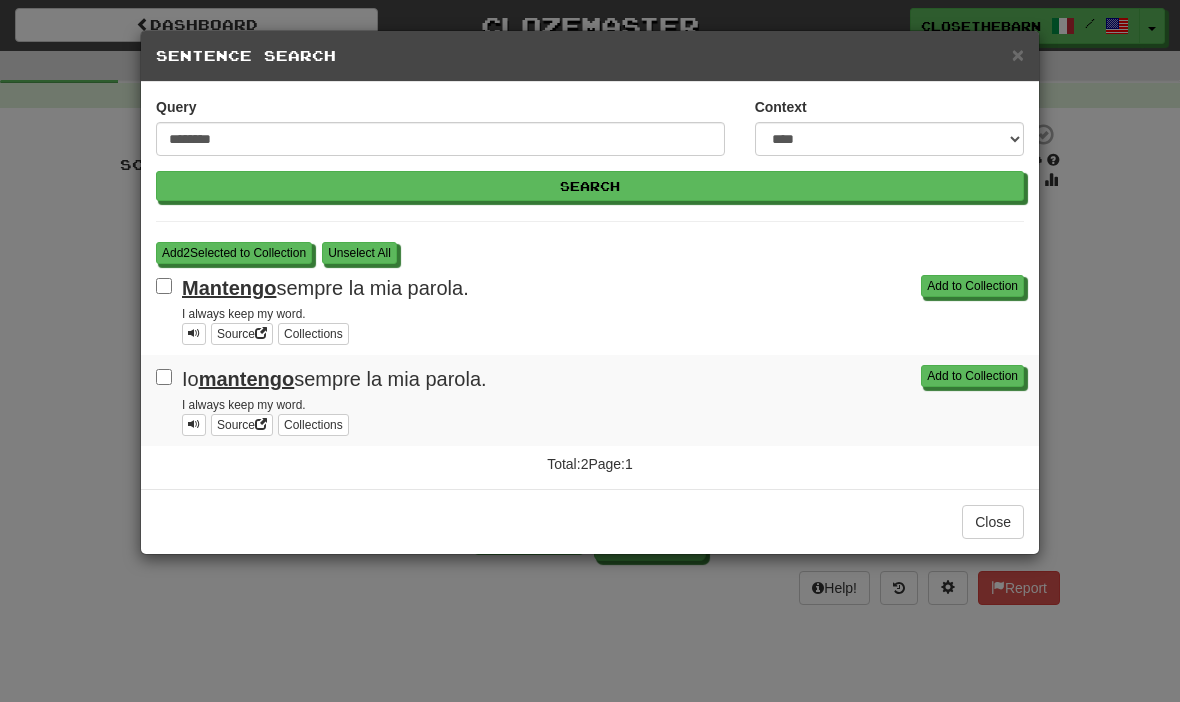 click on "Add  2  Selected to Collection" at bounding box center [234, 253] 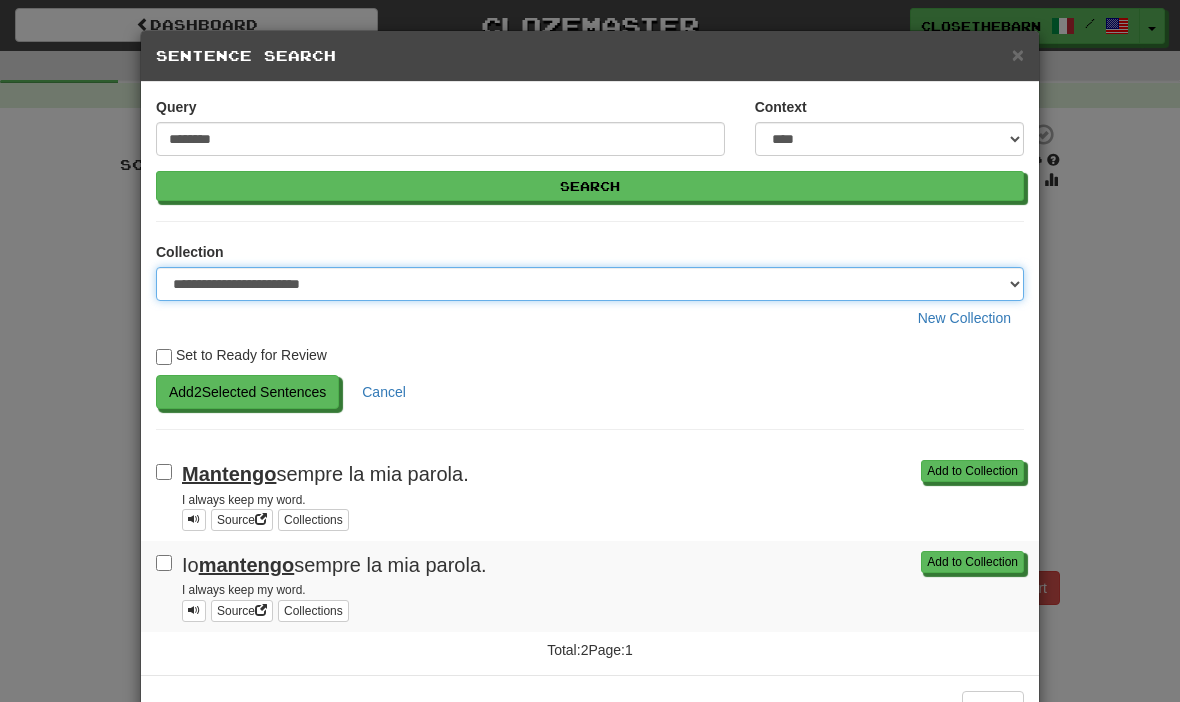 click on "**********" at bounding box center (590, 284) 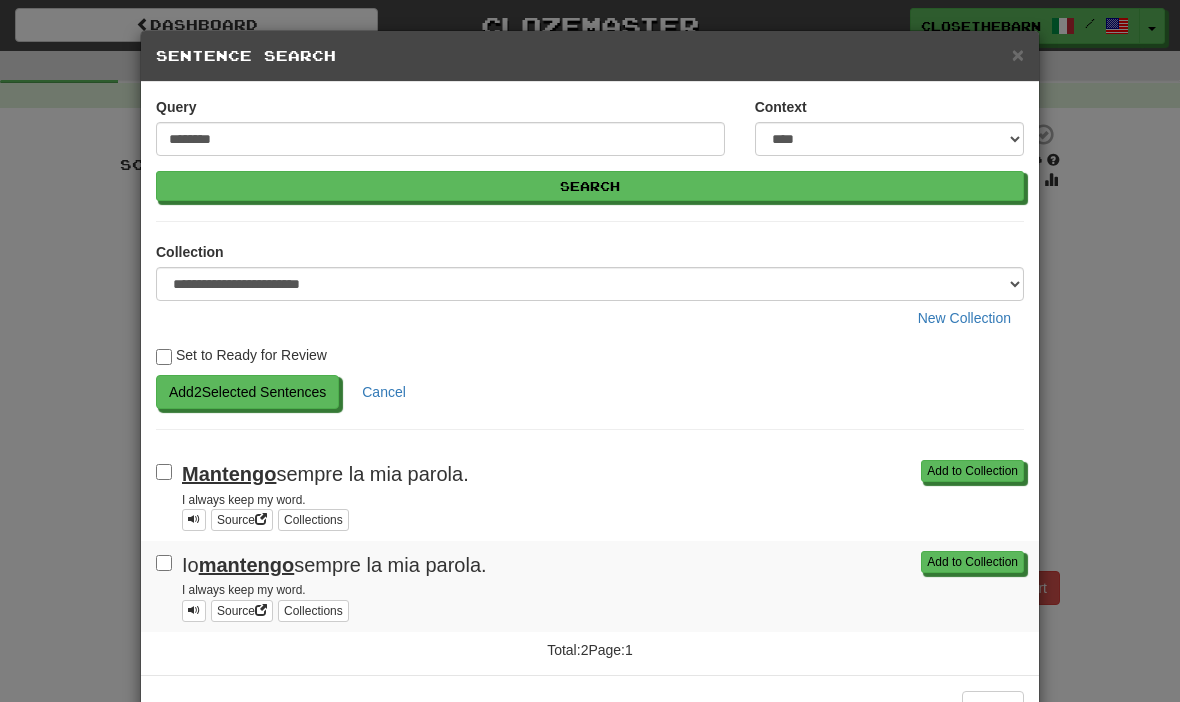 click on "Add  2  Selected Sentences" at bounding box center (247, 392) 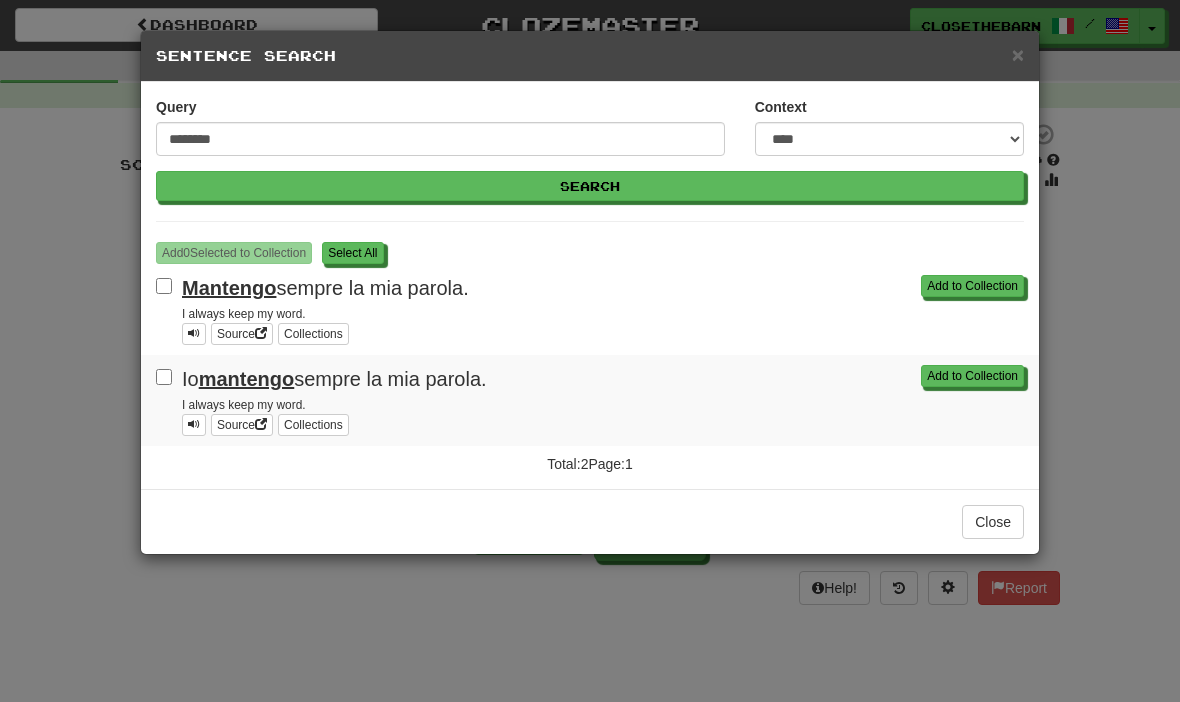 click on "S elect All" at bounding box center (352, 253) 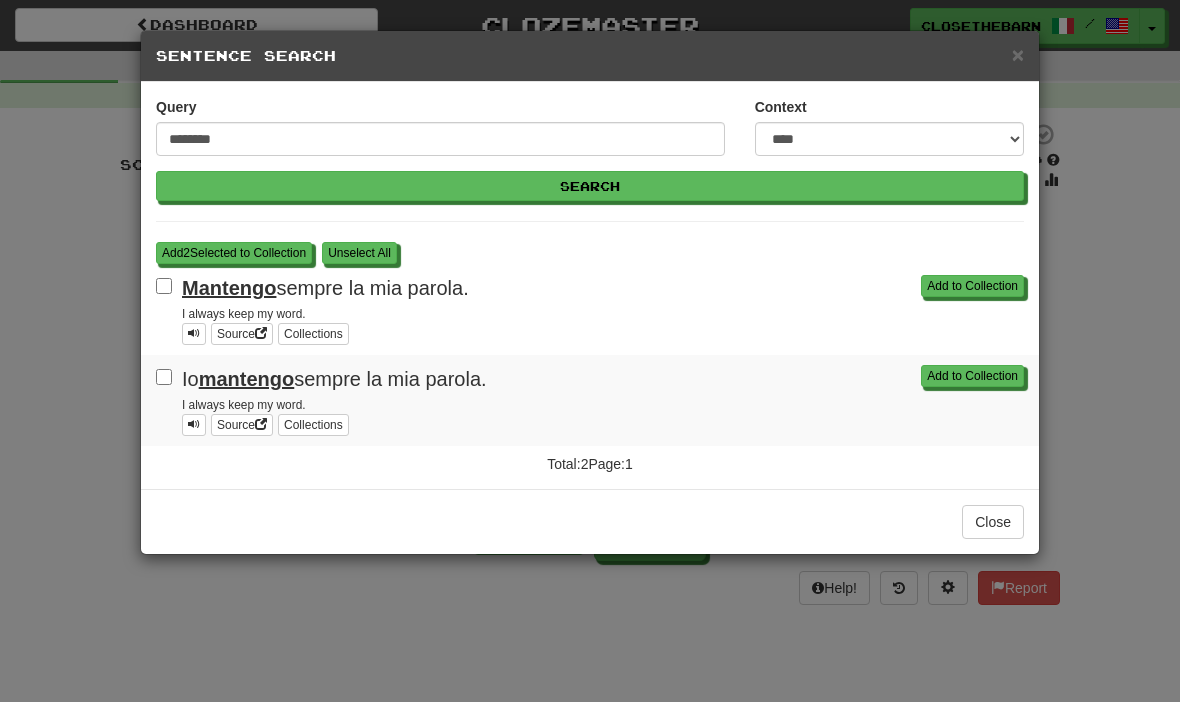 click on "Add  2  Selected to Collection" at bounding box center (234, 253) 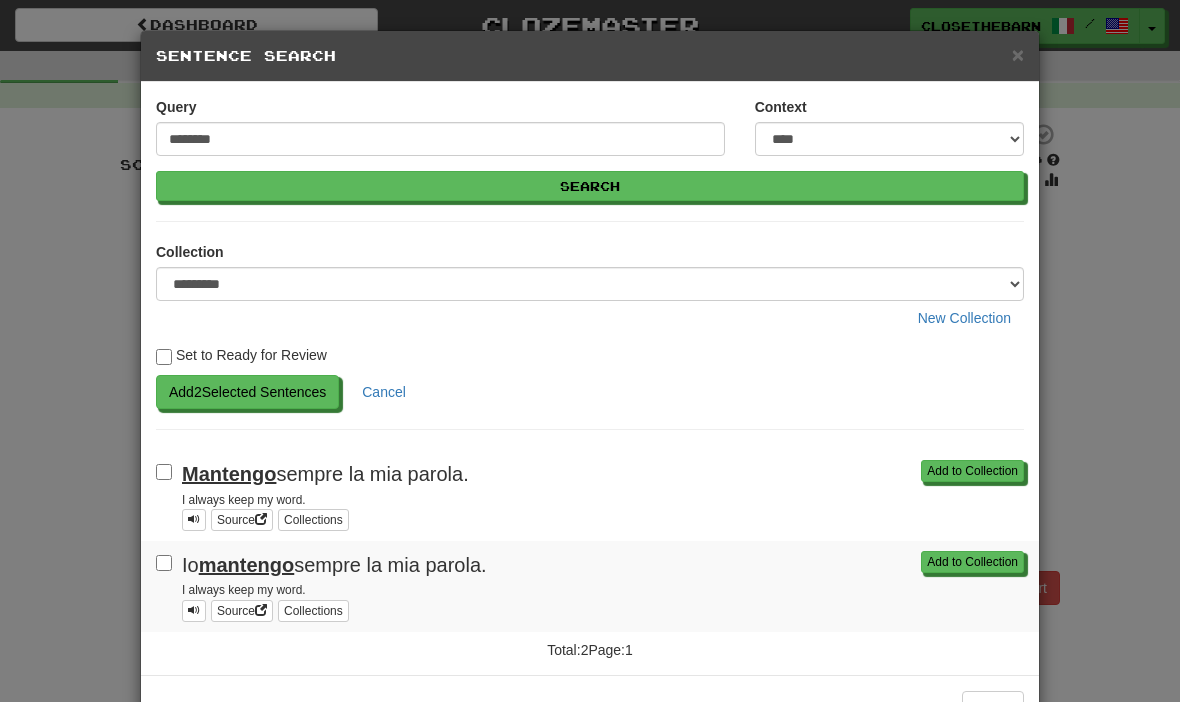 click on "Add  2  Selected Sentences" at bounding box center (247, 392) 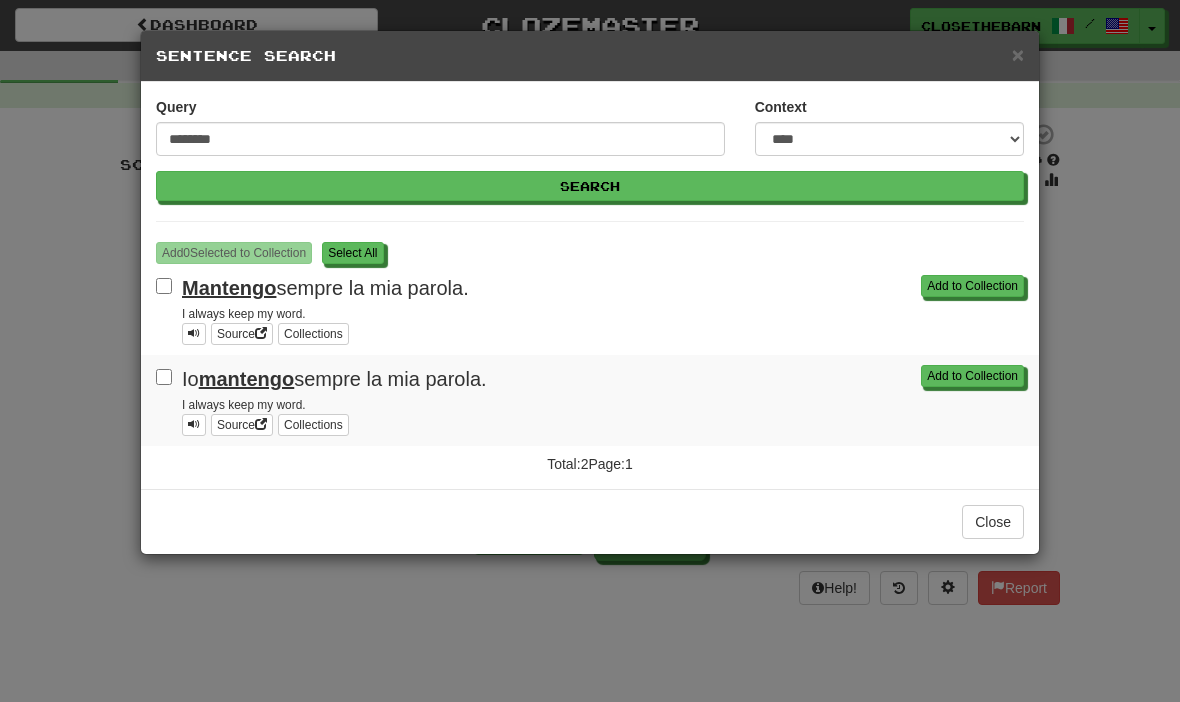 click on "S elect All" at bounding box center (352, 253) 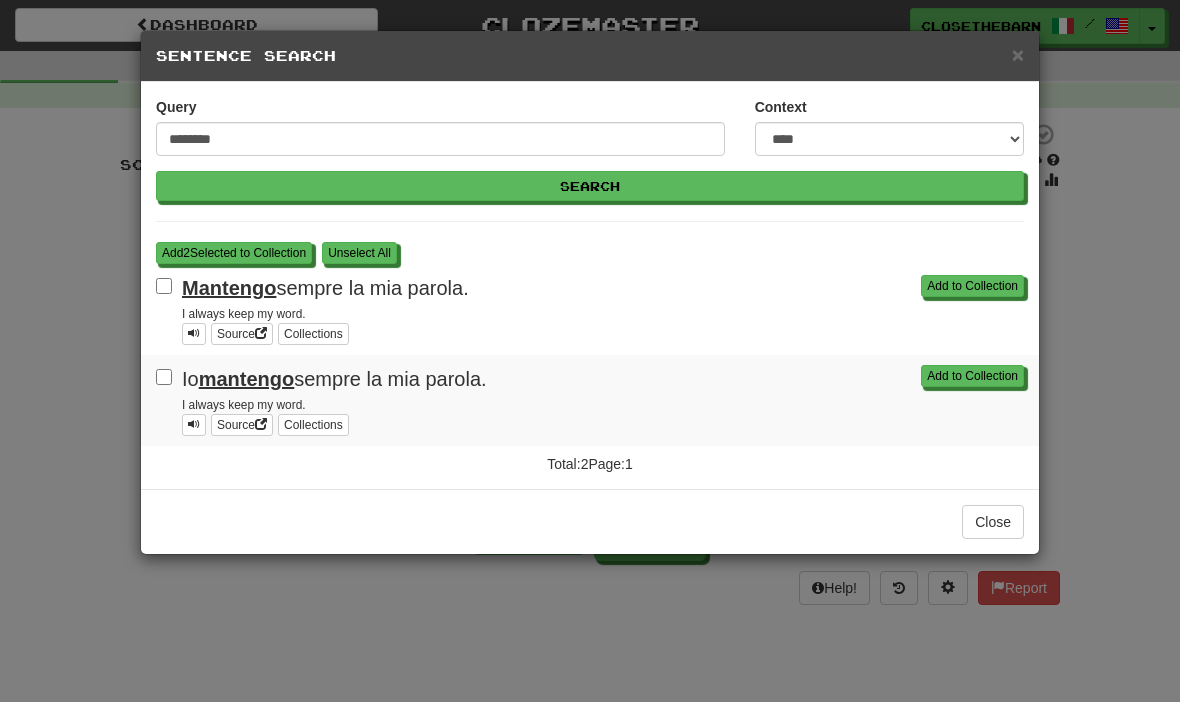 click on "Add  2  Selected to Collection" at bounding box center (234, 253) 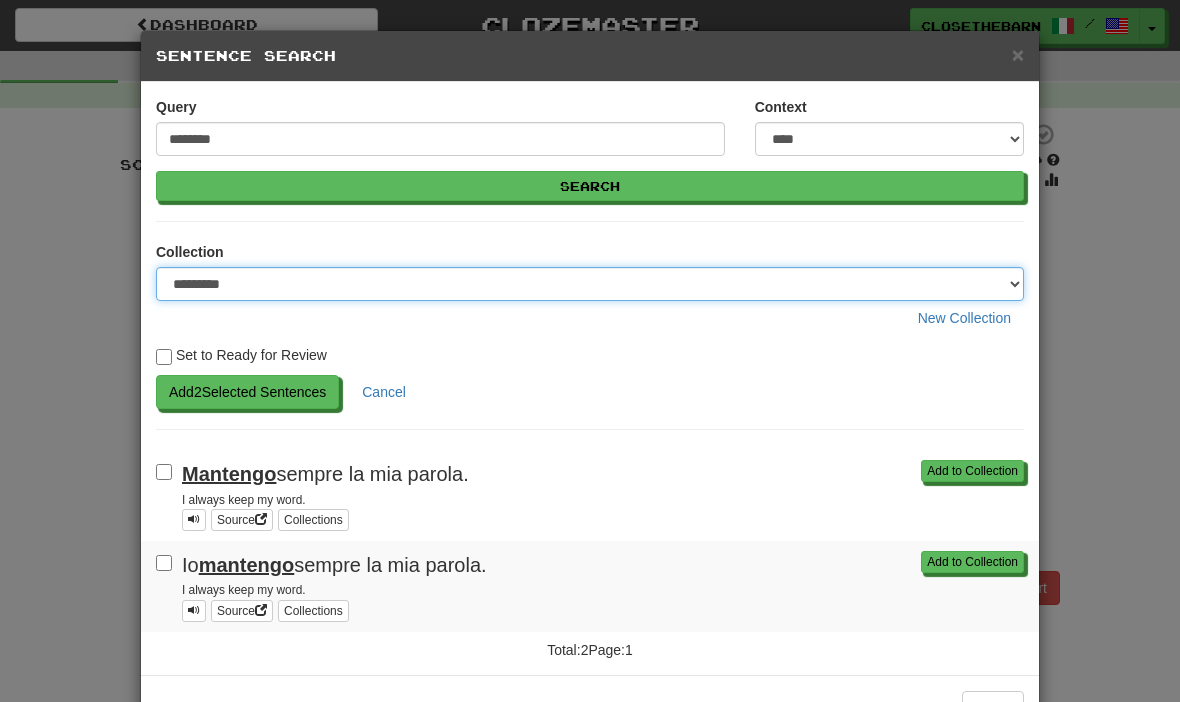 click on "**********" at bounding box center (590, 284) 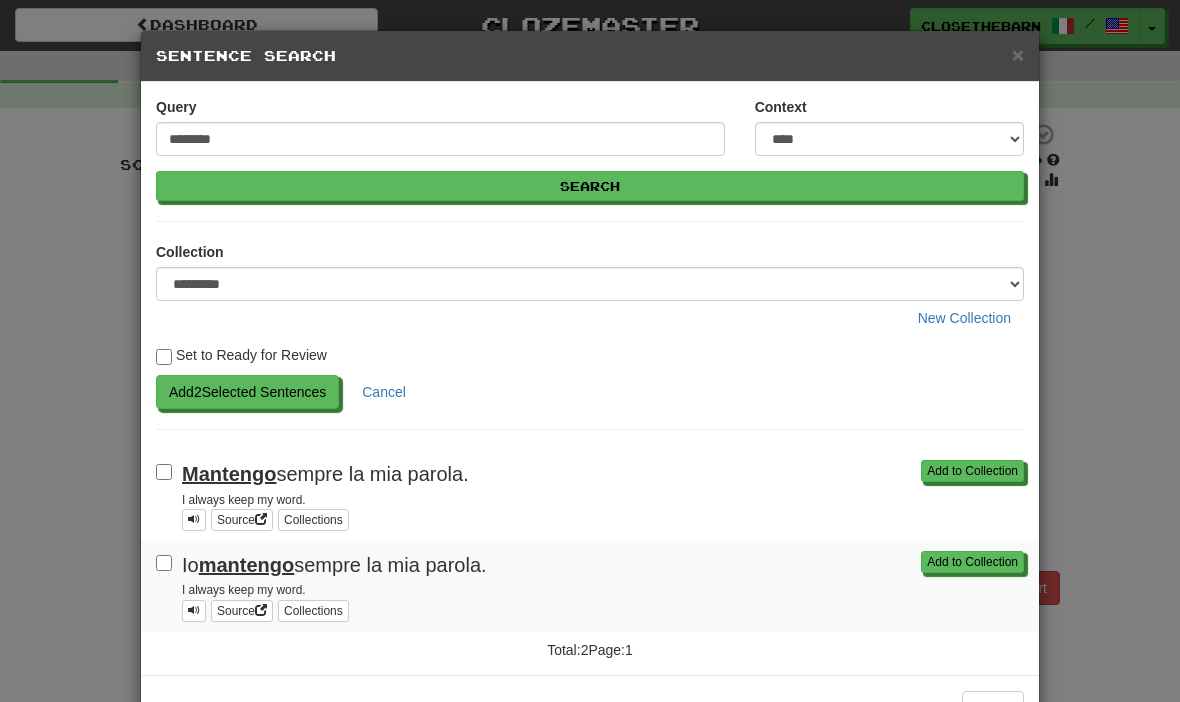 click on "Add  2  Selected Sentences" at bounding box center [247, 392] 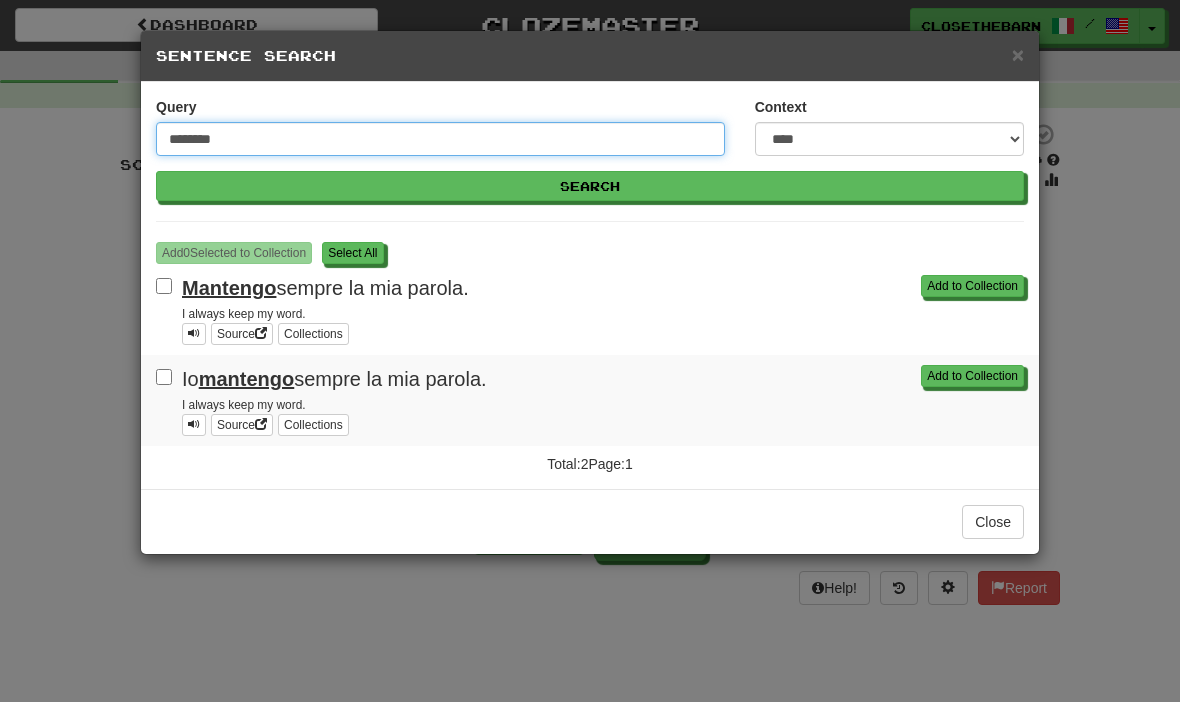 click on "********" at bounding box center [440, 139] 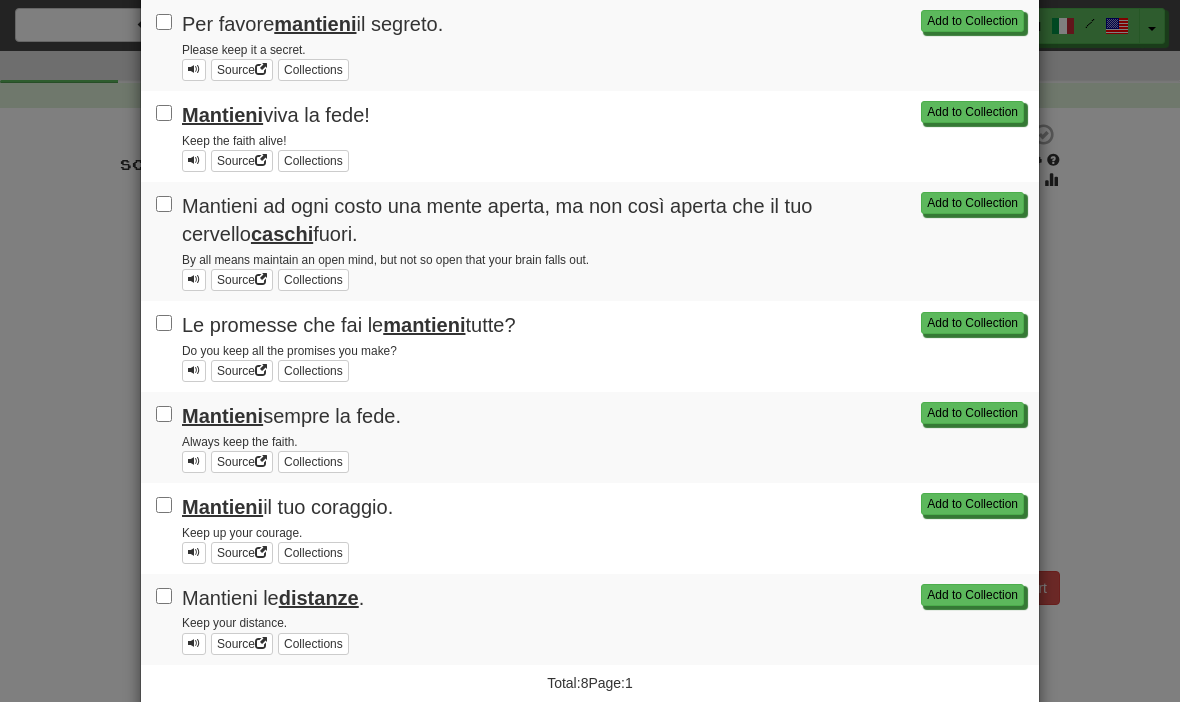scroll, scrollTop: 356, scrollLeft: 0, axis: vertical 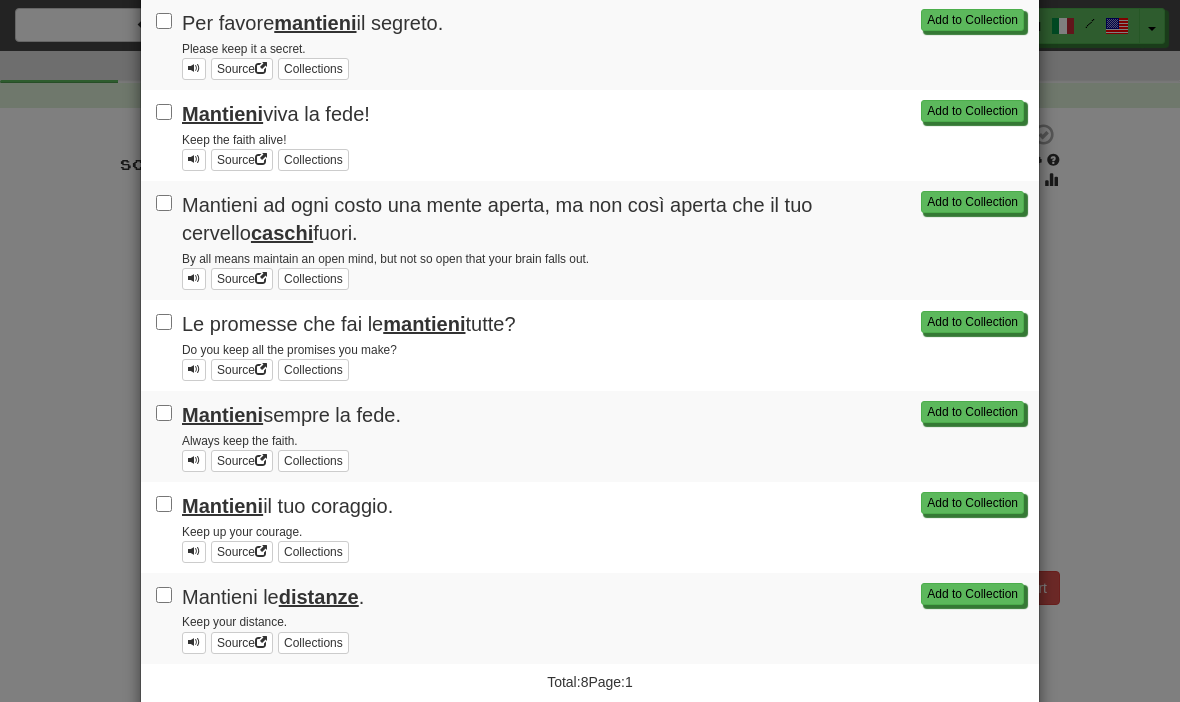 click on "Add to Collection" at bounding box center (972, 322) 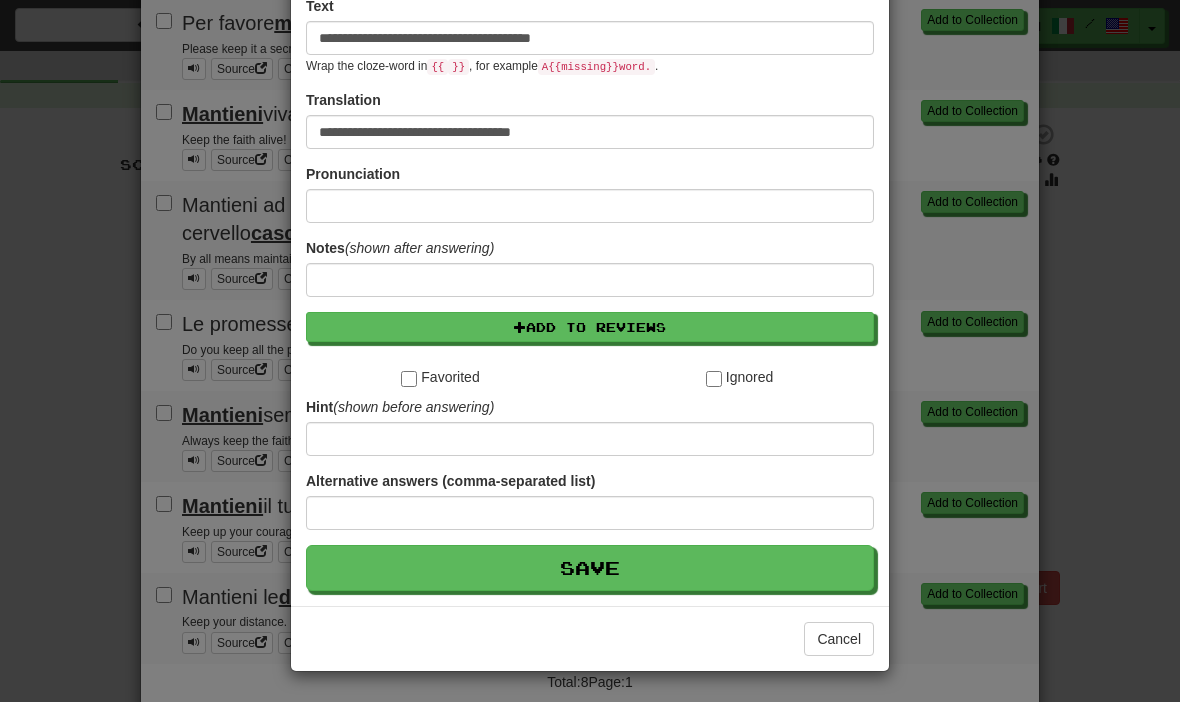 scroll, scrollTop: 276, scrollLeft: 0, axis: vertical 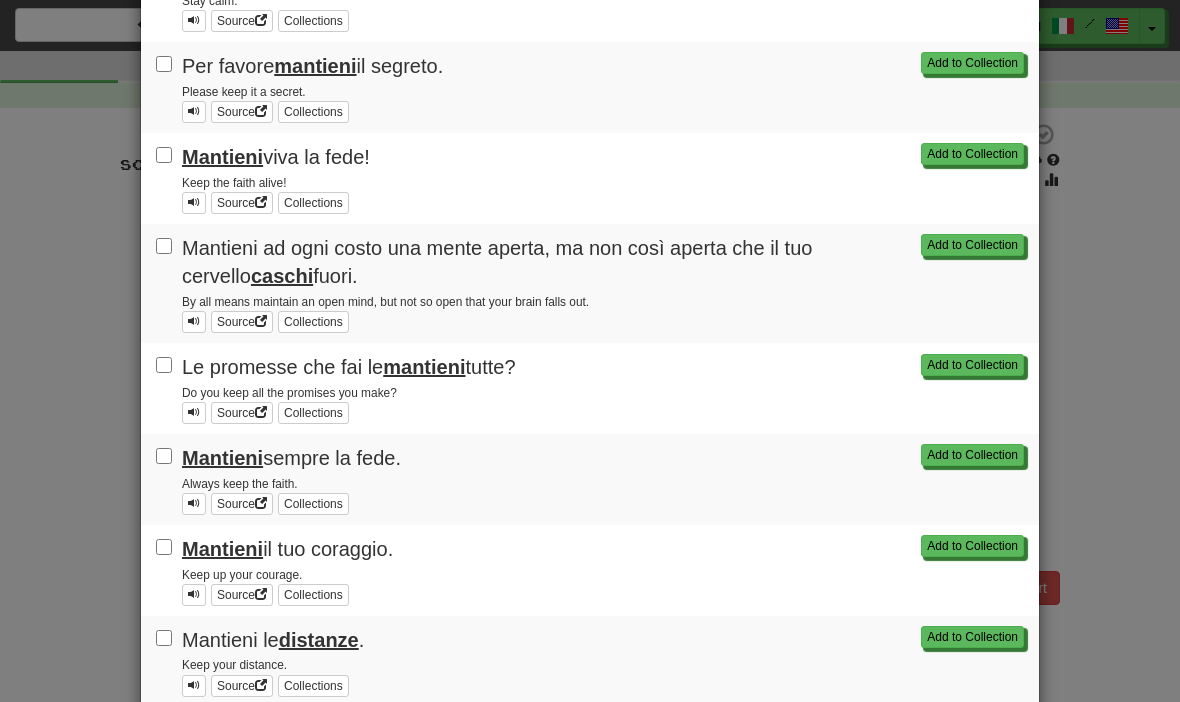 click on "Add to Collection Le promesse che fai le  mantieni  tutte? Do you keep all the promises you make? Source  Collections" at bounding box center (590, 388) 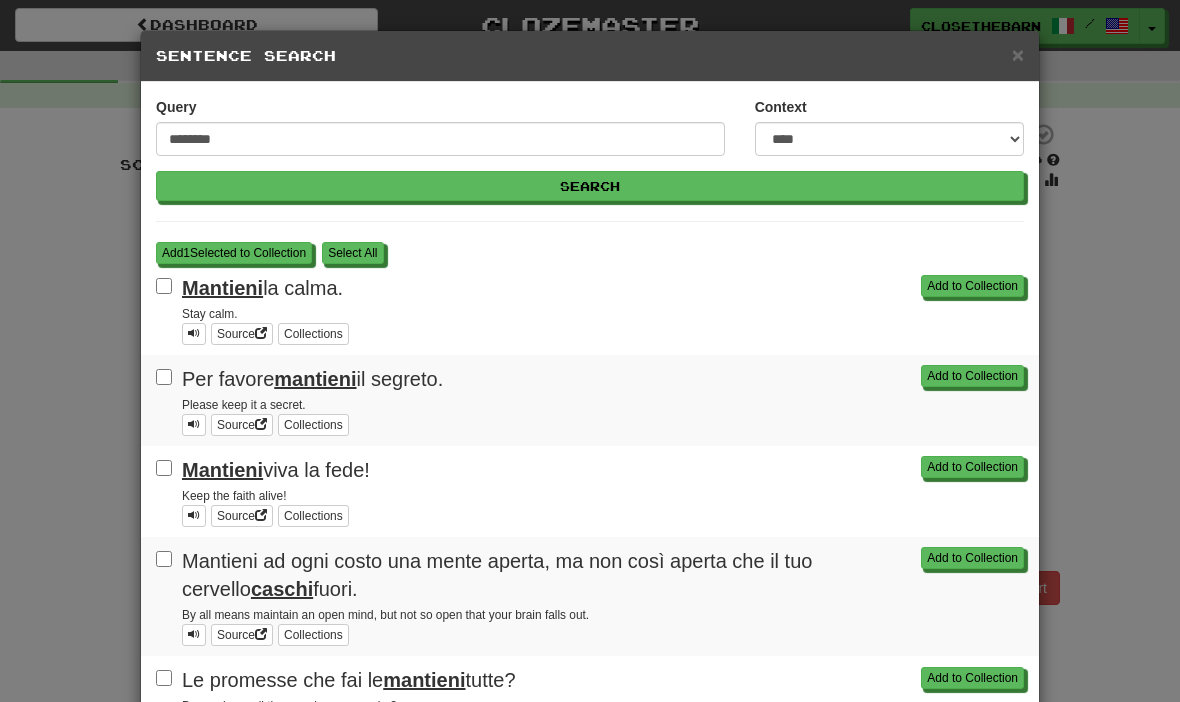 scroll, scrollTop: 0, scrollLeft: 0, axis: both 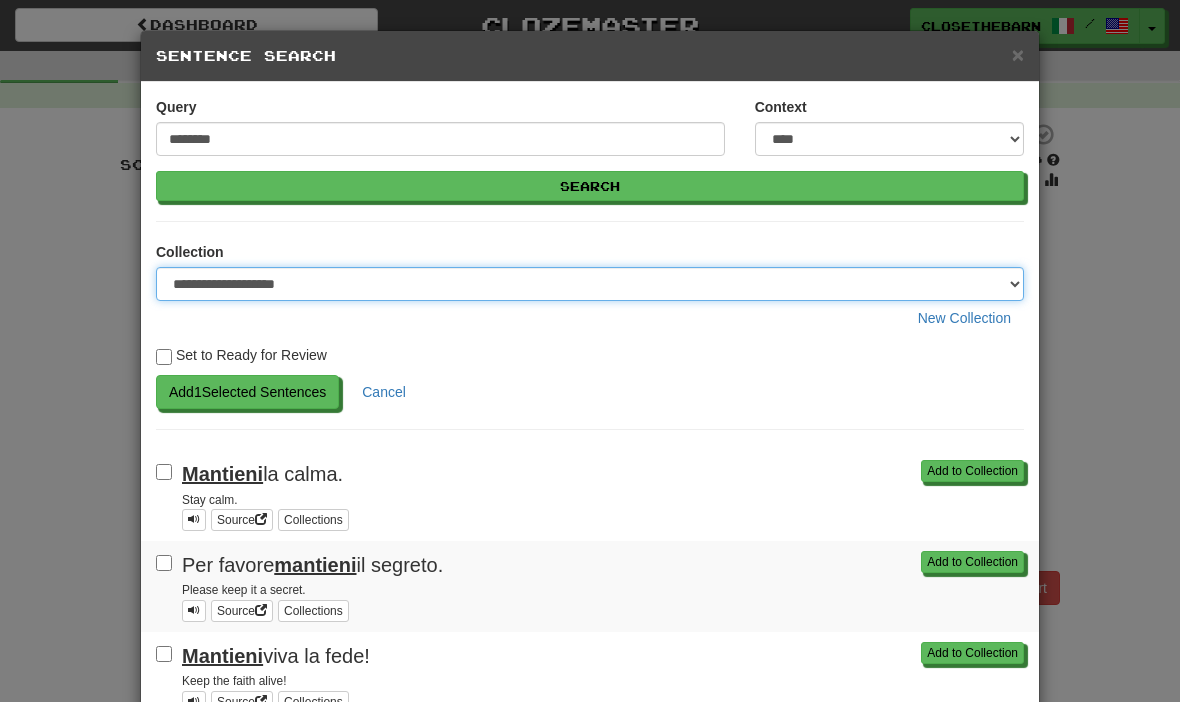 click on "**********" at bounding box center (590, 284) 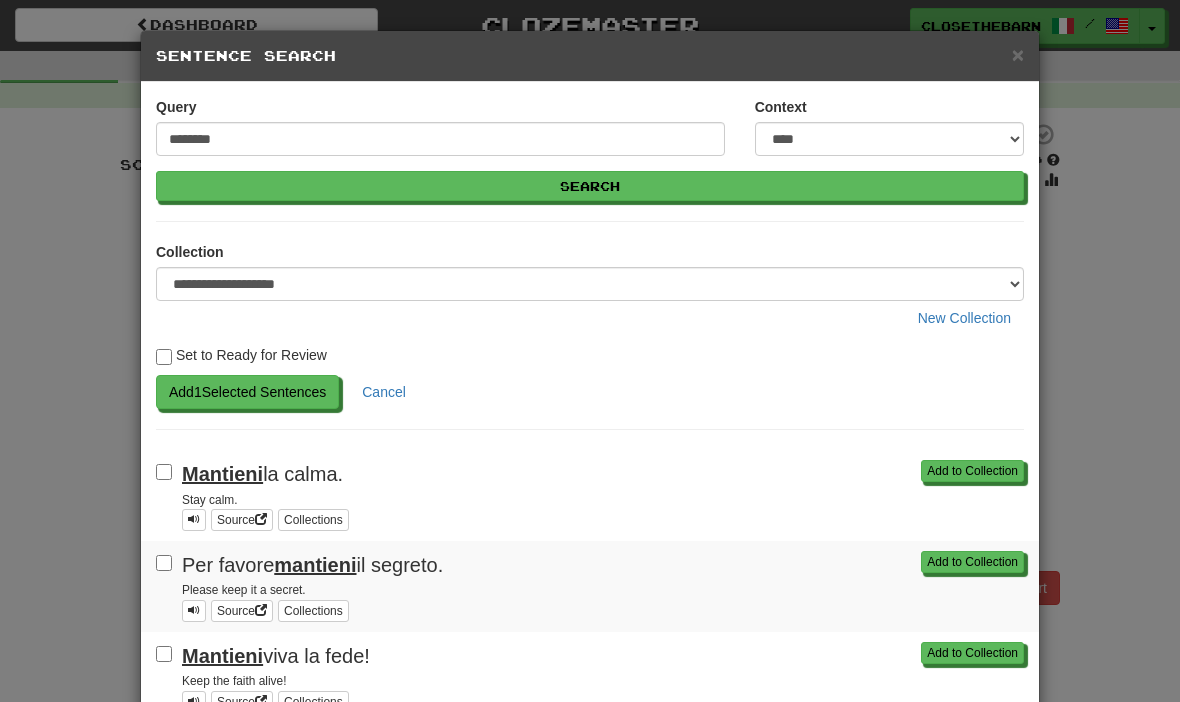 click on "Add  1  Selected Sentences" at bounding box center [247, 392] 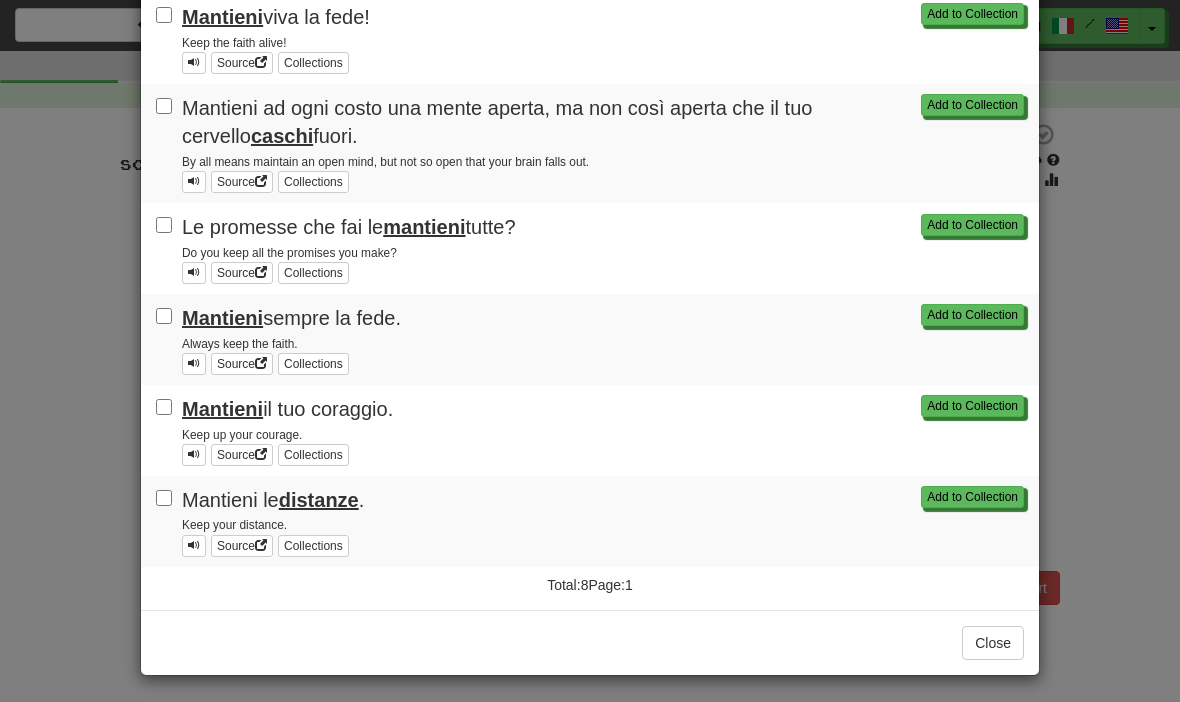 scroll, scrollTop: 452, scrollLeft: 0, axis: vertical 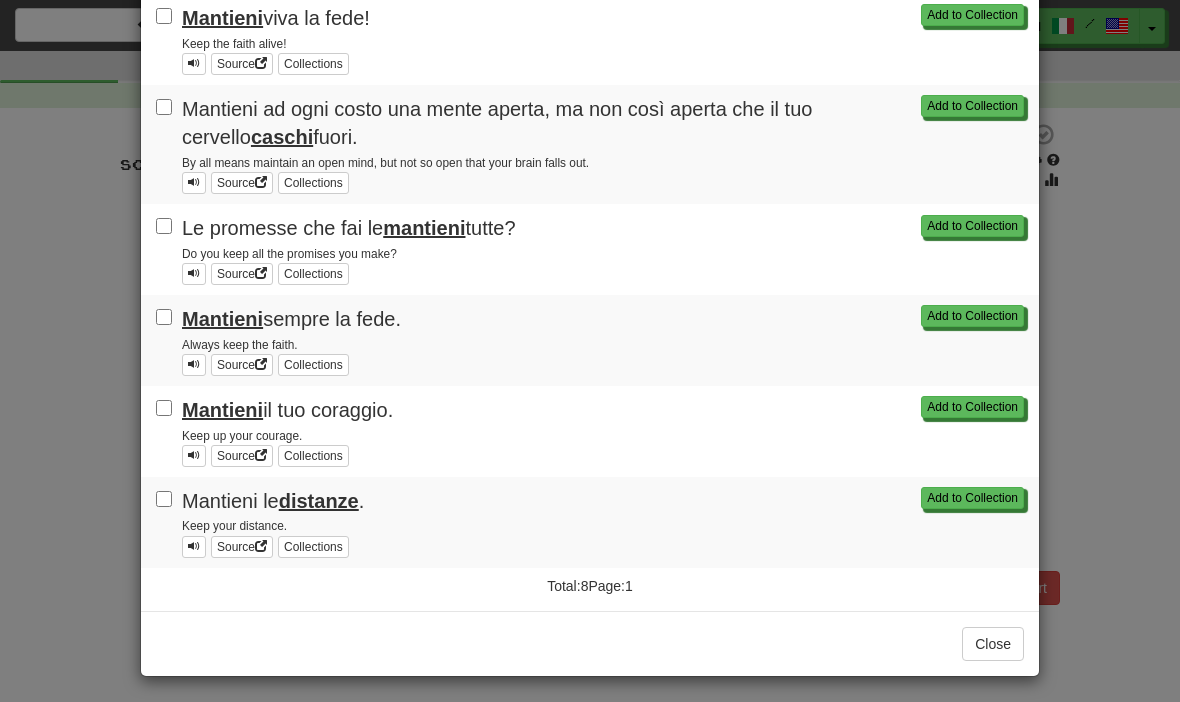 click on "Add to Collection Mantieni  il tuo coraggio. Keep up your courage. Source  Collections" at bounding box center (590, 431) 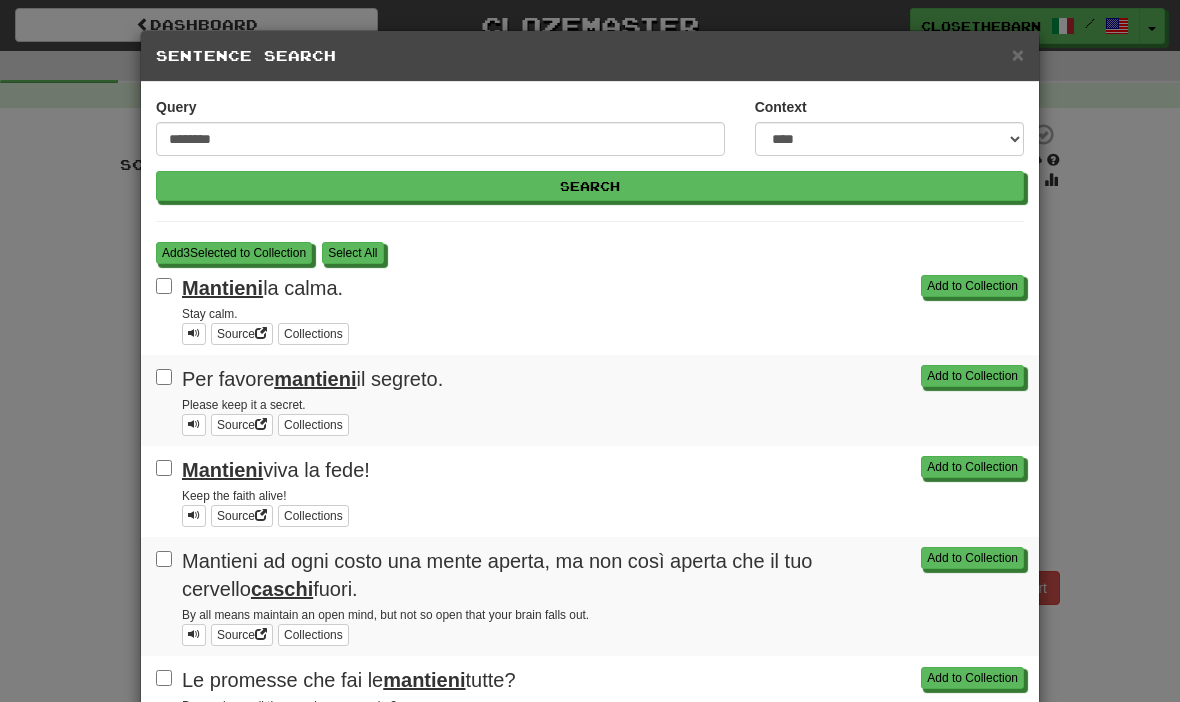 scroll, scrollTop: 0, scrollLeft: 0, axis: both 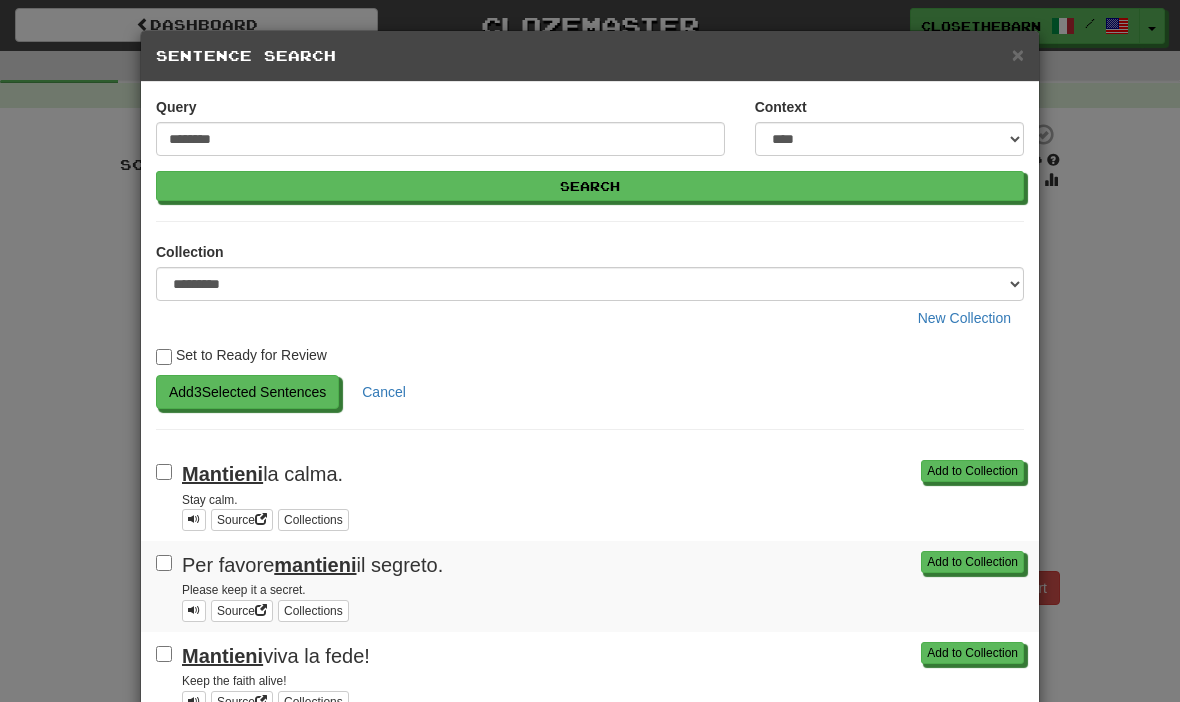 click on "Add  3  Selected Sentences" at bounding box center (247, 392) 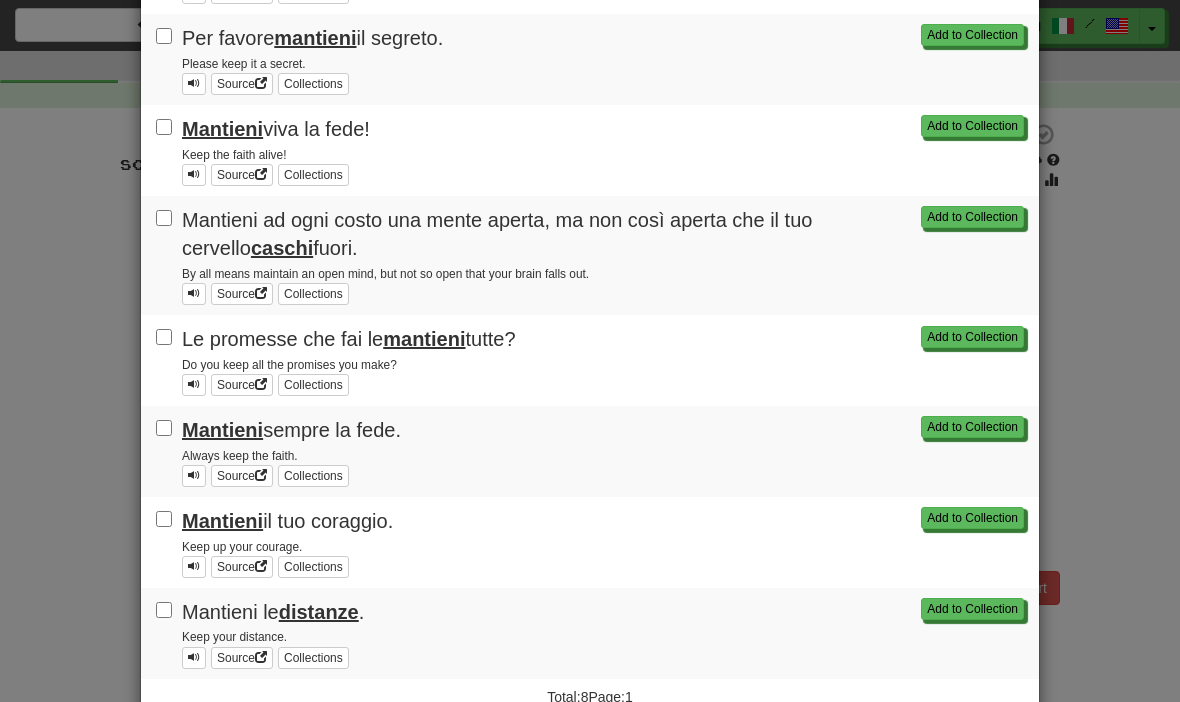scroll, scrollTop: 359, scrollLeft: 0, axis: vertical 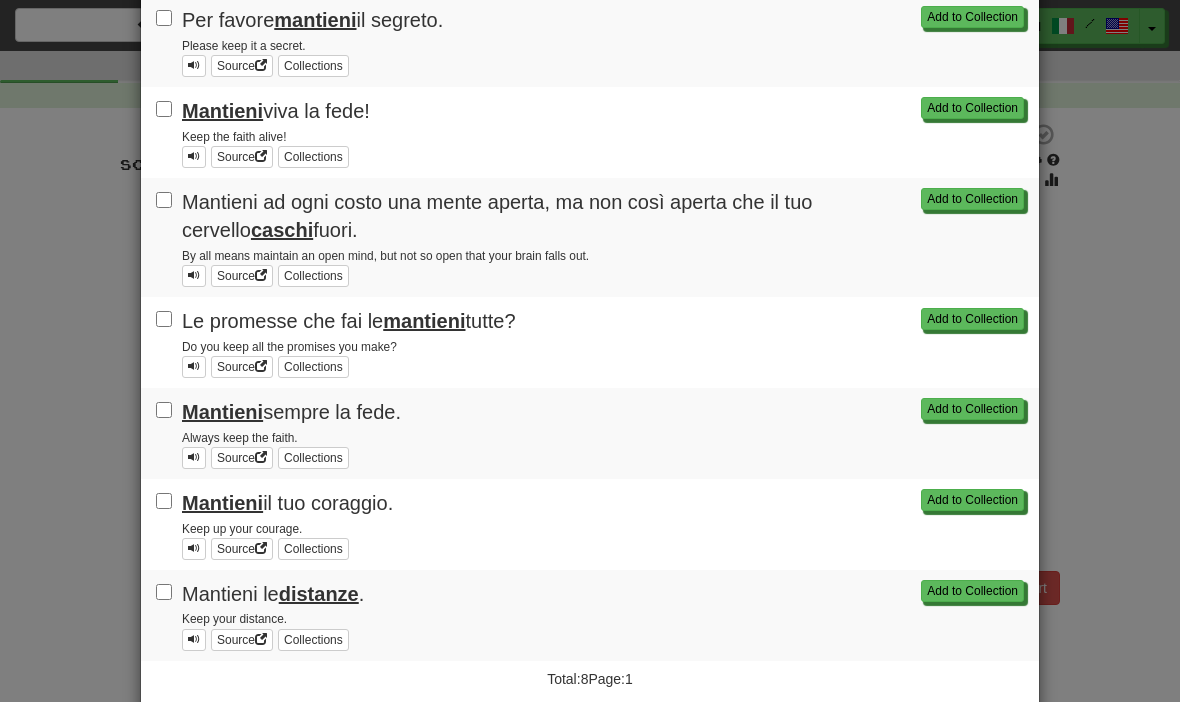 click on "Add to Collection Le promesse che fai le  mantieni  tutte? Do you keep all the promises you make? Source  Collections" at bounding box center [590, 342] 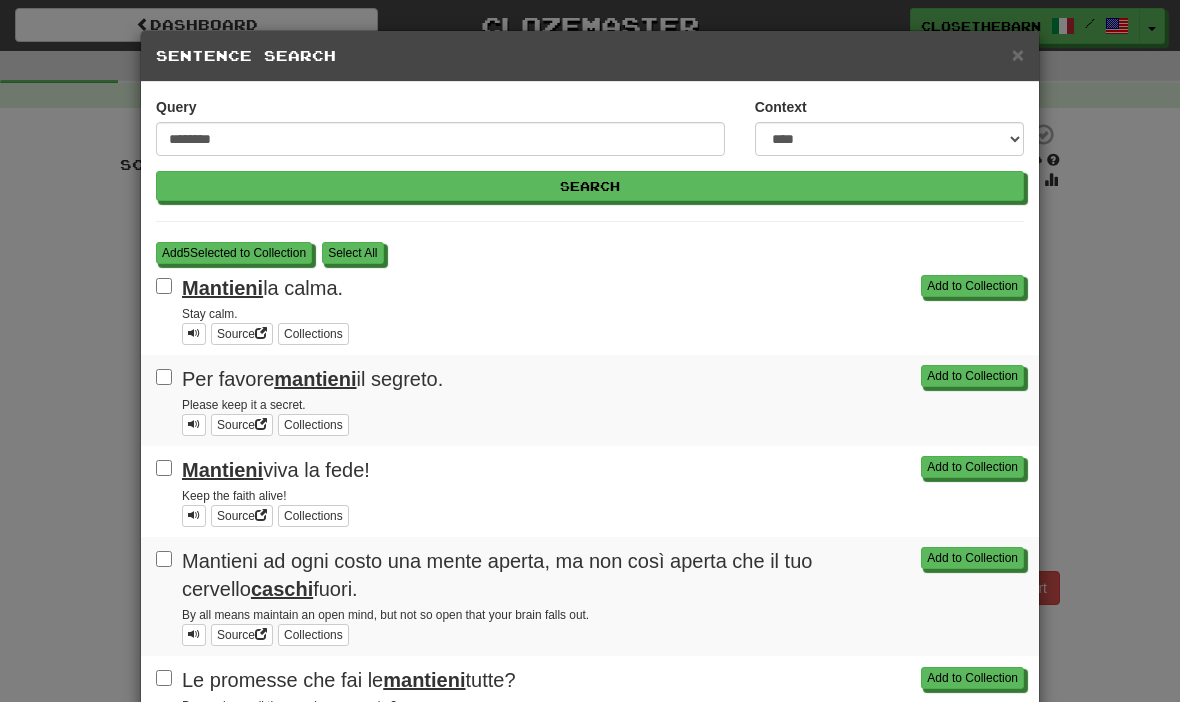 scroll, scrollTop: 0, scrollLeft: 0, axis: both 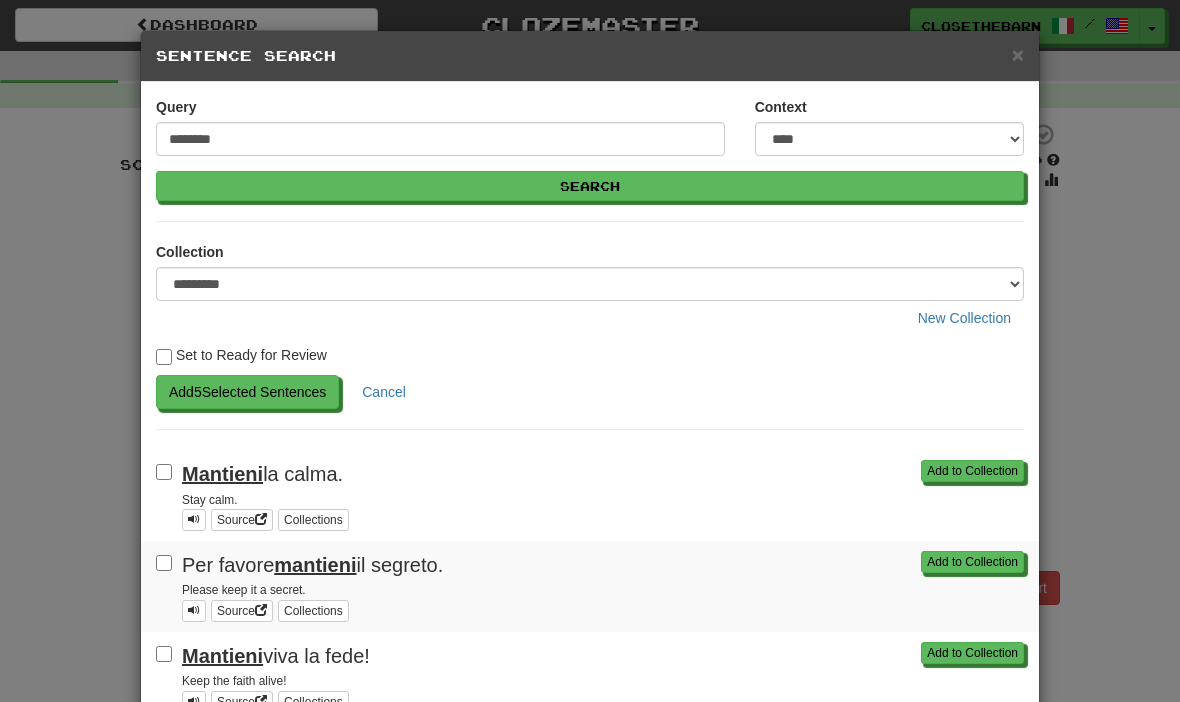 click on "Add  5  Selected Sentences" at bounding box center [247, 392] 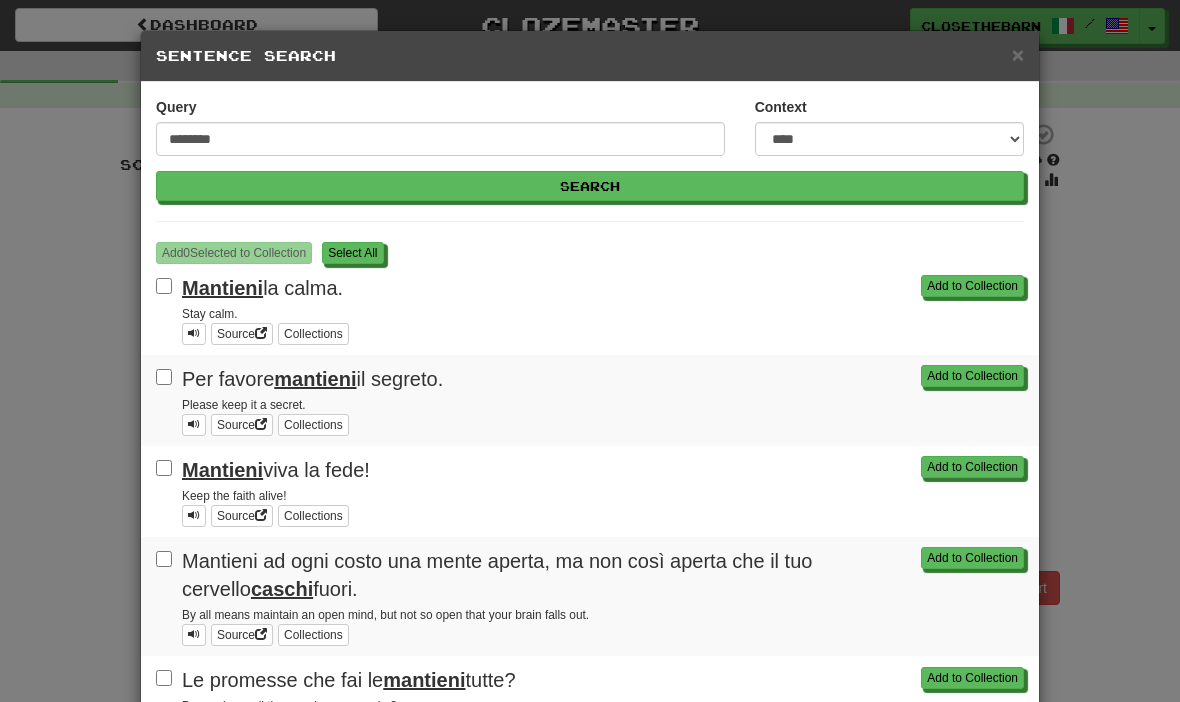 scroll, scrollTop: 0, scrollLeft: 0, axis: both 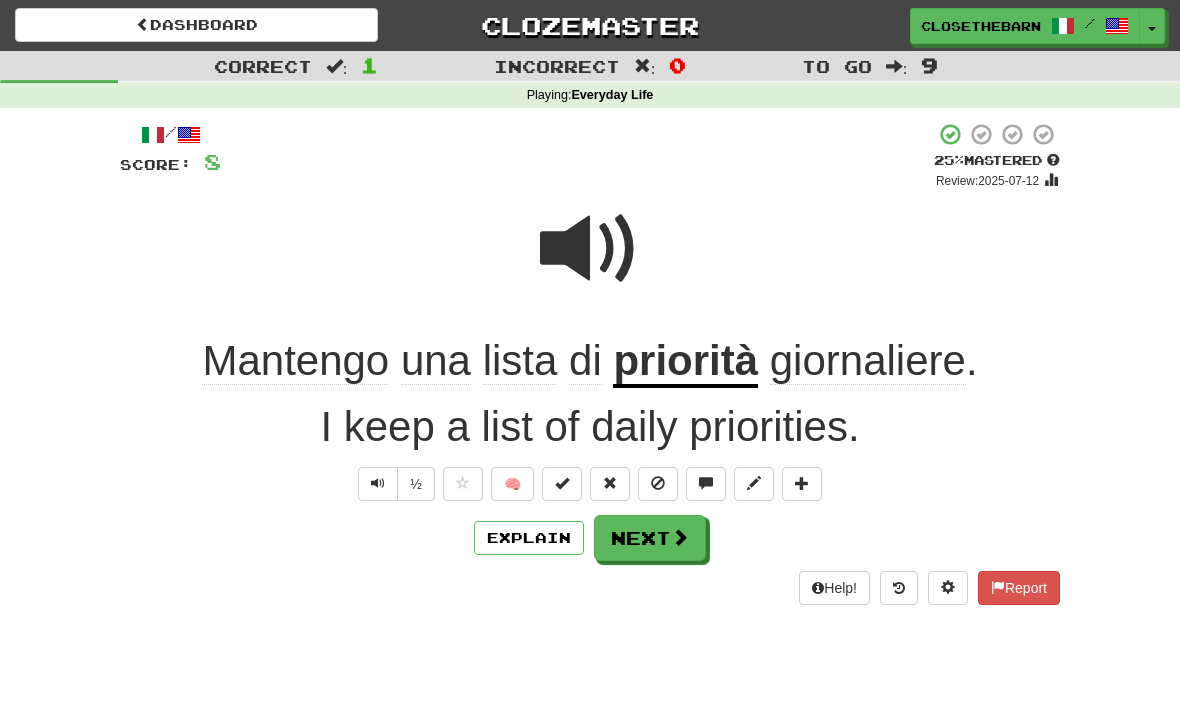 click on "Dashboard" at bounding box center [196, 25] 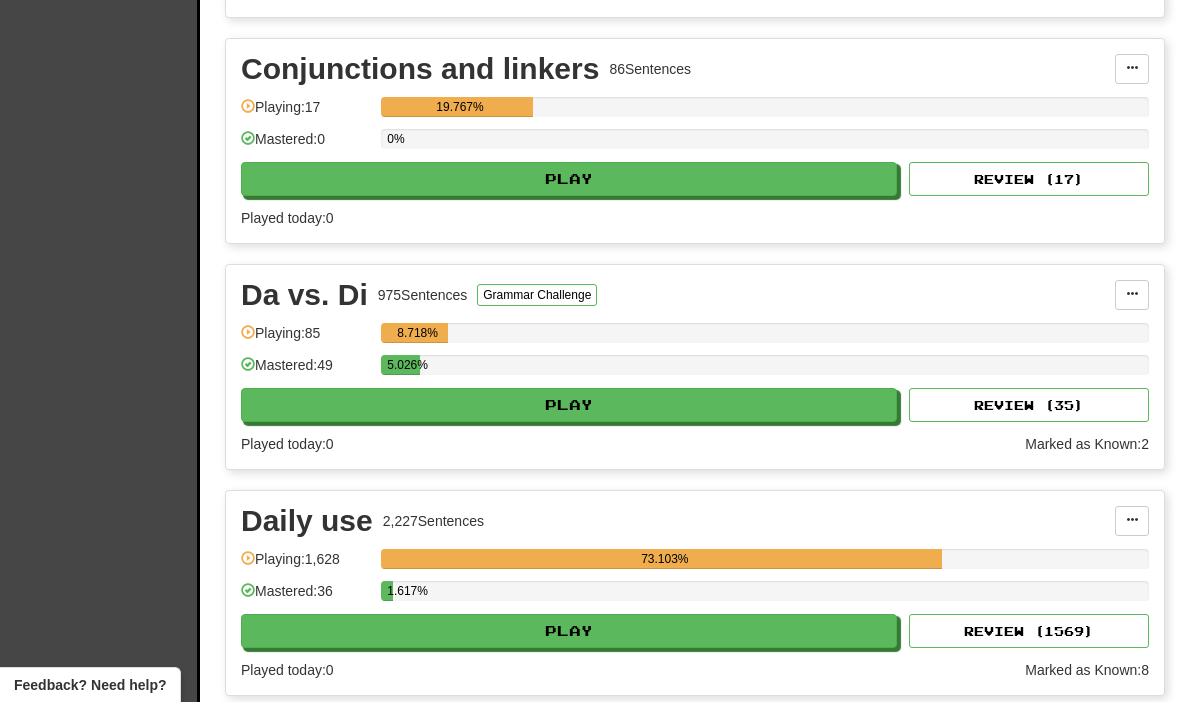 scroll, scrollTop: 2709, scrollLeft: 0, axis: vertical 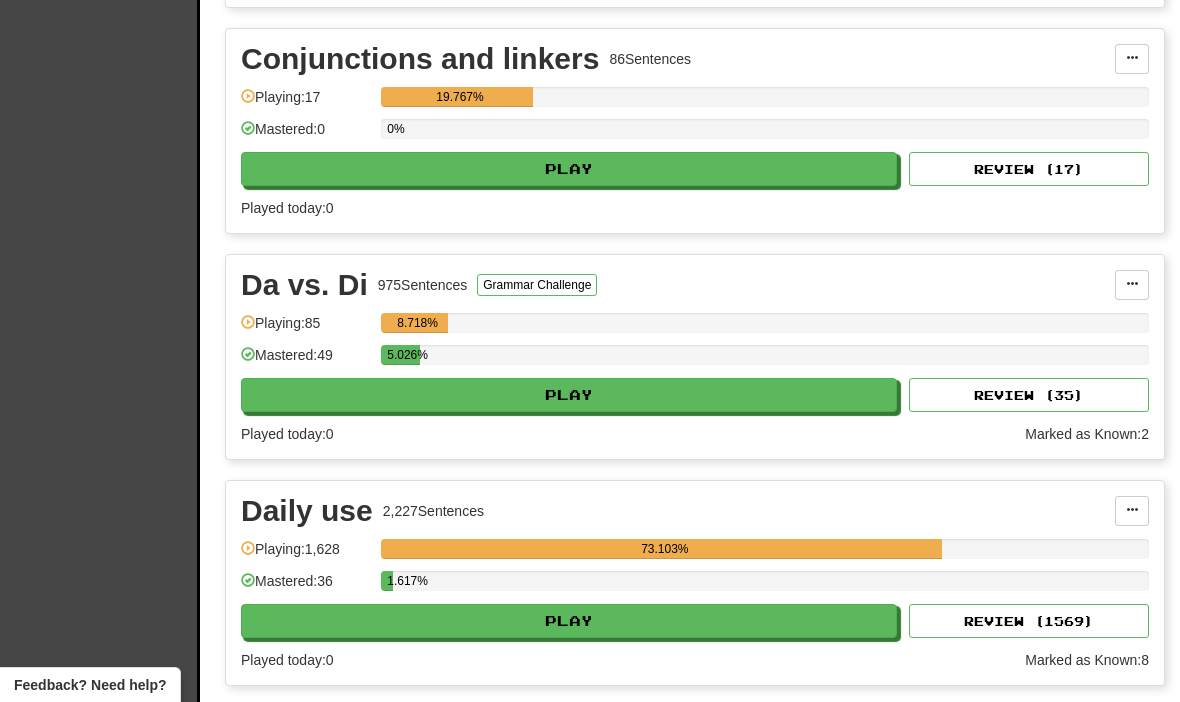 click on "Play" at bounding box center (569, 621) 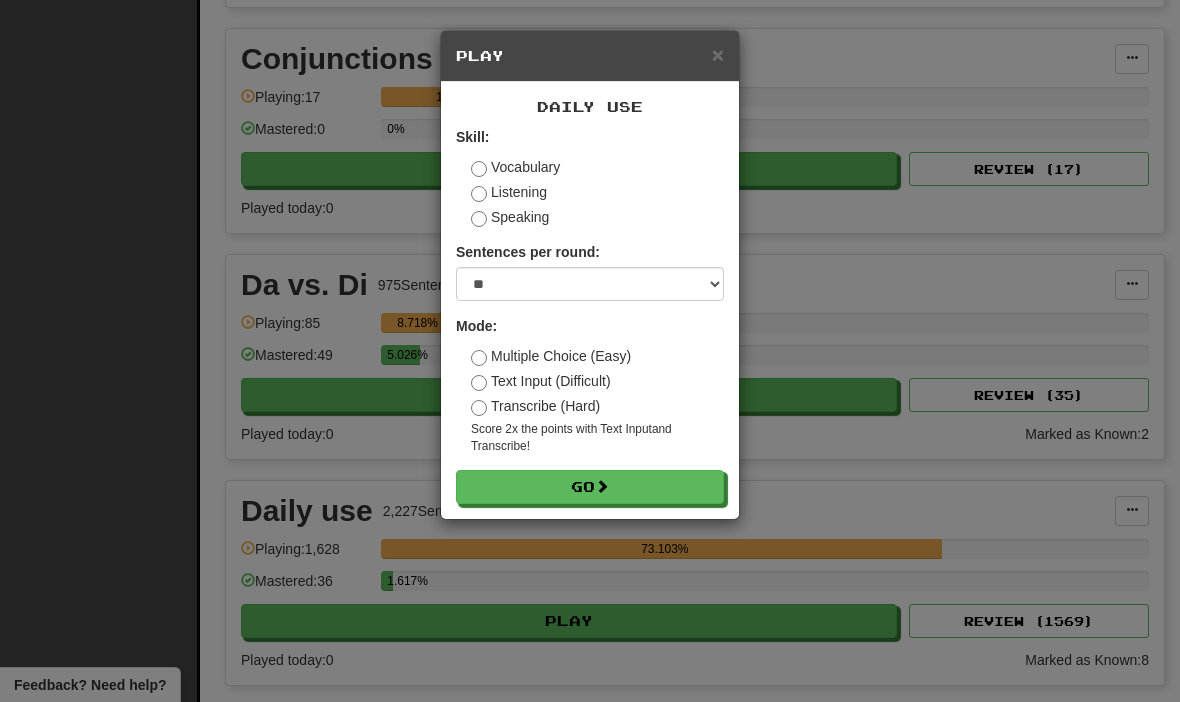 click on "Transcribe (Hard)" at bounding box center [535, 406] 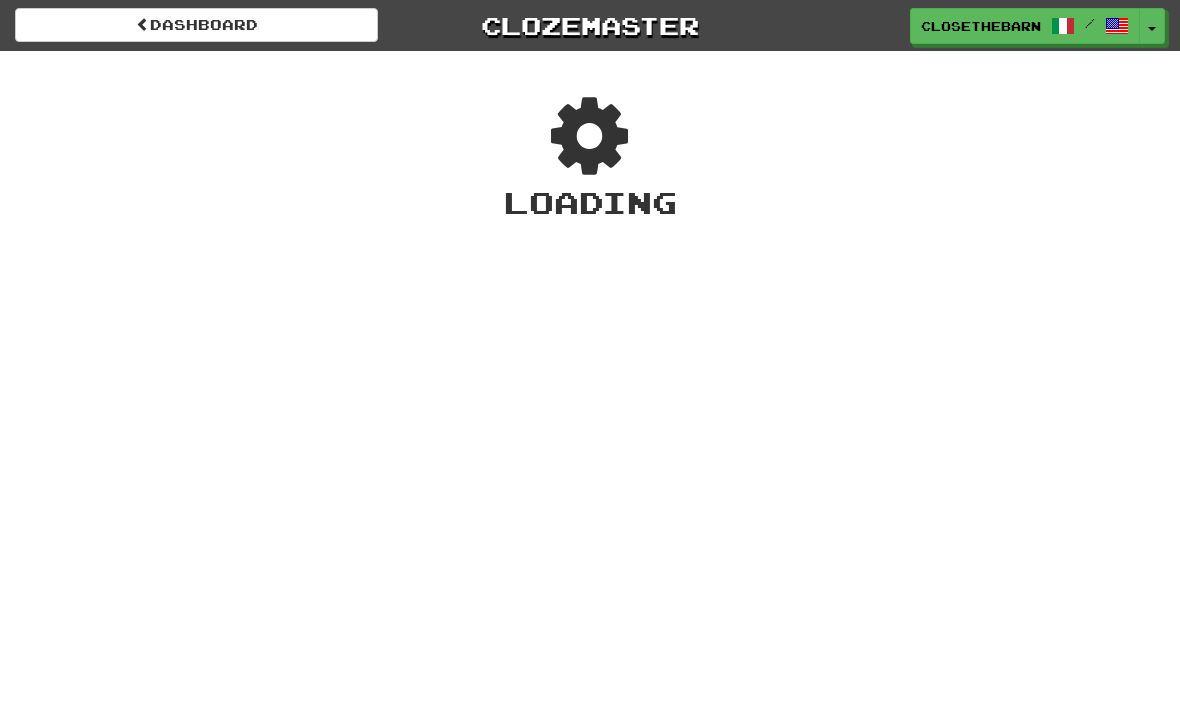 scroll, scrollTop: 0, scrollLeft: 0, axis: both 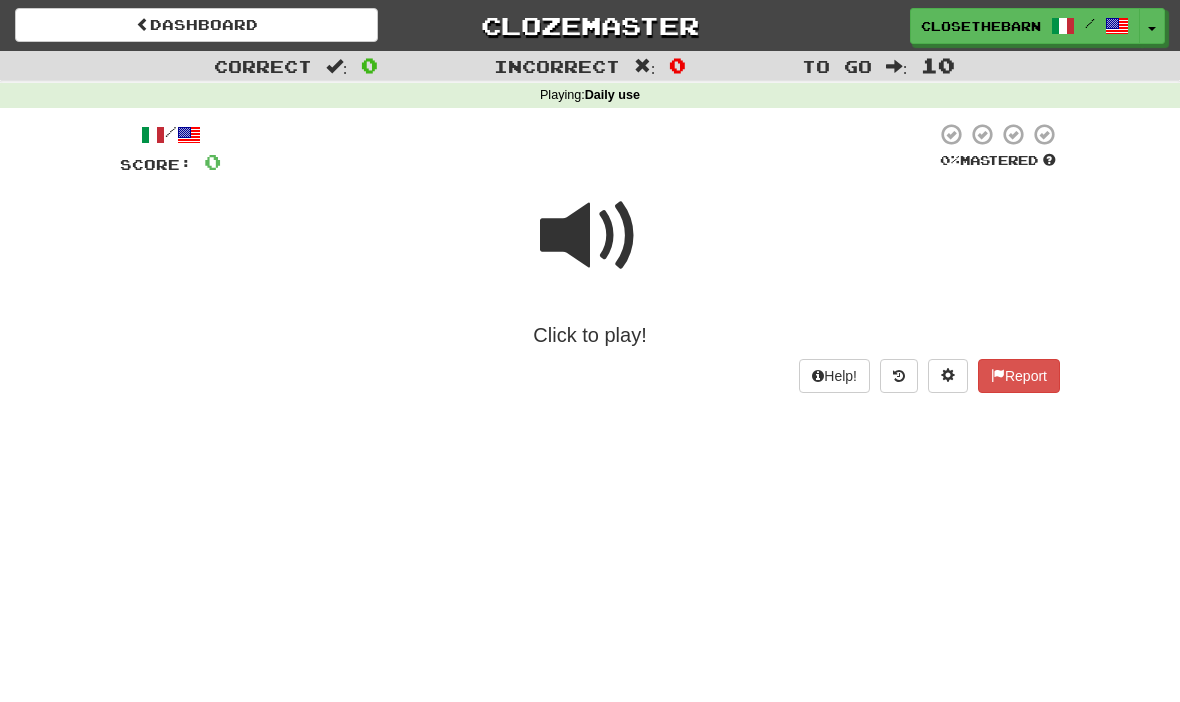 click on "Click to play!" at bounding box center (590, 263) 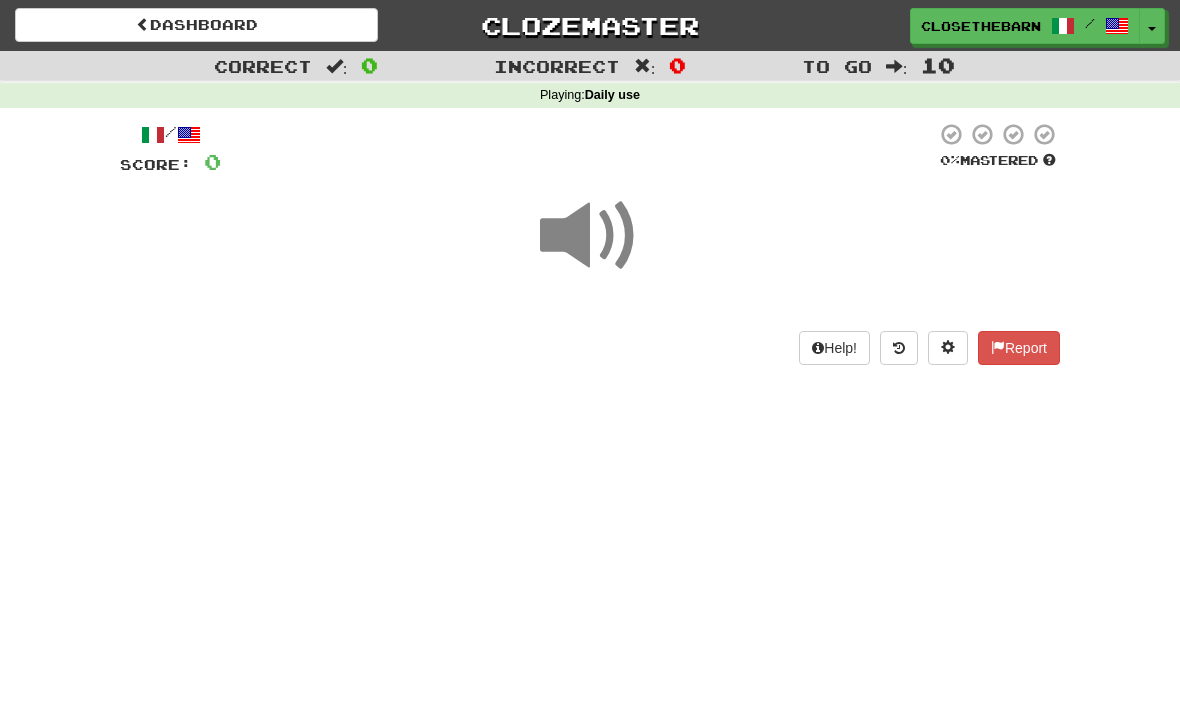 click on "Dashboard
Clozemaster
Closethebarn
/
Toggle Dropdown
Dashboard
Leaderboard
Activity Feed
Notifications
Profile
Discussions
English
/
Italiano
Streak:
0
Review:
1,532
Points Today: 0
Italiano
/
English
Streak:
12
Review:
48,877
Daily Goal:  168 /100
Languages
Account
Logout
Closethebarn
/
Toggle Dropdown
Dashboard
Leaderboard
Activity Feed
Notifications
Profile
Discussions
English
/
Italiano
Streak:
0
Review:
1,532
Points Today: 0
Italiano
/
English
Streak:
12
Review:
48,877
Daily Goal:  168 /100
Languages
Account
Logout
clozemaster" at bounding box center [590, 351] 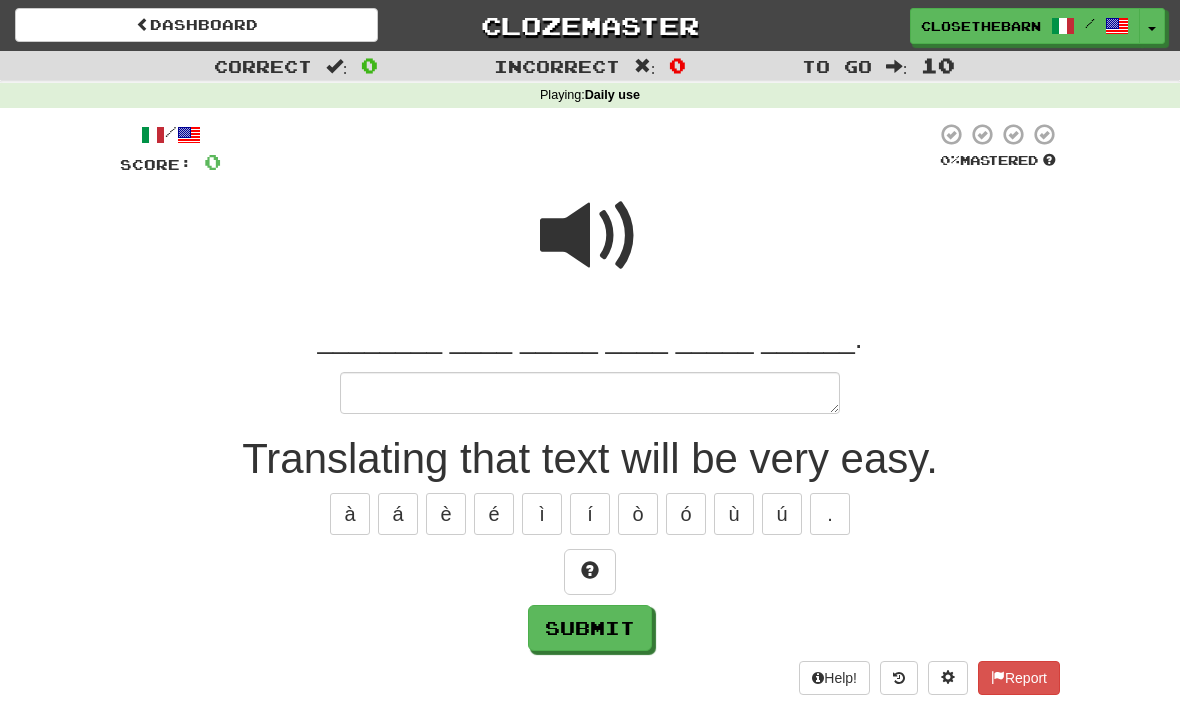 click at bounding box center [590, 249] 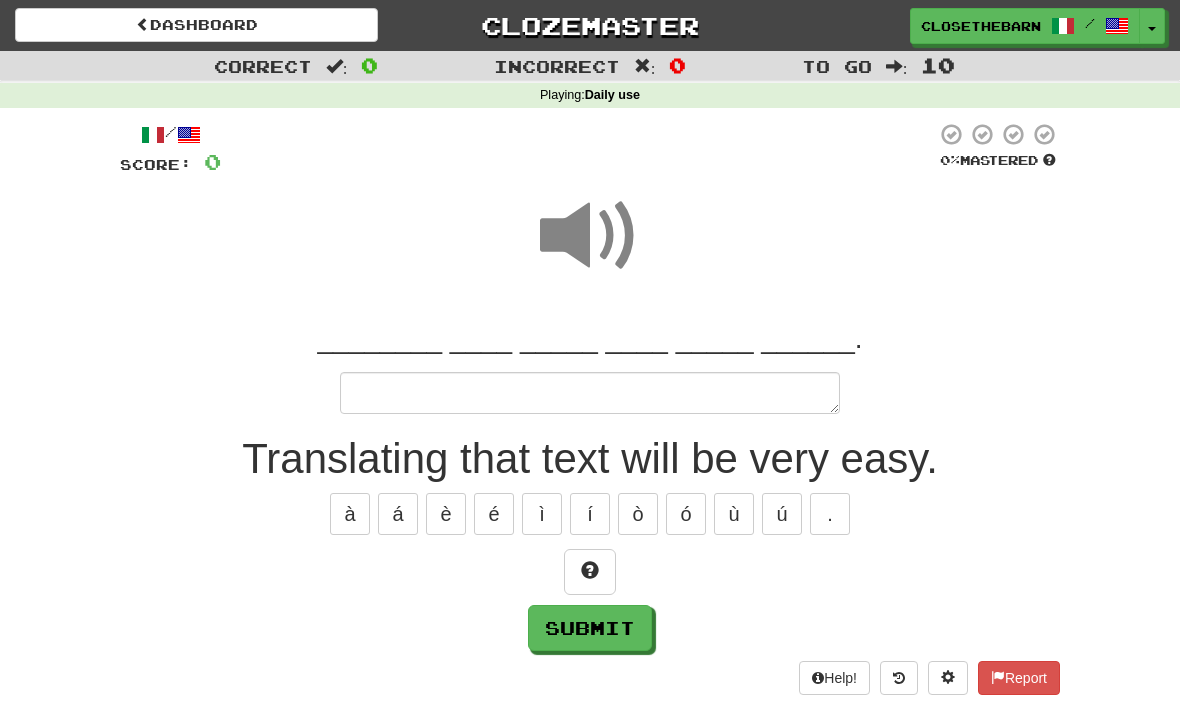 click at bounding box center (590, 249) 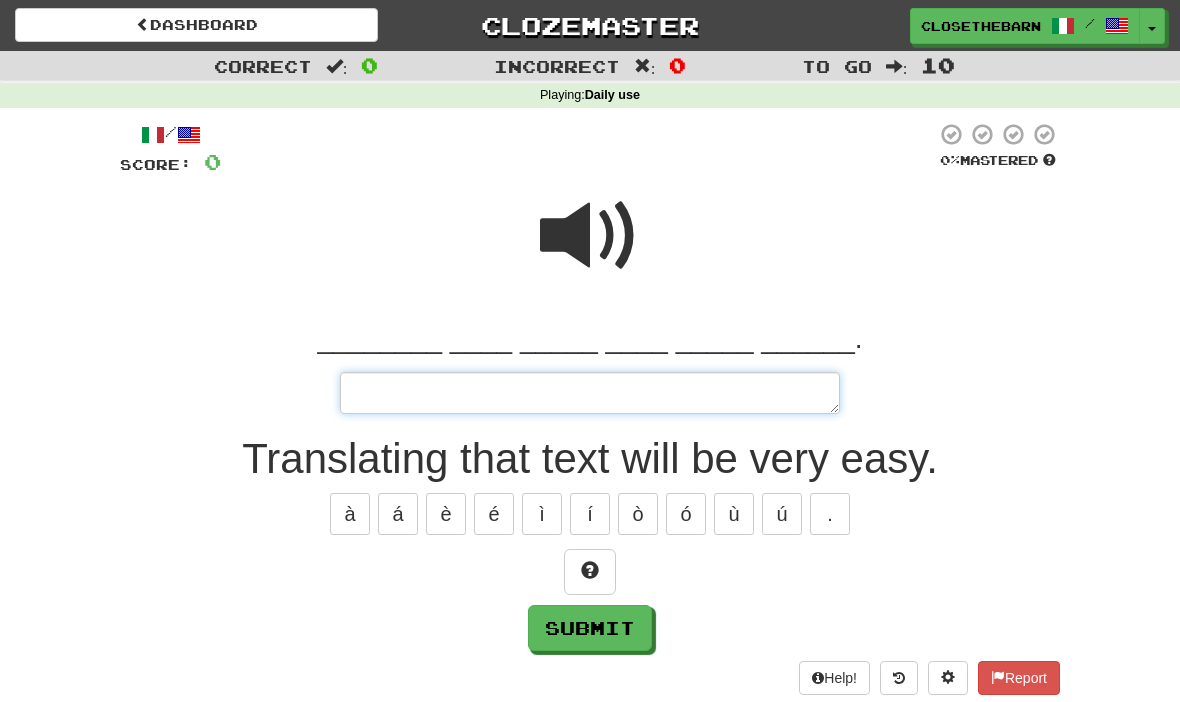 click at bounding box center [590, 393] 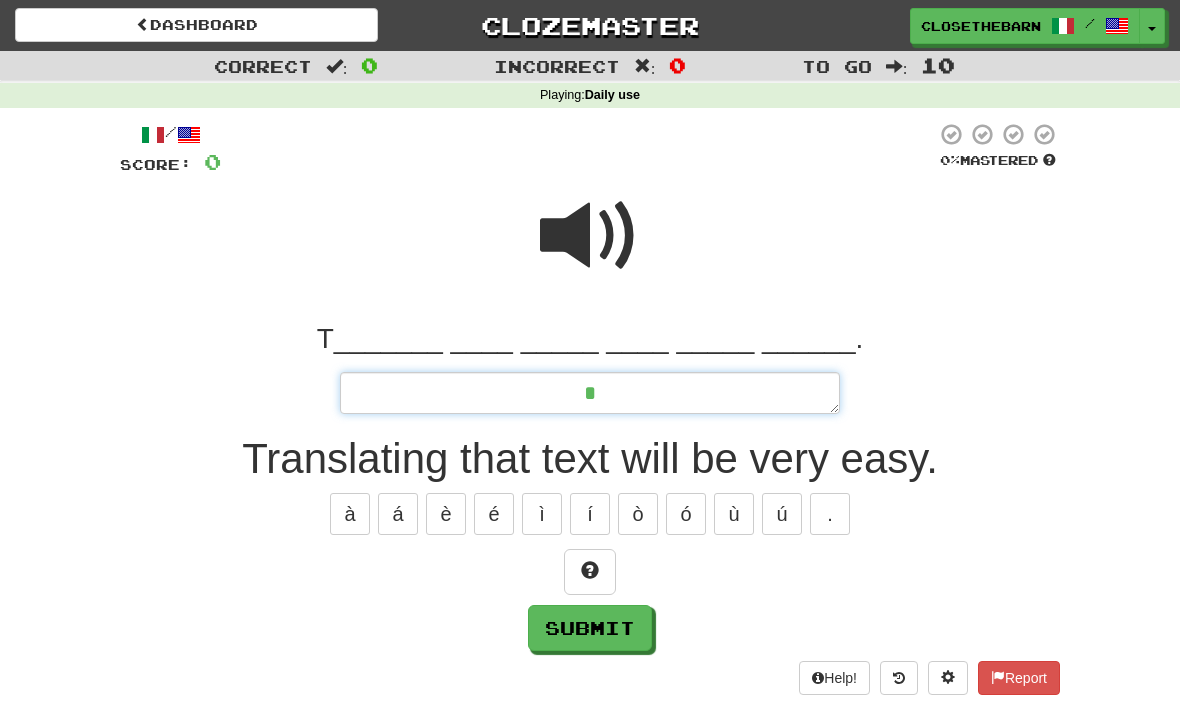 type on "*" 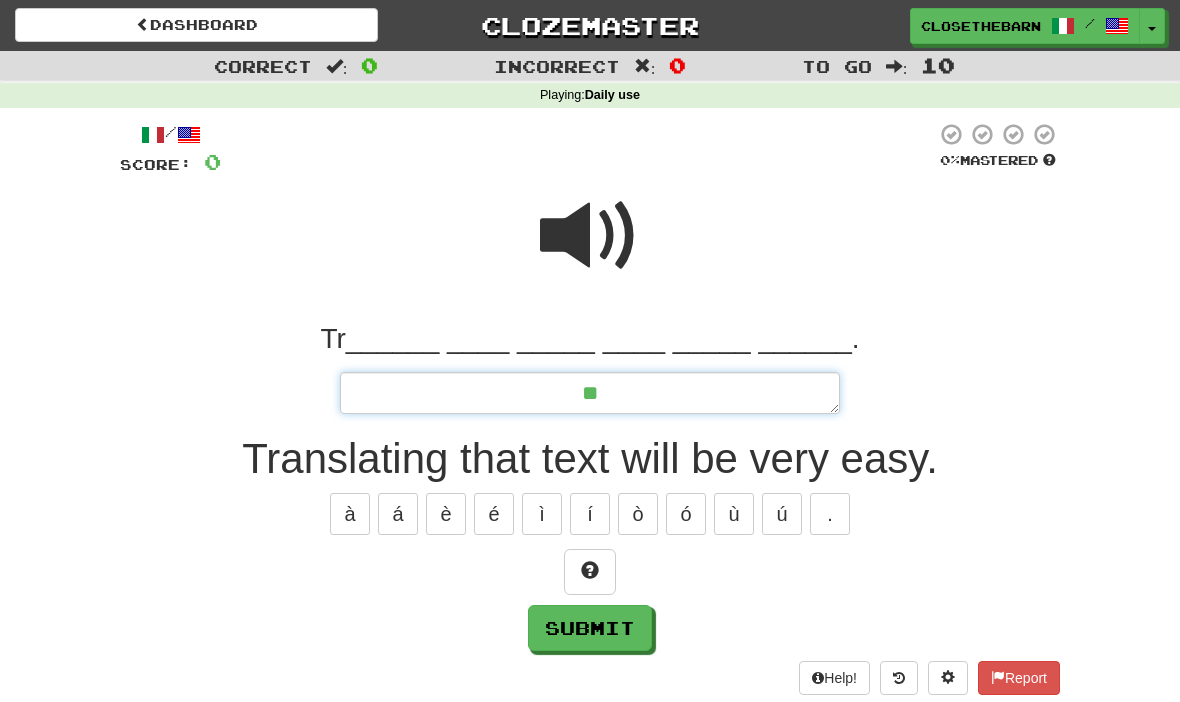 type on "*" 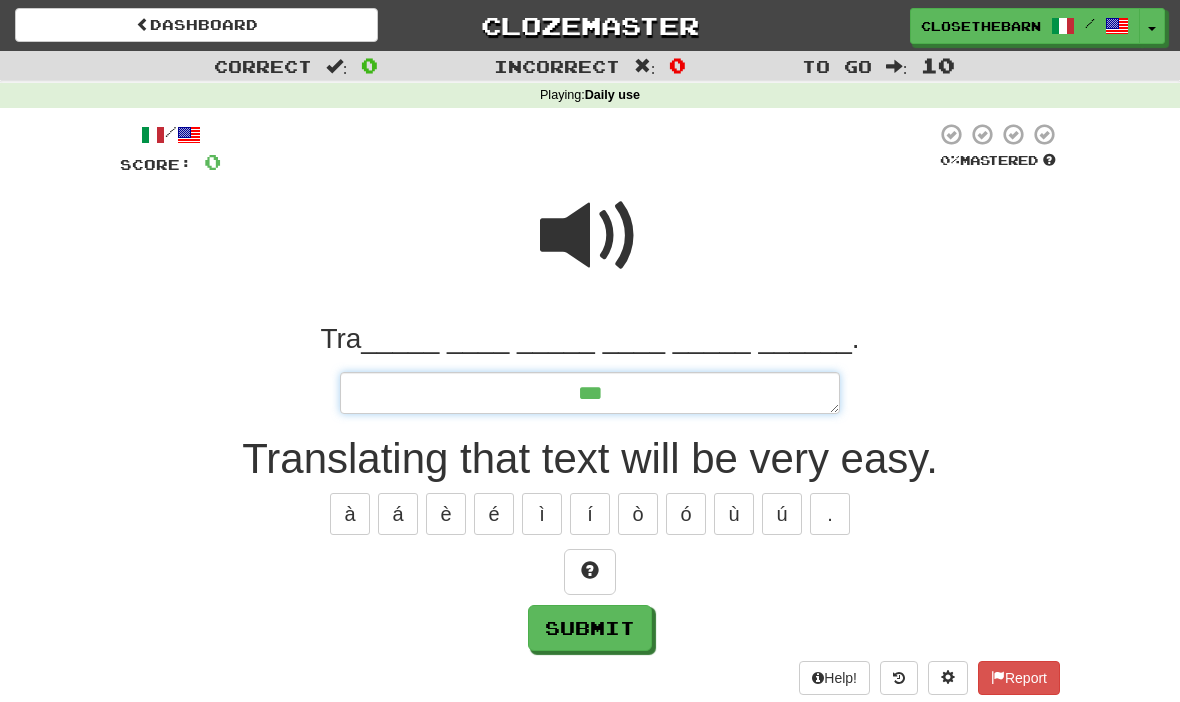 type on "*" 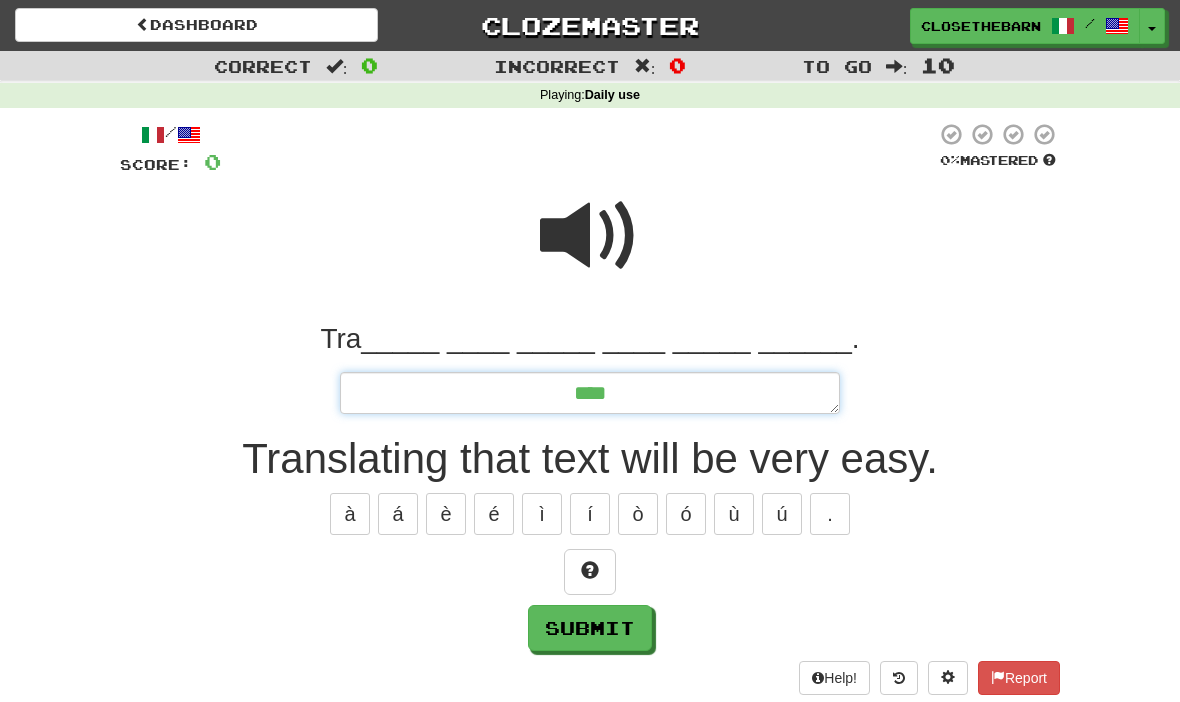 type on "*" 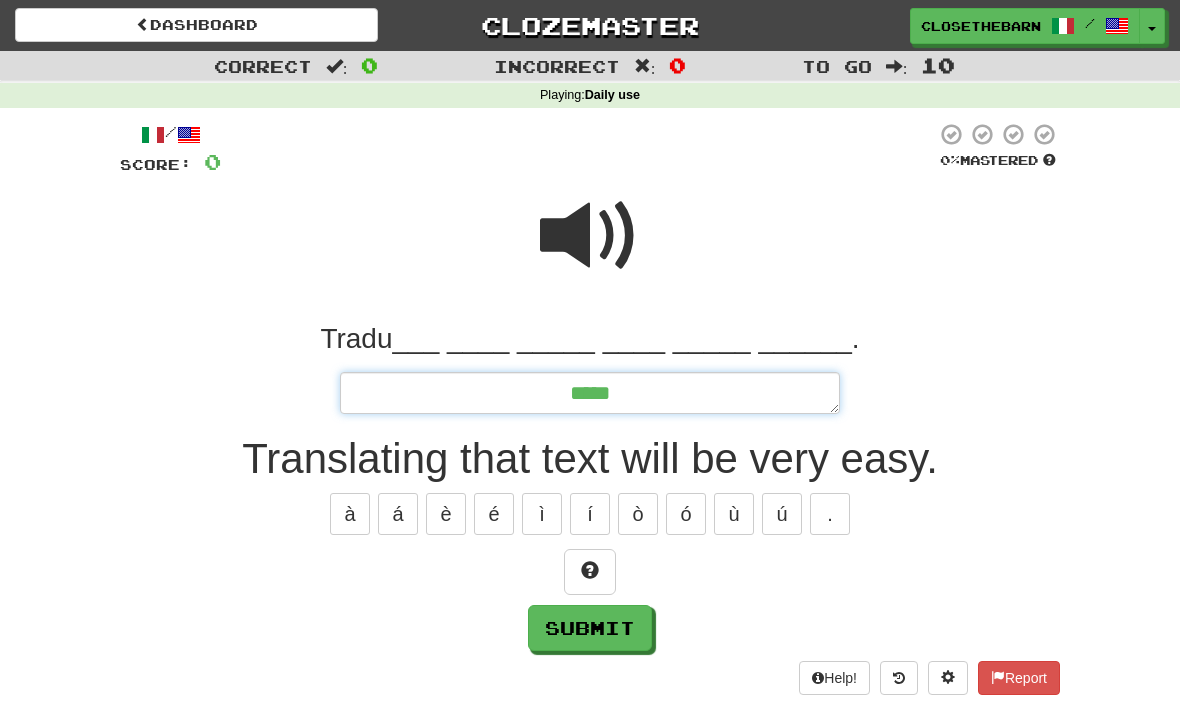 type on "*" 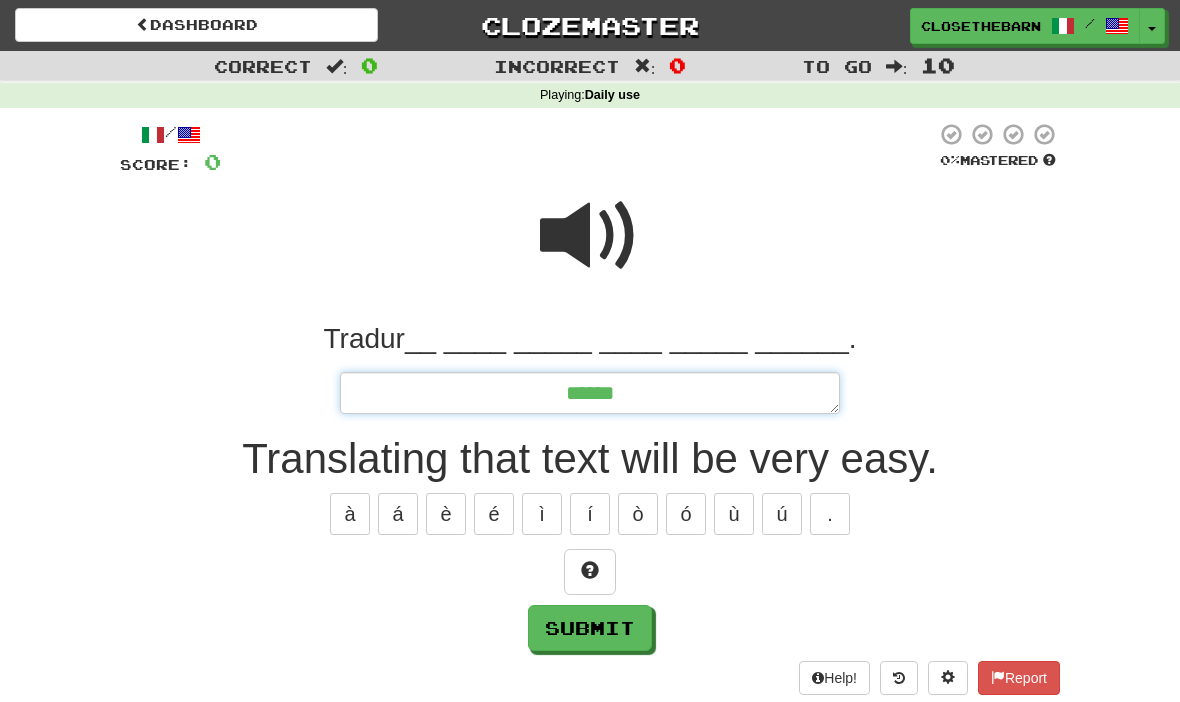 type on "*" 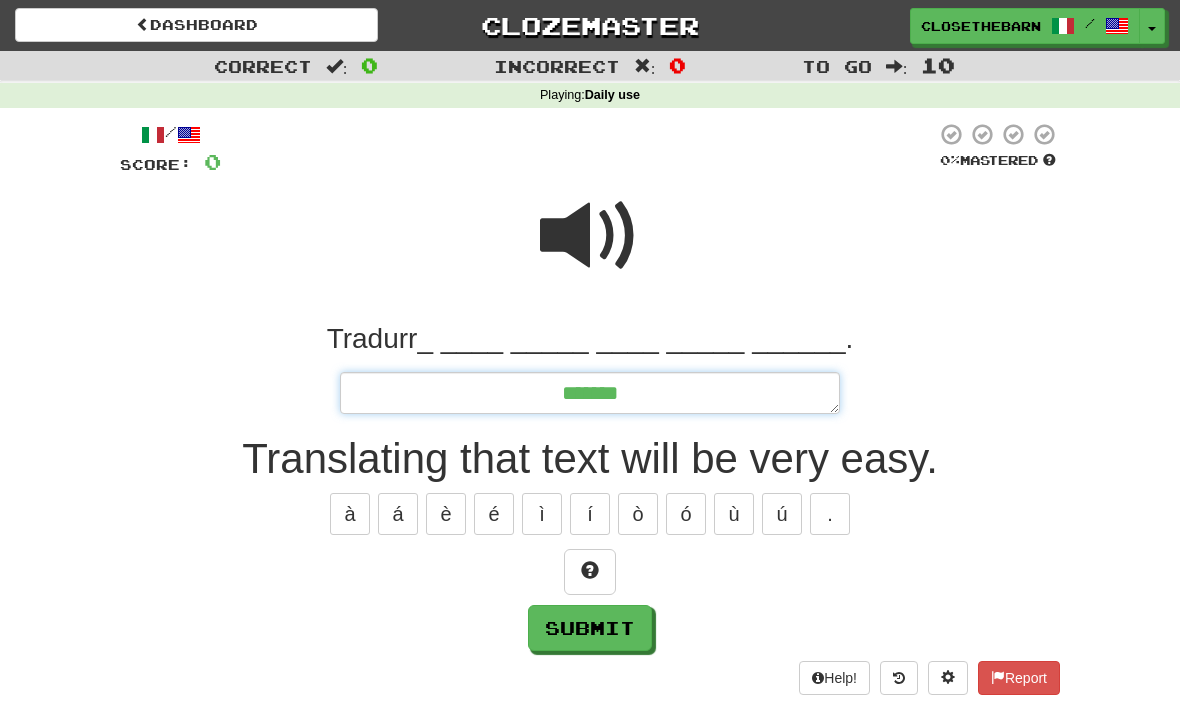 type on "*" 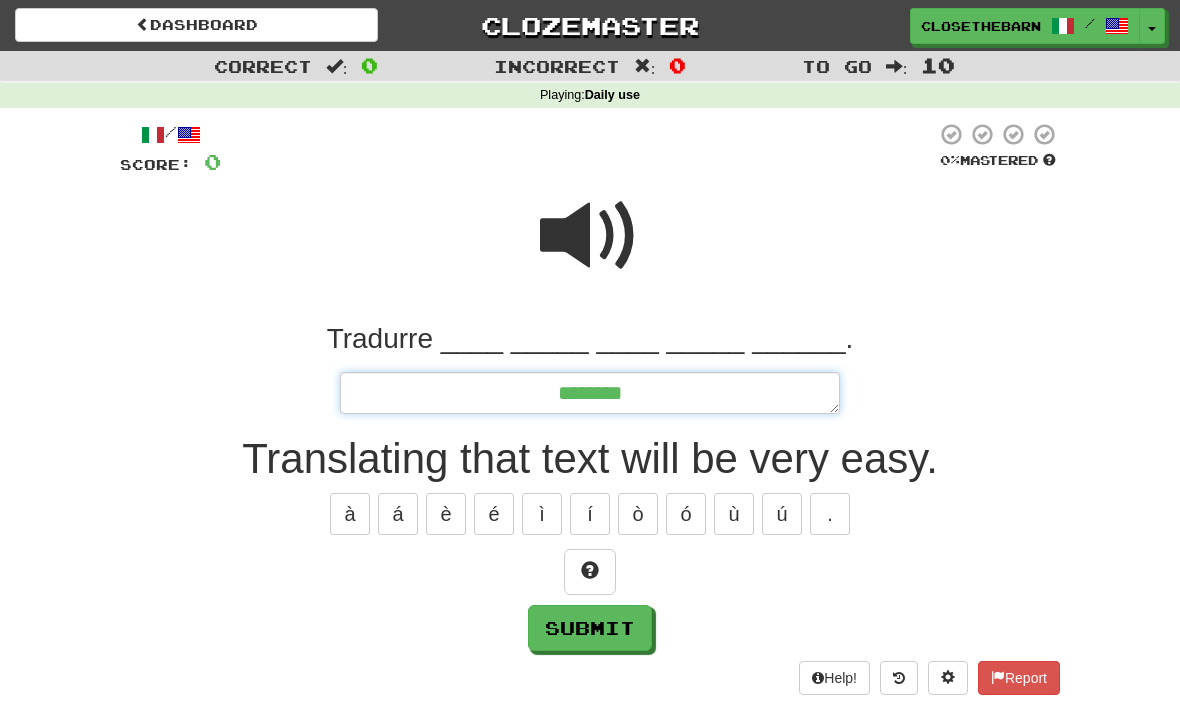 type on "*" 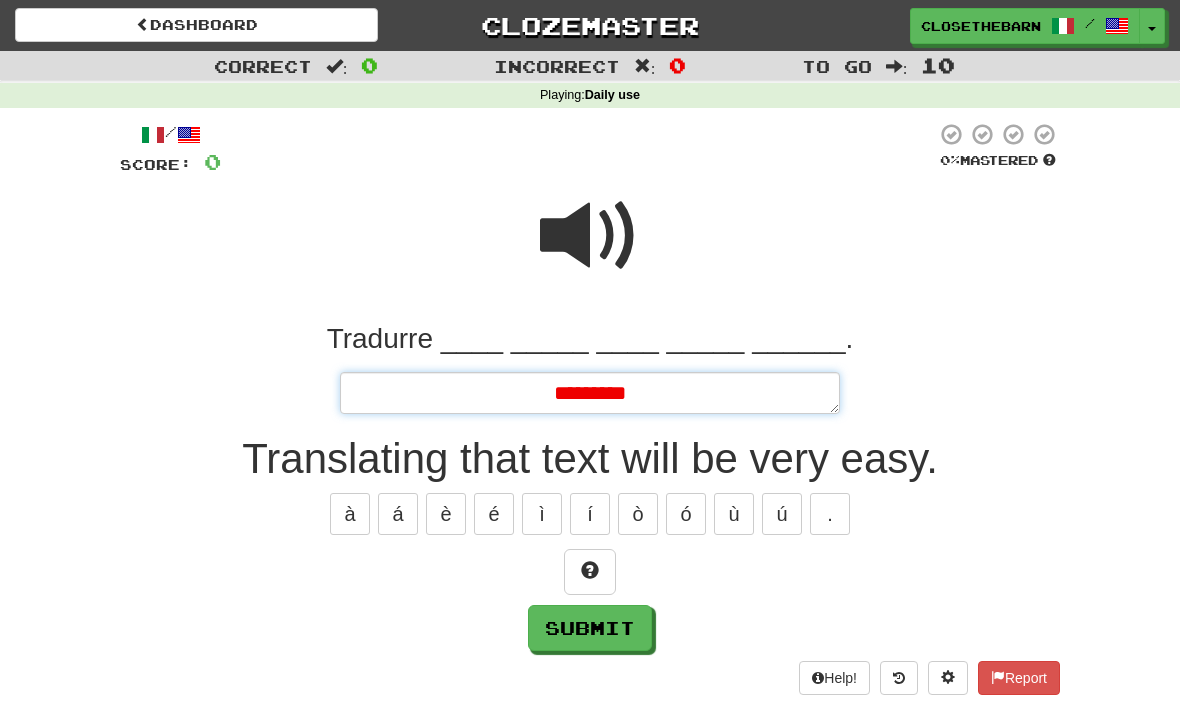 type on "*" 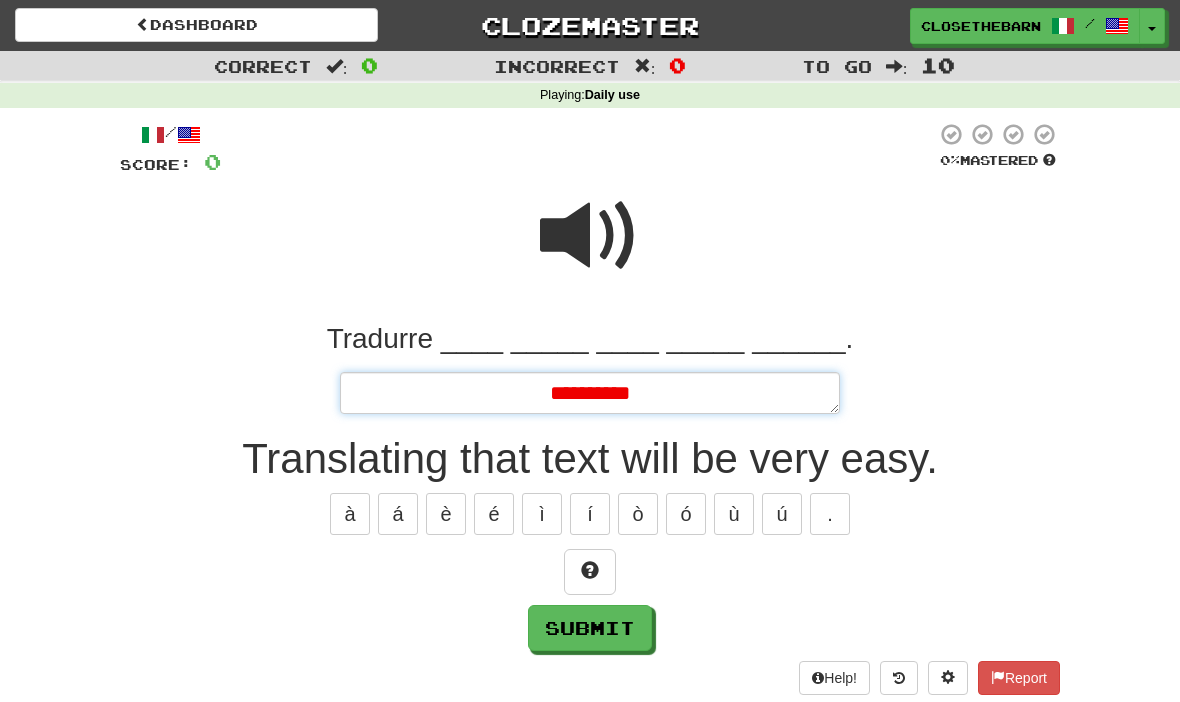 type on "*" 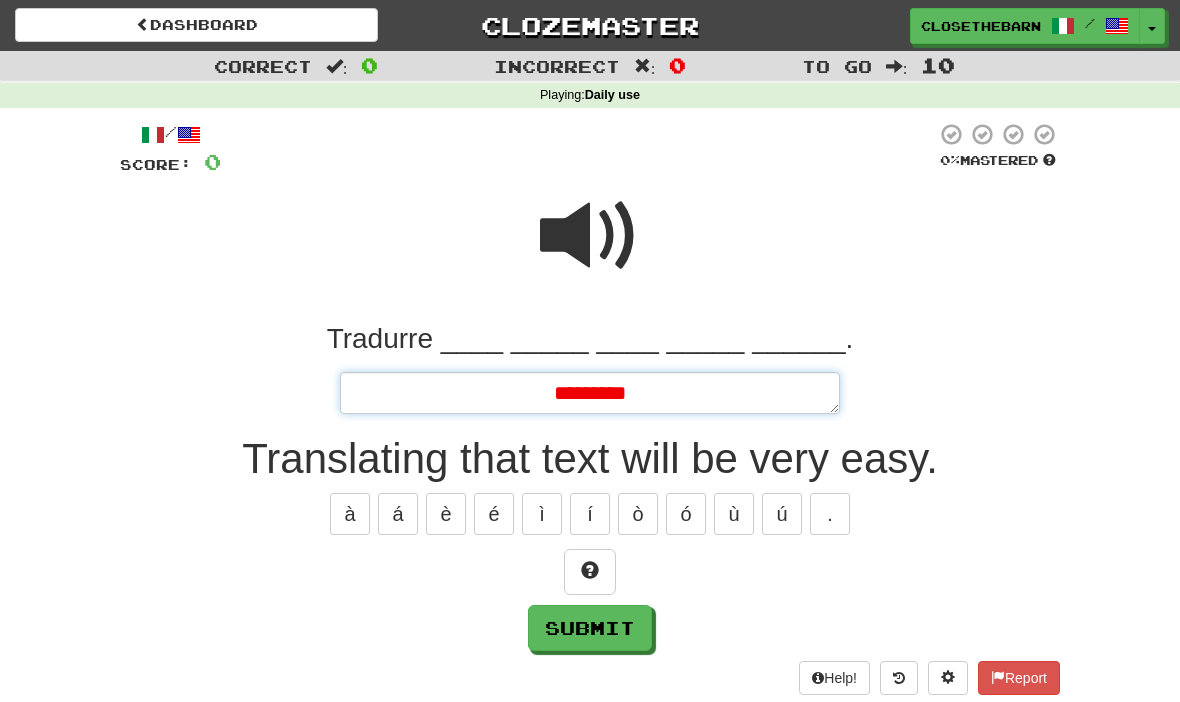 type on "*" 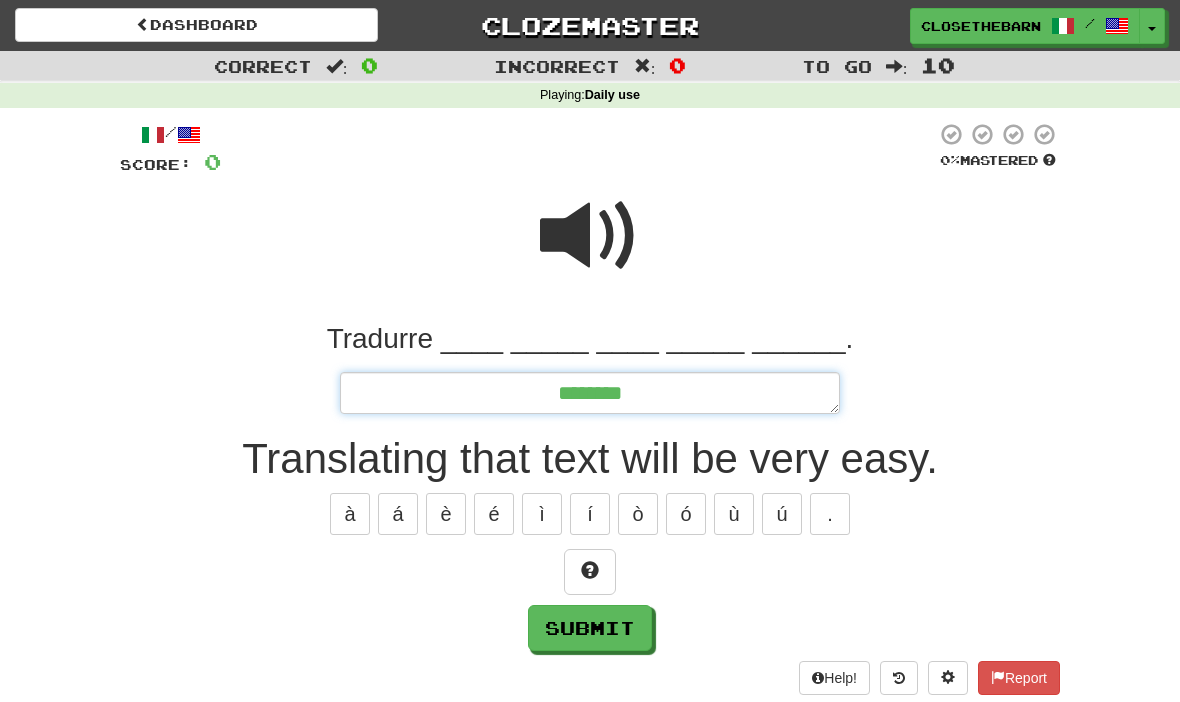 type on "*" 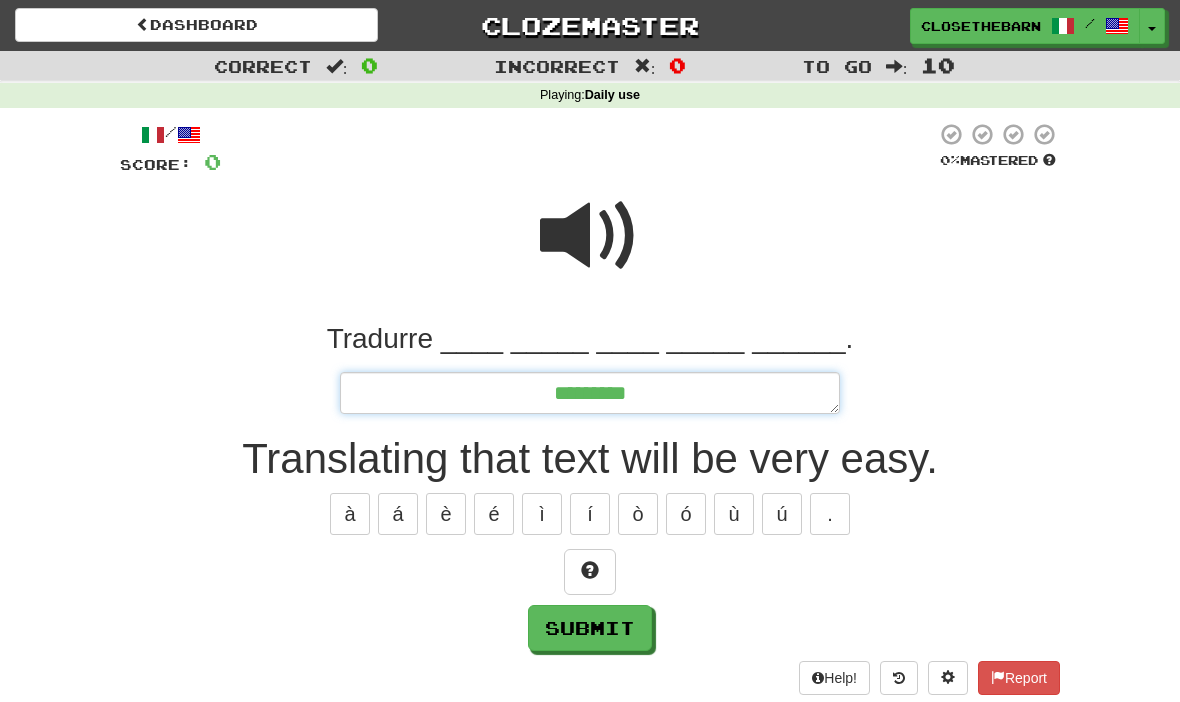 type on "*" 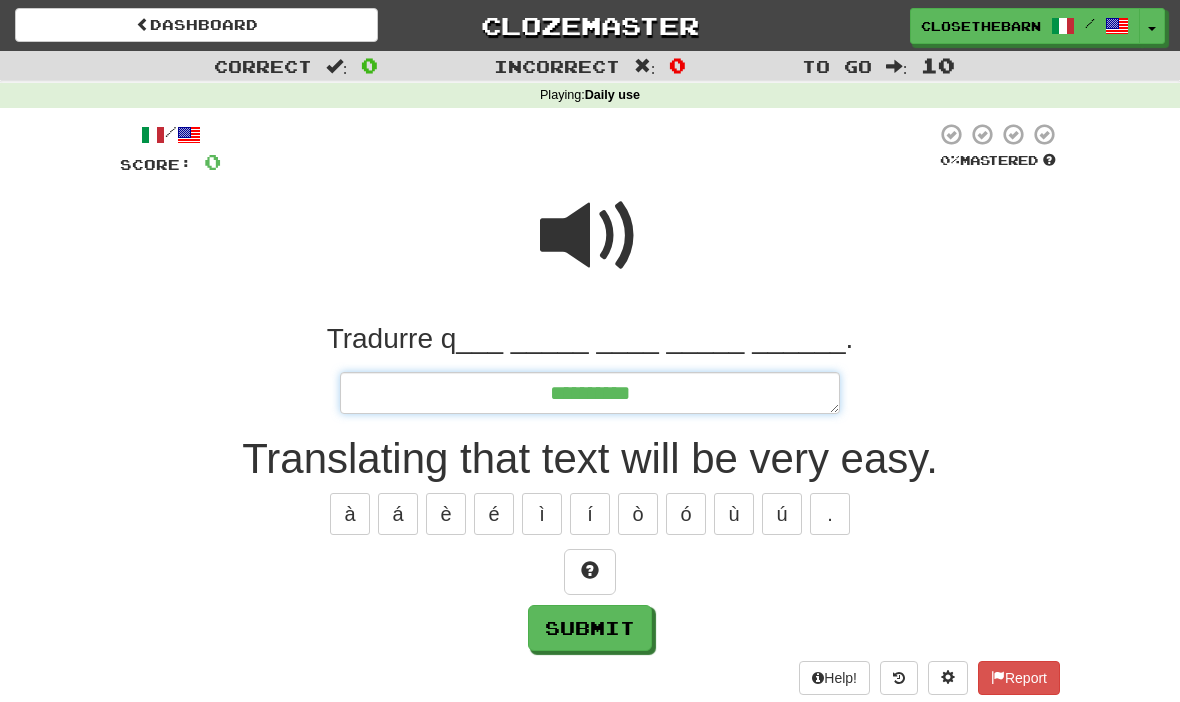 type on "*" 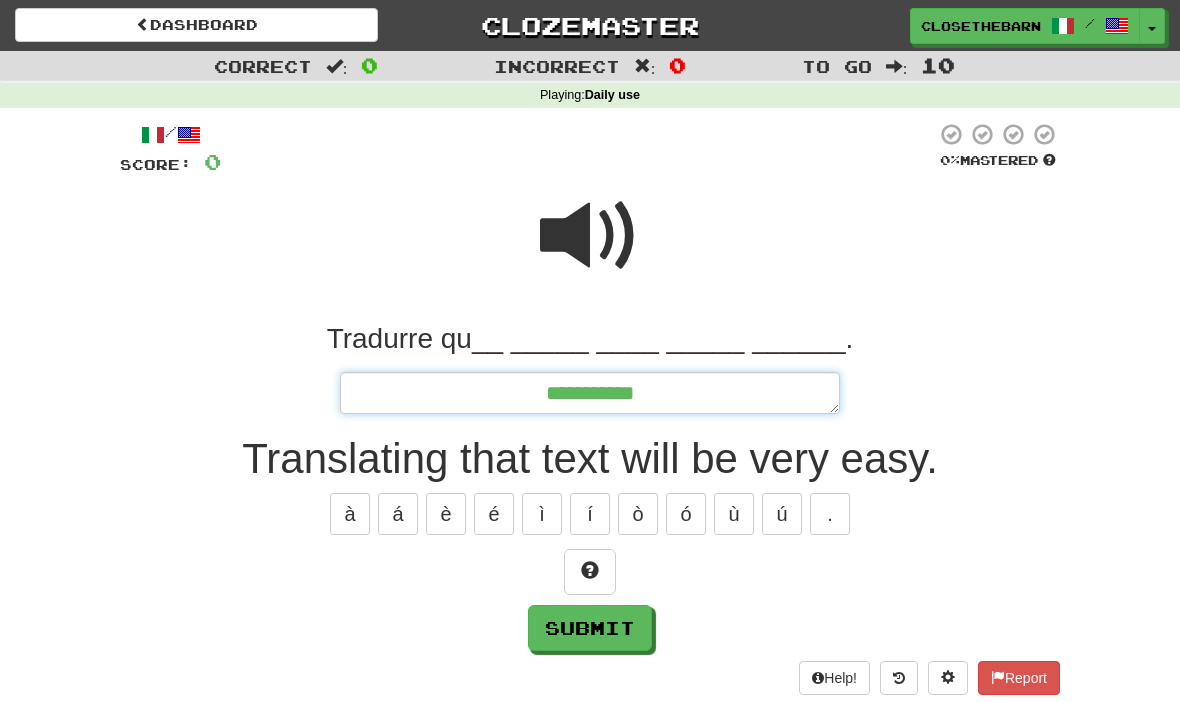 type on "*" 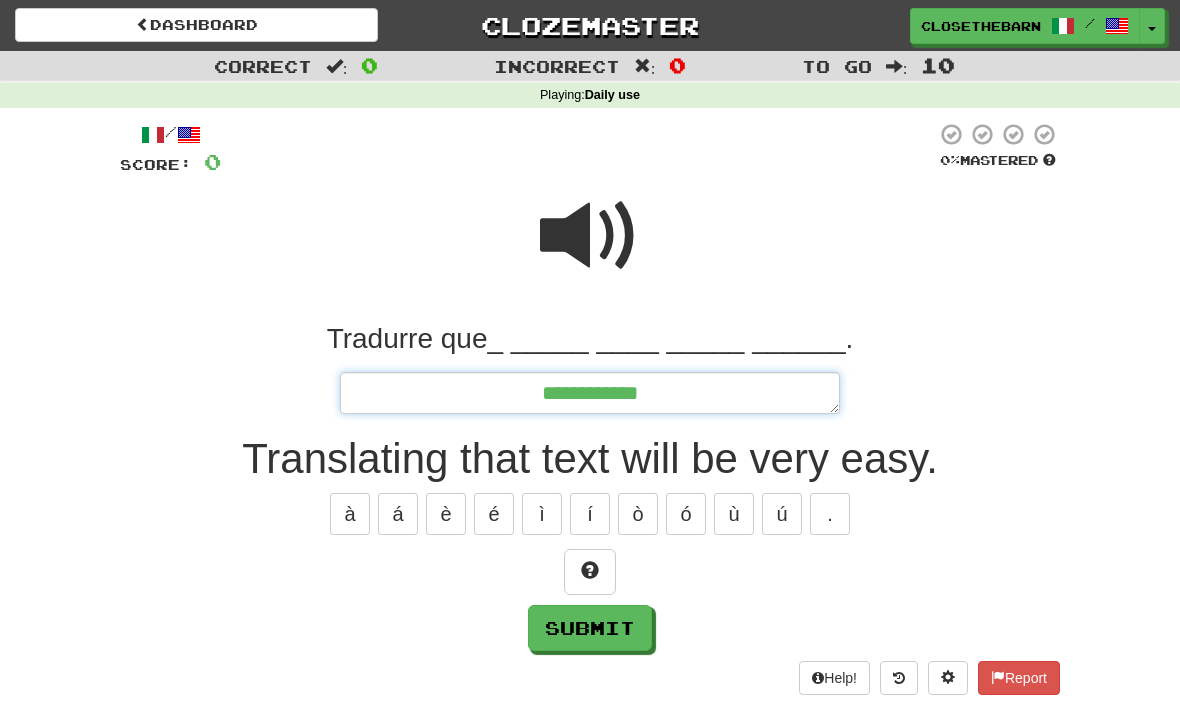 type on "*" 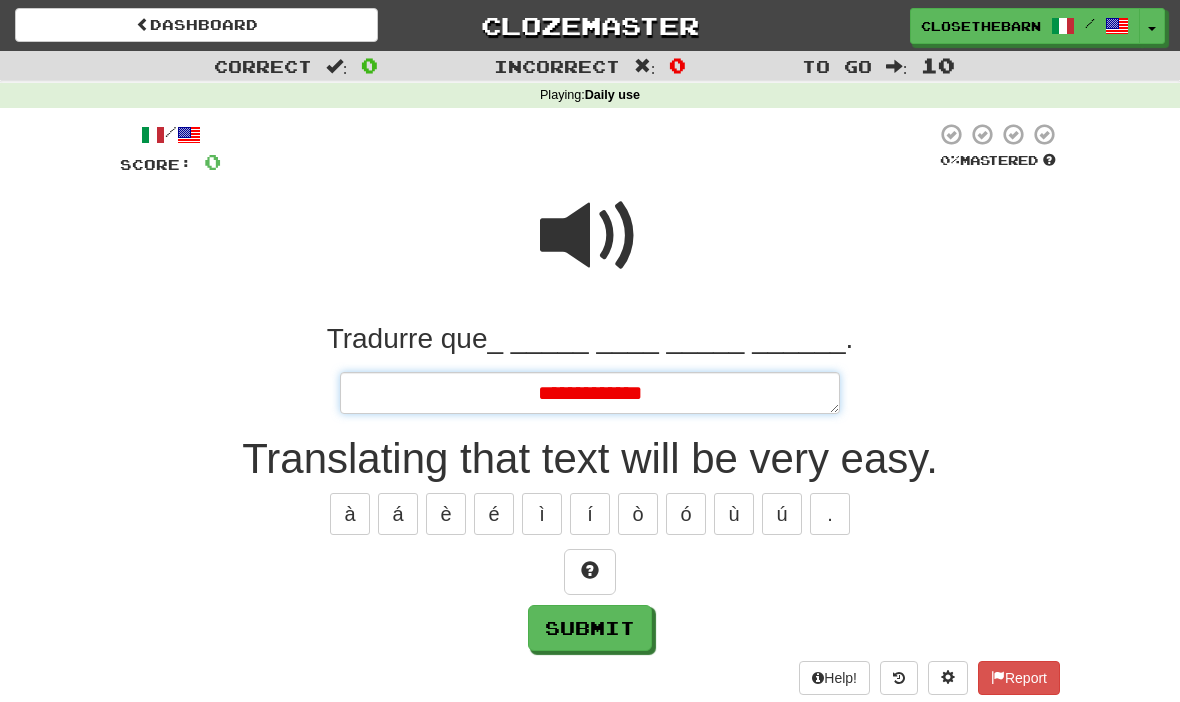 type on "*" 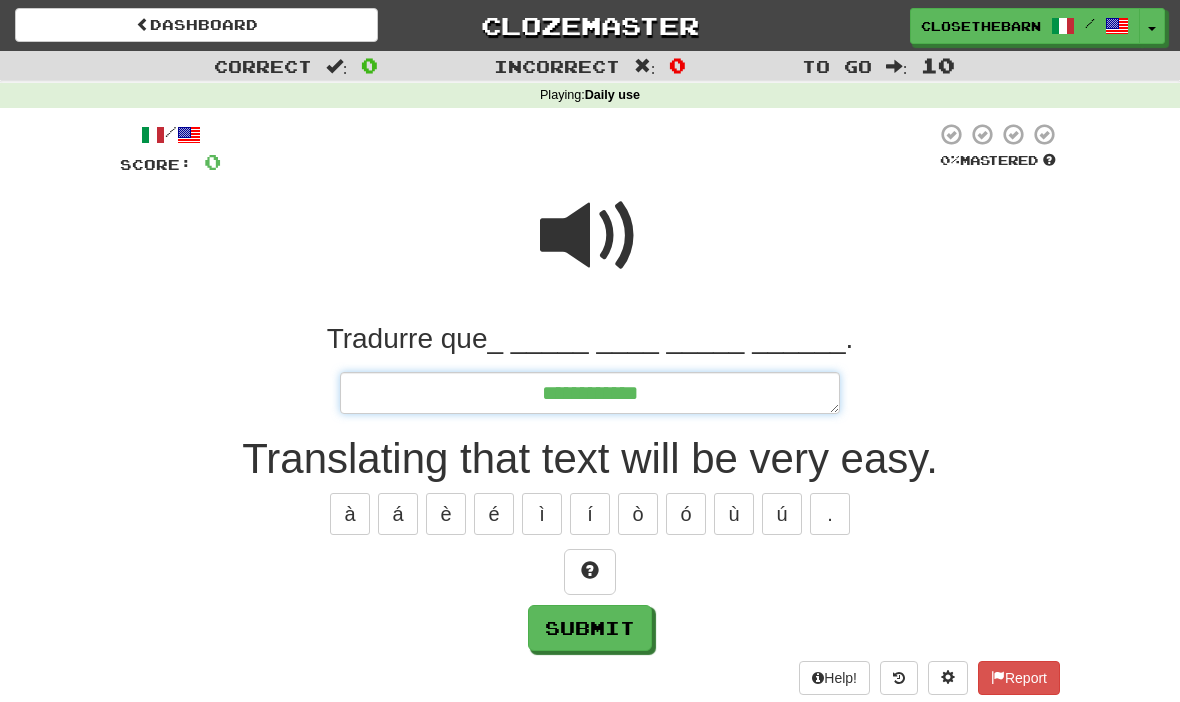 type on "*" 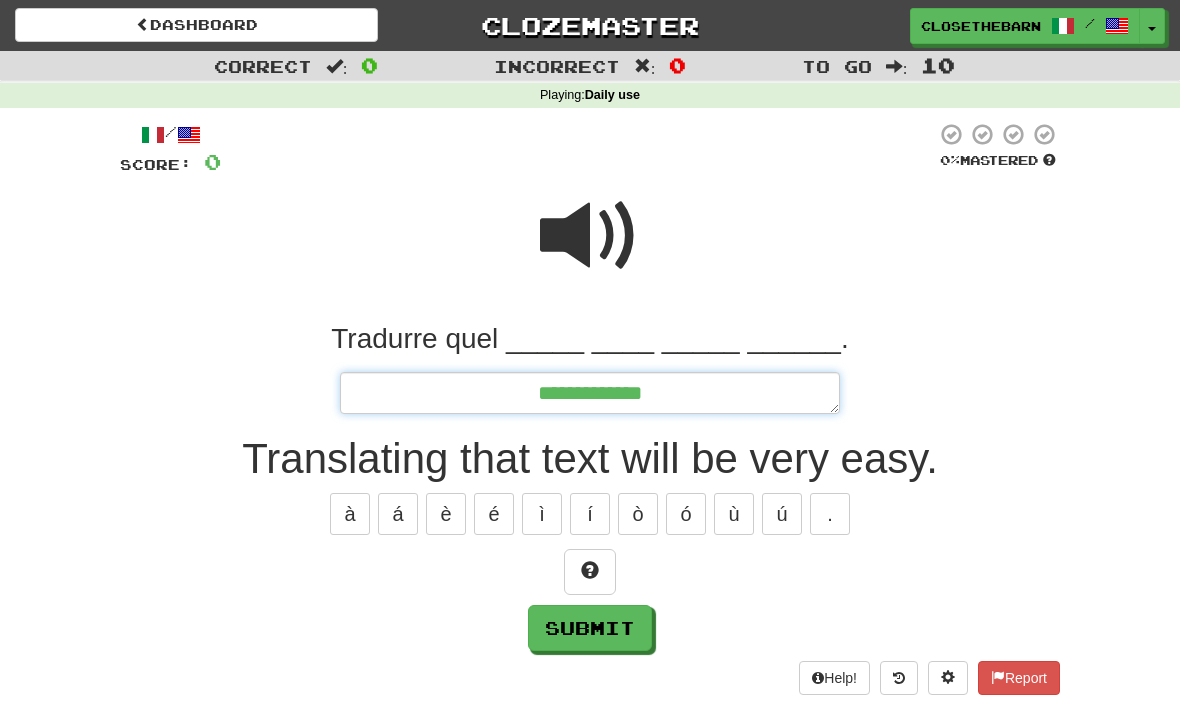 type on "*" 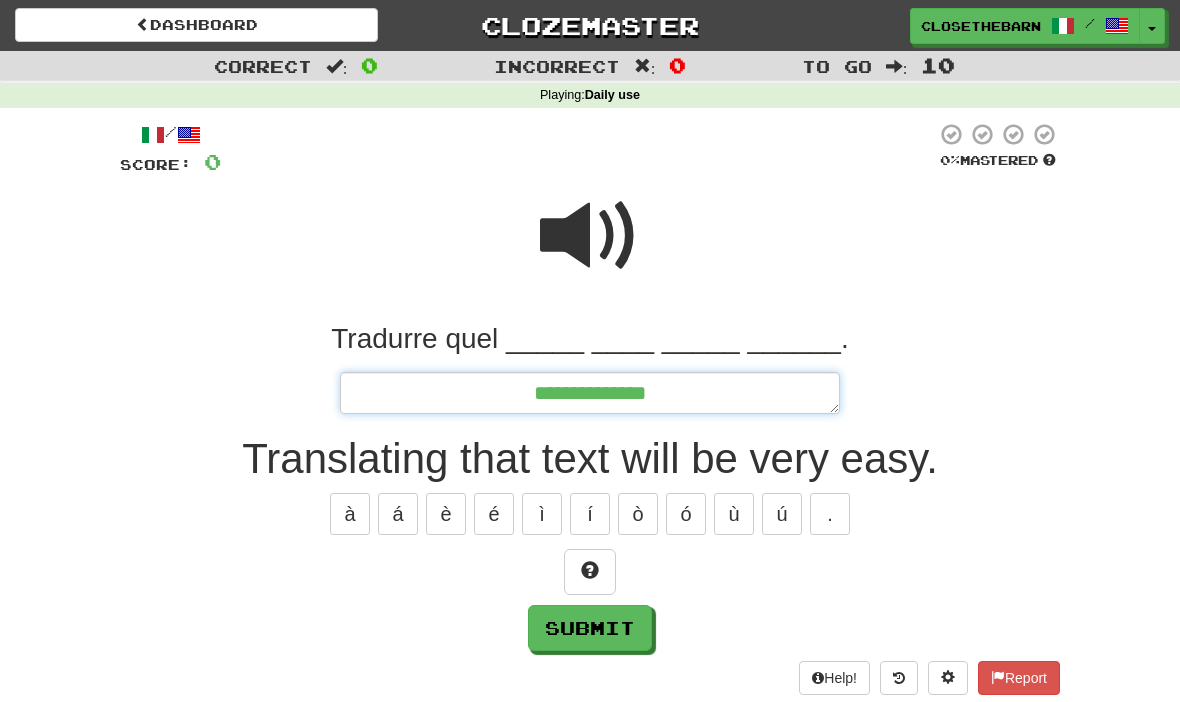 type on "*" 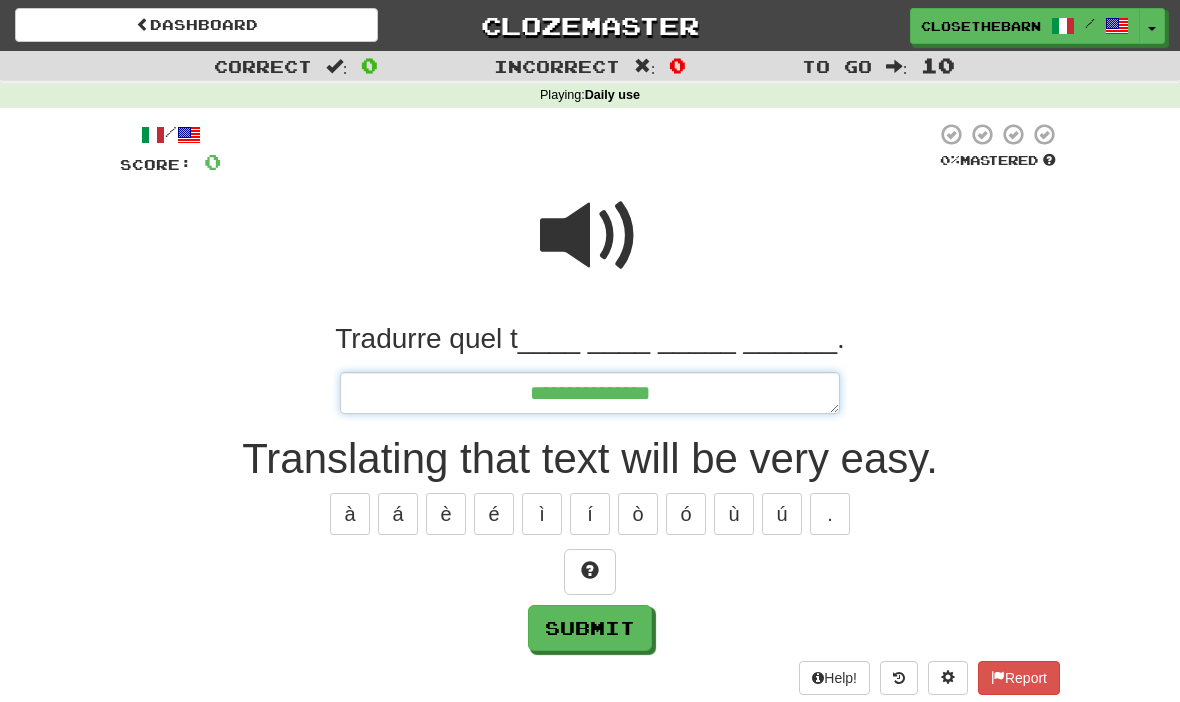 type on "*" 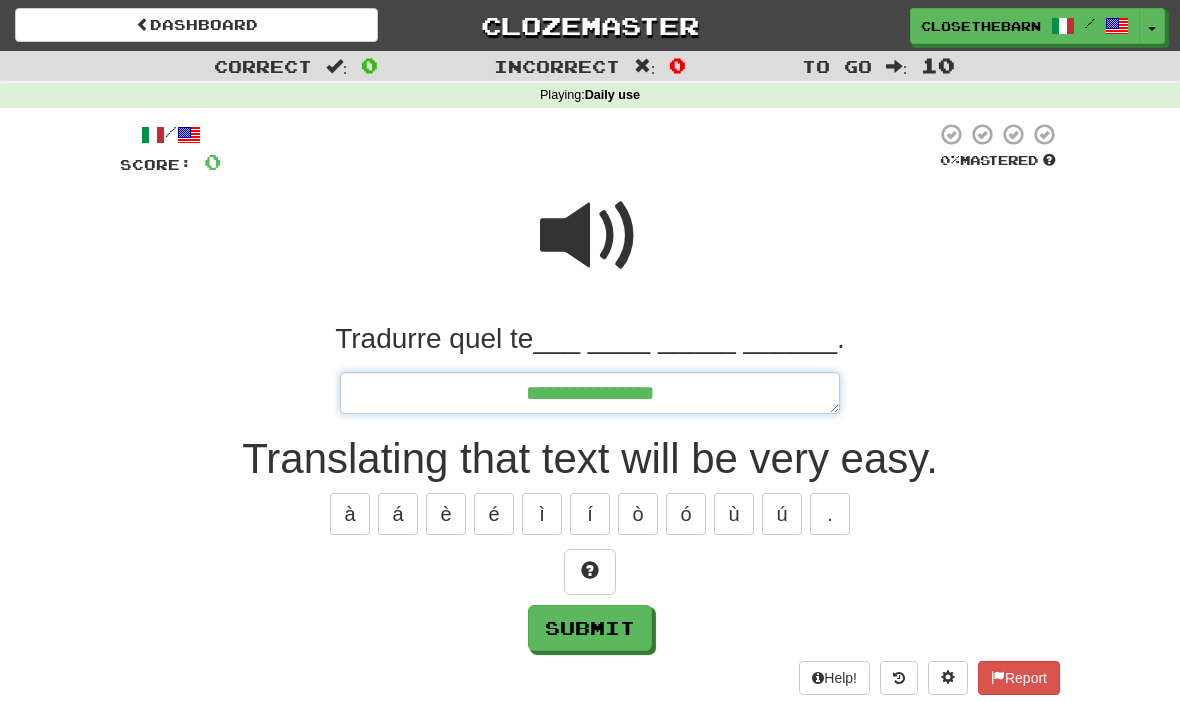 type on "*" 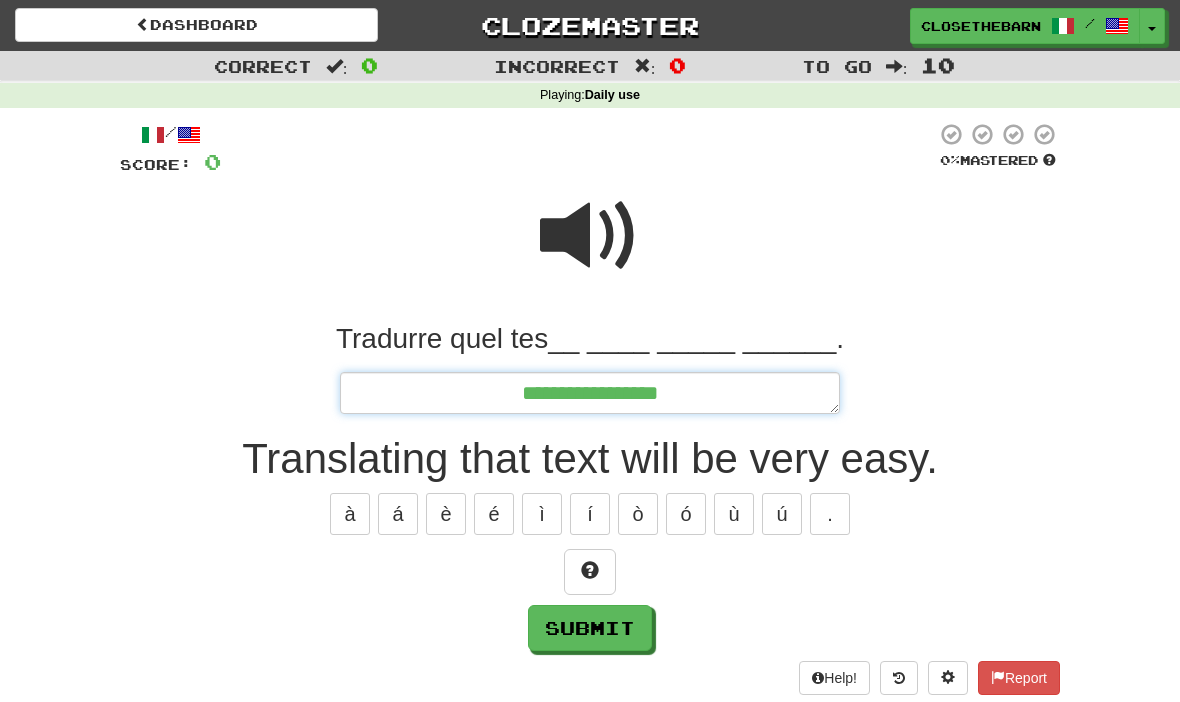 type on "*" 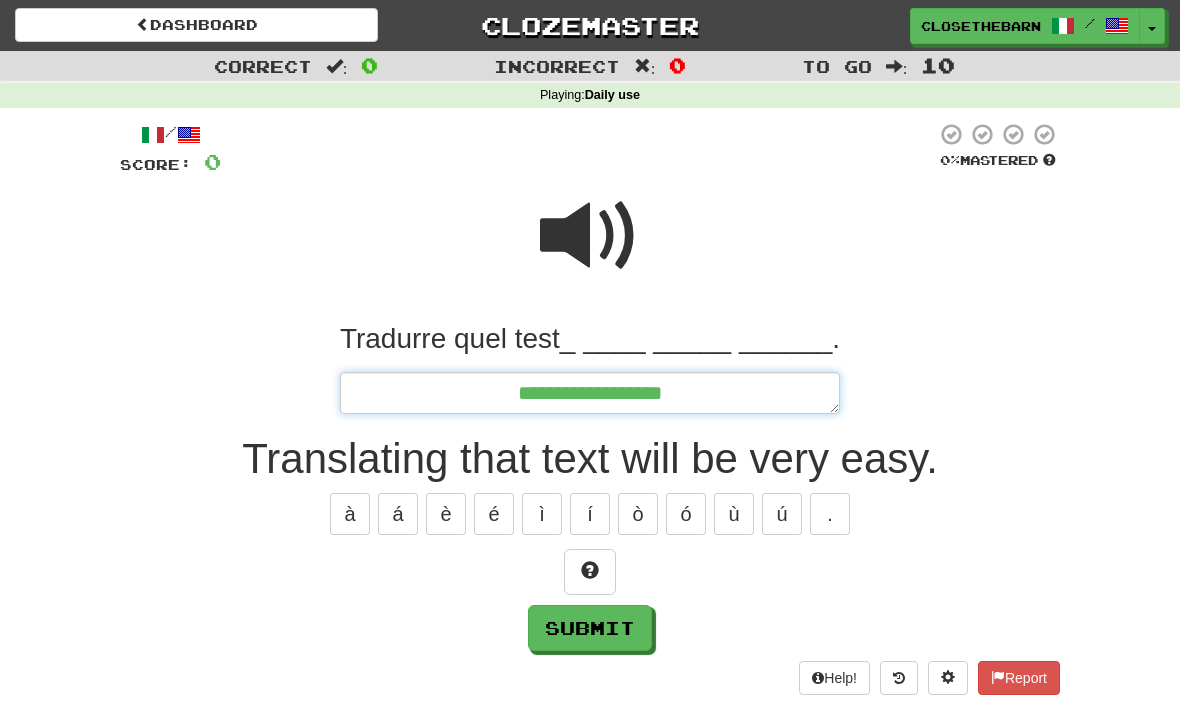 type on "*" 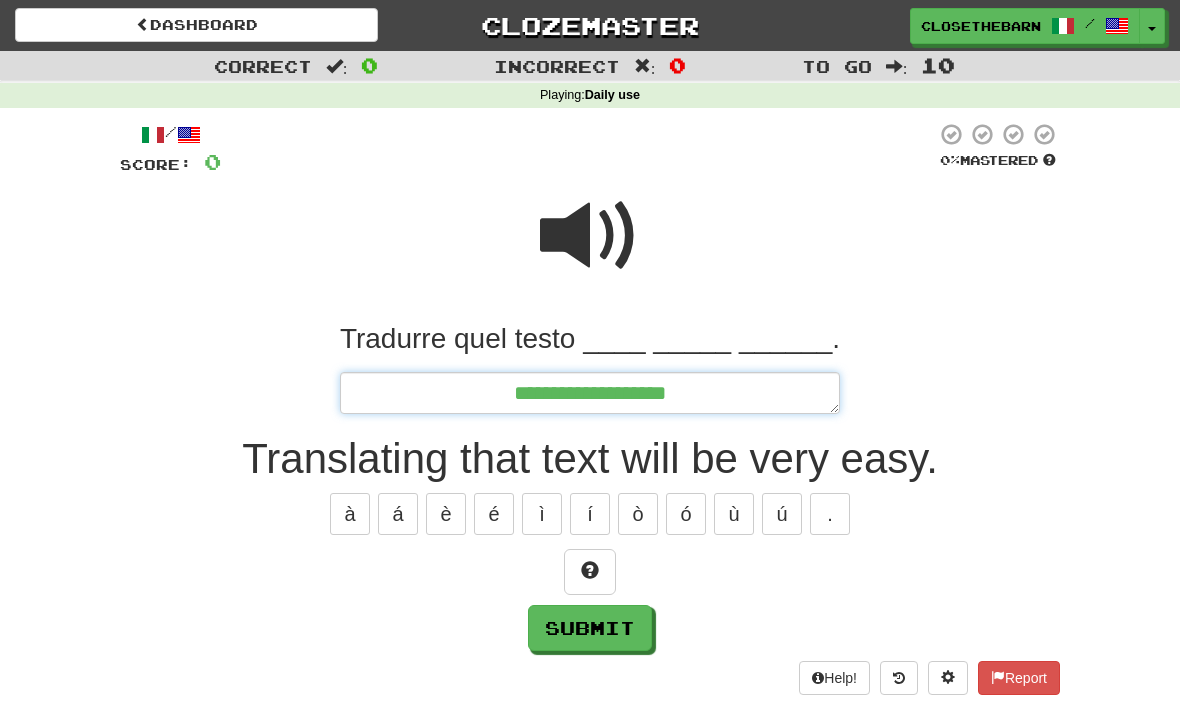 type on "*" 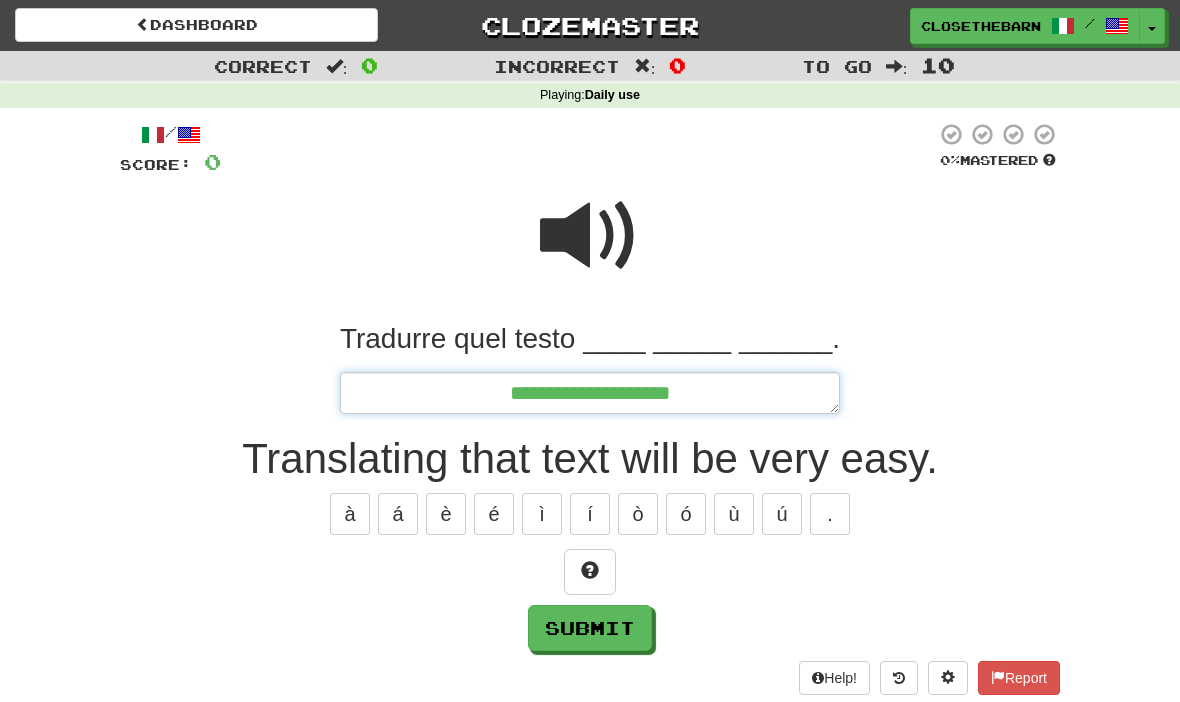 type on "*" 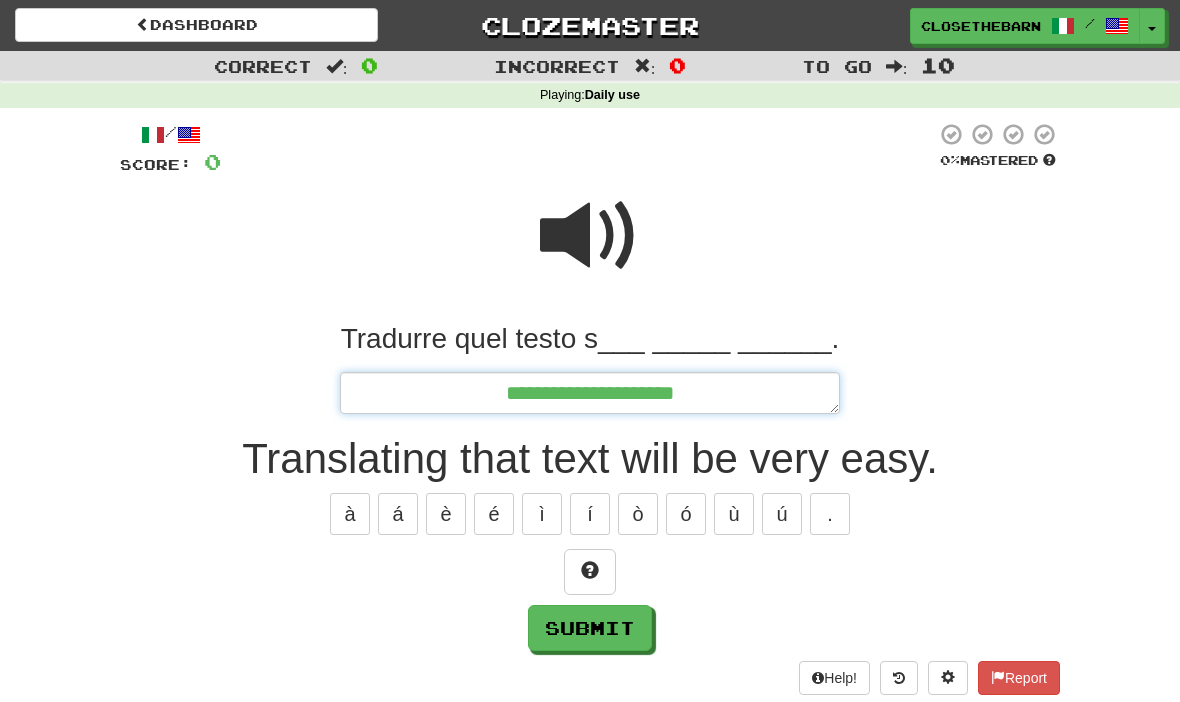 type on "*" 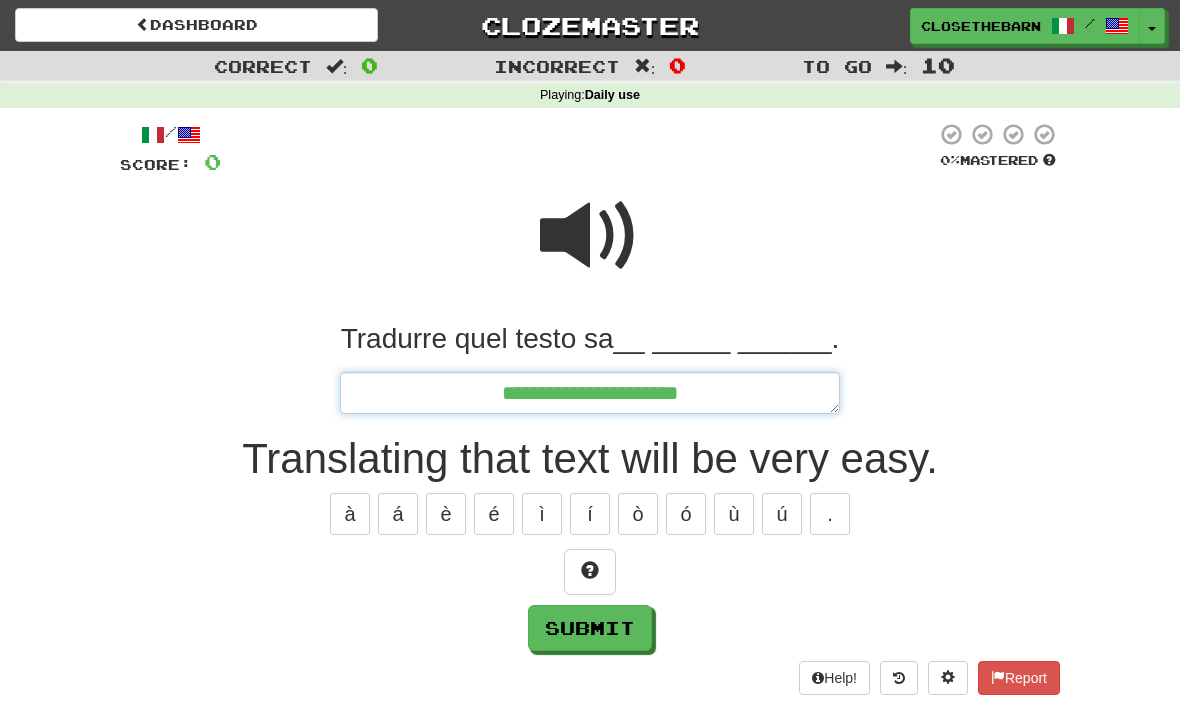 type on "*" 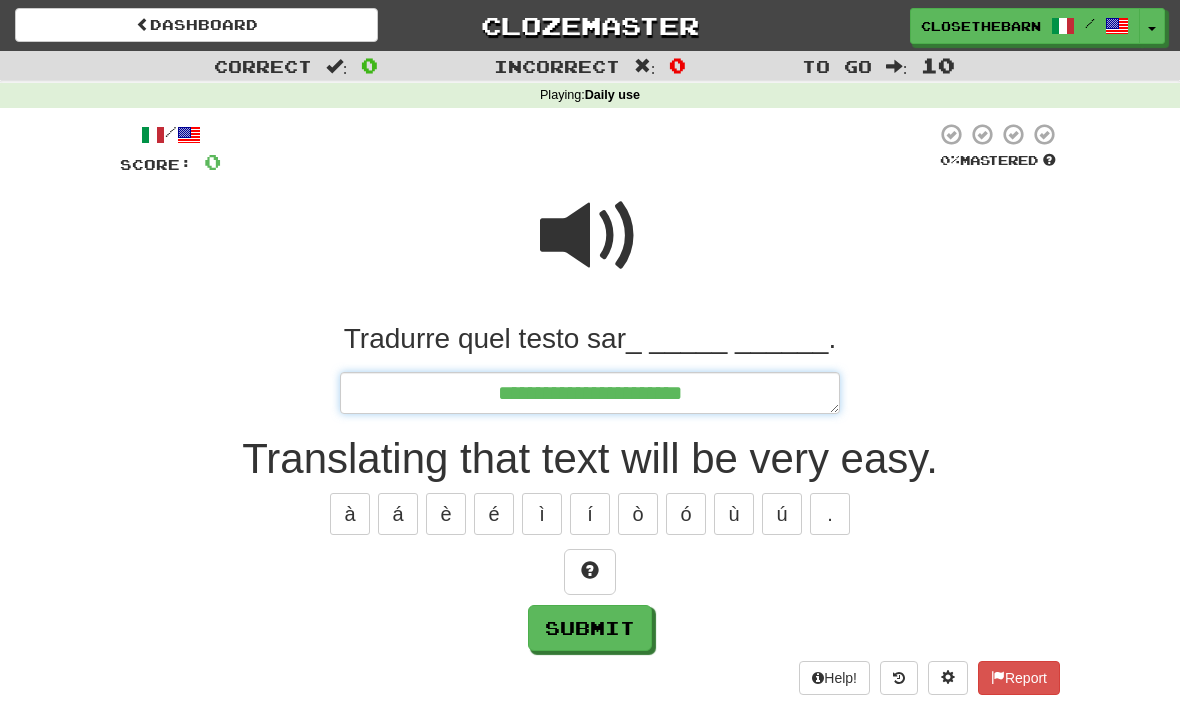type on "*" 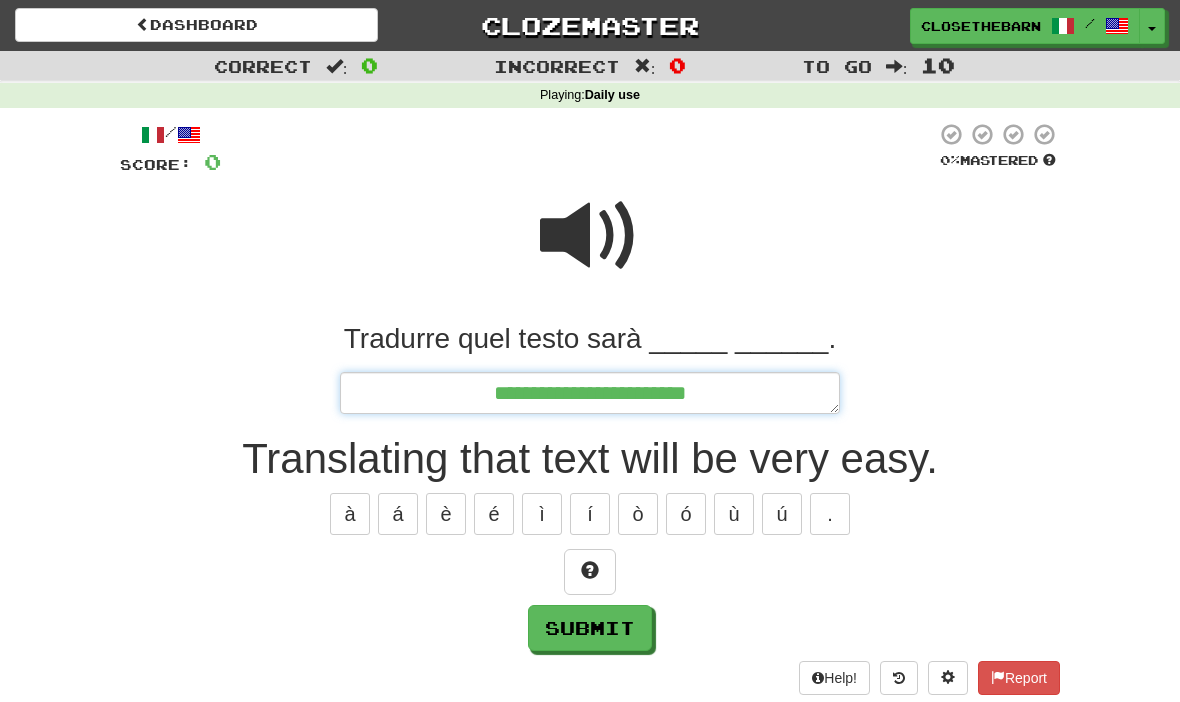 type on "*" 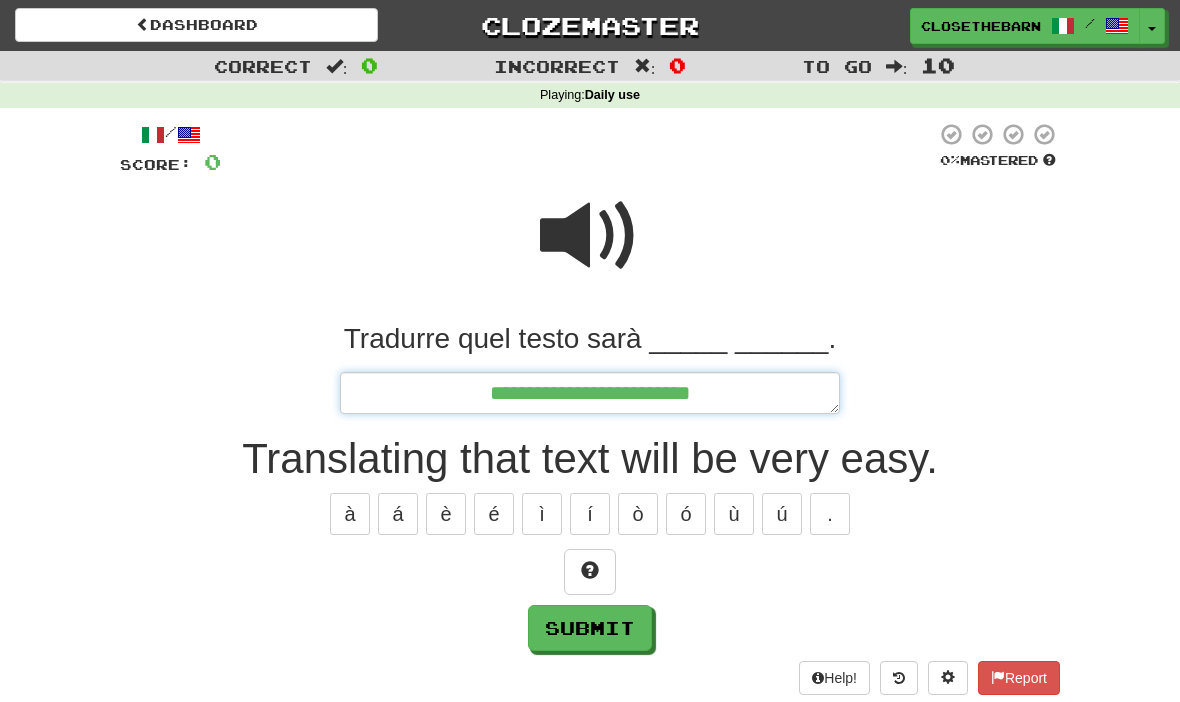 type on "*" 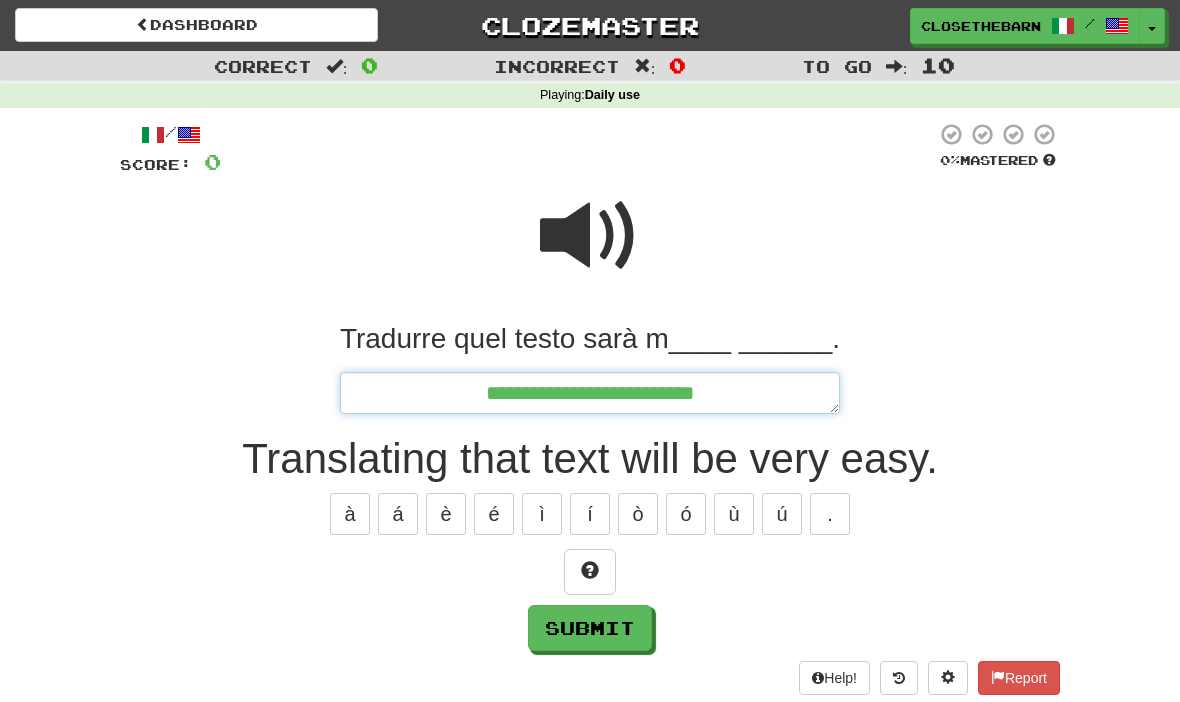 type on "*" 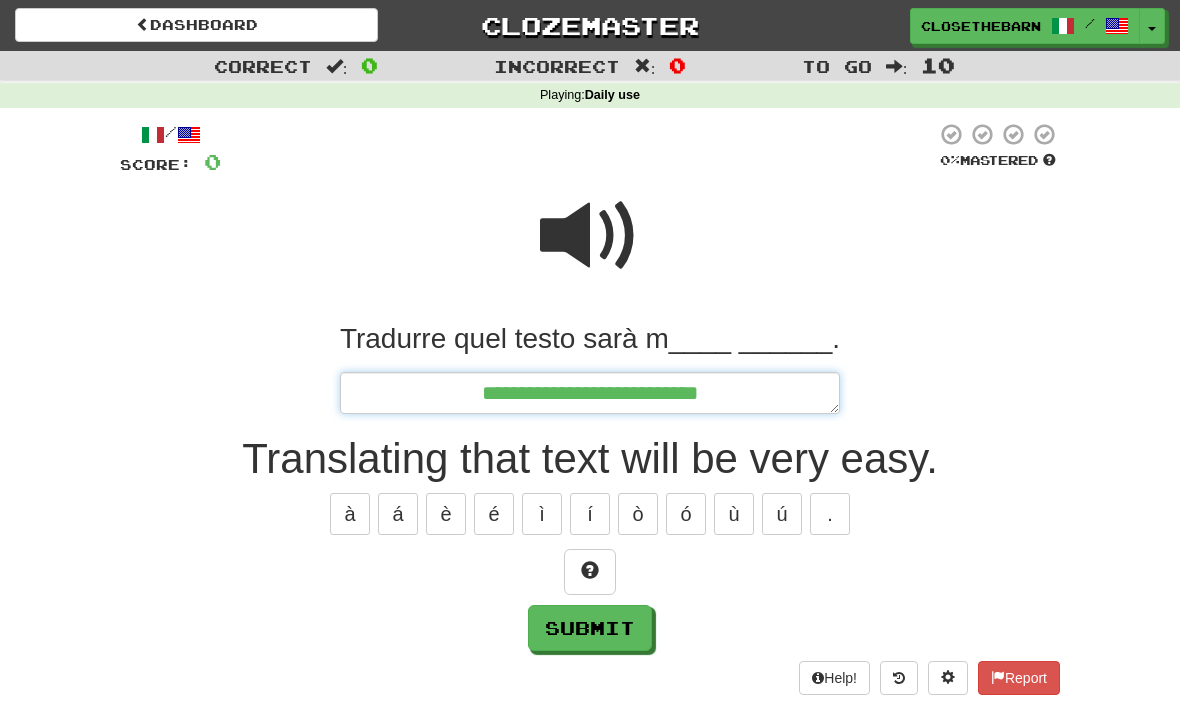 type on "*" 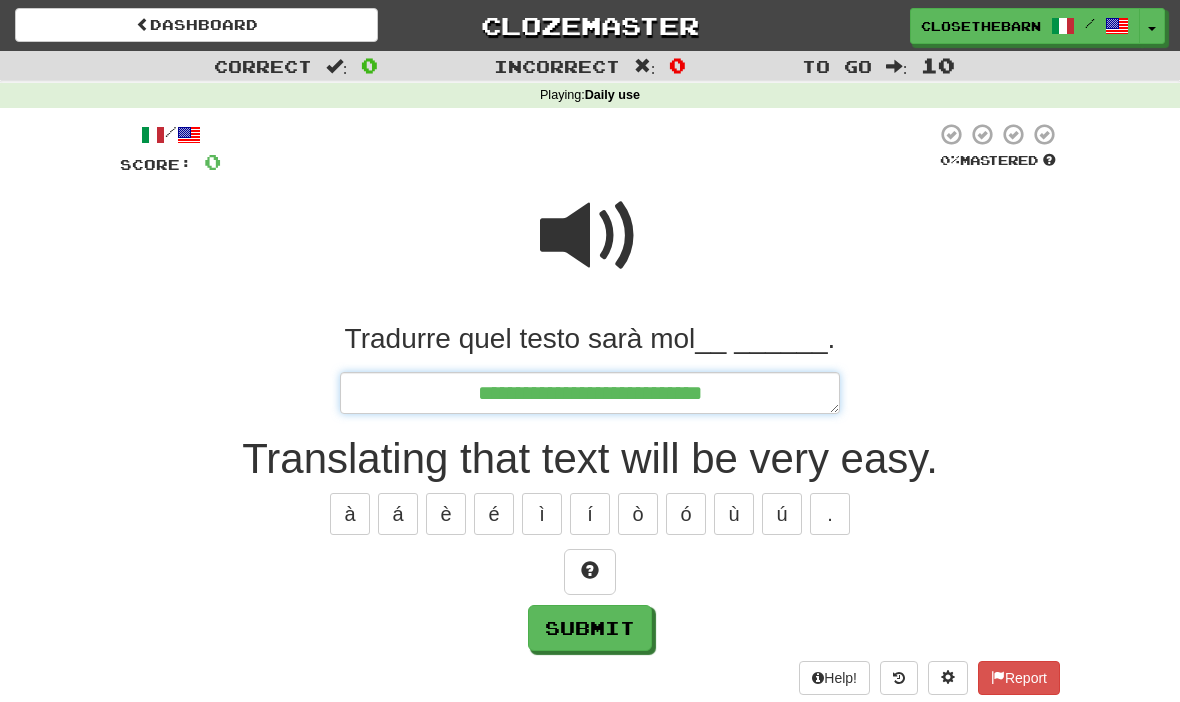 type on "*" 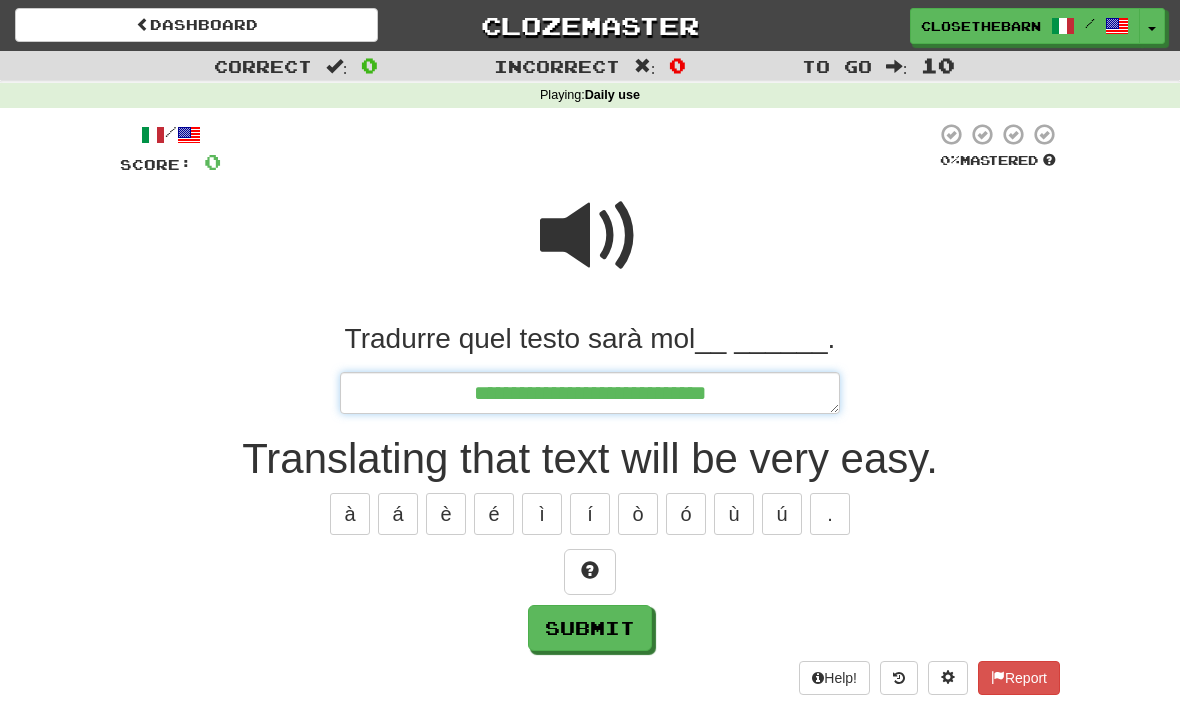 type on "*" 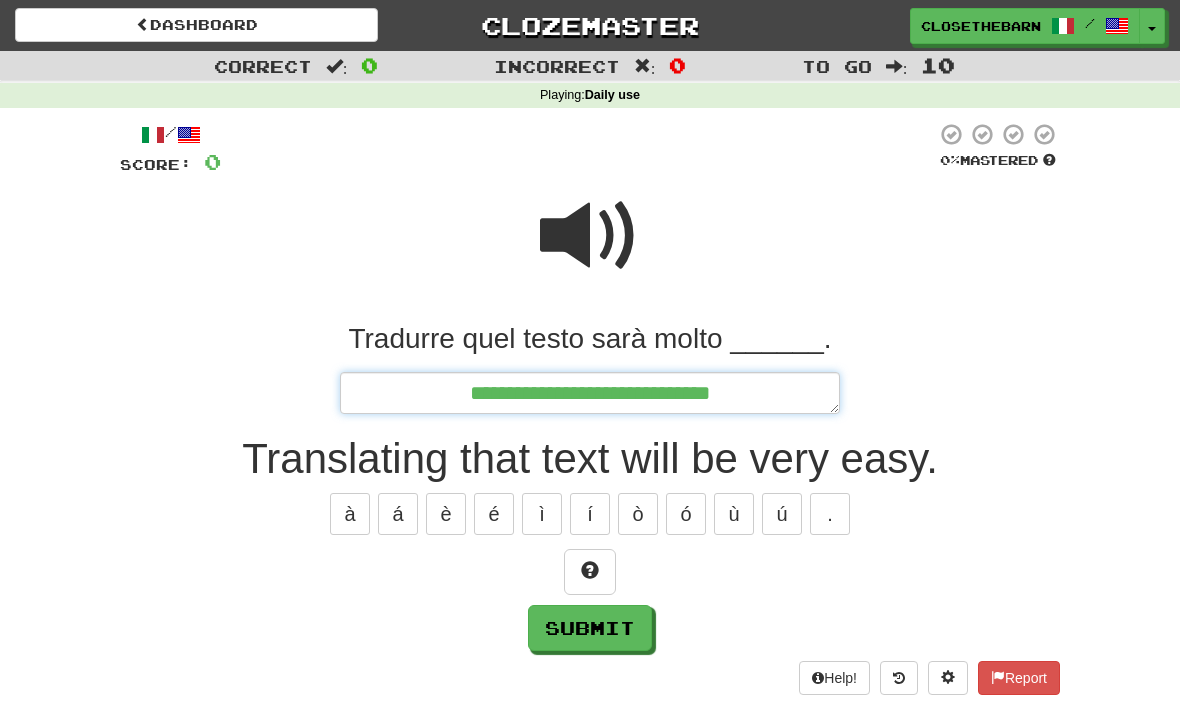type on "*" 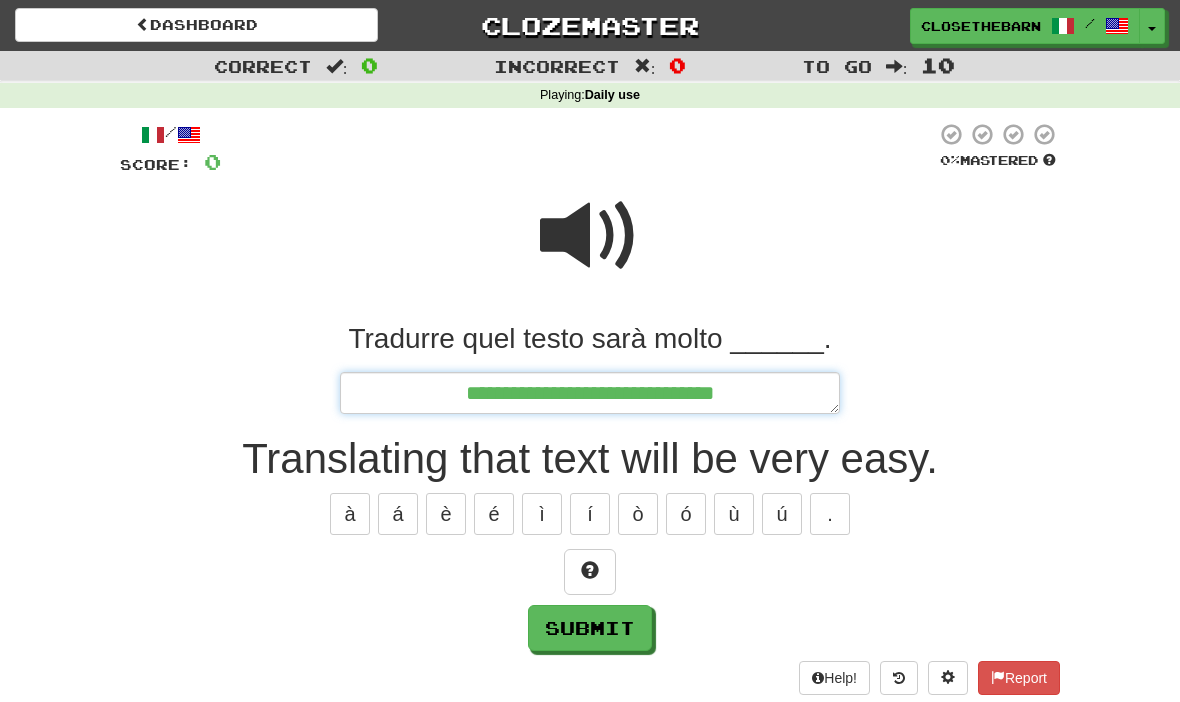 type on "*" 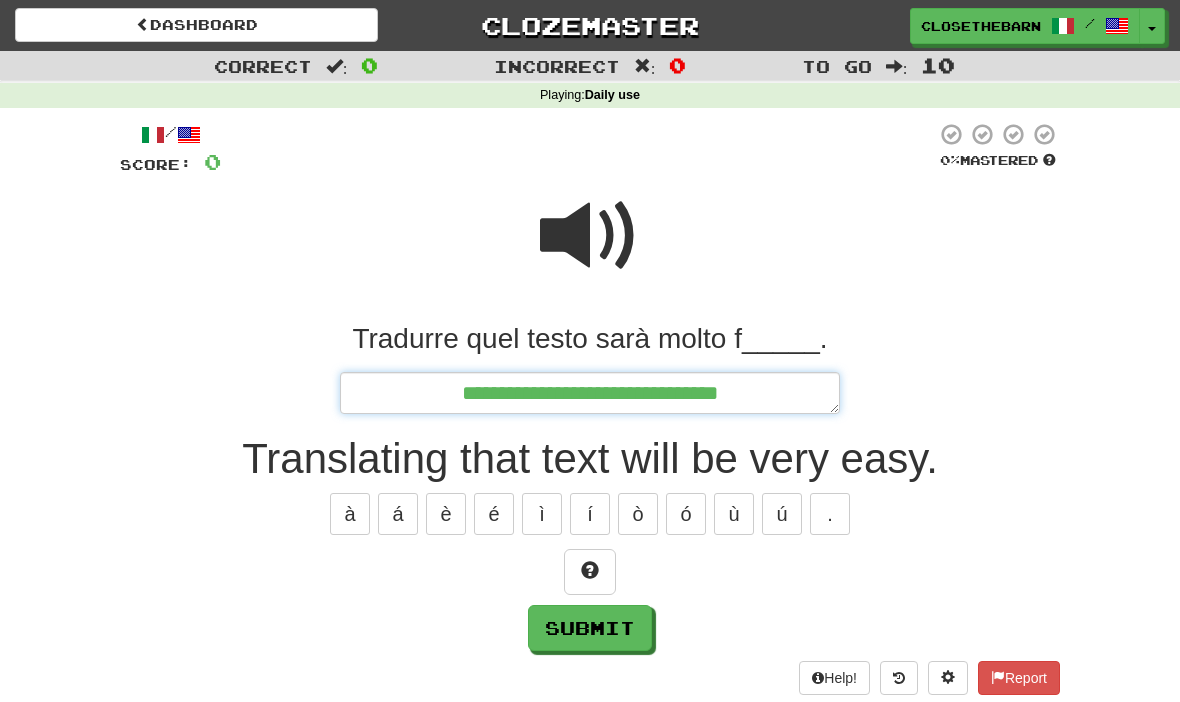 type on "*" 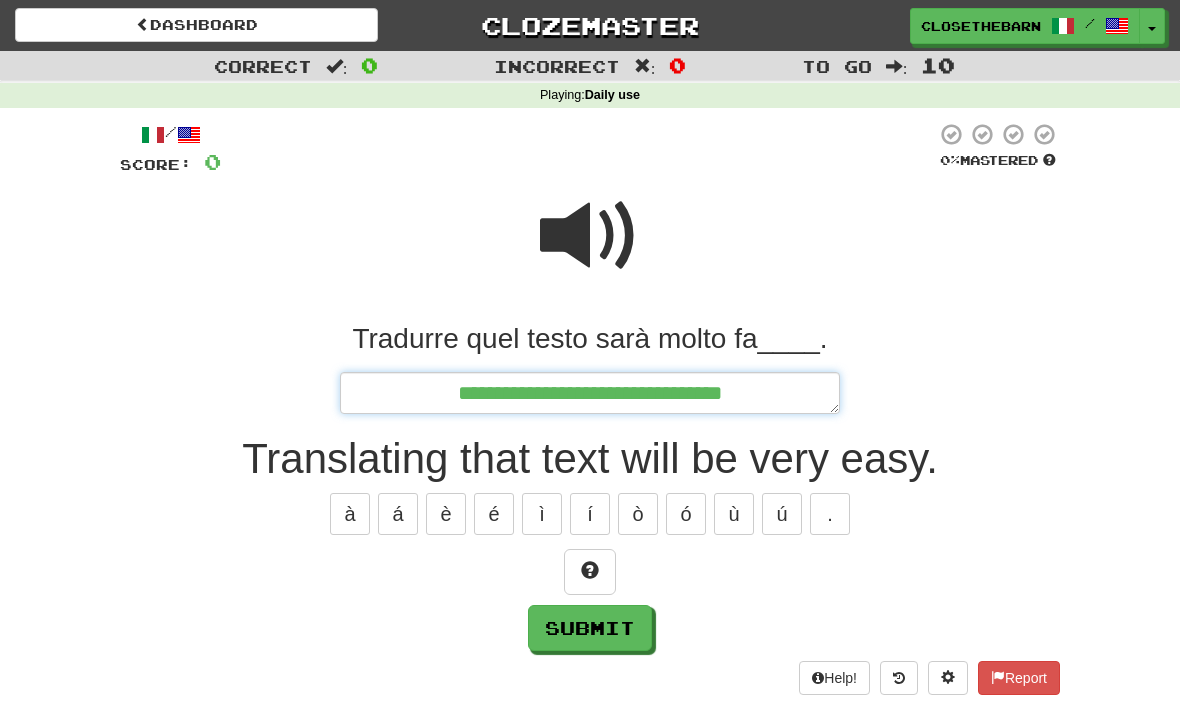 type on "*" 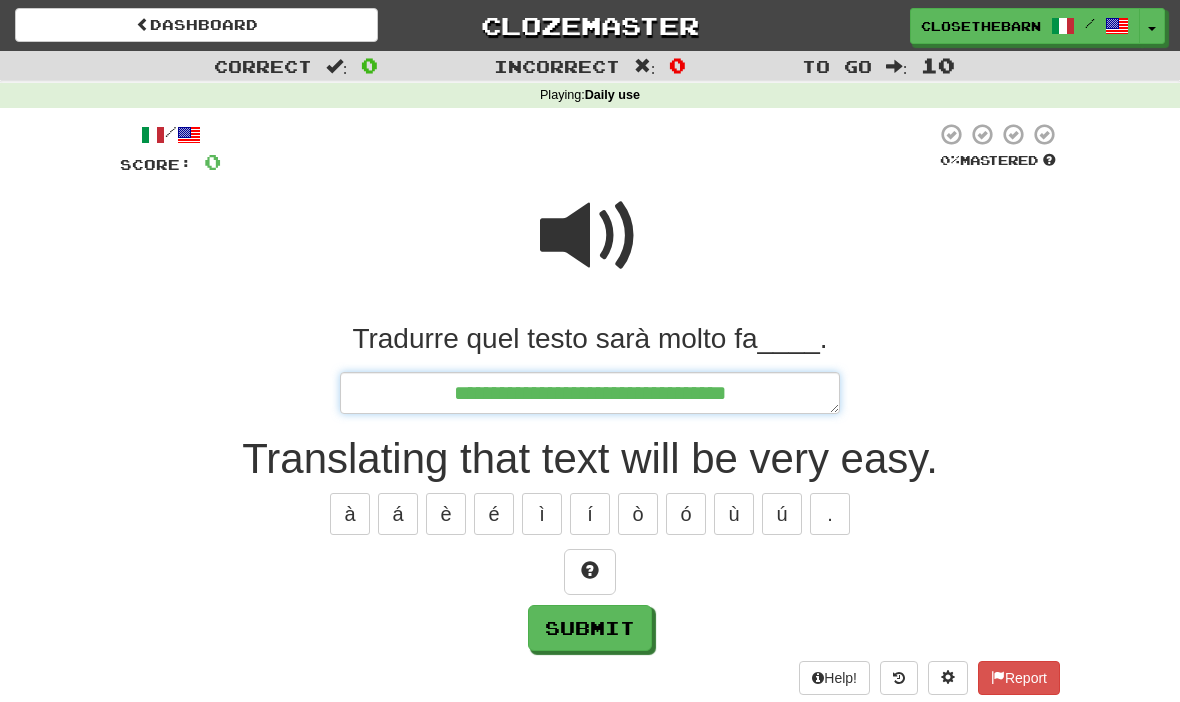 type on "*" 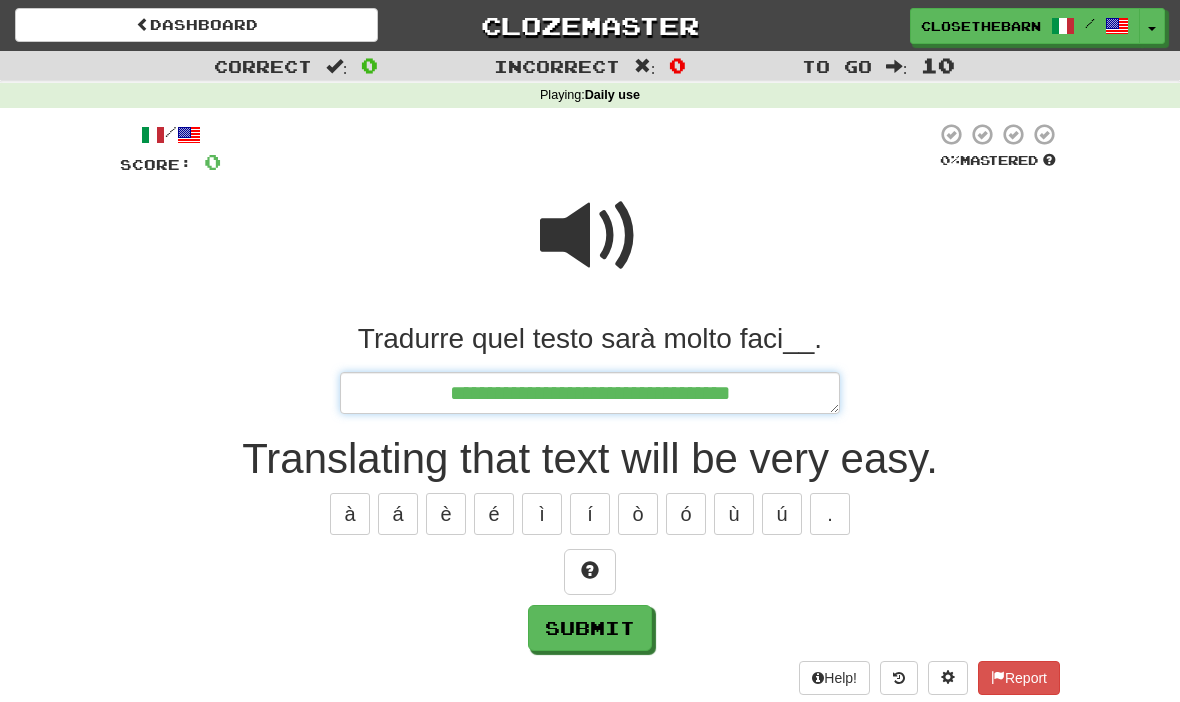 type on "*" 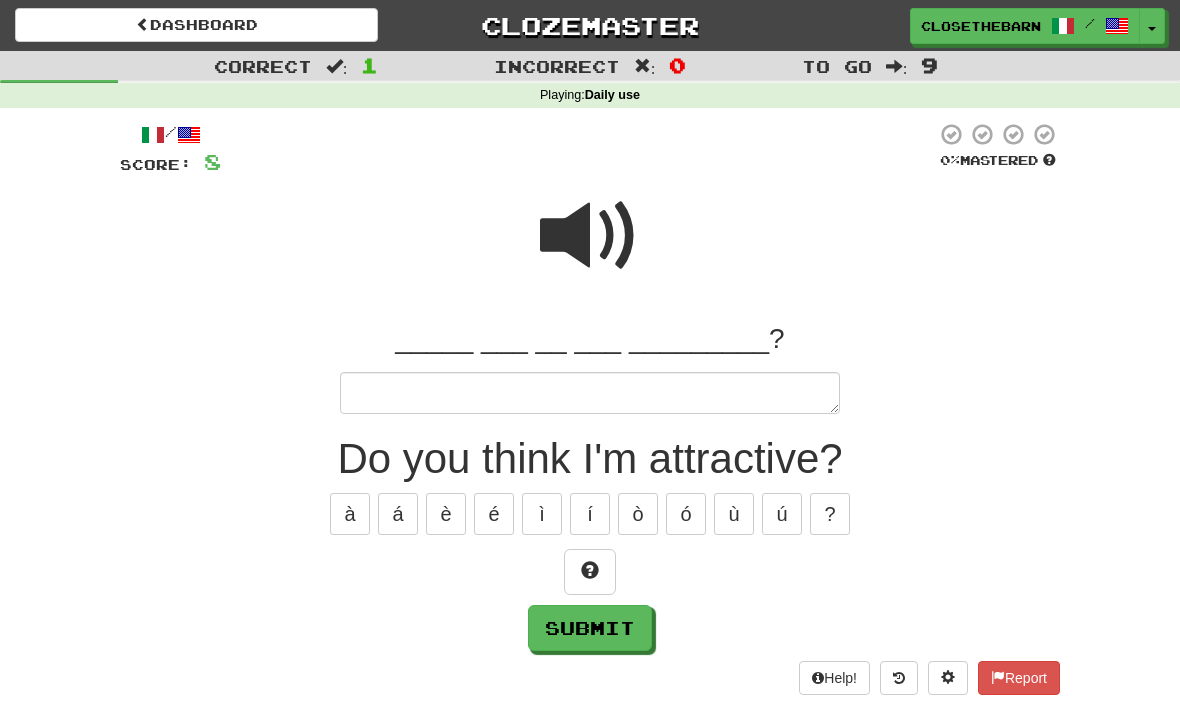 type on "*" 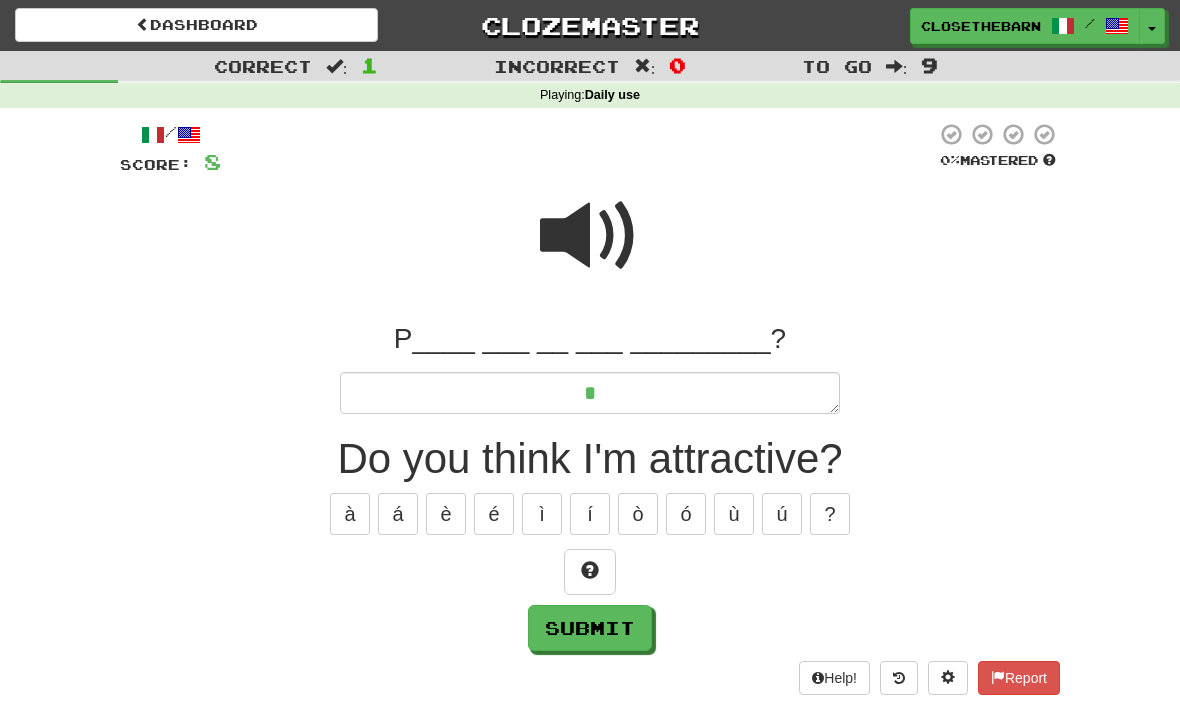 type on "*" 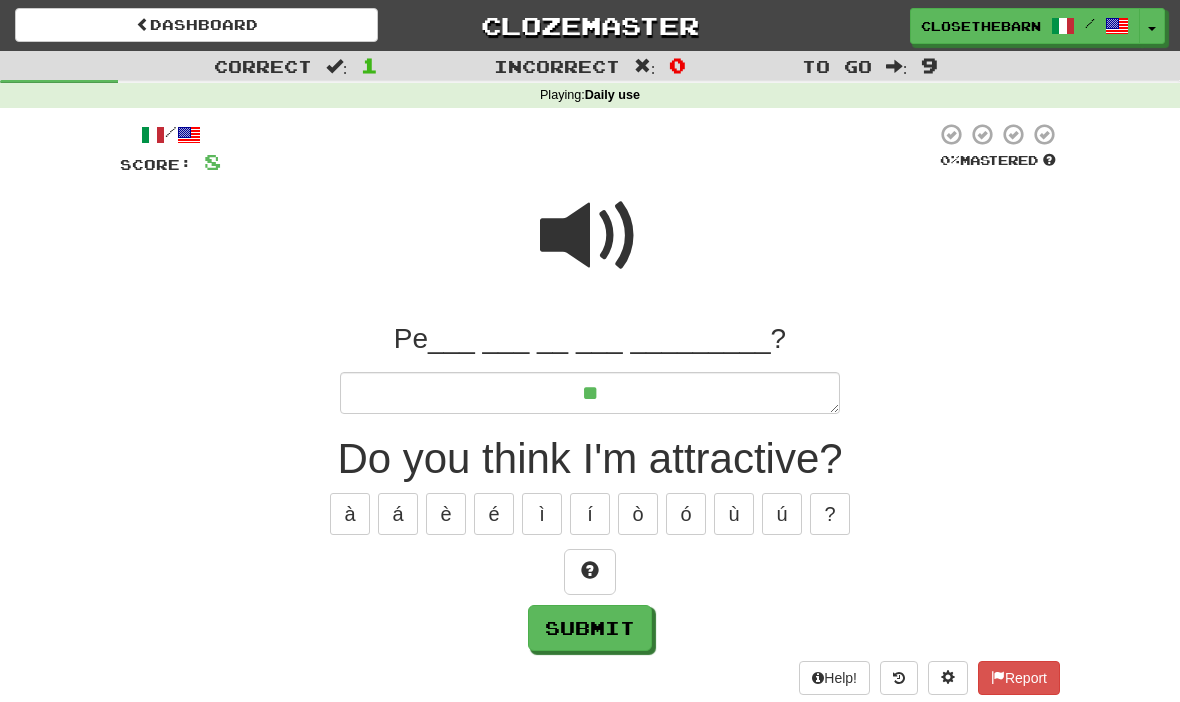 type on "*" 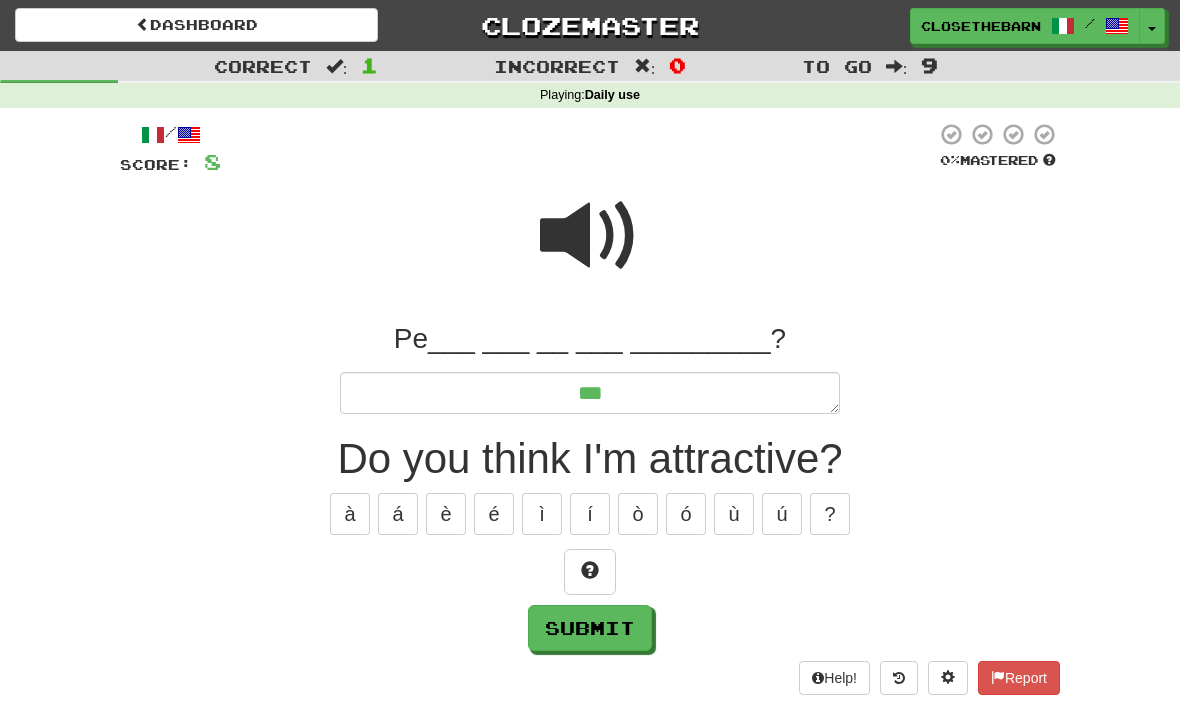 type on "*" 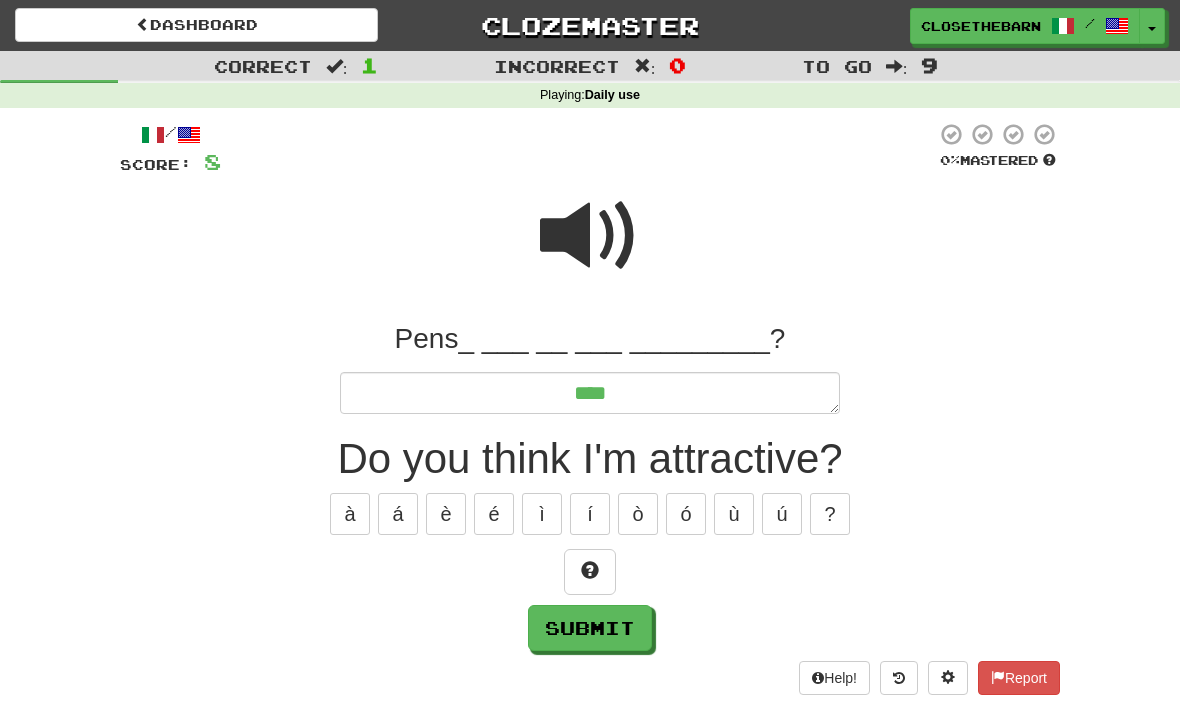 type on "*" 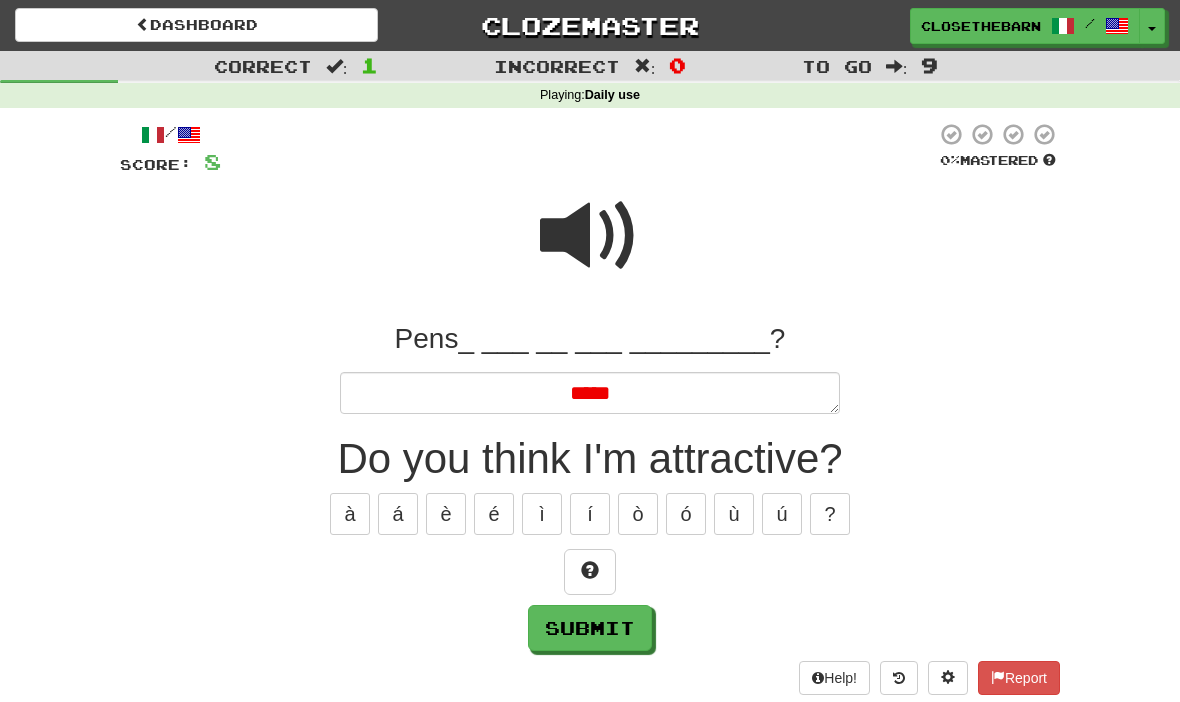 type on "*" 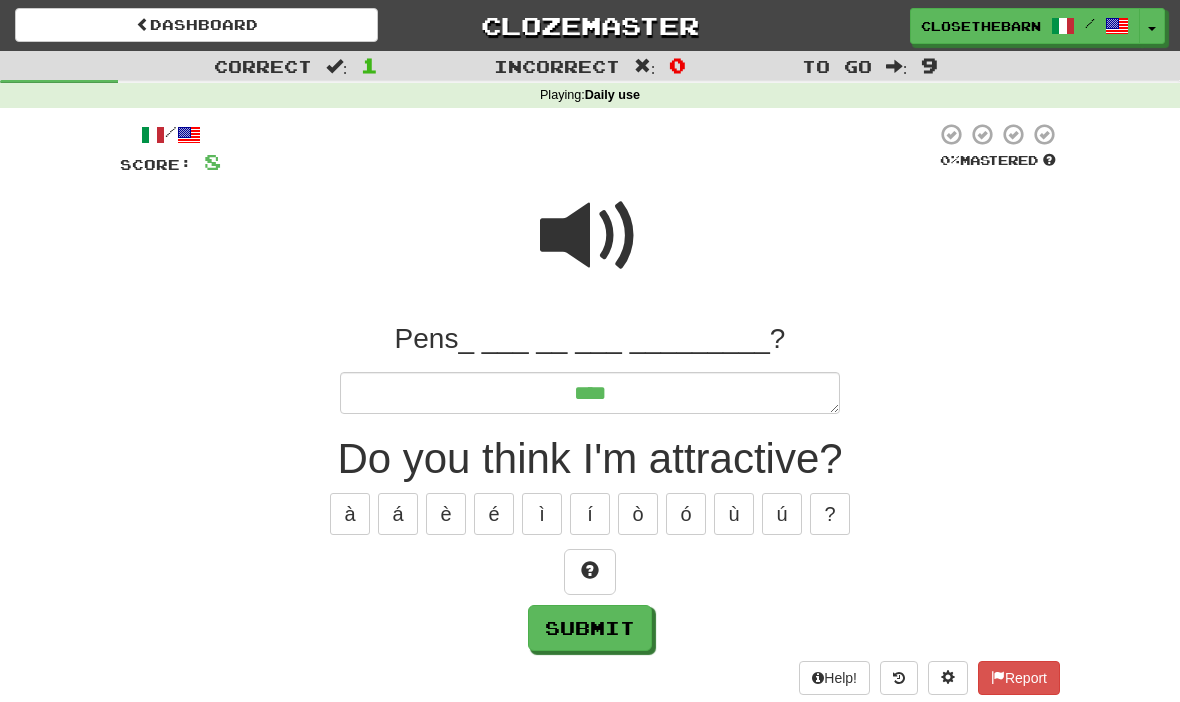 type on "*" 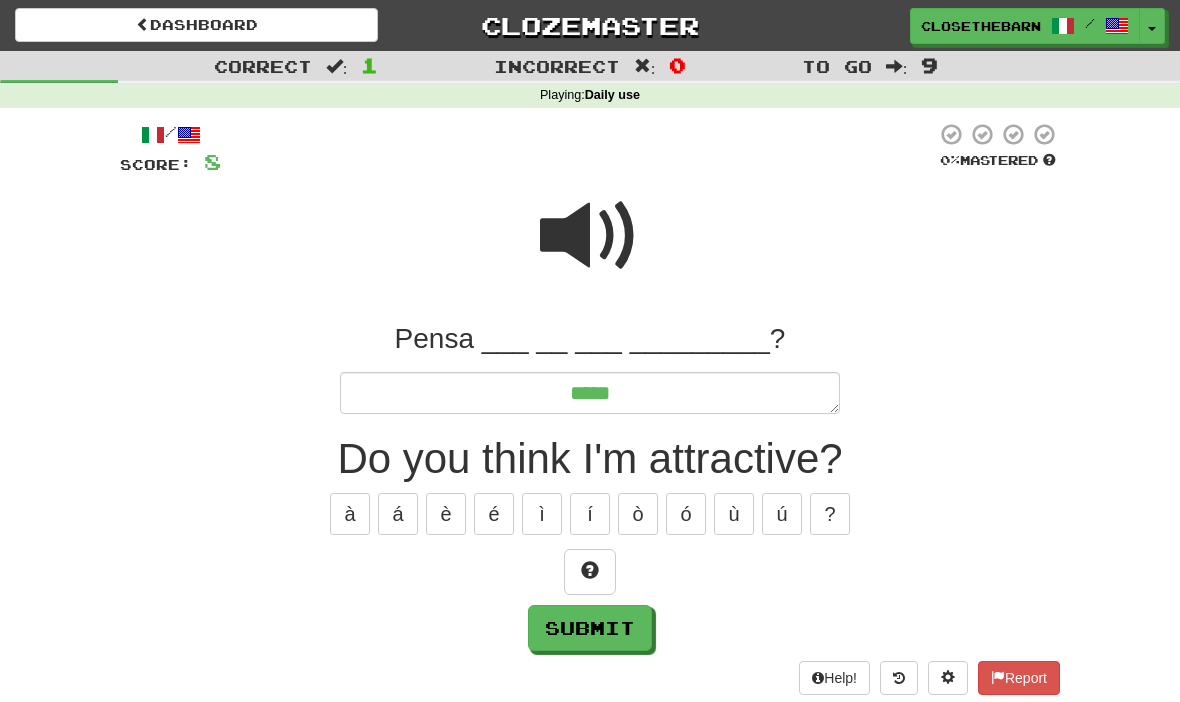 type on "*" 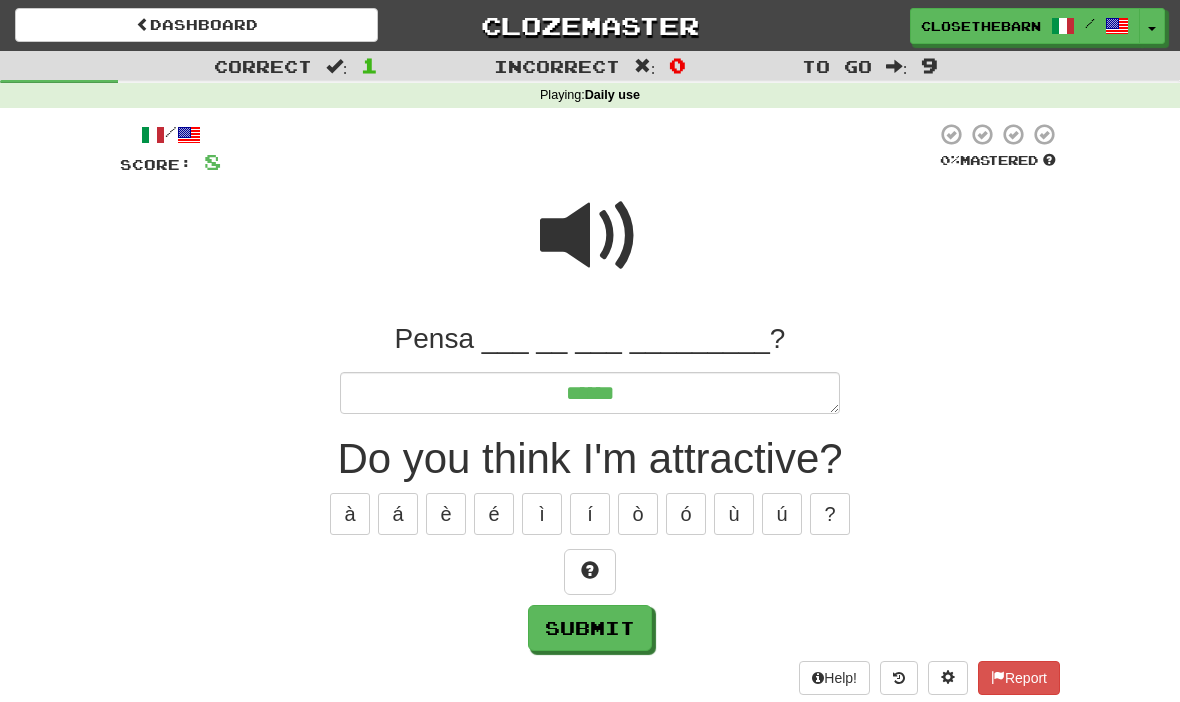 type on "*" 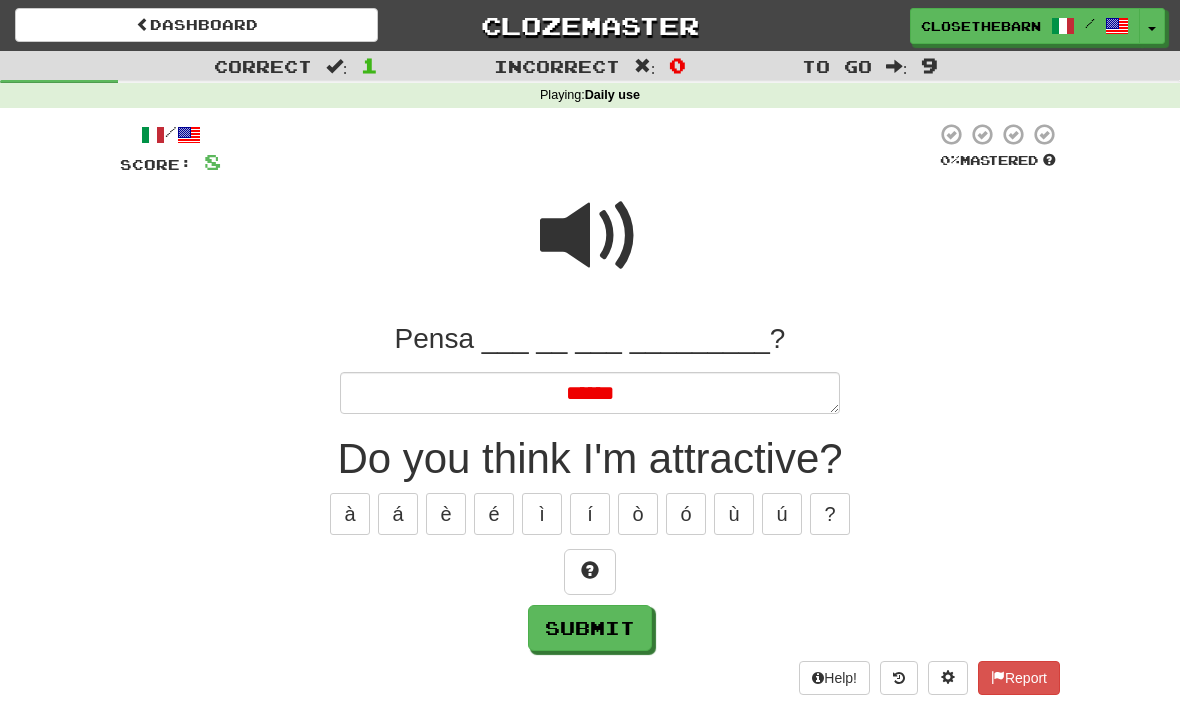 type on "*" 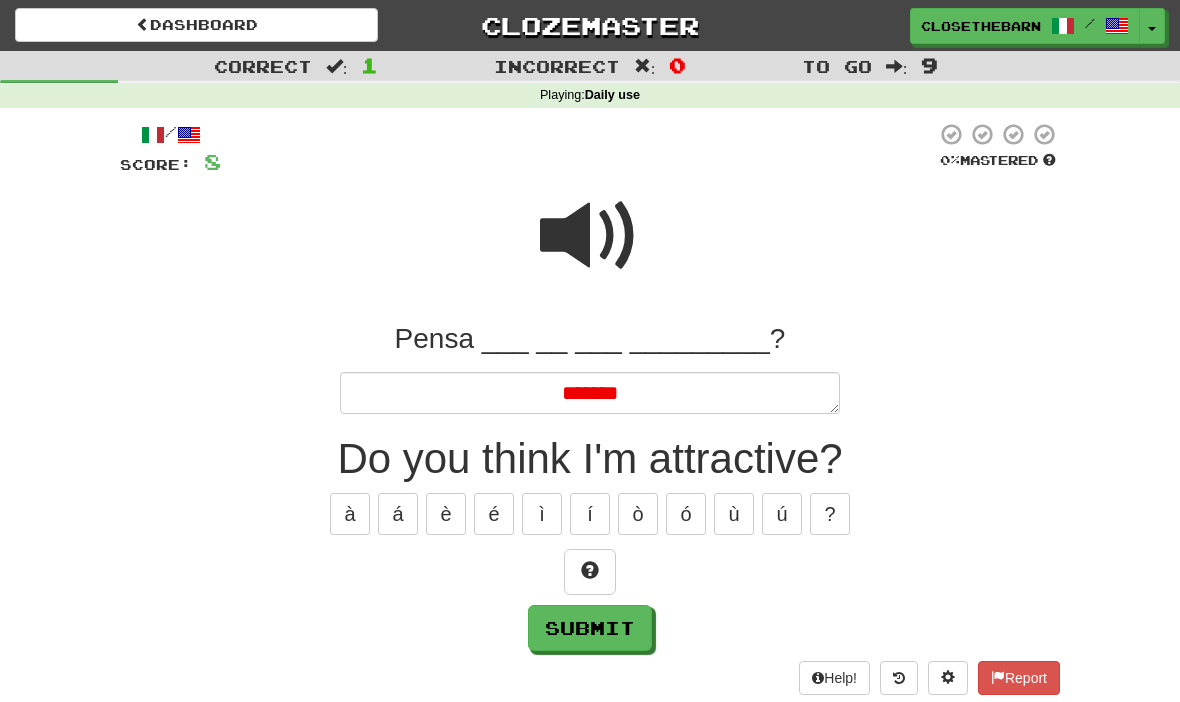 type on "*" 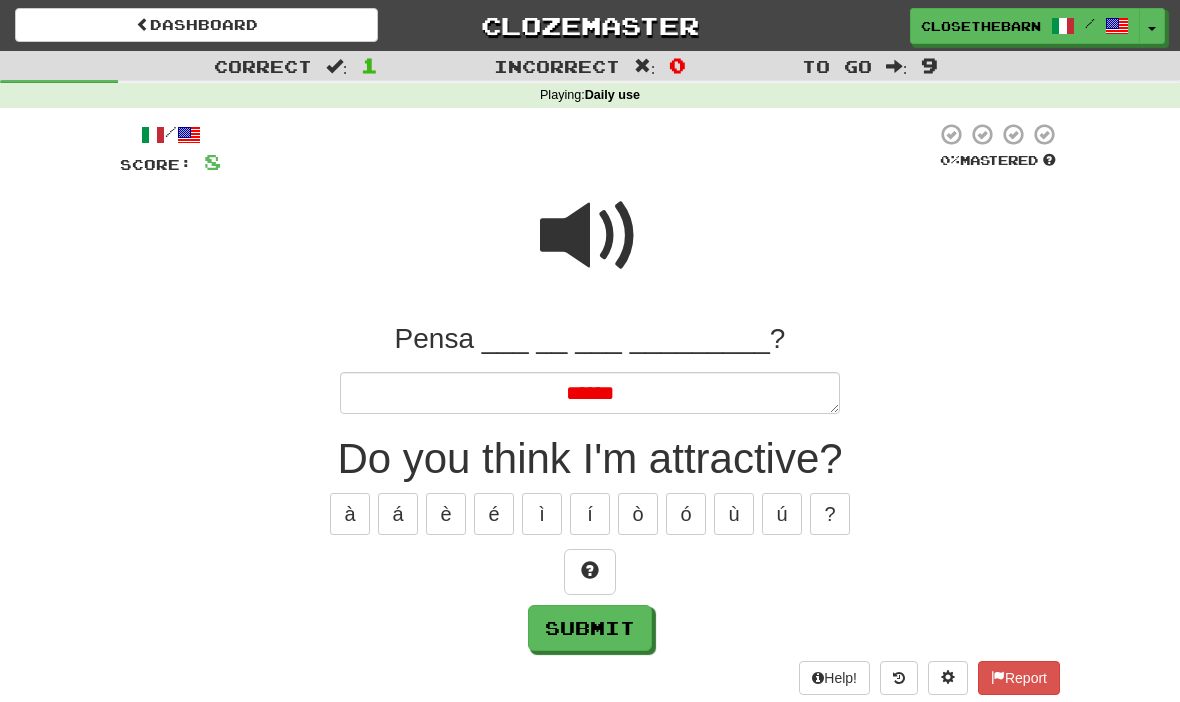 type on "*" 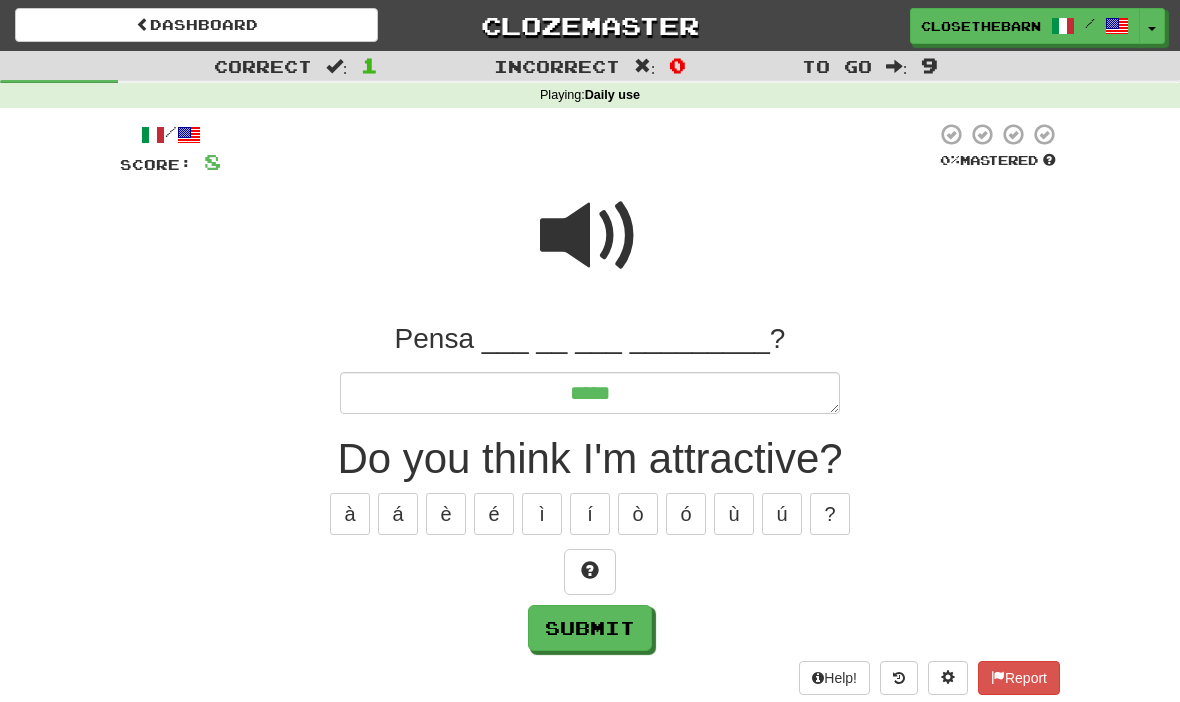 type on "*" 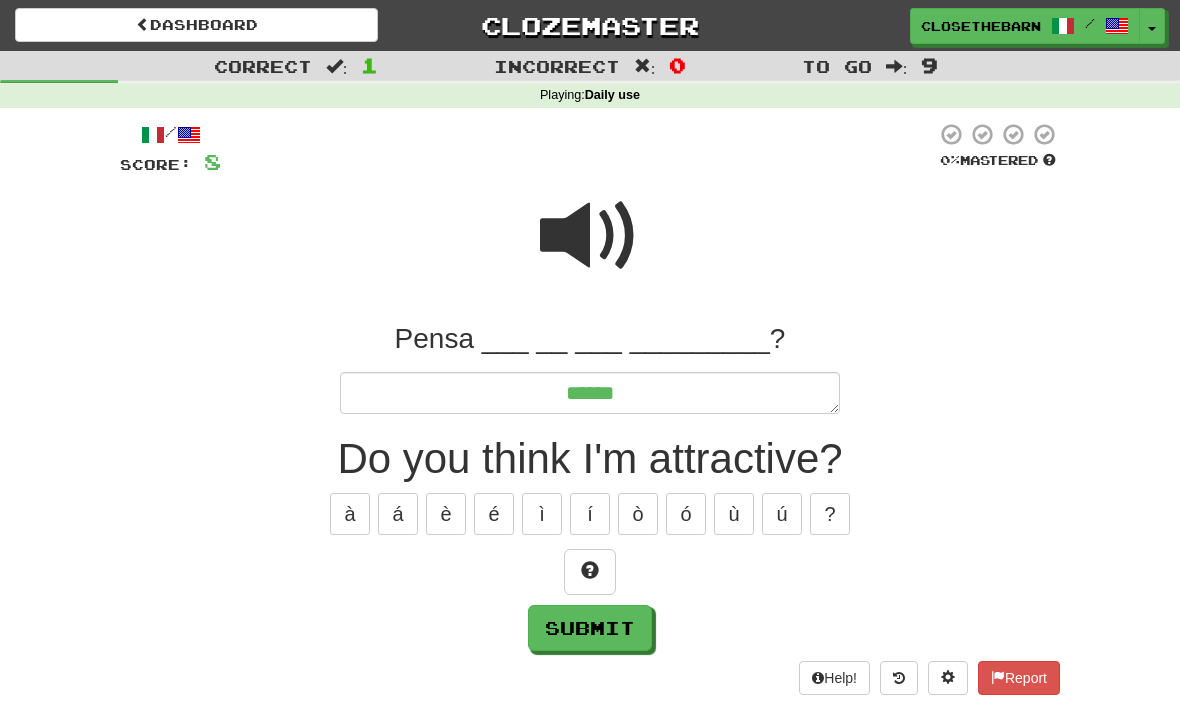 type on "*" 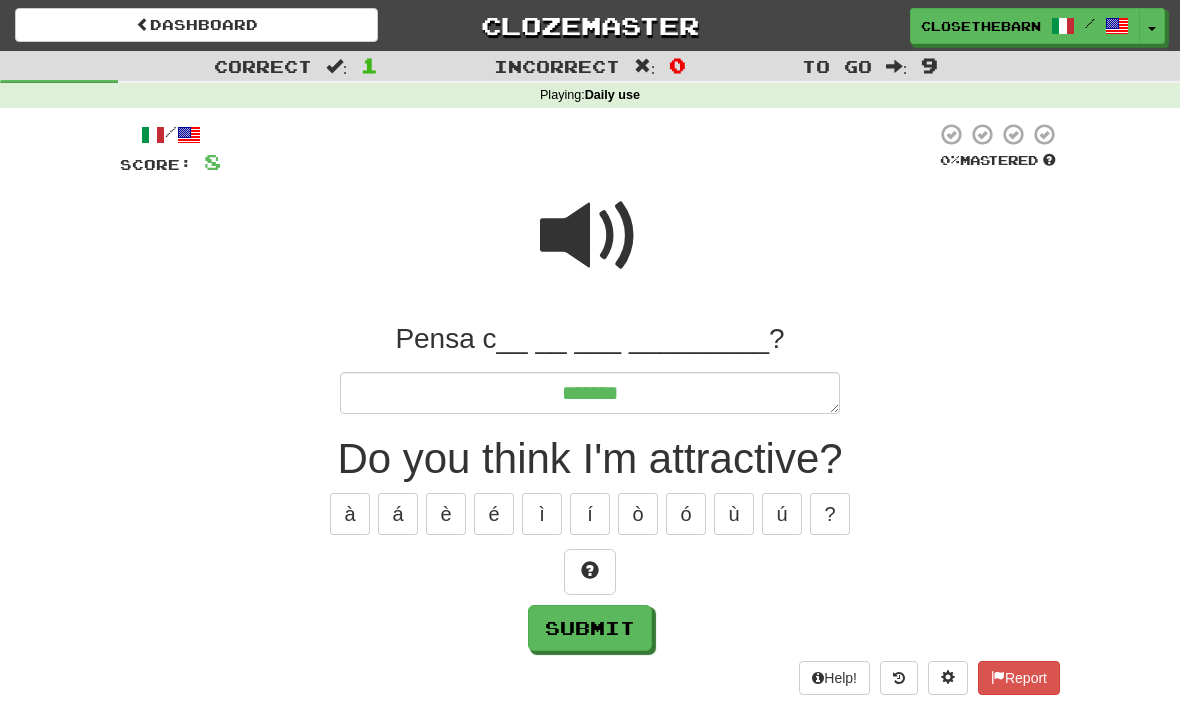 type on "*" 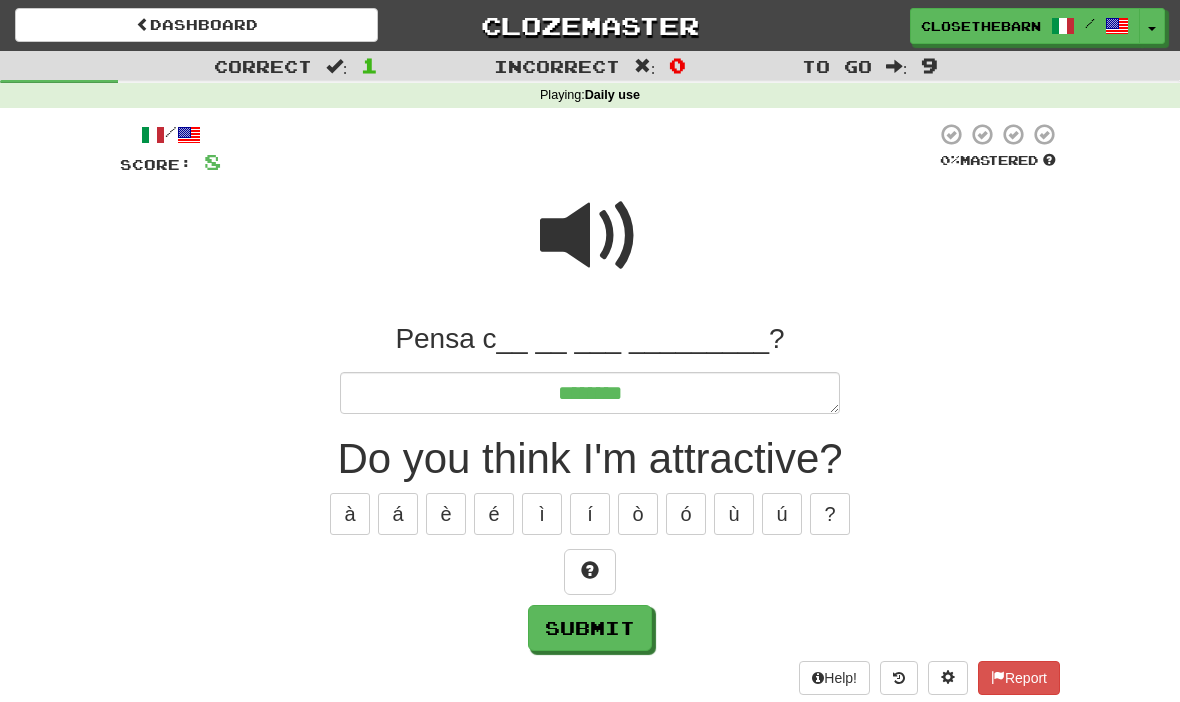 type on "*" 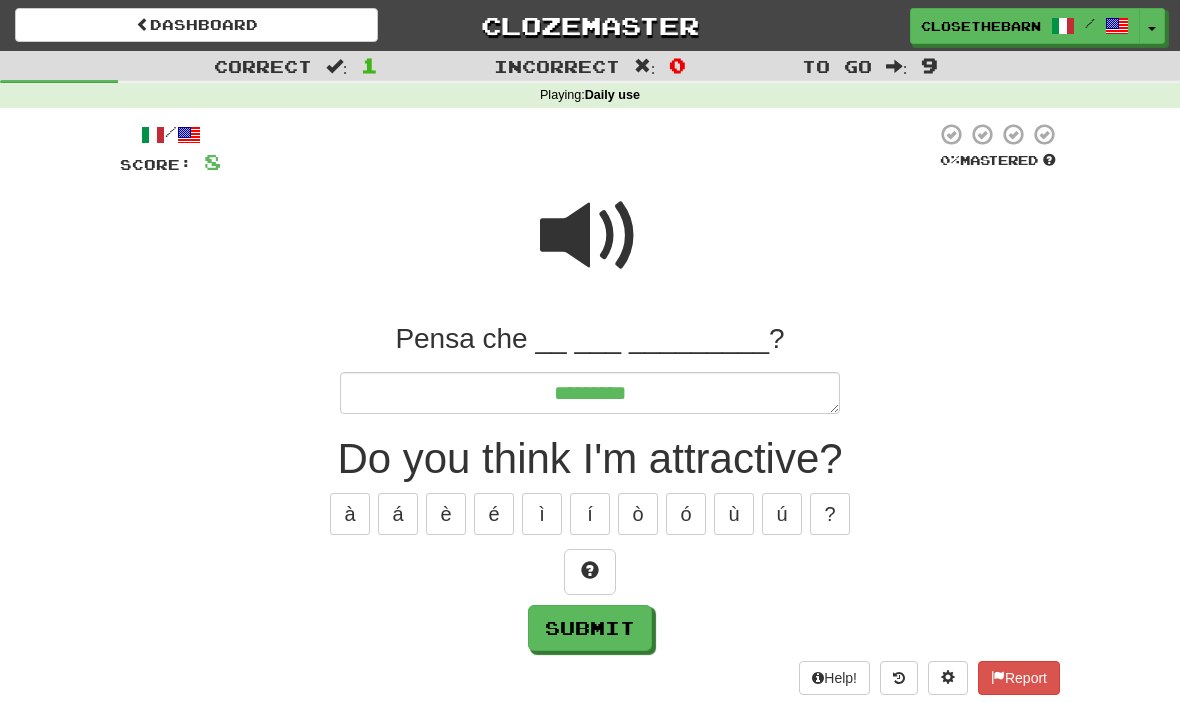 type on "*" 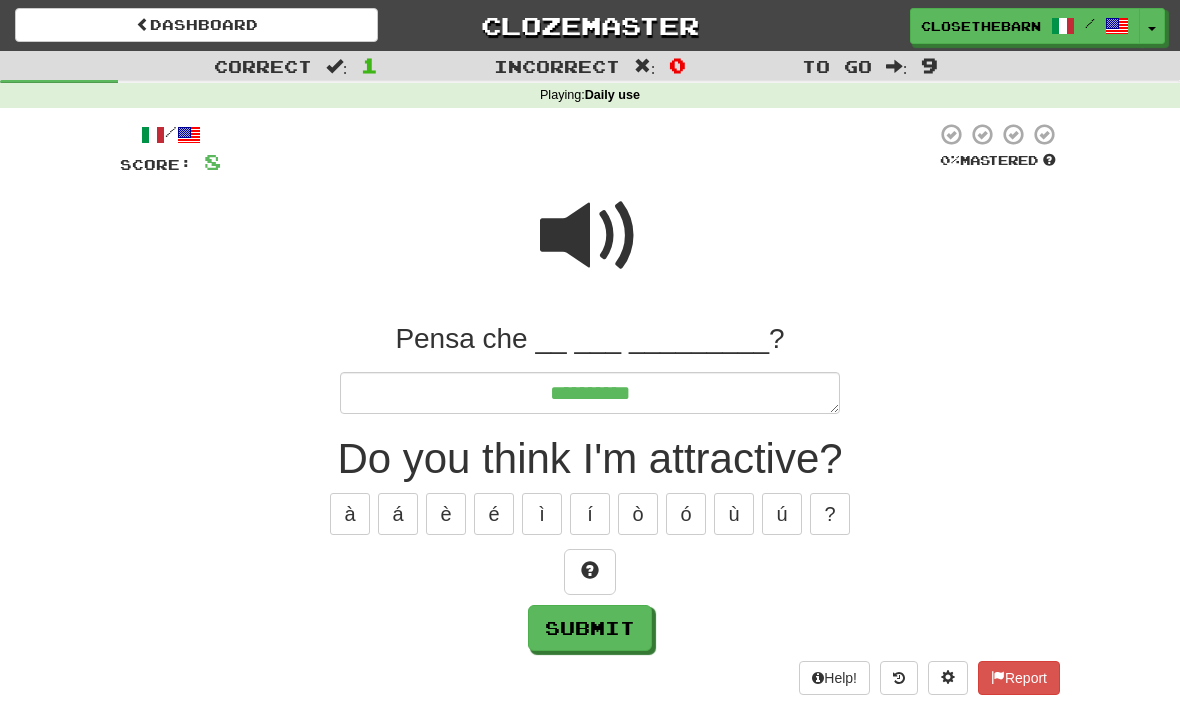 type on "*" 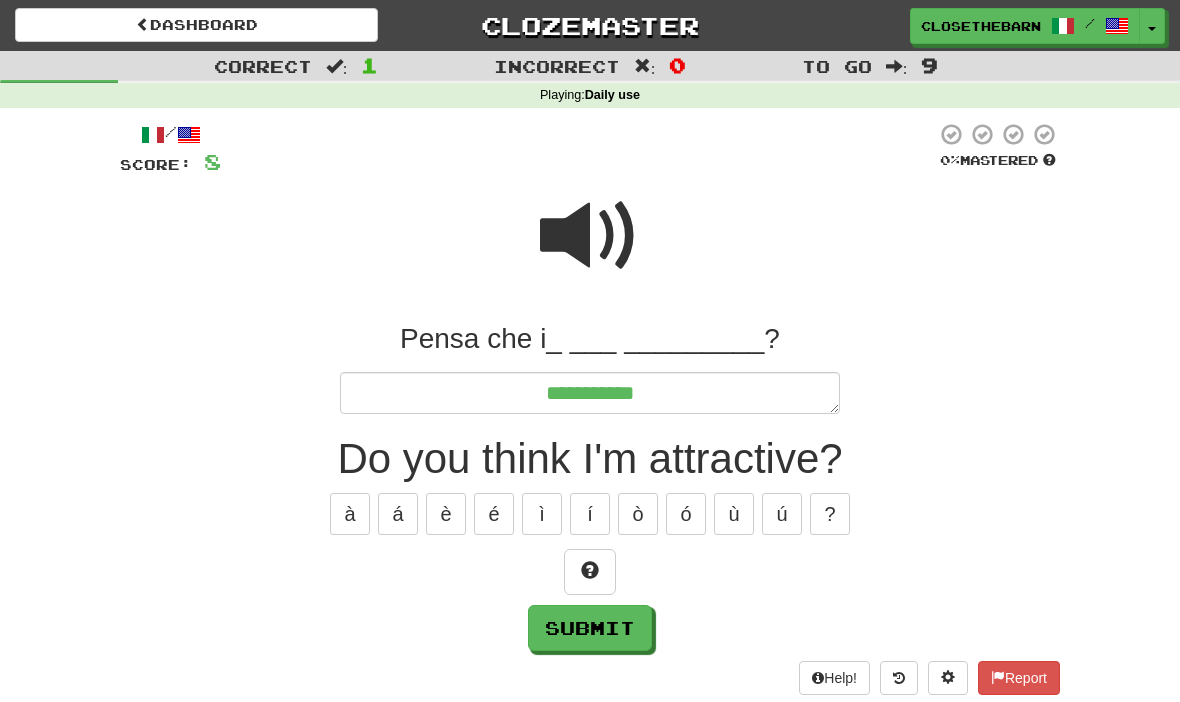 type on "*" 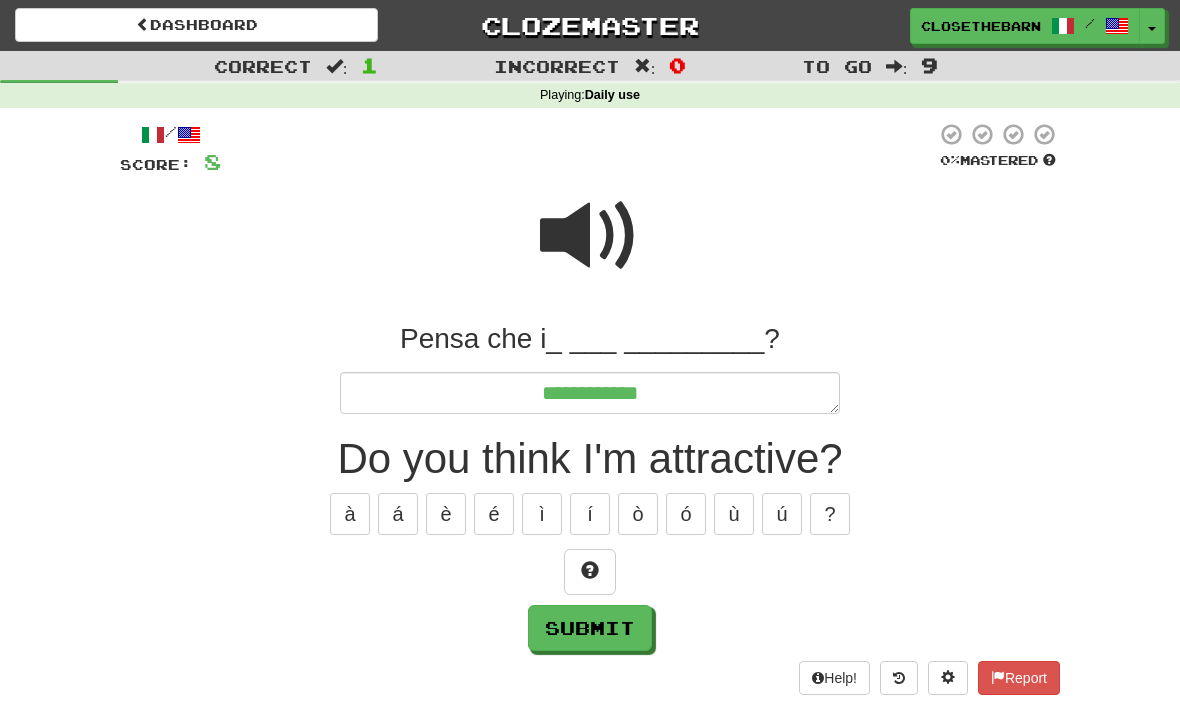 type on "*" 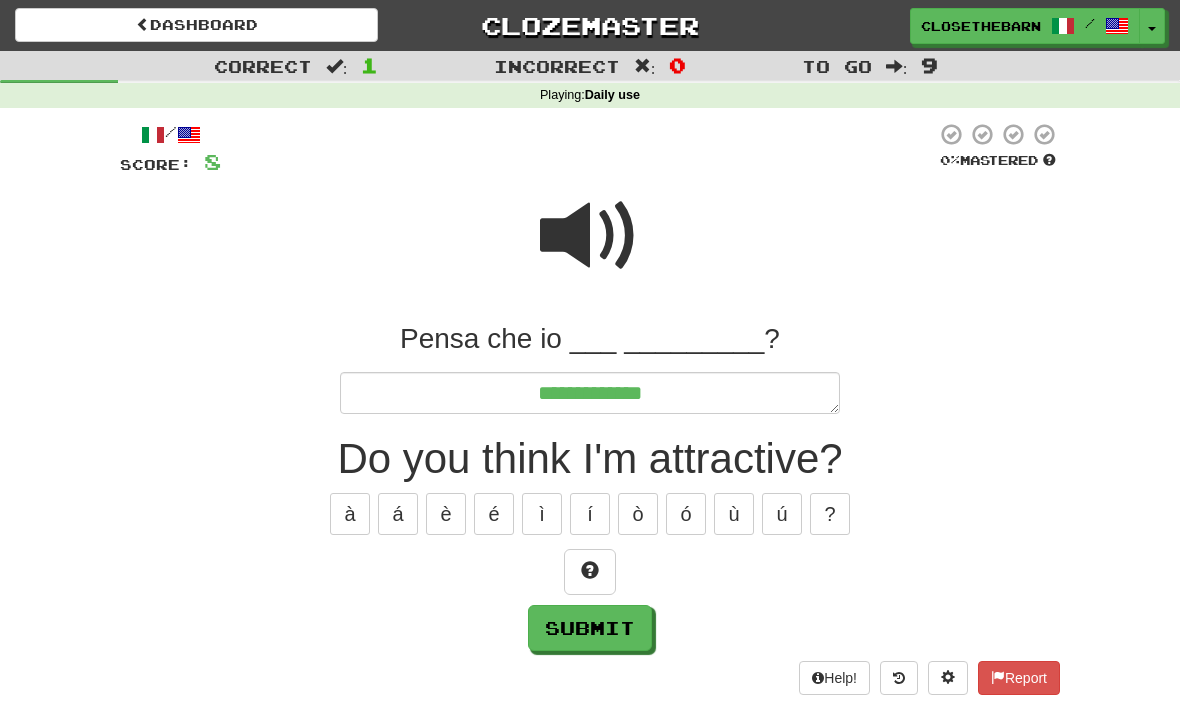 type on "*" 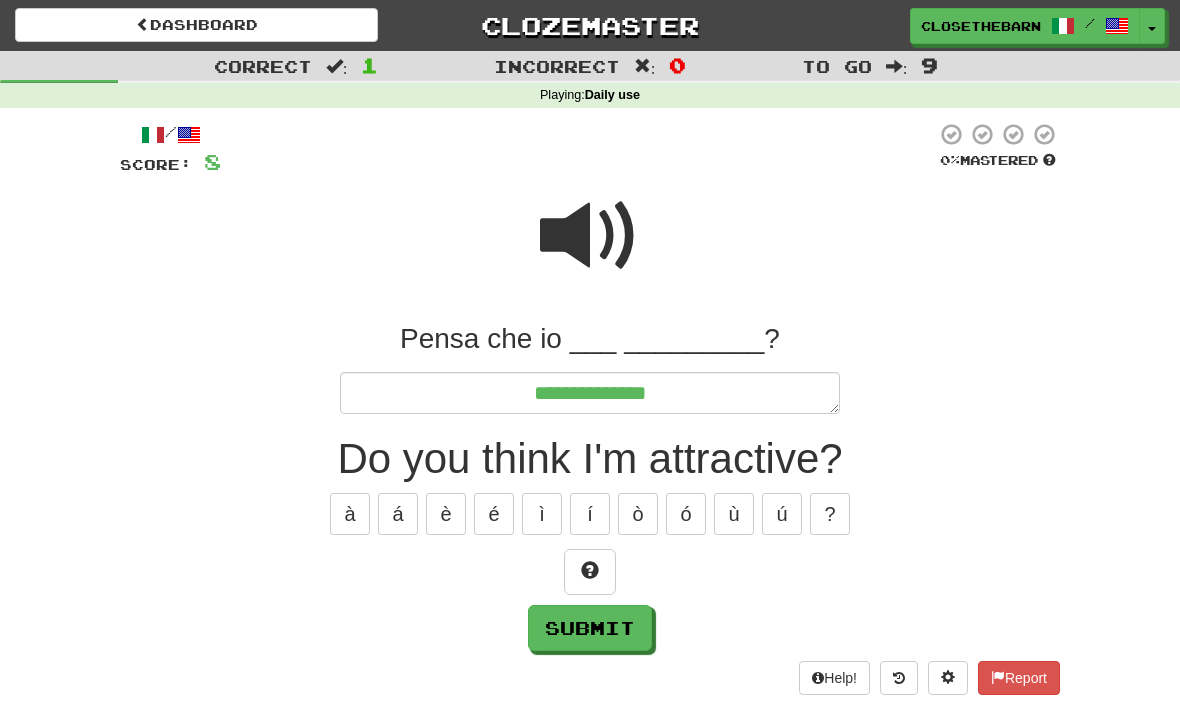 type on "*" 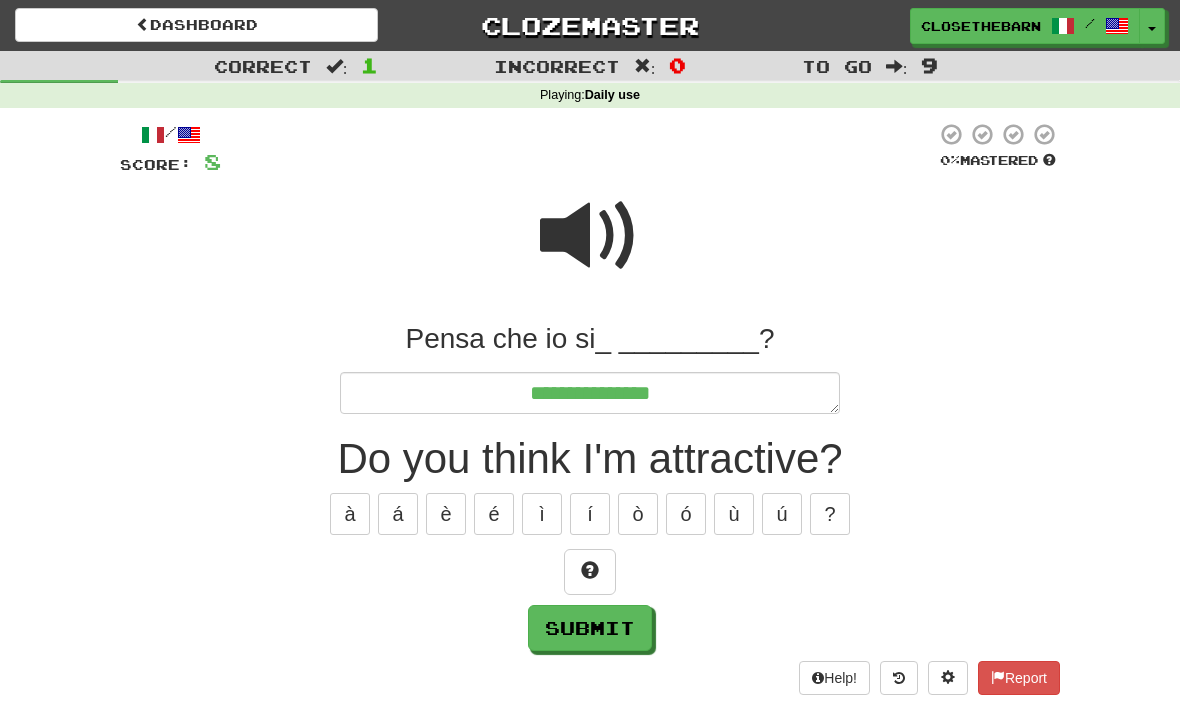 type on "*" 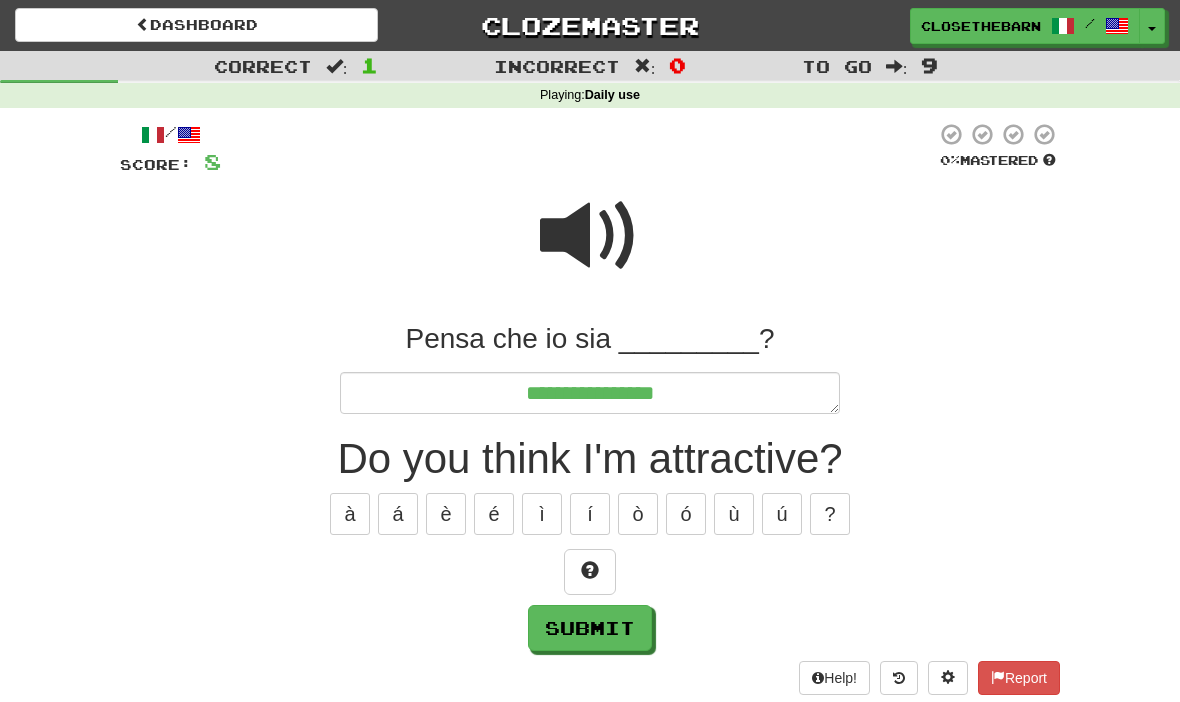 type on "*" 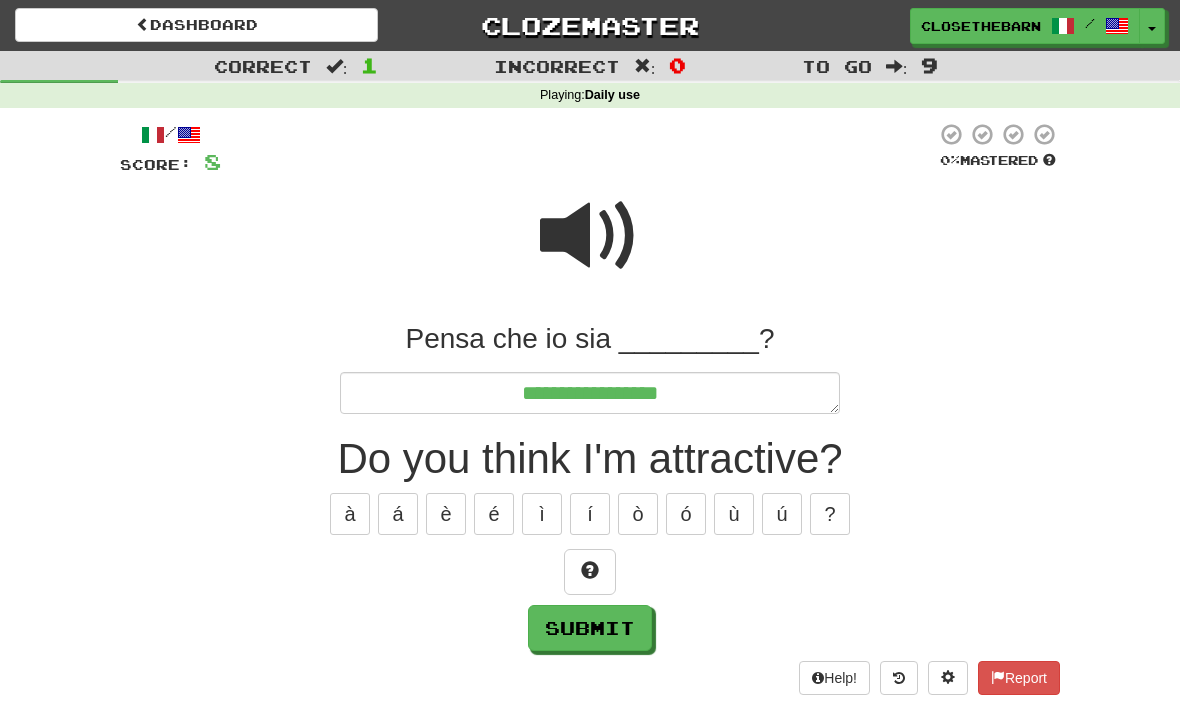 type on "*" 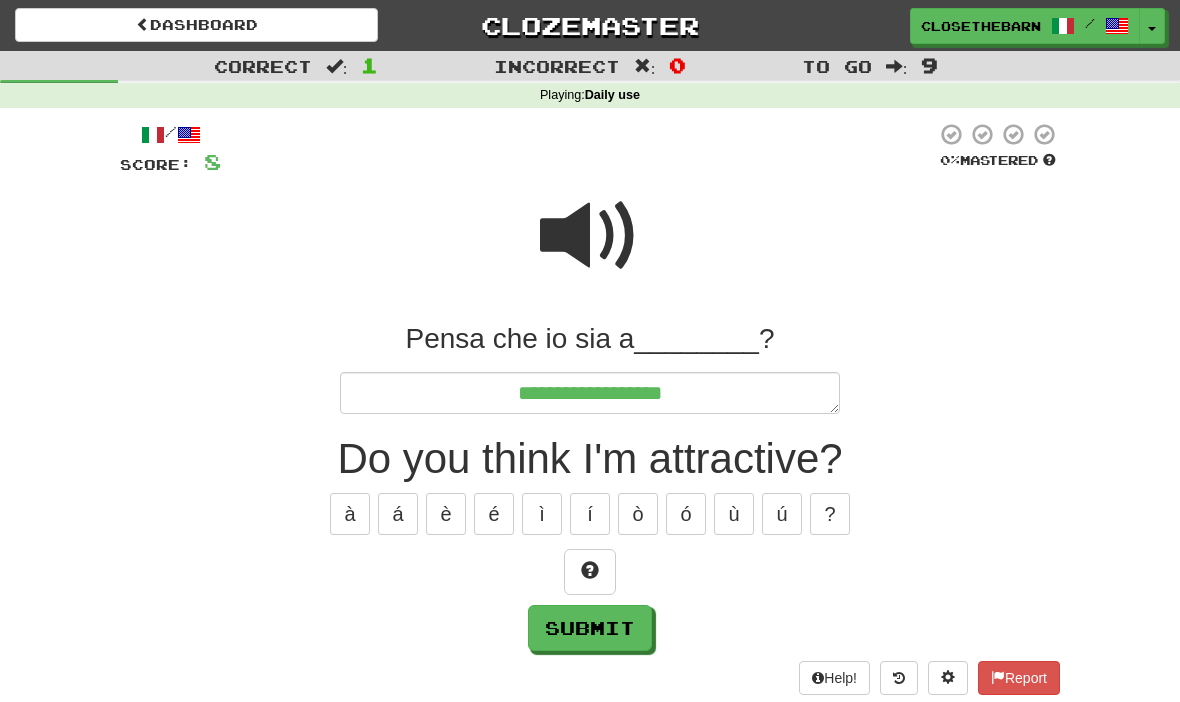 type on "*" 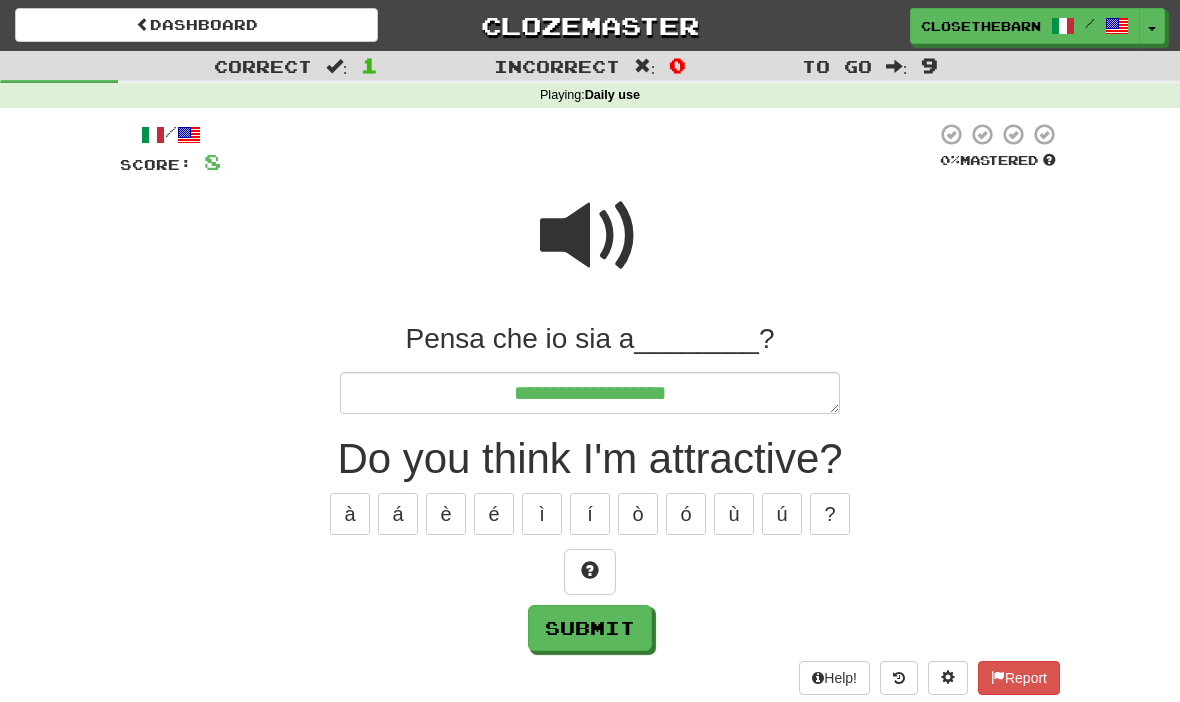 type on "*" 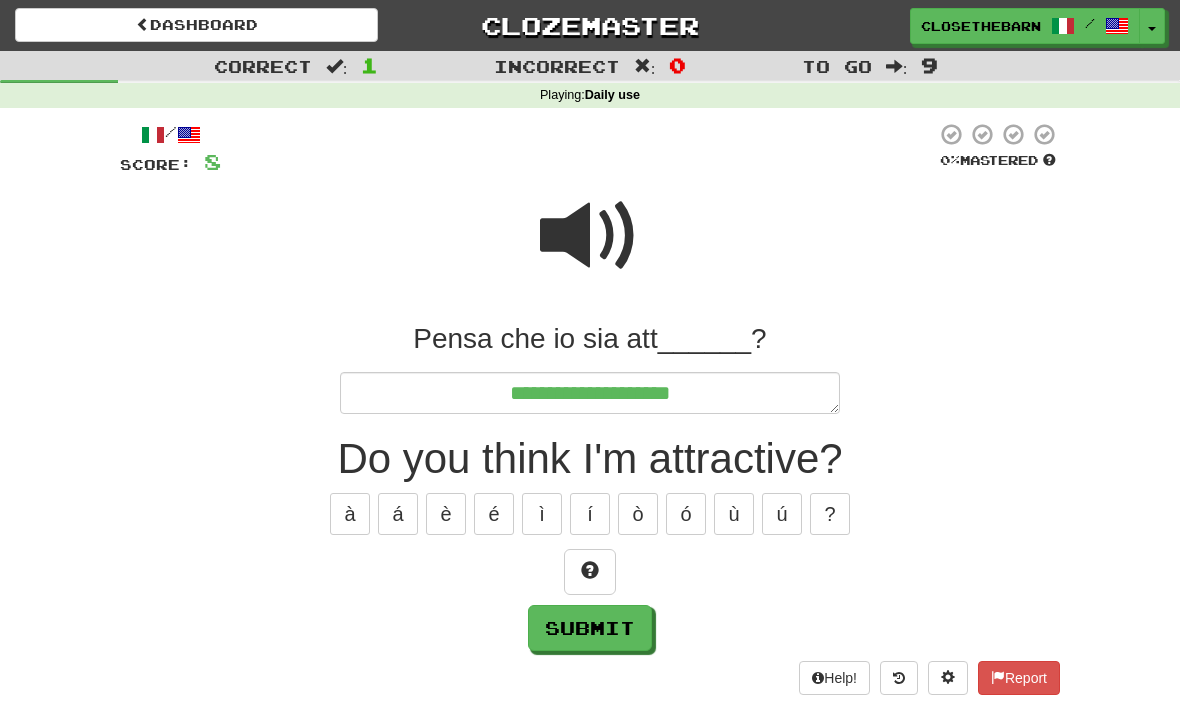 type on "*" 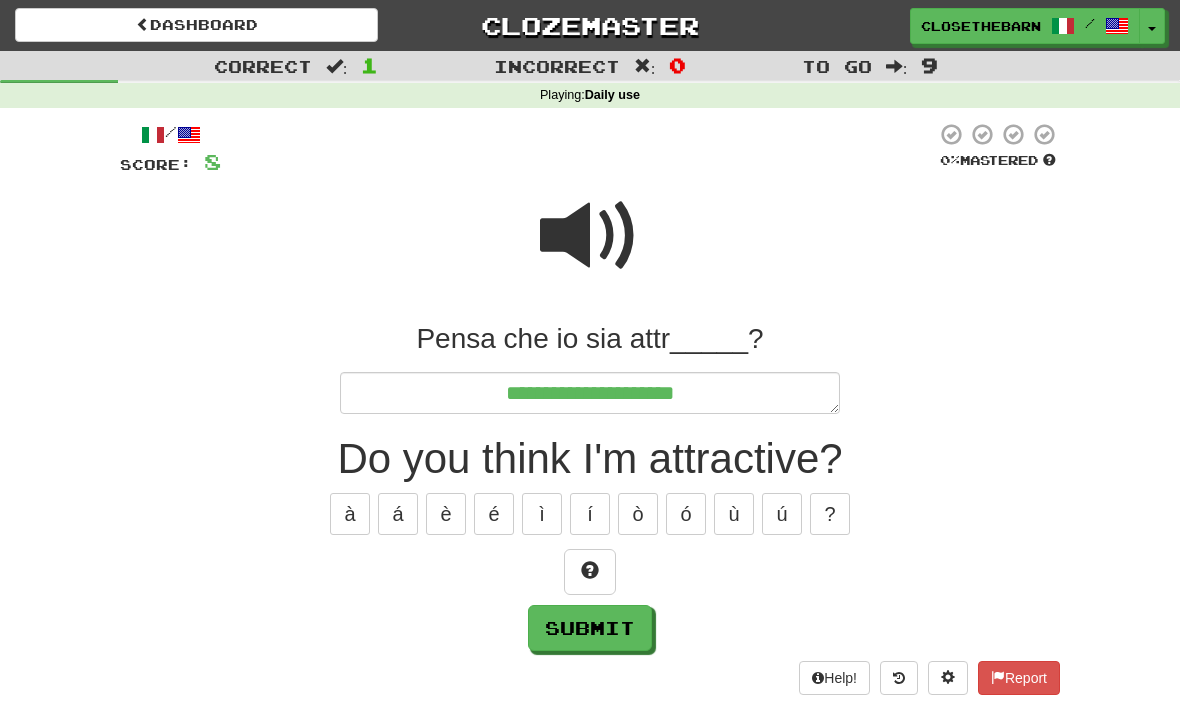 type on "*" 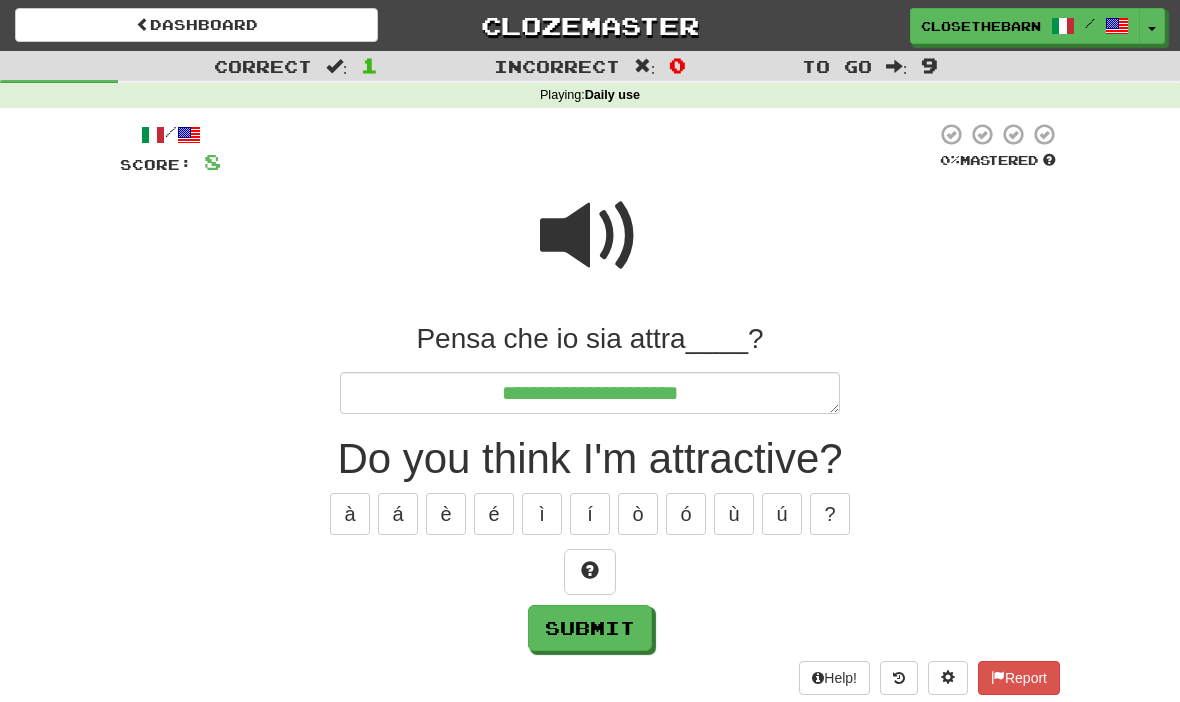 type on "*" 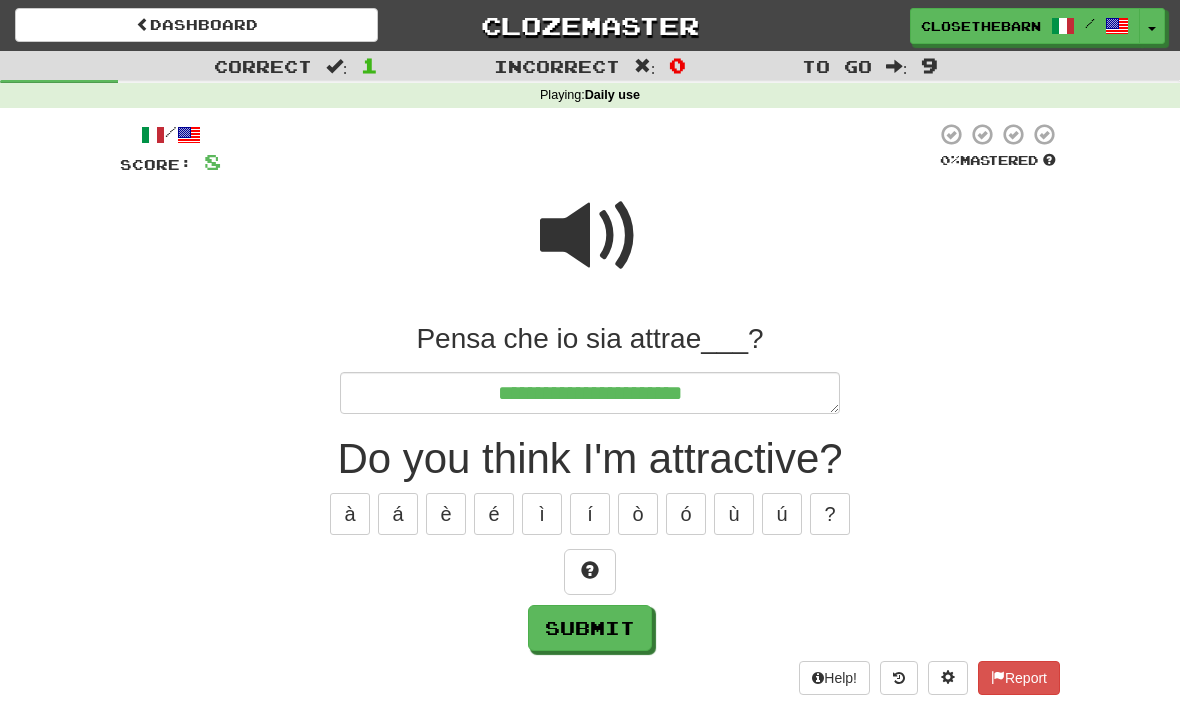 type on "*" 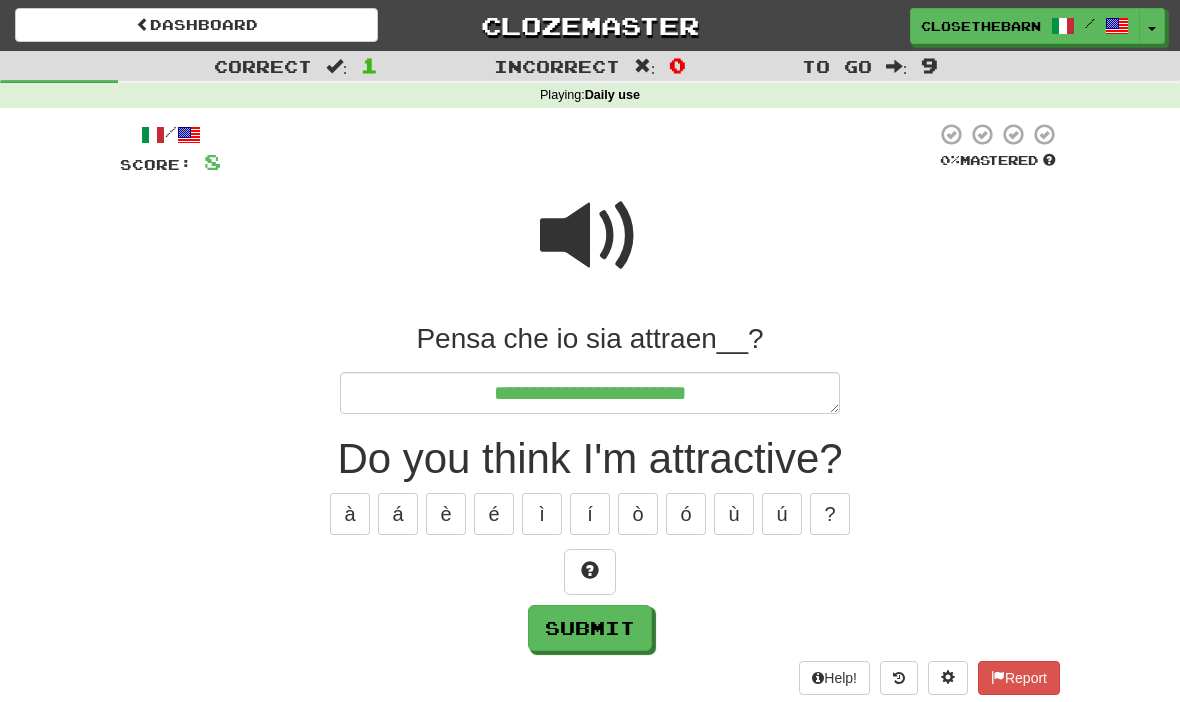 type on "*" 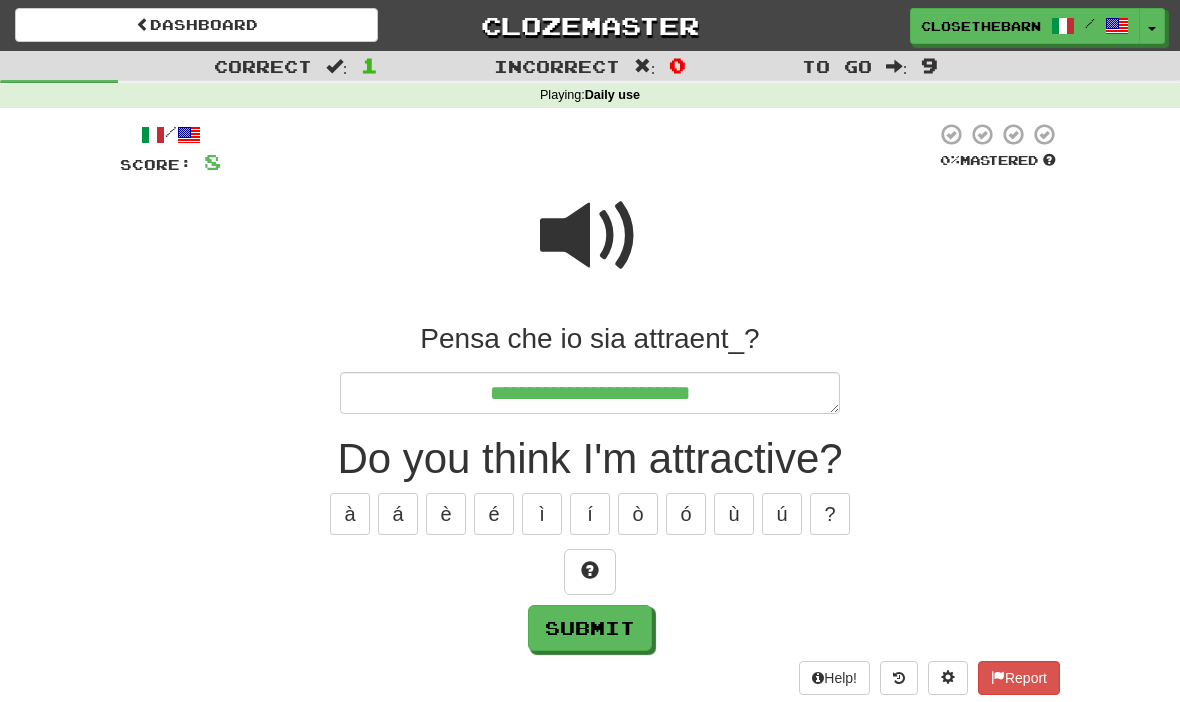 type on "*" 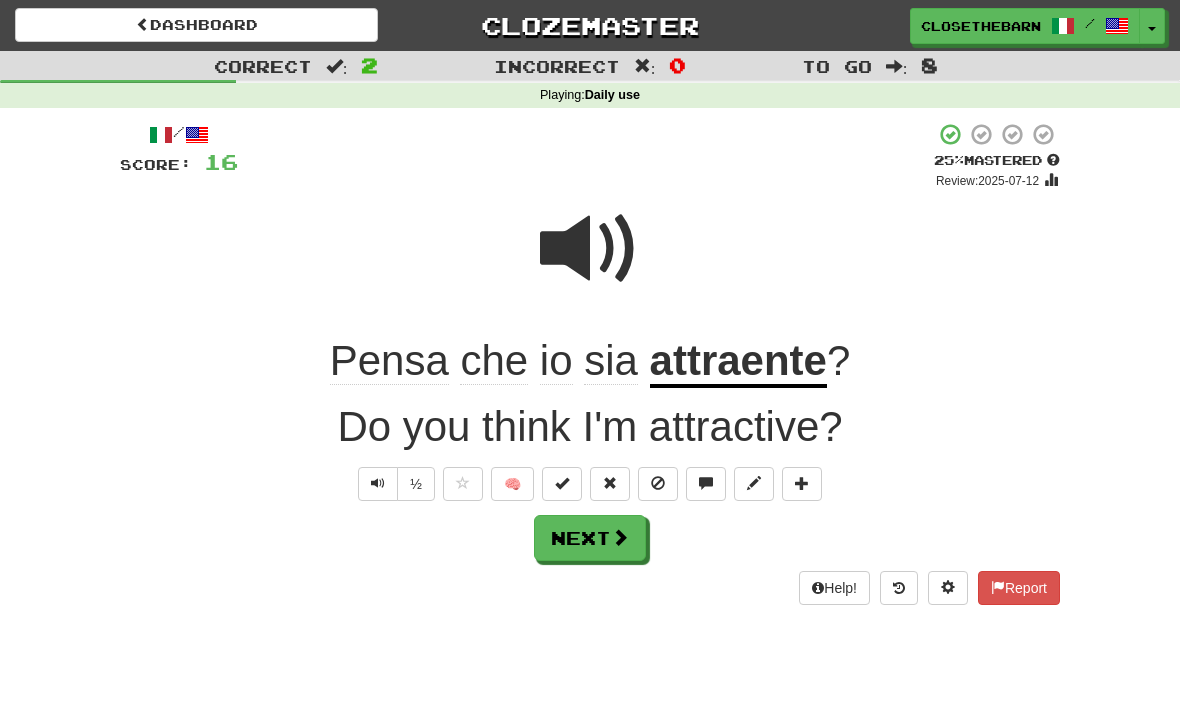 click at bounding box center [754, 484] 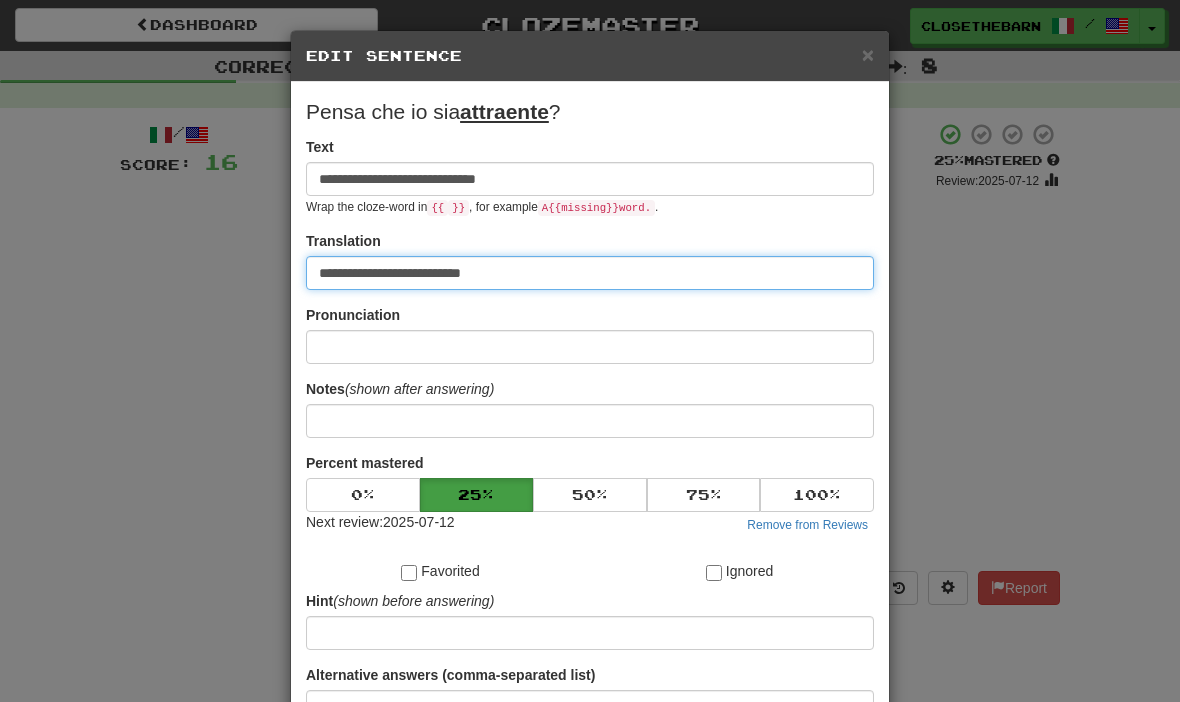 click on "**********" at bounding box center (590, 273) 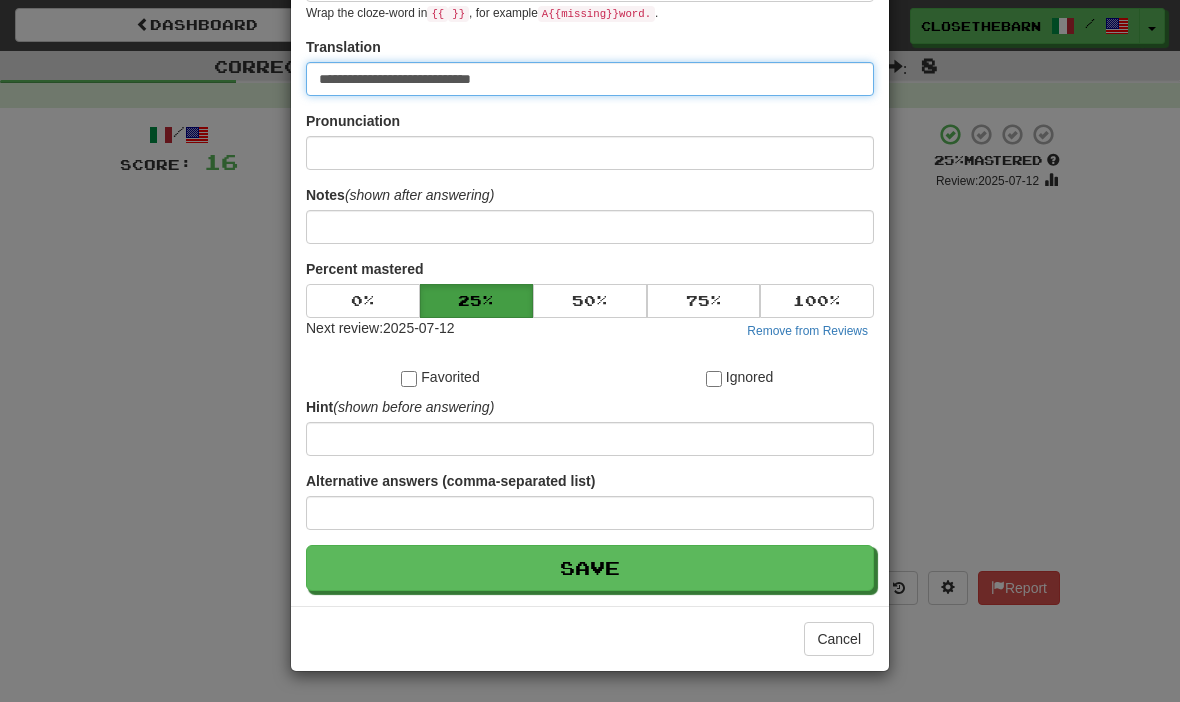 scroll, scrollTop: 195, scrollLeft: 0, axis: vertical 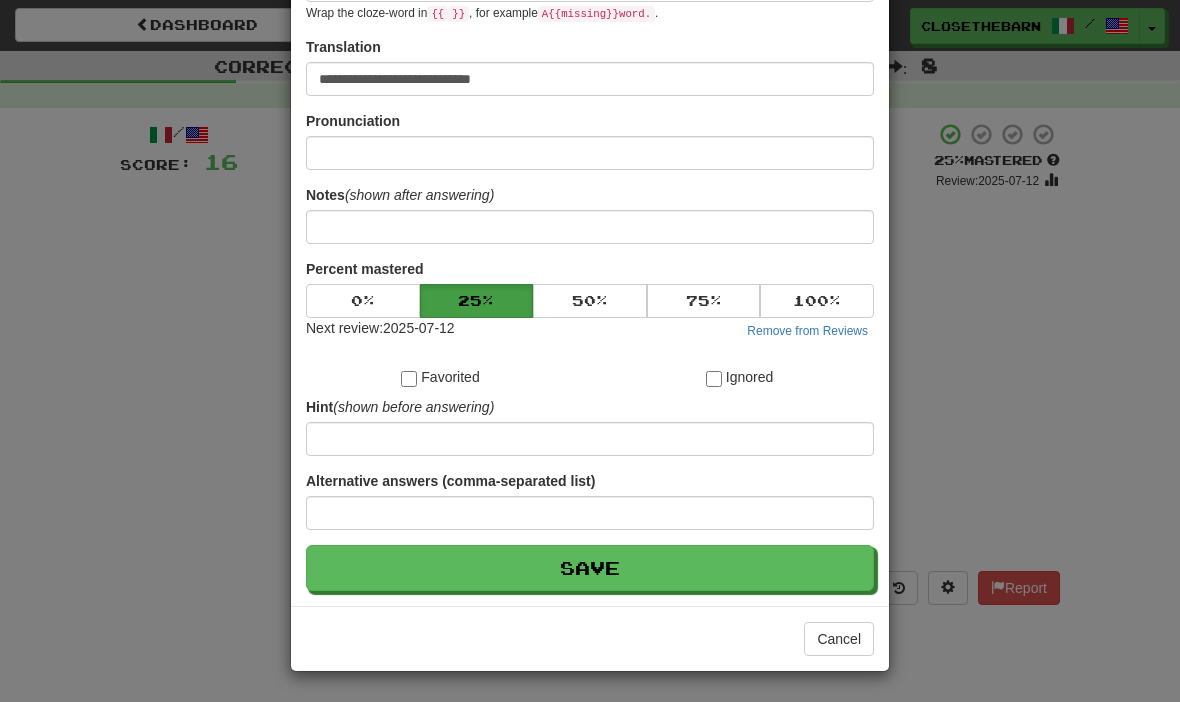 click on "Save" at bounding box center [590, 568] 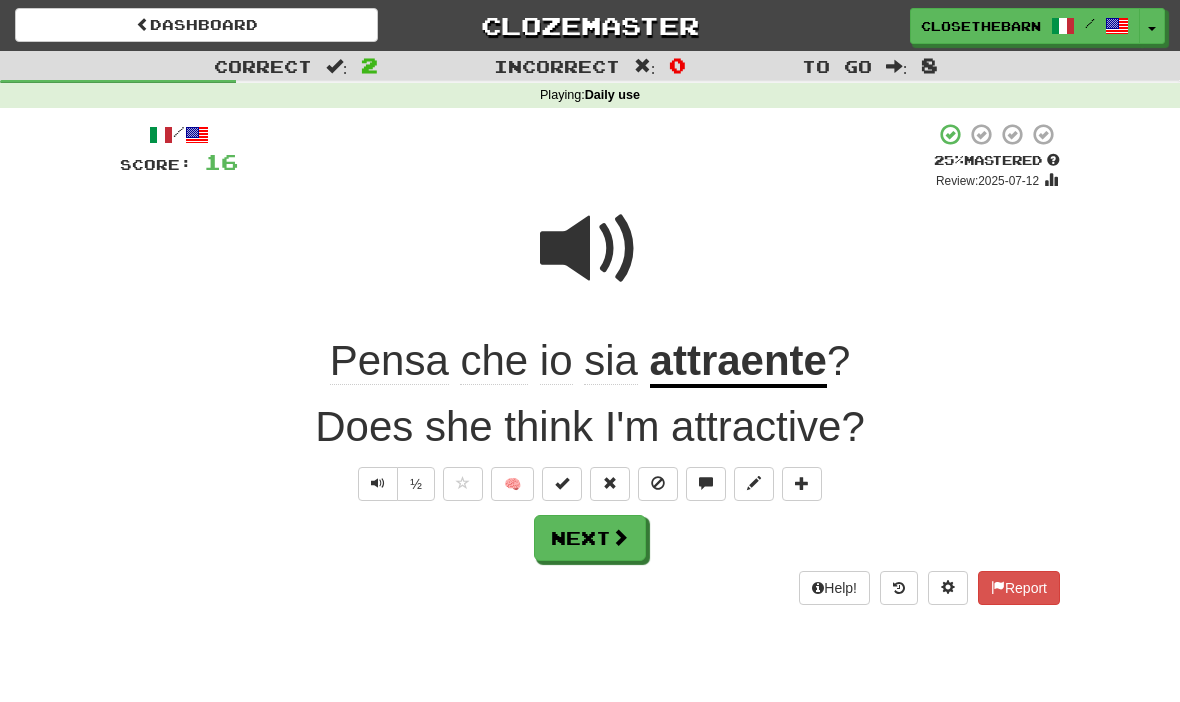 click on "Help!  Report" at bounding box center (590, 588) 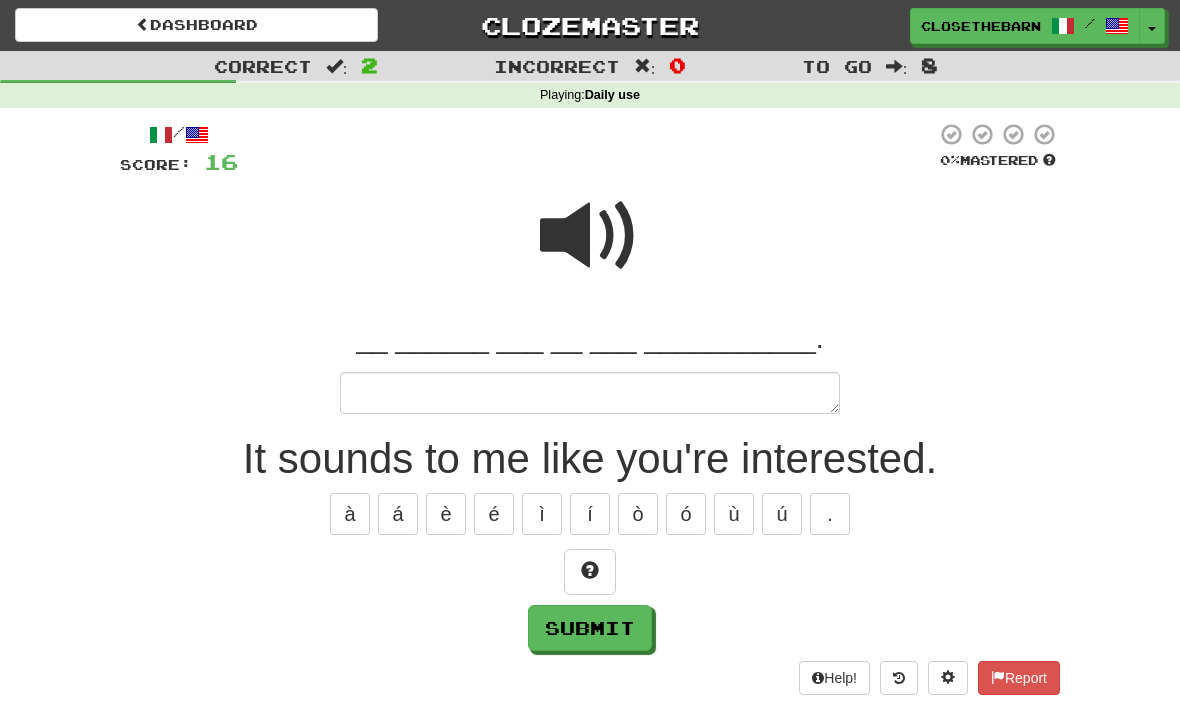 type on "*" 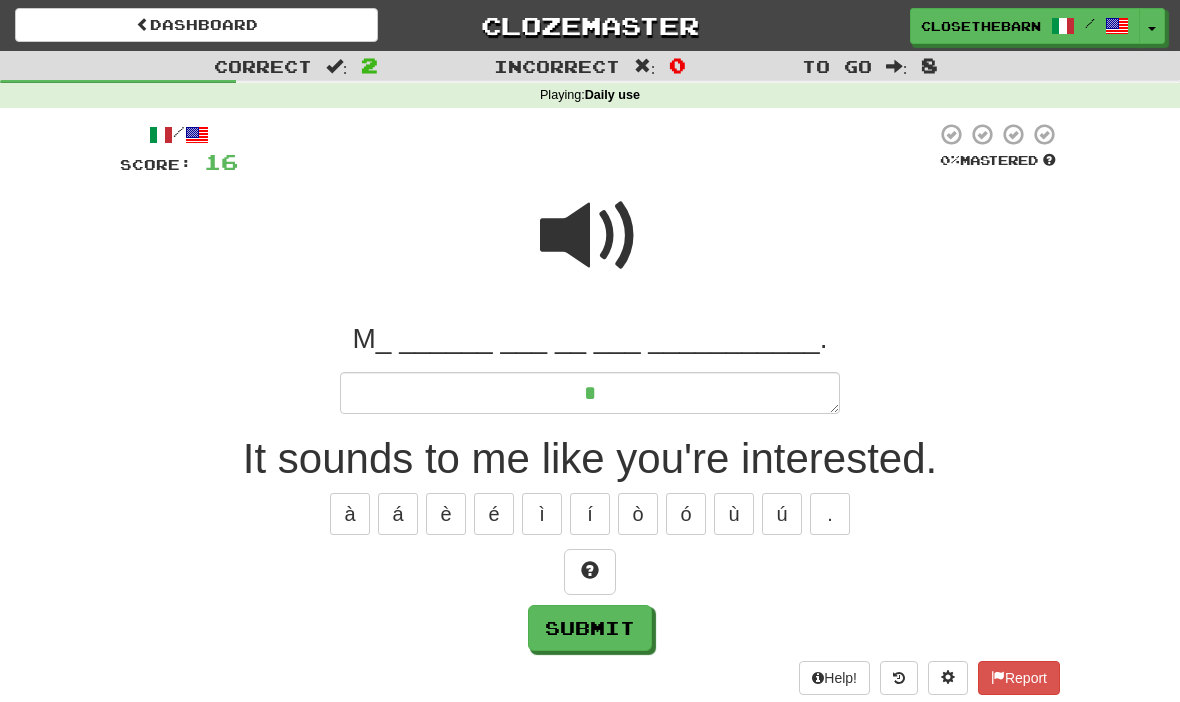 type on "*" 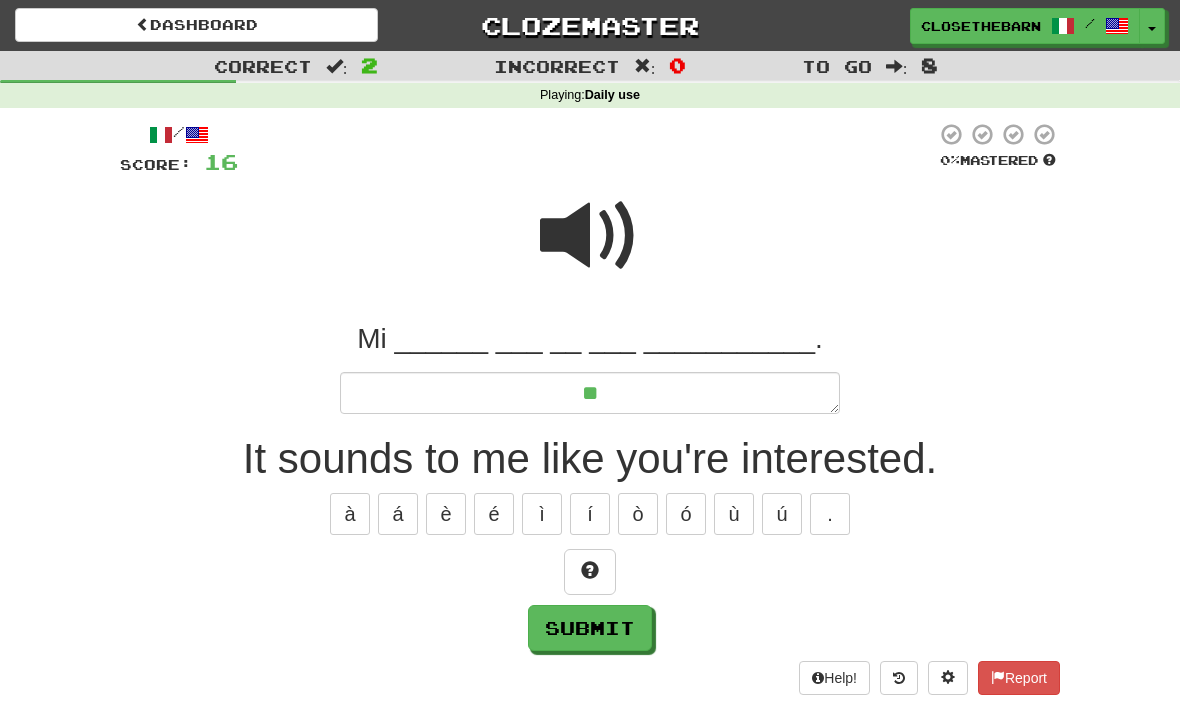 type on "*" 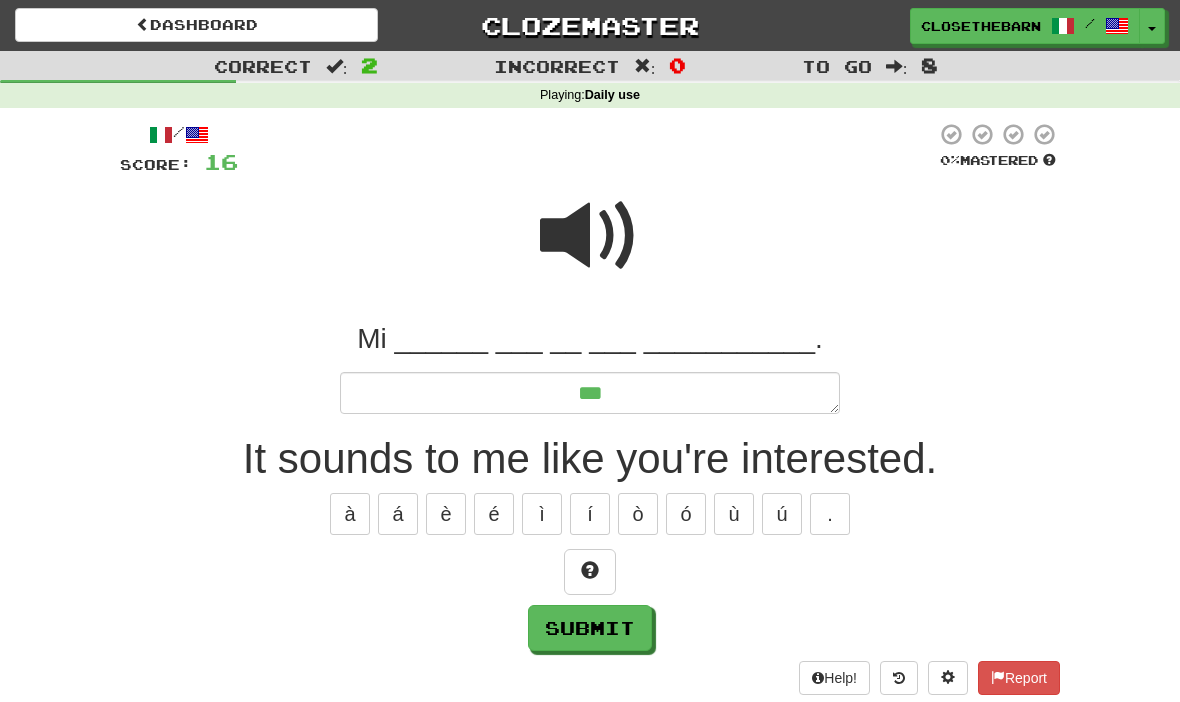 type on "*" 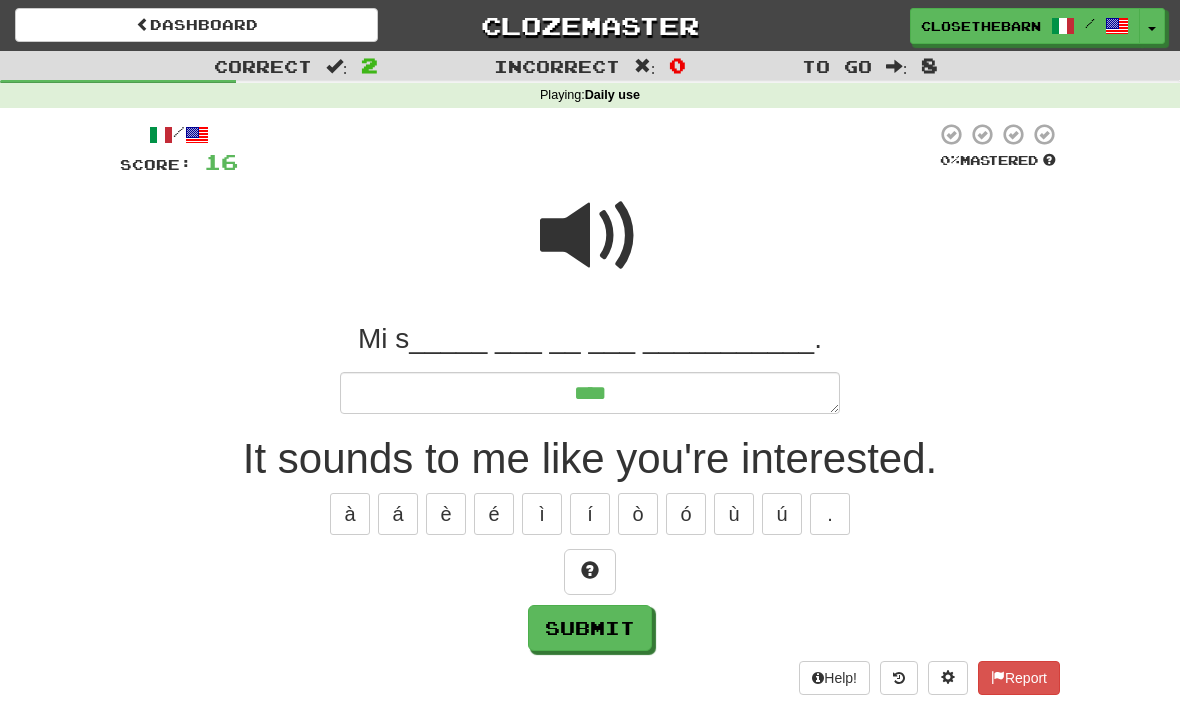 type on "*" 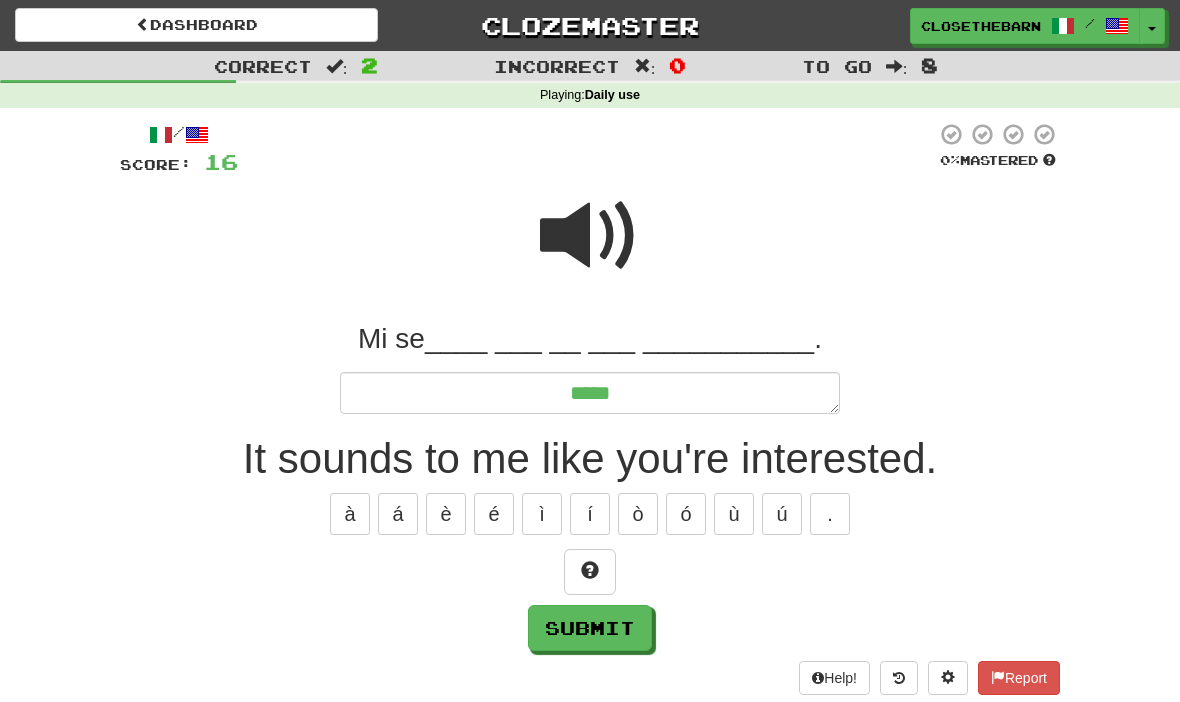 type on "*" 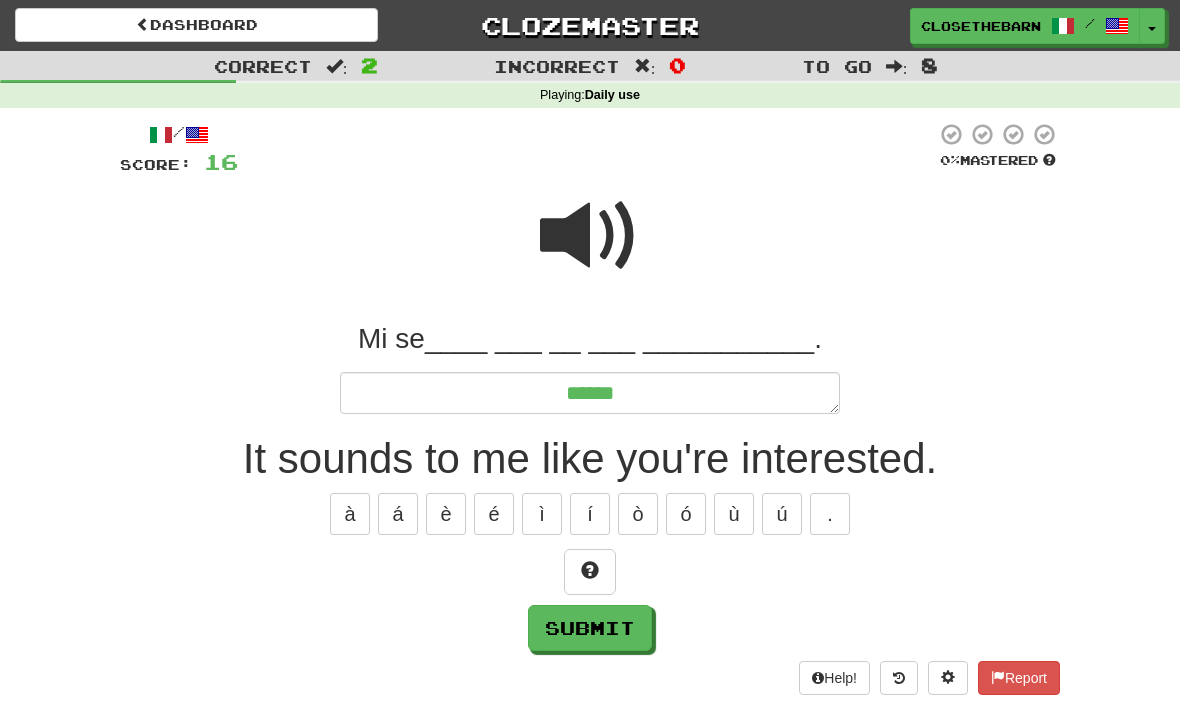 type on "*" 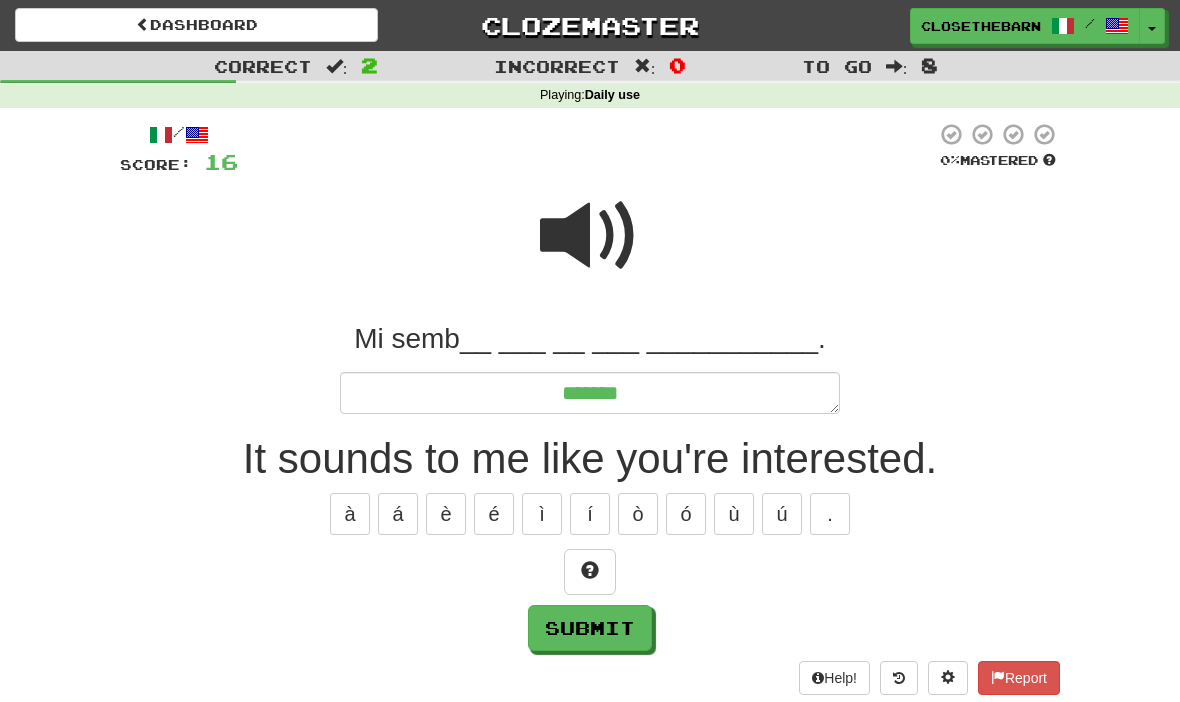 type on "*" 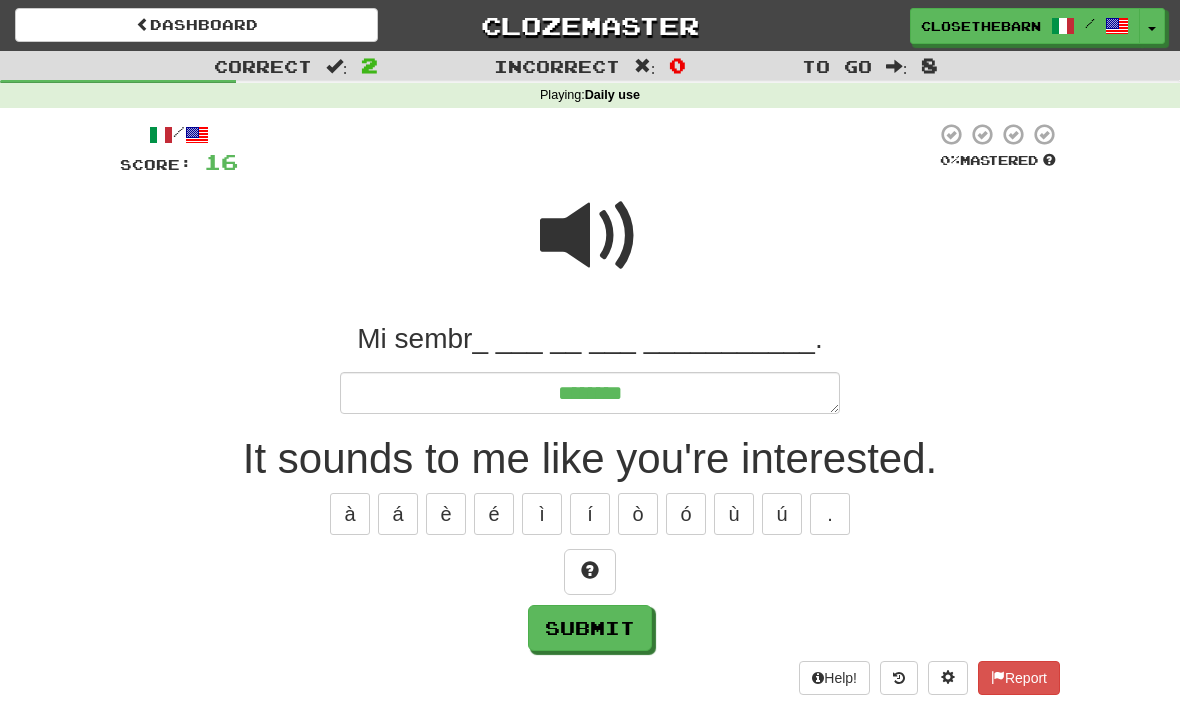 type on "*" 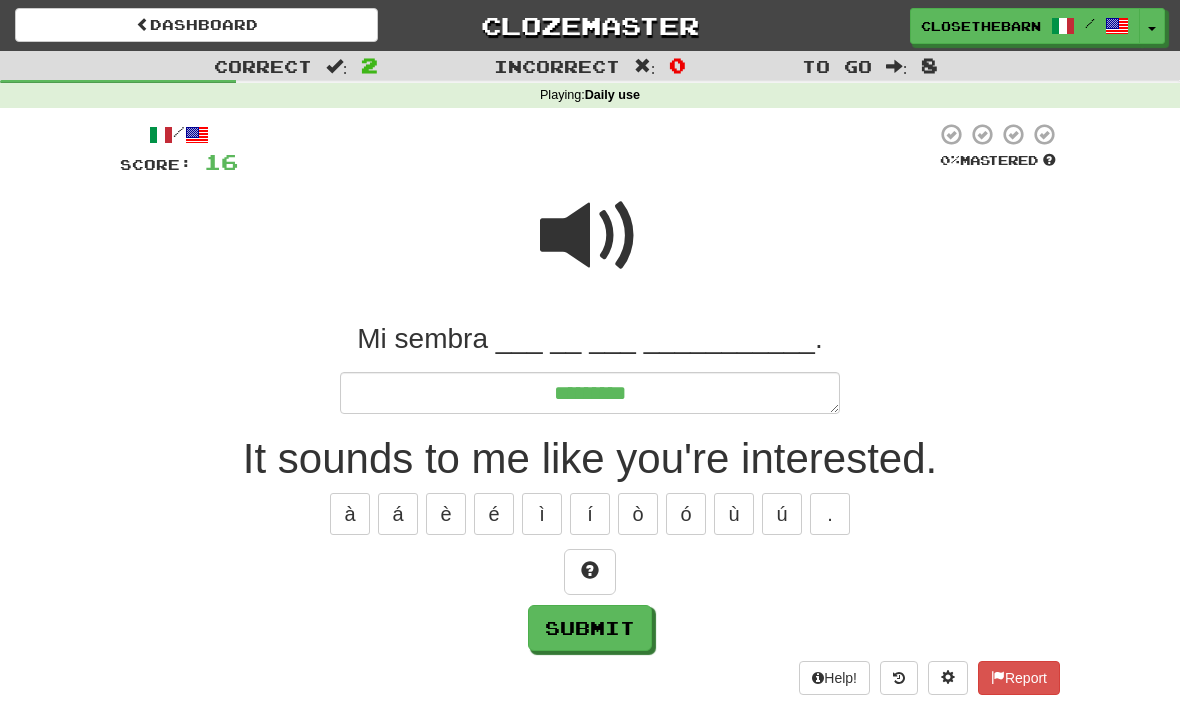 type on "*" 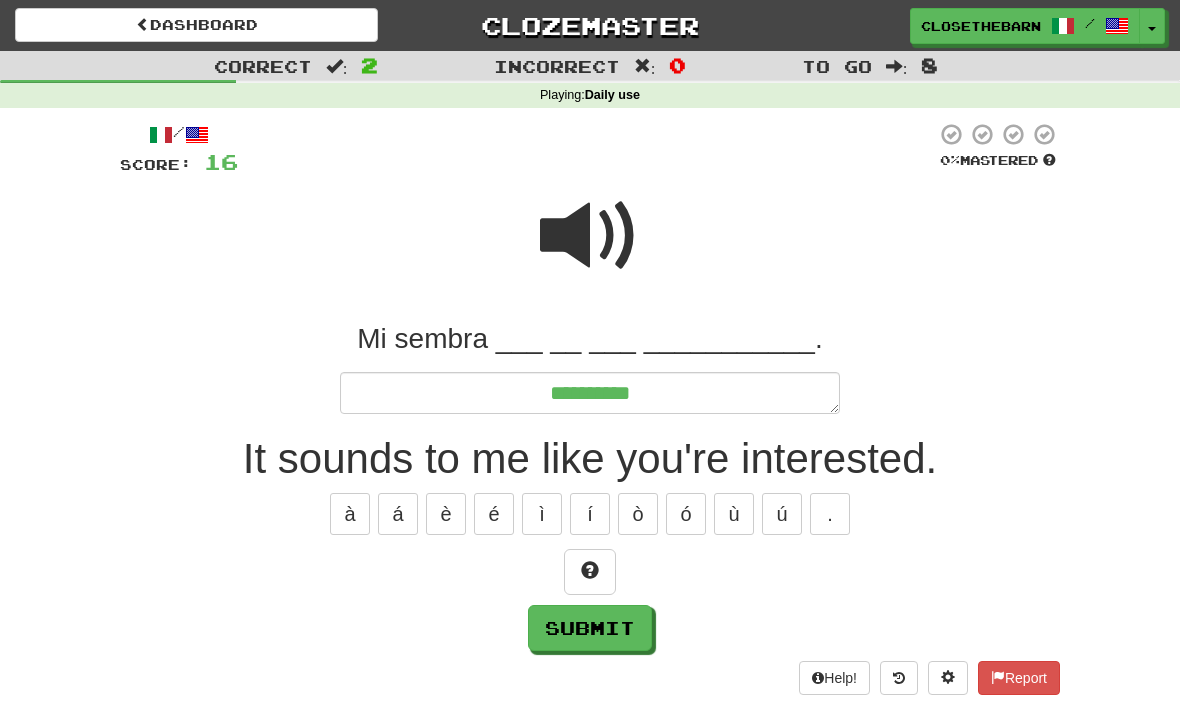 type on "*" 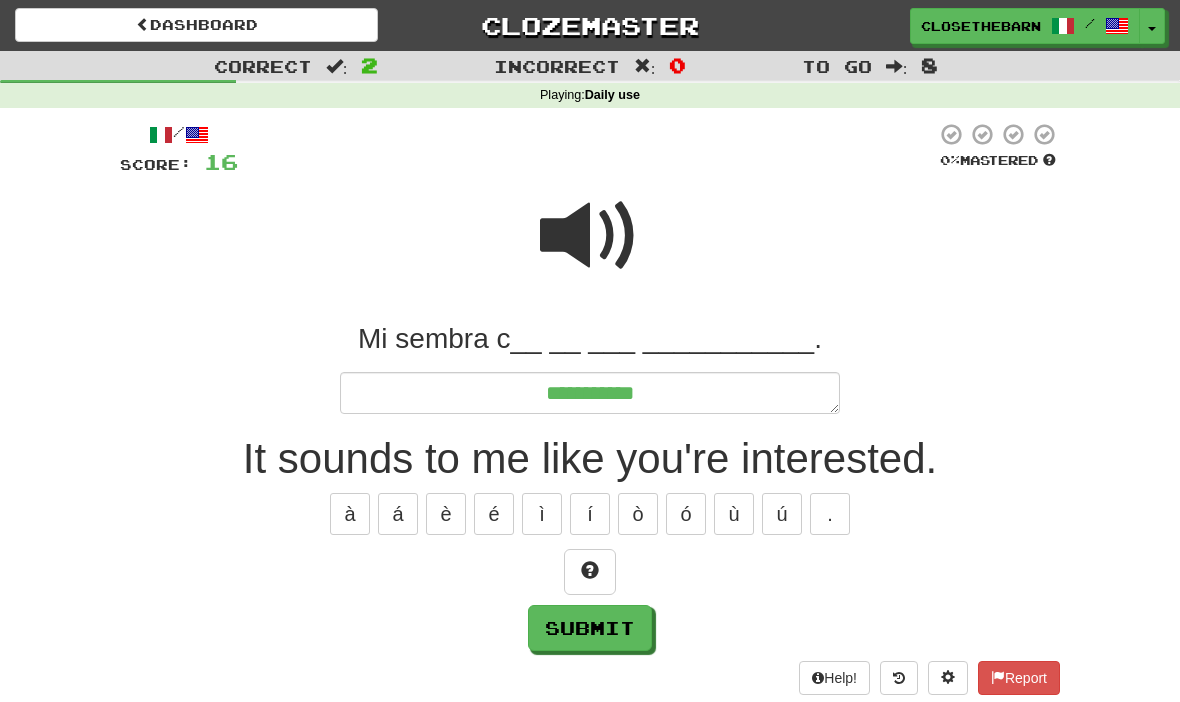 type on "*" 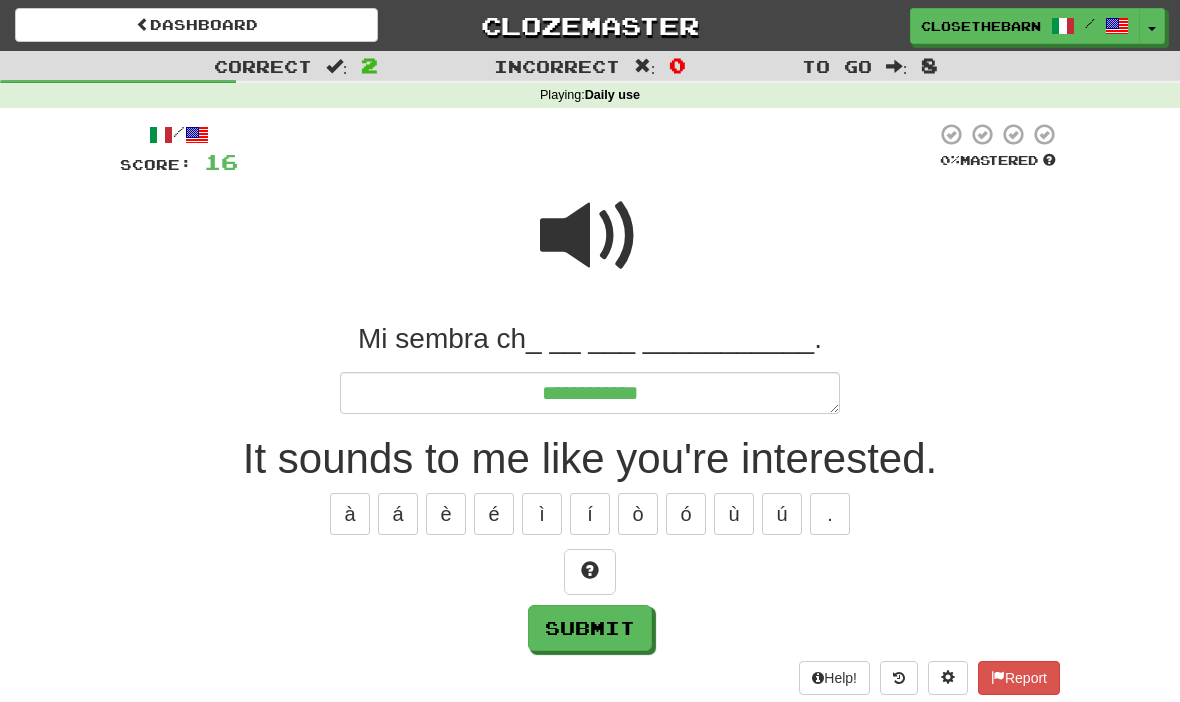 type on "*" 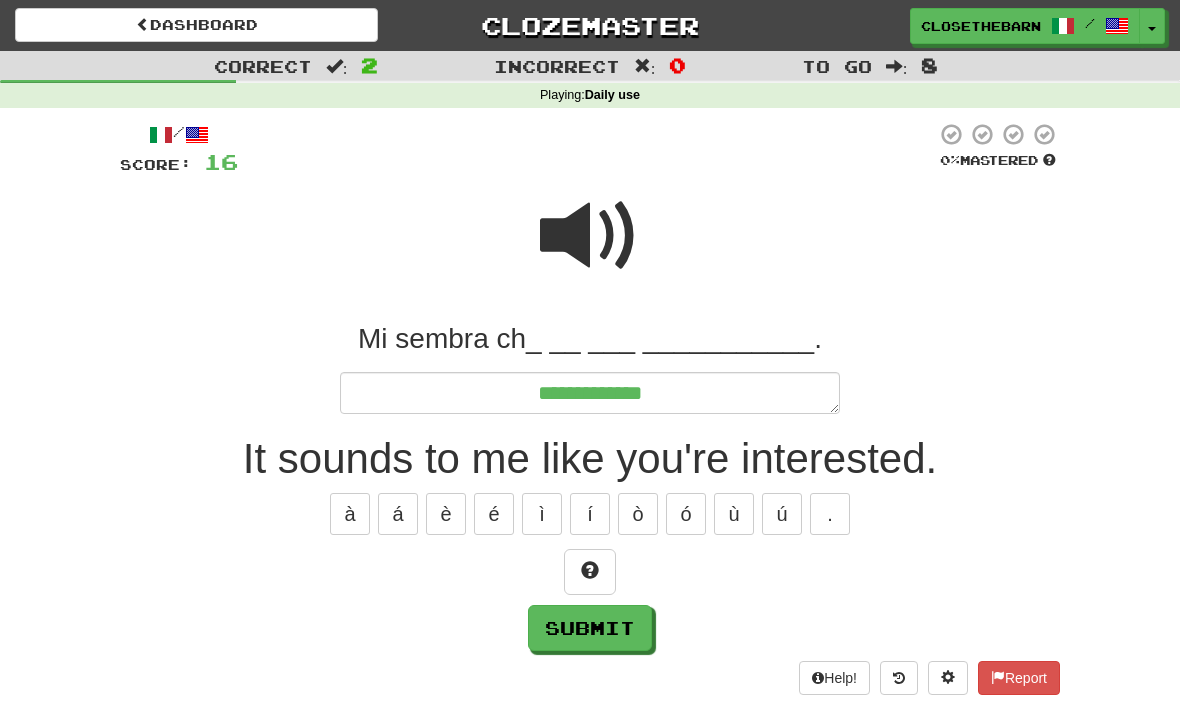 type on "*" 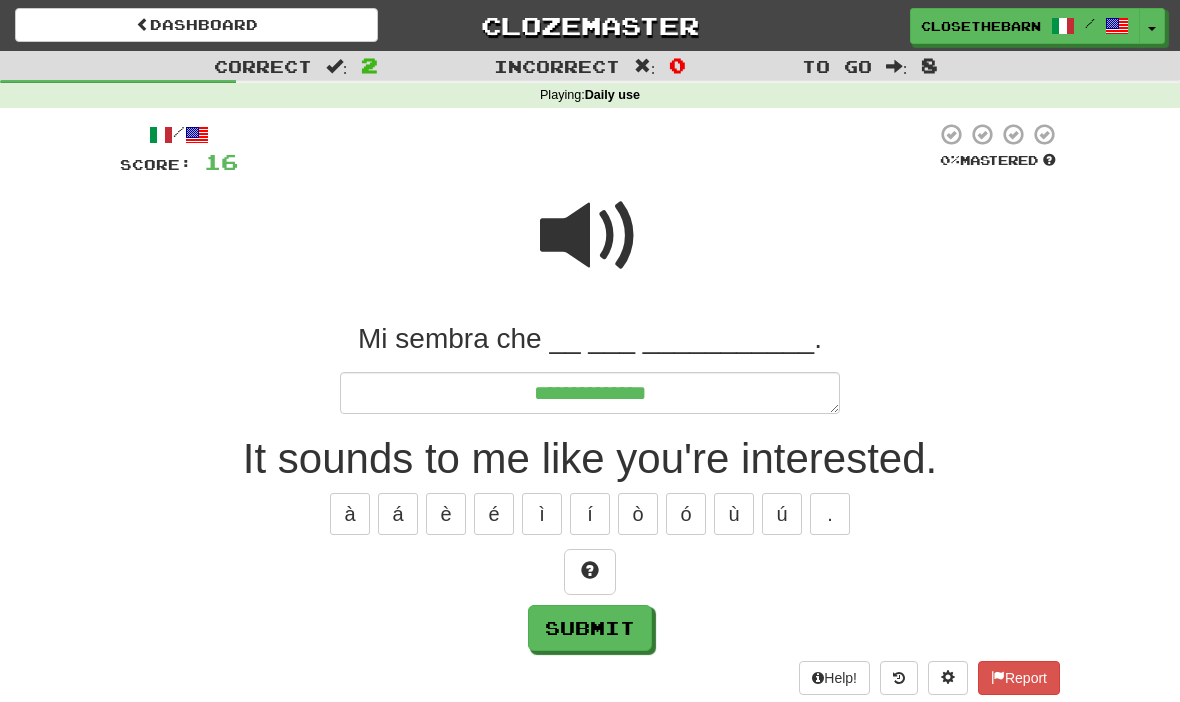 type on "*" 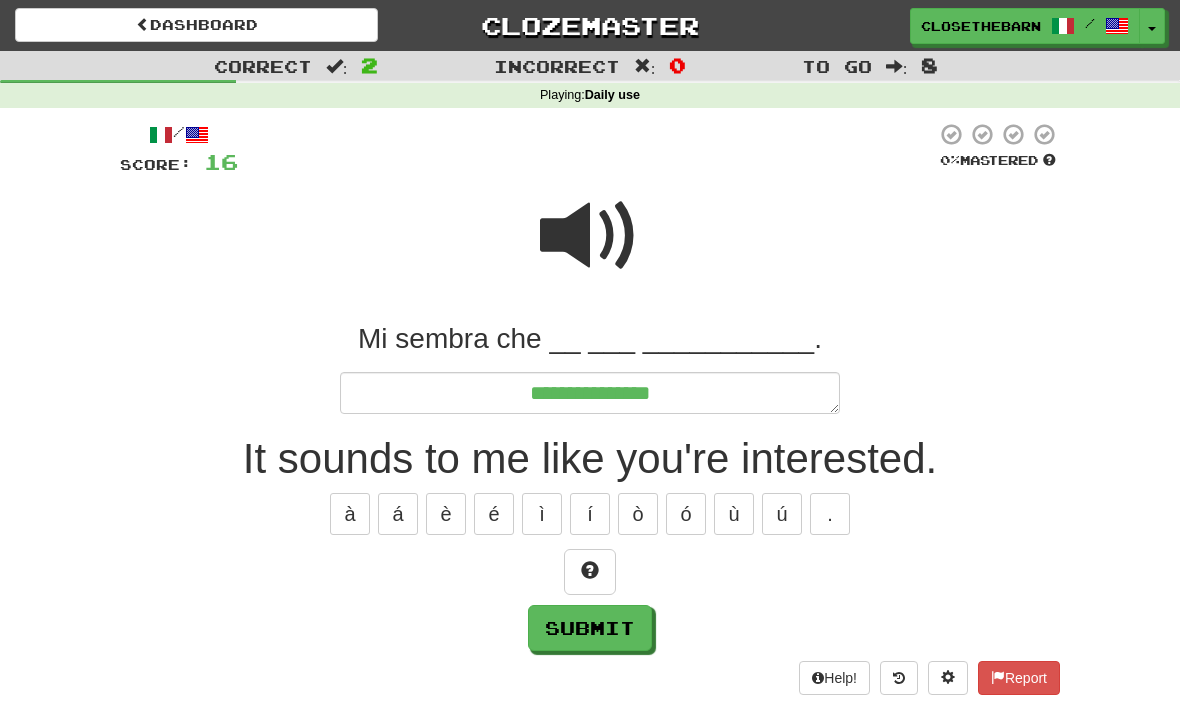 type on "*" 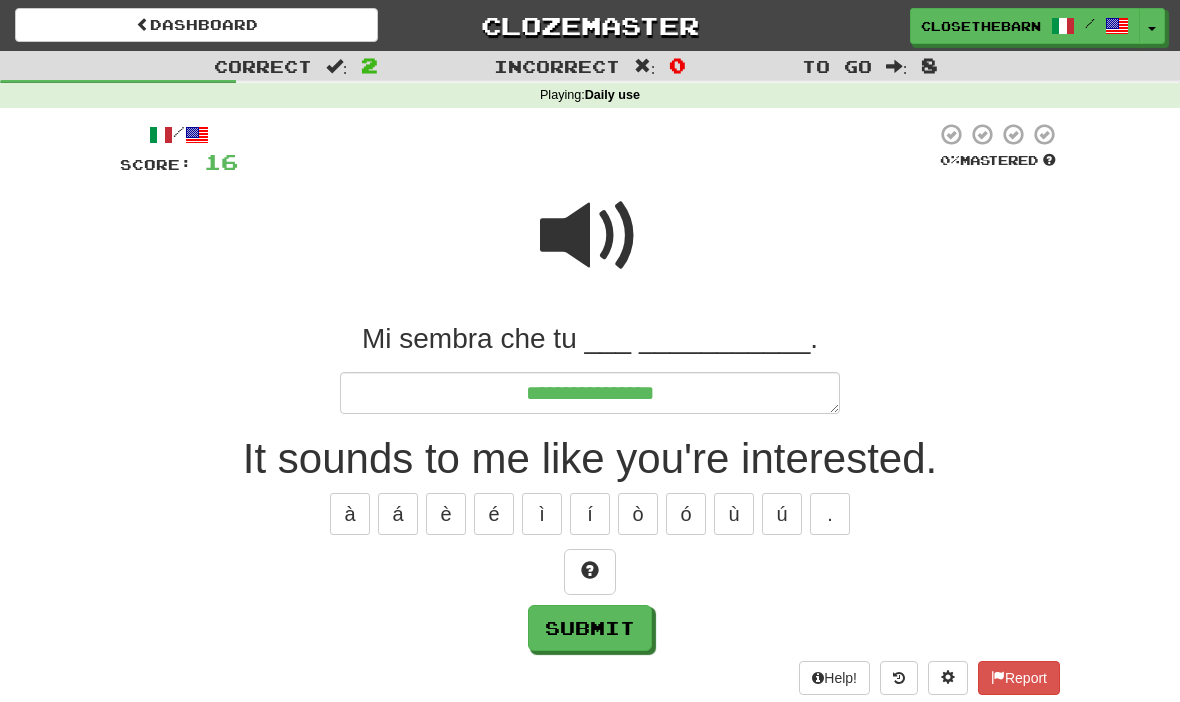 type on "*" 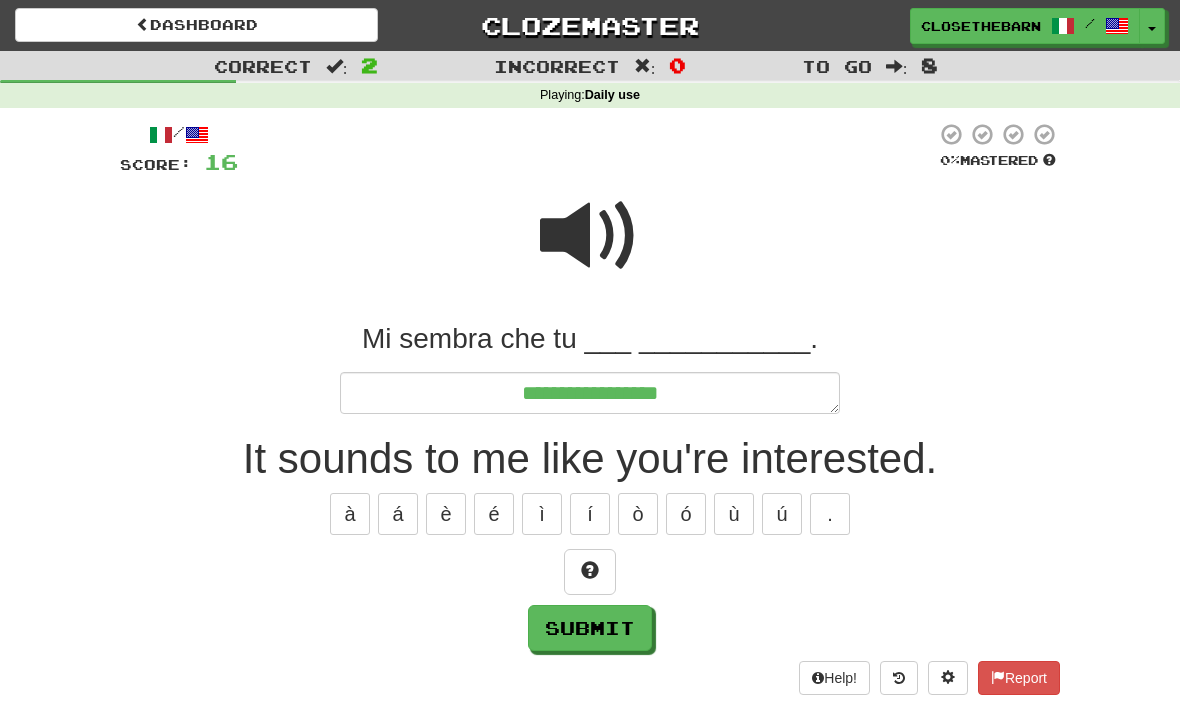 type on "*" 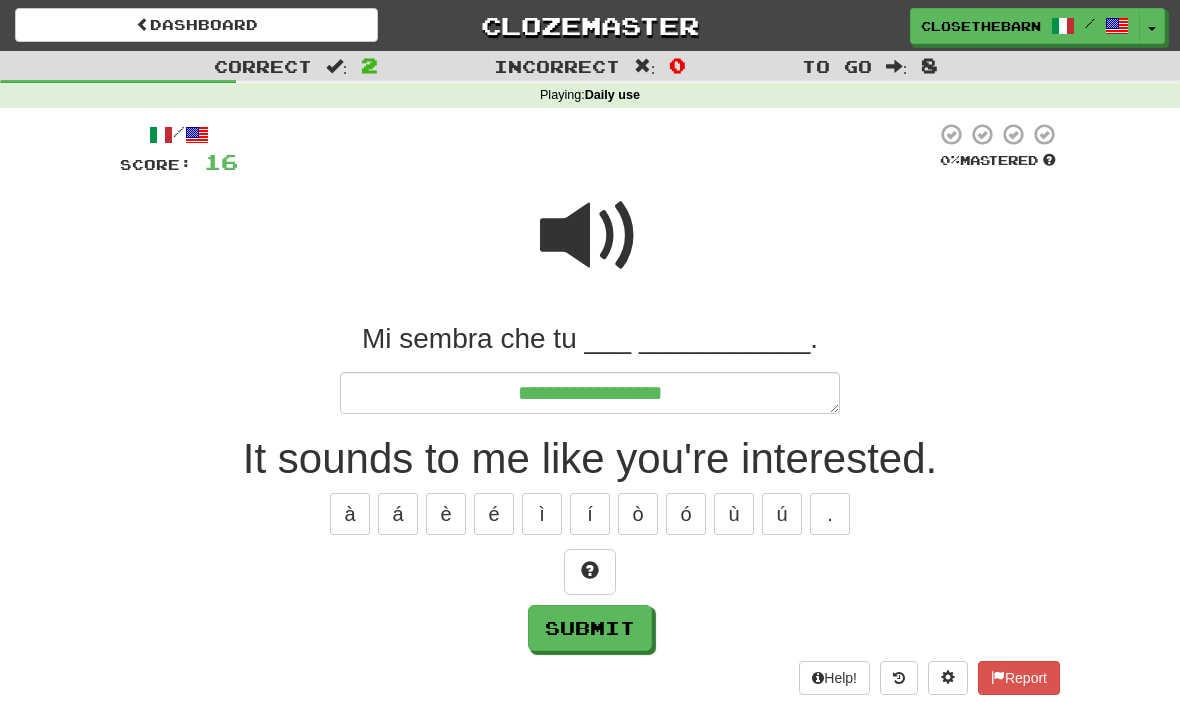 type on "*" 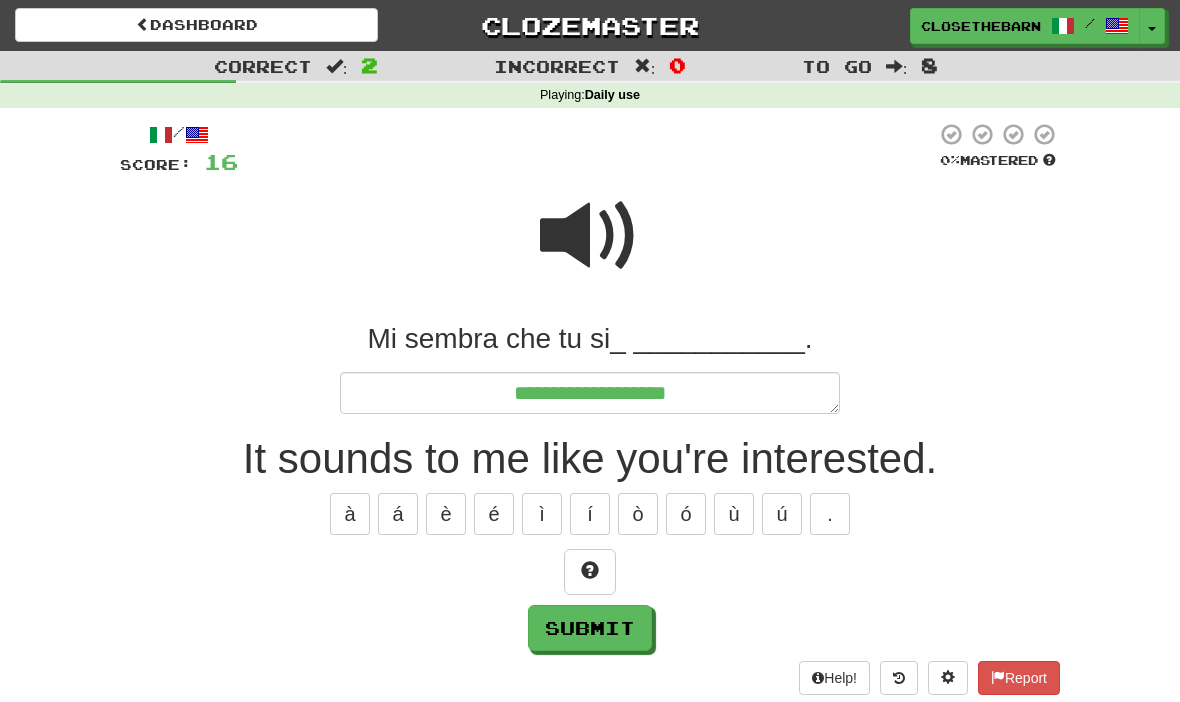 type on "*" 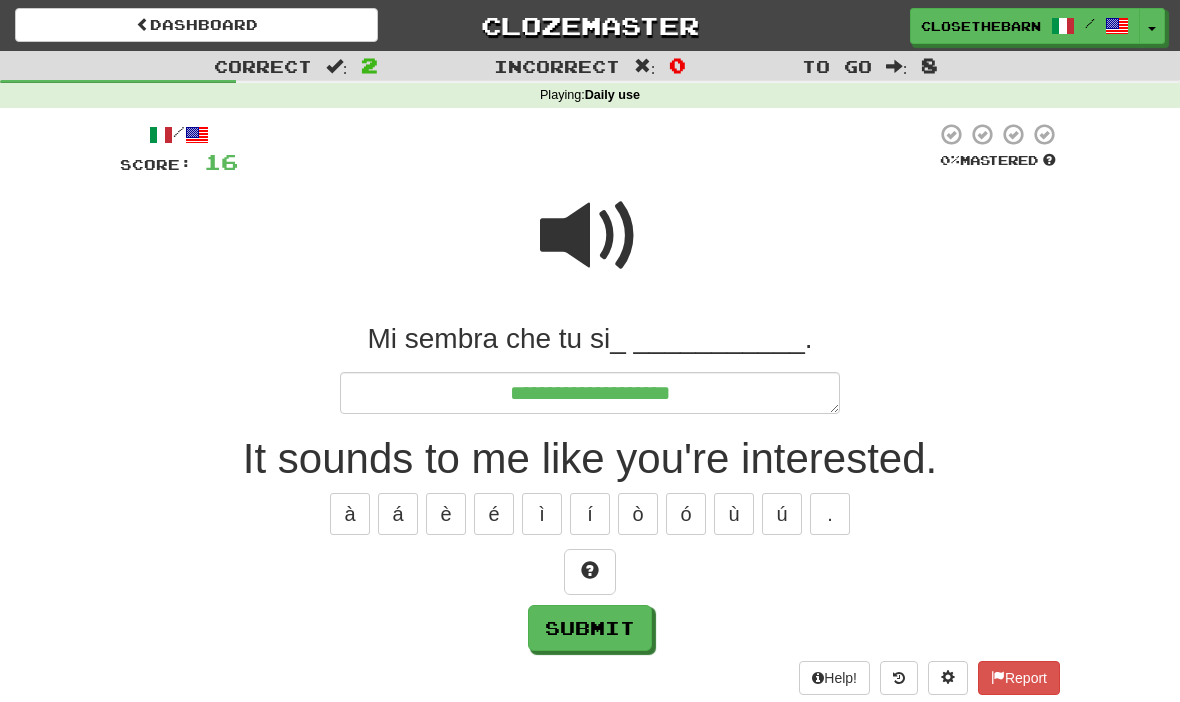 type on "*" 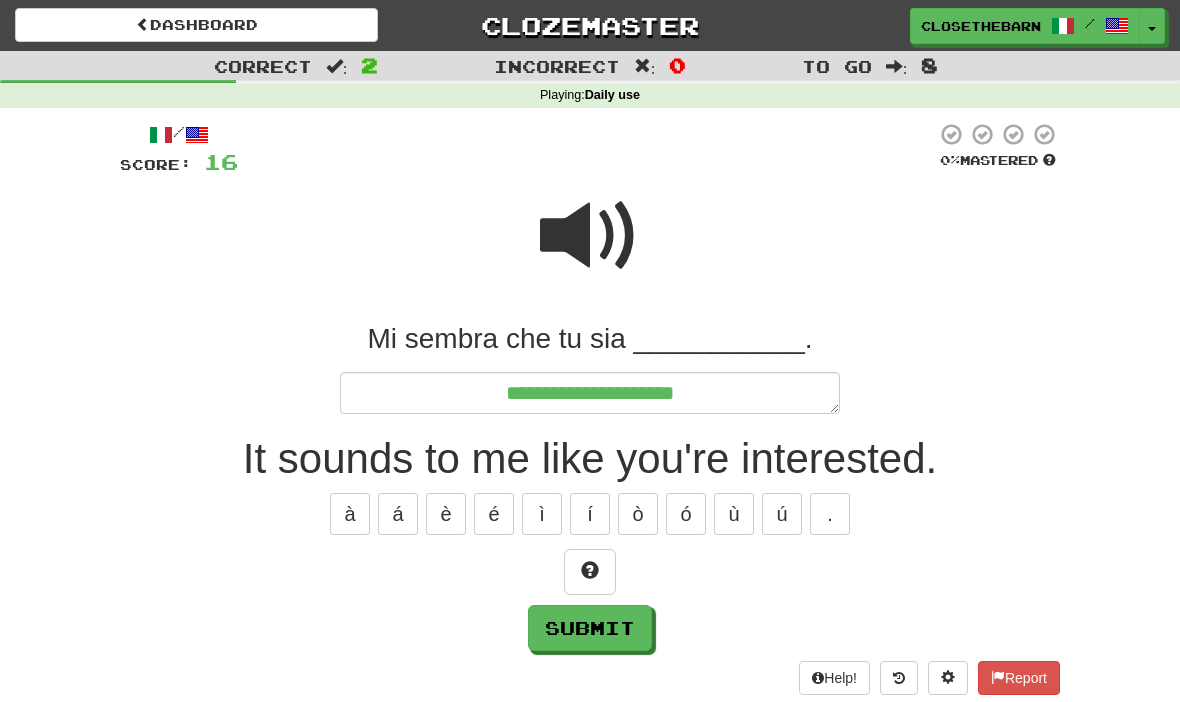 type on "*" 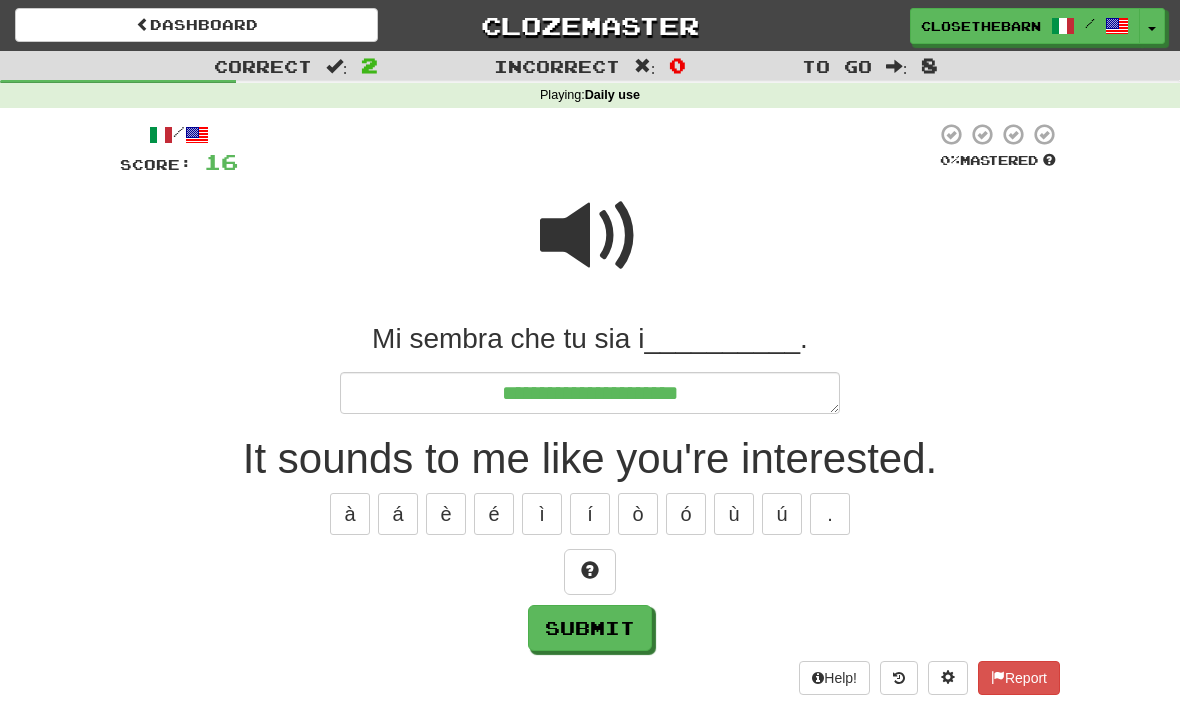 type on "*" 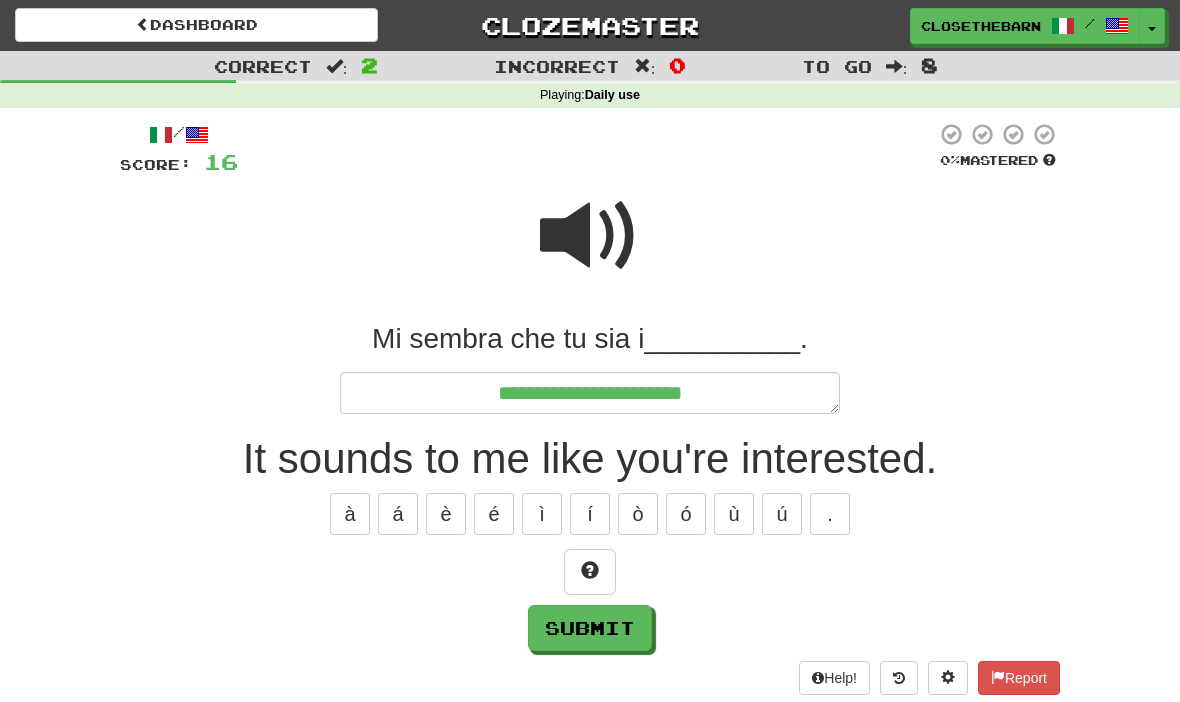 type on "*" 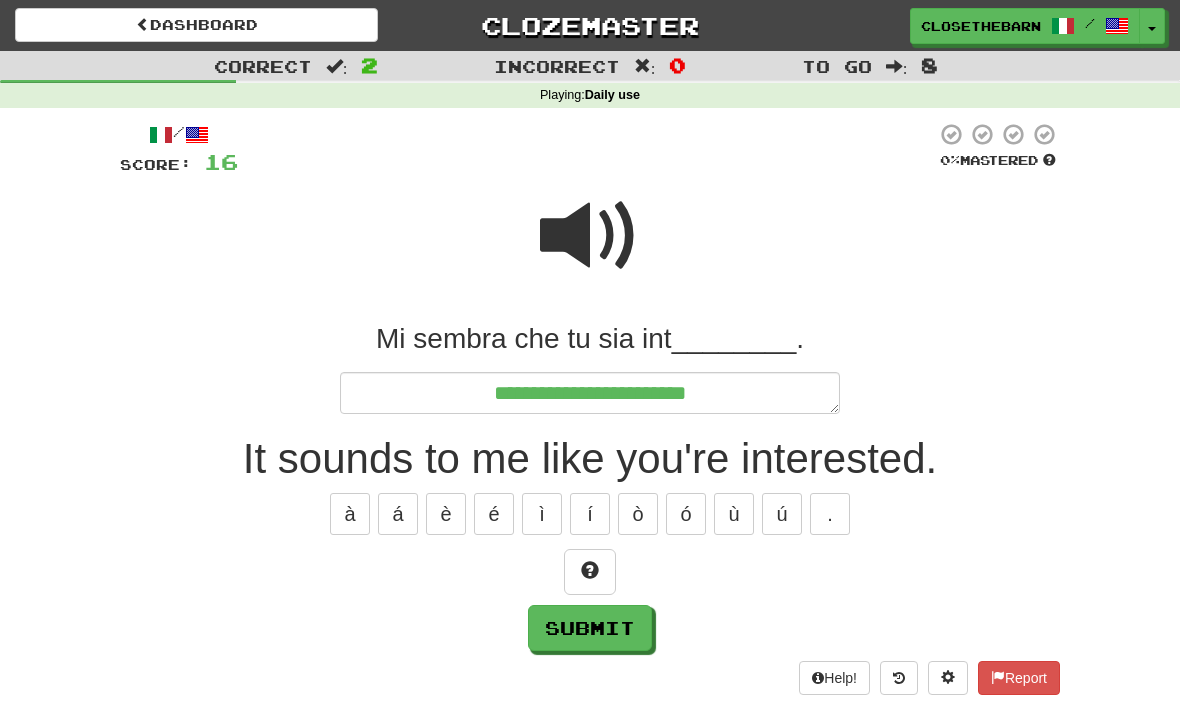 type on "*" 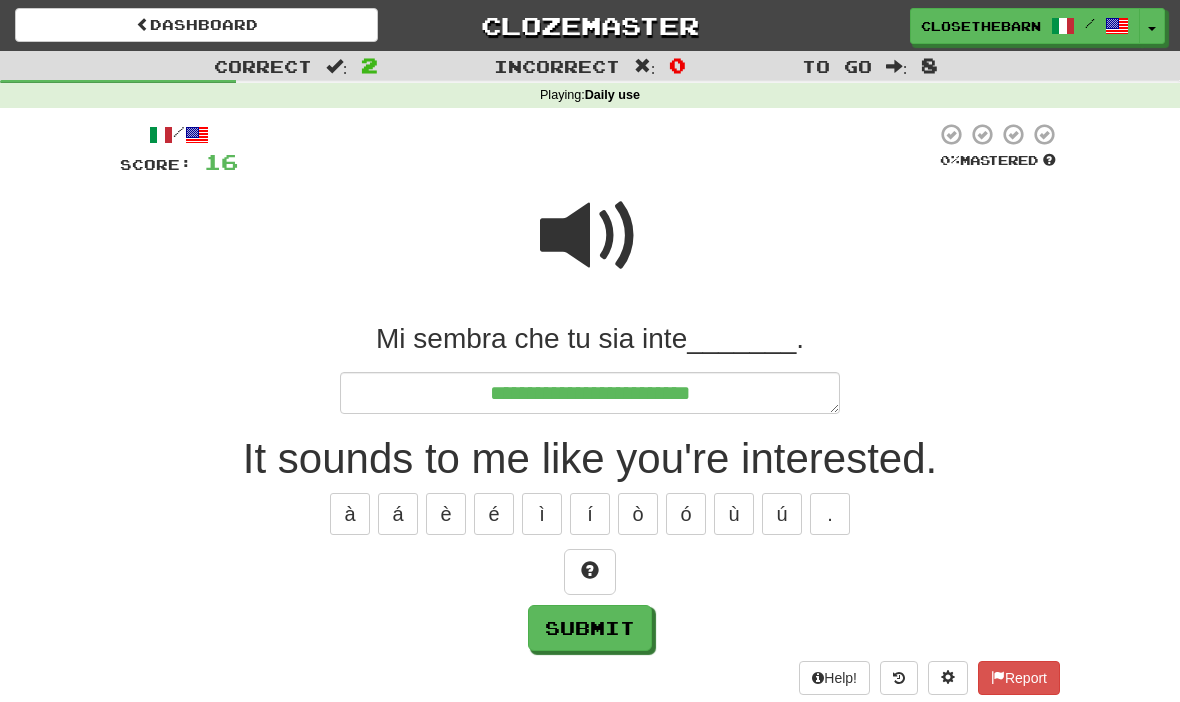 type 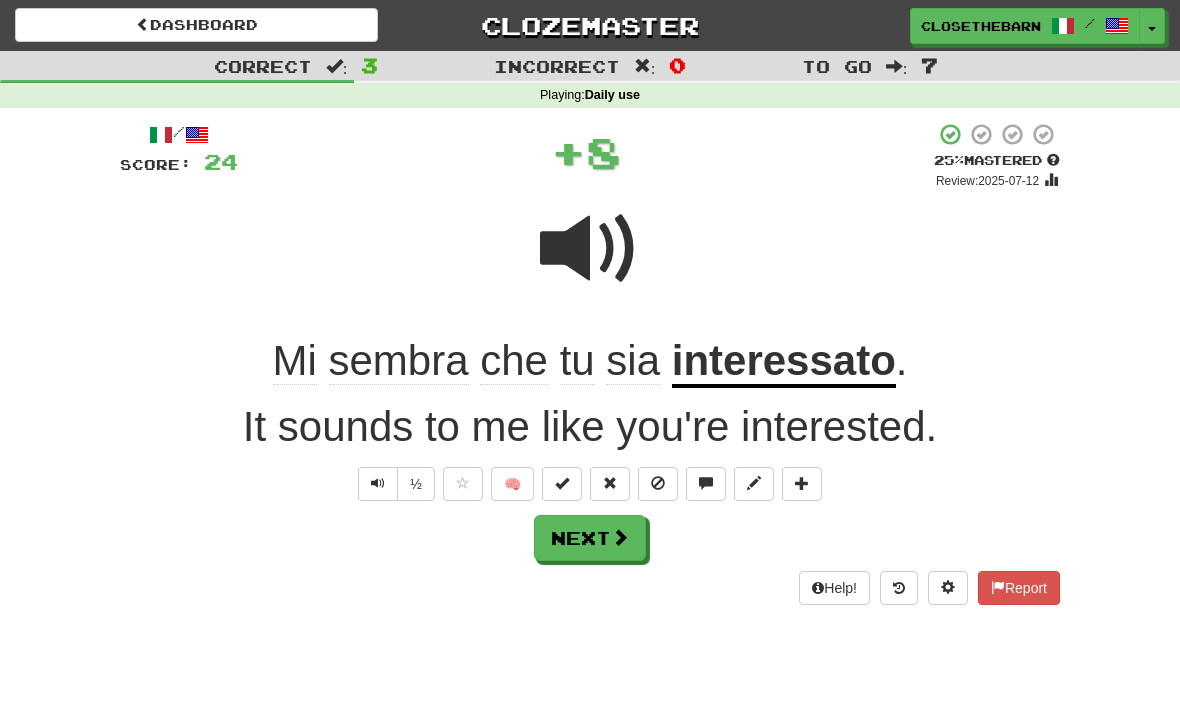 click on "Next" at bounding box center [590, 538] 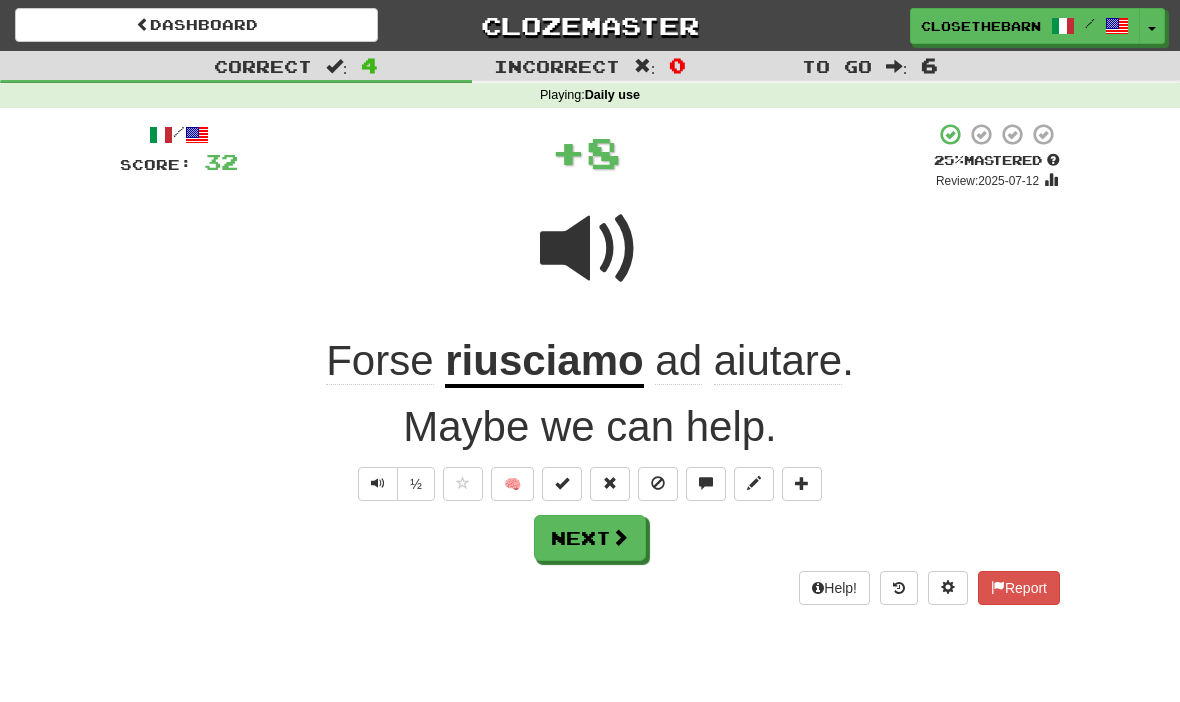 click at bounding box center (620, 537) 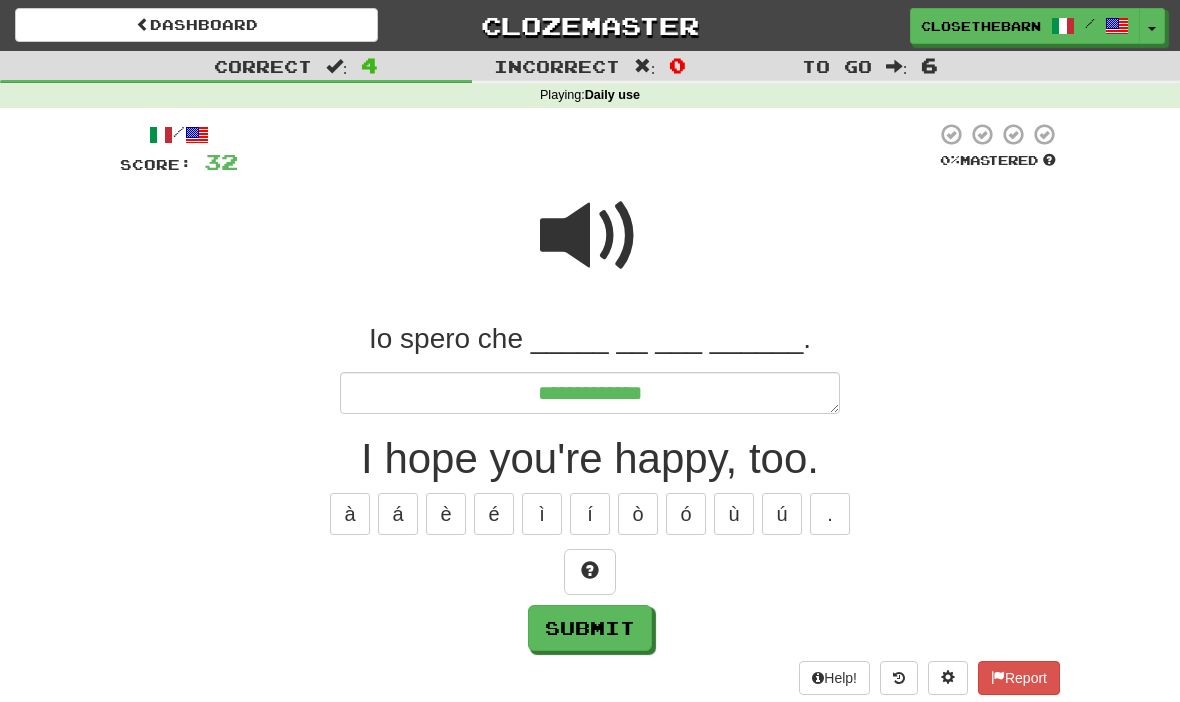 click at bounding box center (590, 572) 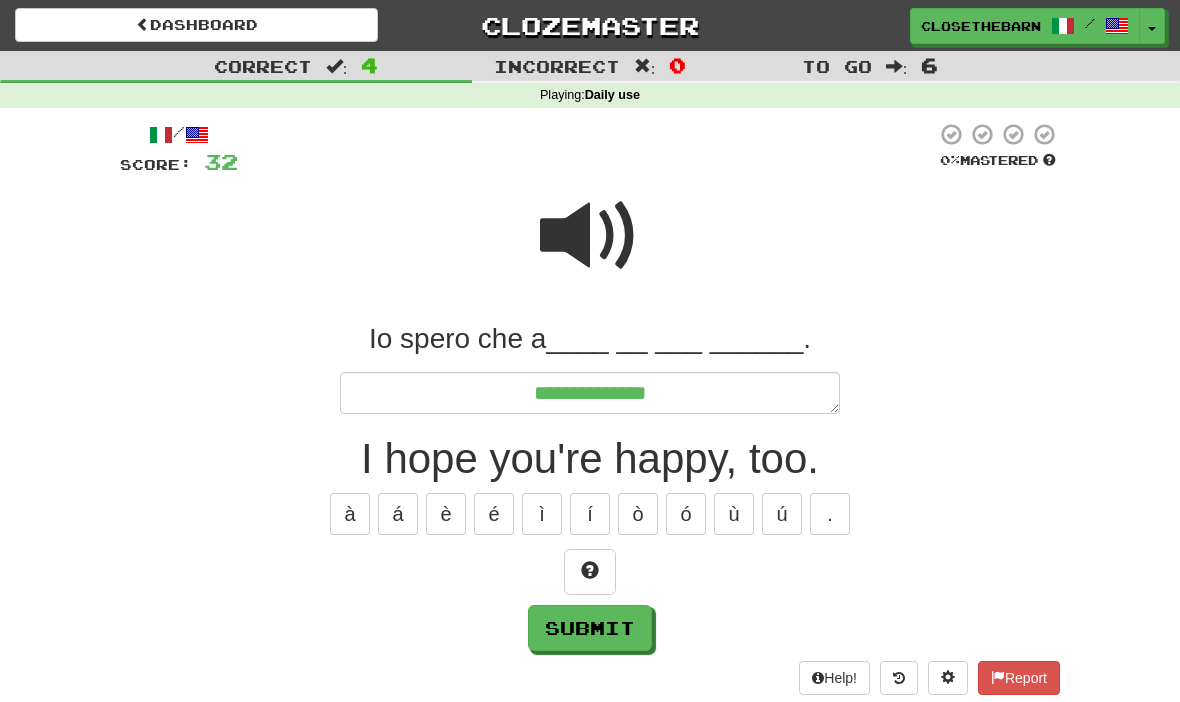 click at bounding box center (590, 572) 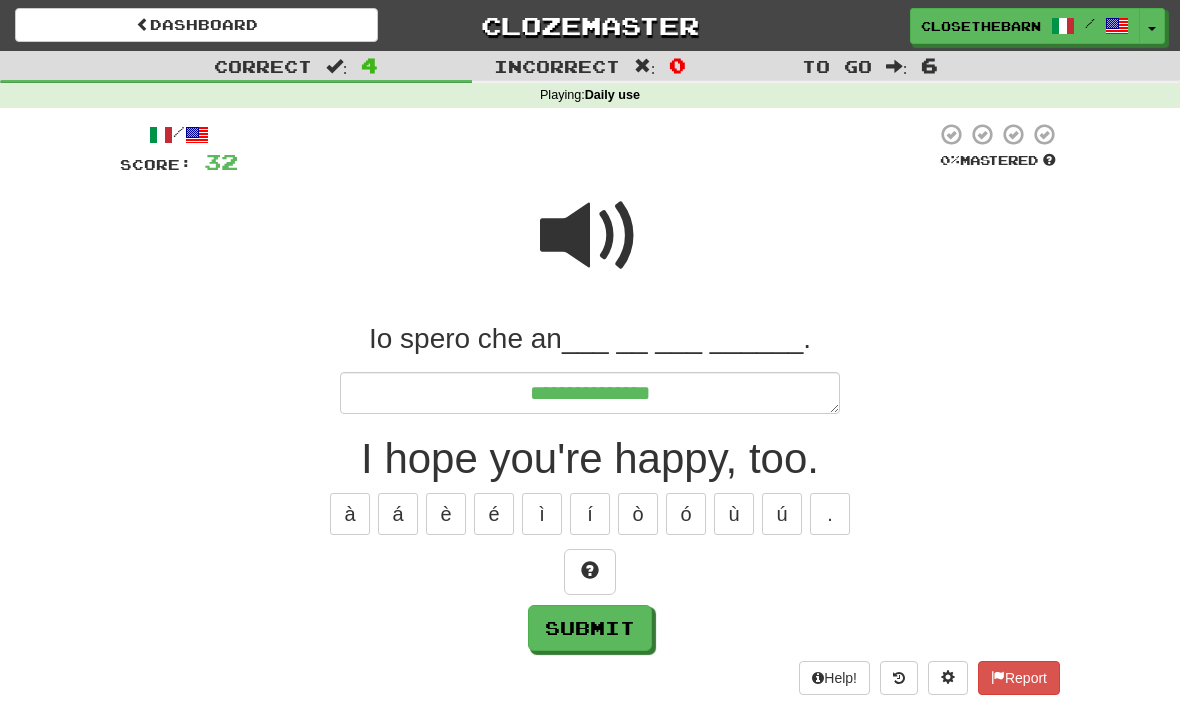 click on "Submit" at bounding box center [590, 628] 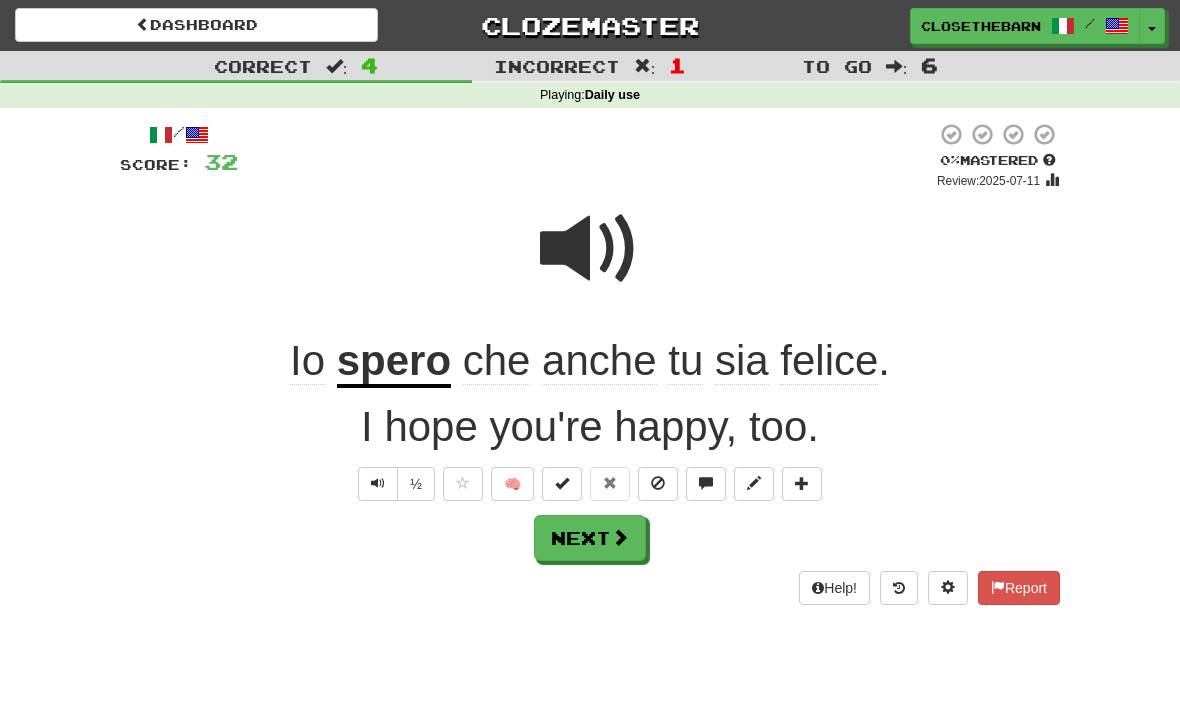 click at bounding box center [463, 483] 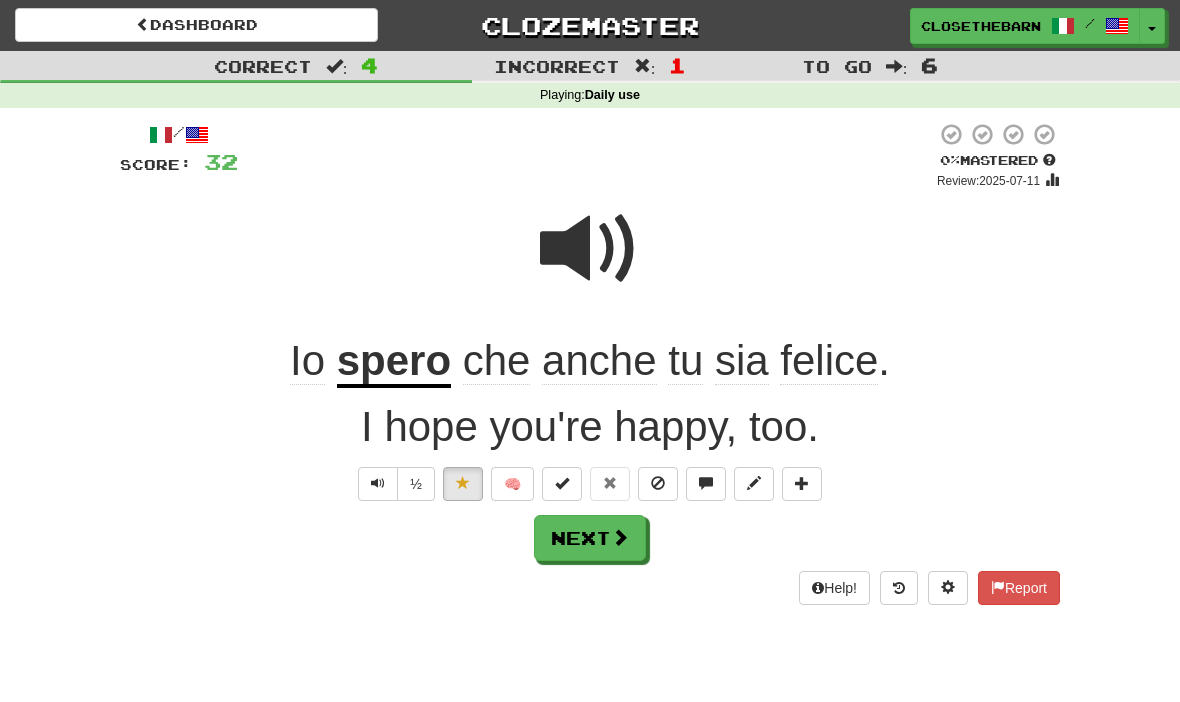 click at bounding box center [620, 537] 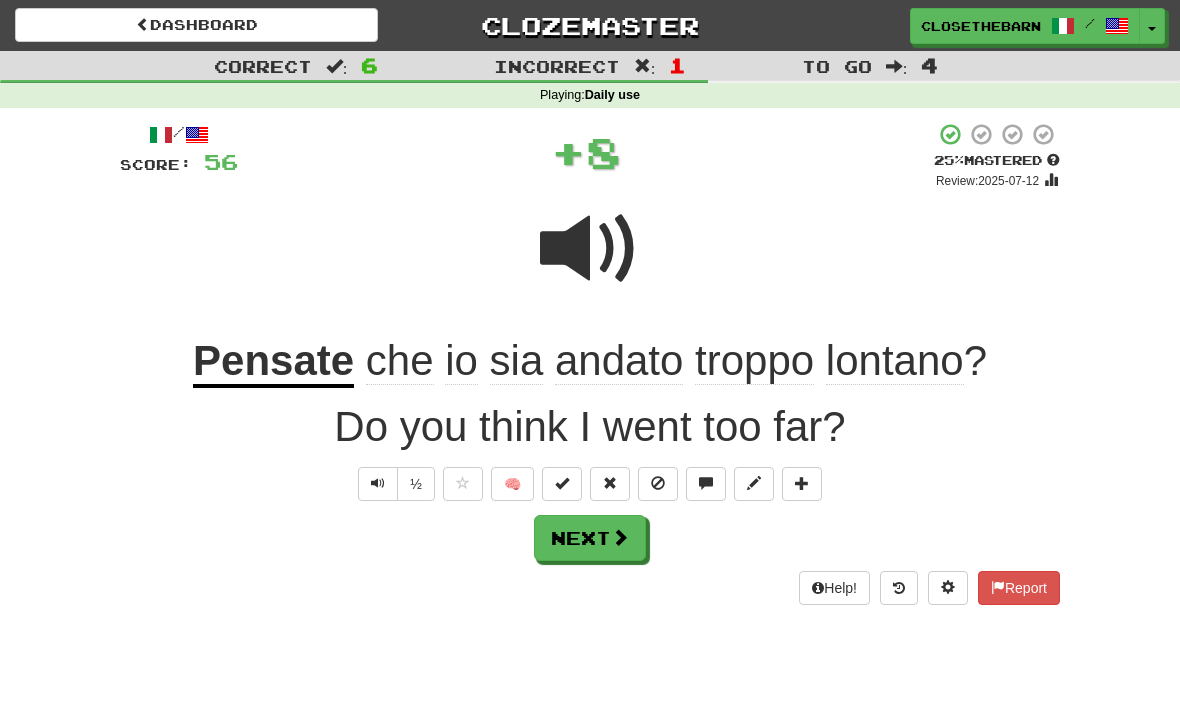click at bounding box center (754, 484) 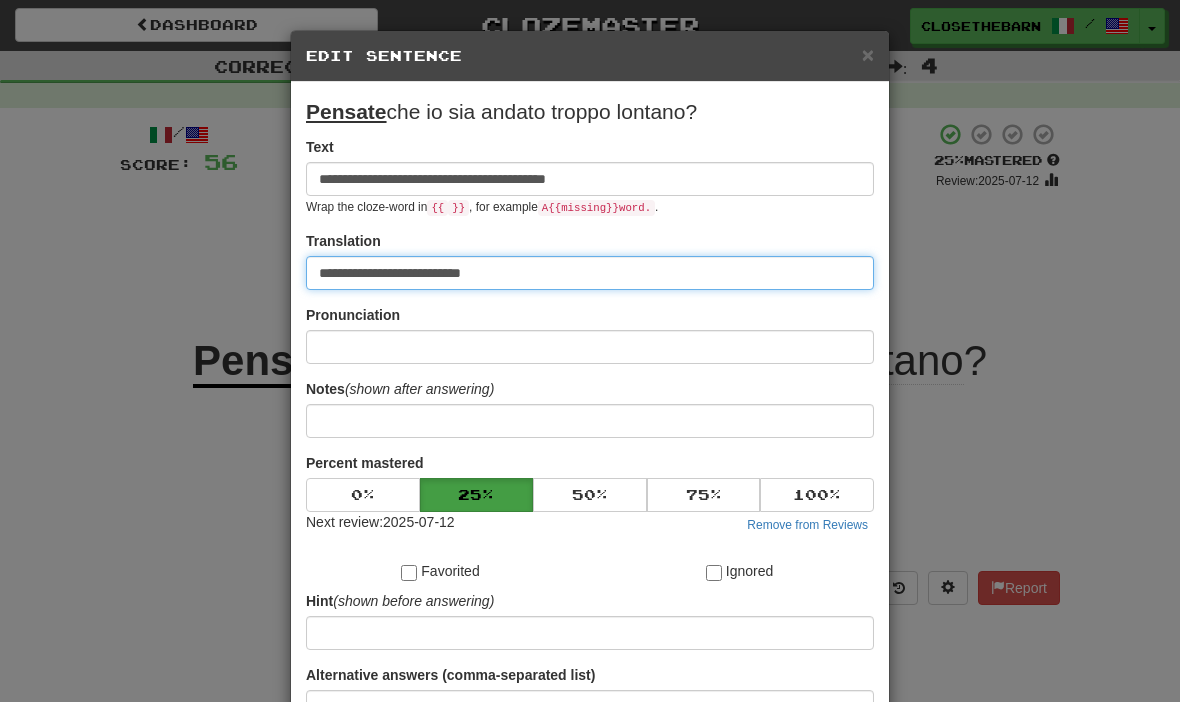 click on "**********" at bounding box center (590, 273) 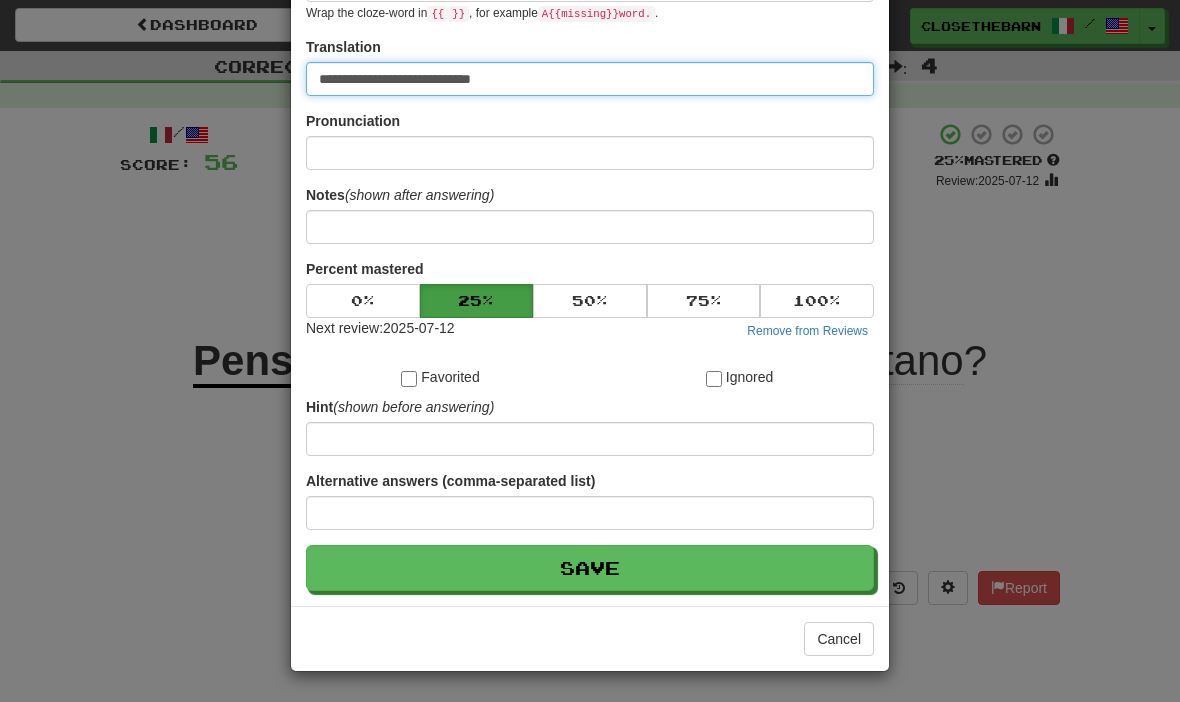 scroll, scrollTop: 195, scrollLeft: 0, axis: vertical 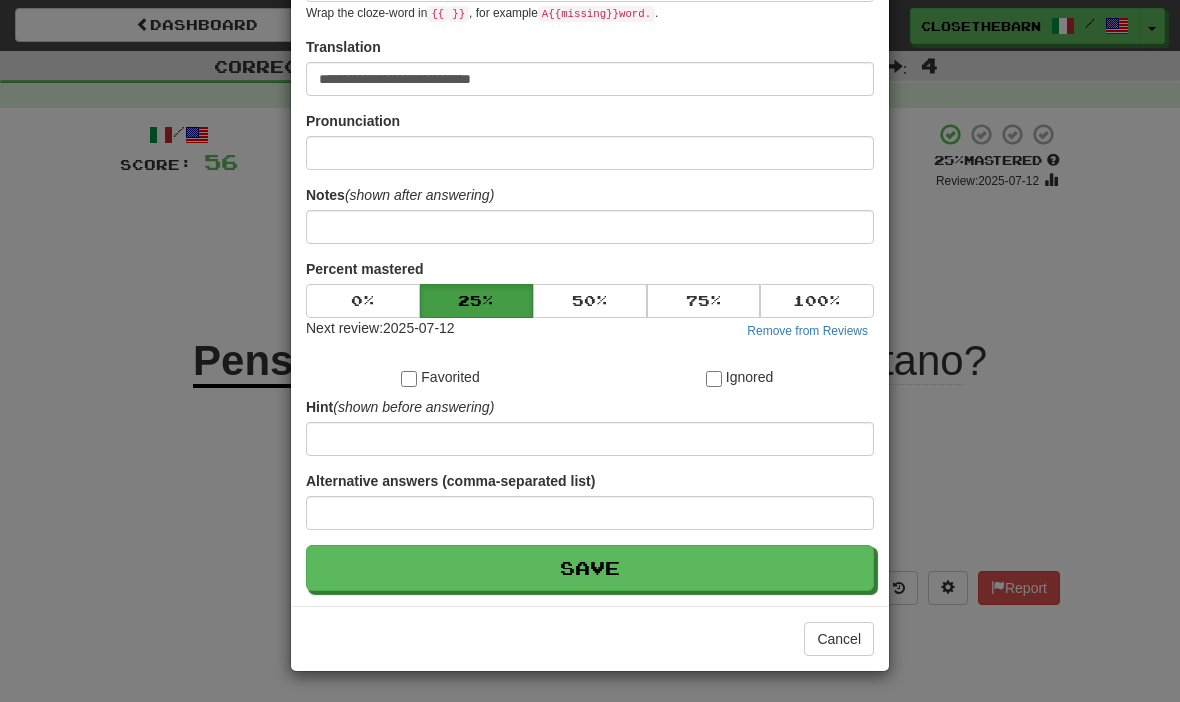 click on "Save" at bounding box center (590, 568) 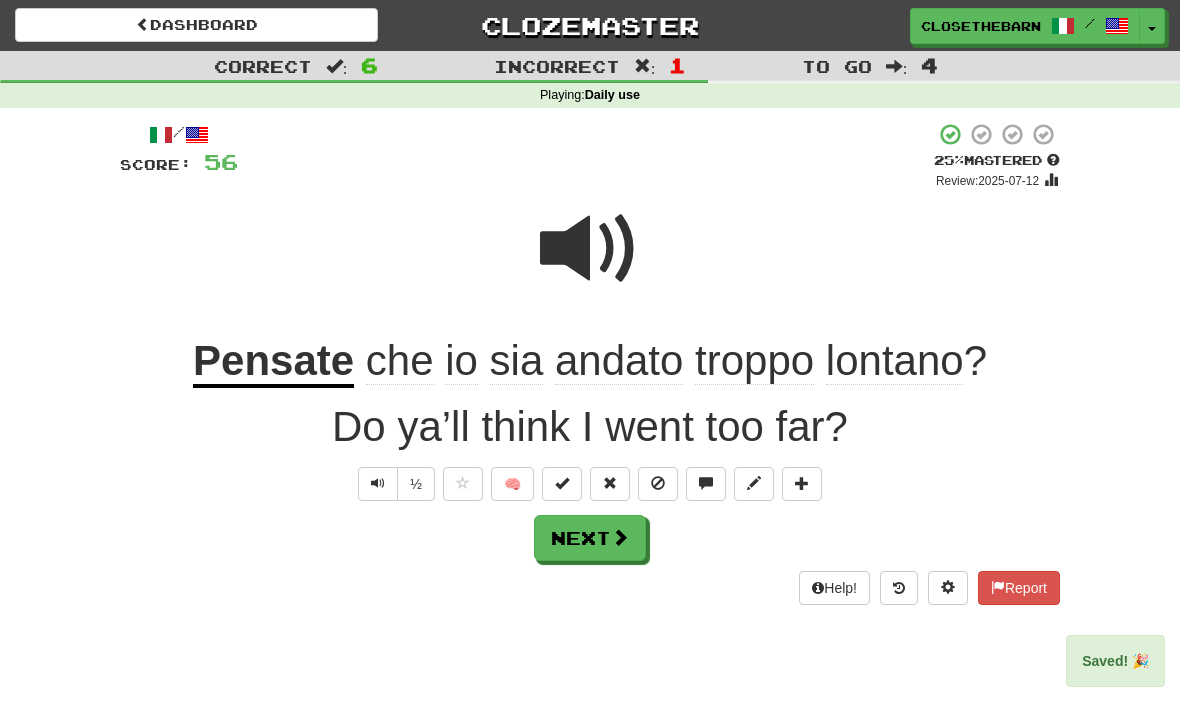 click on "Next" at bounding box center [590, 538] 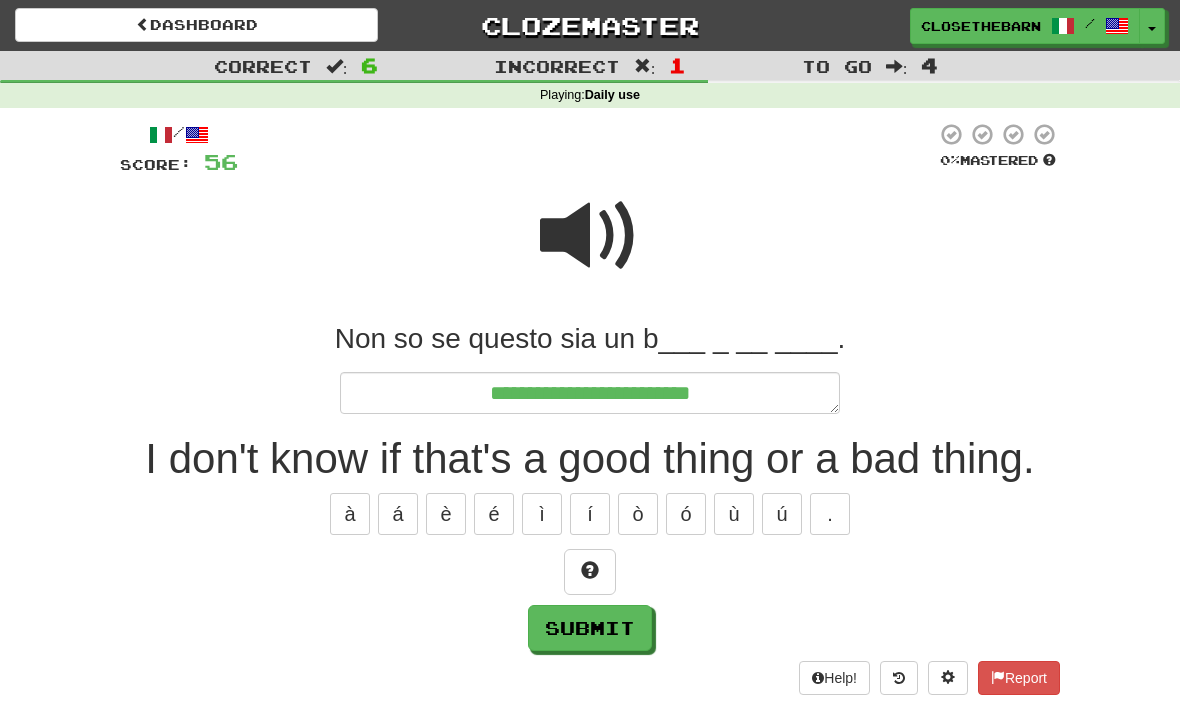 click at bounding box center (590, 572) 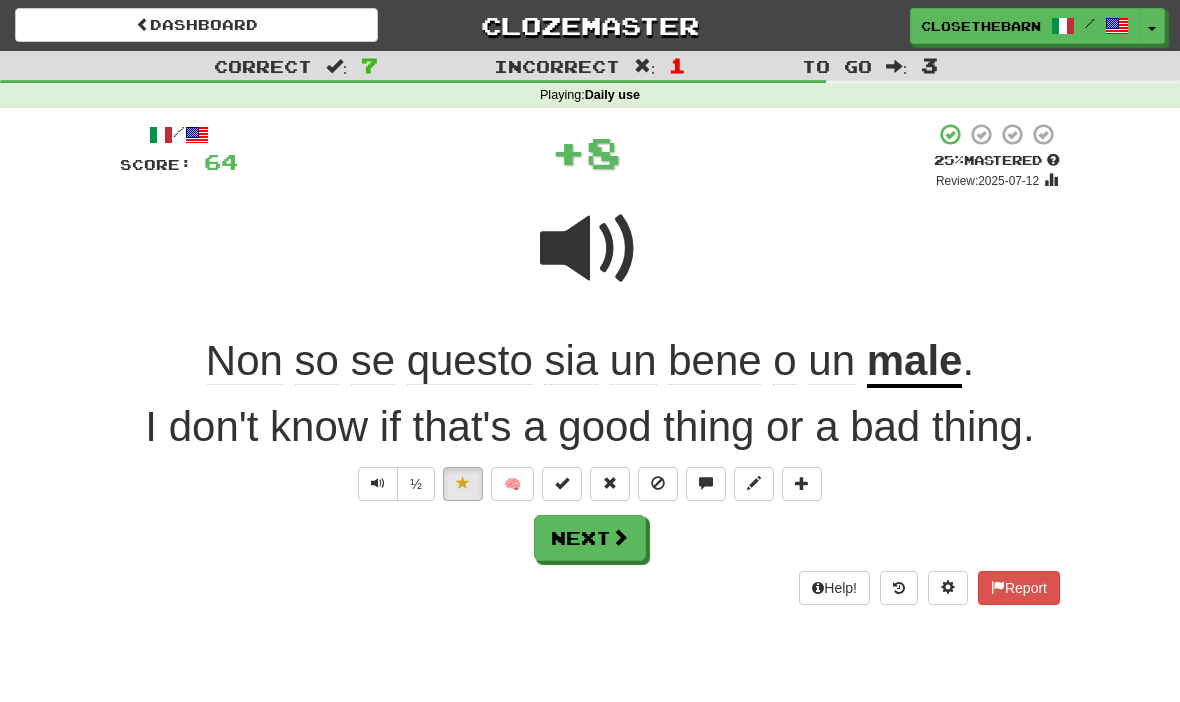 click at bounding box center (802, 484) 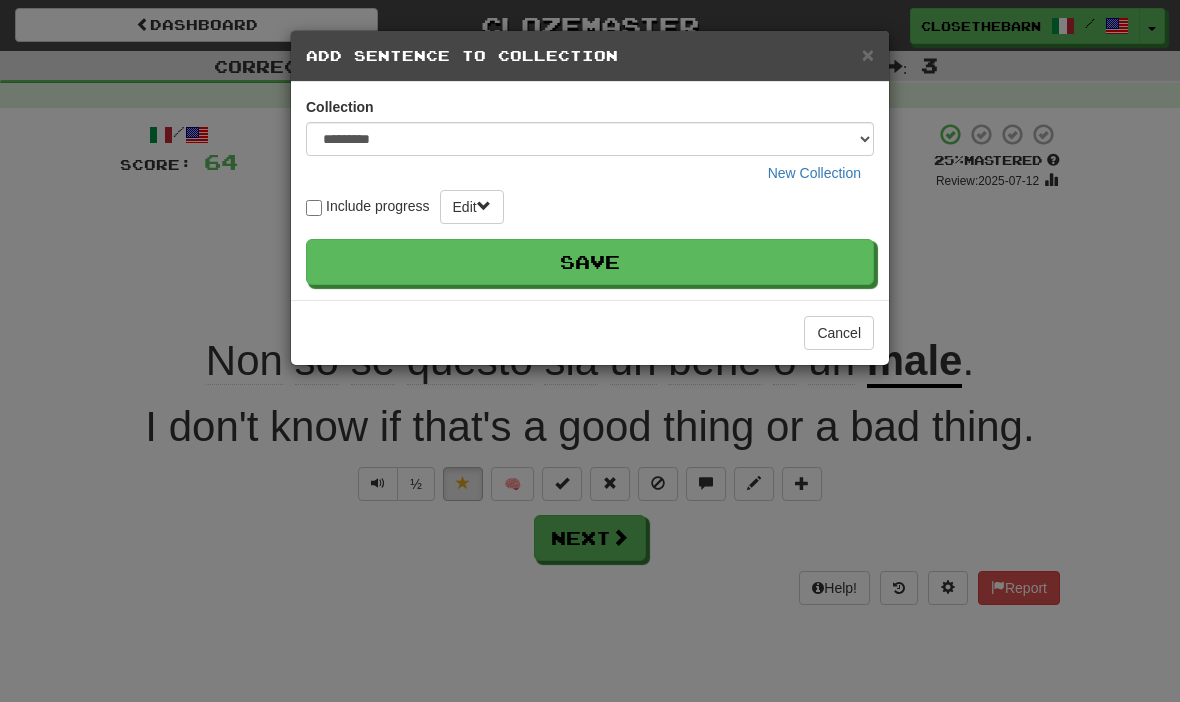 click on "**********" at bounding box center (590, 351) 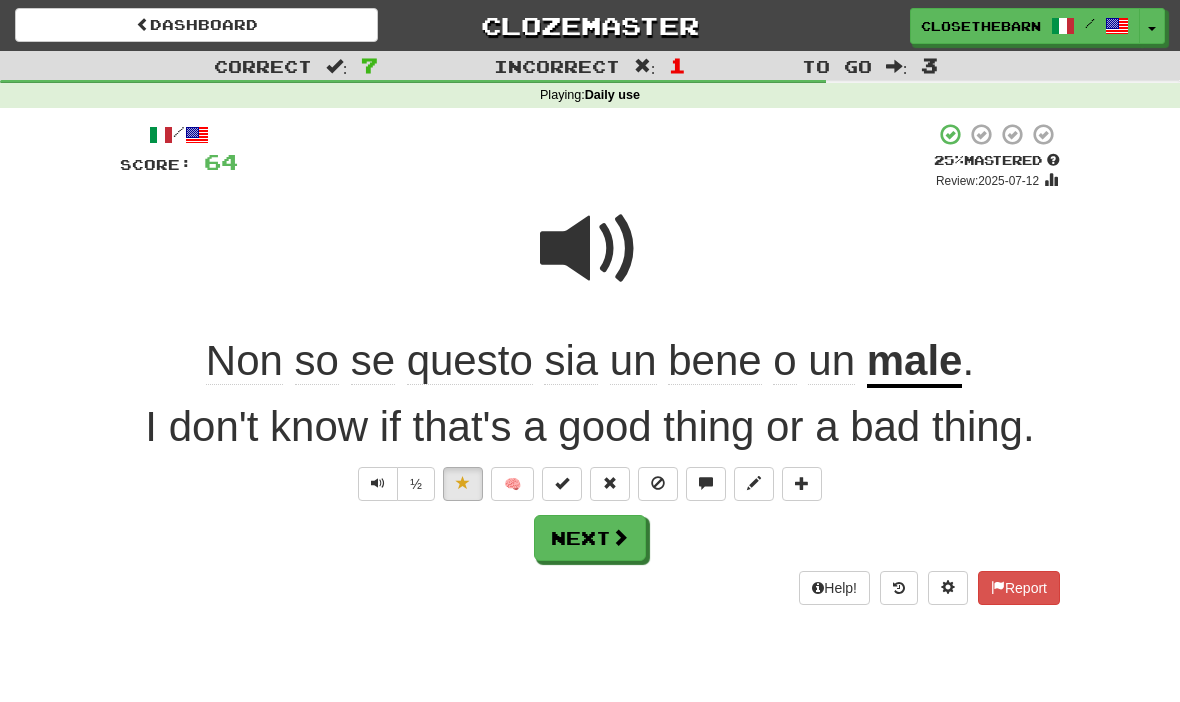 click at bounding box center (754, 483) 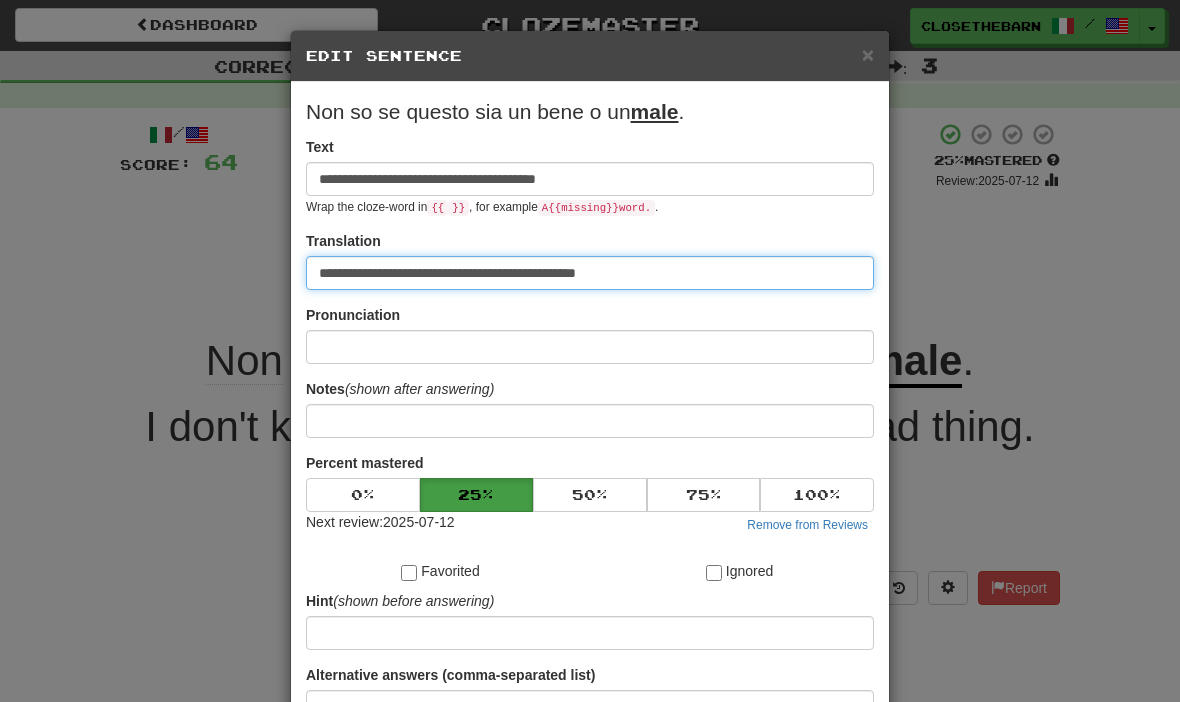click on "**********" at bounding box center [590, 273] 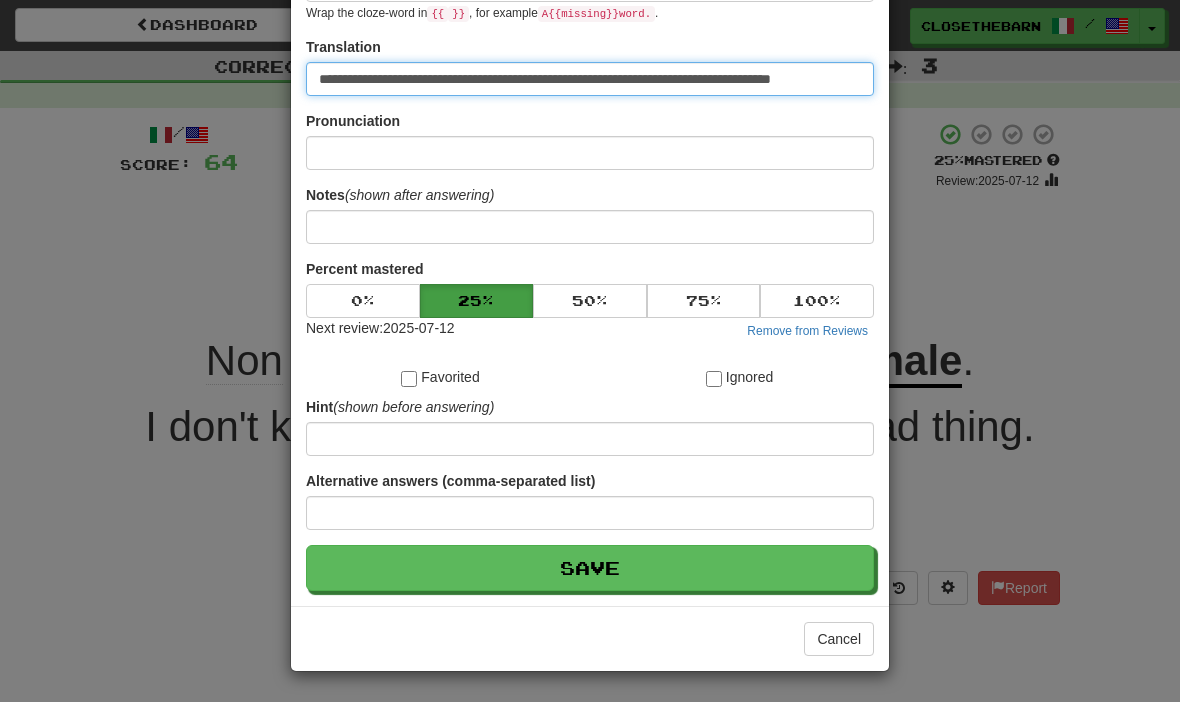 scroll, scrollTop: 195, scrollLeft: 0, axis: vertical 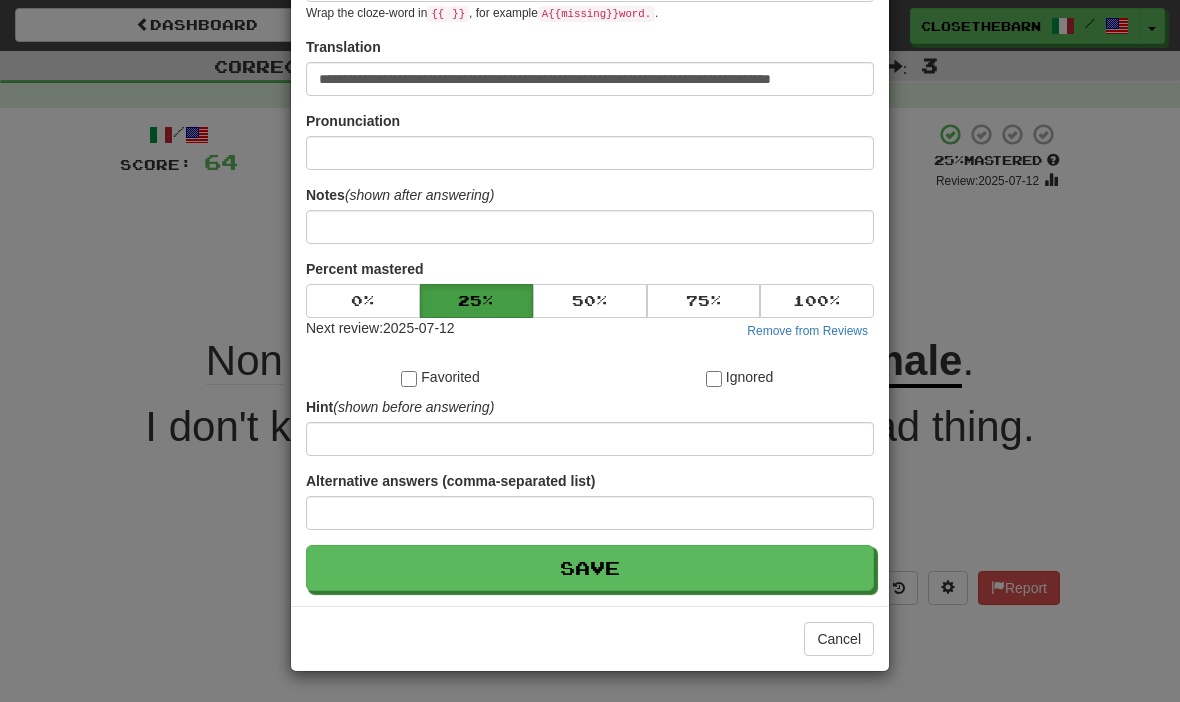 click on "Save" at bounding box center (590, 568) 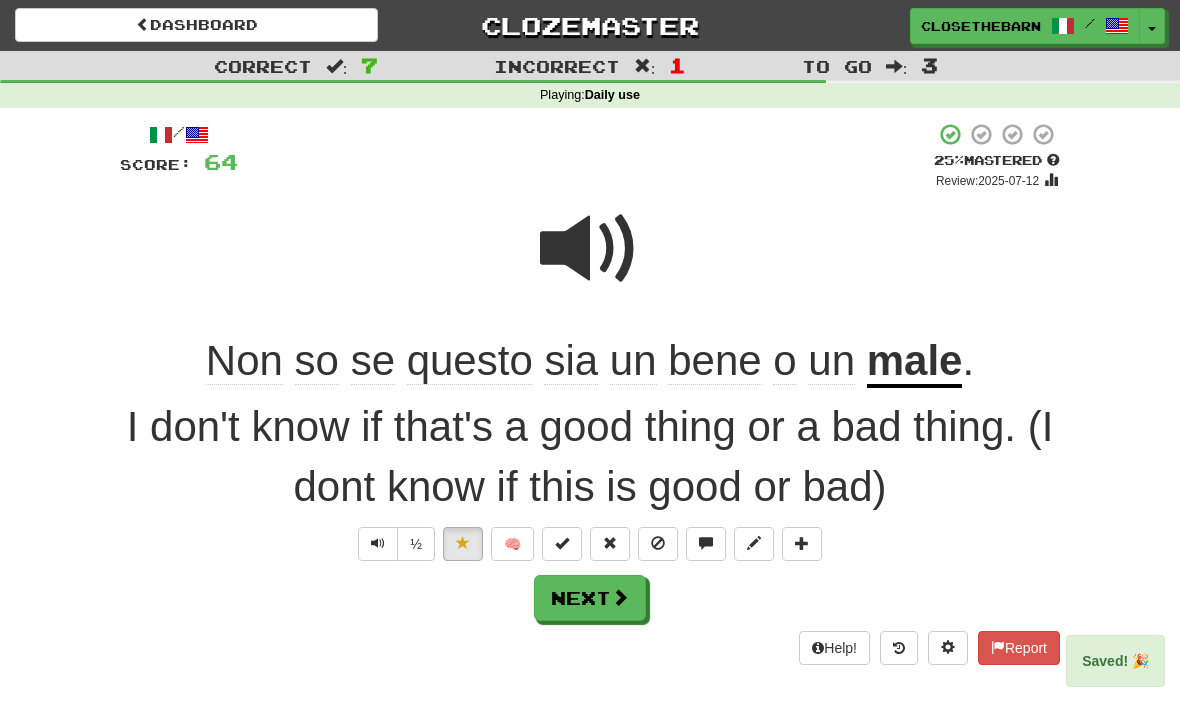 click on "Next" at bounding box center (590, 598) 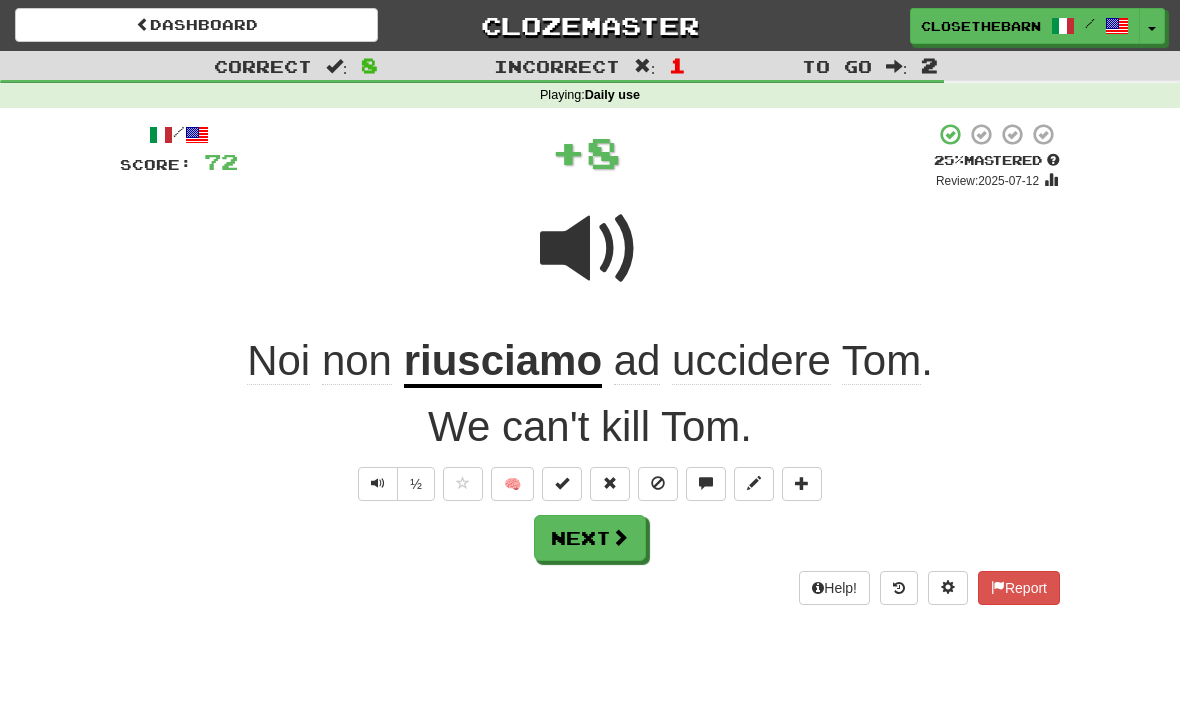 click at bounding box center [754, 484] 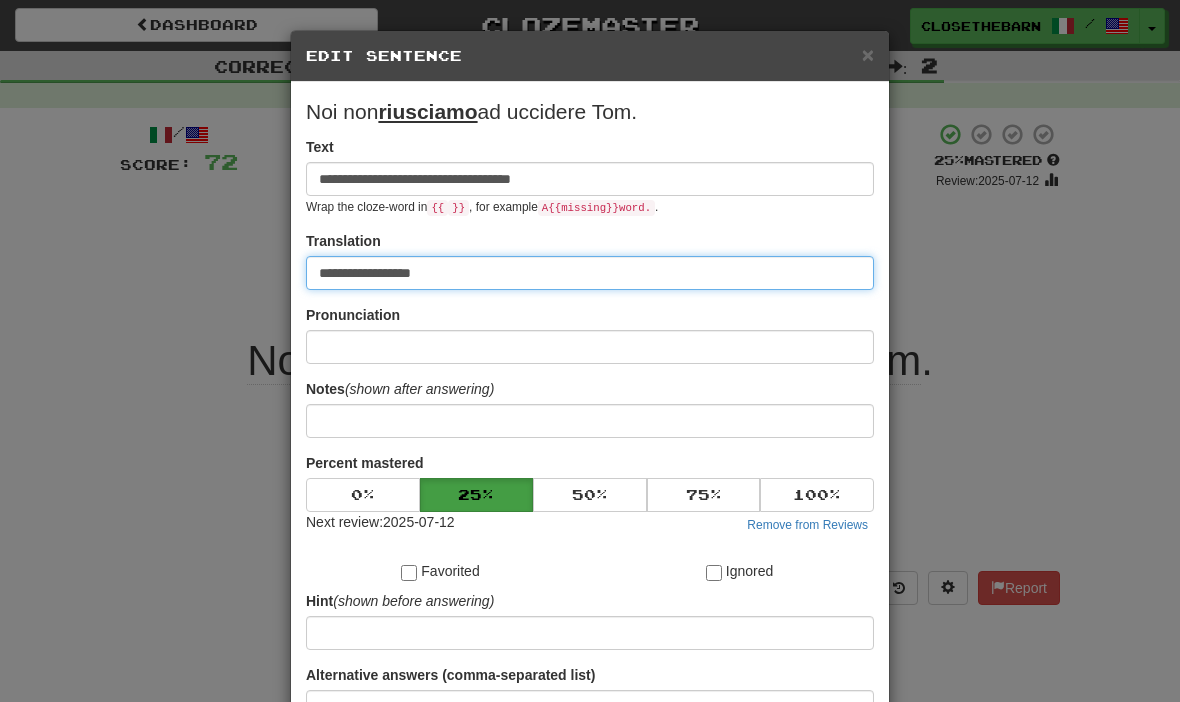 click on "**********" at bounding box center (590, 273) 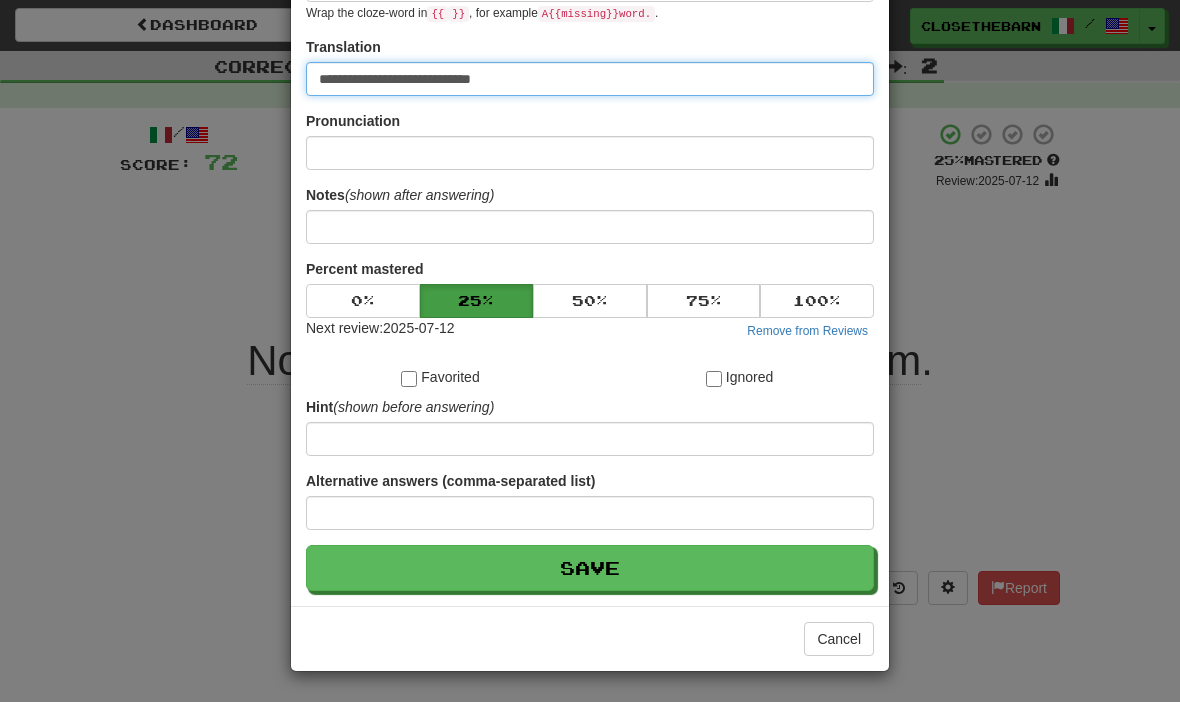 scroll, scrollTop: 195, scrollLeft: 0, axis: vertical 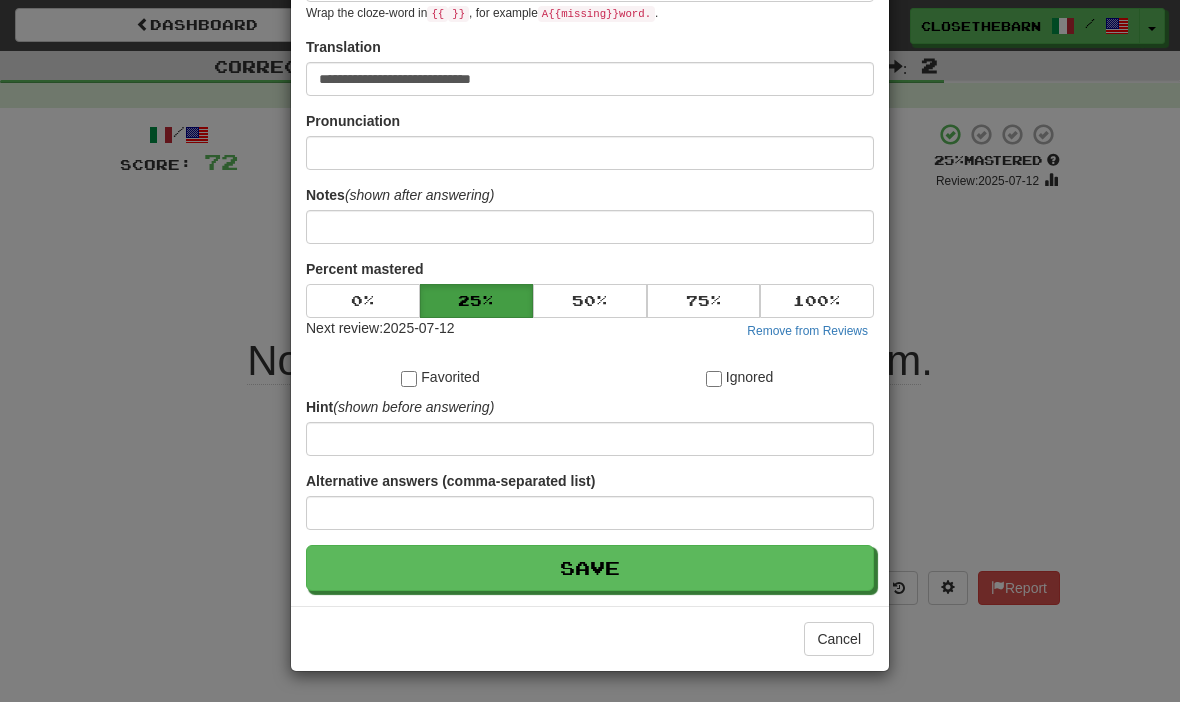 click on "Save" at bounding box center [590, 568] 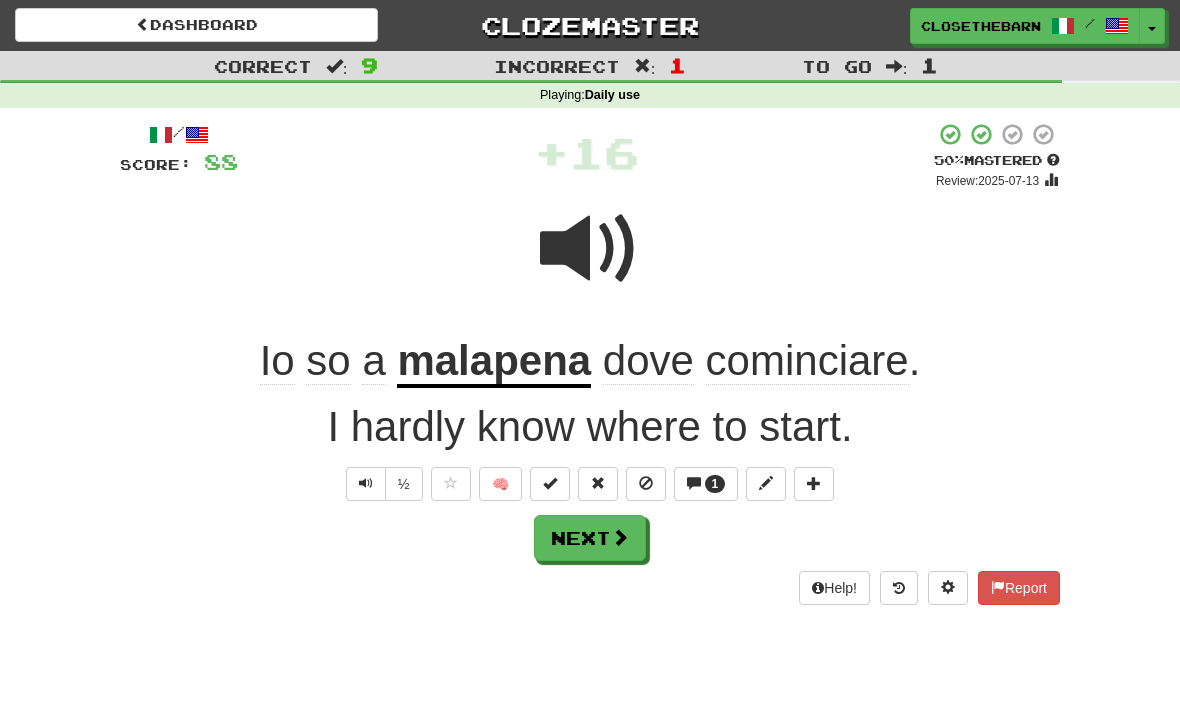 click at bounding box center [766, 484] 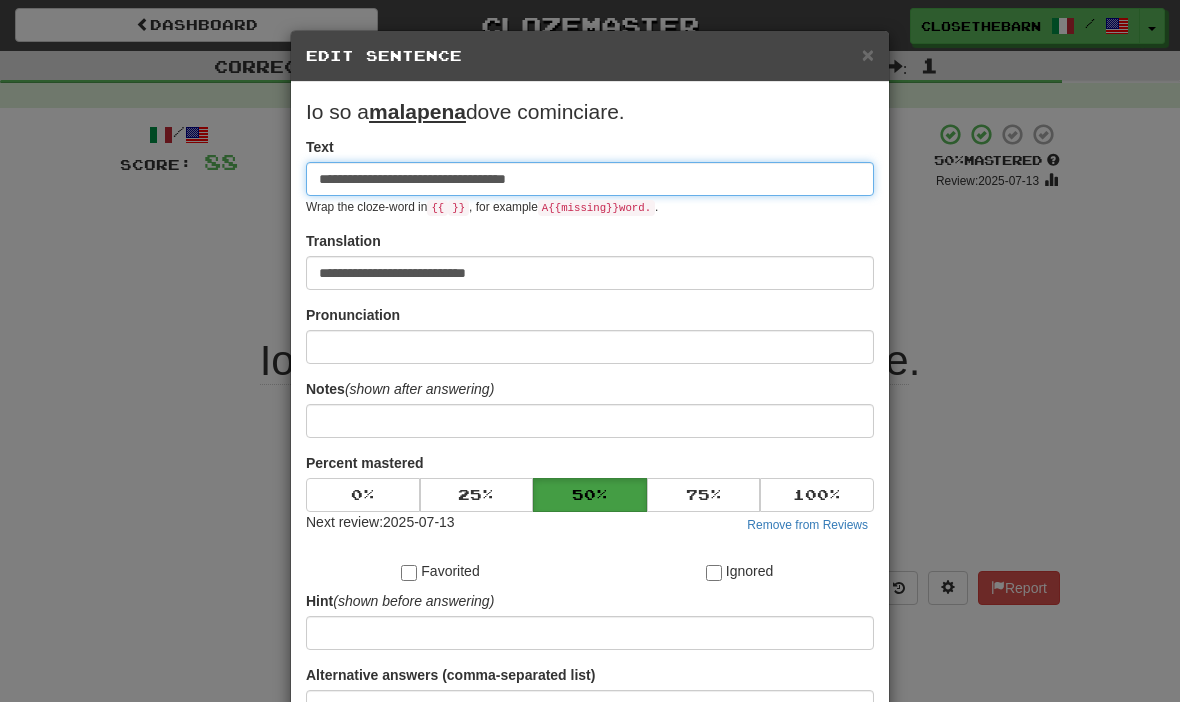 scroll, scrollTop: 3, scrollLeft: 0, axis: vertical 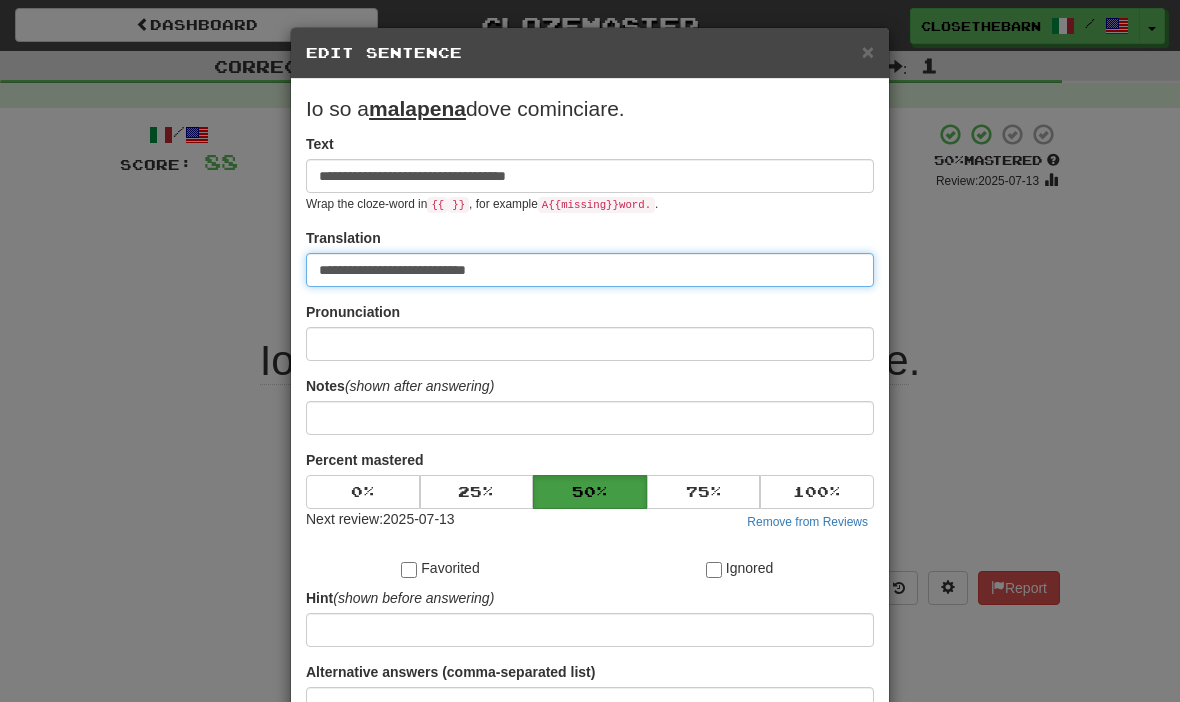 click on "**********" at bounding box center (590, 270) 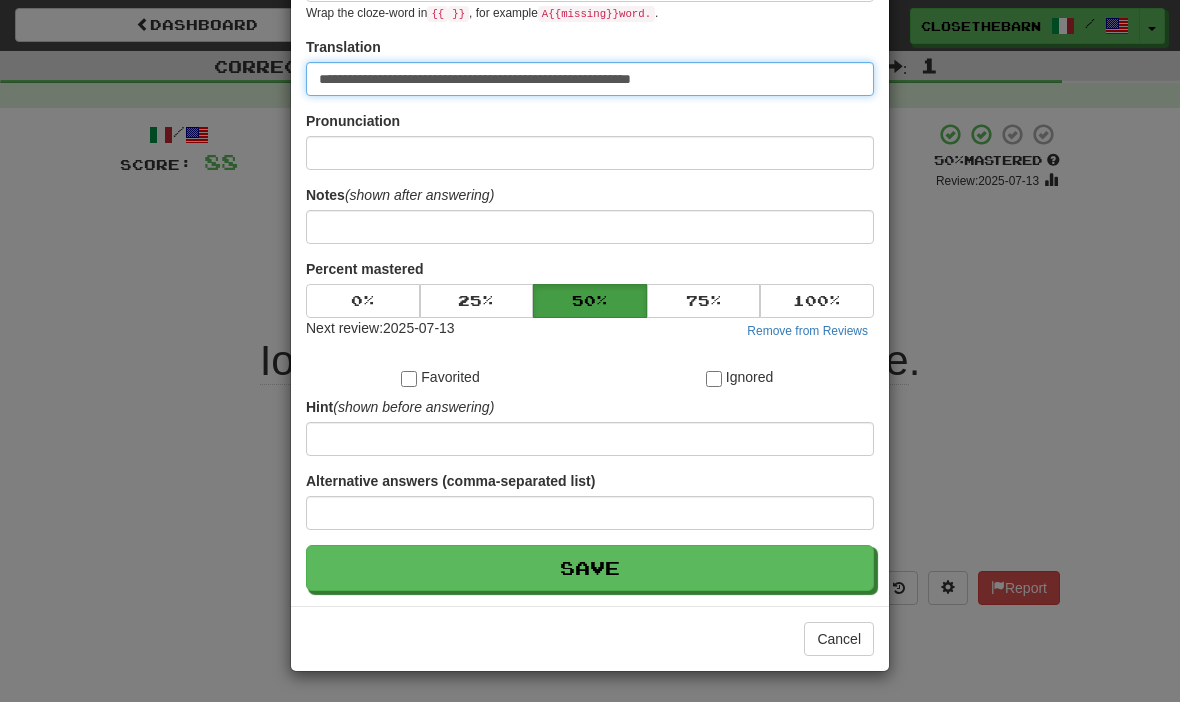 scroll, scrollTop: 195, scrollLeft: 0, axis: vertical 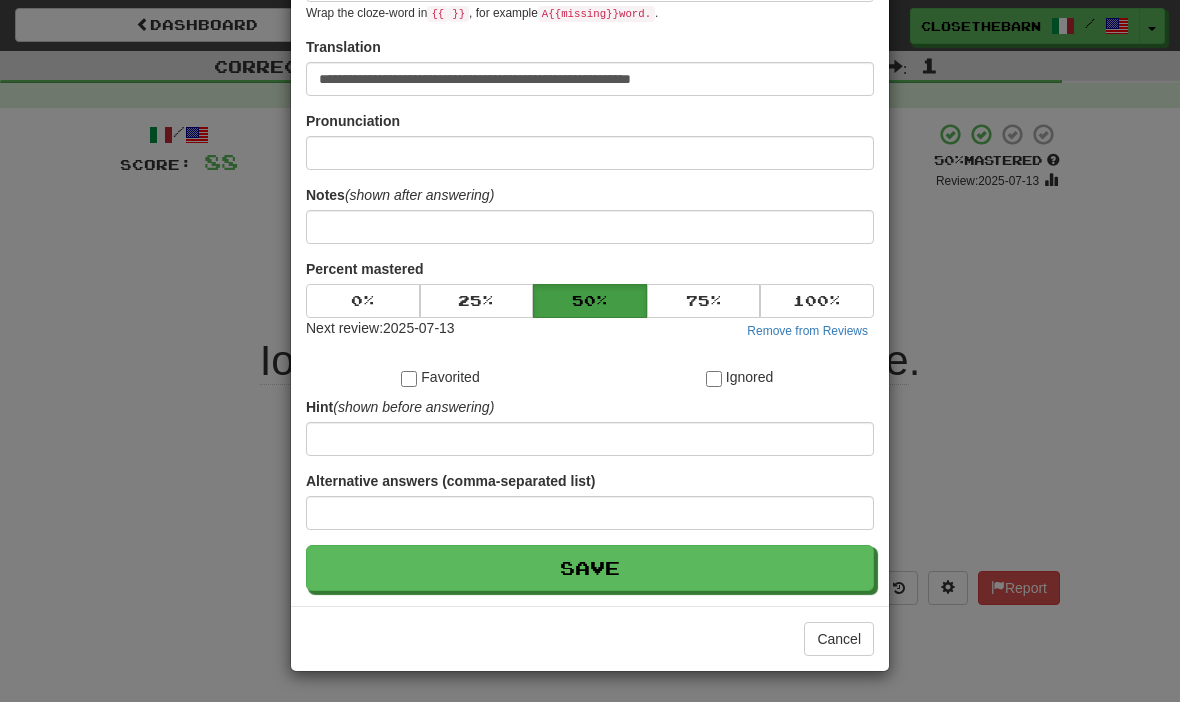 click on "Save" at bounding box center (590, 568) 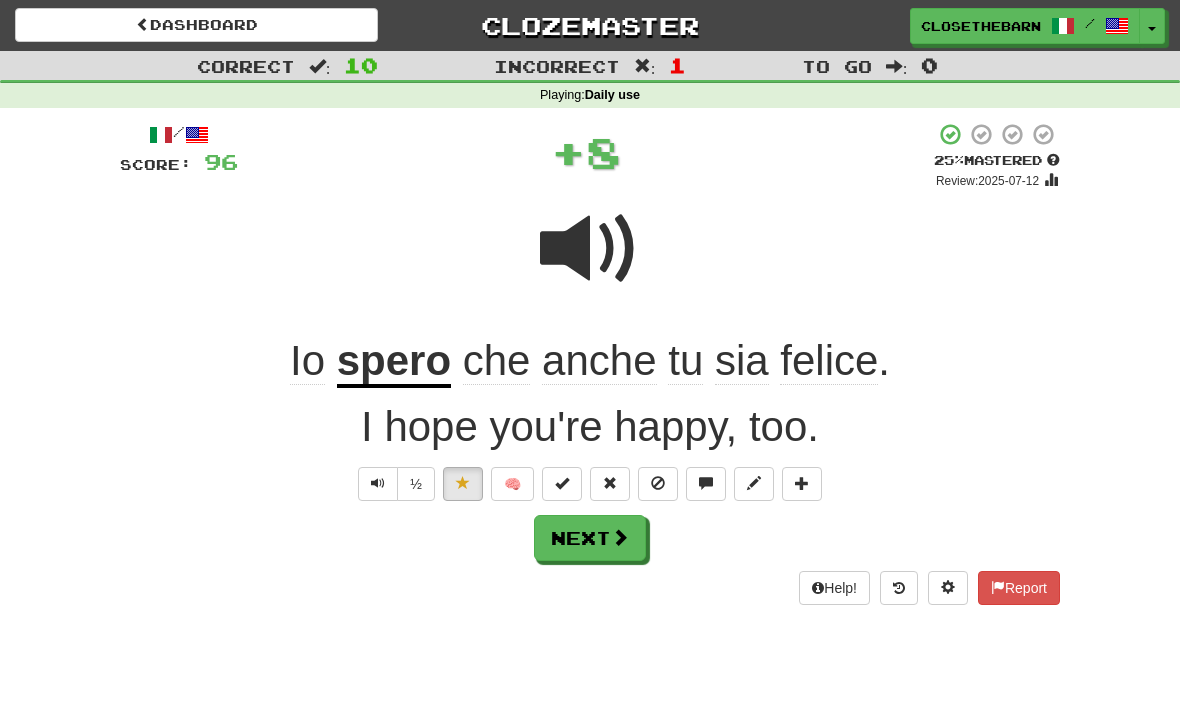click at bounding box center [754, 484] 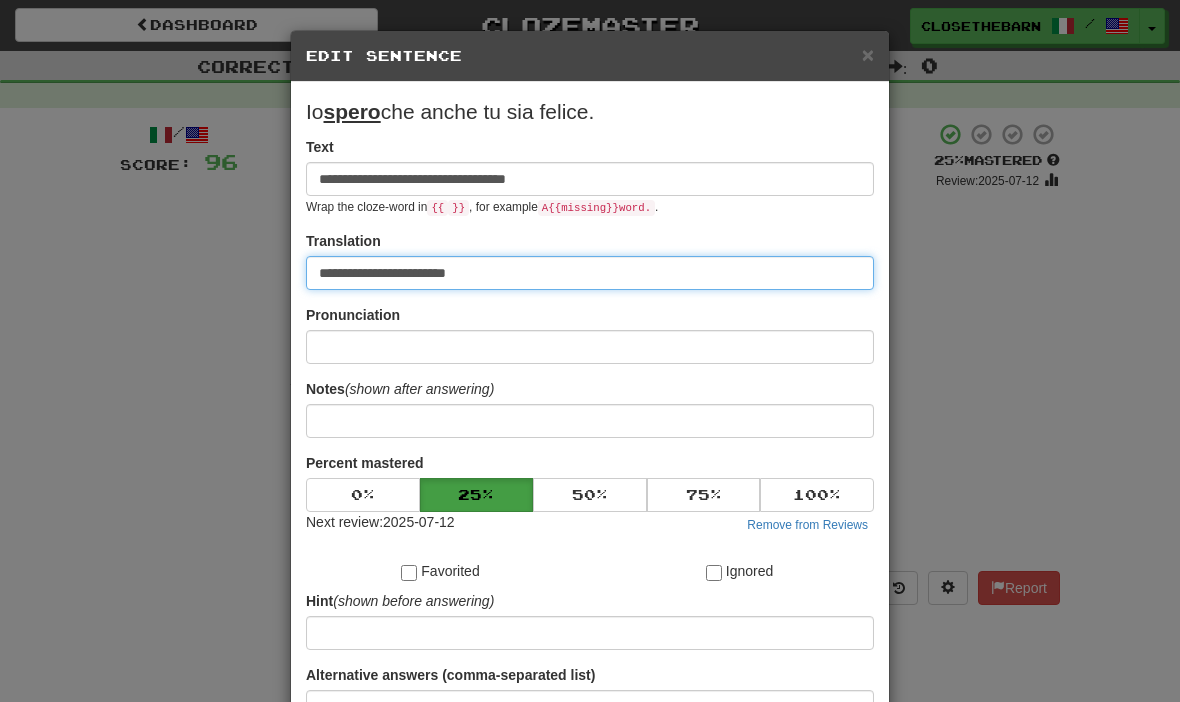click on "**********" at bounding box center (590, 273) 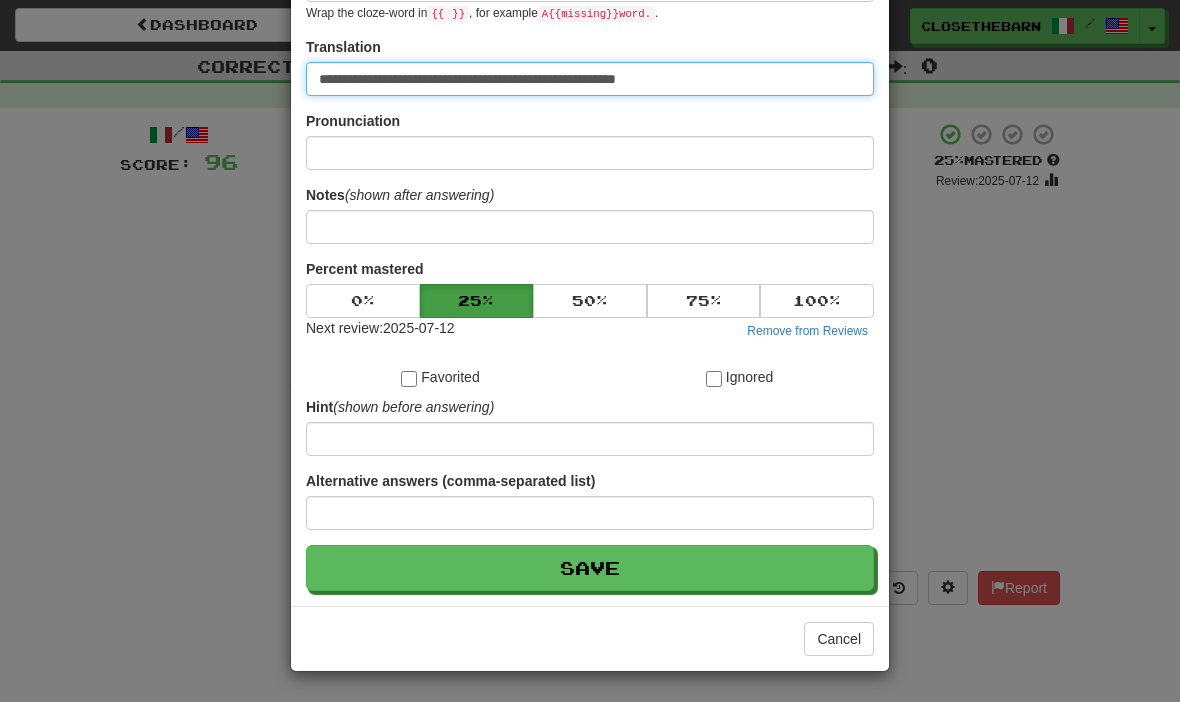 scroll, scrollTop: 195, scrollLeft: 0, axis: vertical 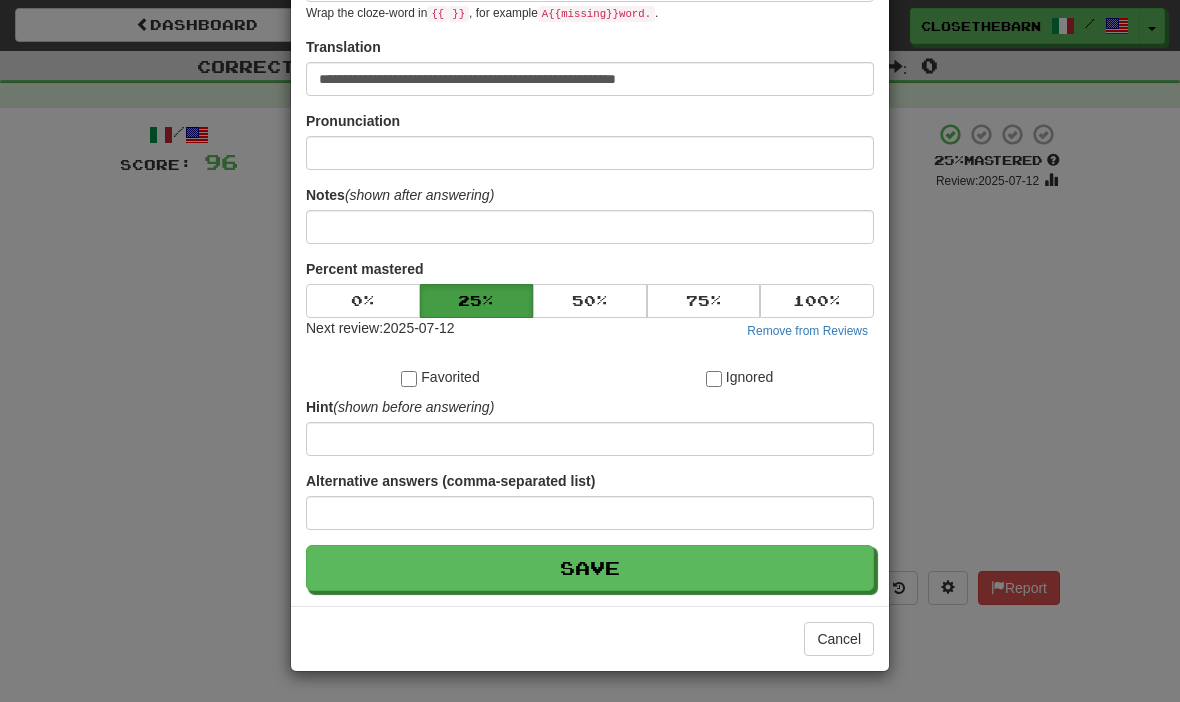 click on "Save" at bounding box center [590, 568] 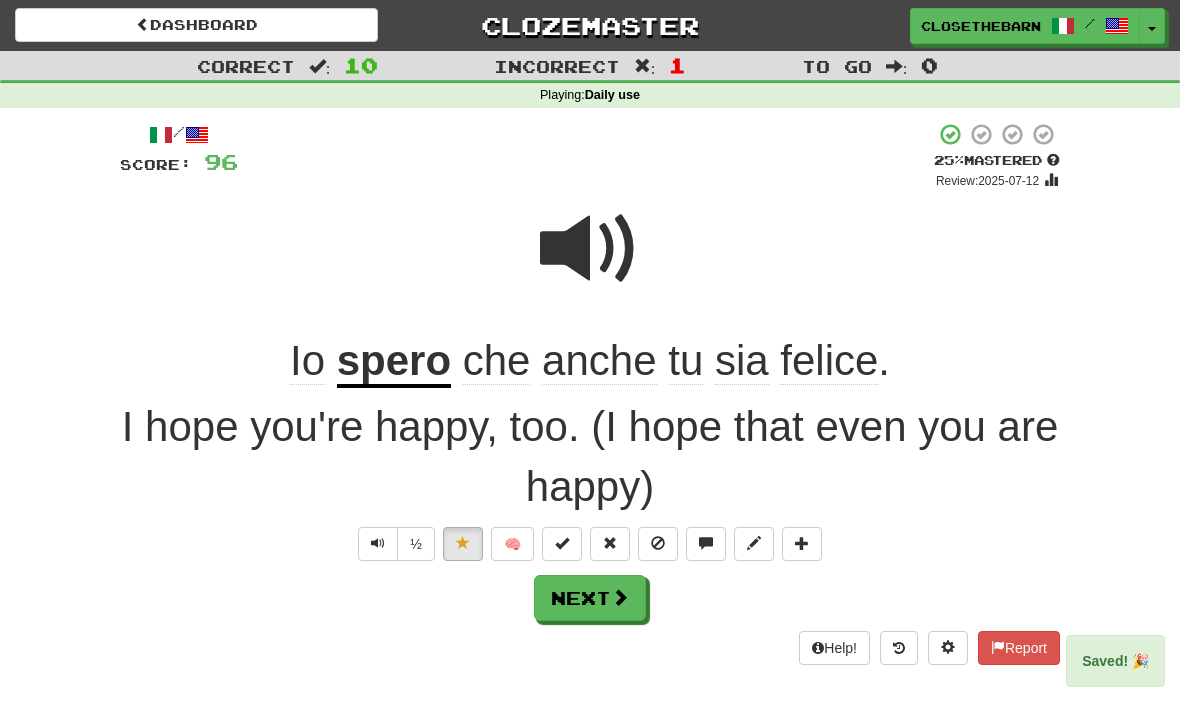 click on "Next" at bounding box center (590, 598) 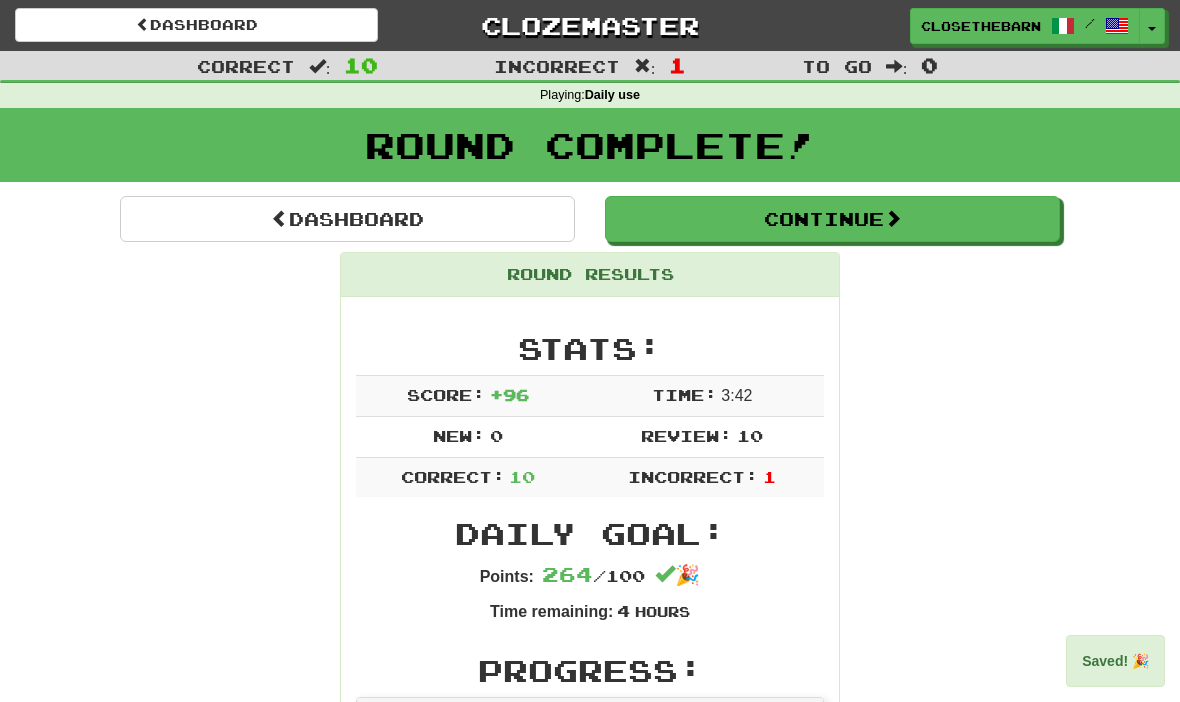 click on "Continue" at bounding box center [832, 219] 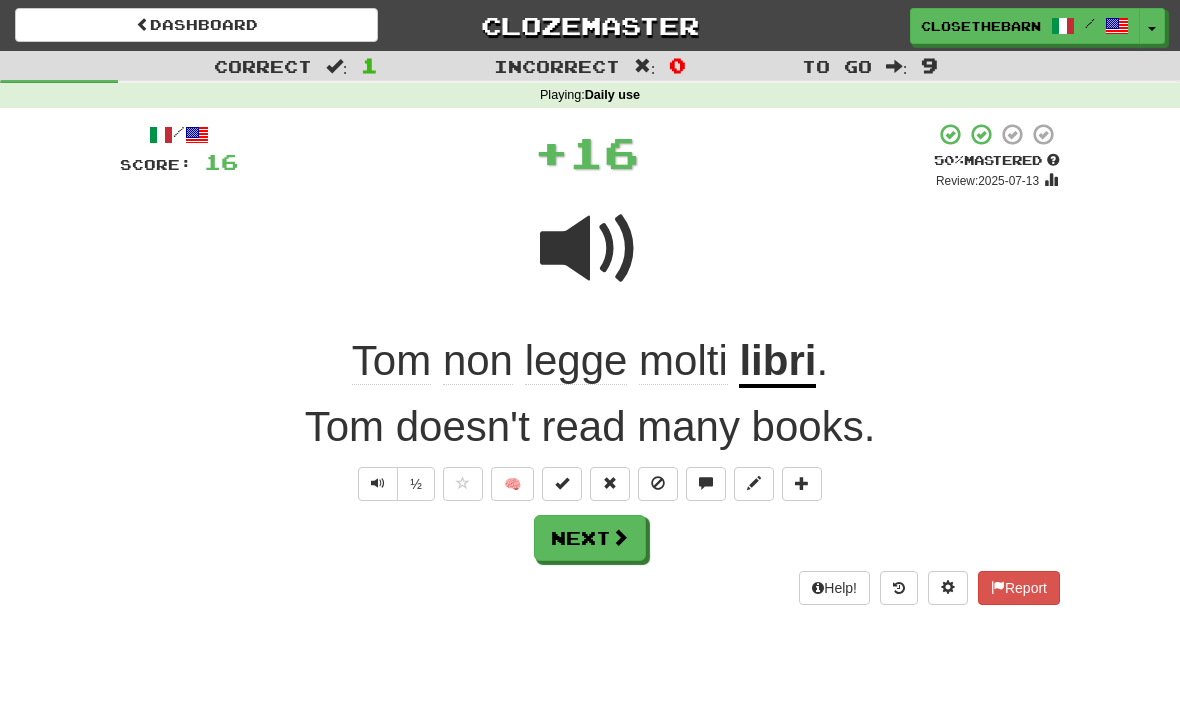 click on "🧠" at bounding box center [512, 484] 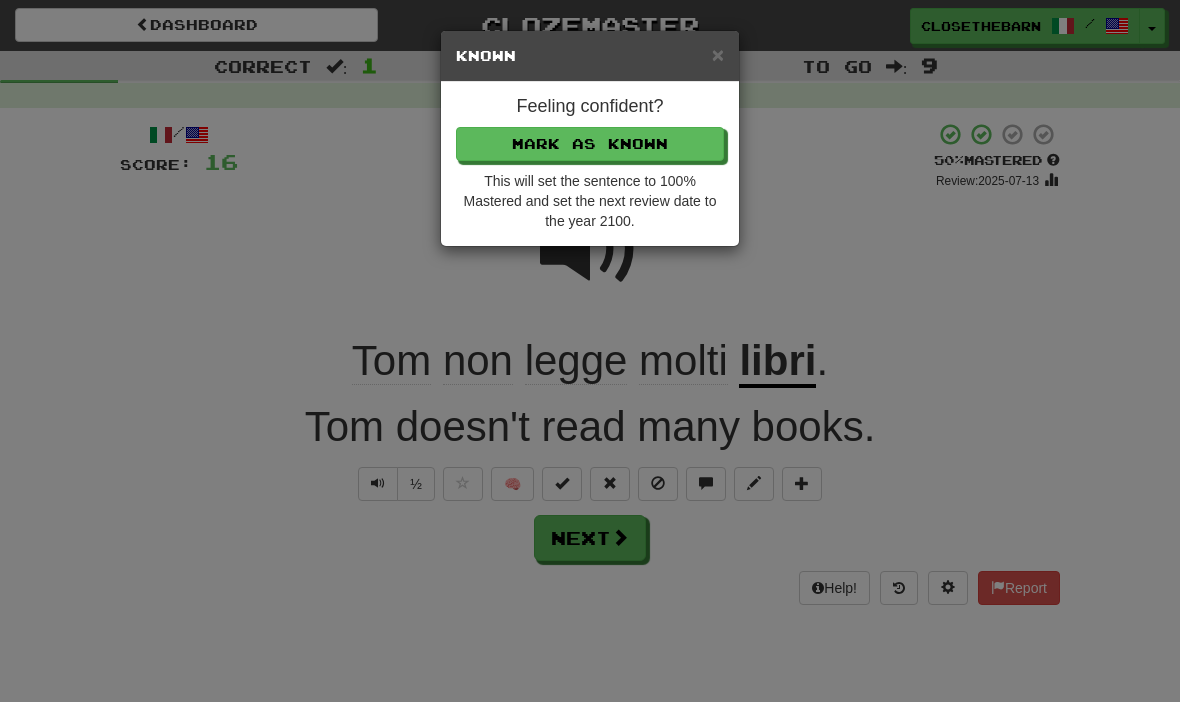 click on "Mark as Known" at bounding box center [590, 144] 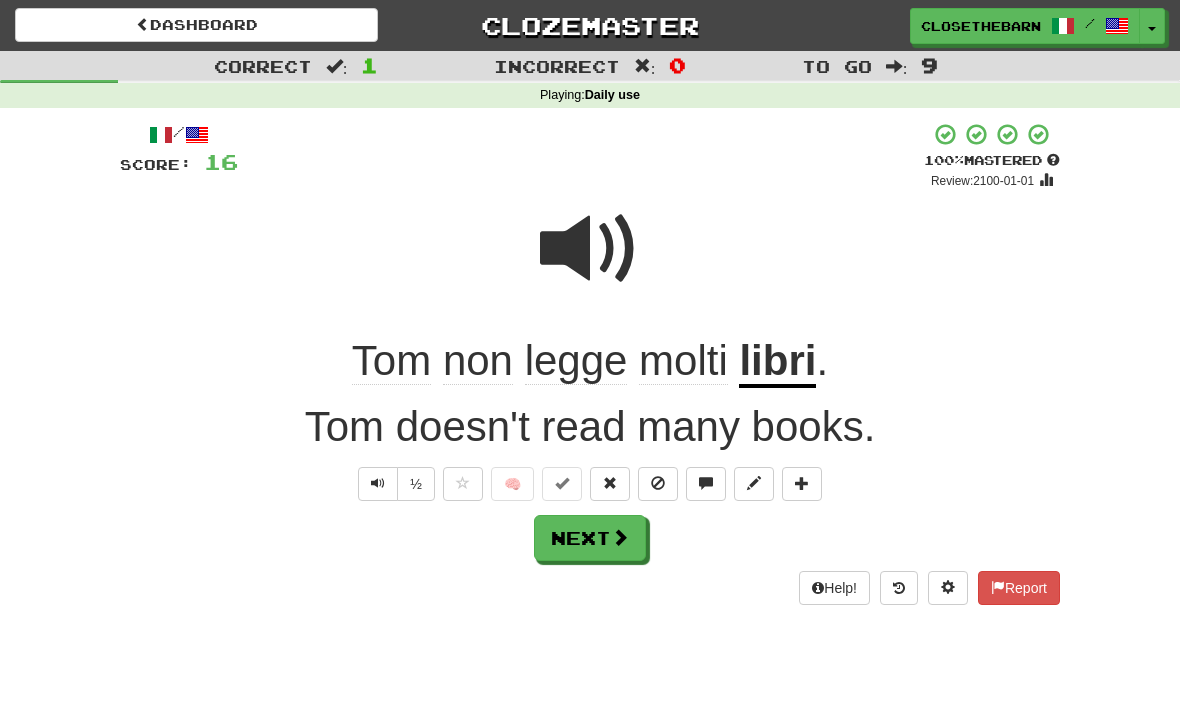 click on "Next" at bounding box center [590, 538] 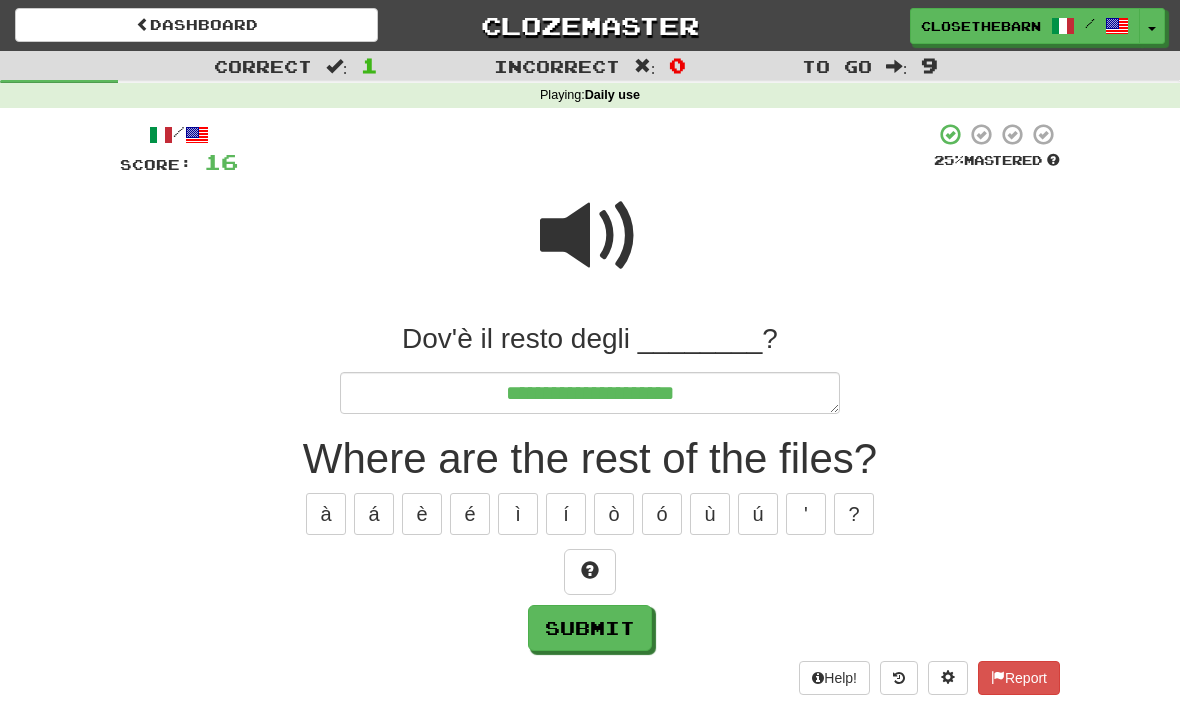 click at bounding box center (590, 572) 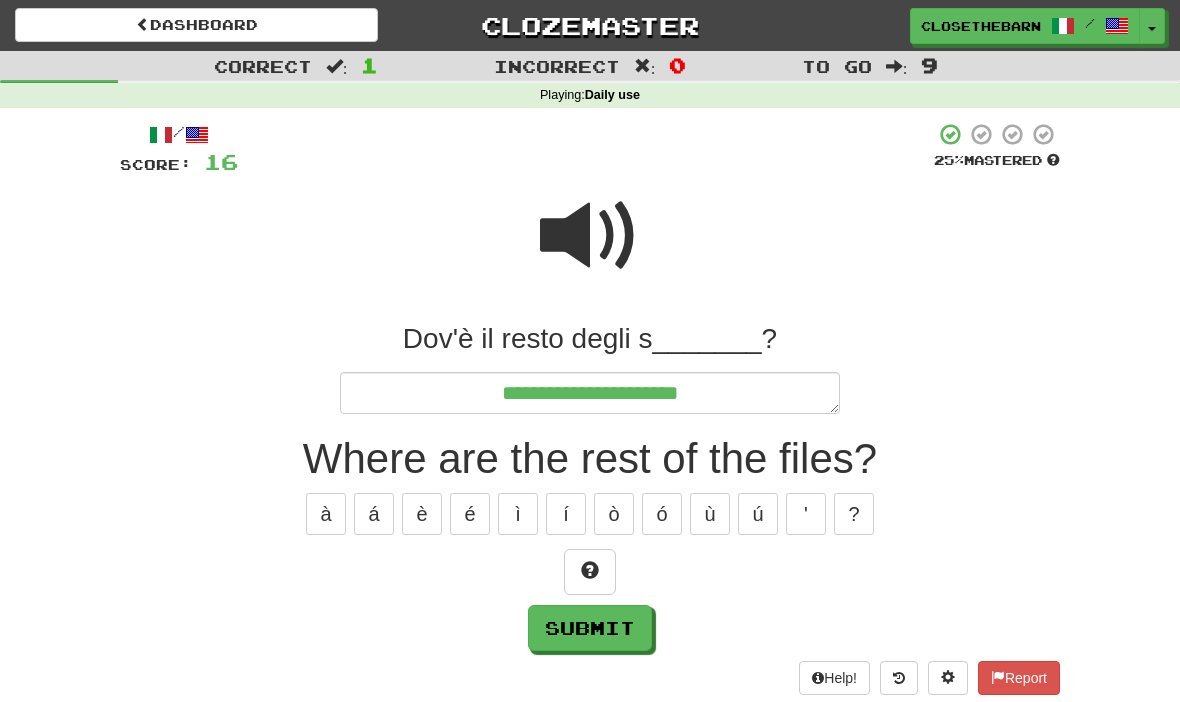 click at bounding box center [590, 570] 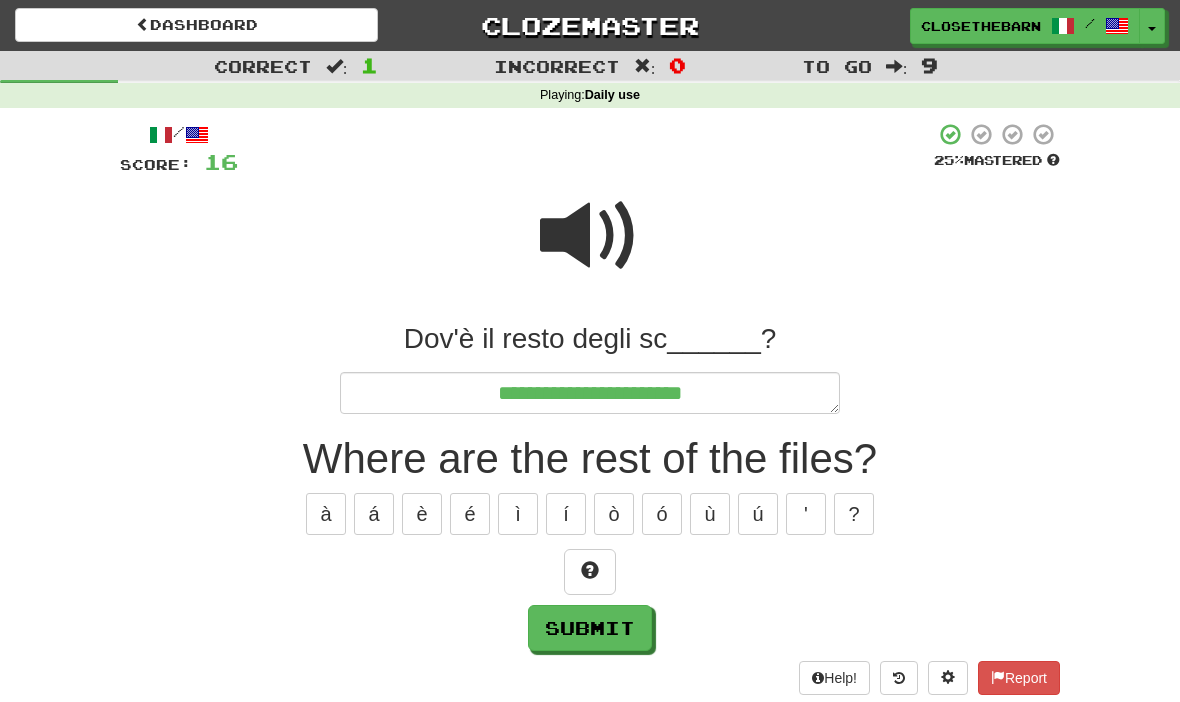 click at bounding box center [590, 570] 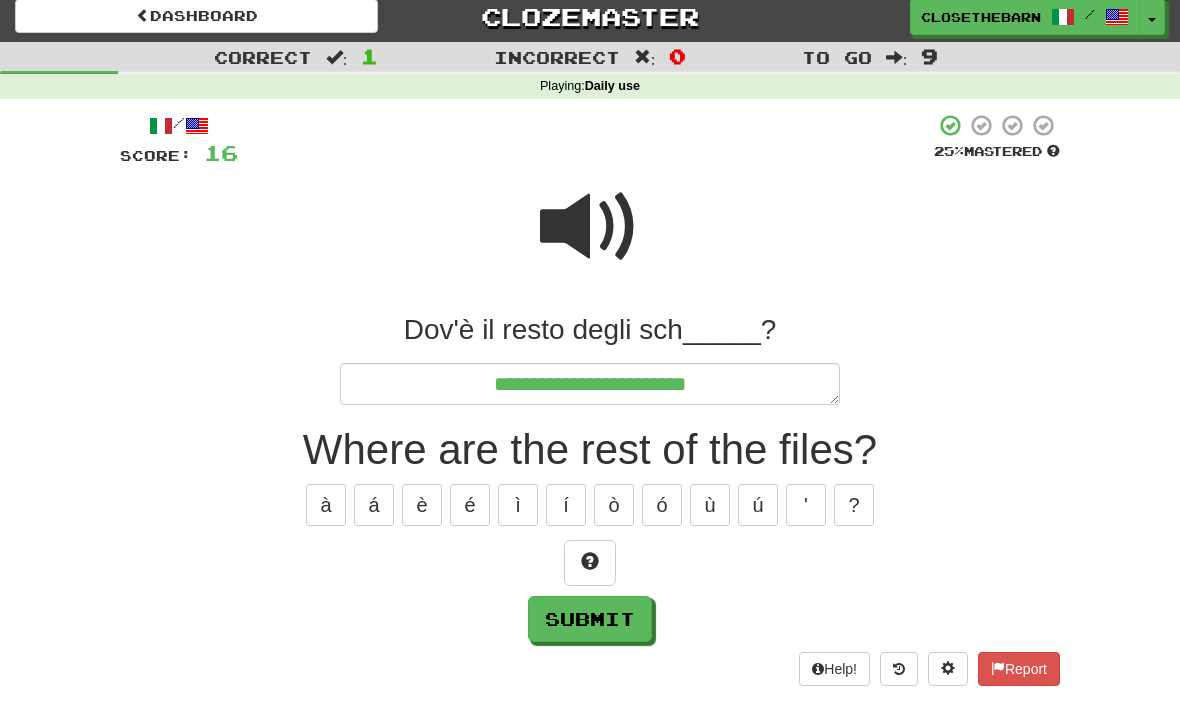 click at bounding box center [590, 572] 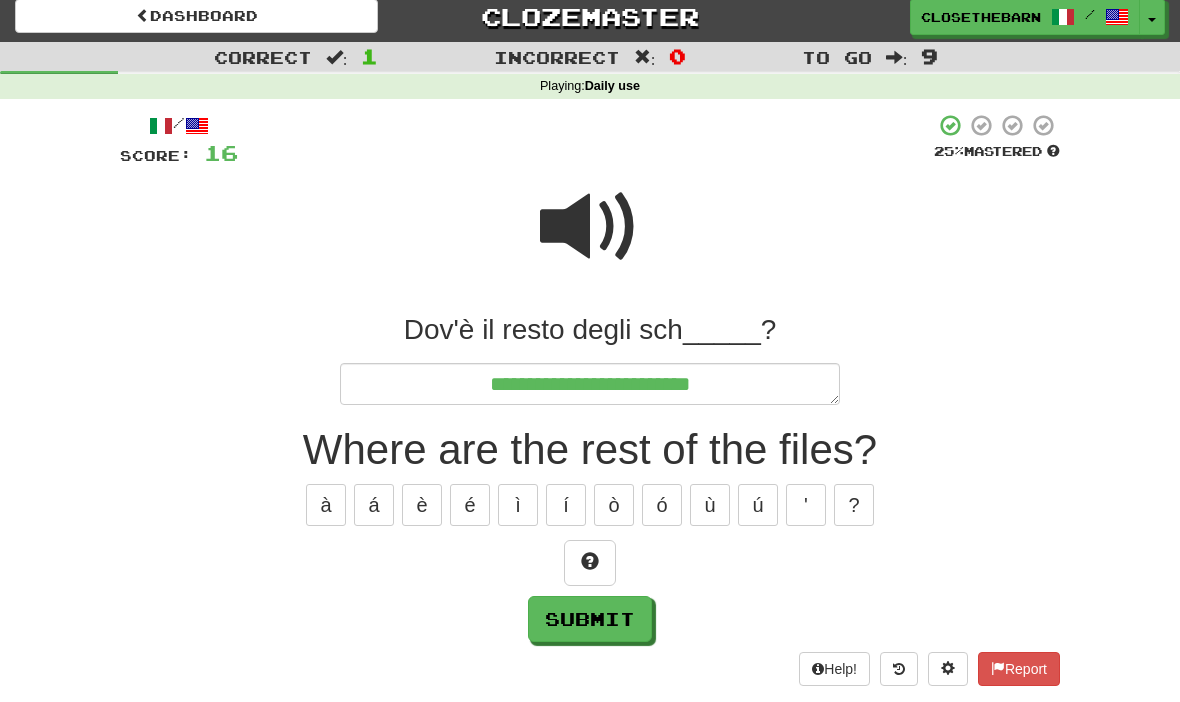 click at bounding box center [590, 572] 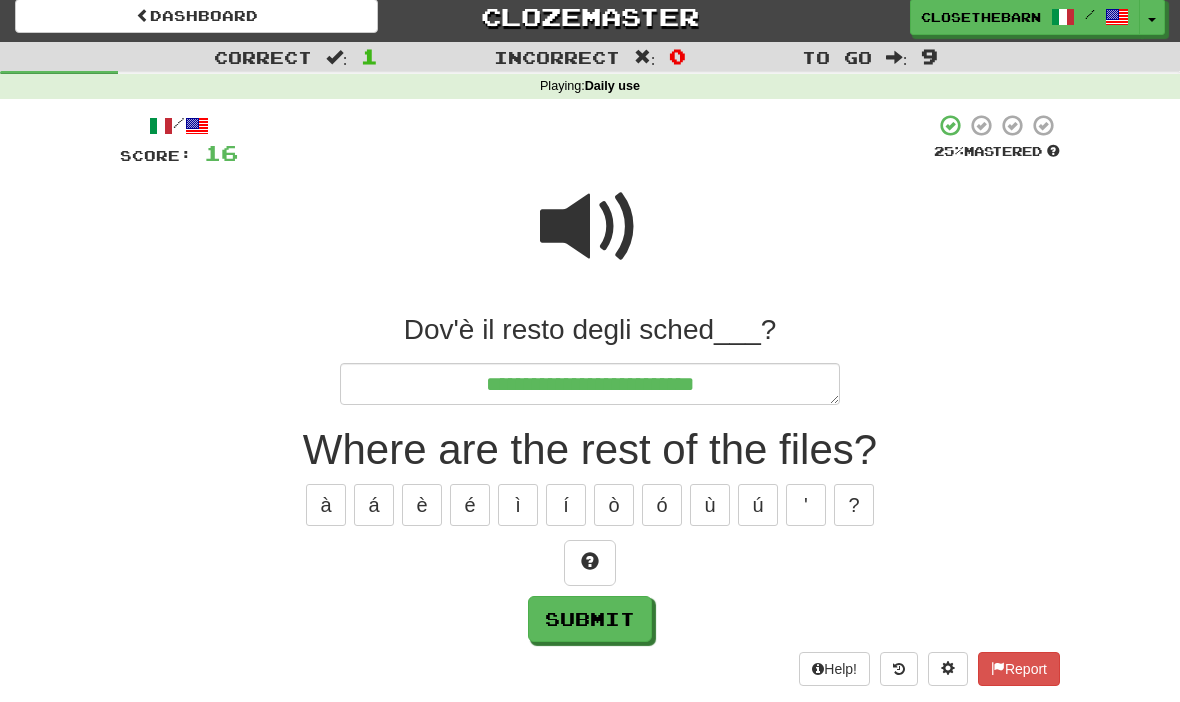 click at bounding box center [590, 572] 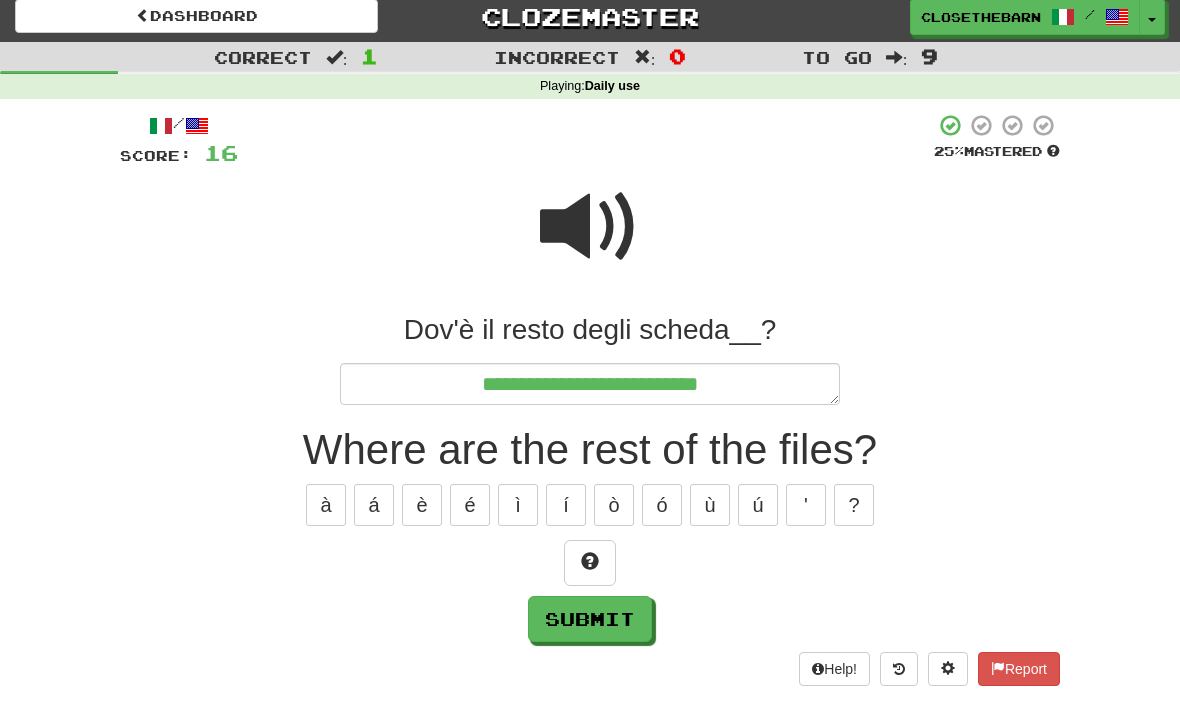 click at bounding box center [590, 572] 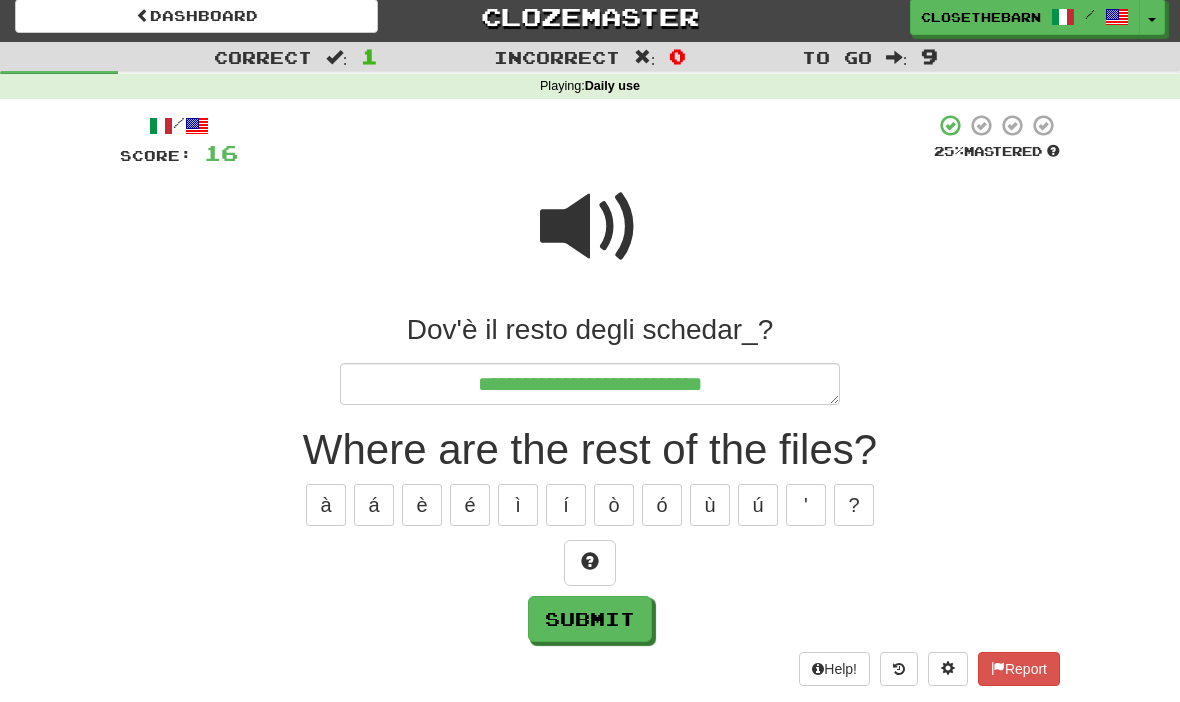 click at bounding box center (590, 572) 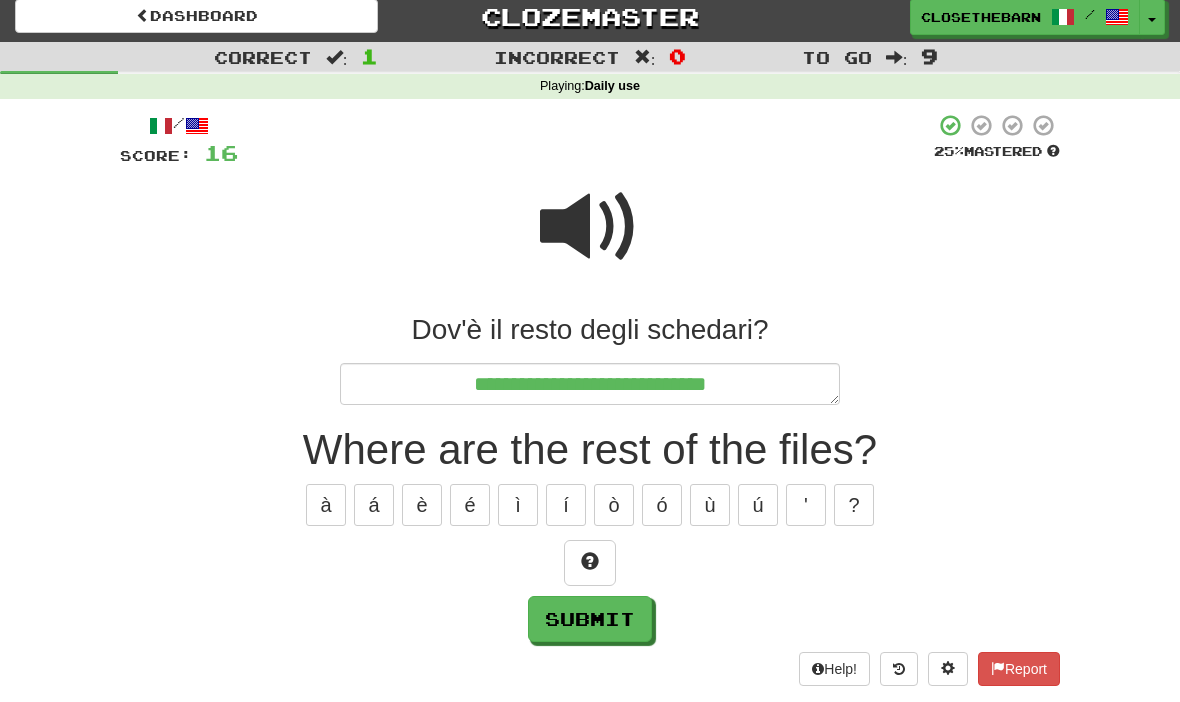 click at bounding box center (590, 572) 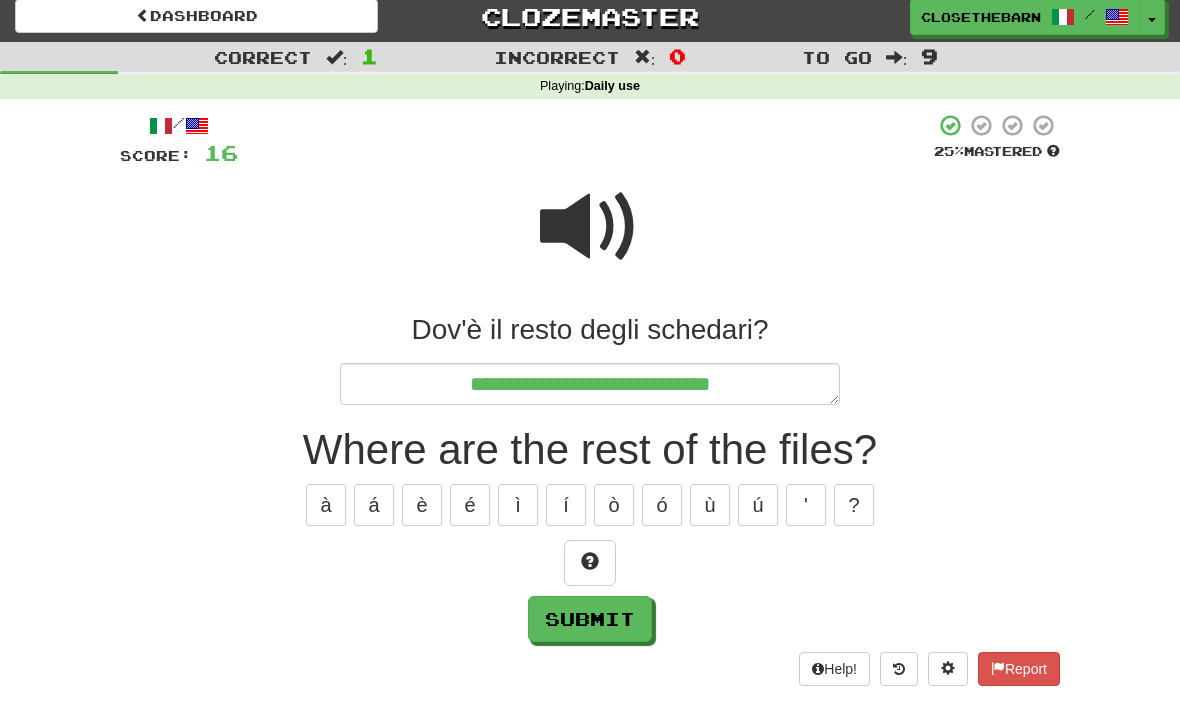 click at bounding box center (590, 572) 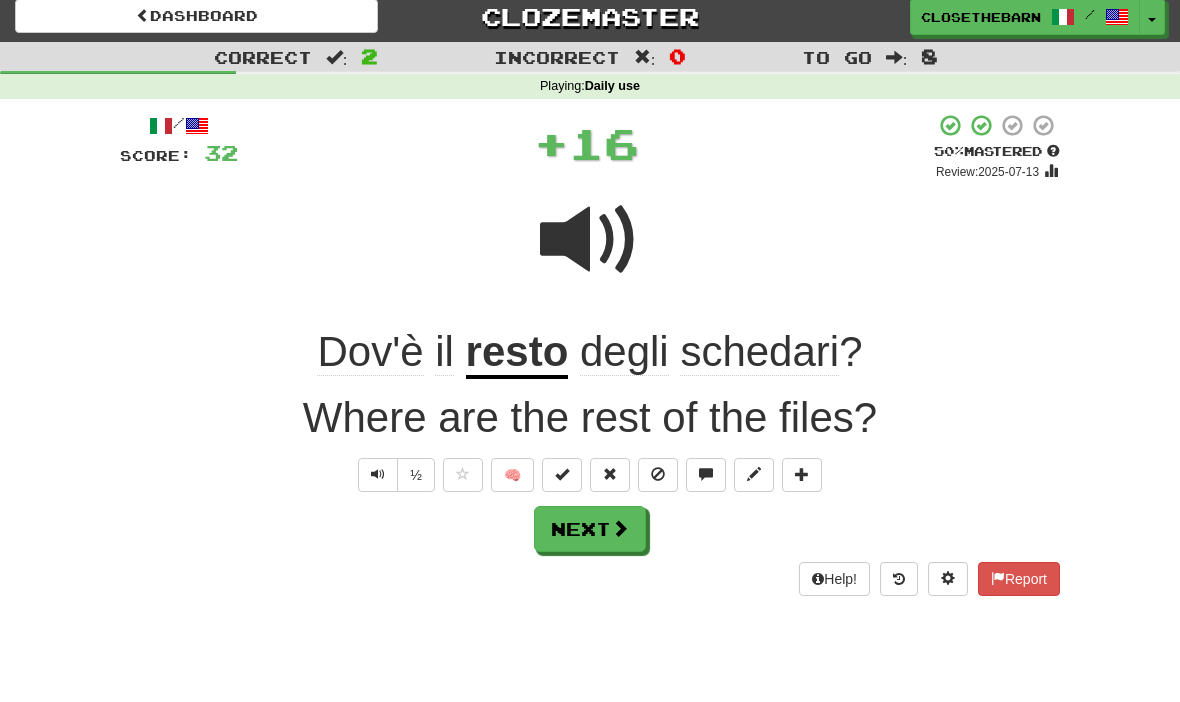 scroll, scrollTop: 9, scrollLeft: 0, axis: vertical 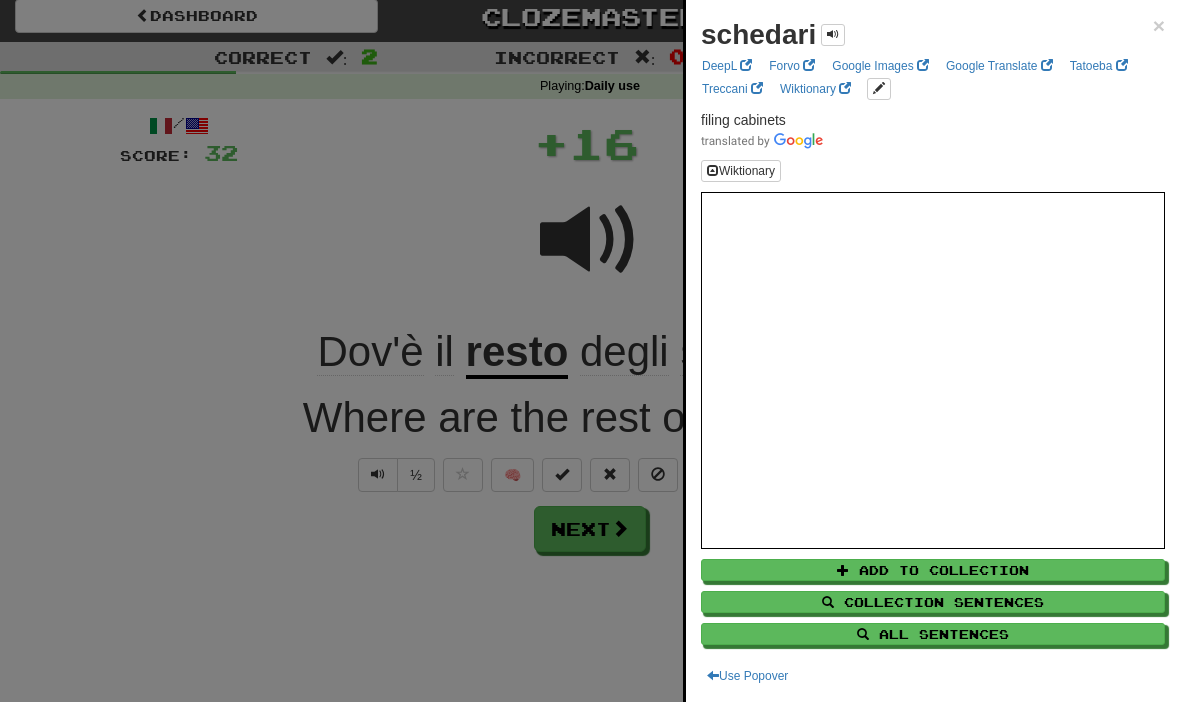click on "All Sentences" at bounding box center (933, 634) 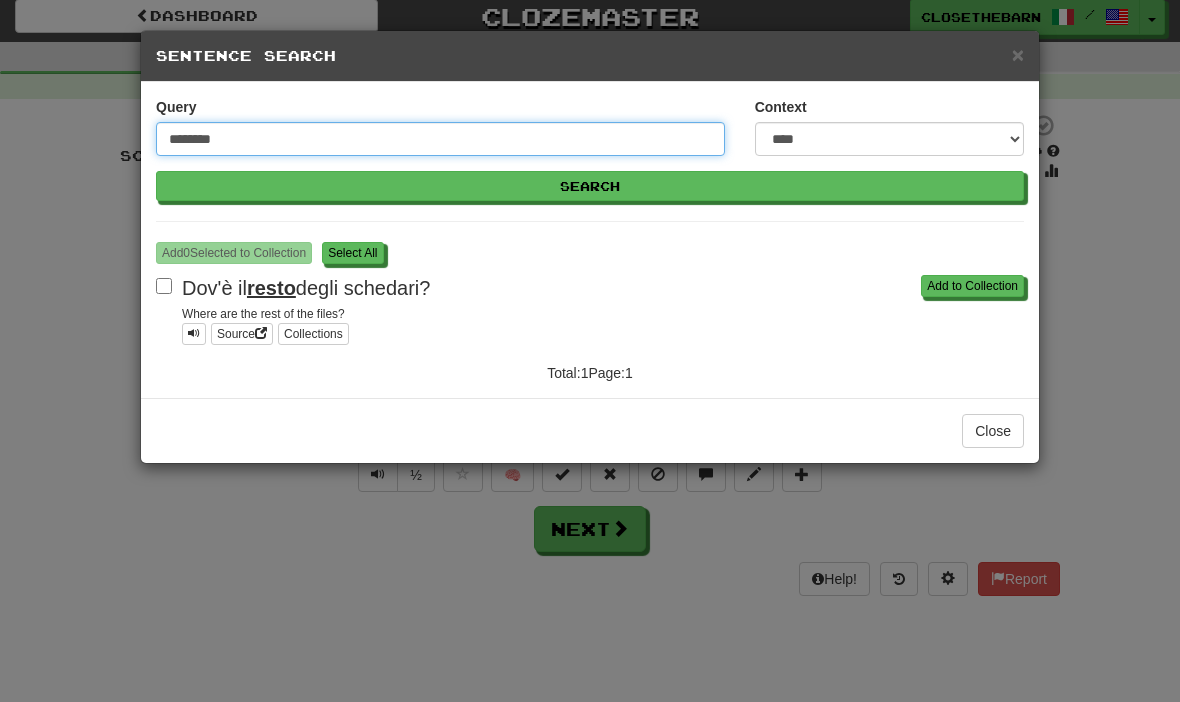 scroll, scrollTop: 8, scrollLeft: 0, axis: vertical 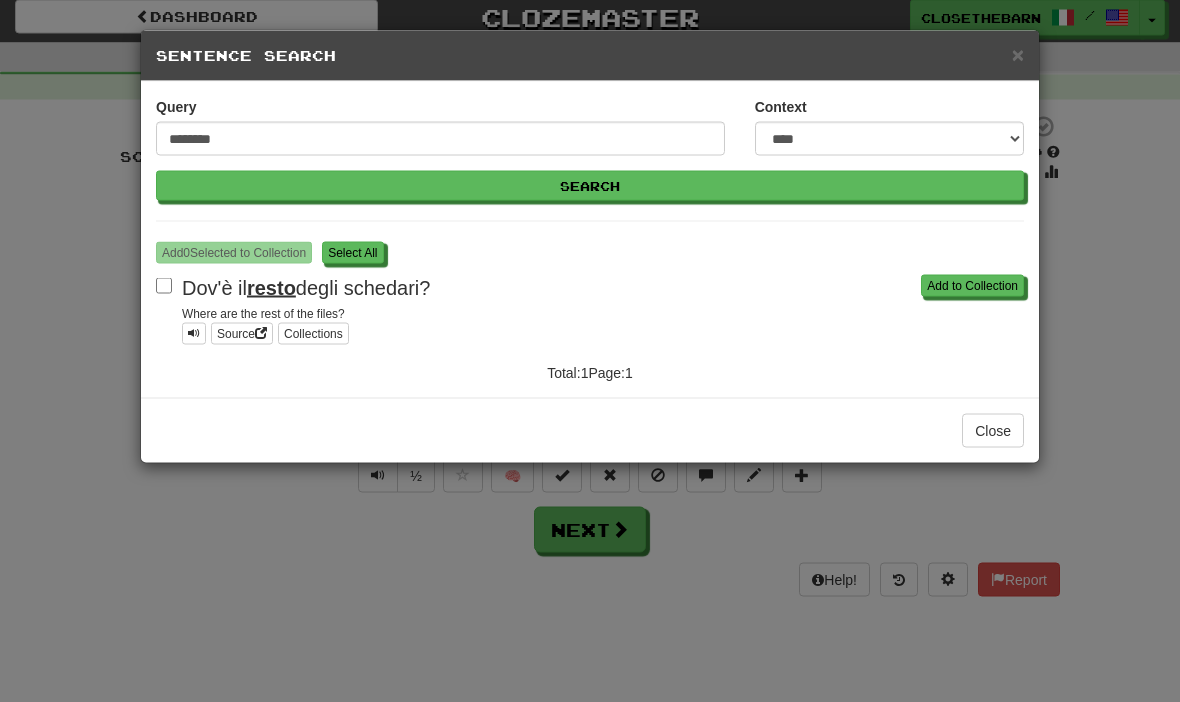 click on "**********" at bounding box center (590, 351) 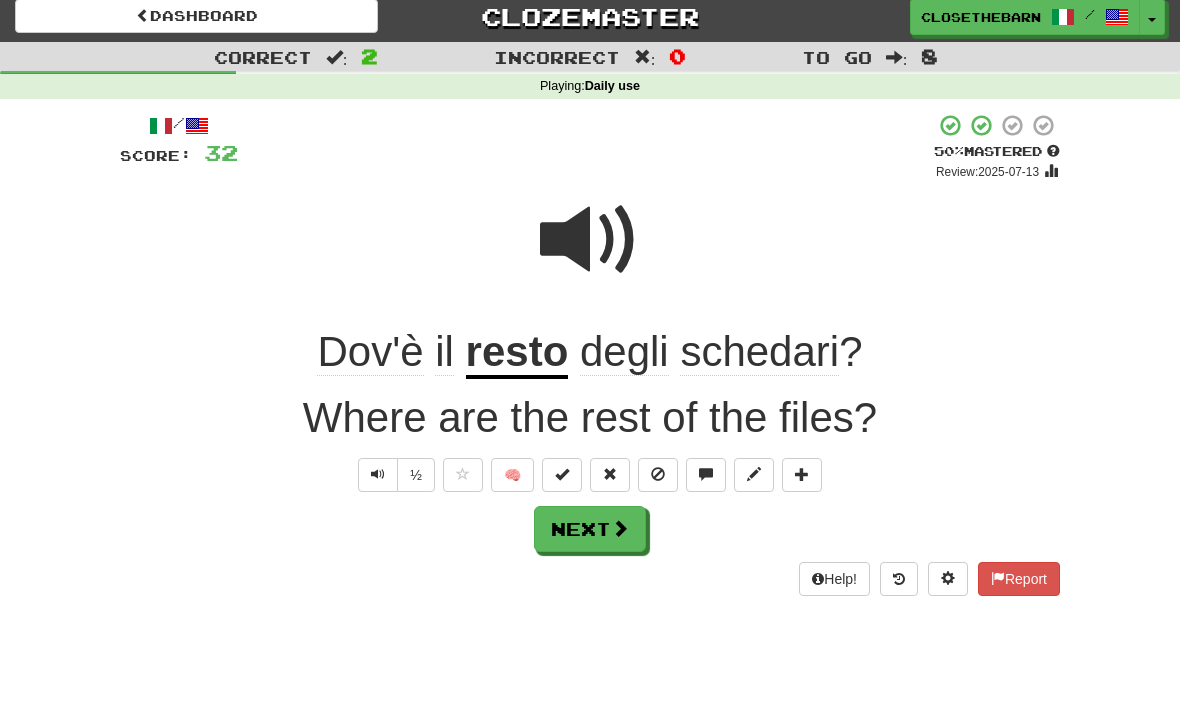 click at bounding box center (658, 476) 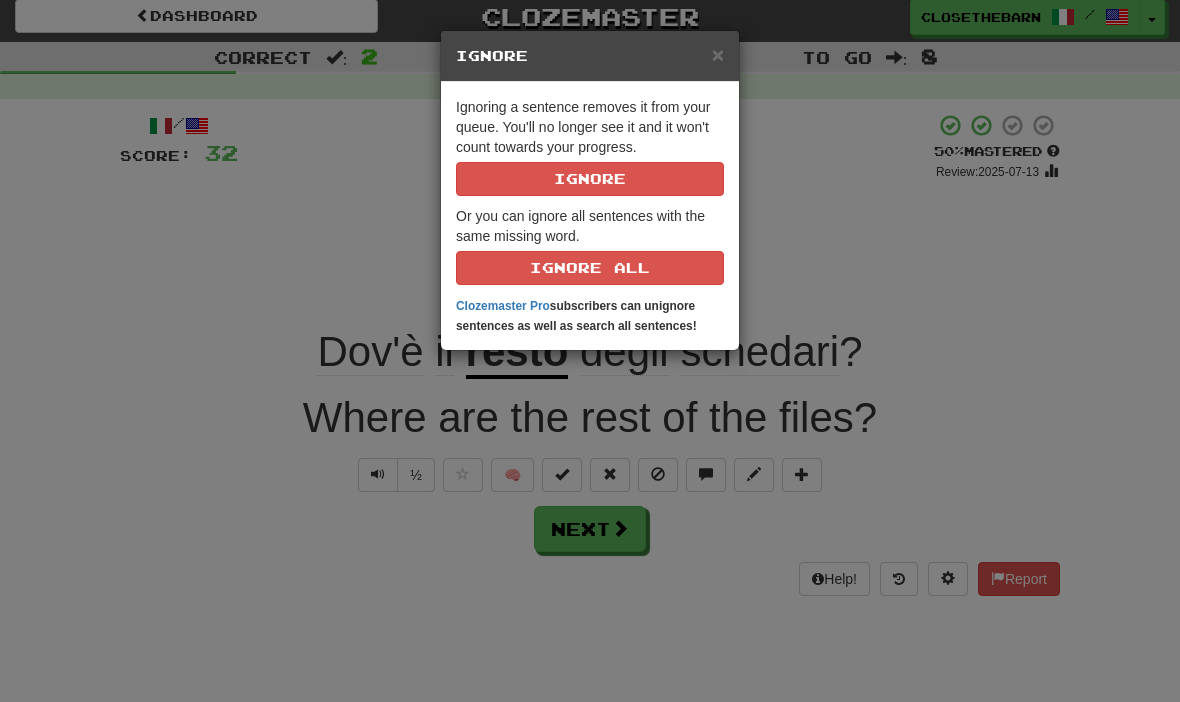 click on "Ignore" at bounding box center [590, 179] 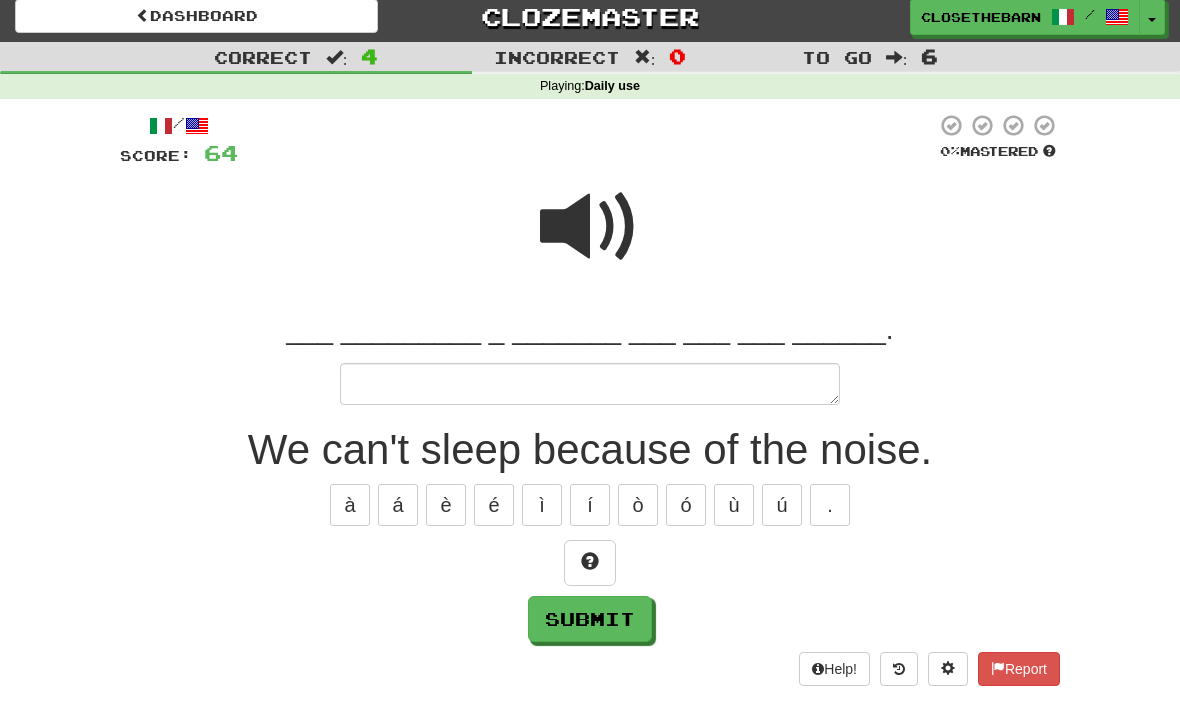 scroll, scrollTop: 8, scrollLeft: 0, axis: vertical 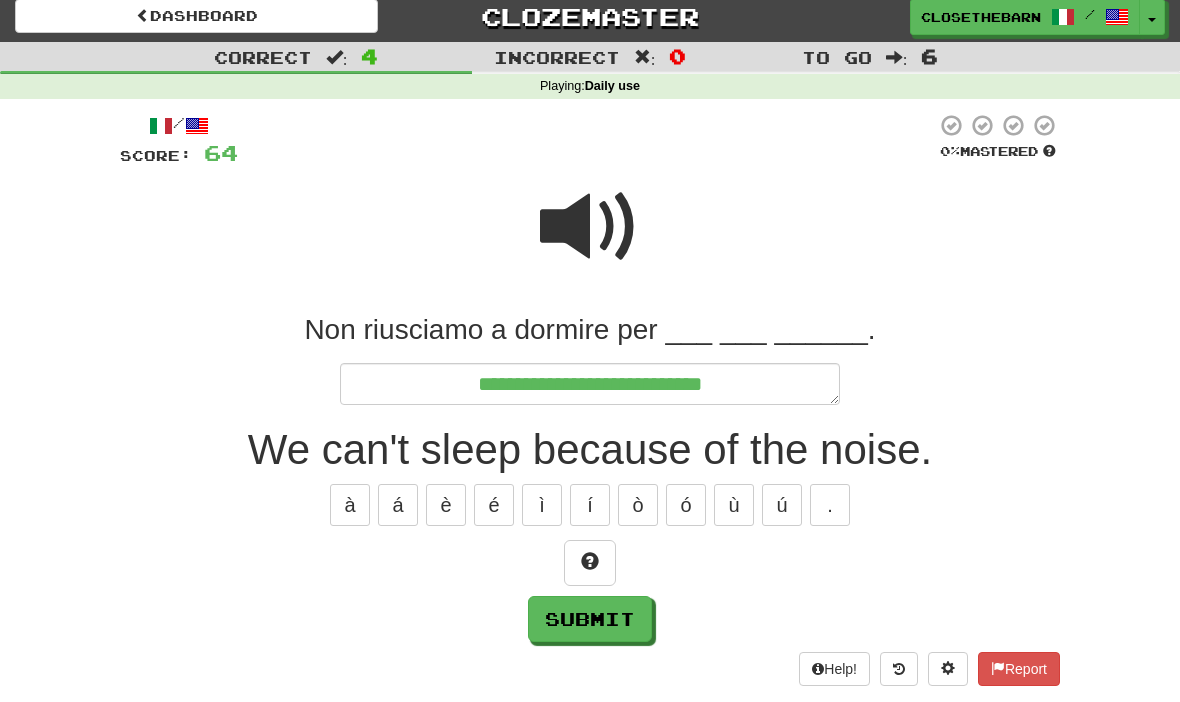 click at bounding box center [590, 564] 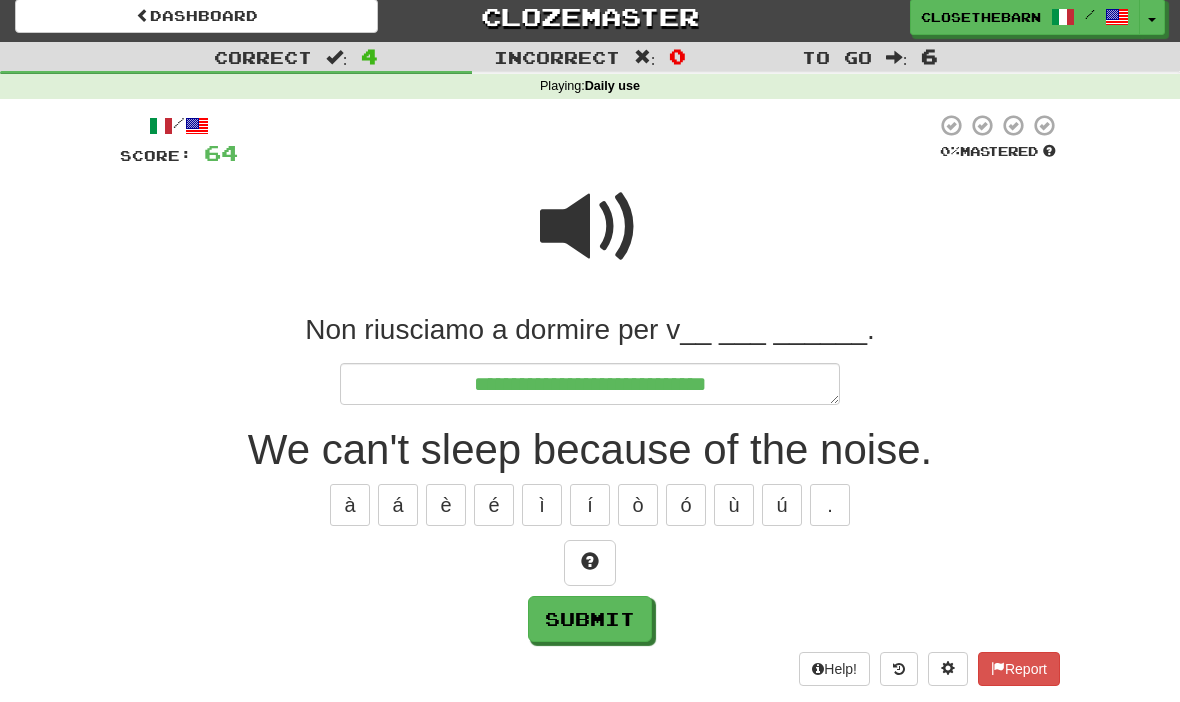 click at bounding box center (590, 564) 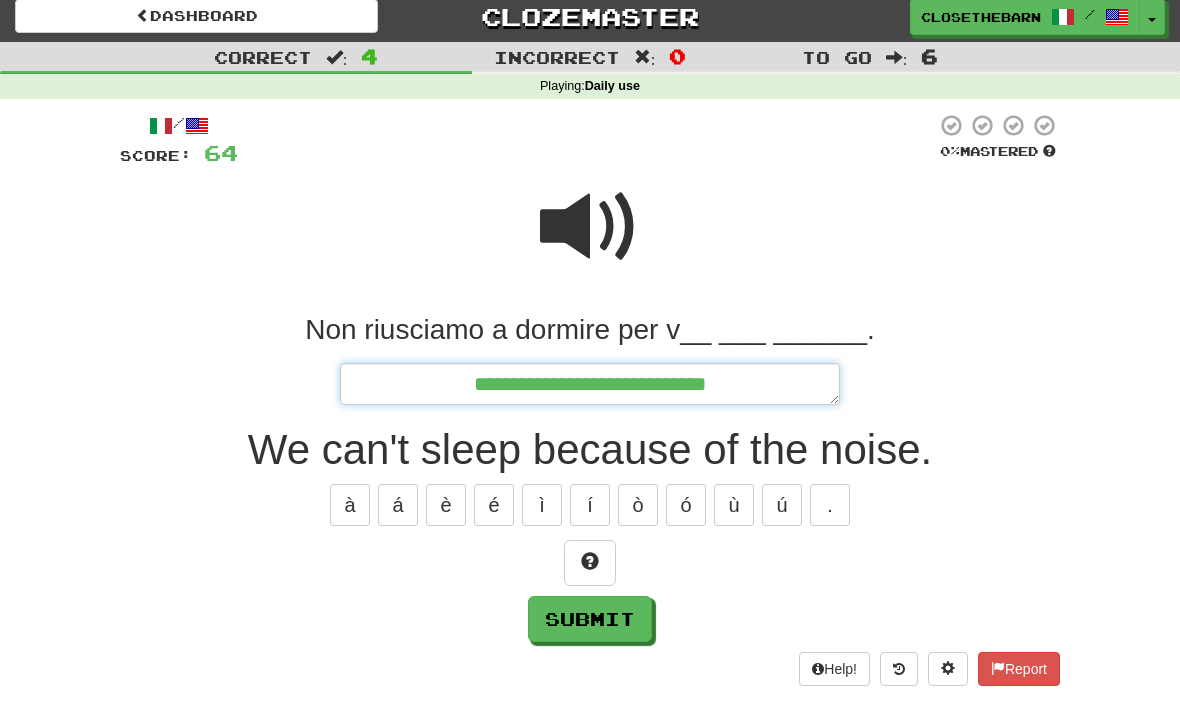 click on "**********" at bounding box center [590, 385] 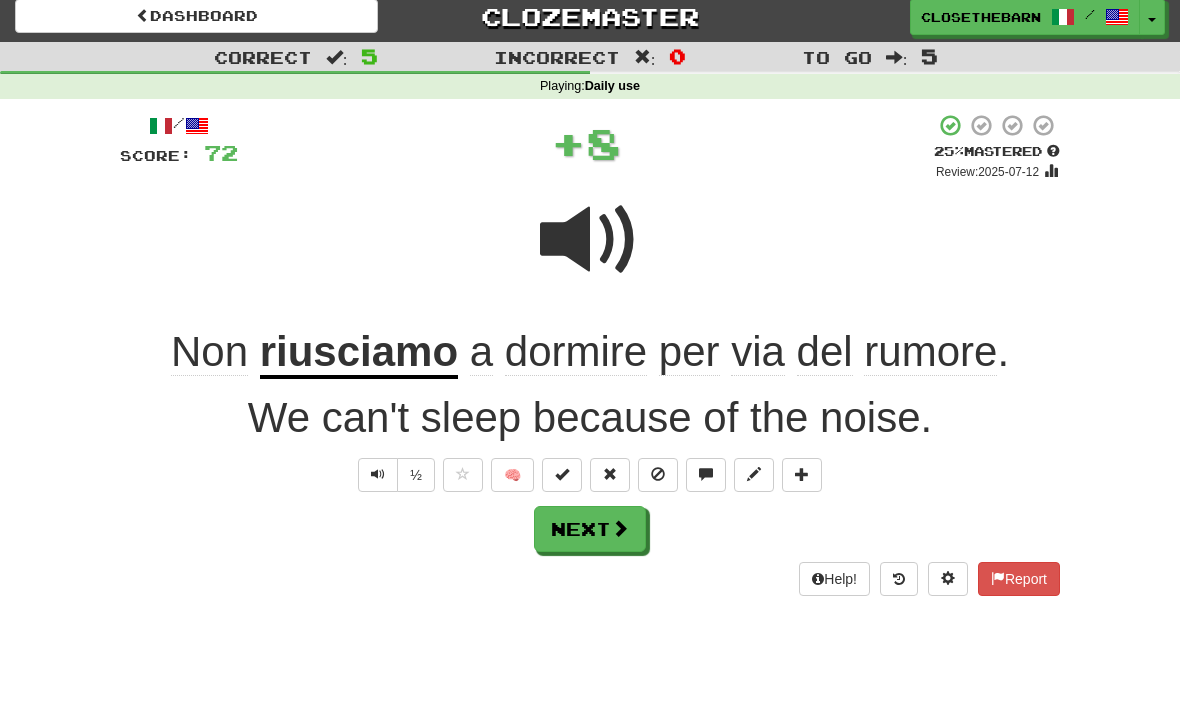 scroll, scrollTop: 9, scrollLeft: 0, axis: vertical 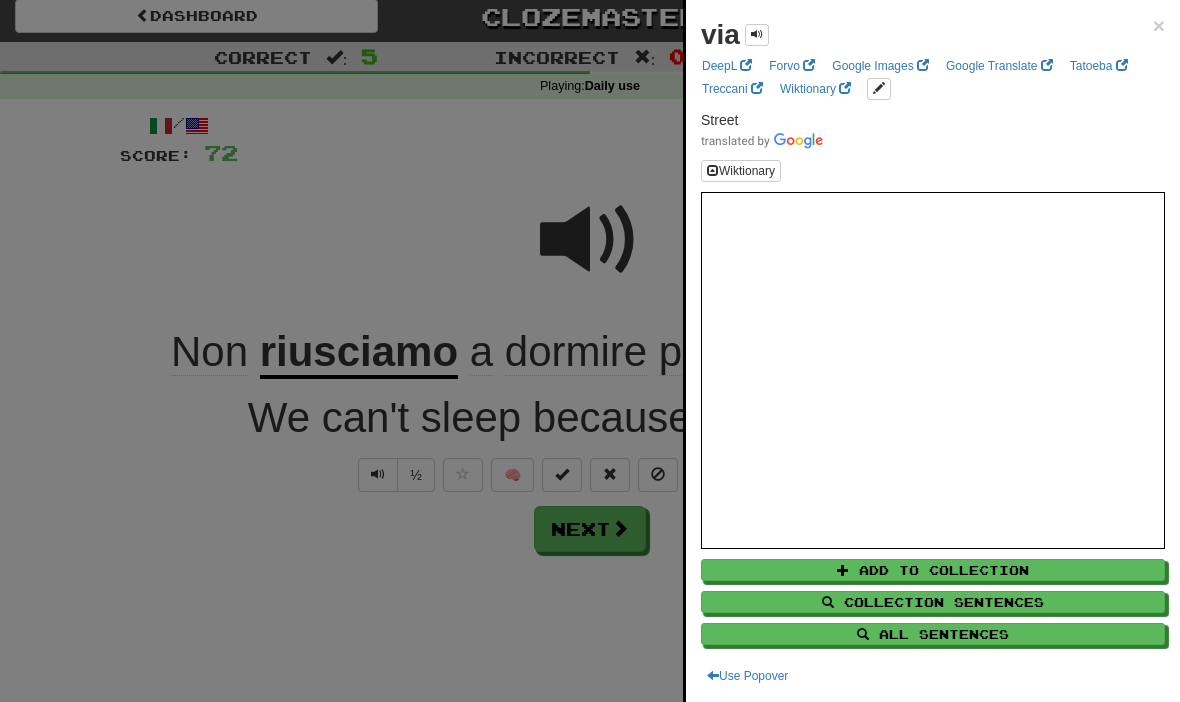 click on "All Sentences" at bounding box center [933, 634] 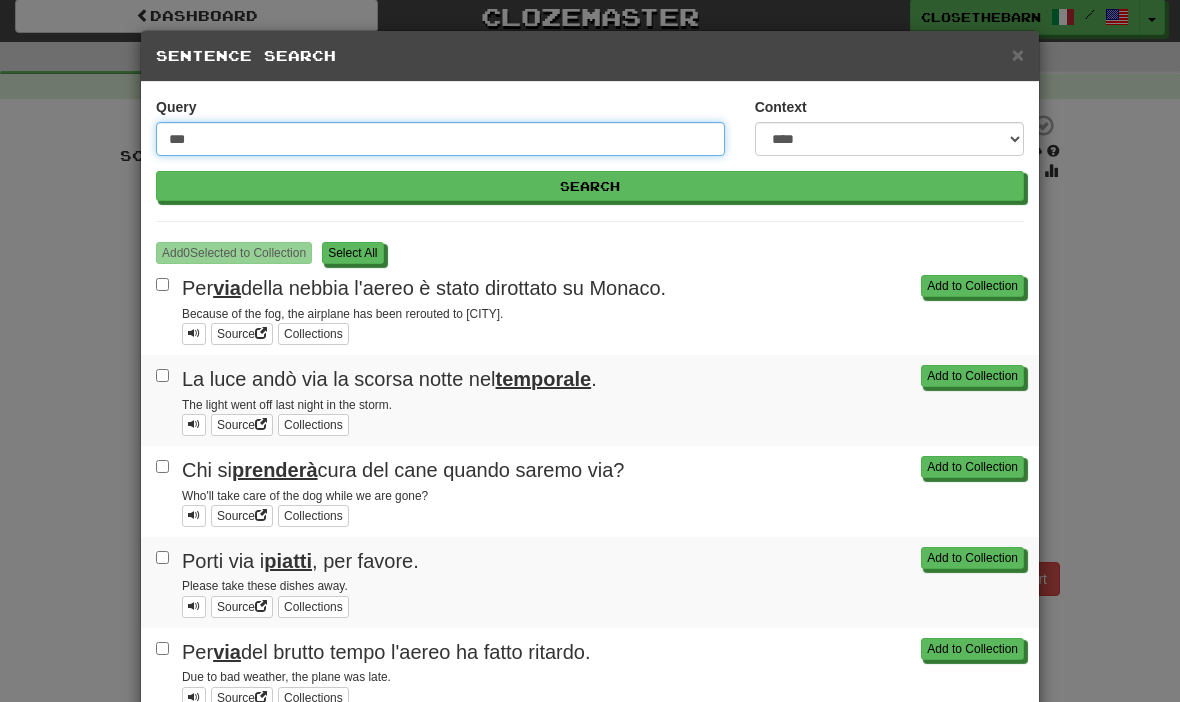 scroll, scrollTop: 8, scrollLeft: 0, axis: vertical 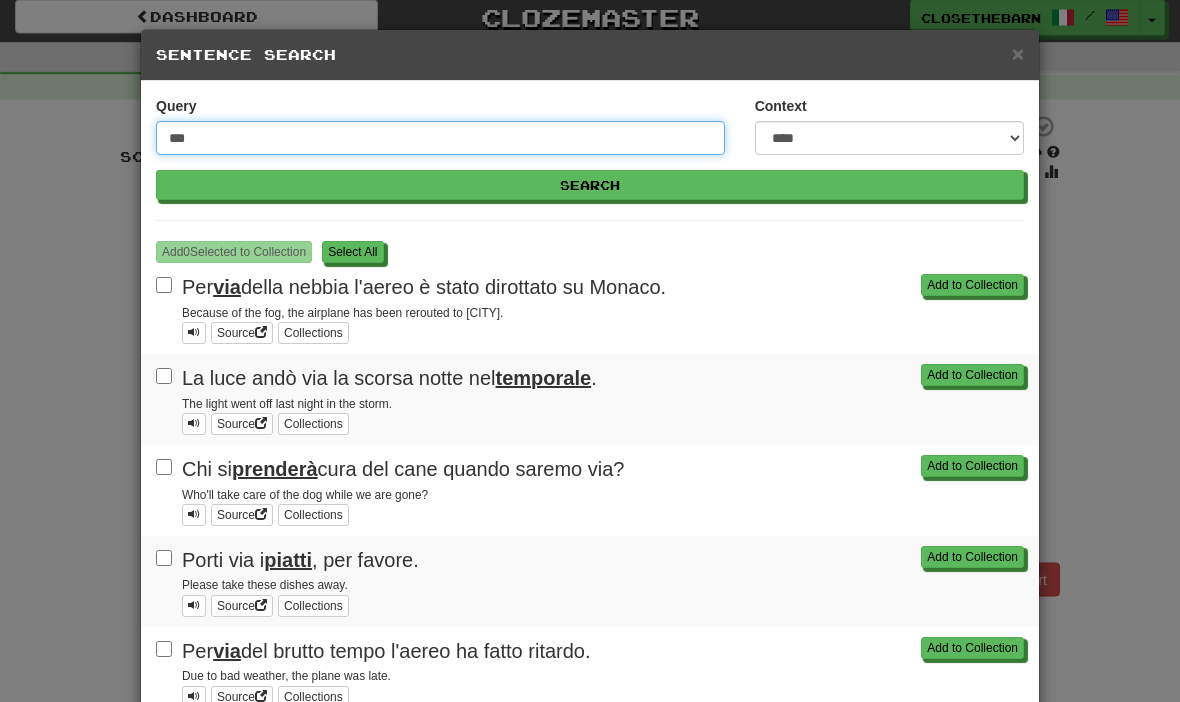 click on "***" at bounding box center (440, 139) 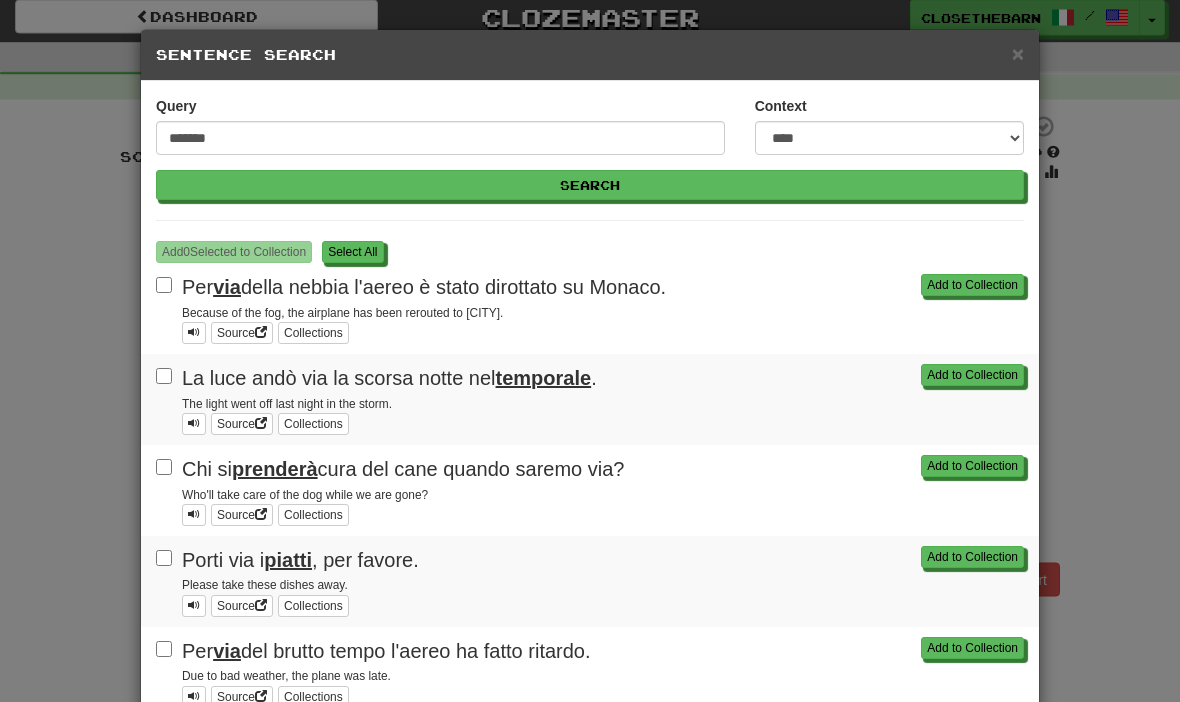 click on "Search" at bounding box center [590, 186] 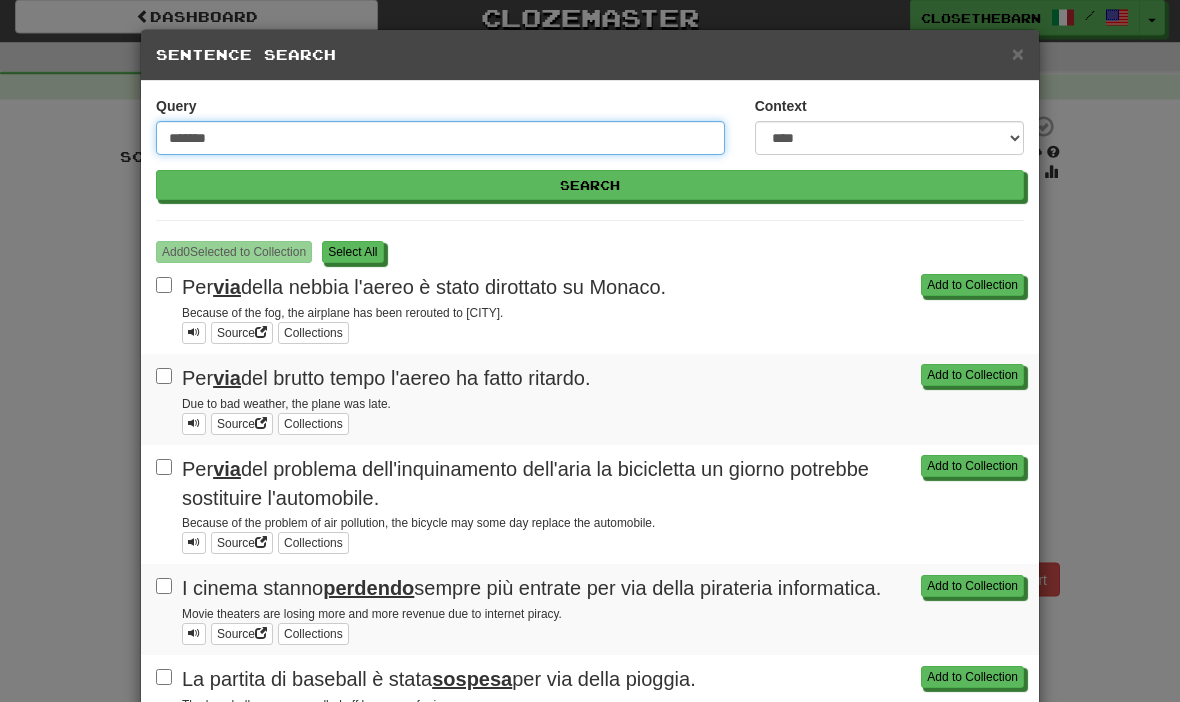 scroll, scrollTop: 0, scrollLeft: 0, axis: both 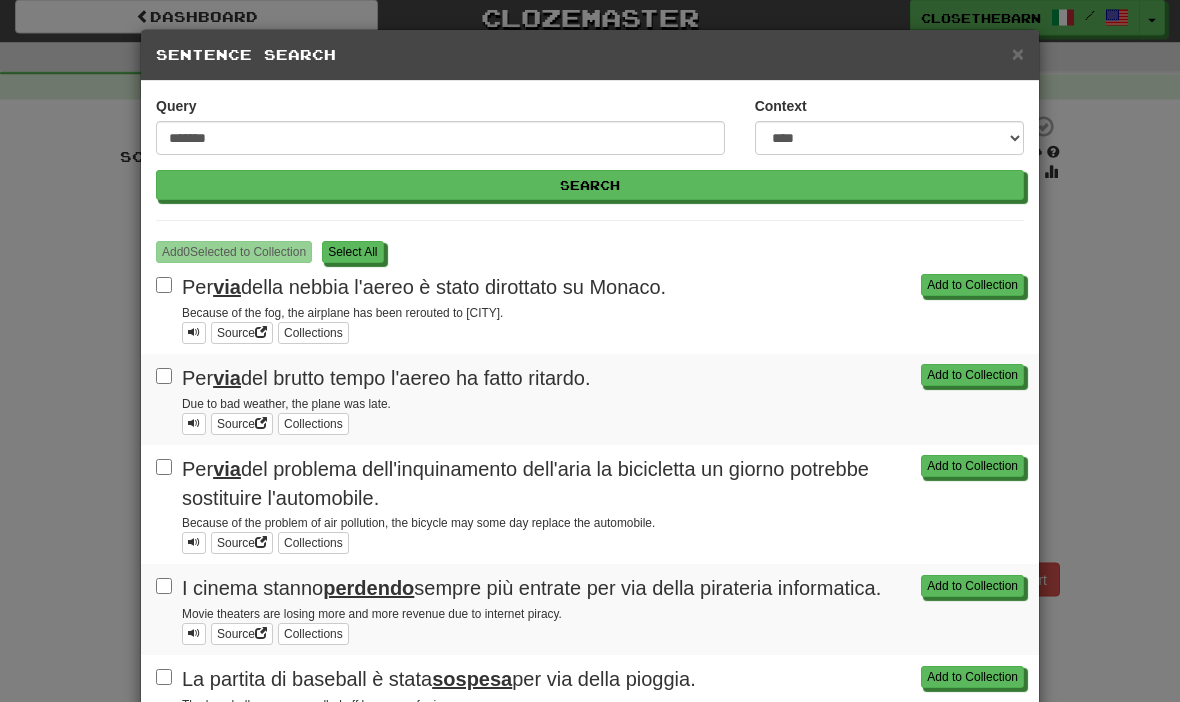 click on "S elect All" at bounding box center [352, 253] 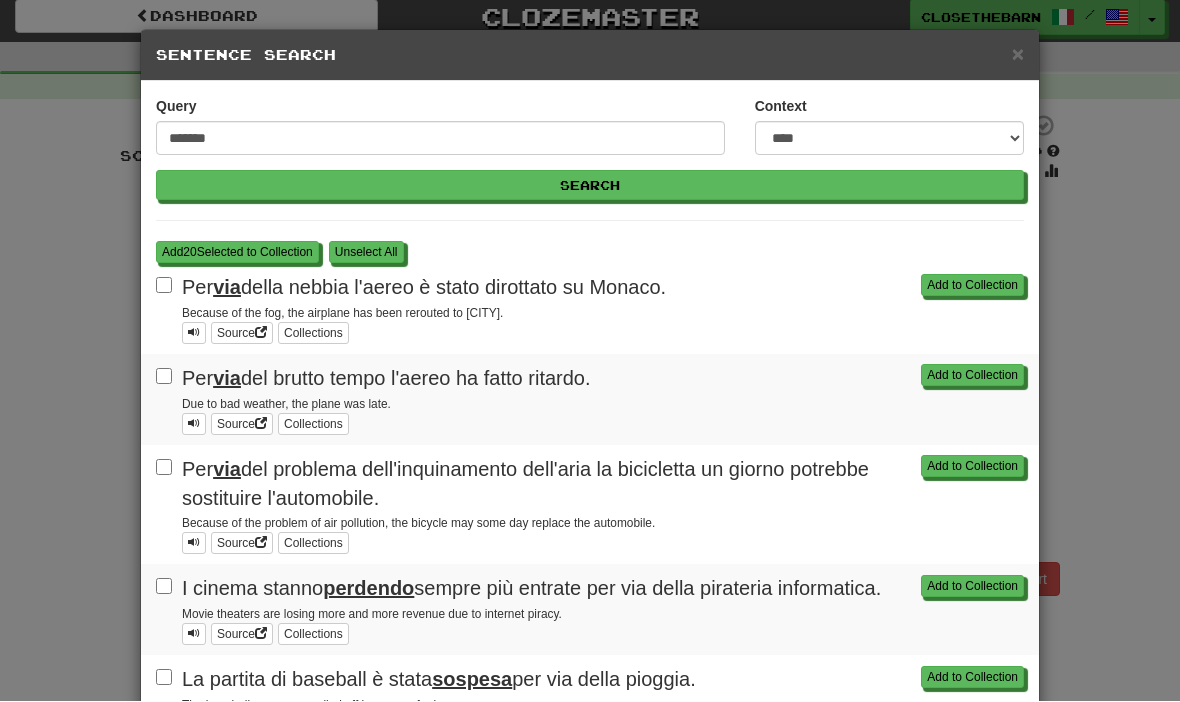 click on "Add  20  Selected to Collection" at bounding box center [237, 253] 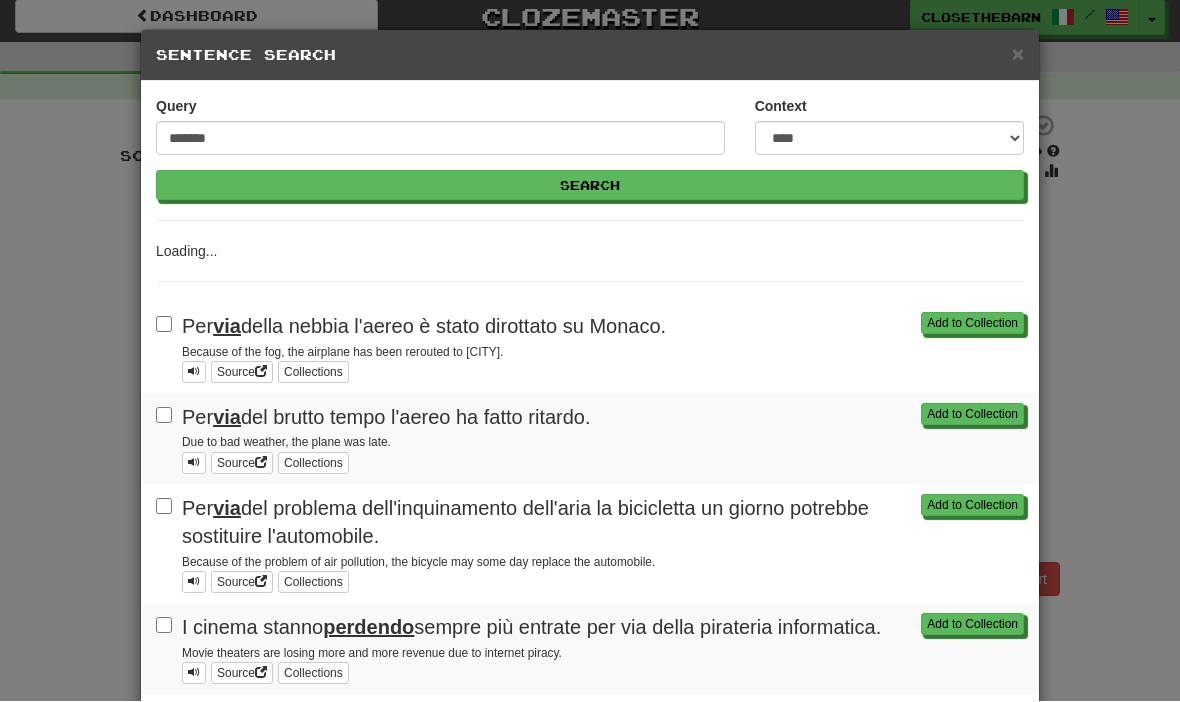 scroll, scrollTop: 9, scrollLeft: 0, axis: vertical 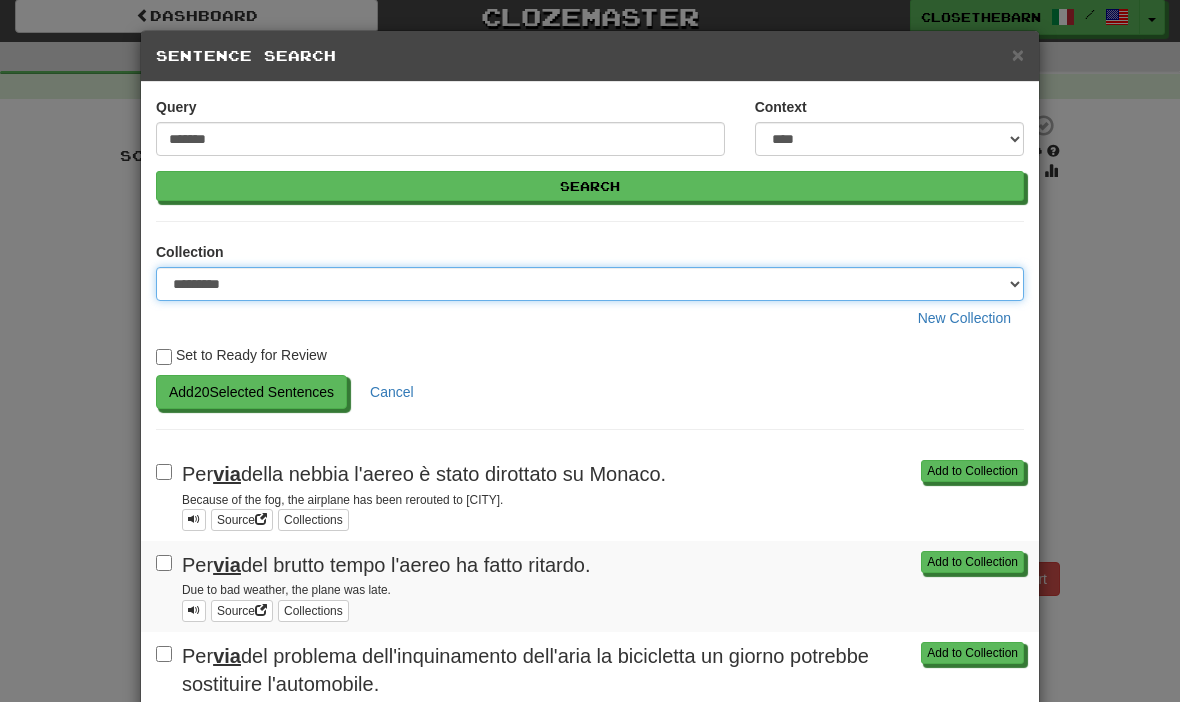 click on "**********" at bounding box center (590, 284) 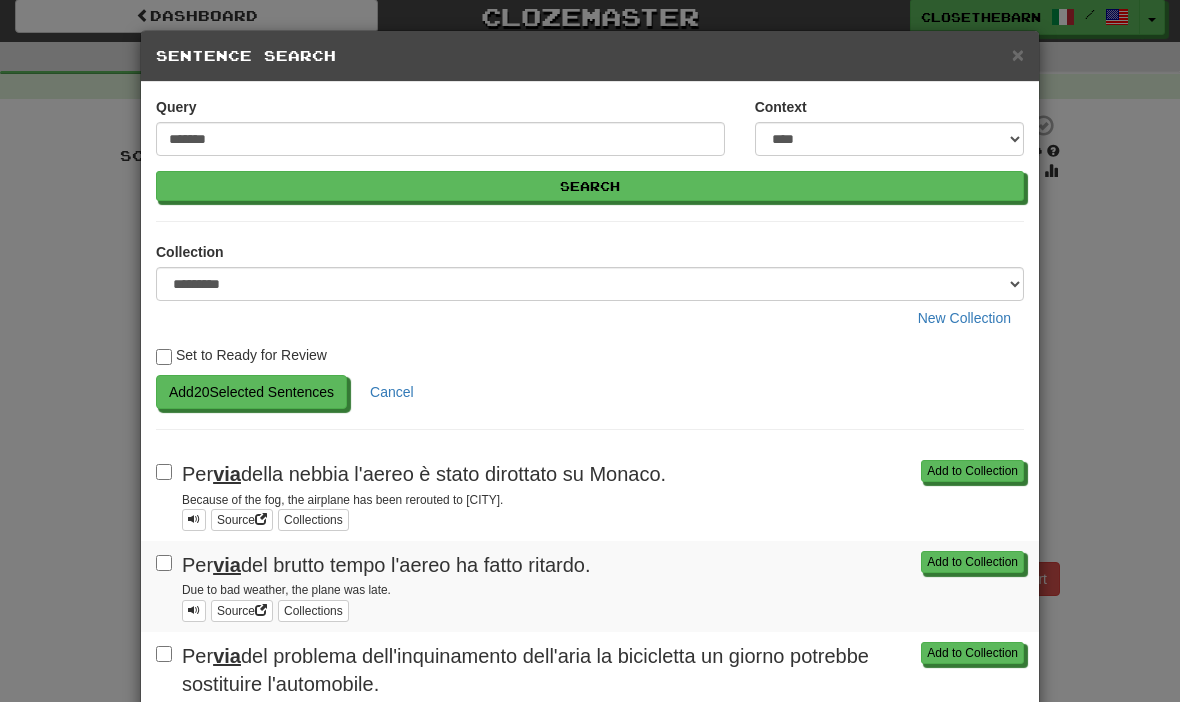 click on "Add  20  Selected Sentences" at bounding box center (251, 392) 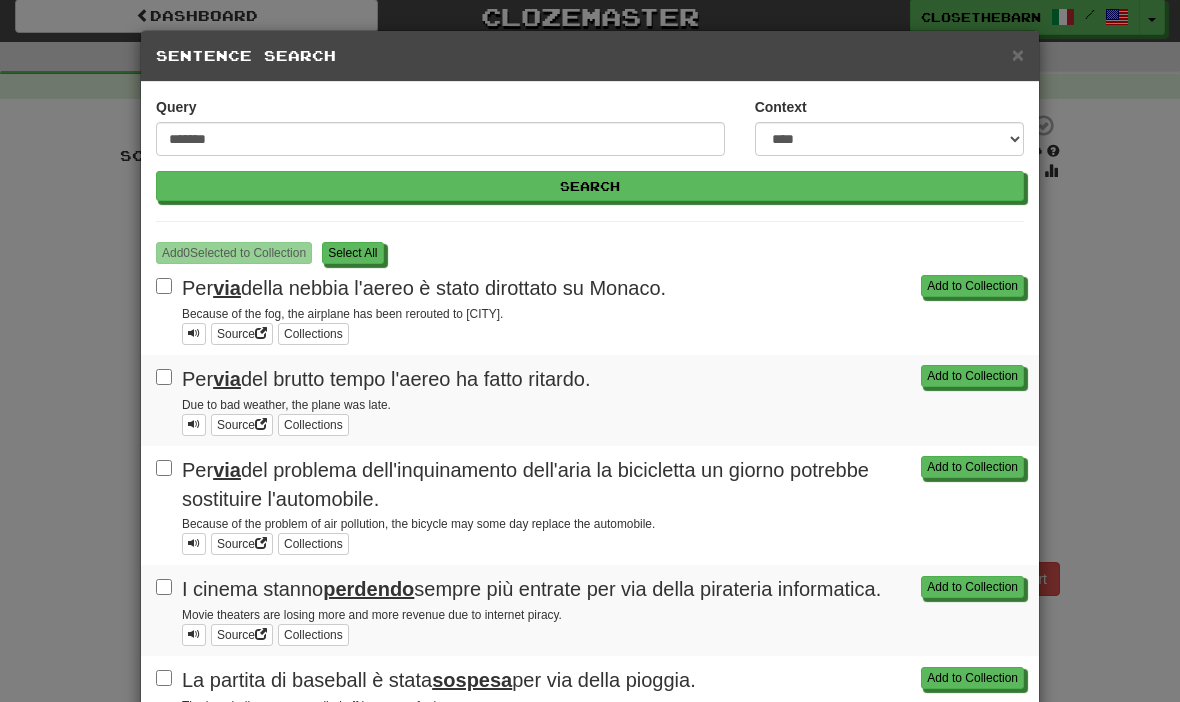 click on "Add to Collection Per  via  del brutto tempo l'aereo ha fatto ritardo. Due to bad weather, the plane was late. Source  Collections" at bounding box center (590, 400) 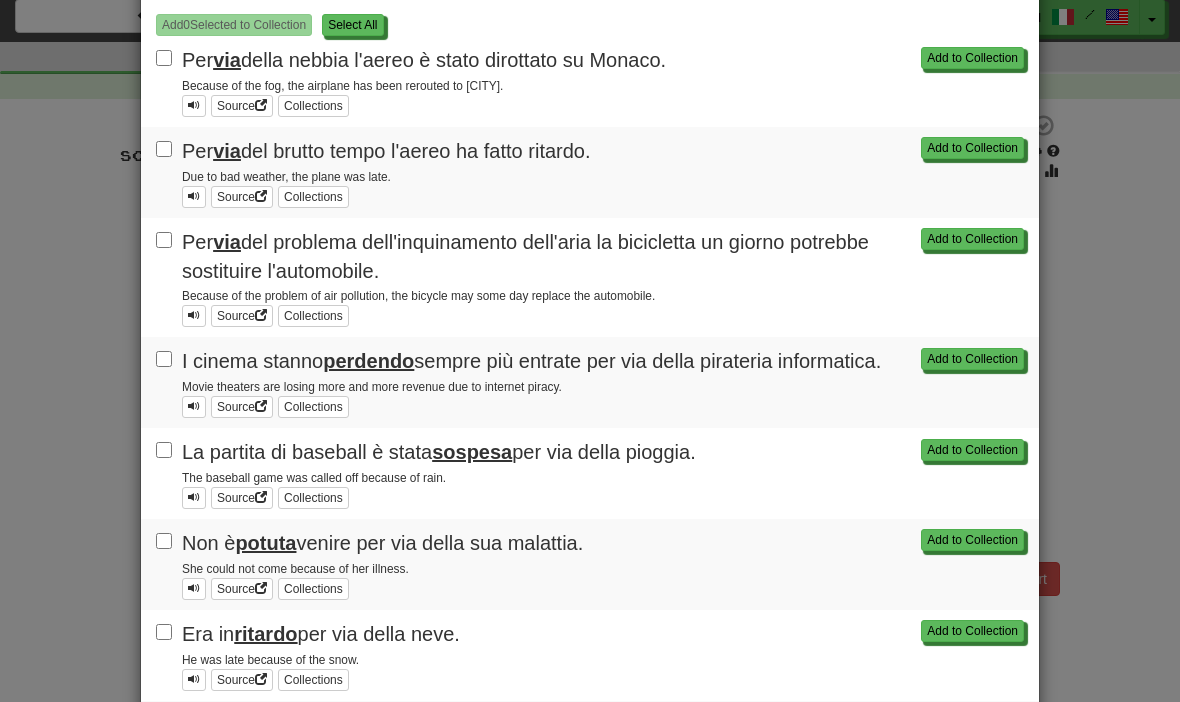 scroll, scrollTop: 238, scrollLeft: 0, axis: vertical 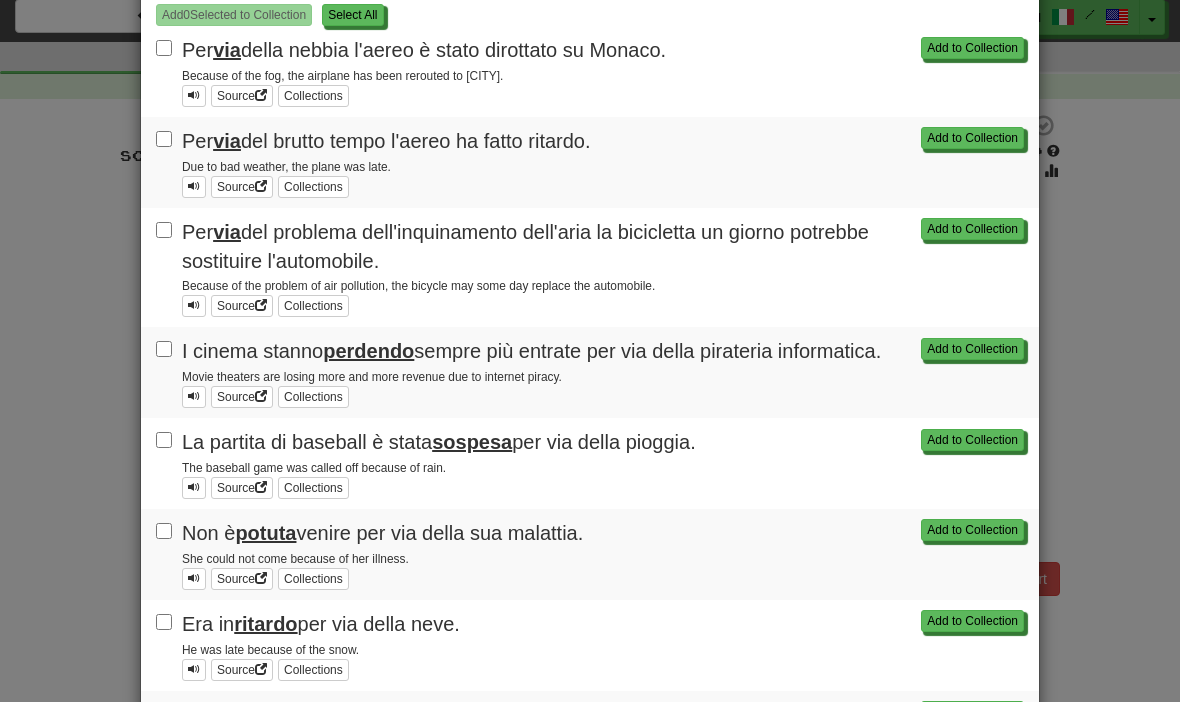 click on "Add  0  Selected to Collection S elect All" at bounding box center [590, 15] 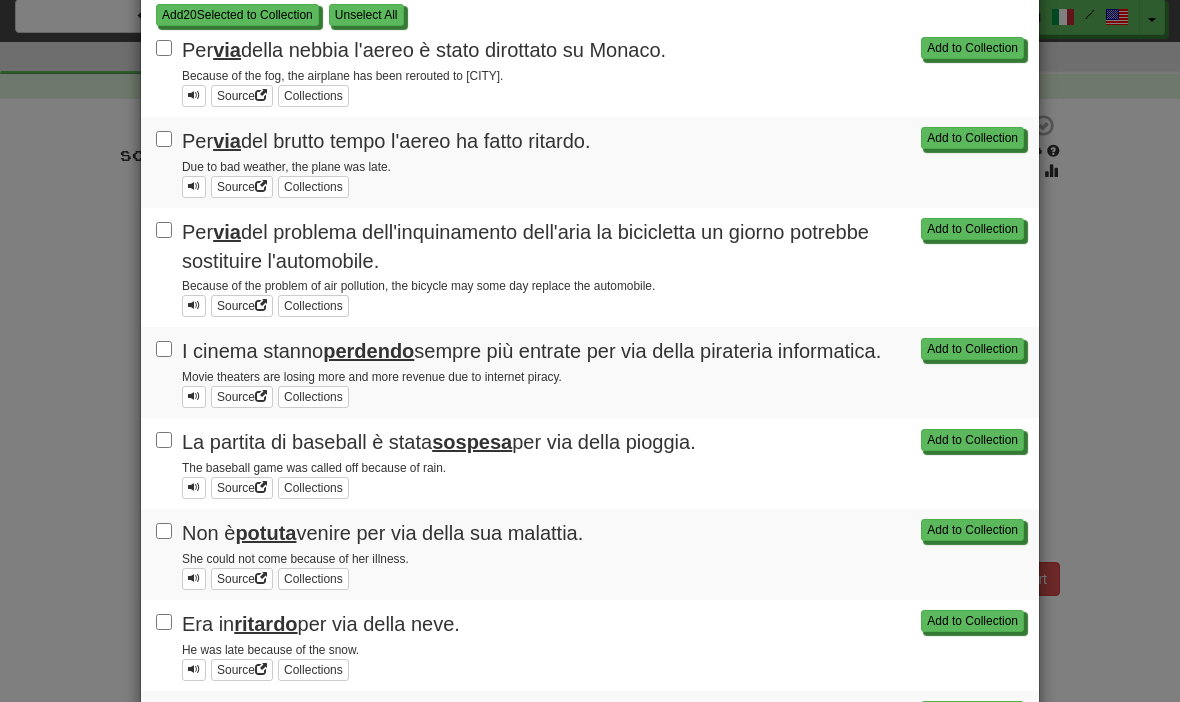 click on "Add  20  Selected to Collection" at bounding box center (237, 15) 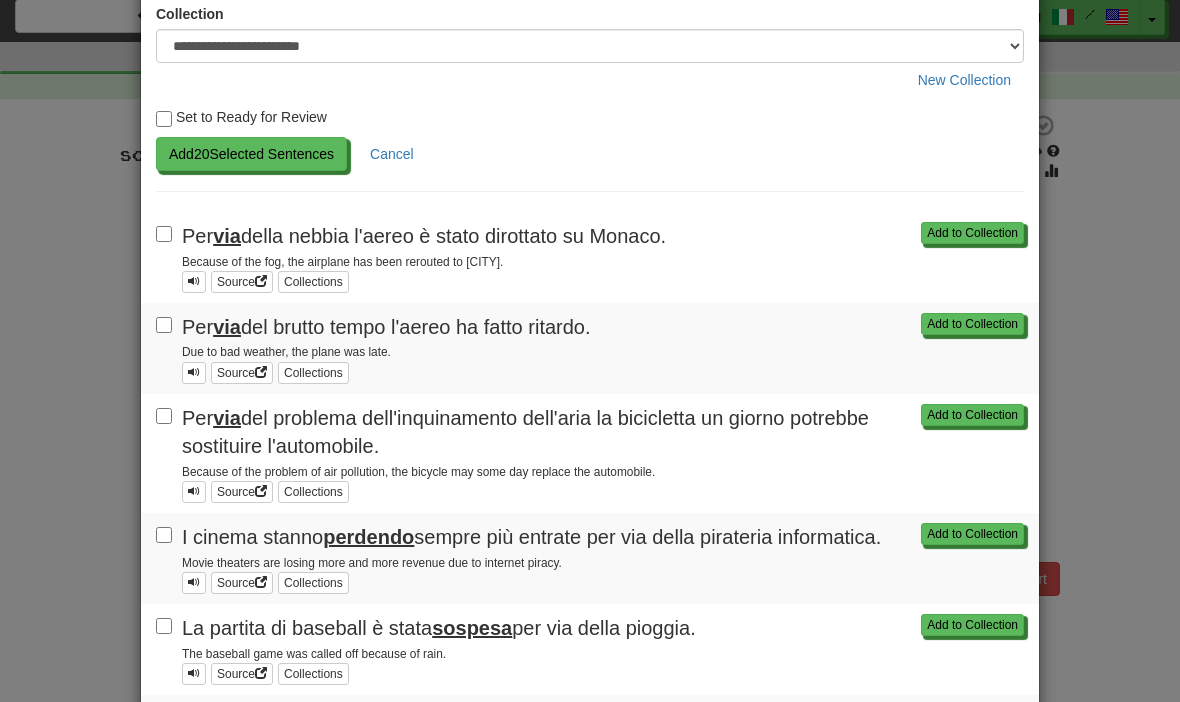 click on "Add  20  Selected Sentences" at bounding box center [251, 154] 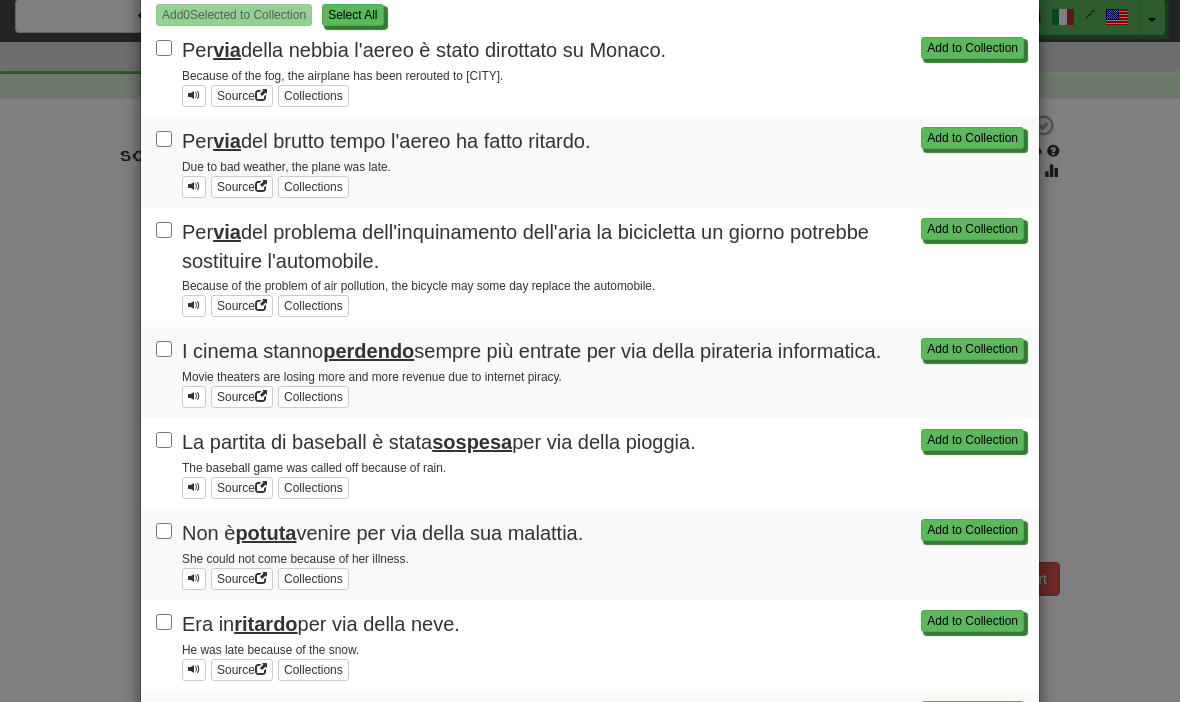 click on "**********" at bounding box center [590, 351] 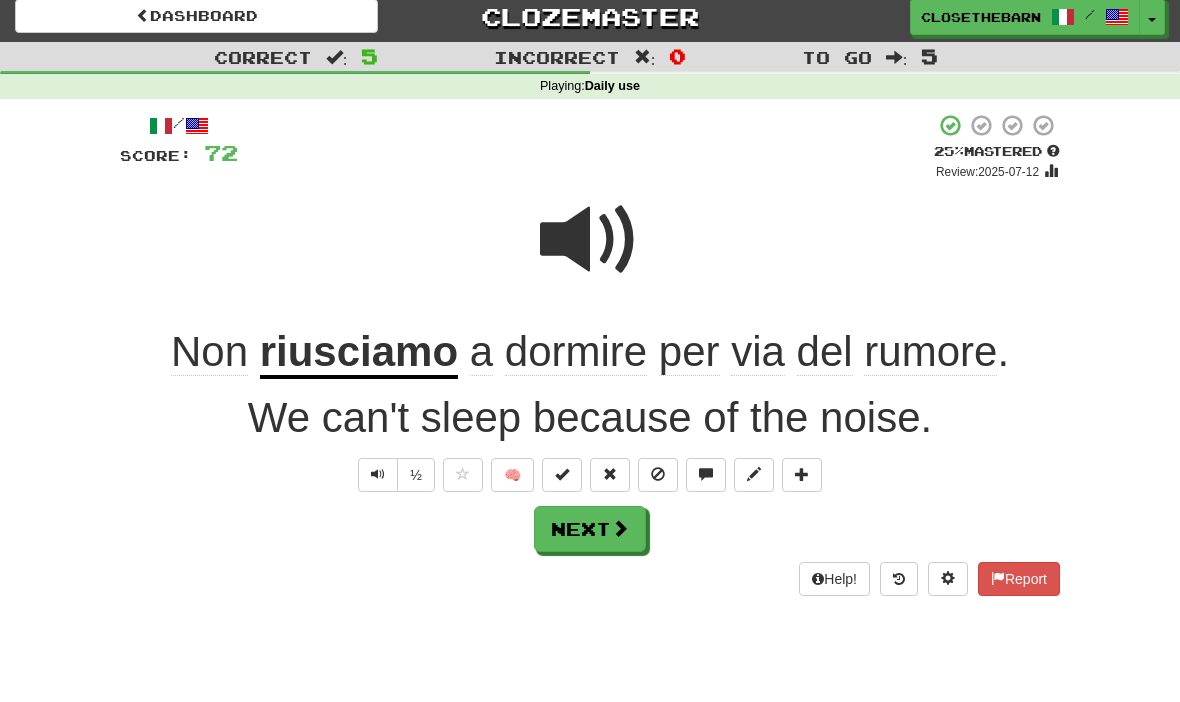click on "Help!  Report" at bounding box center (590, 579) 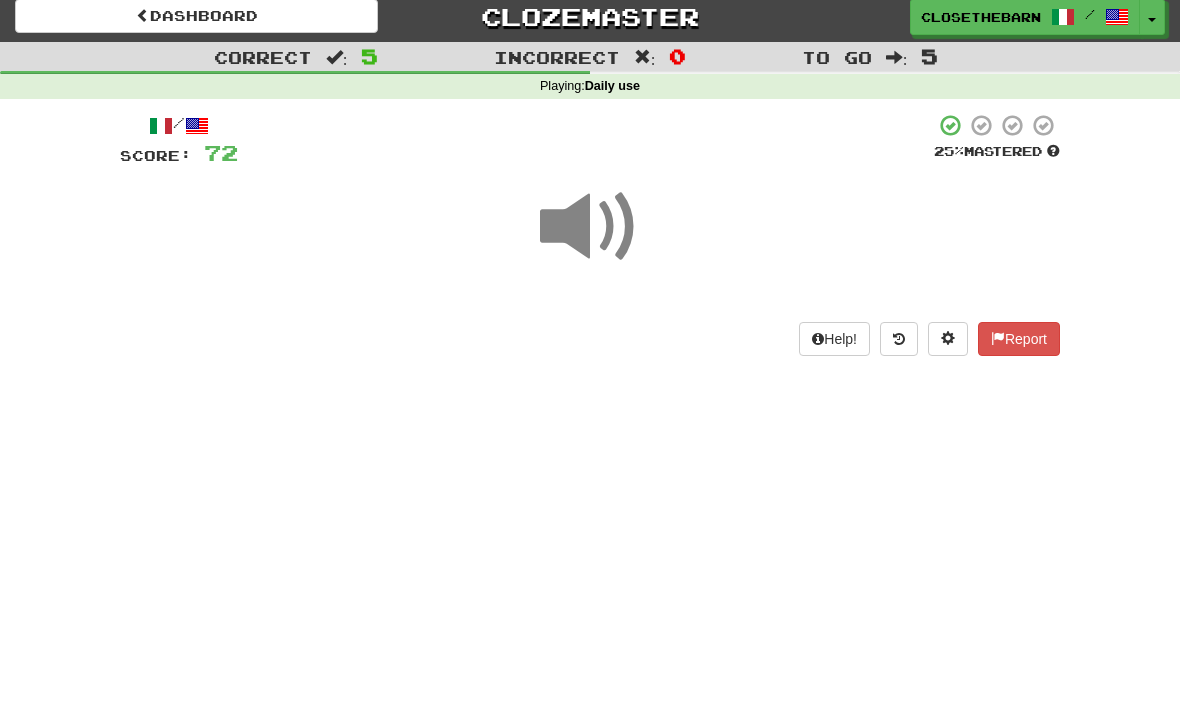 click on "Dashboard
Clozemaster
Closethebarn
/
Toggle Dropdown
Dashboard
Leaderboard
Activity Feed
Notifications
Profile
Discussions
English
/
Italiano
Streak:
0
Review:
1,532
Points Today: 0
Italiano
/
English
Streak:
12
Review:
48,877
Daily Goal:  168 /100
Languages
Account
Logout
Closethebarn
/
Toggle Dropdown
Dashboard
Leaderboard
Activity Feed
Notifications
Profile
Discussions
English
/
Italiano
Streak:
0
Review:
1,532
Points Today: 0
Italiano
/
English
Streak:
12
Review:
48,877
Daily Goal:  168 /100
Languages
Account
Logout
clozemaster" at bounding box center (590, 342) 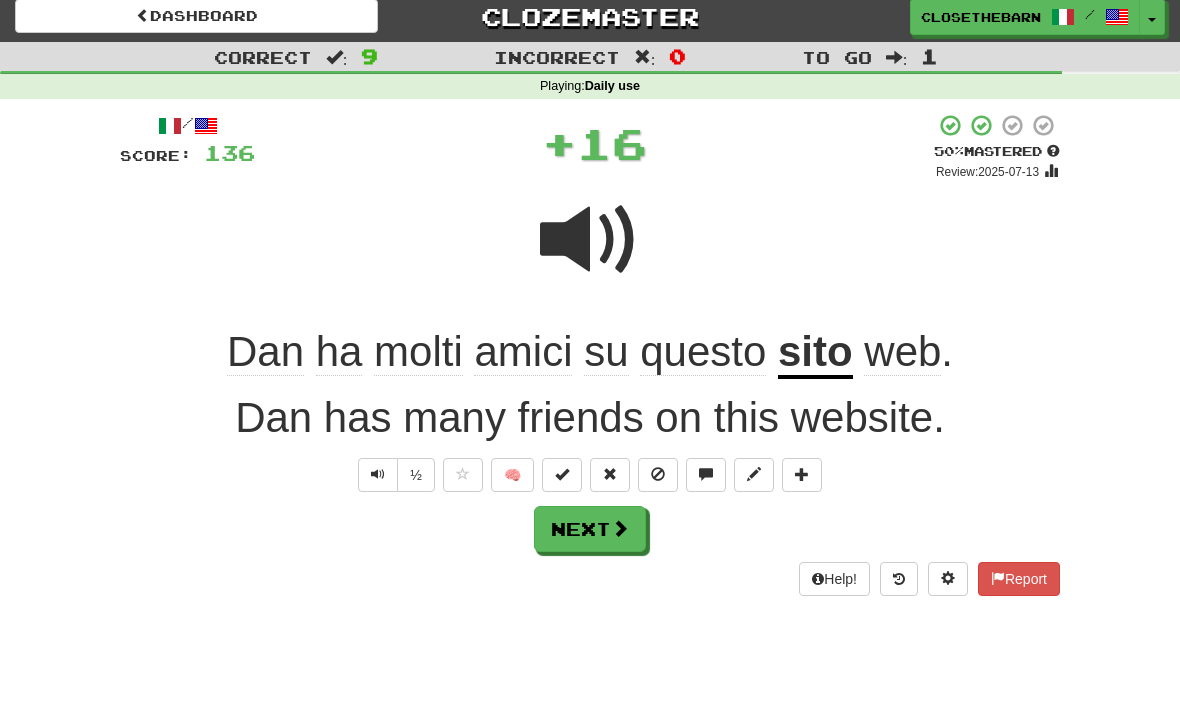 scroll, scrollTop: 9, scrollLeft: 0, axis: vertical 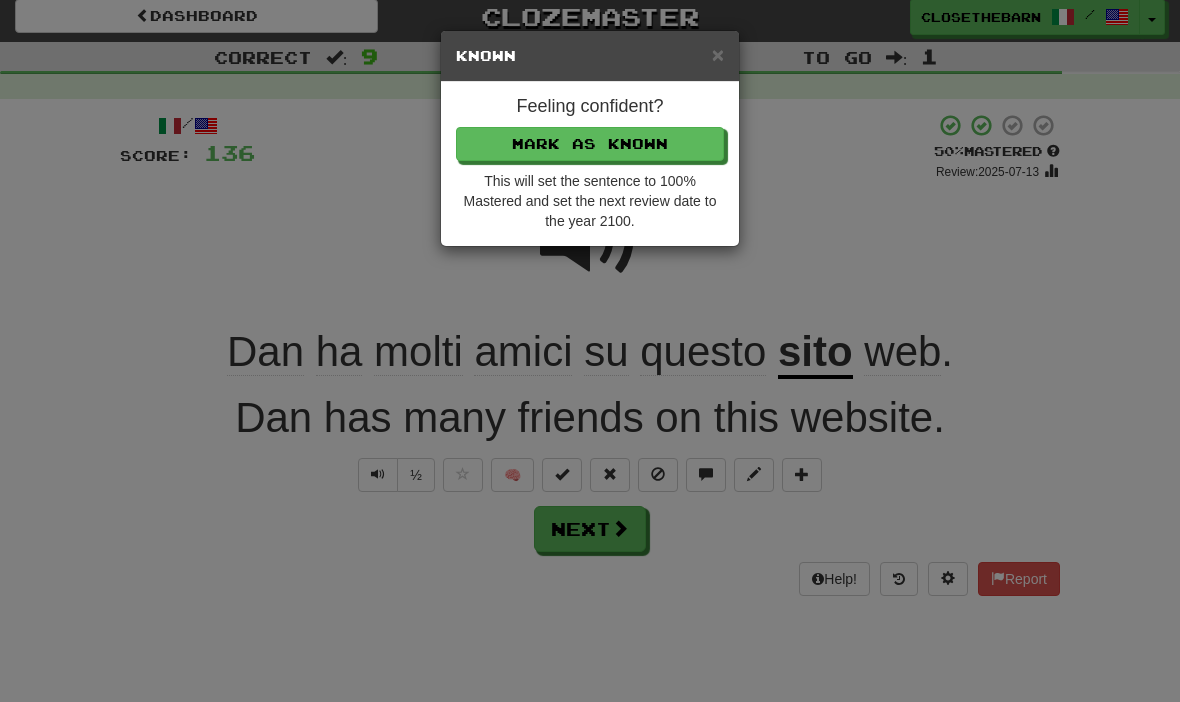 click on "Mark as Known" at bounding box center (590, 144) 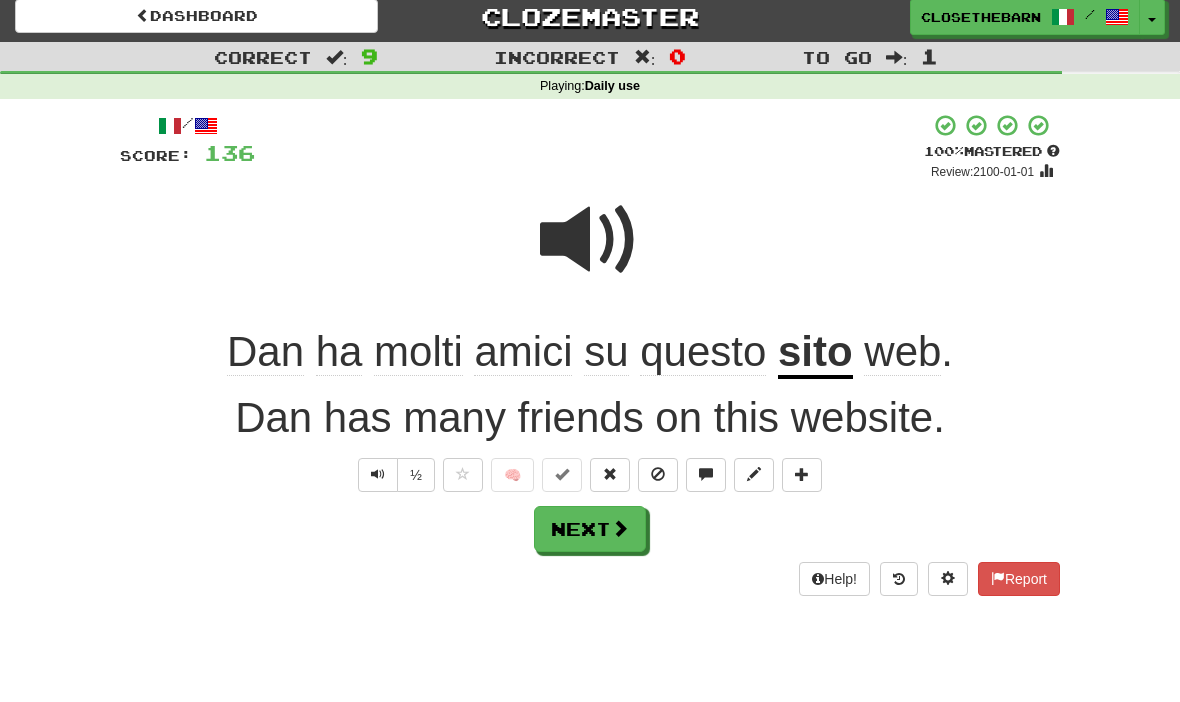click on "Next" at bounding box center (590, 529) 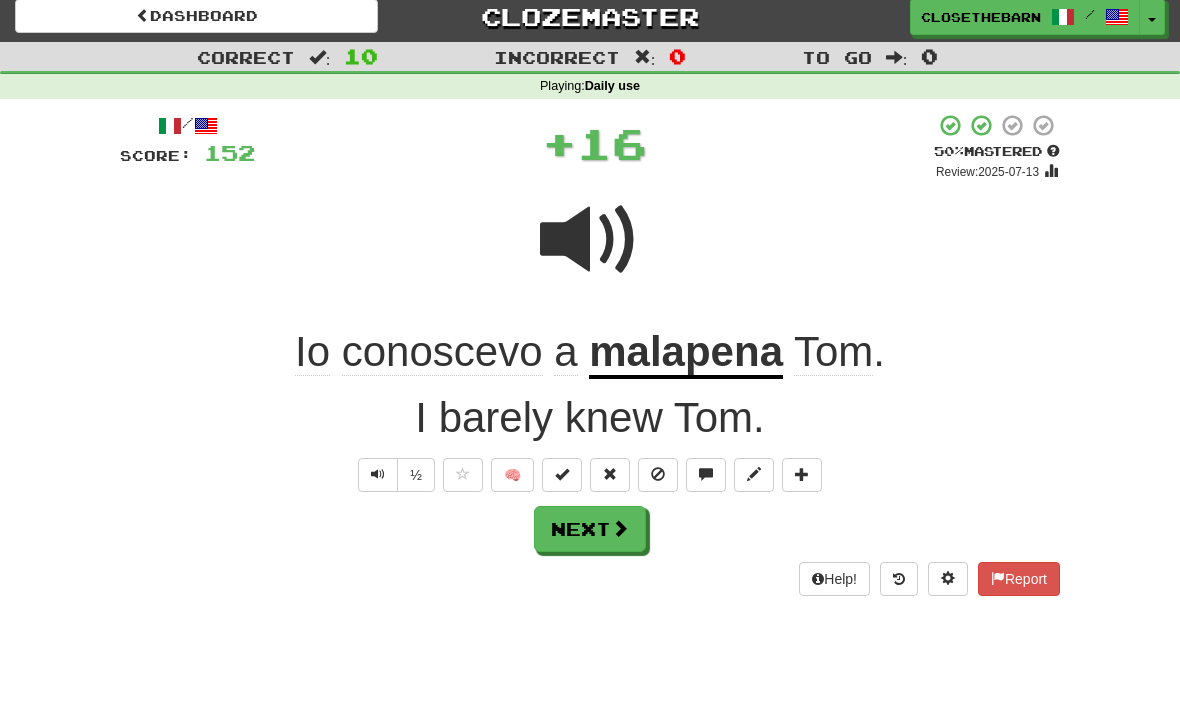 scroll, scrollTop: 9, scrollLeft: 0, axis: vertical 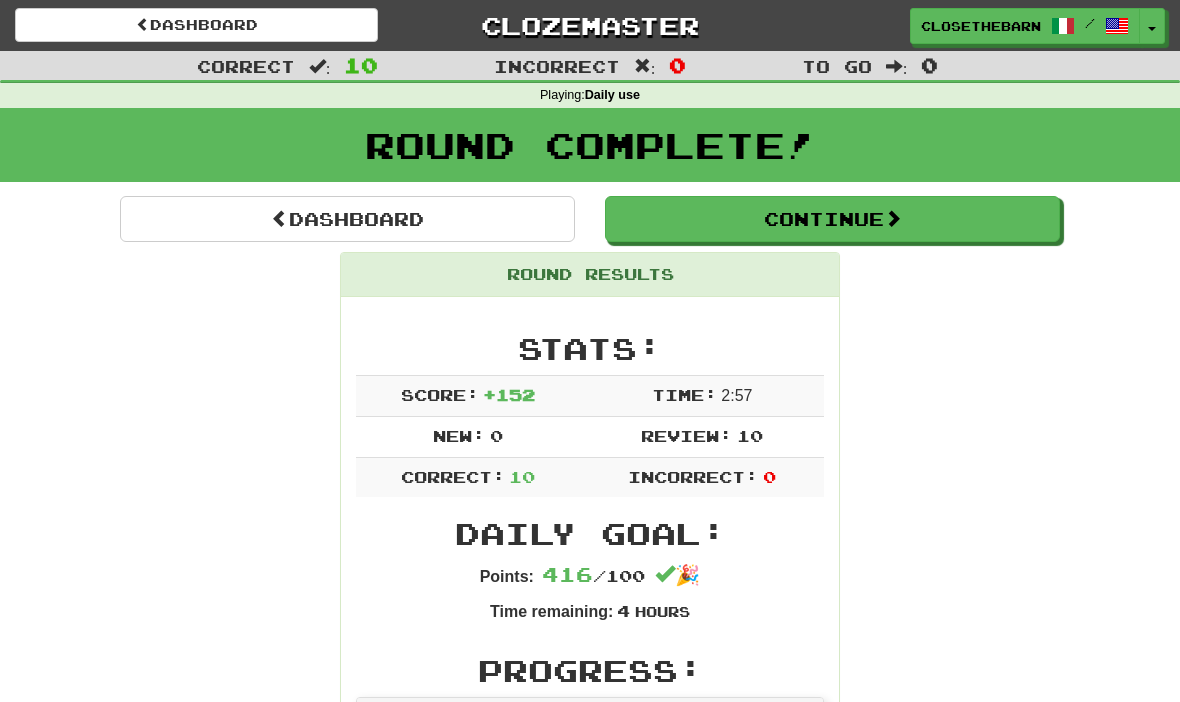 click on "Dashboard" at bounding box center (196, 25) 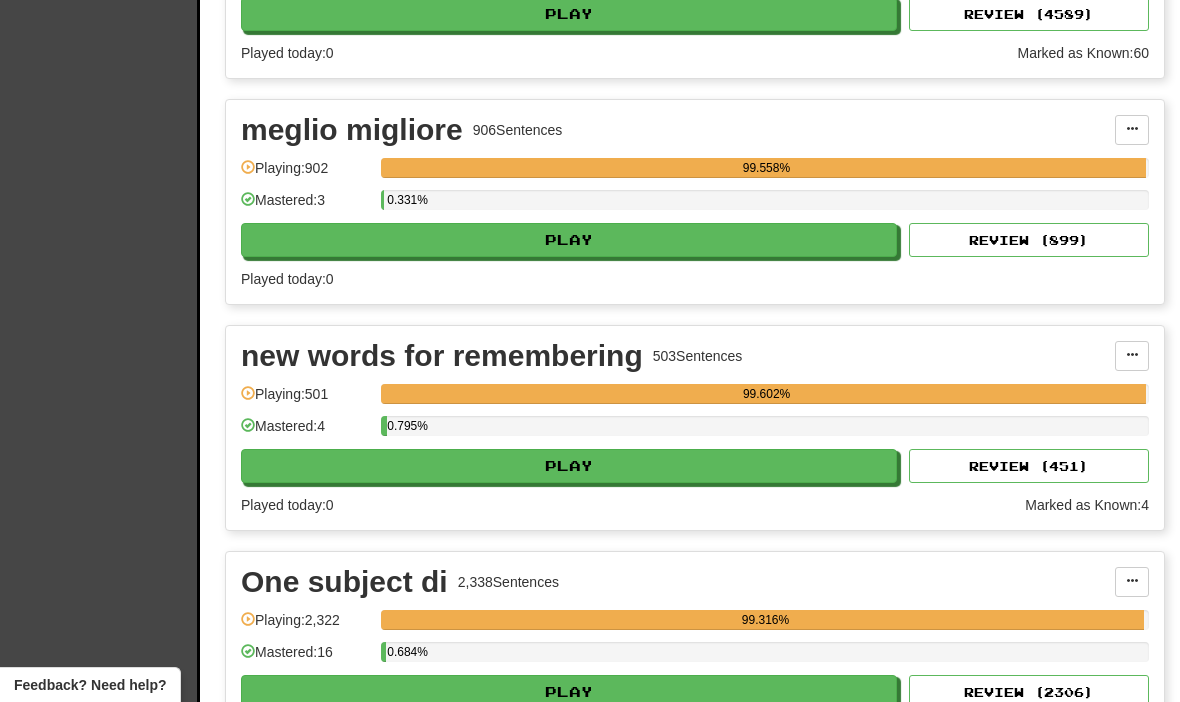 scroll, scrollTop: 5574, scrollLeft: 0, axis: vertical 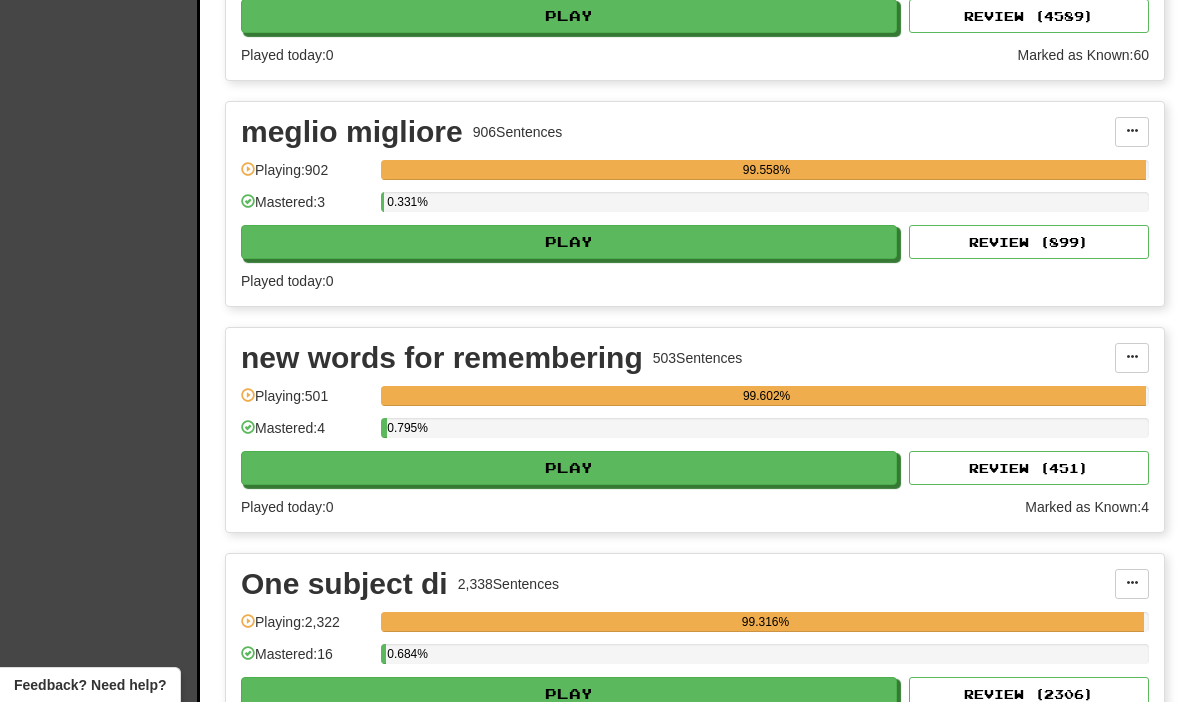 click on "Play" at bounding box center [569, 468] 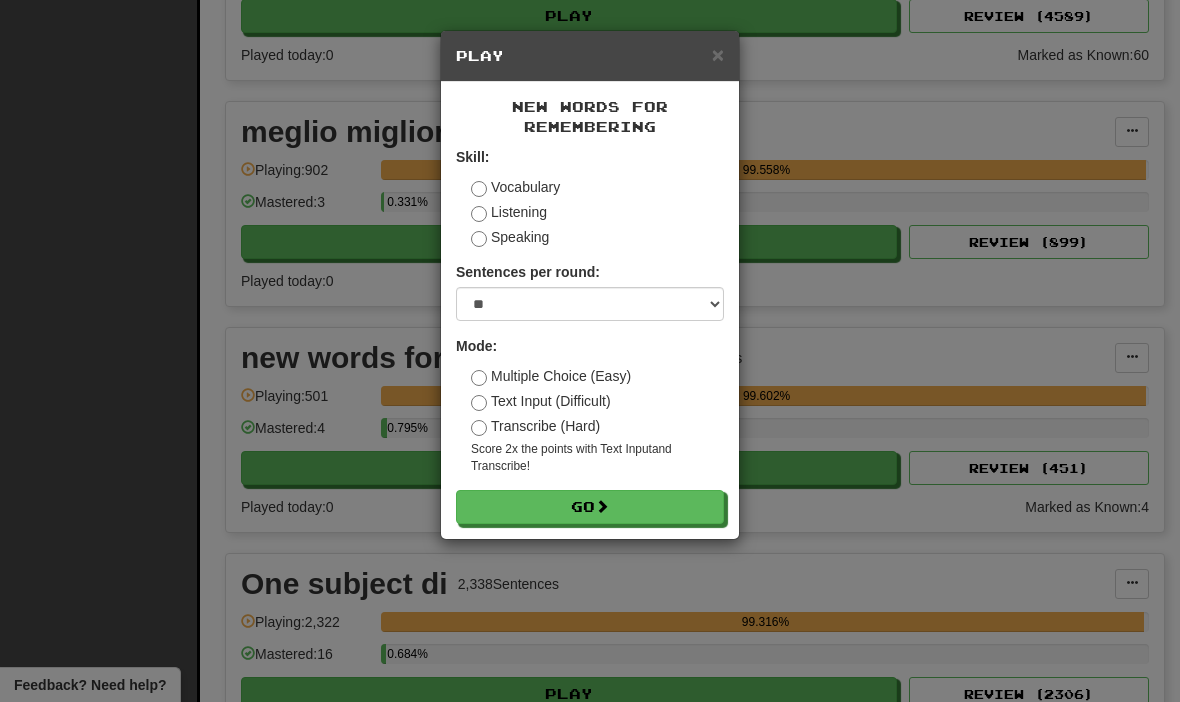 click on "Go" at bounding box center (590, 507) 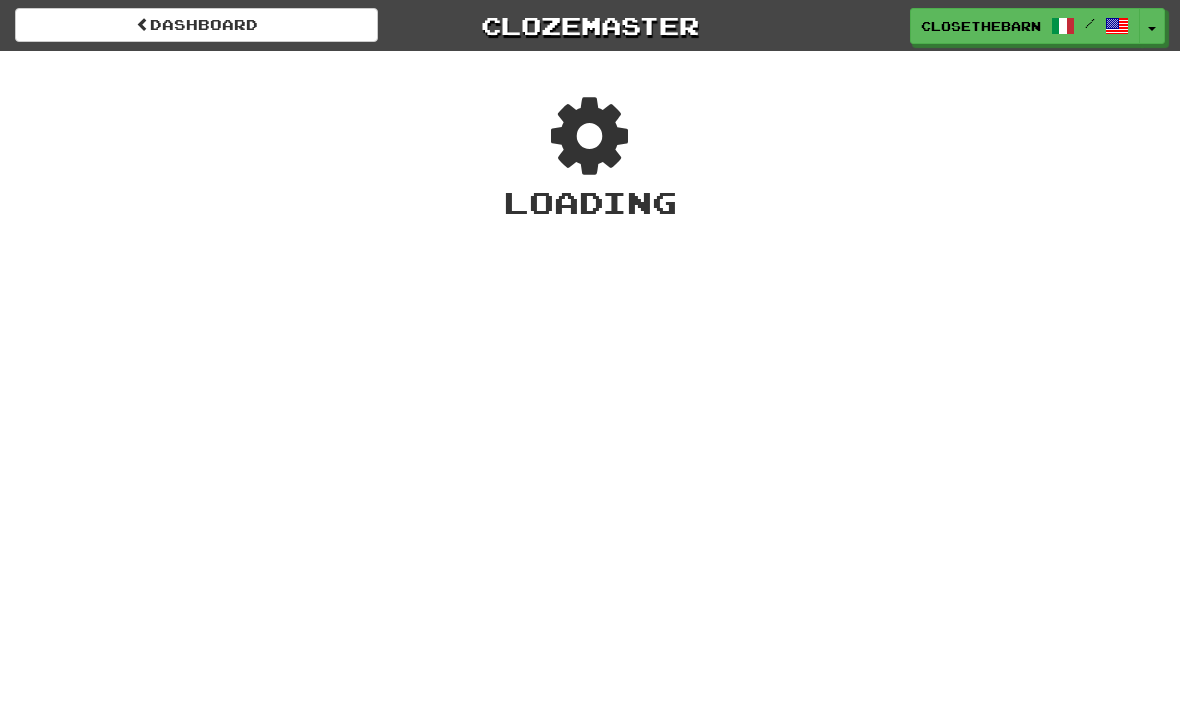 scroll, scrollTop: 0, scrollLeft: 0, axis: both 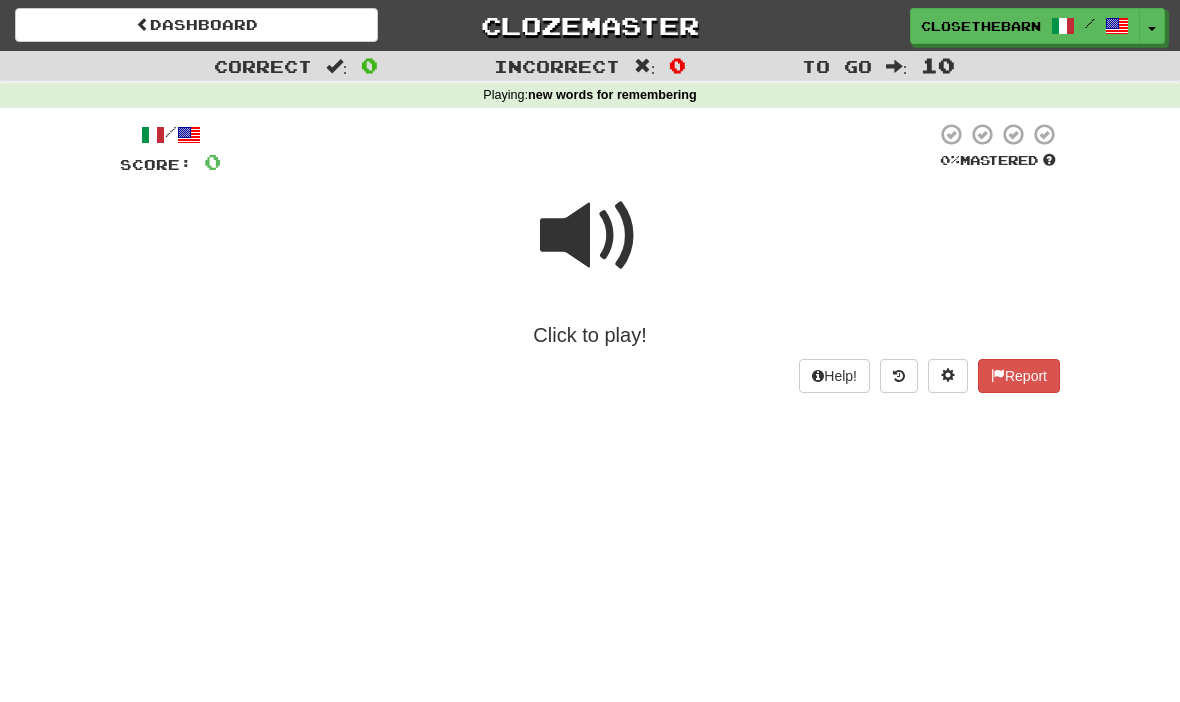 click at bounding box center [590, 236] 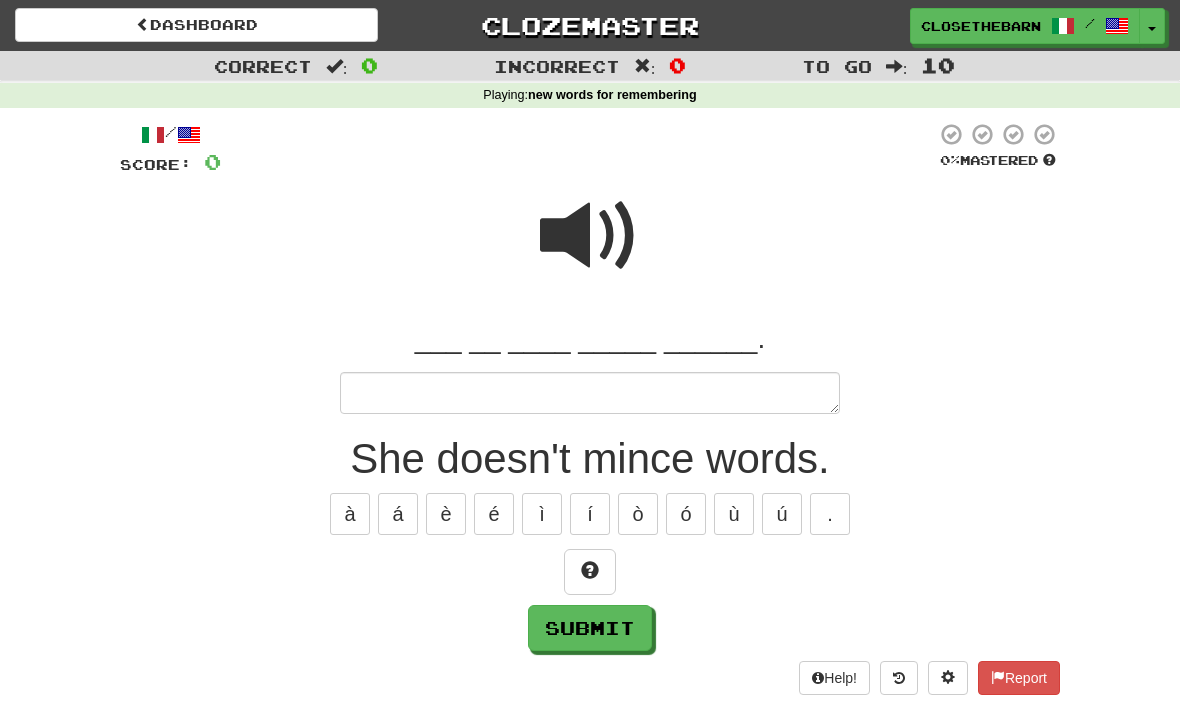 type on "*" 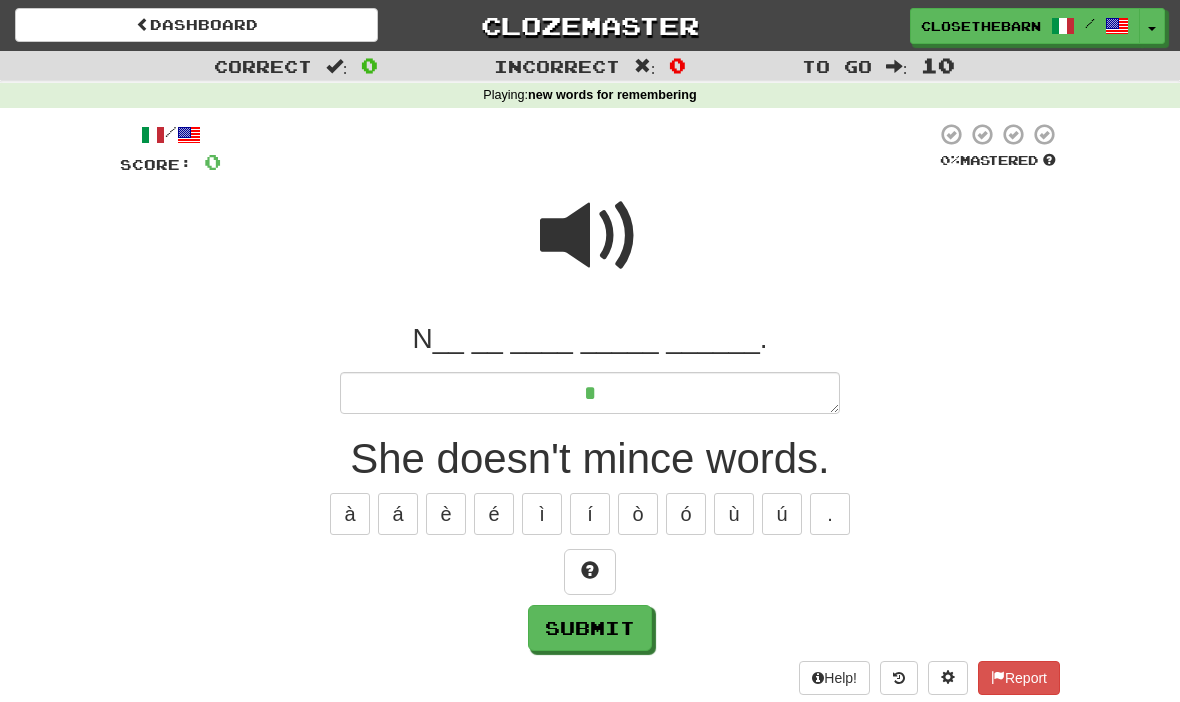 type on "*" 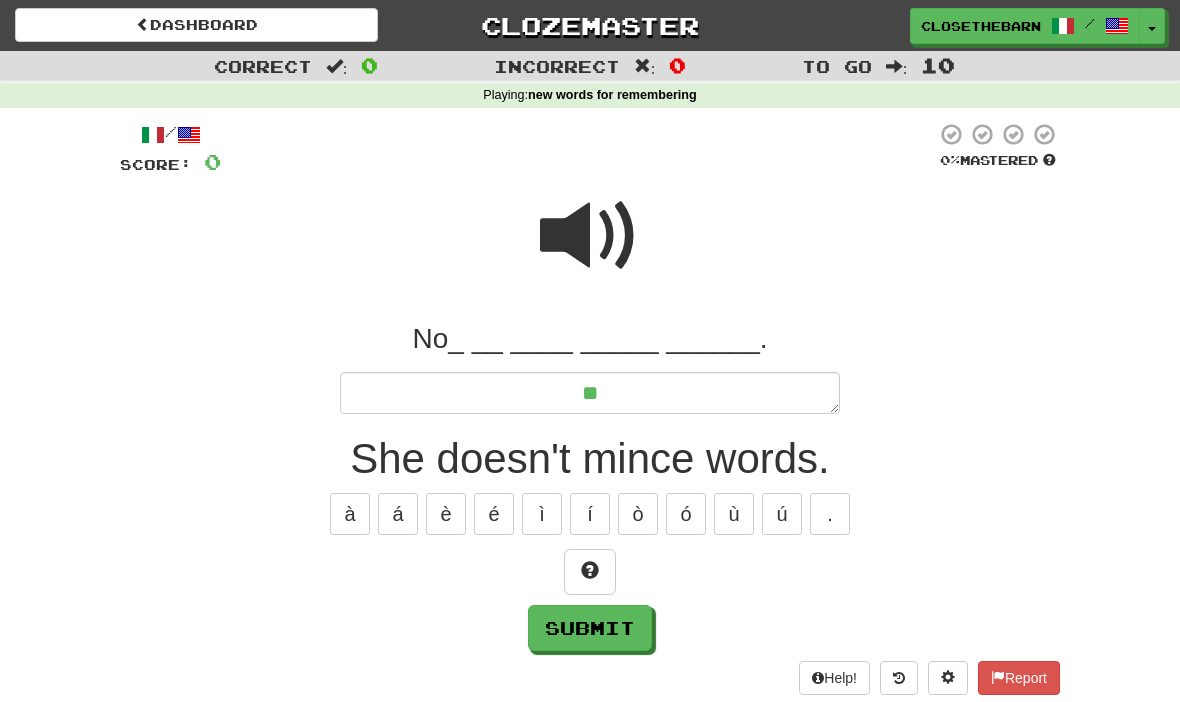 type on "*" 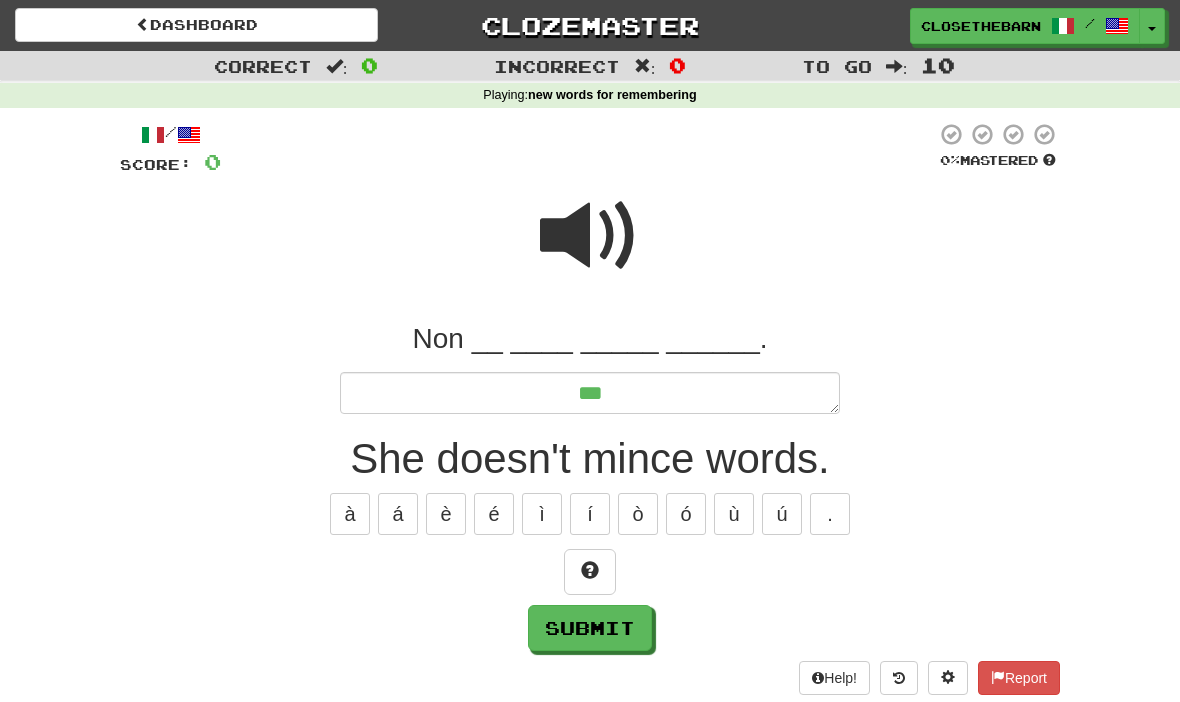 type on "*" 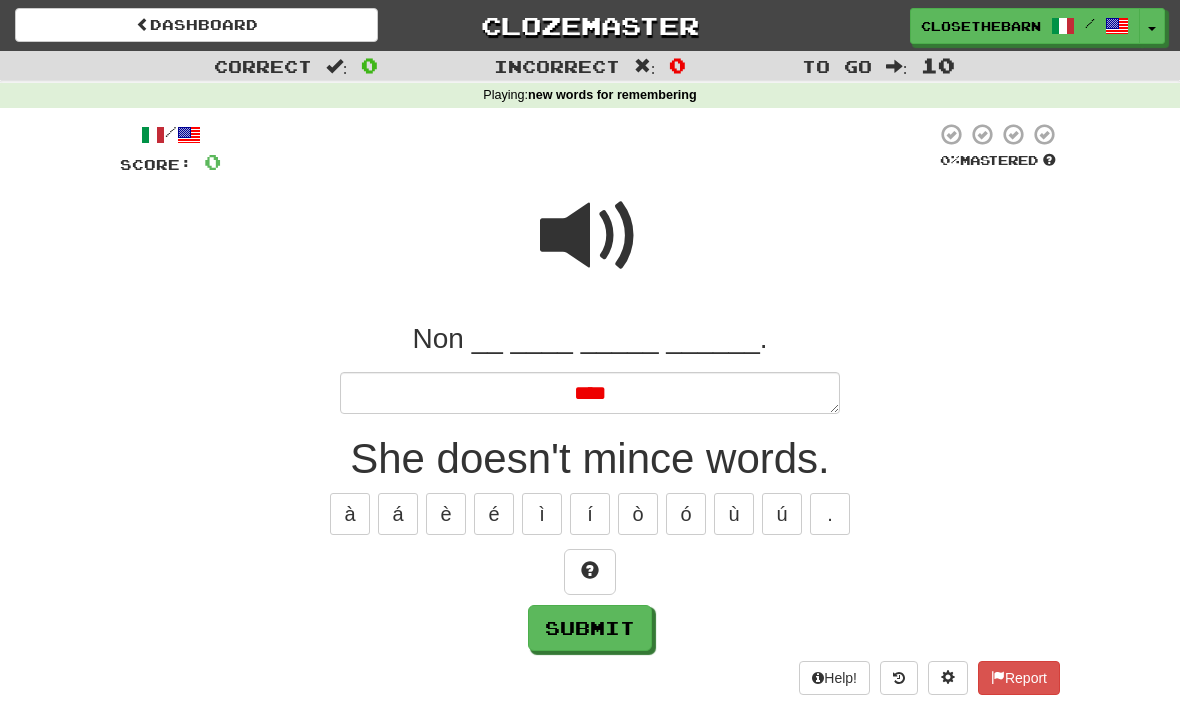 type on "*" 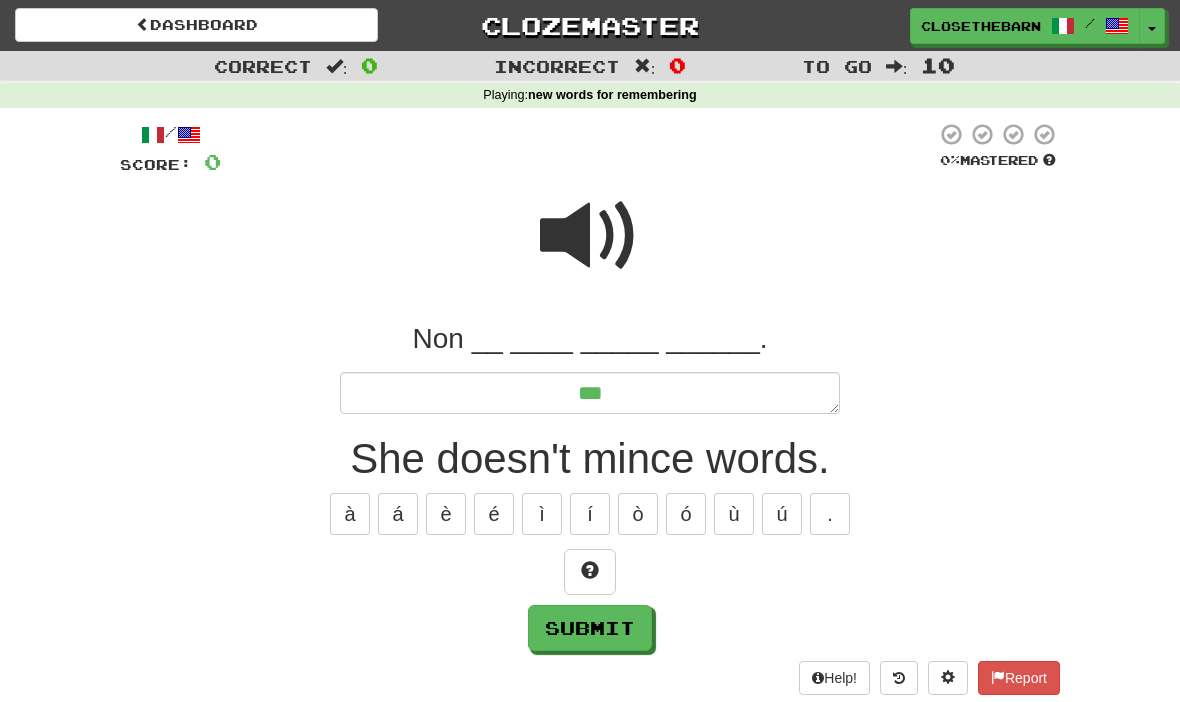 type on "*" 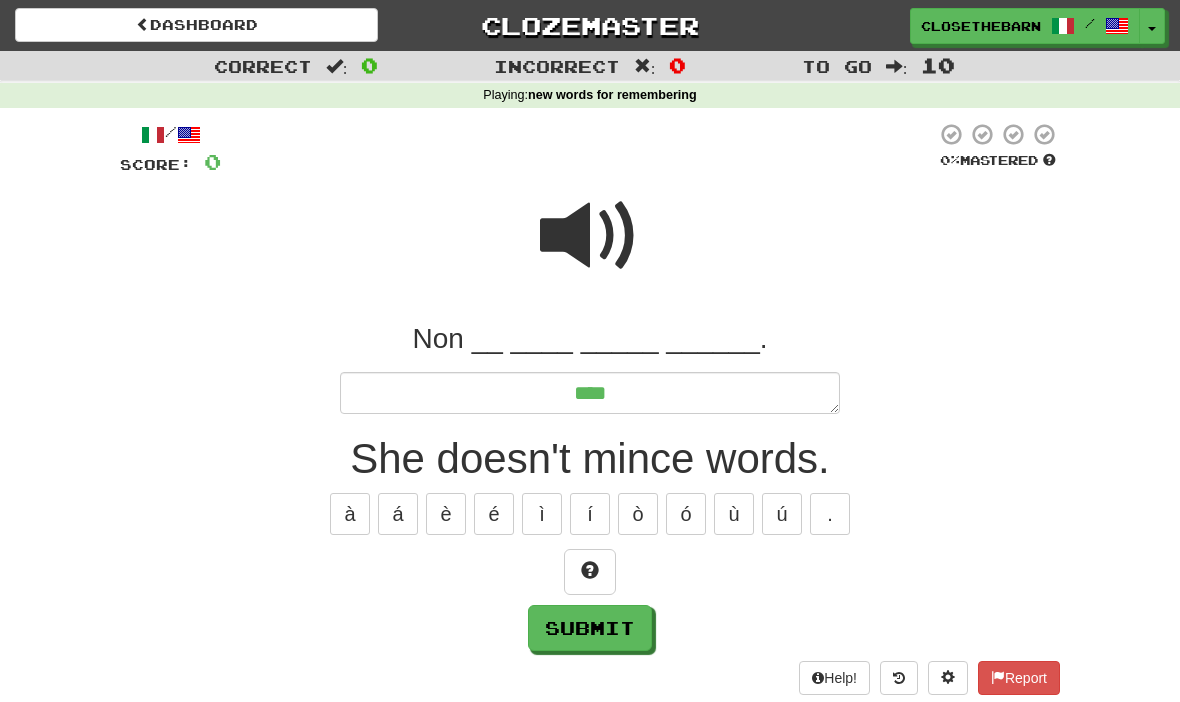 type on "*" 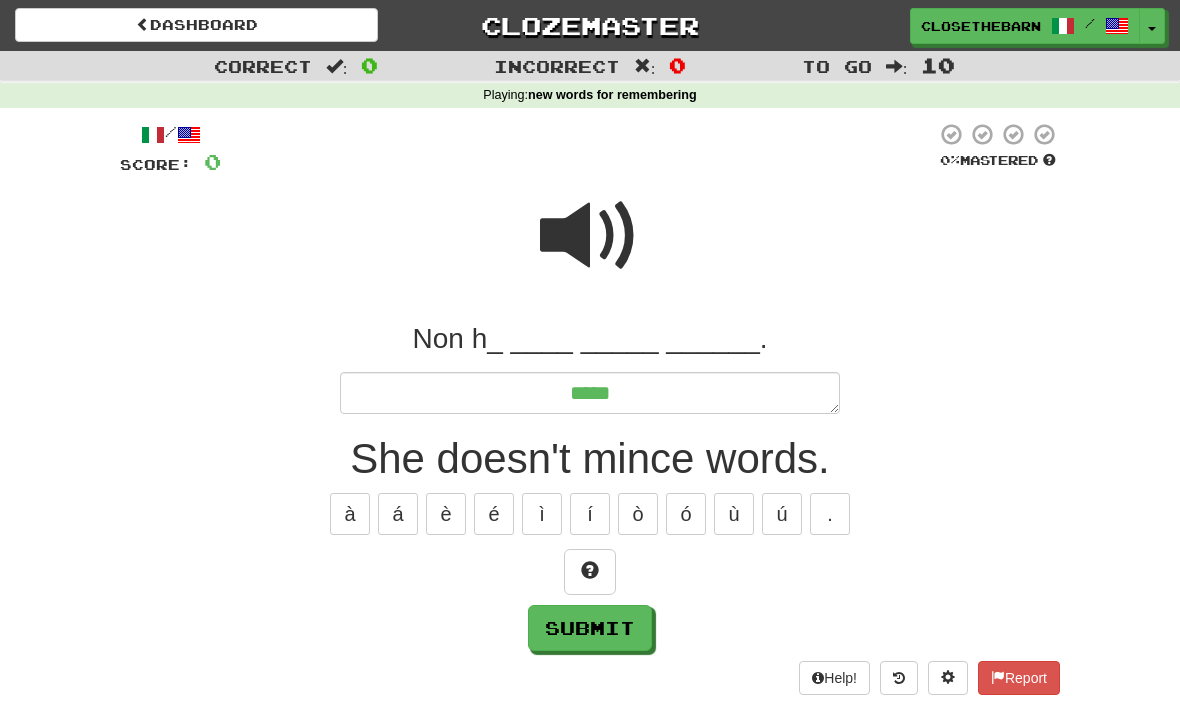 type on "*" 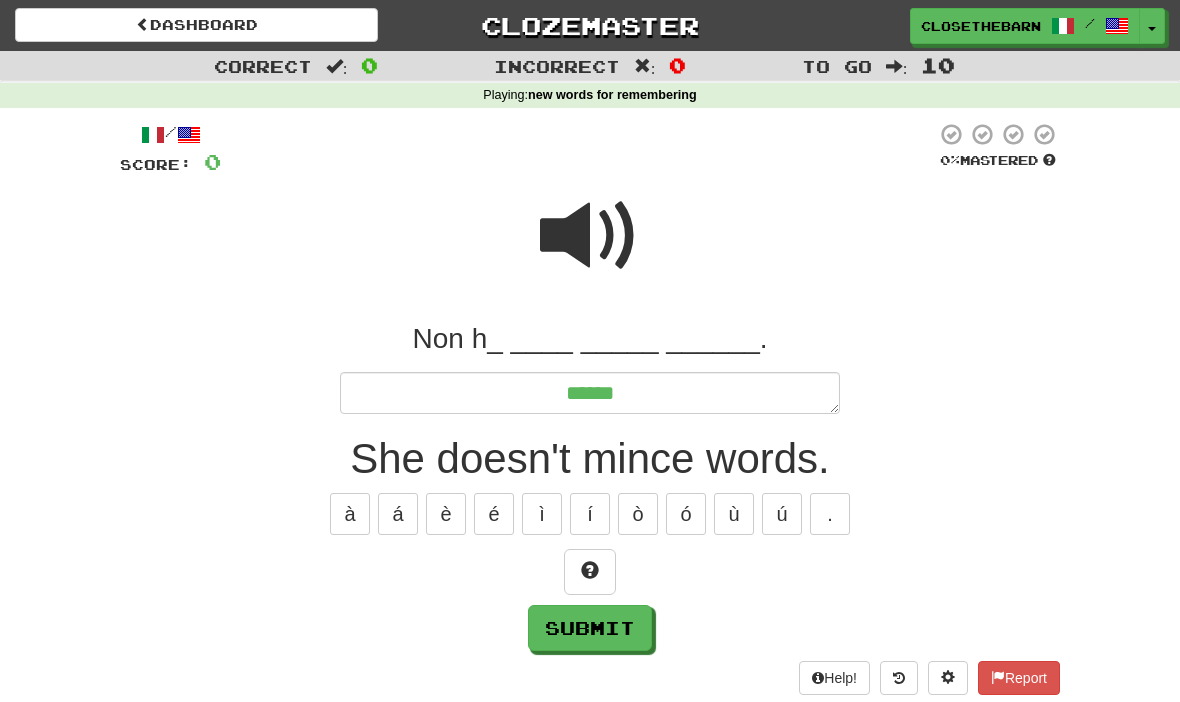 type on "*" 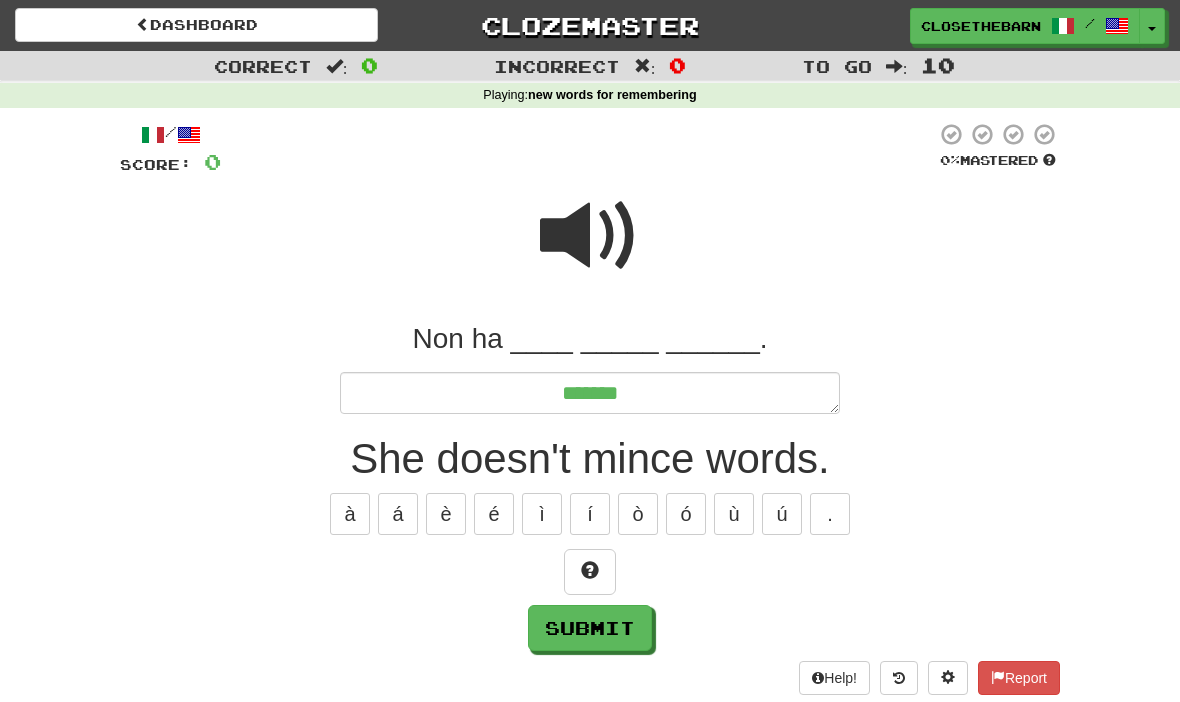 type on "*" 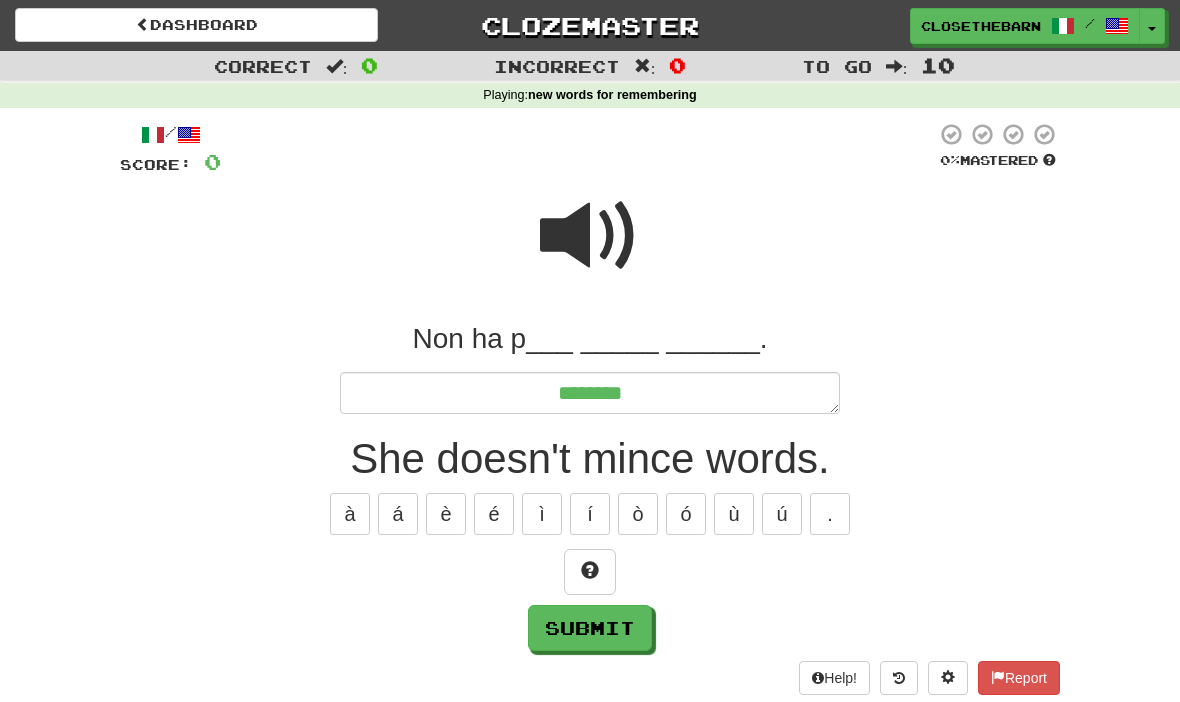 type on "*" 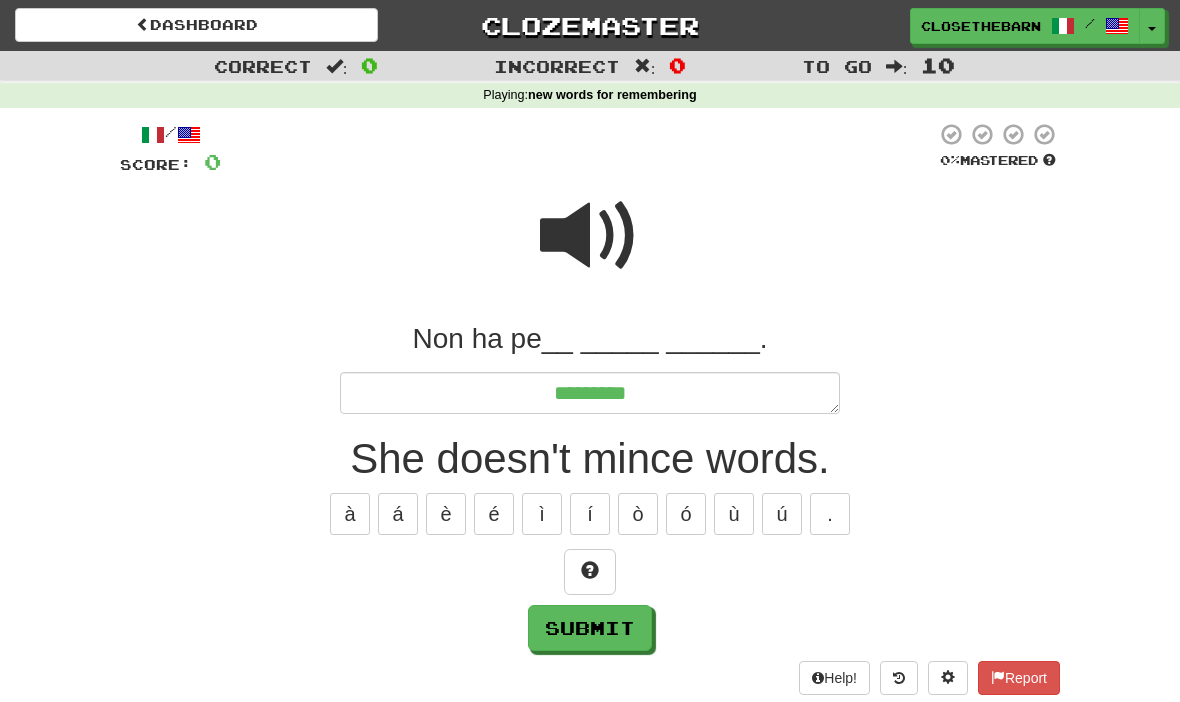 type on "*" 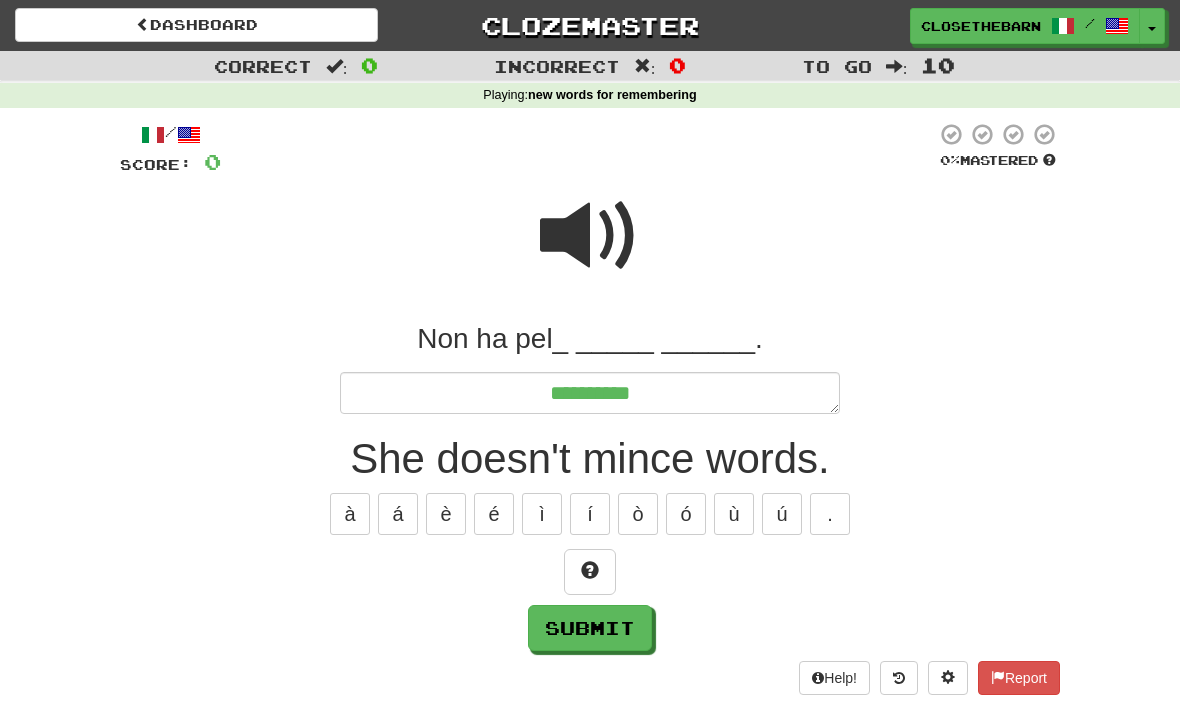 type on "*" 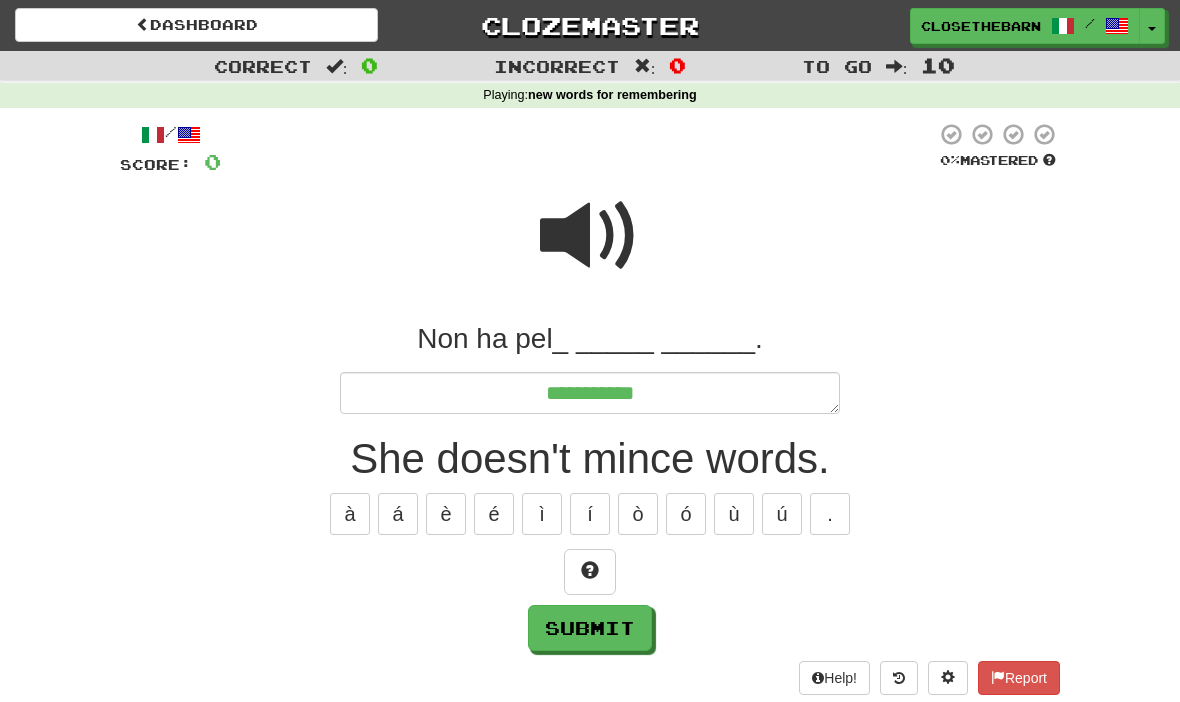 type on "*" 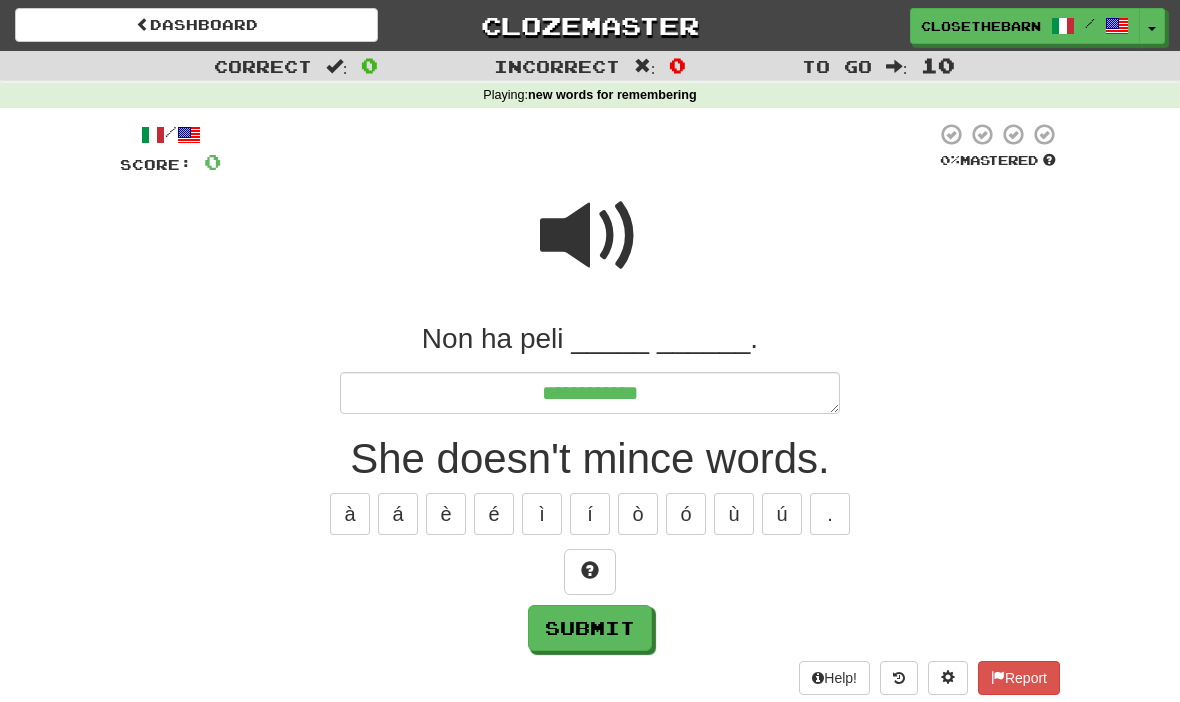 type on "*" 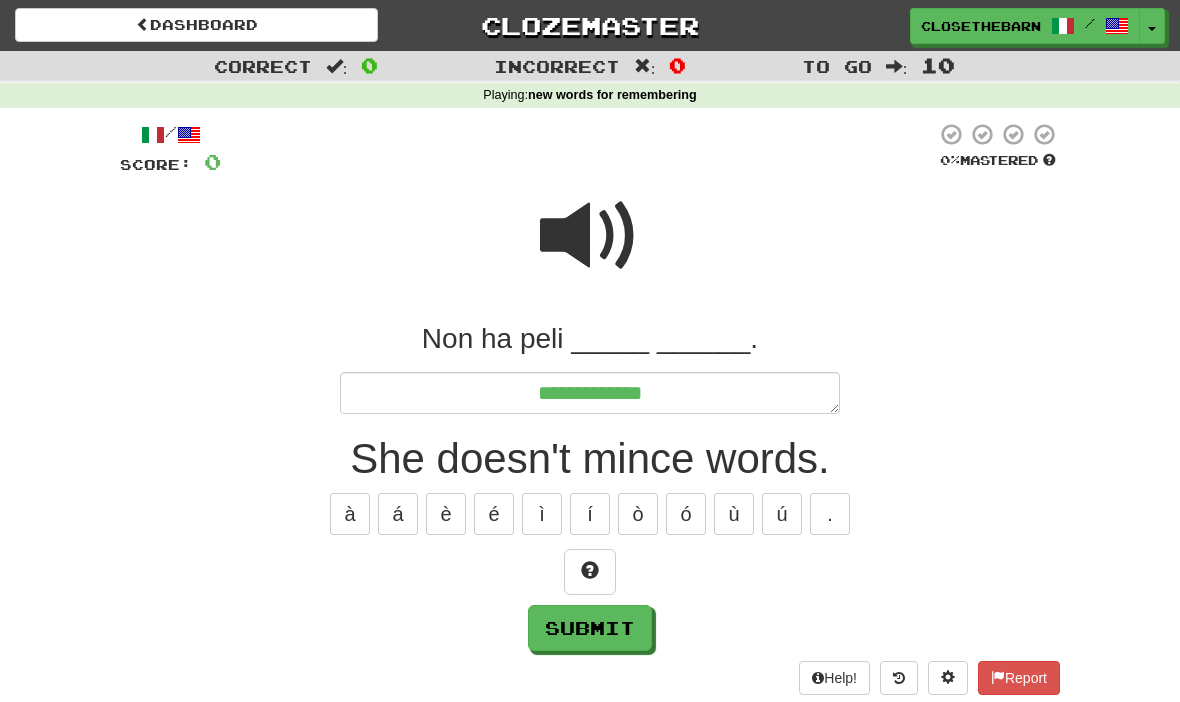type on "*" 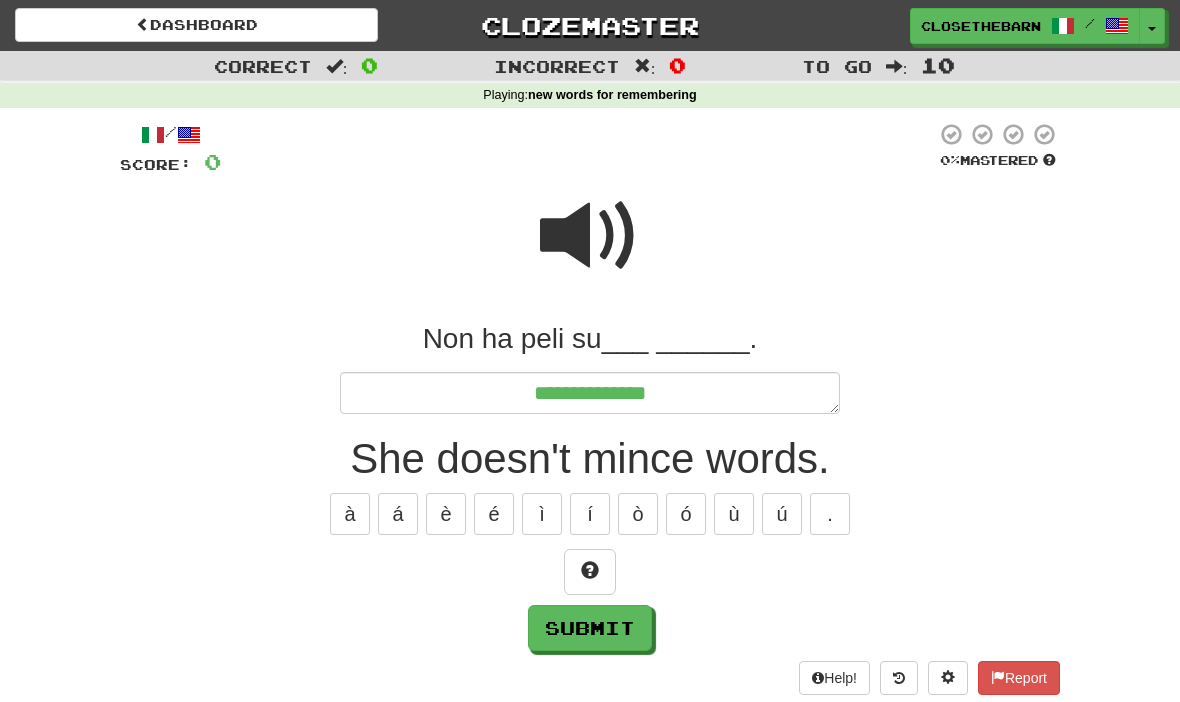 type on "*" 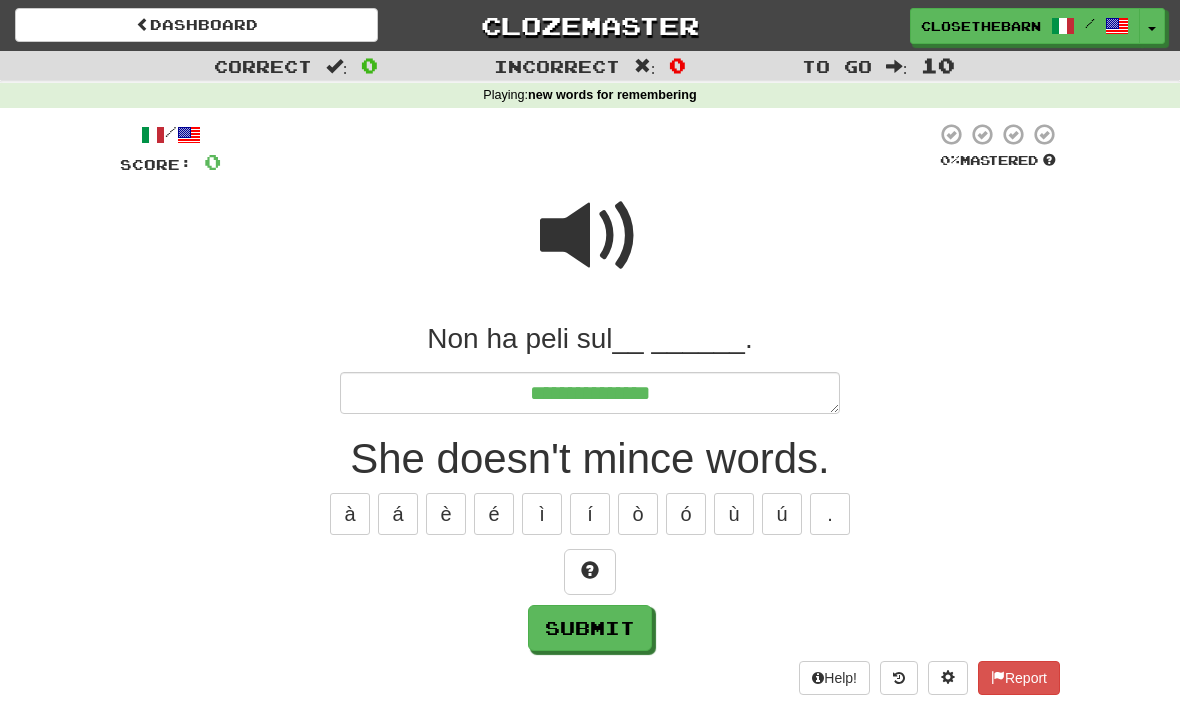 type on "*" 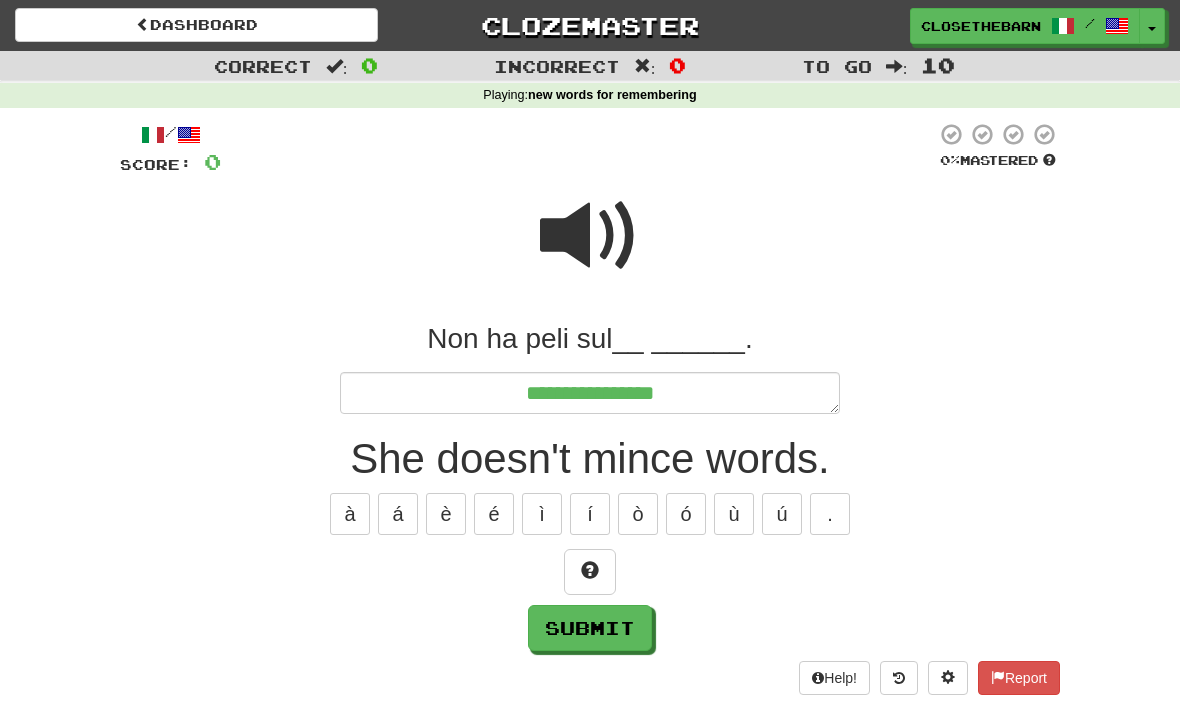 type on "*" 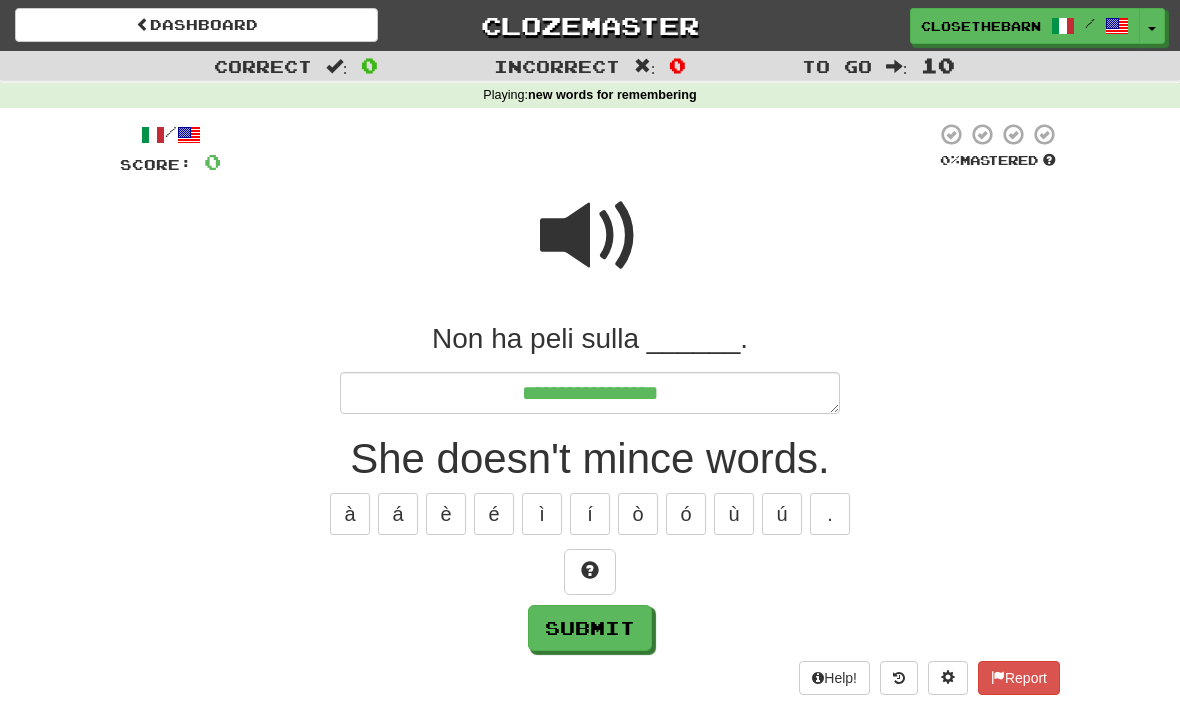 type on "*" 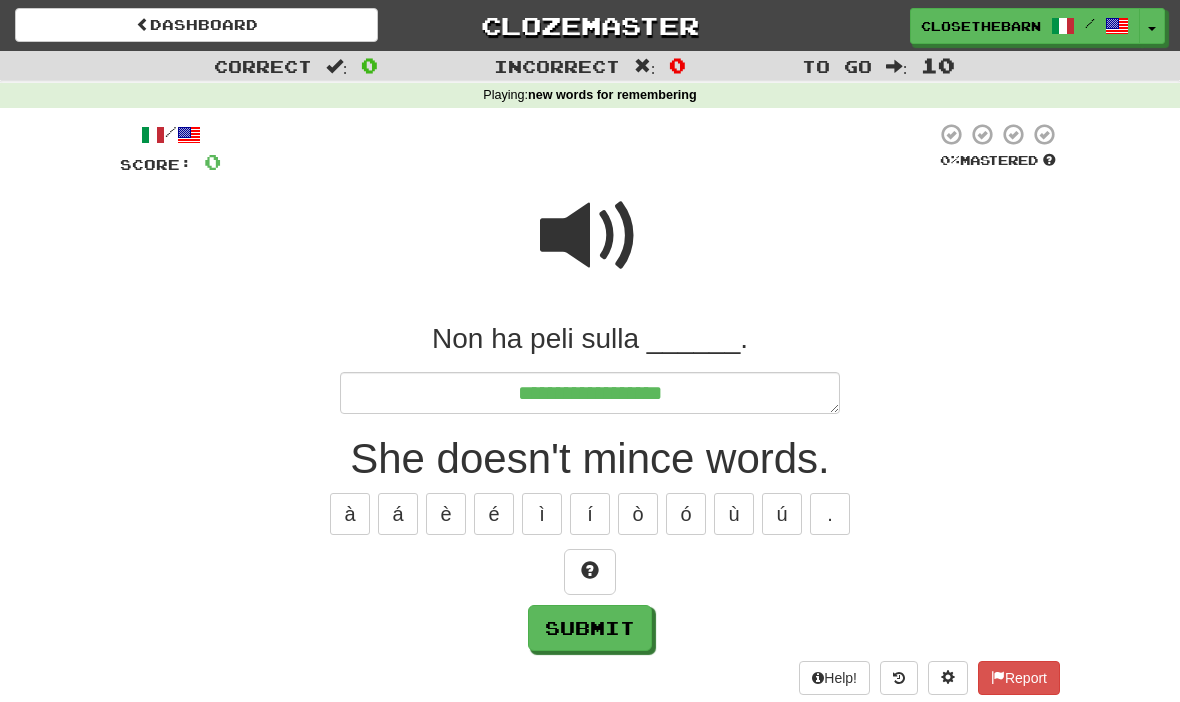 type on "*" 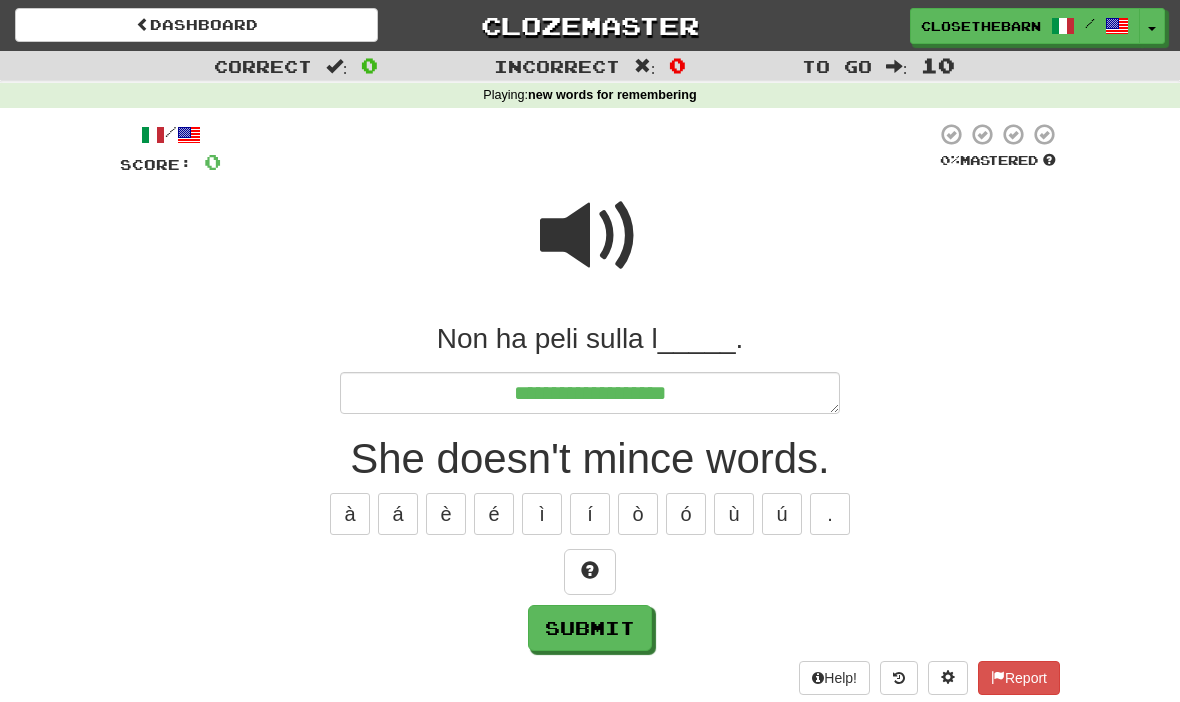 type on "*" 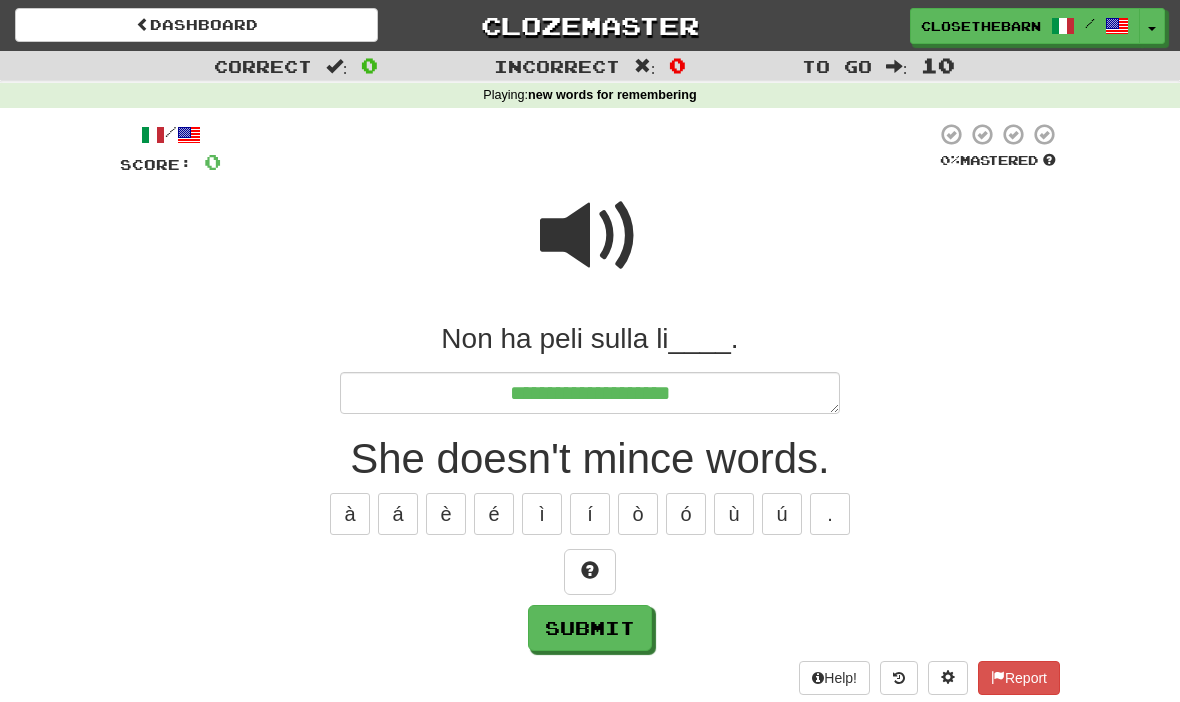 type on "*" 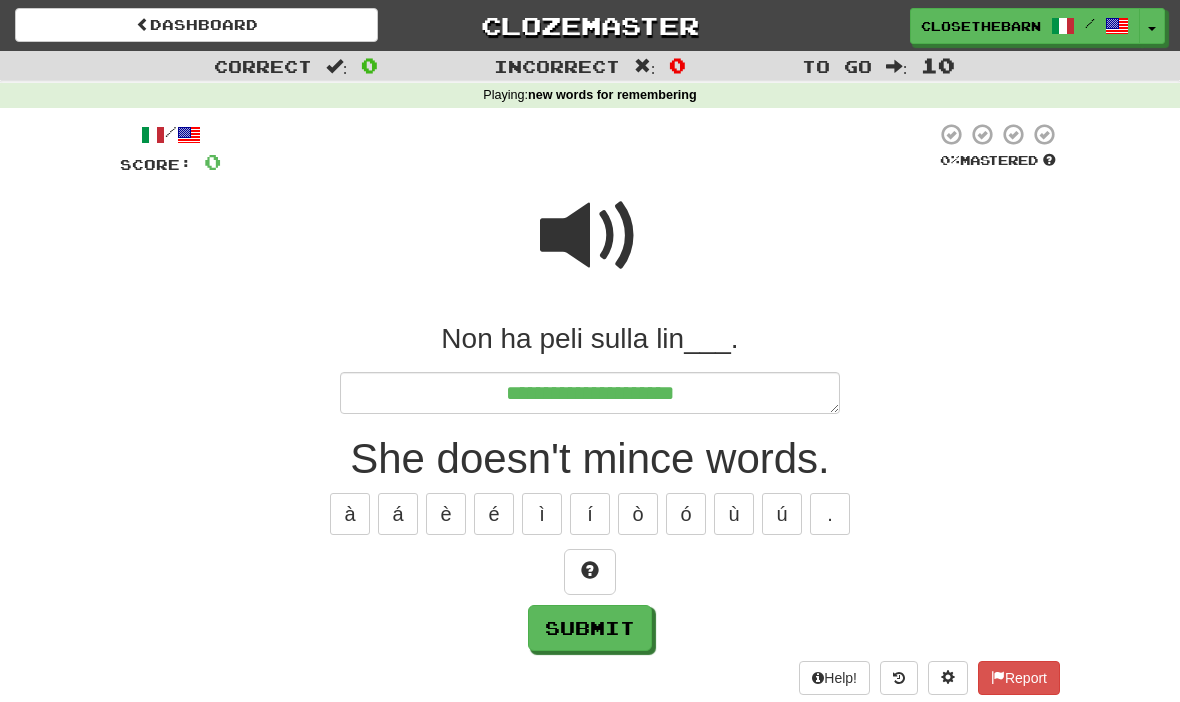 type on "*" 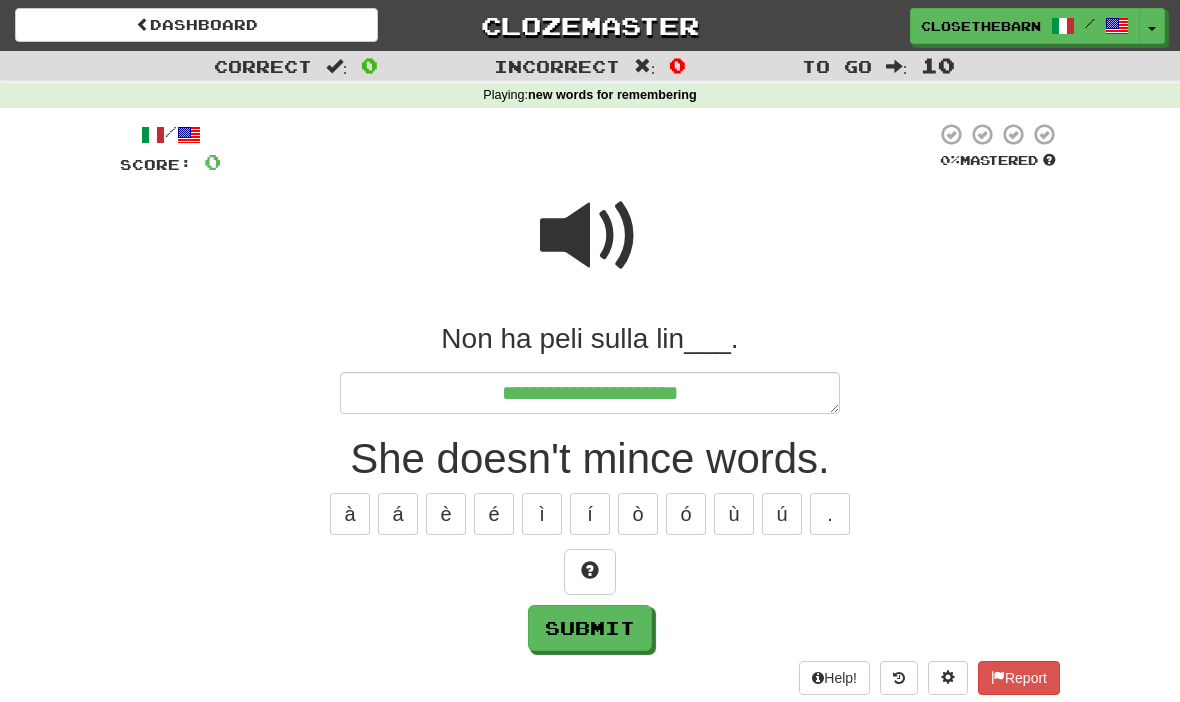 type on "*" 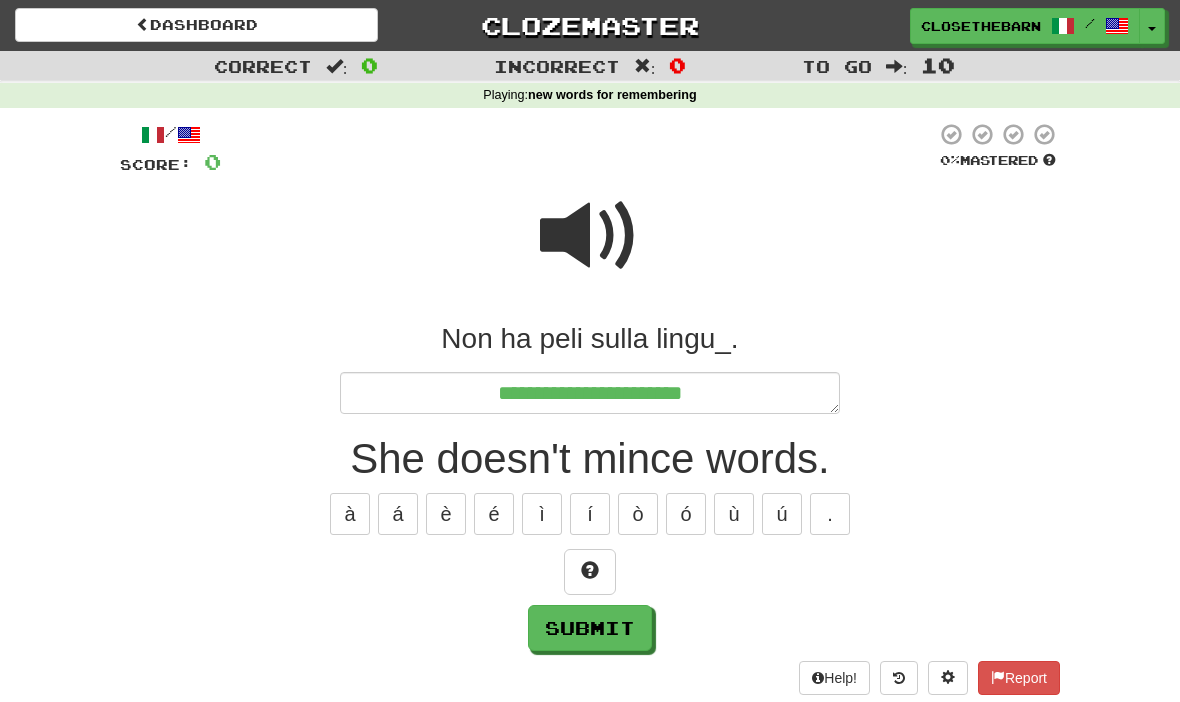 type on "*" 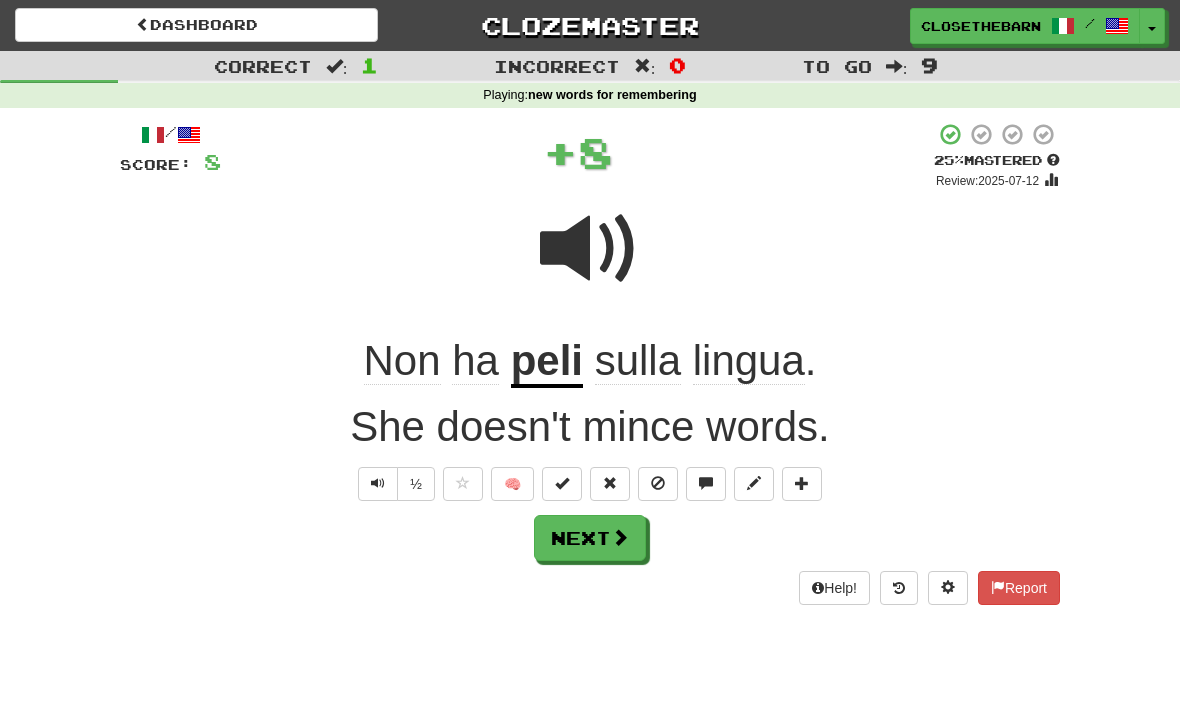 click at bounding box center [802, 484] 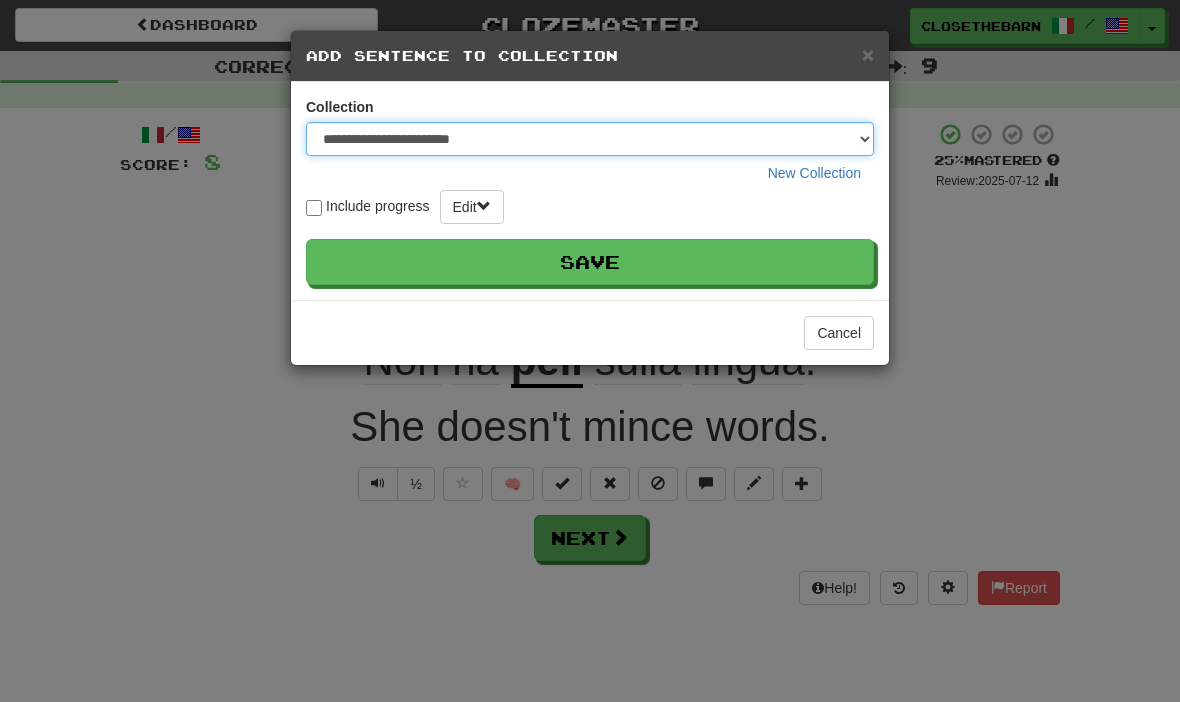 click on "**********" at bounding box center [590, 139] 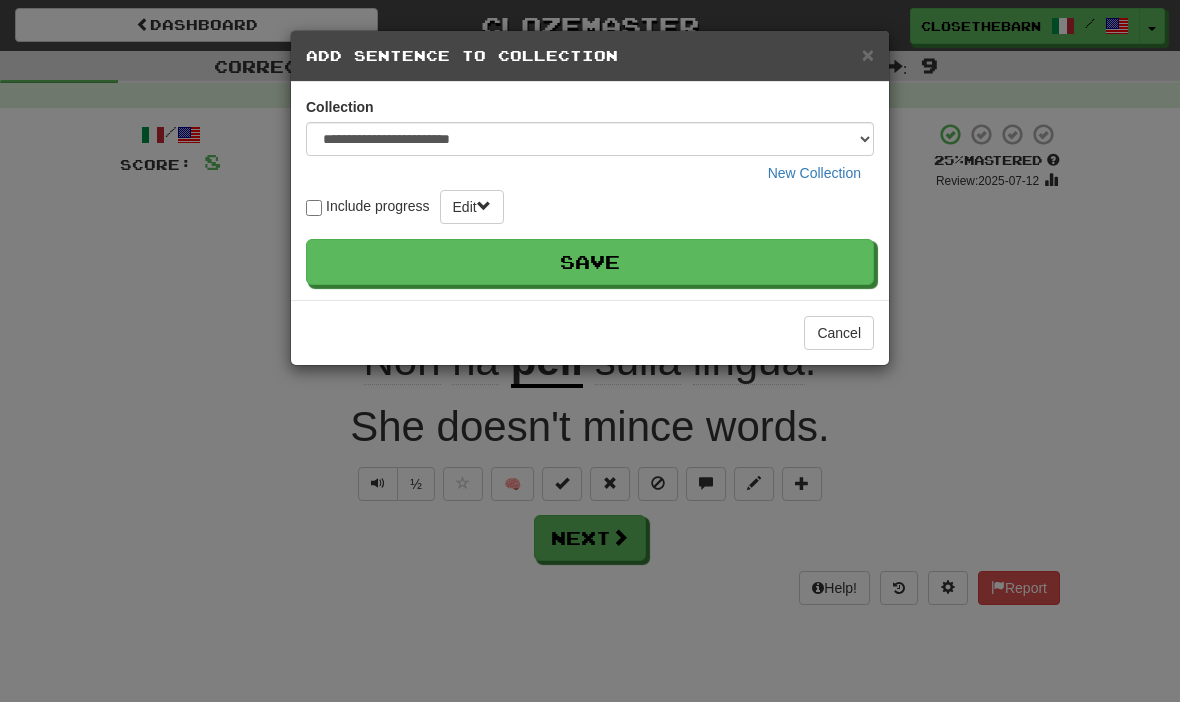 click on "Save" at bounding box center (590, 262) 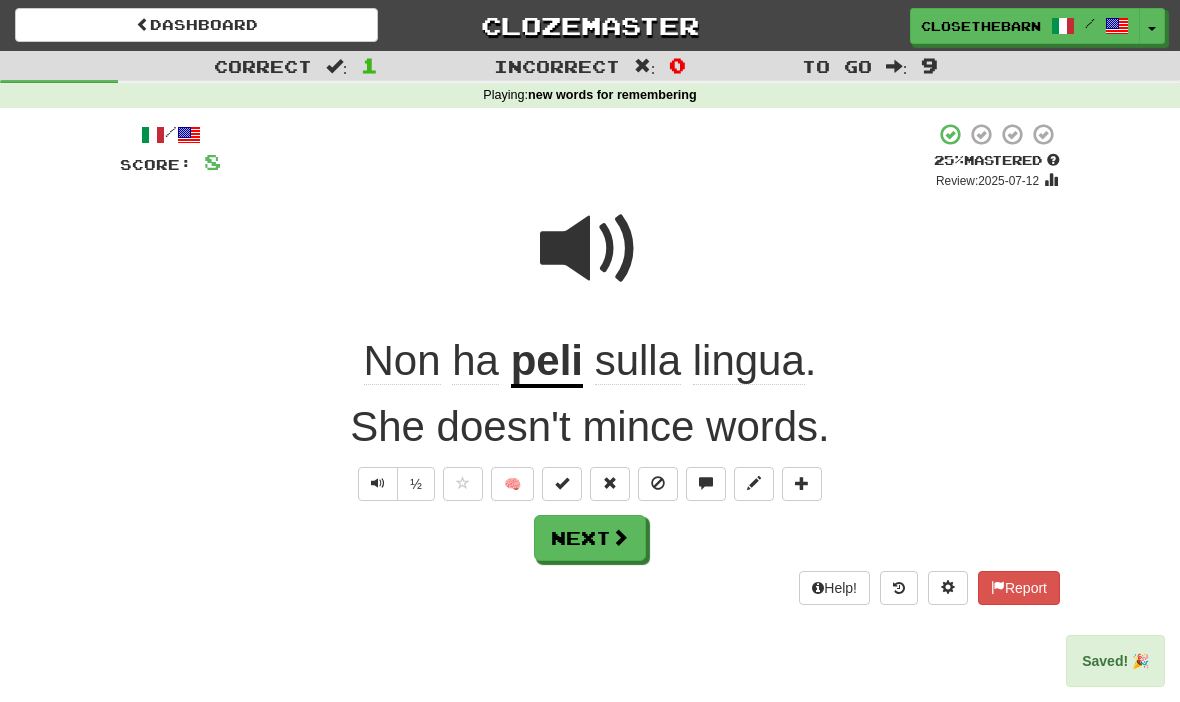click at bounding box center (620, 537) 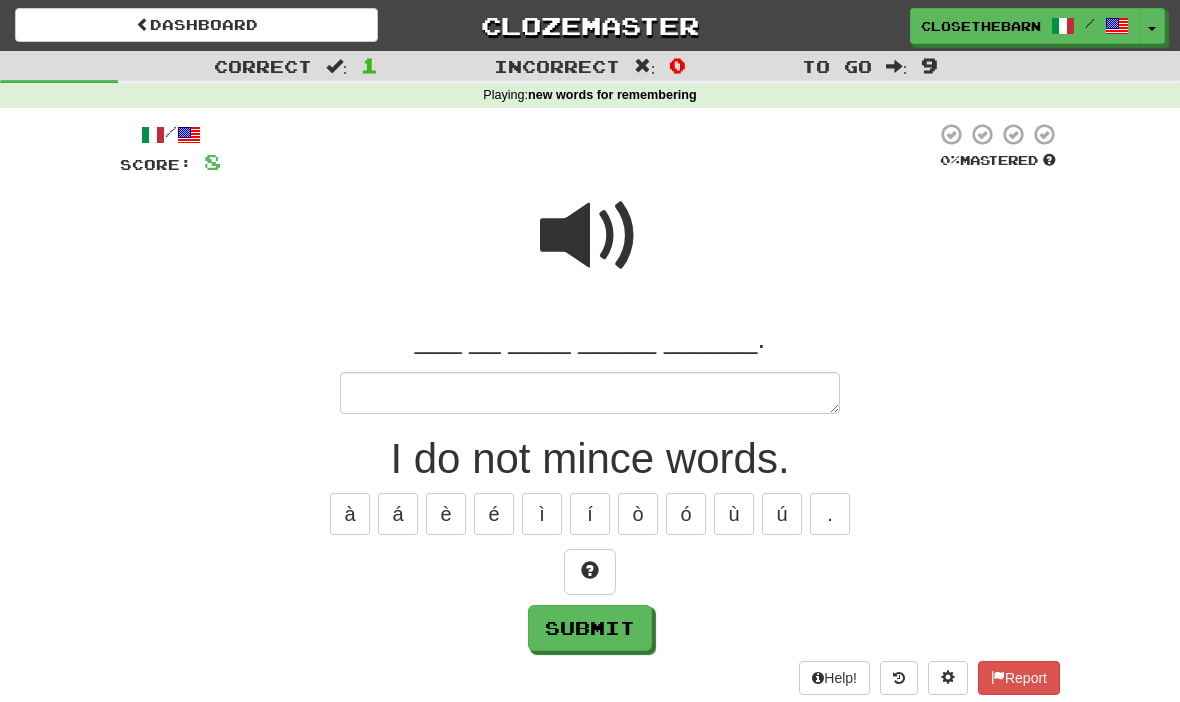 type on "*" 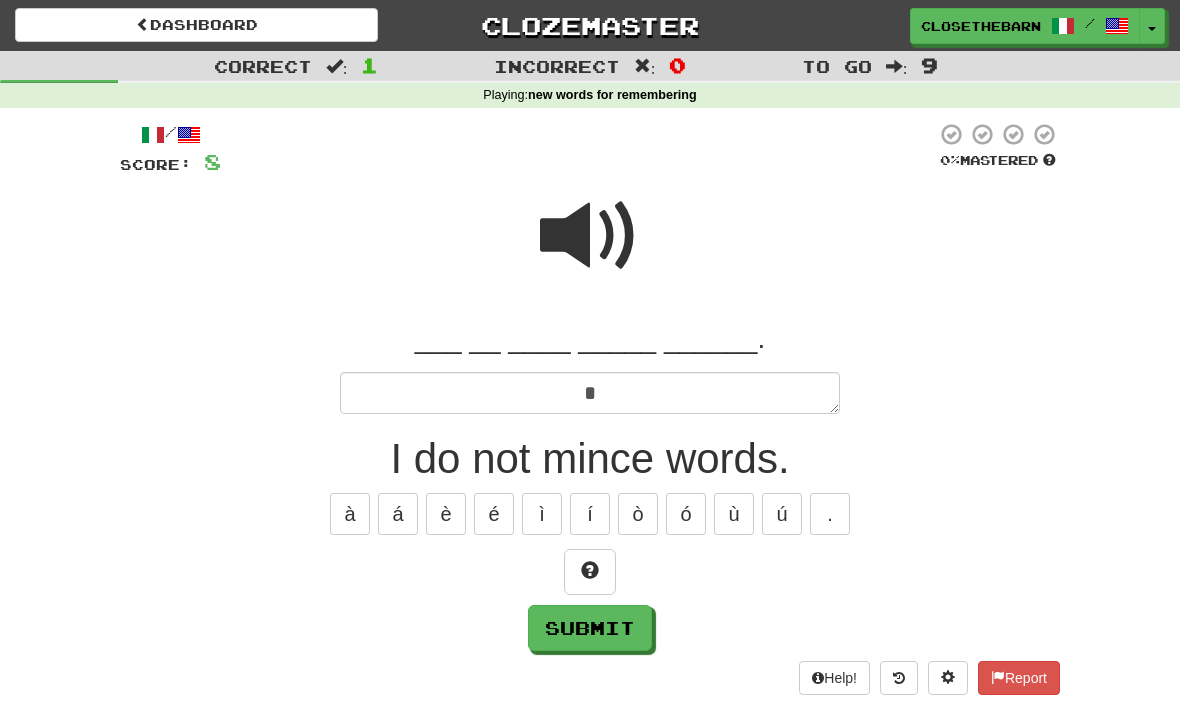 type on "*" 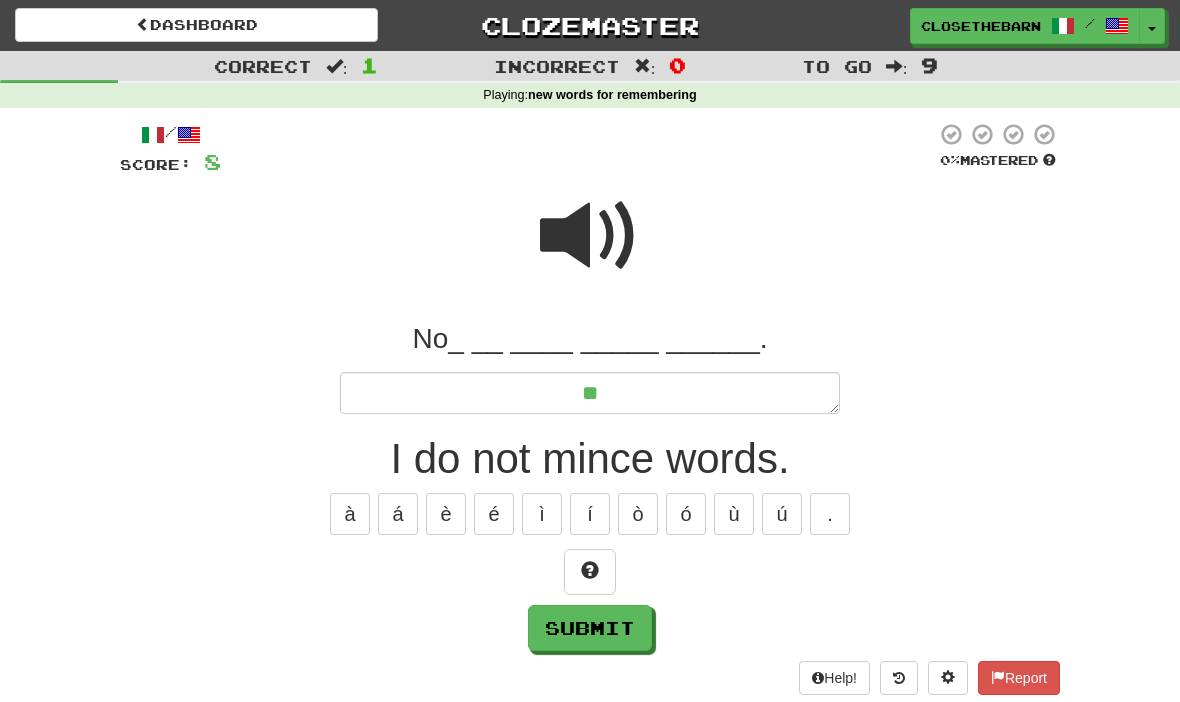 type on "*" 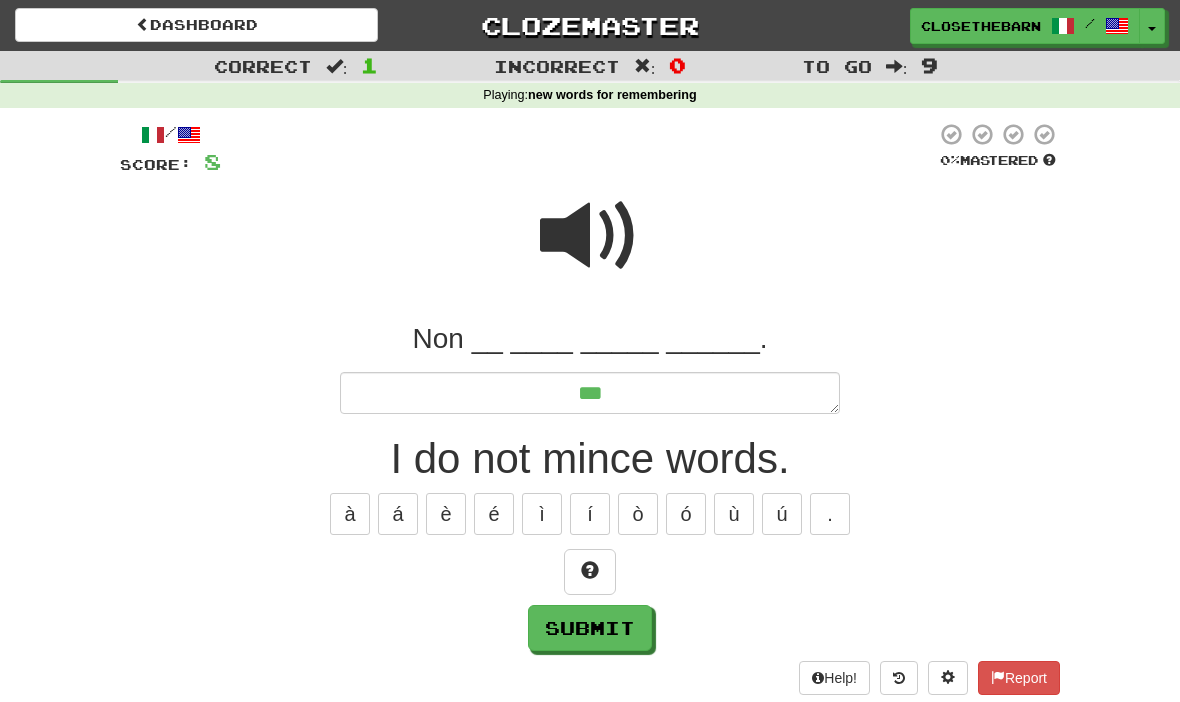 type on "*" 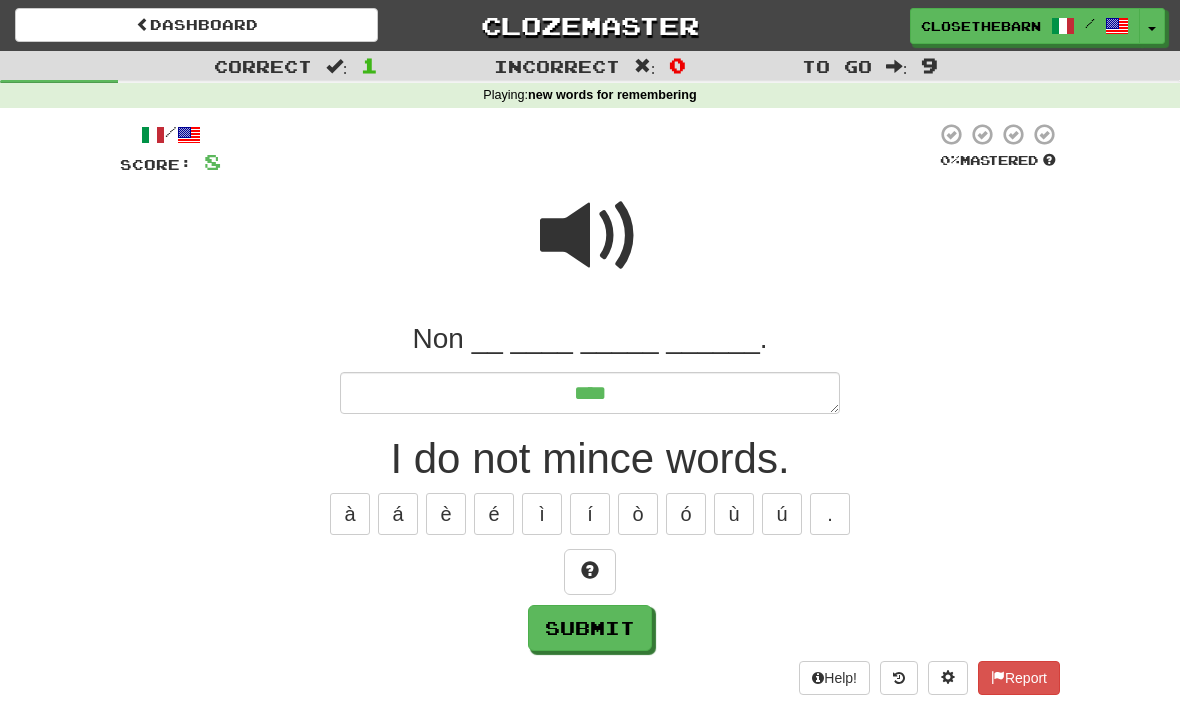 type on "*" 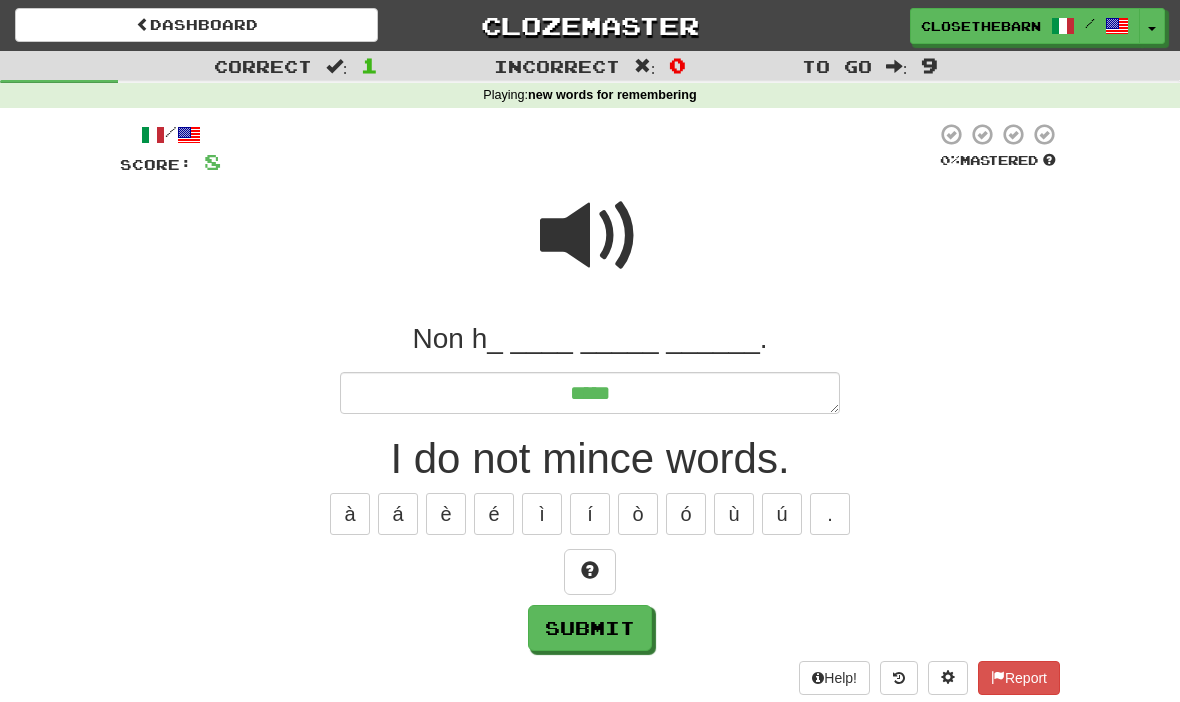 type on "*" 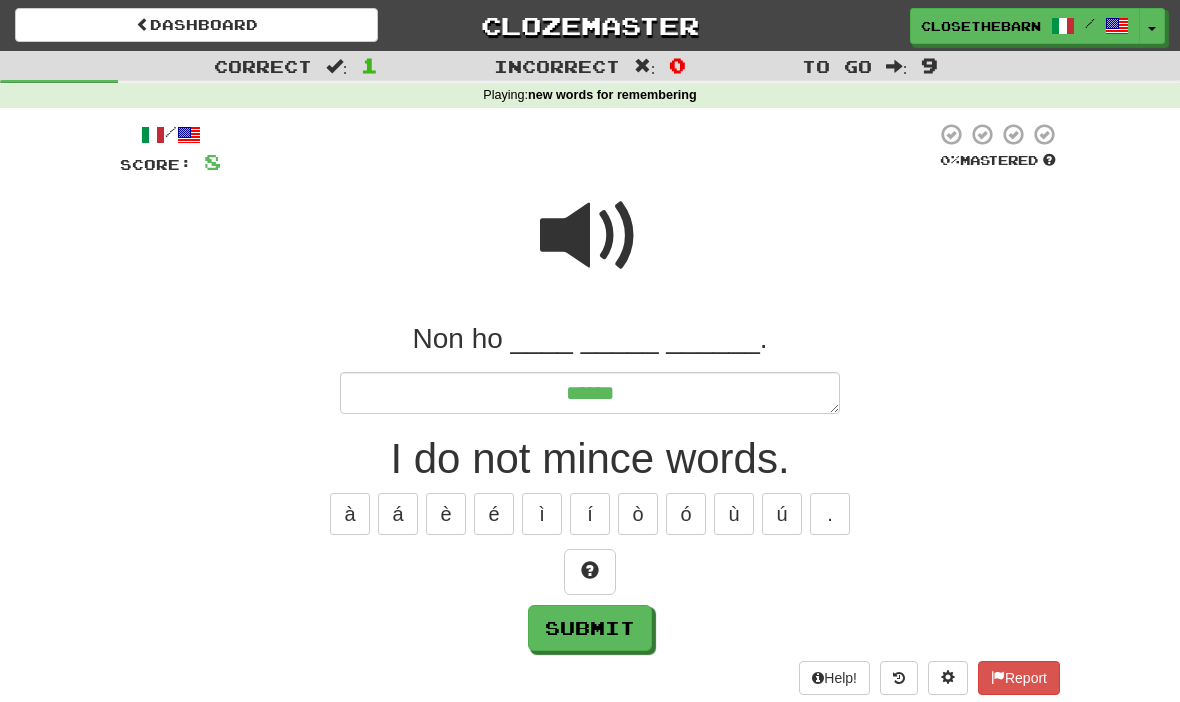 type on "*" 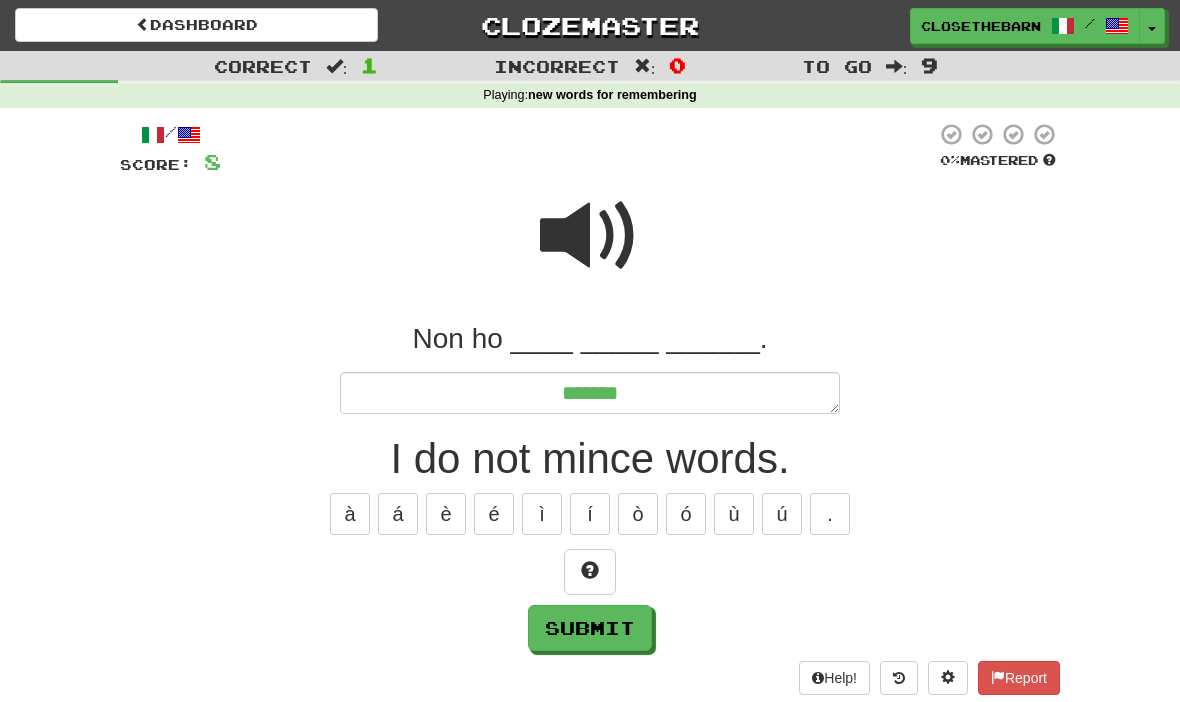 type on "*" 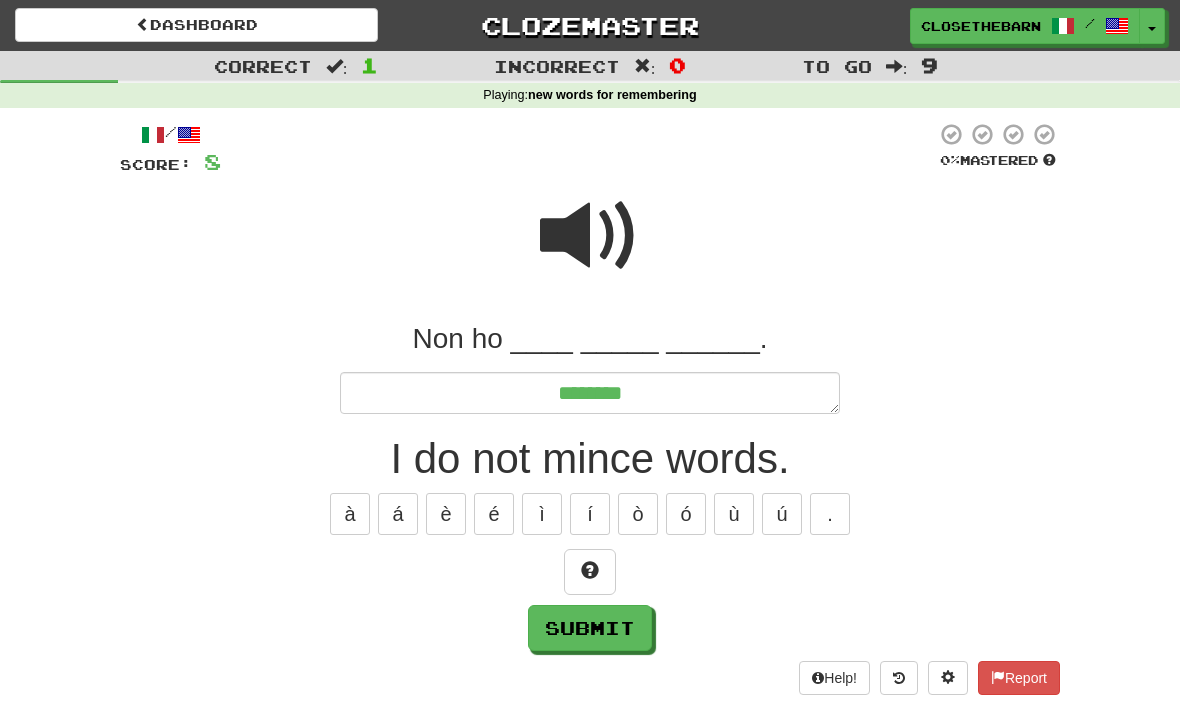 type on "*" 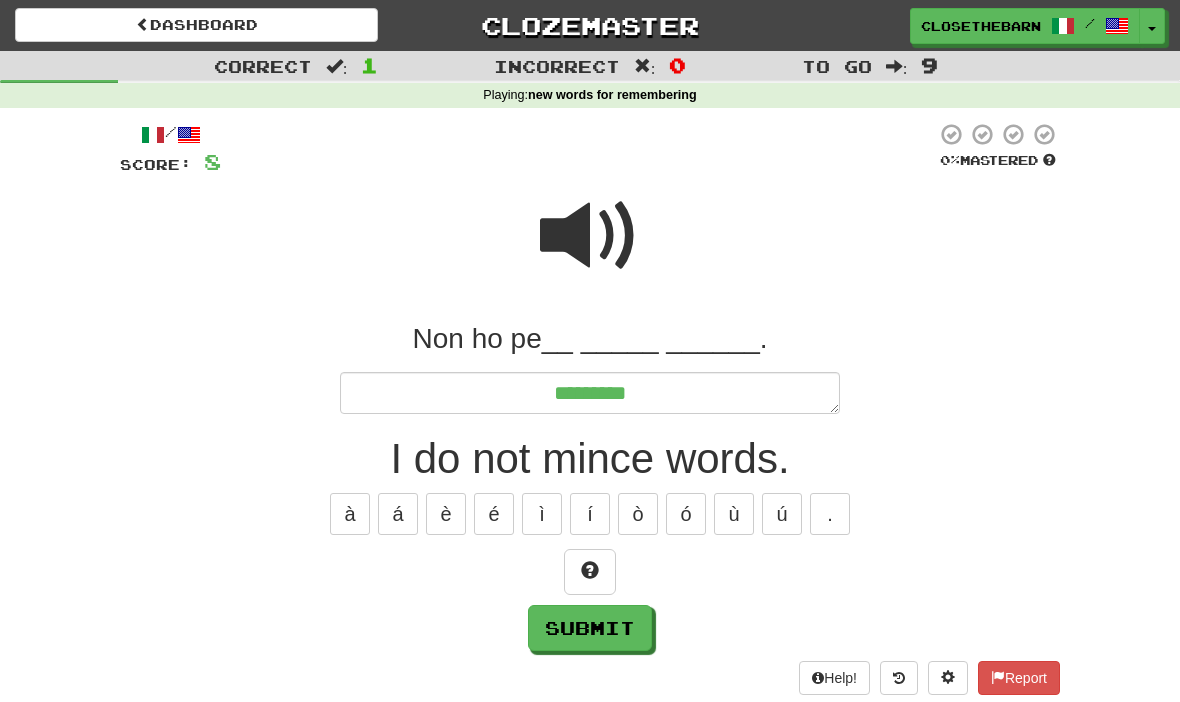 type on "*" 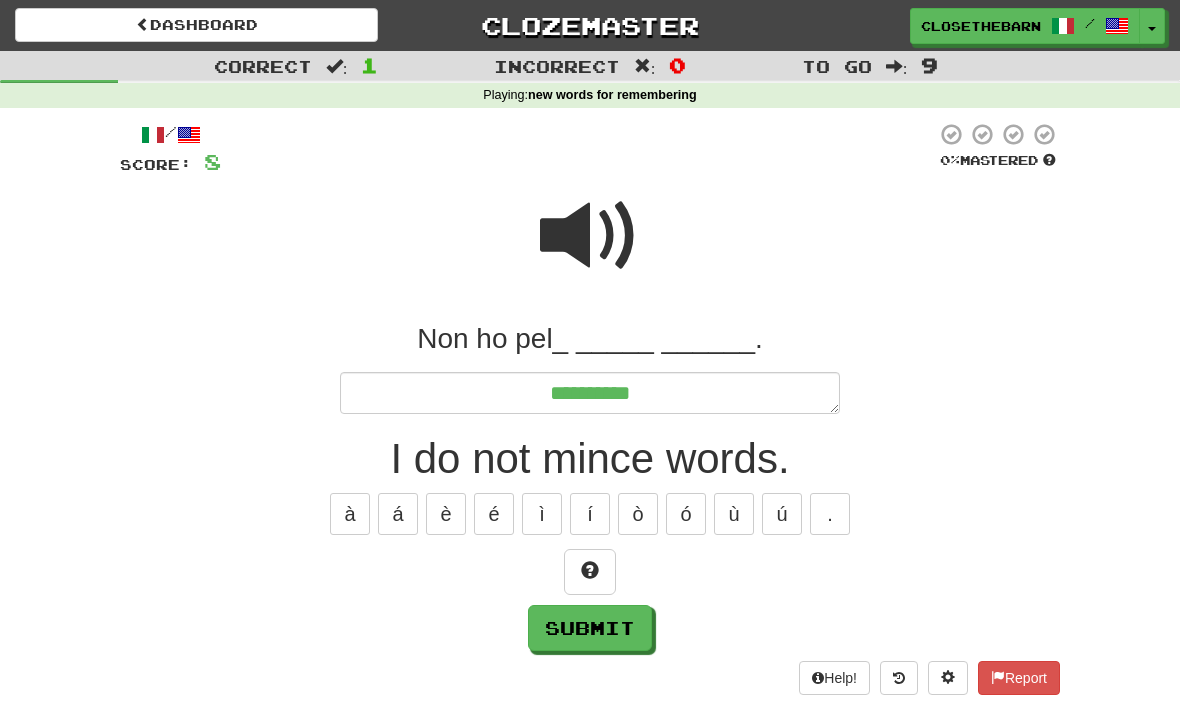 type on "*" 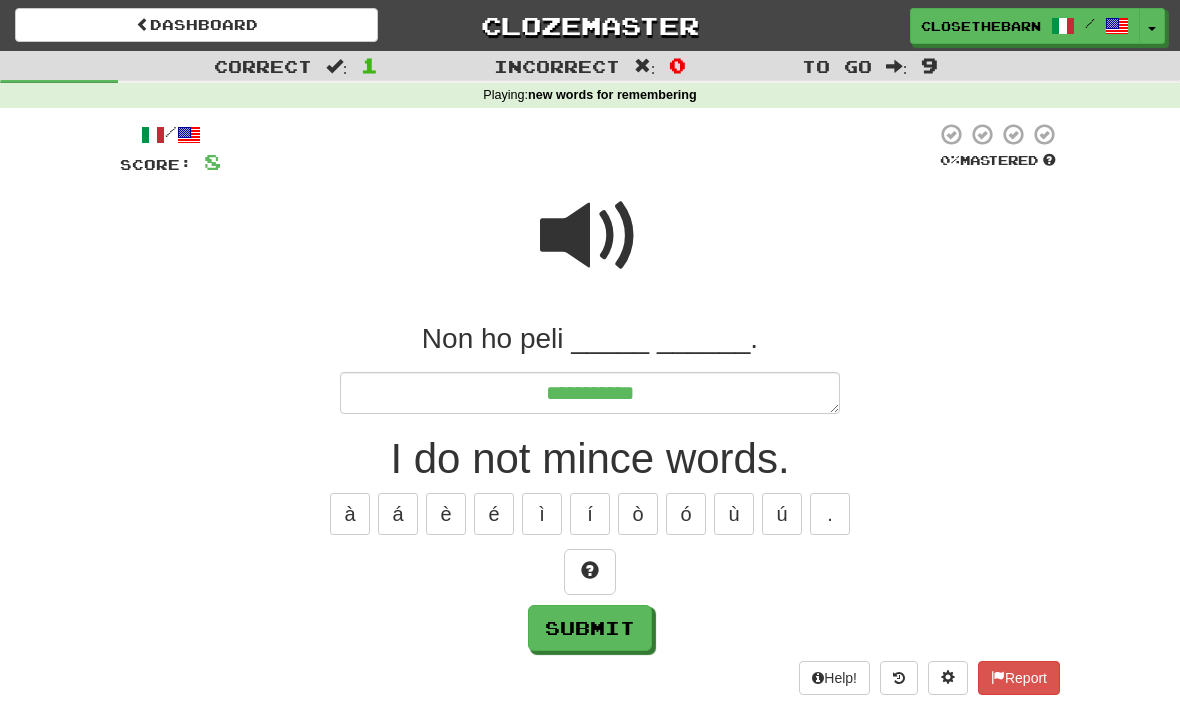 type on "*" 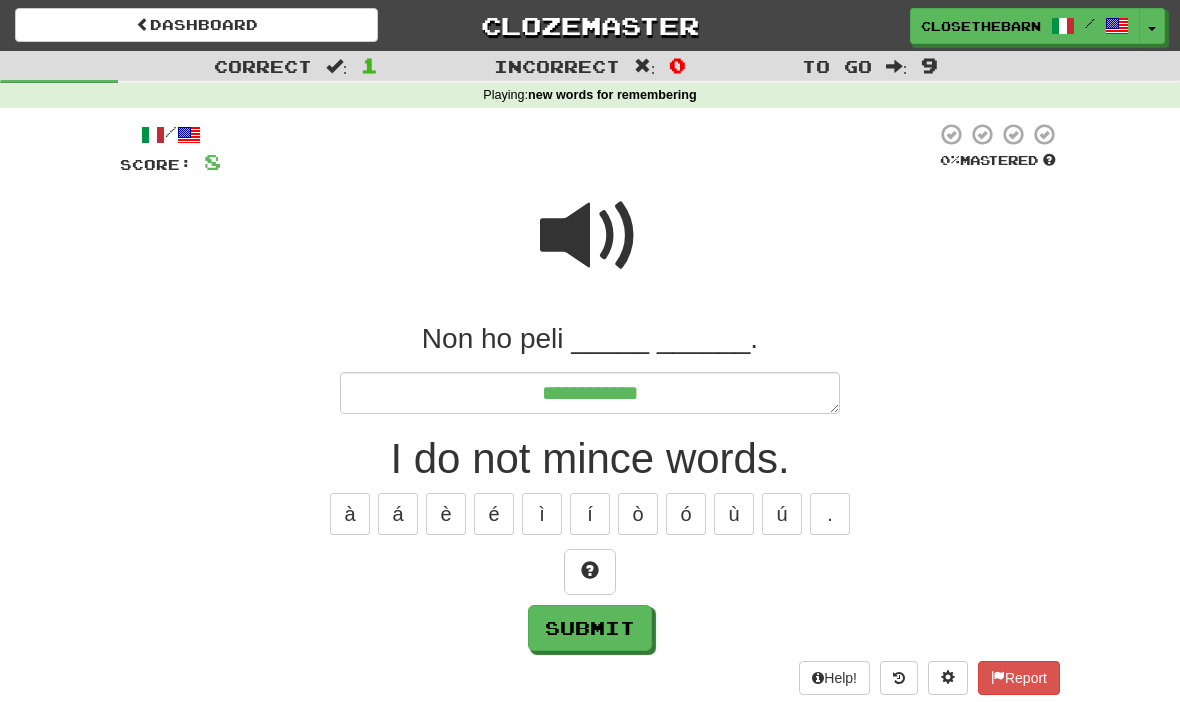 type on "*" 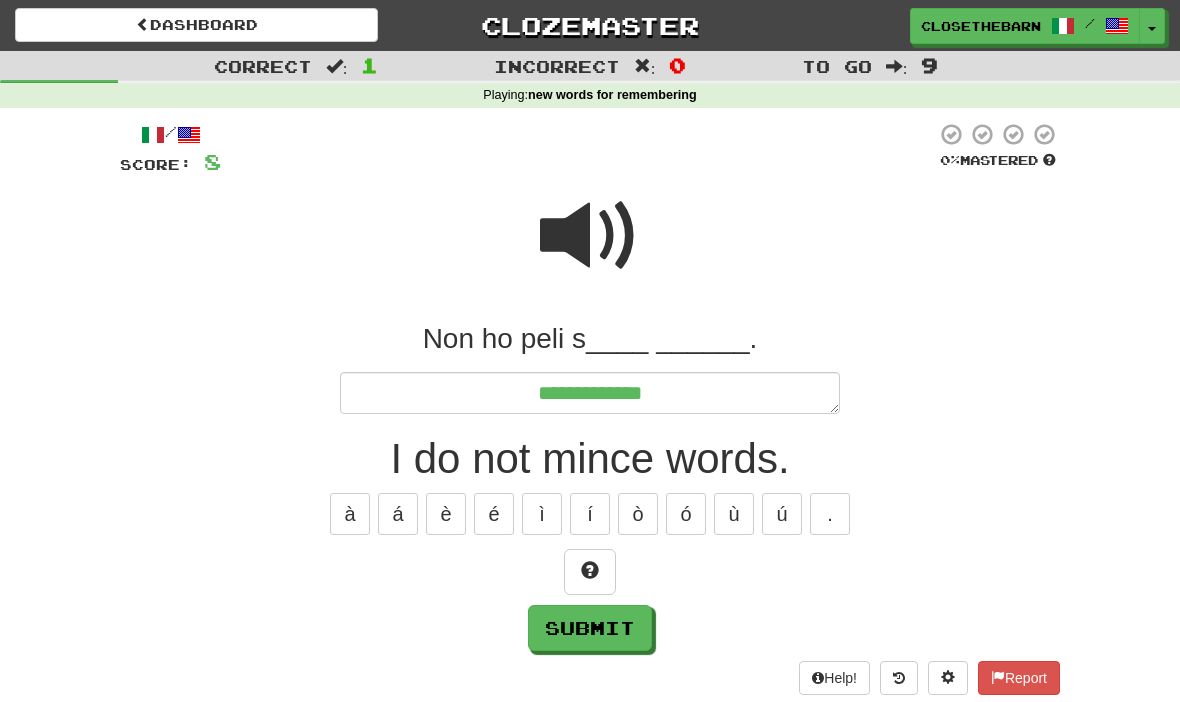 type on "*" 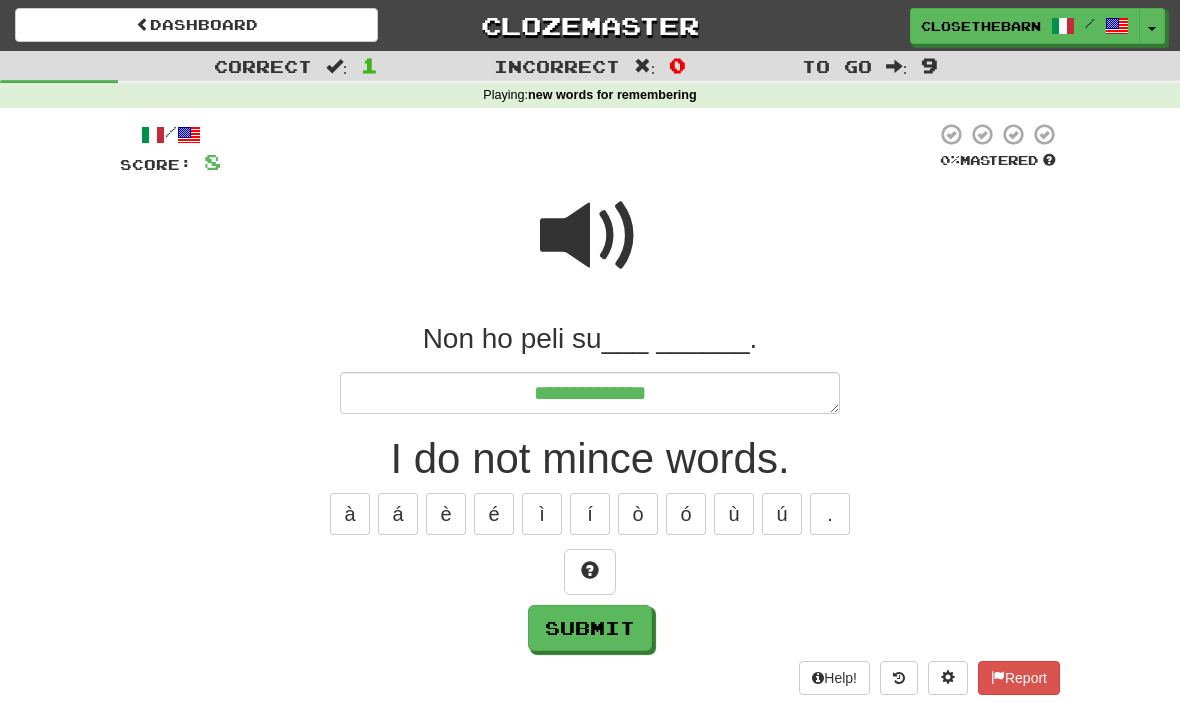 type on "*" 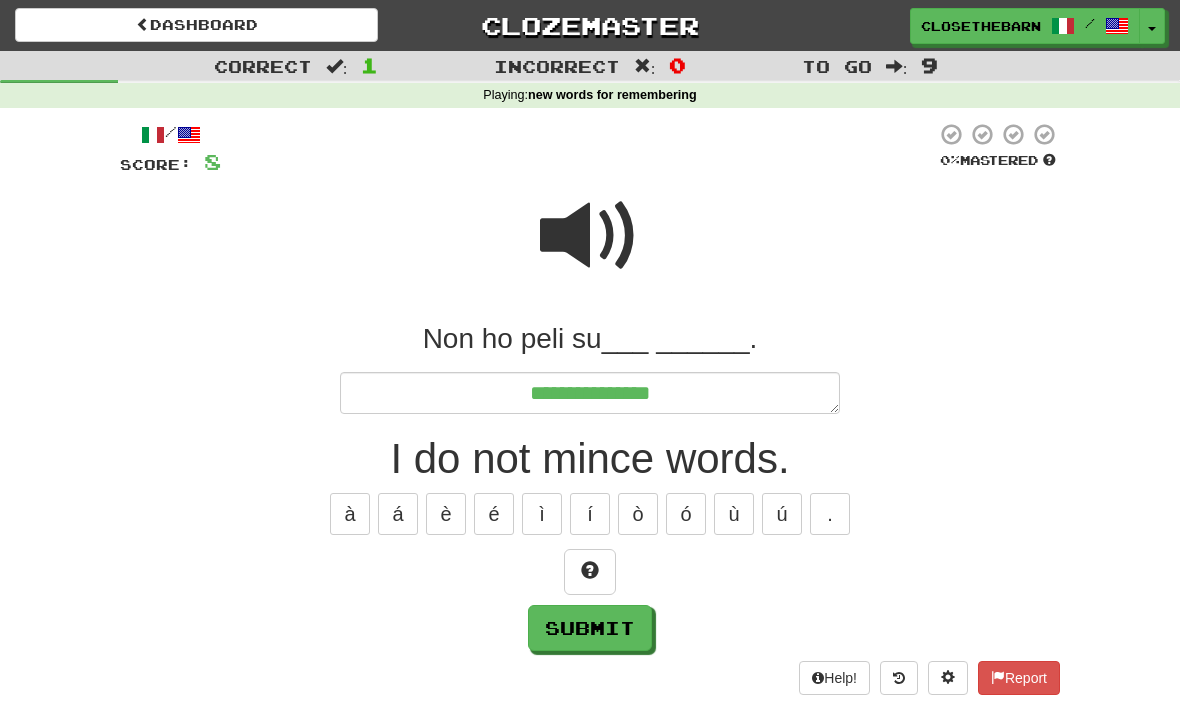 type on "*" 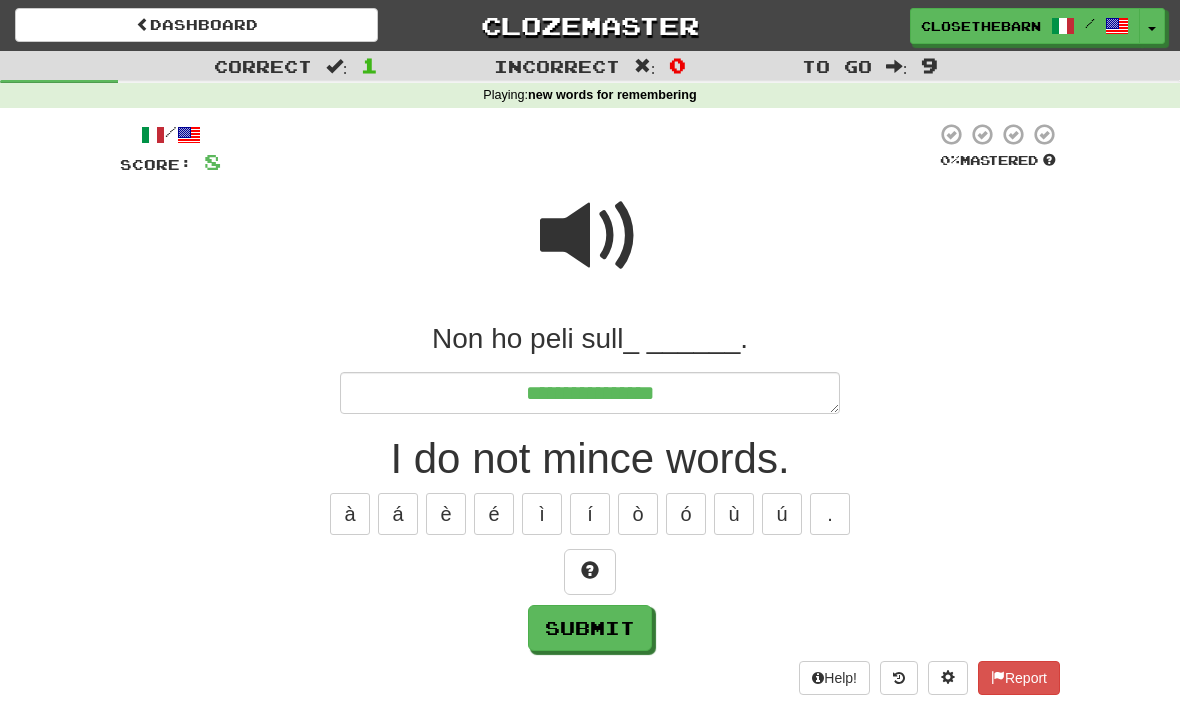 type on "*" 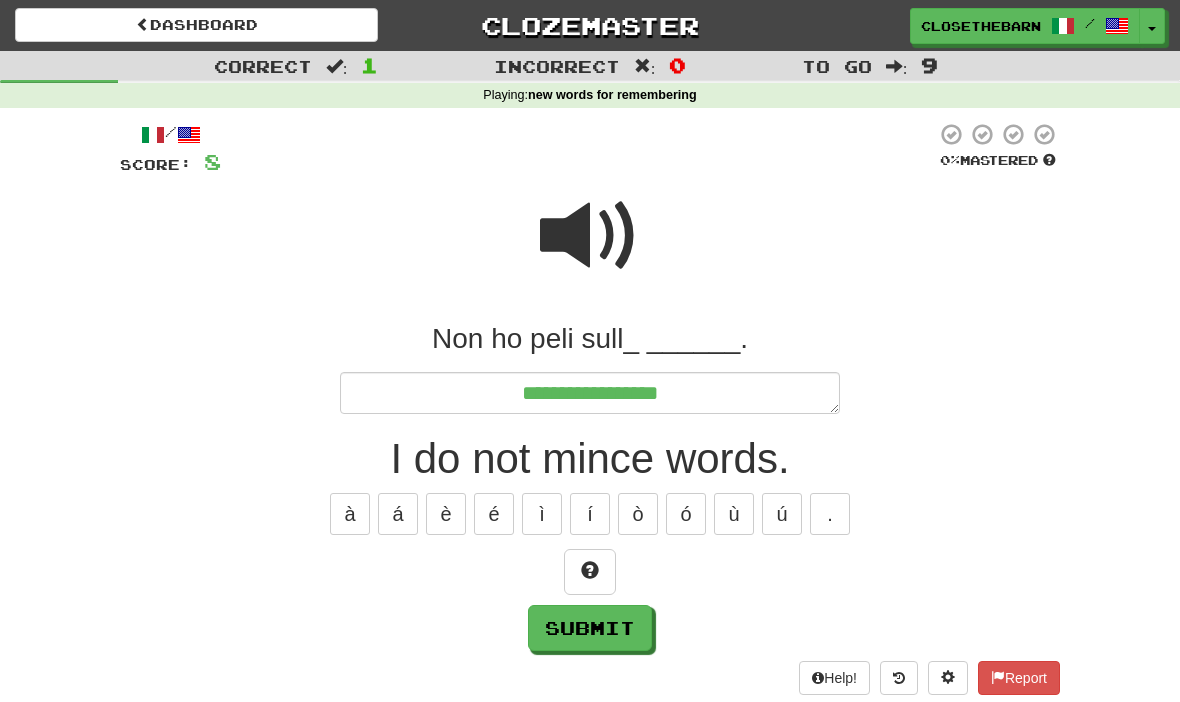 type on "*" 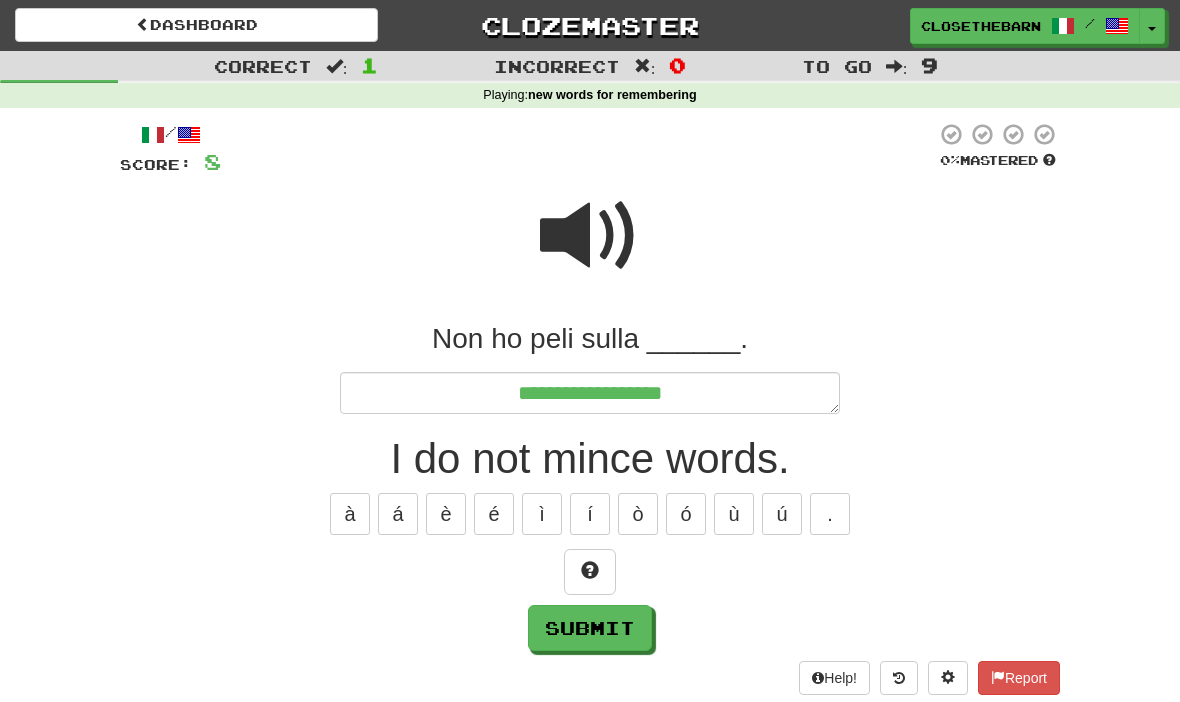 type on "*" 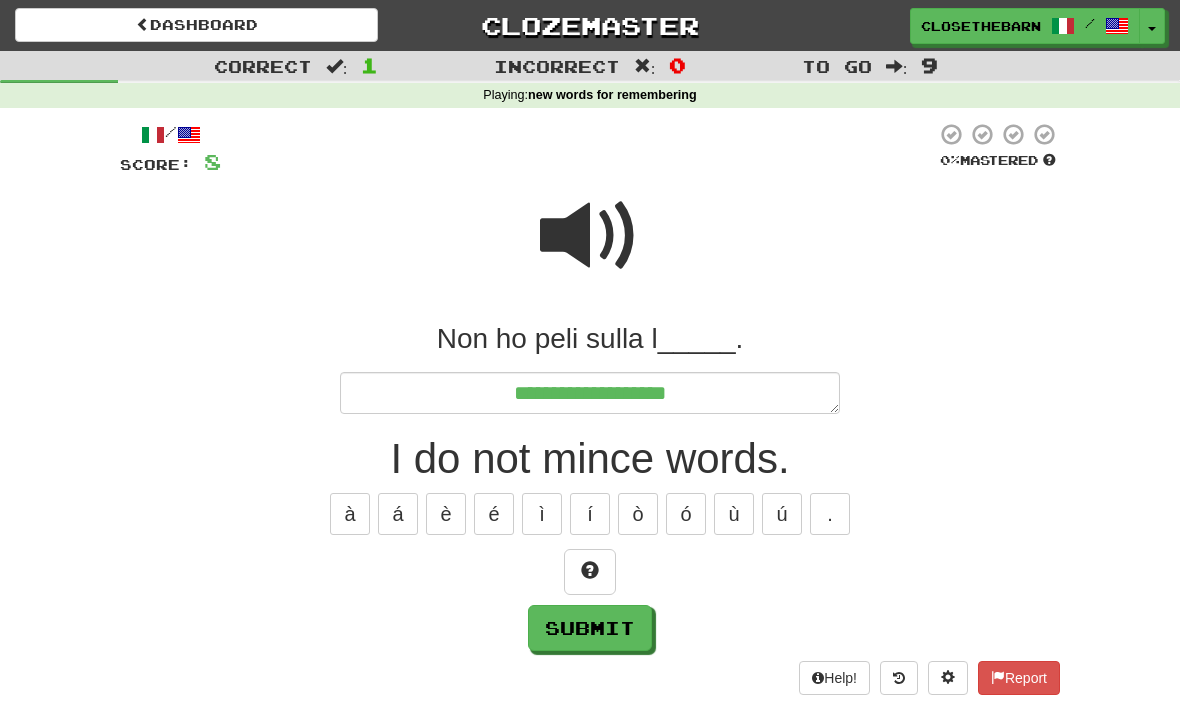 type on "*" 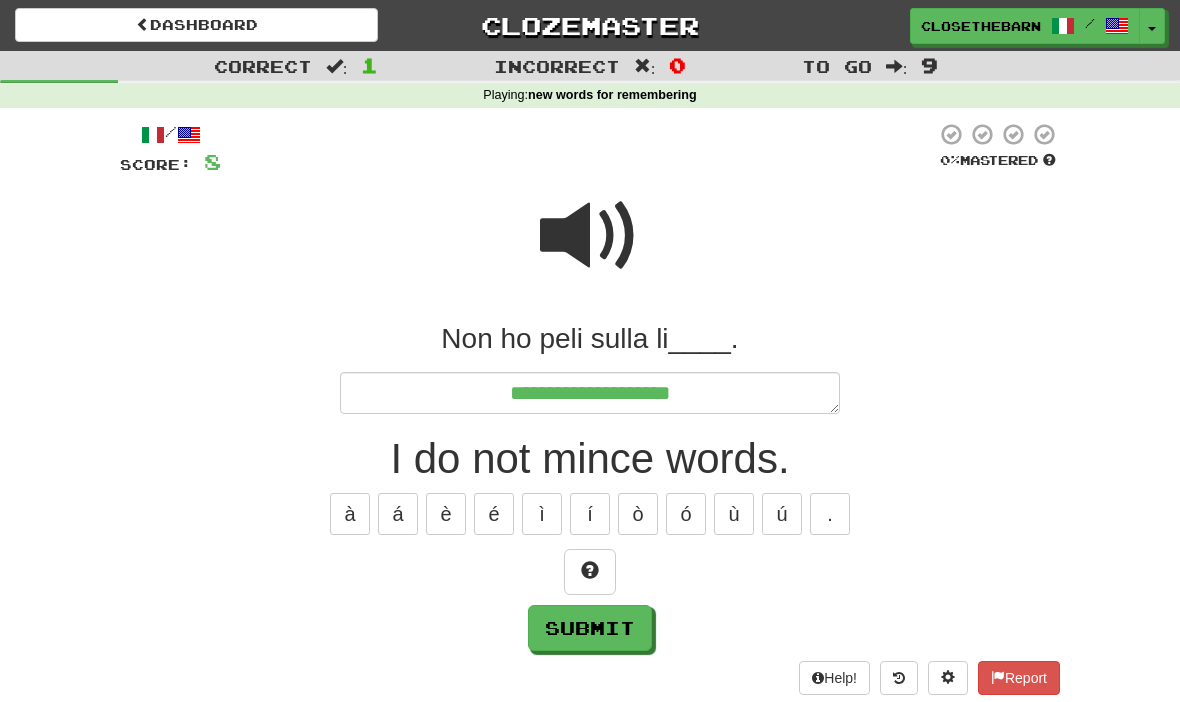 type on "*" 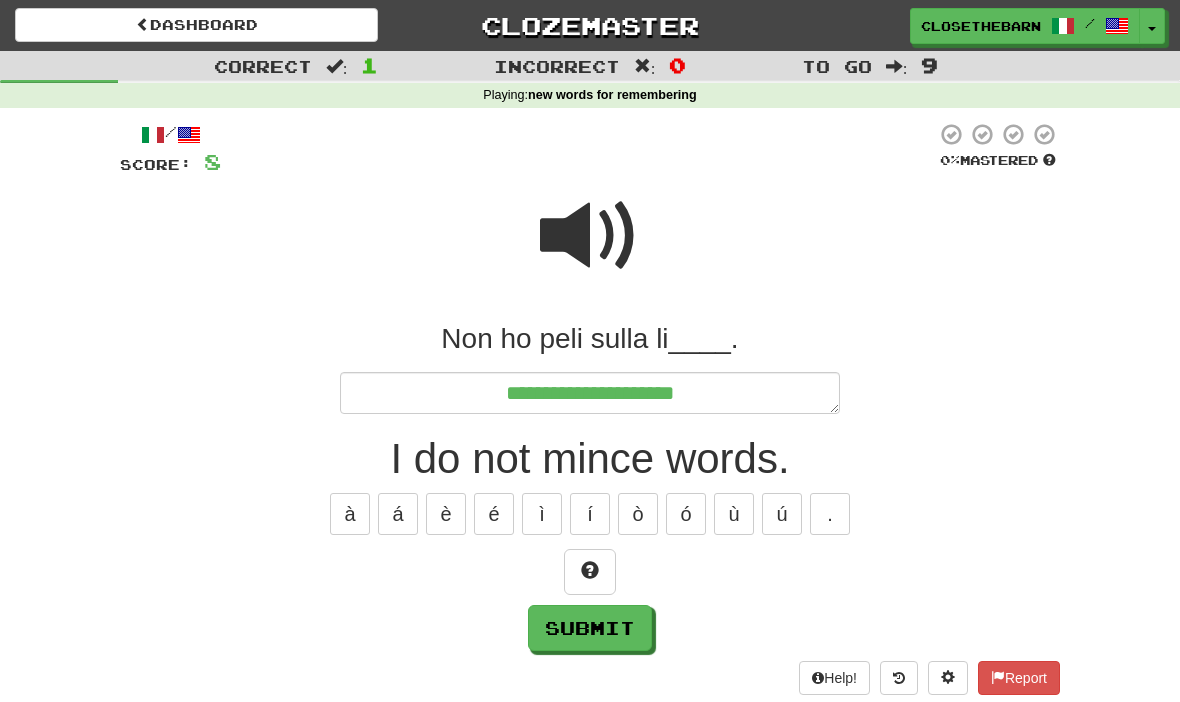 type on "*" 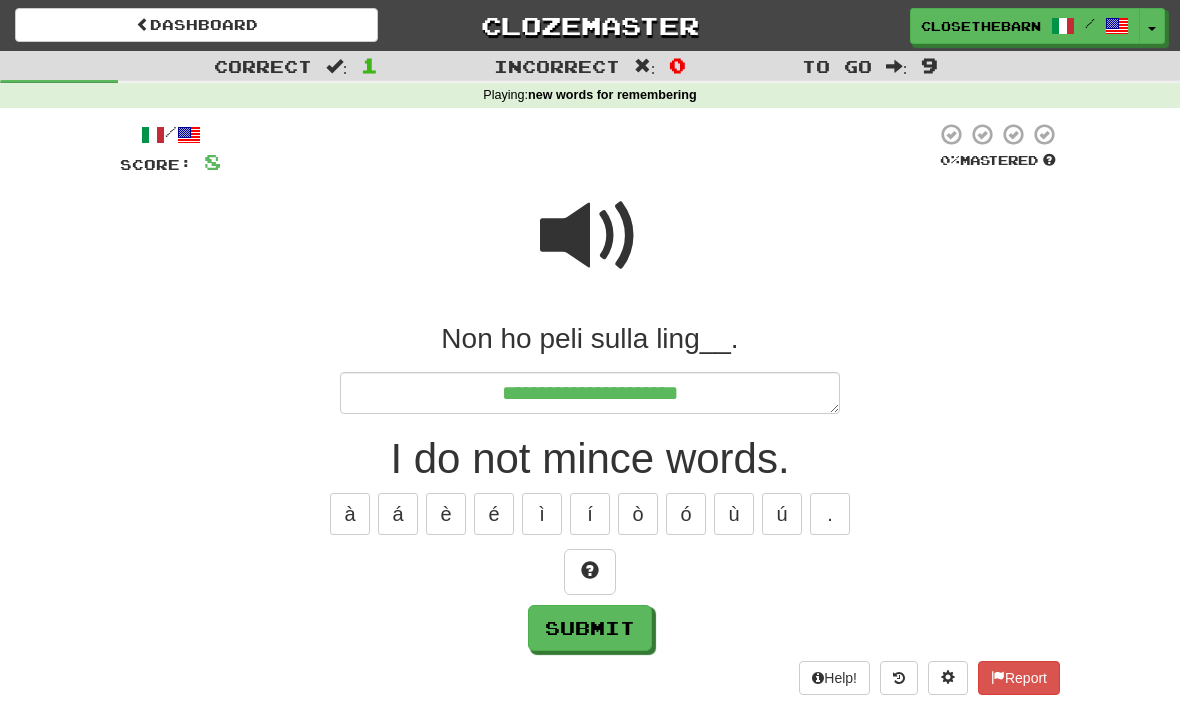 type on "*" 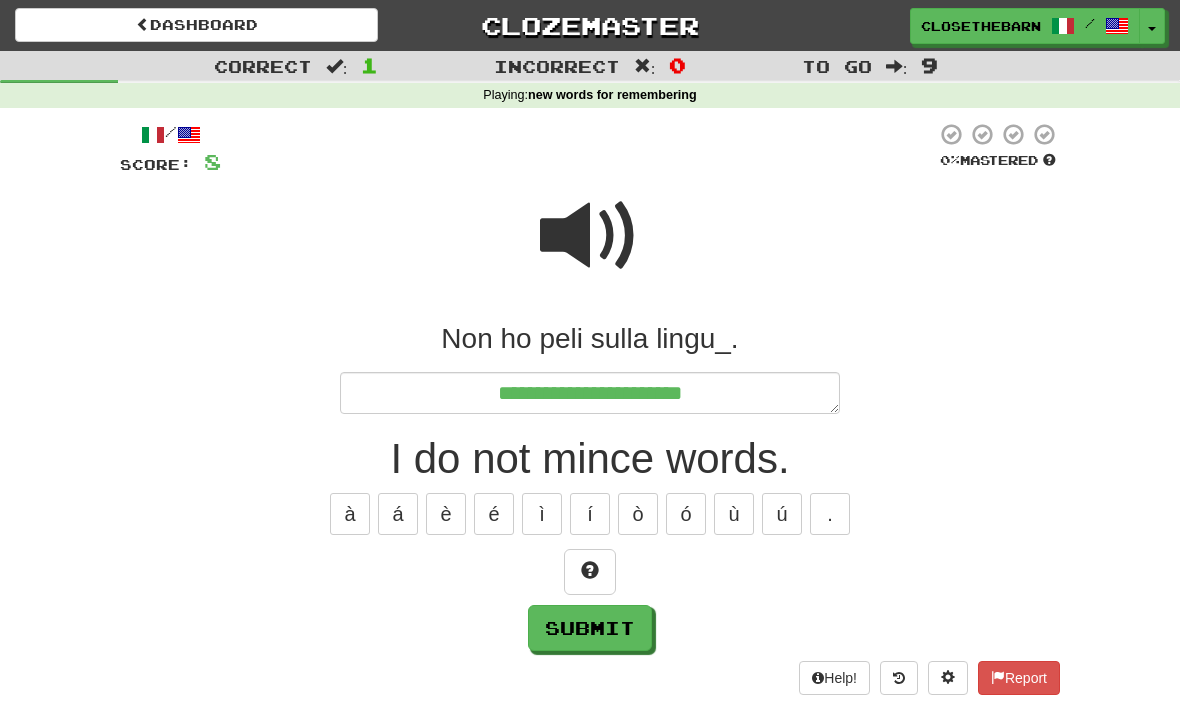 type on "*" 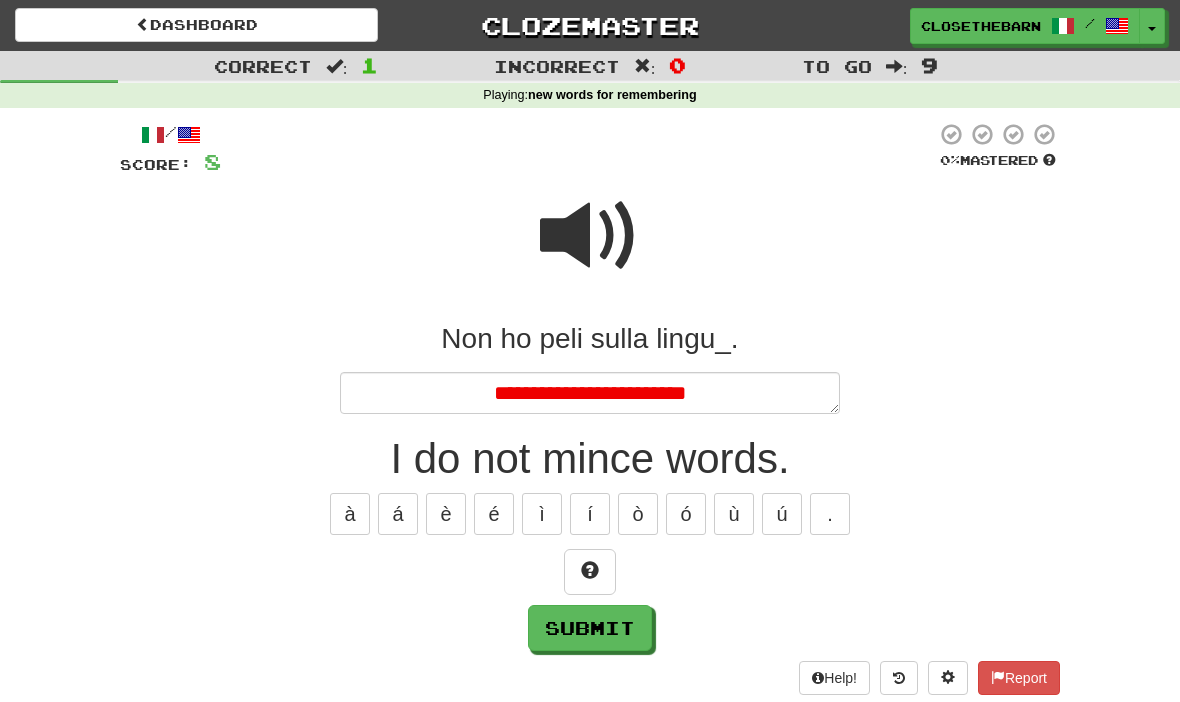 type on "*" 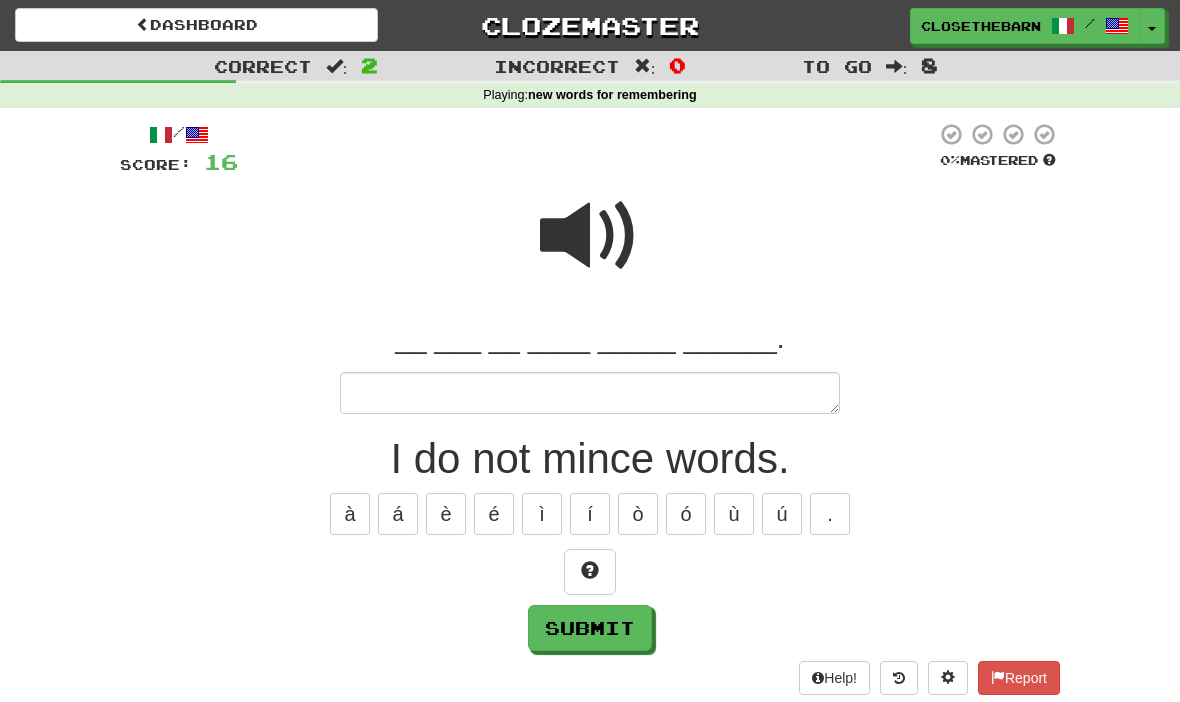 type on "*" 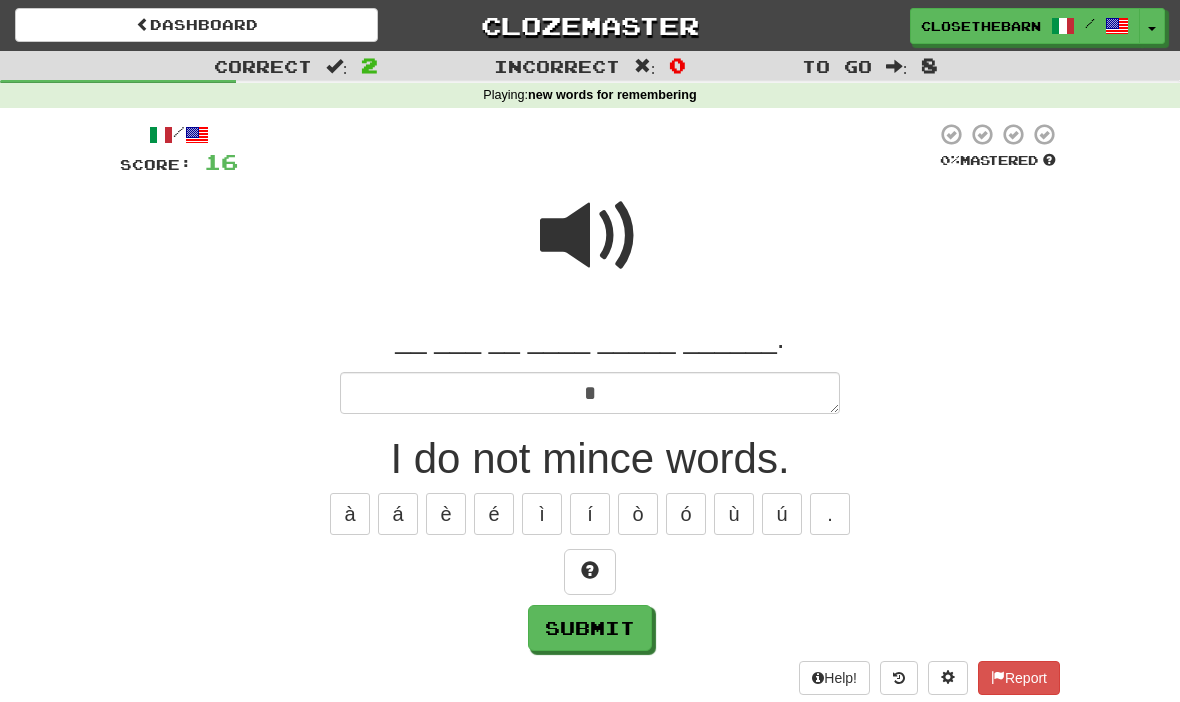 type on "*" 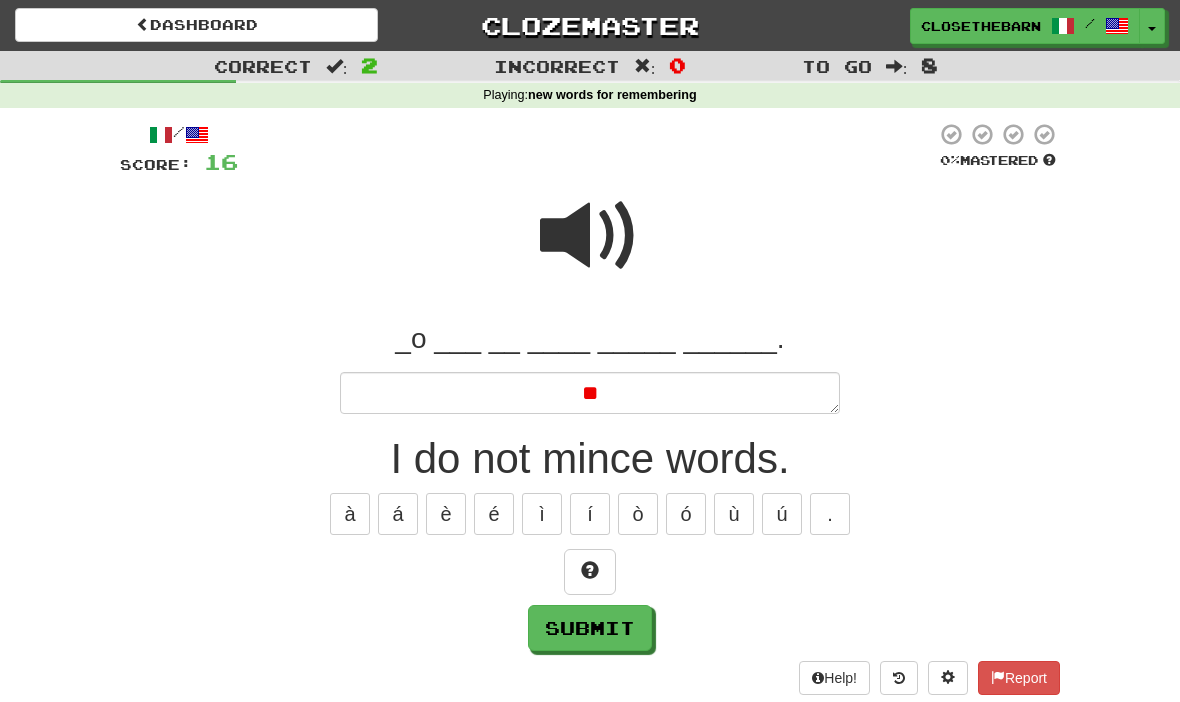 type on "*" 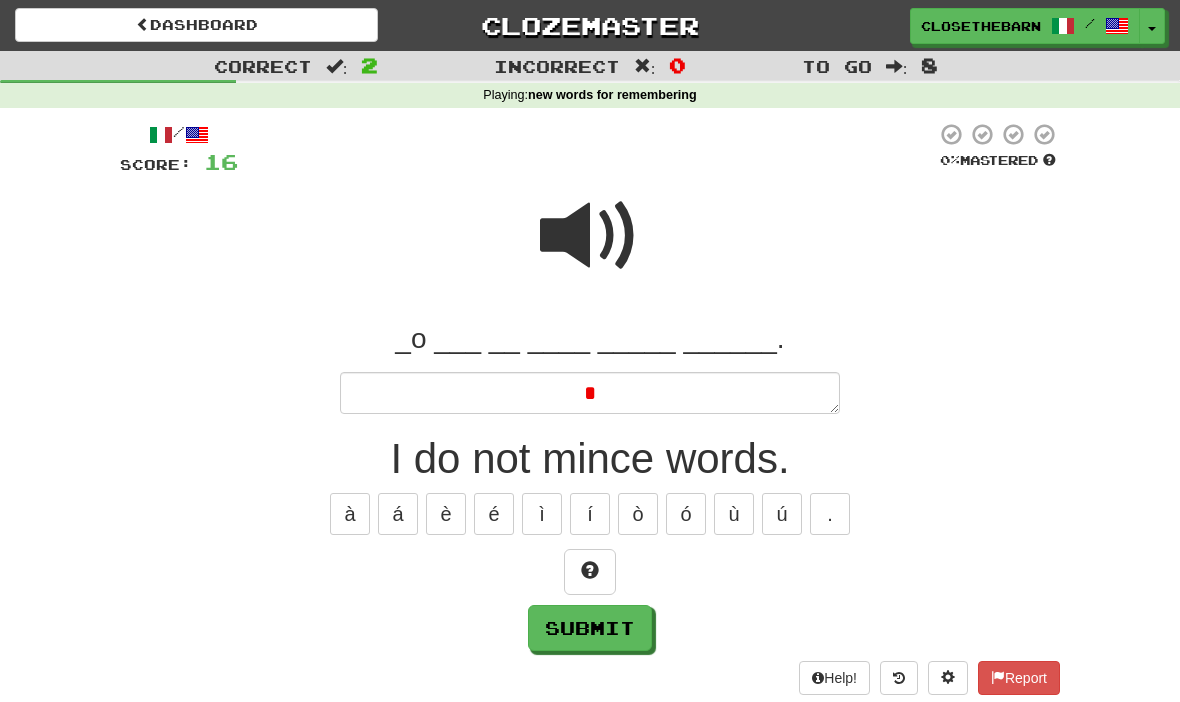 type 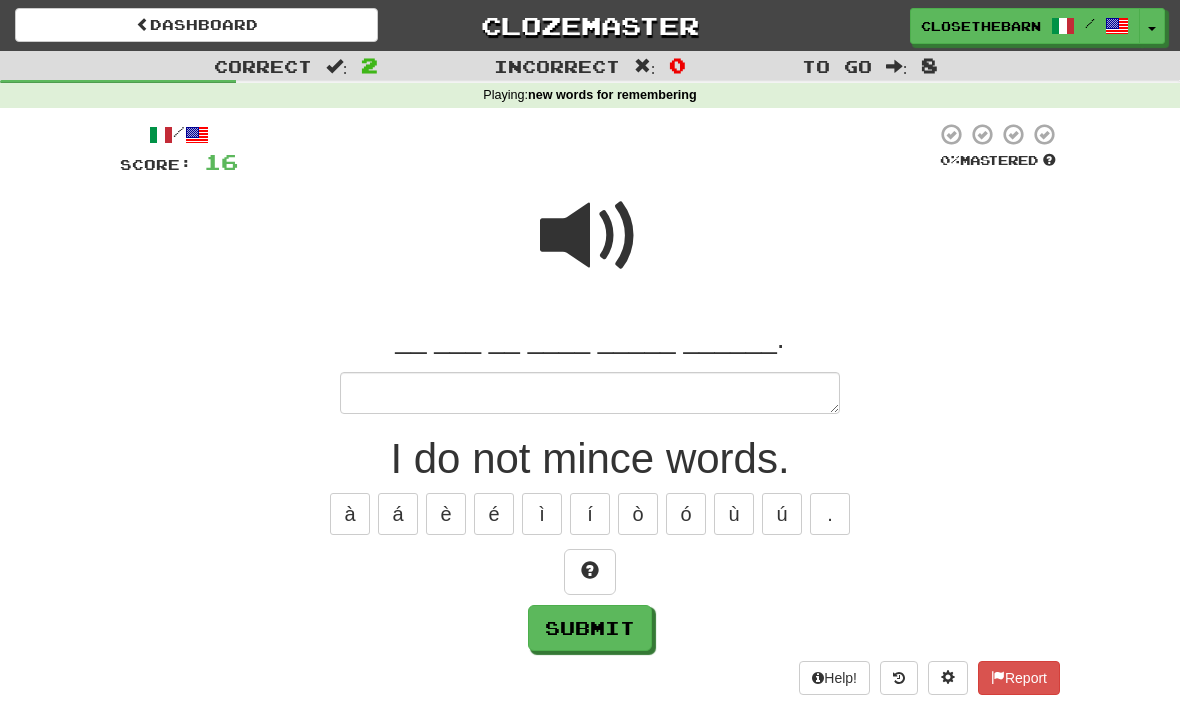 type on "*" 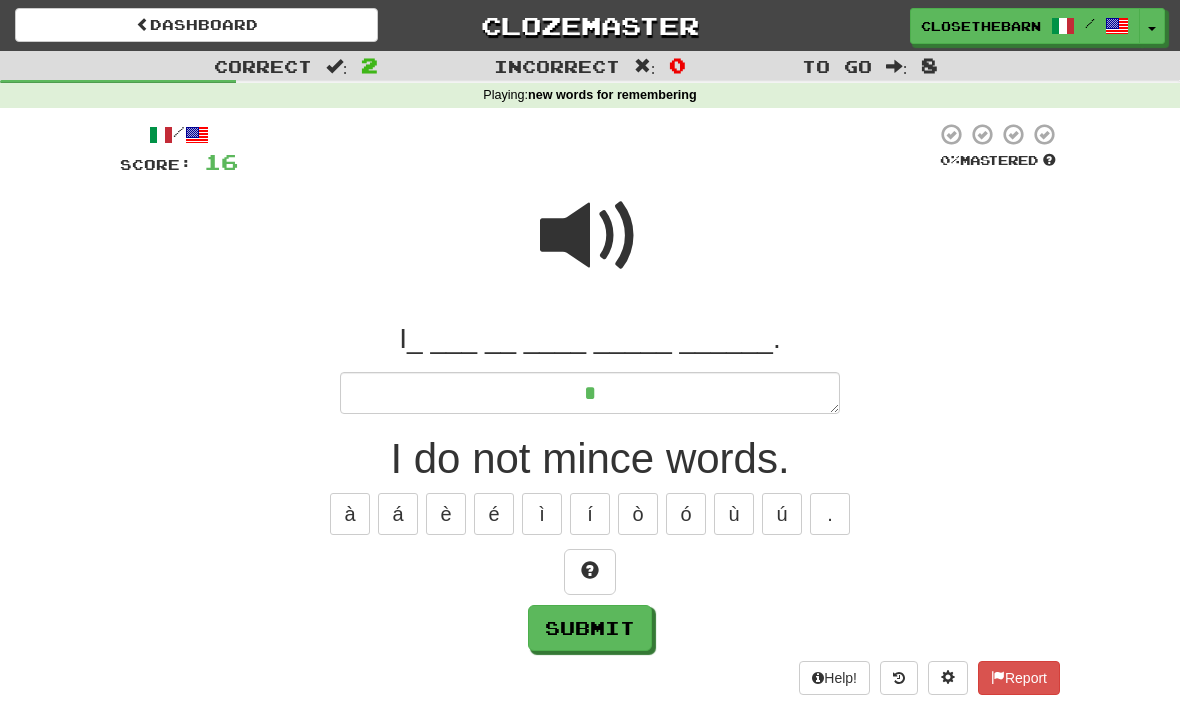 type on "*" 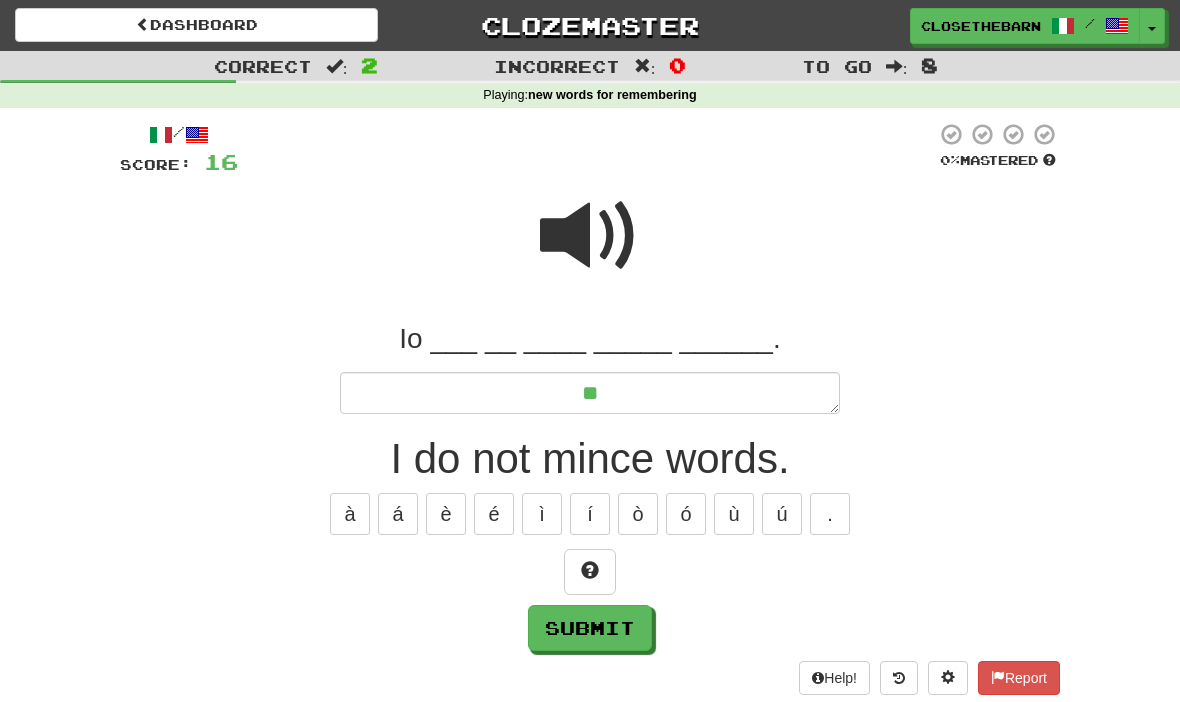 type on "*" 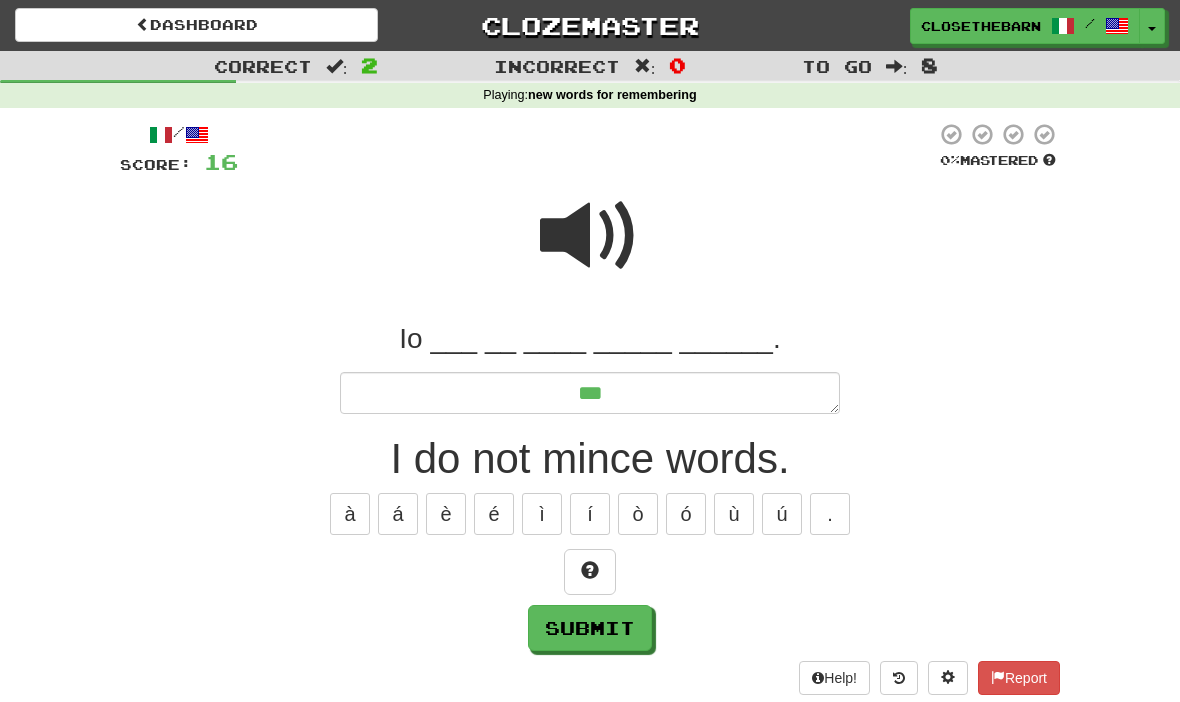type on "*" 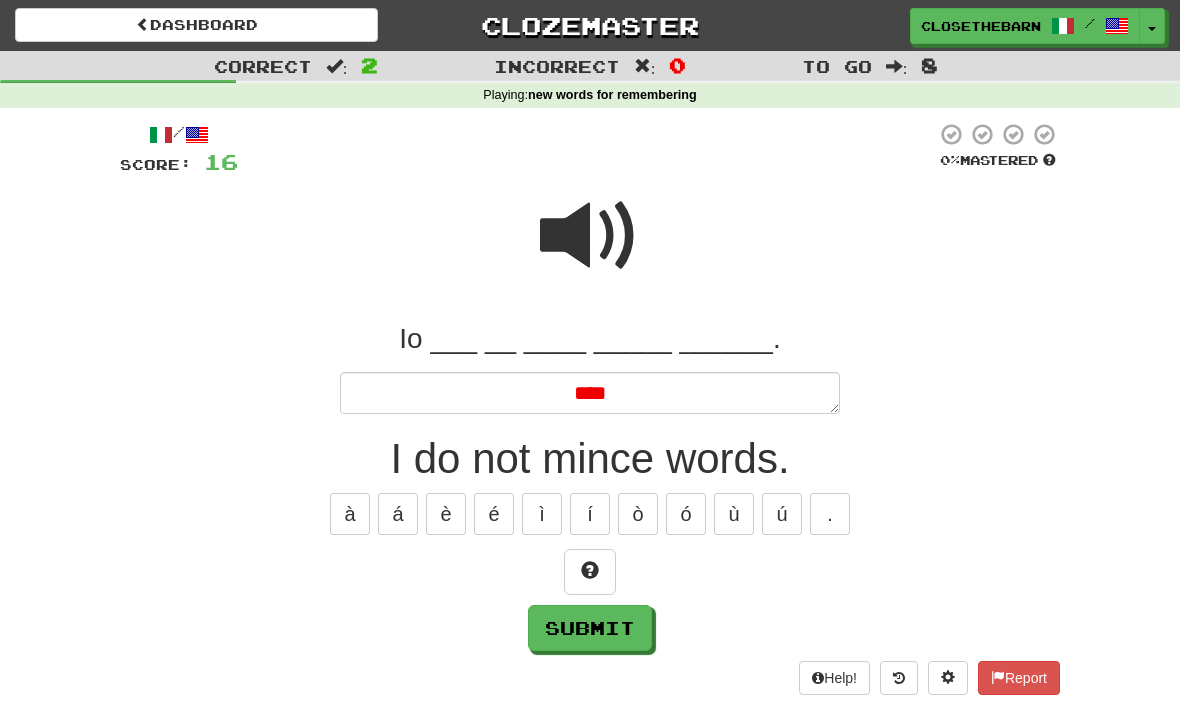type on "*" 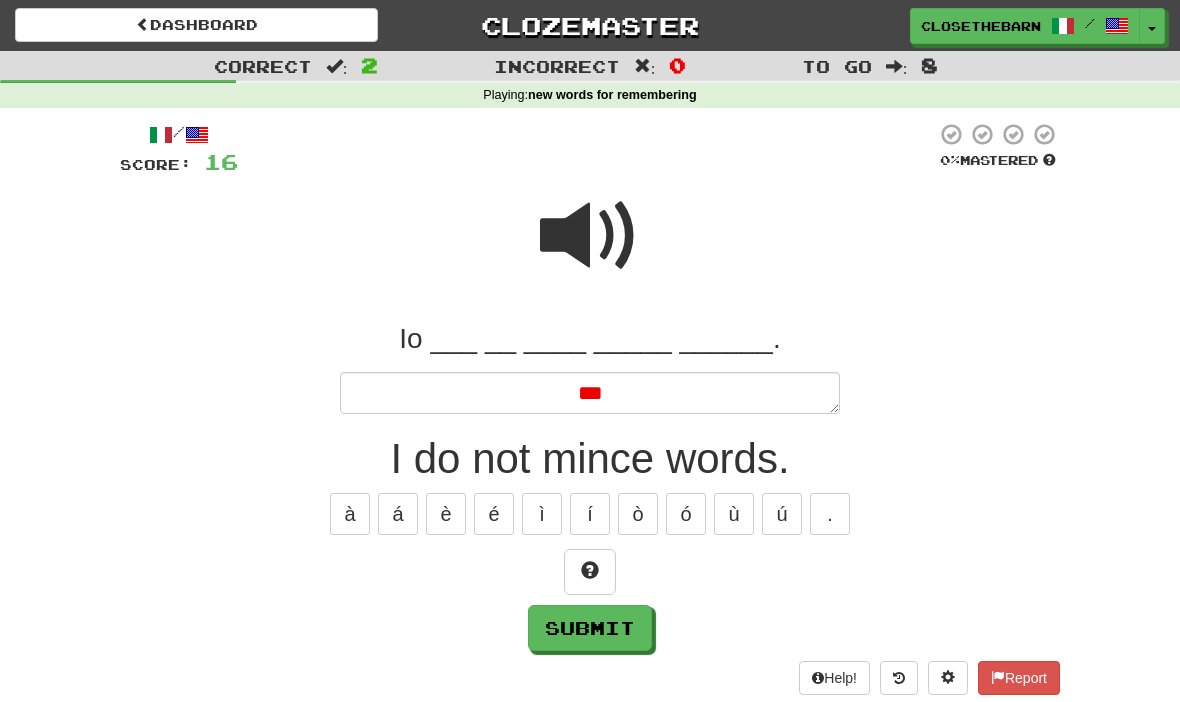 type on "*" 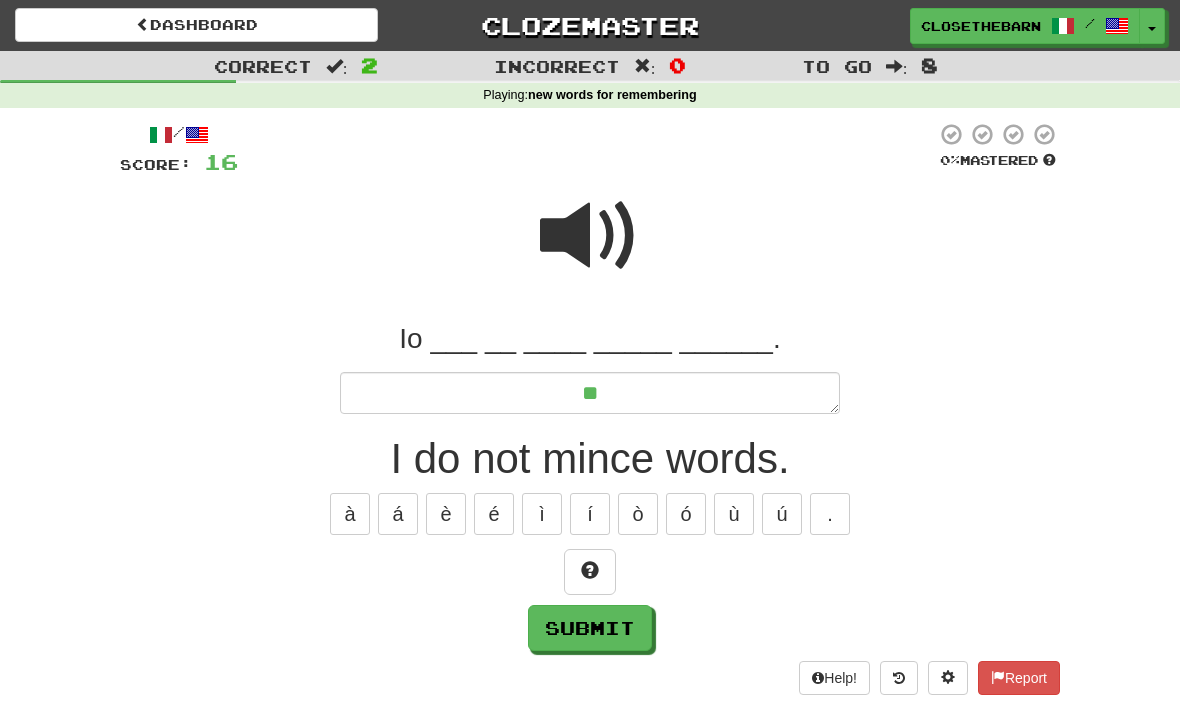 type on "*" 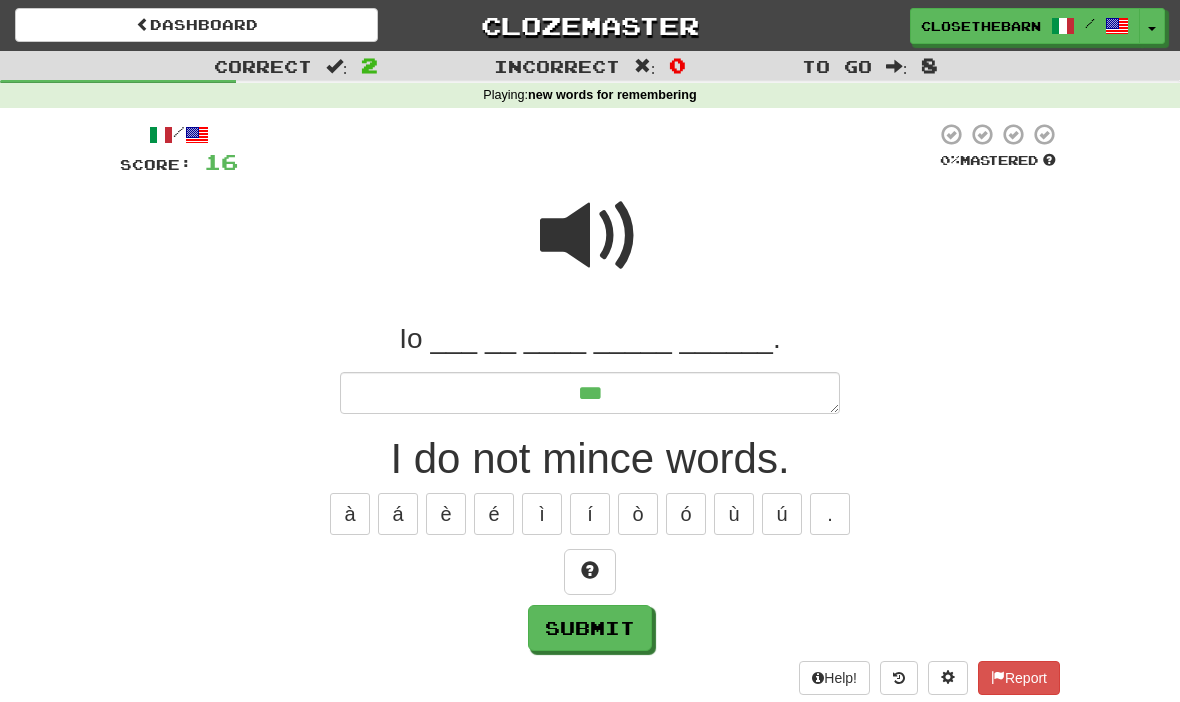 type on "*" 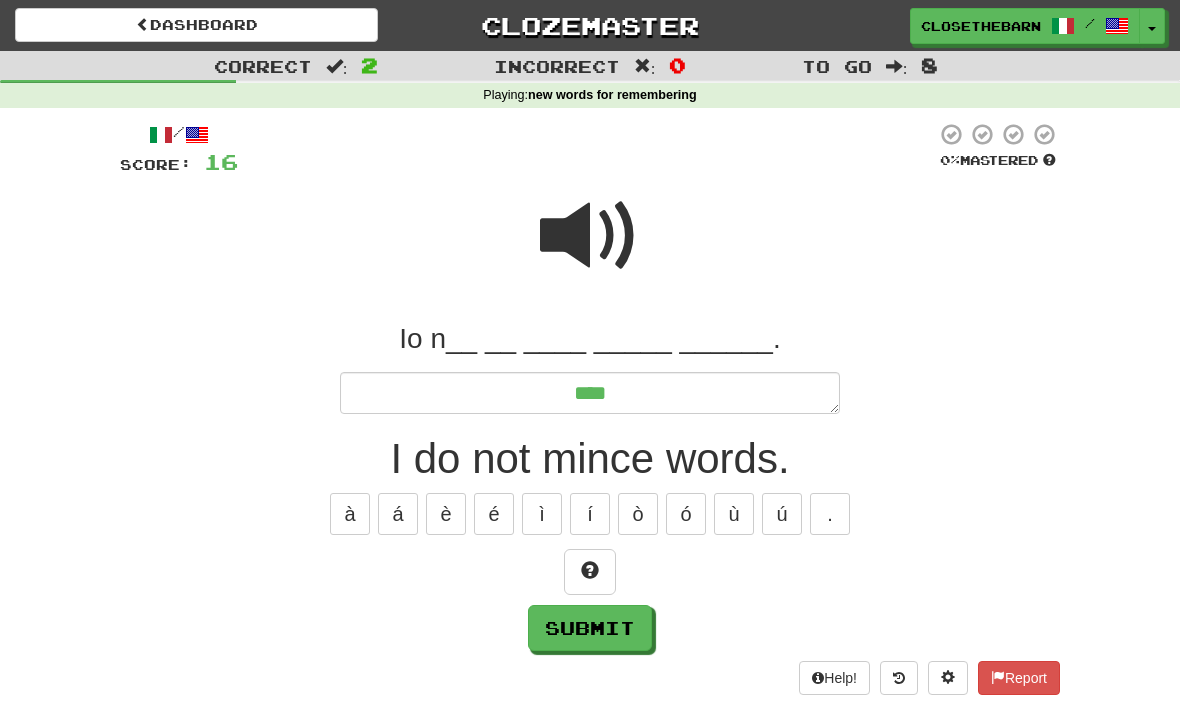 type on "*" 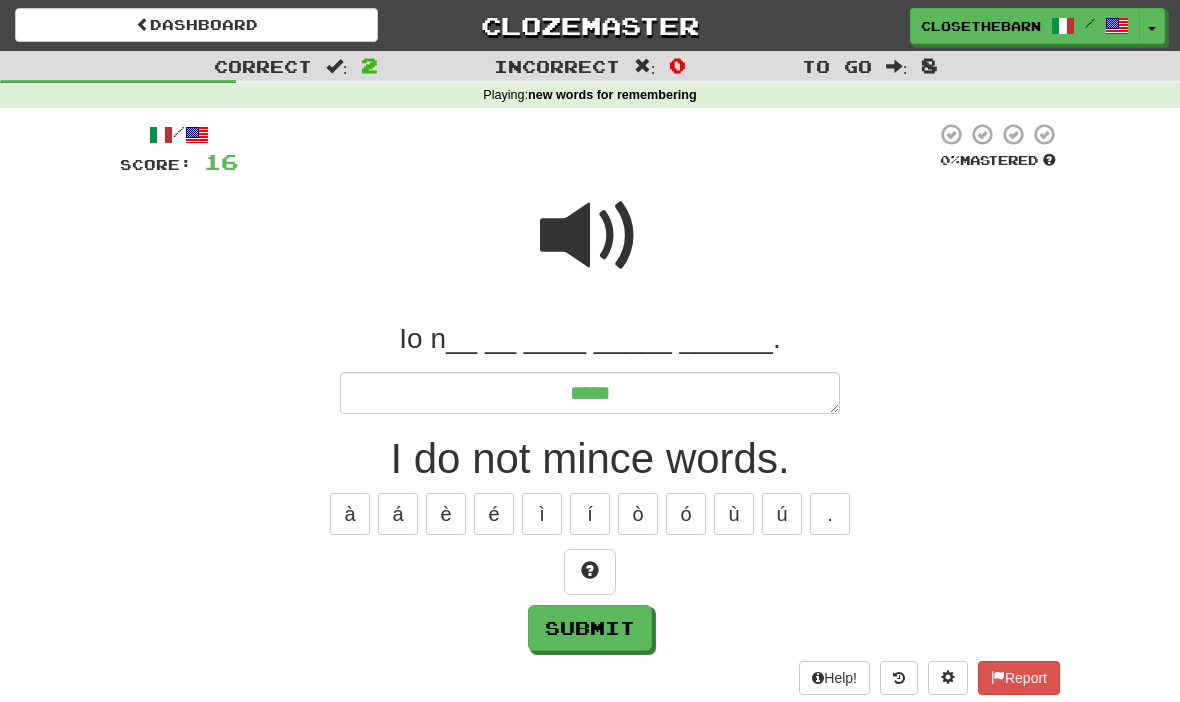 type on "*" 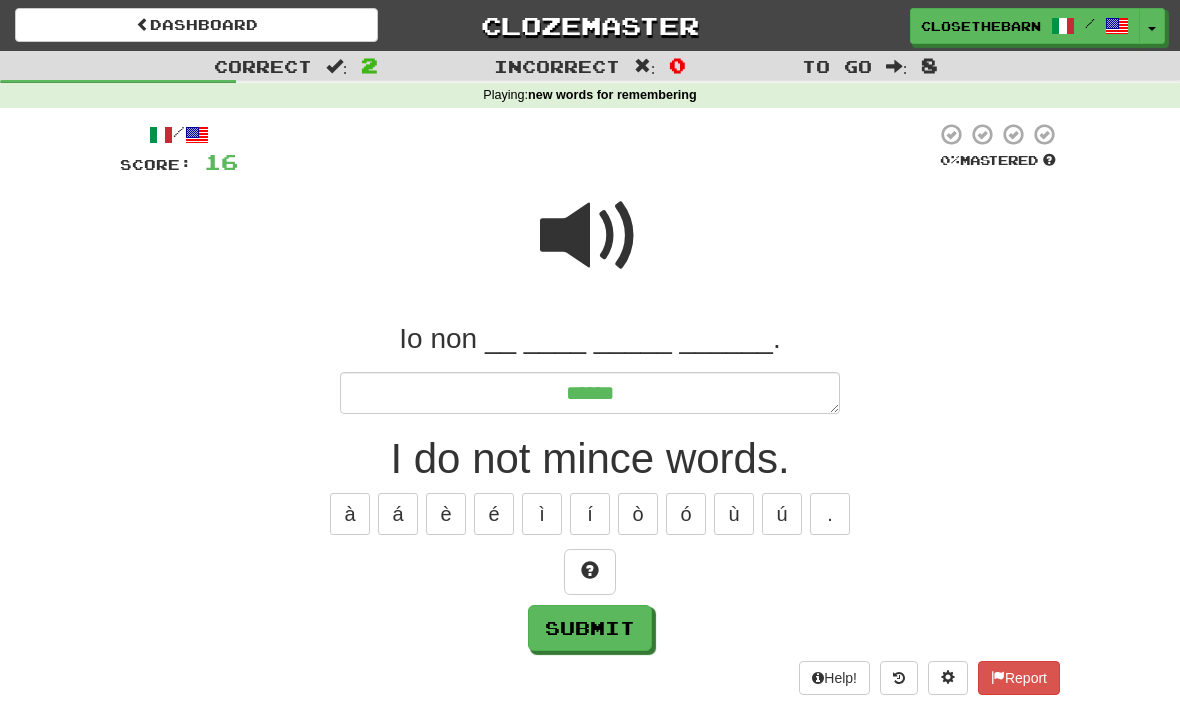 type on "*" 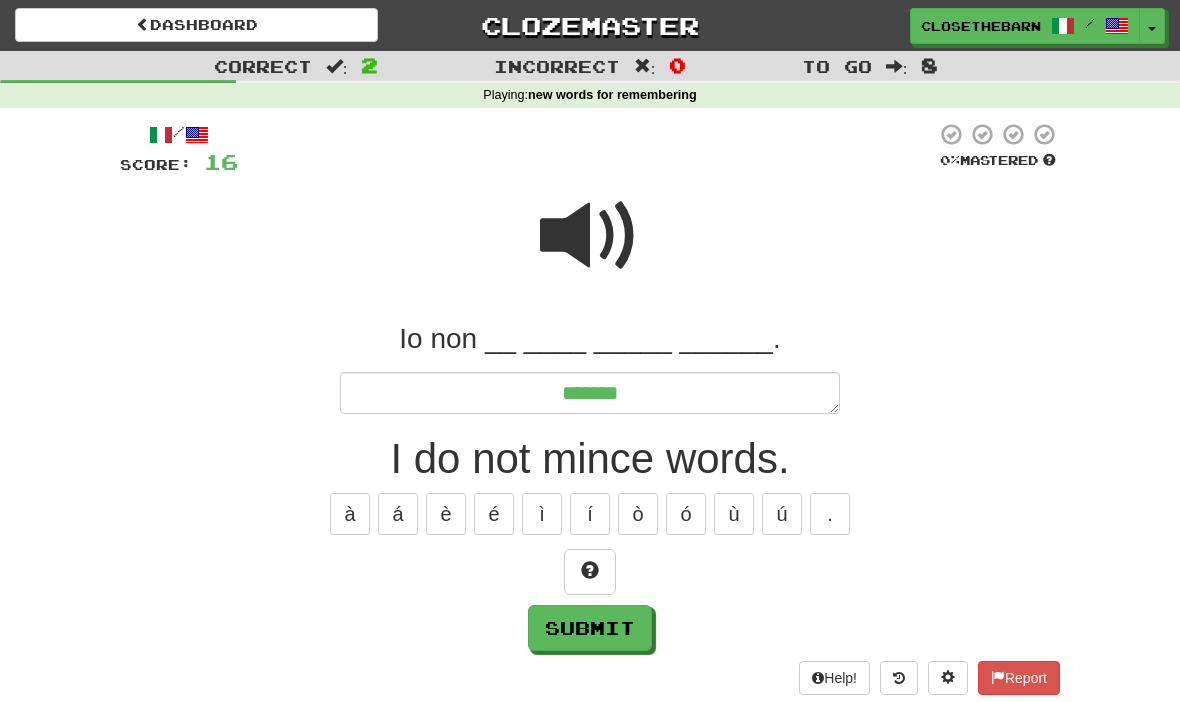 type on "*" 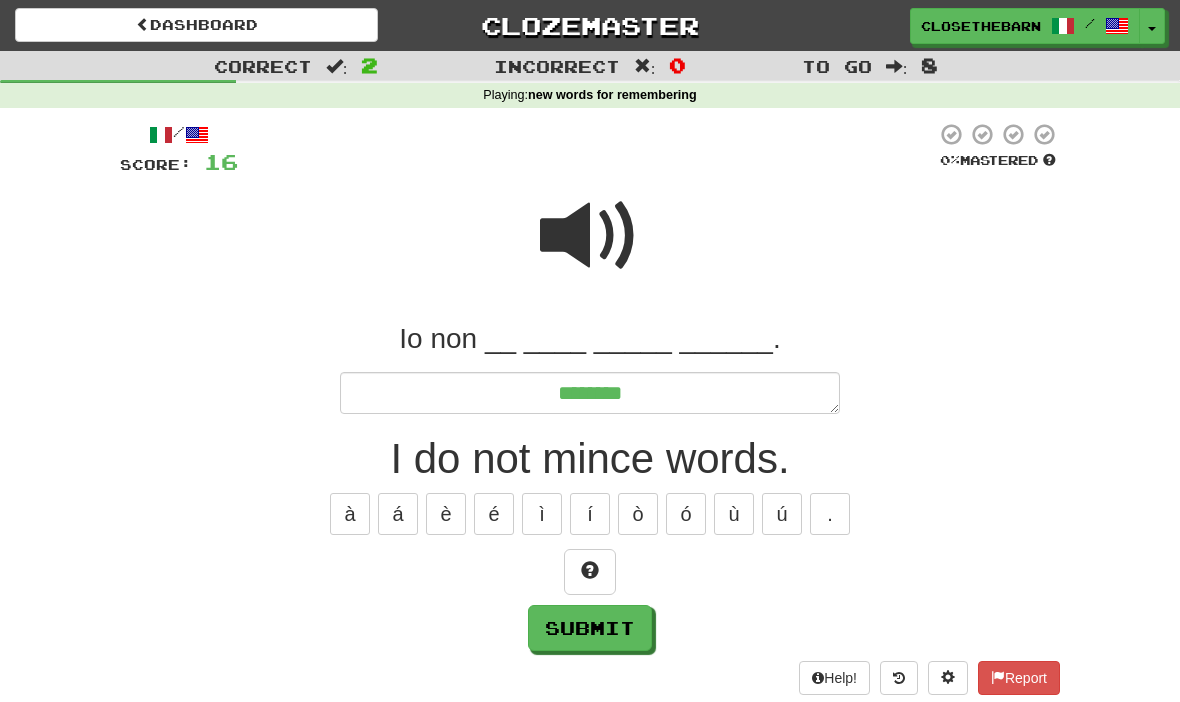 type on "*" 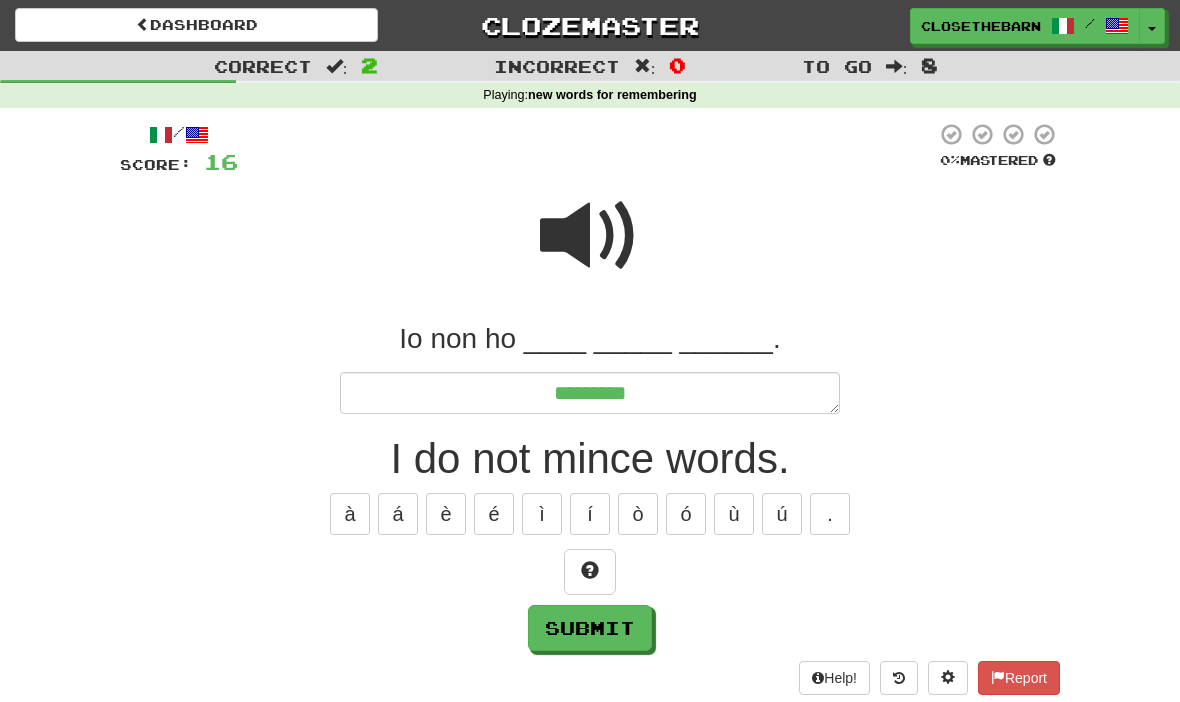 type on "*" 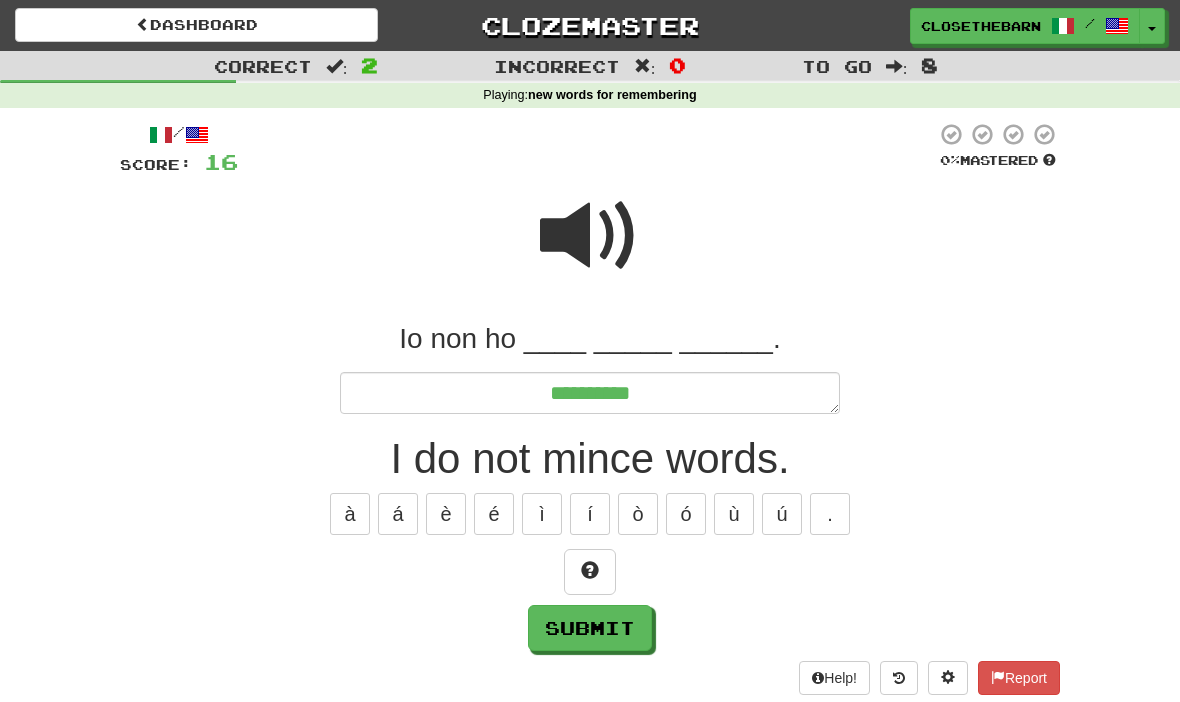 type on "*" 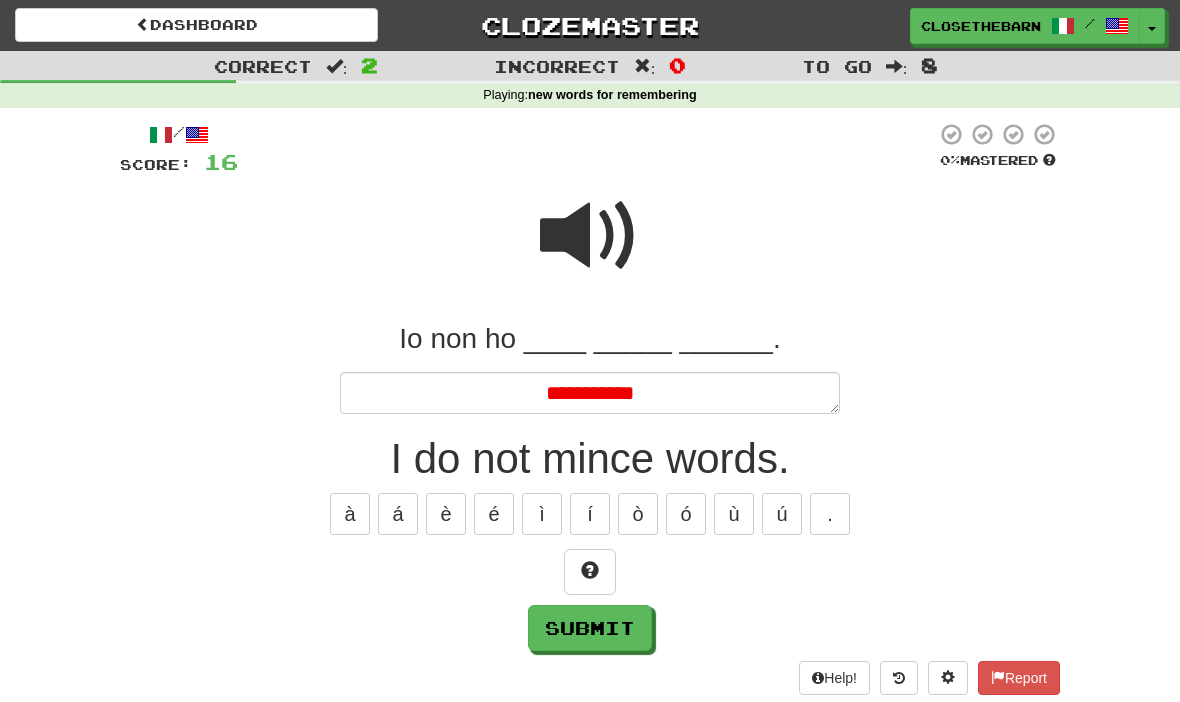type on "*" 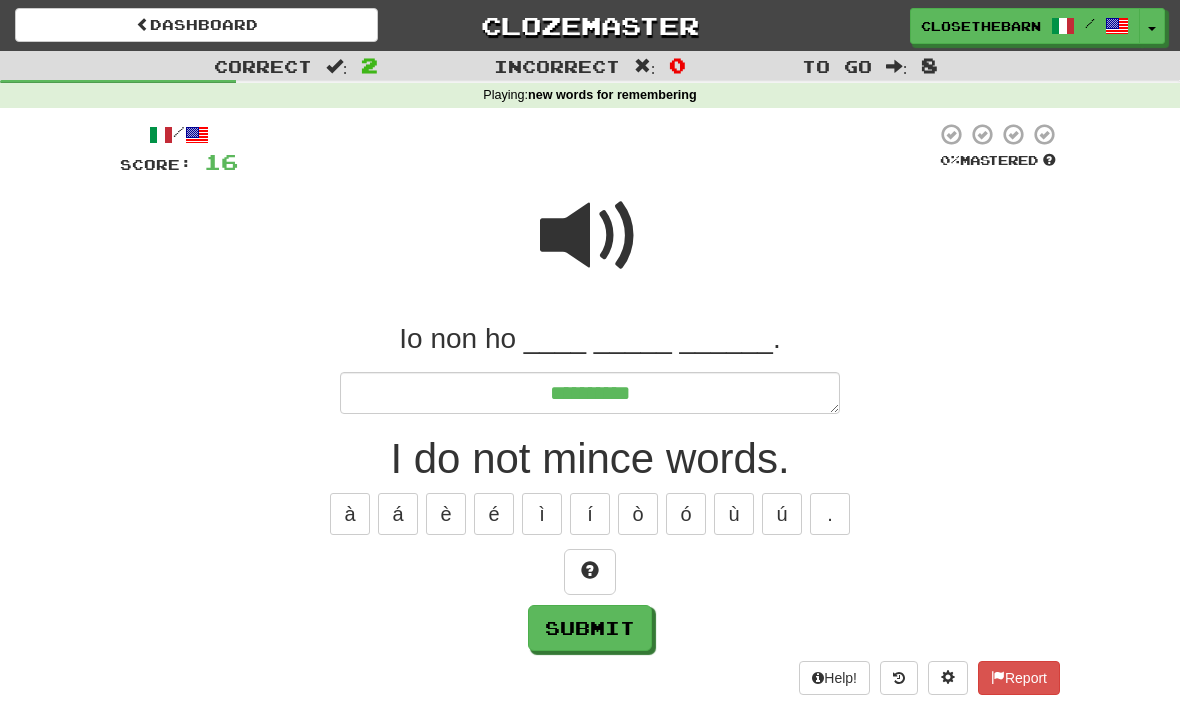 type on "*" 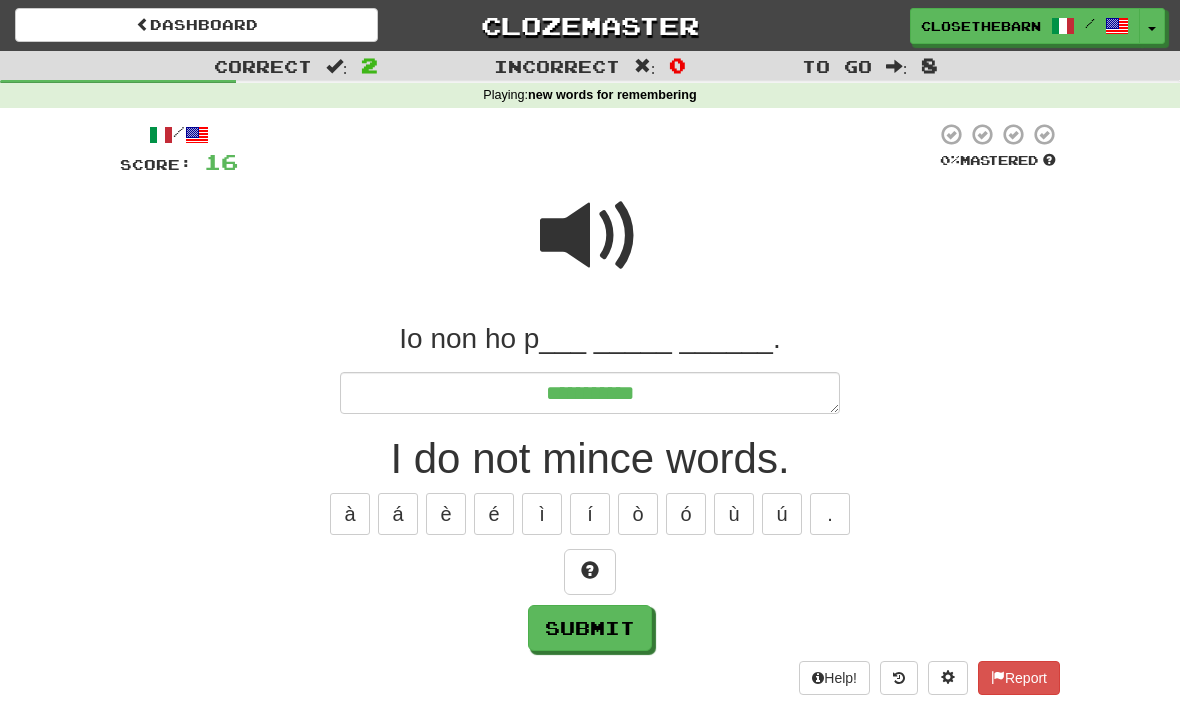 type on "*" 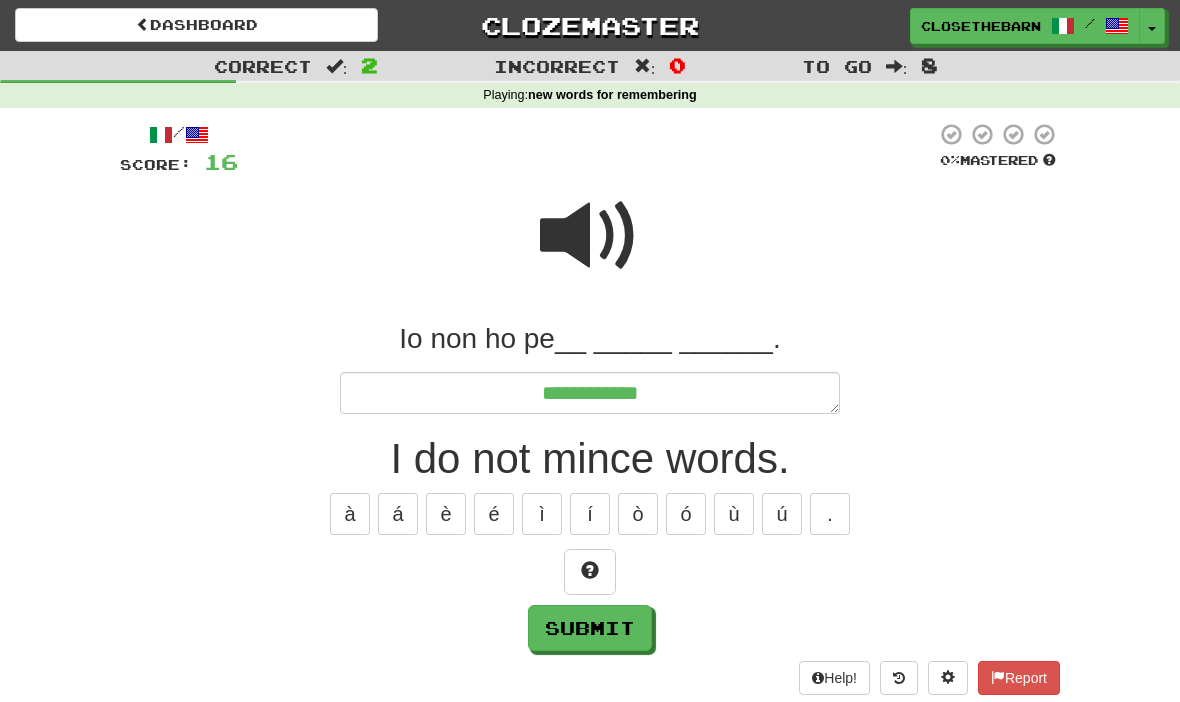 type on "*" 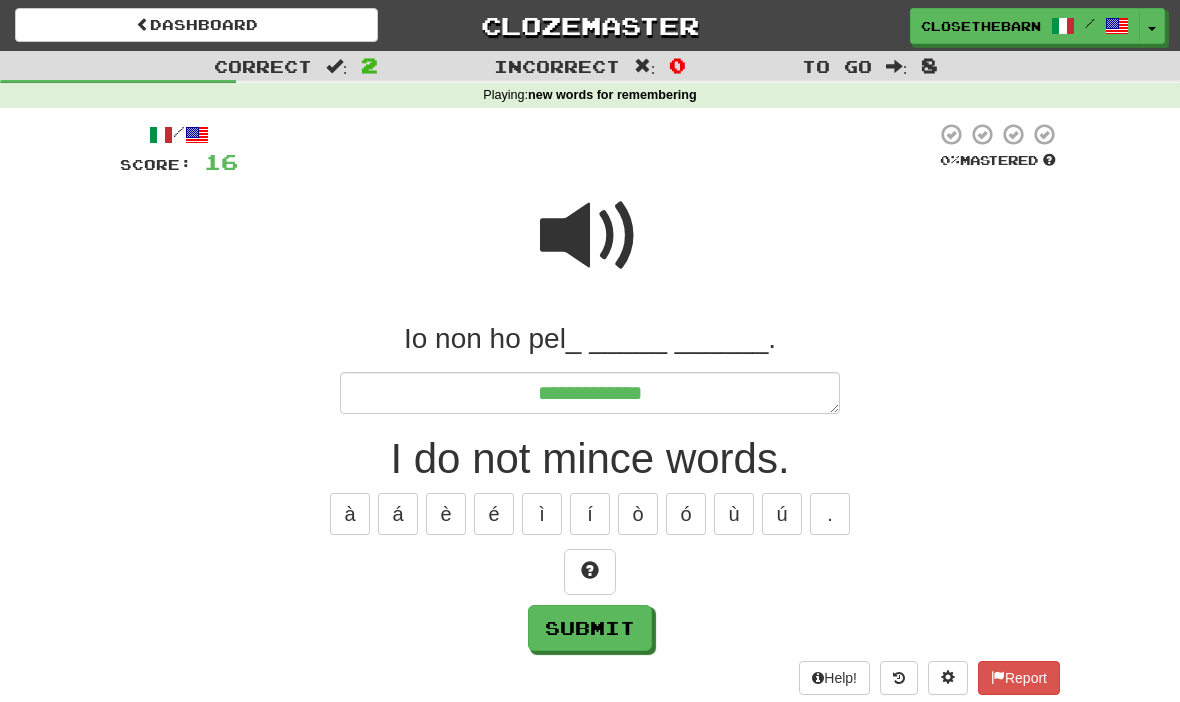 type on "*" 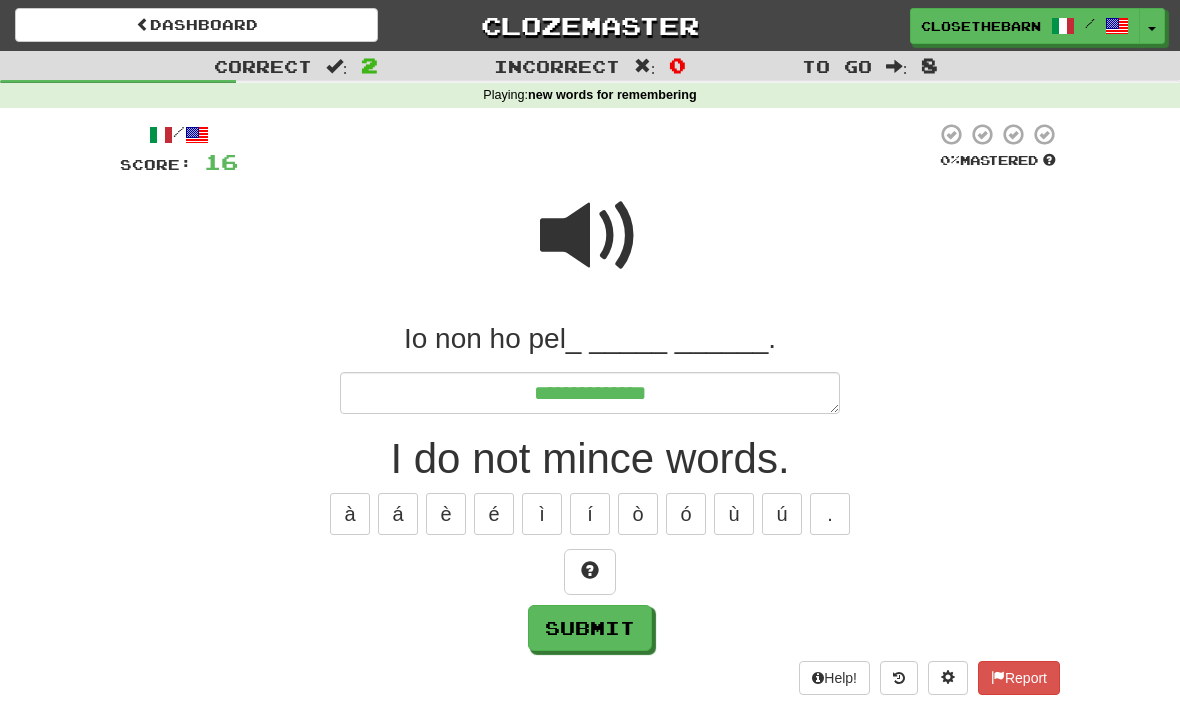 type on "*" 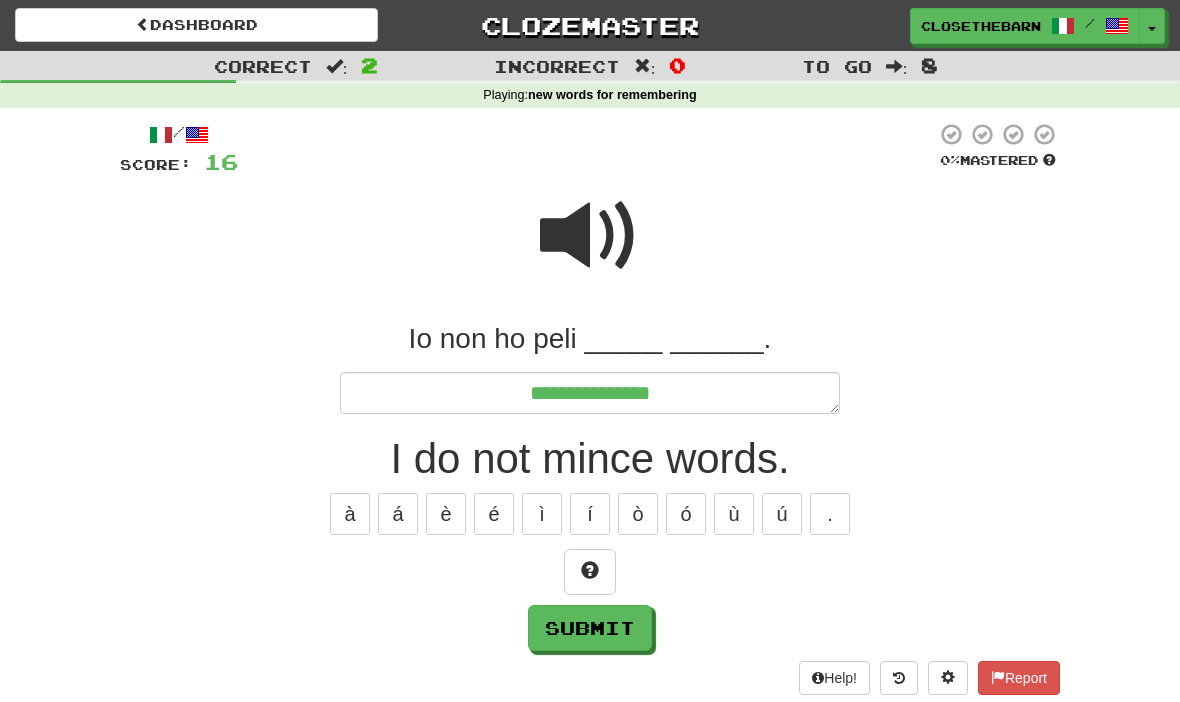 type on "*" 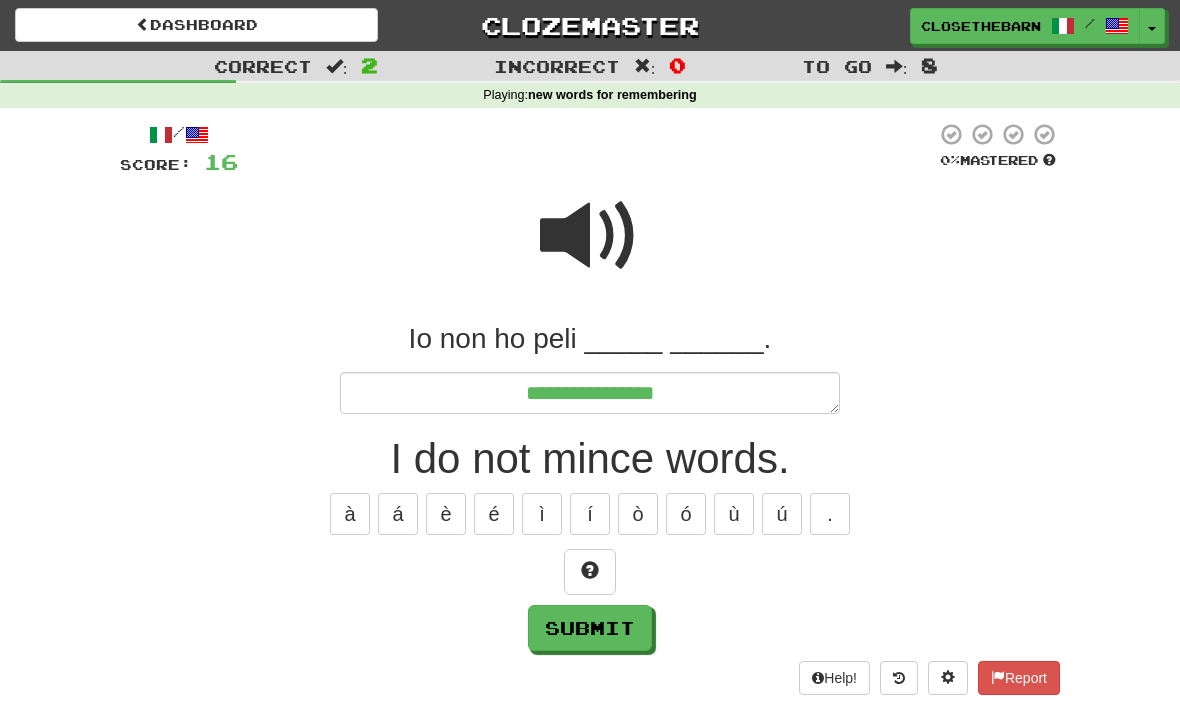 type on "*" 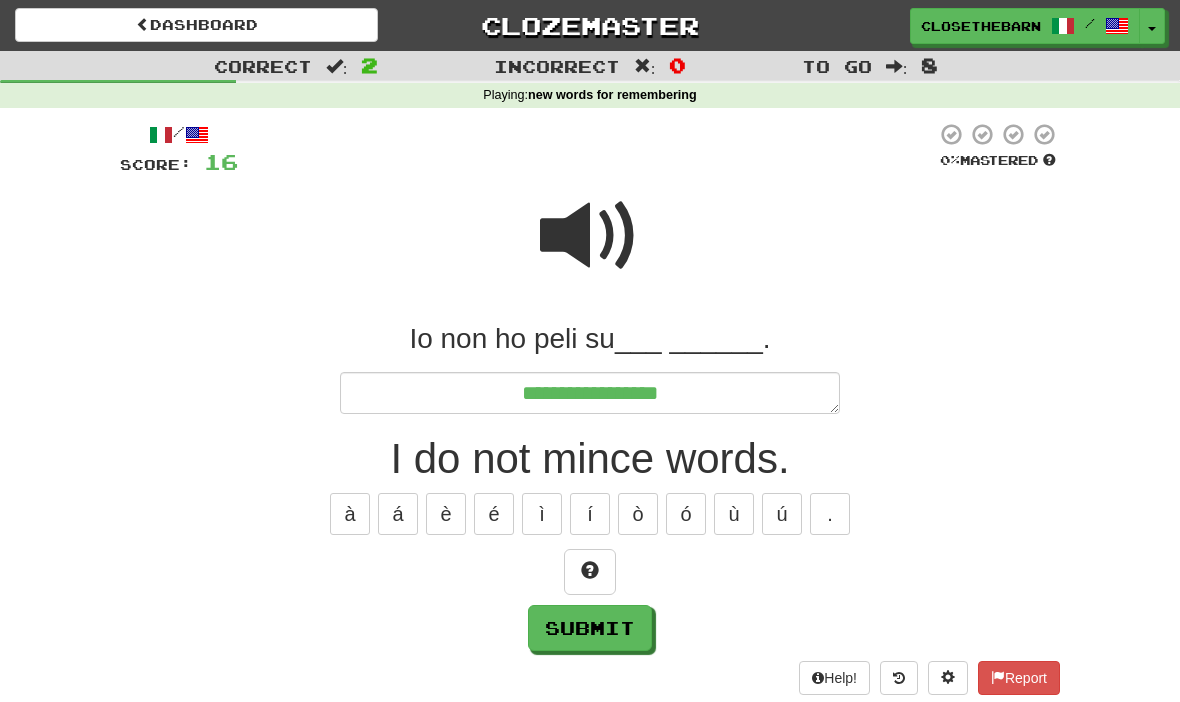 type on "*" 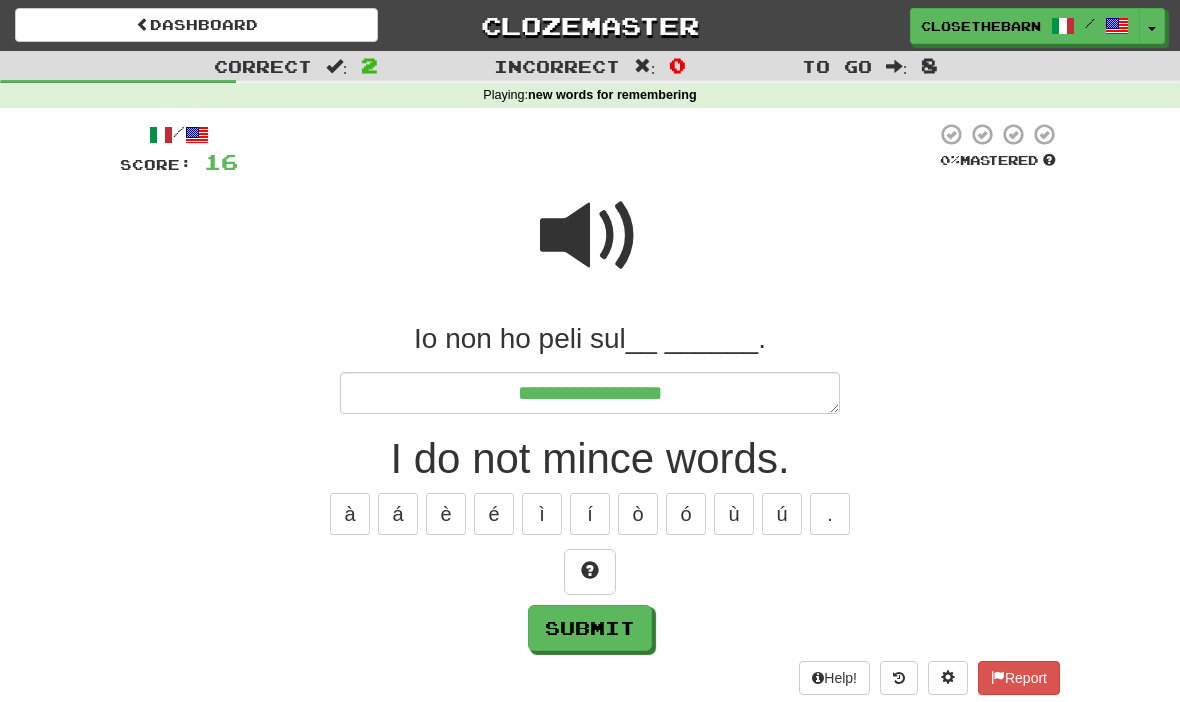 type on "*" 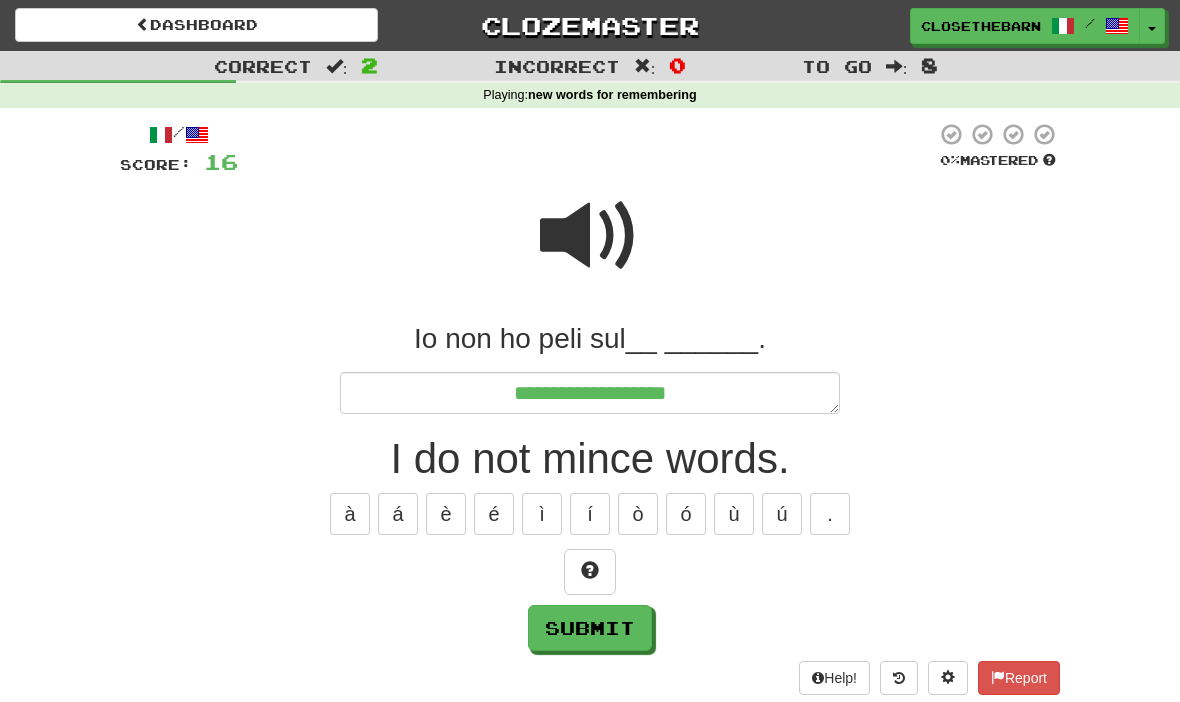 type on "*" 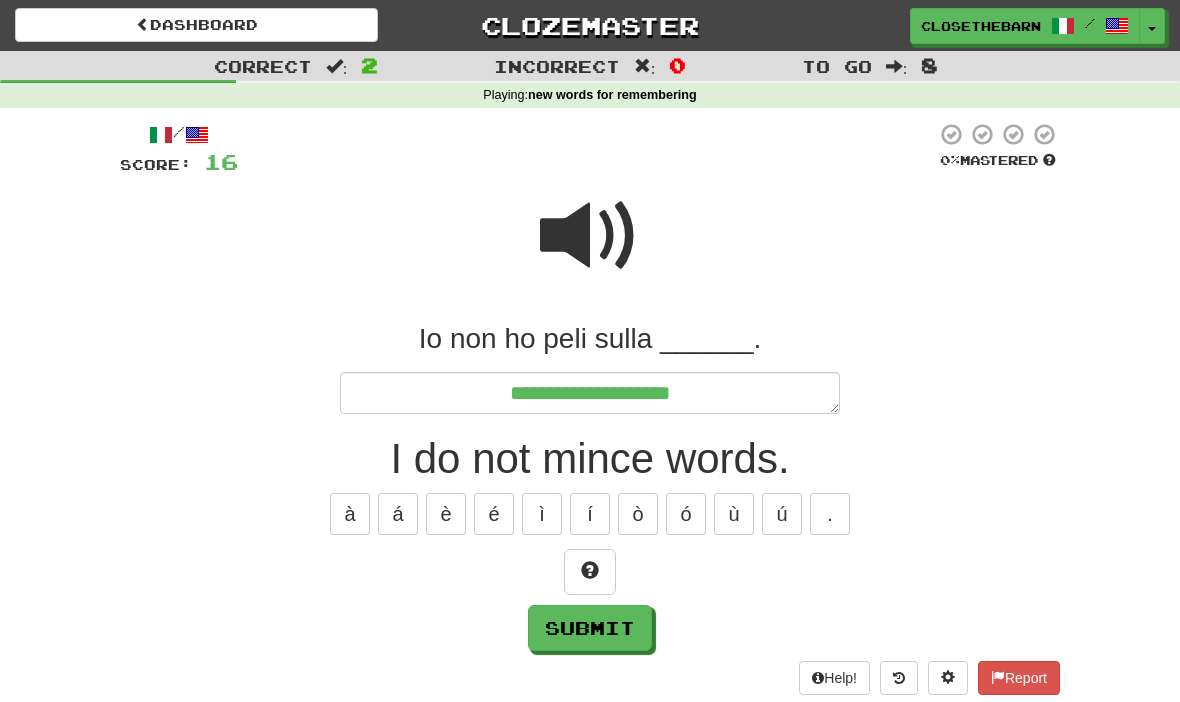 type on "*" 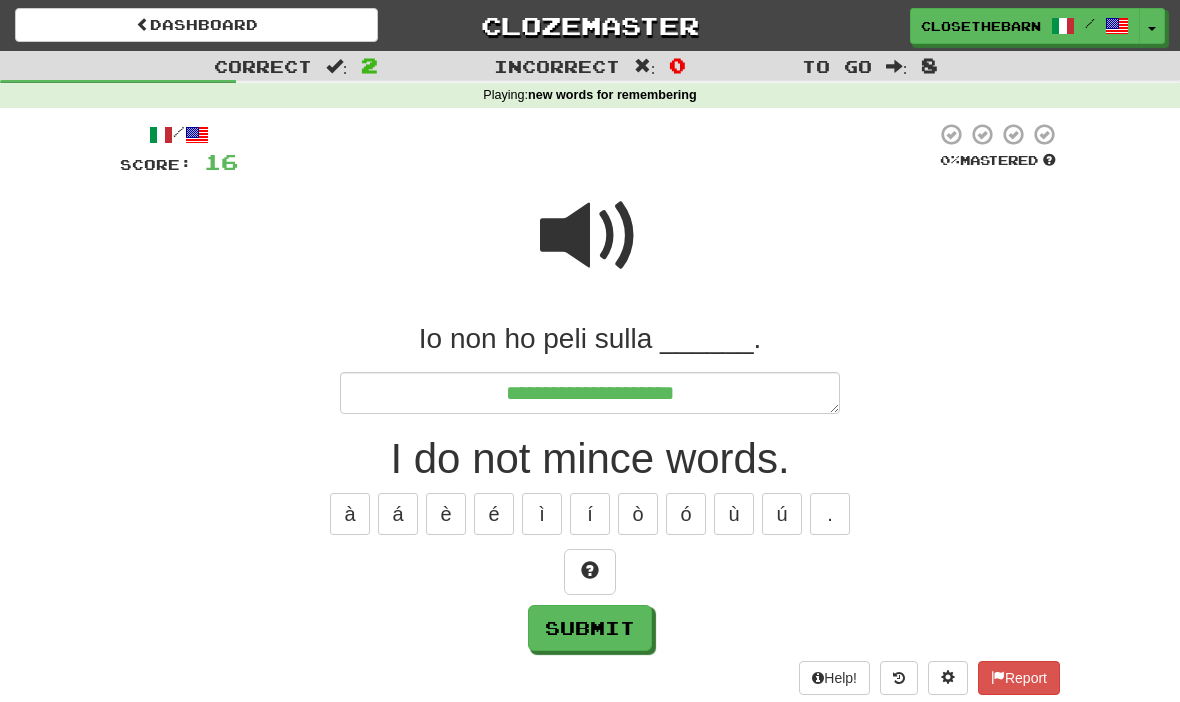 type on "*" 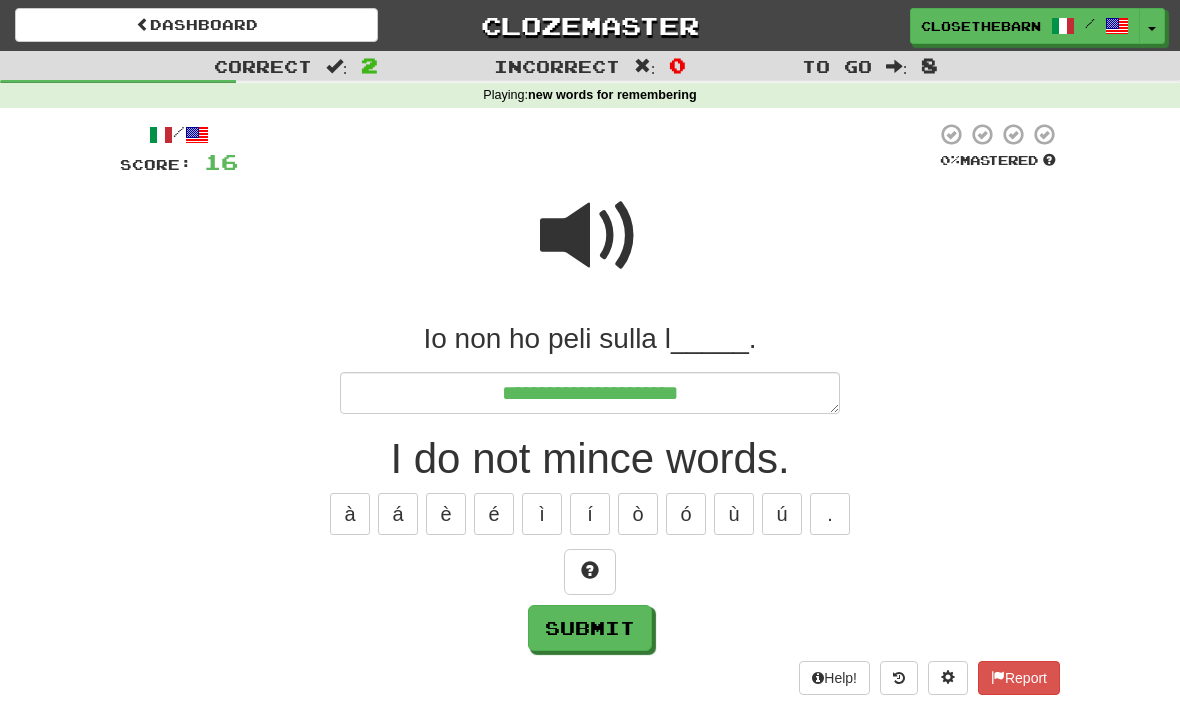 type on "*" 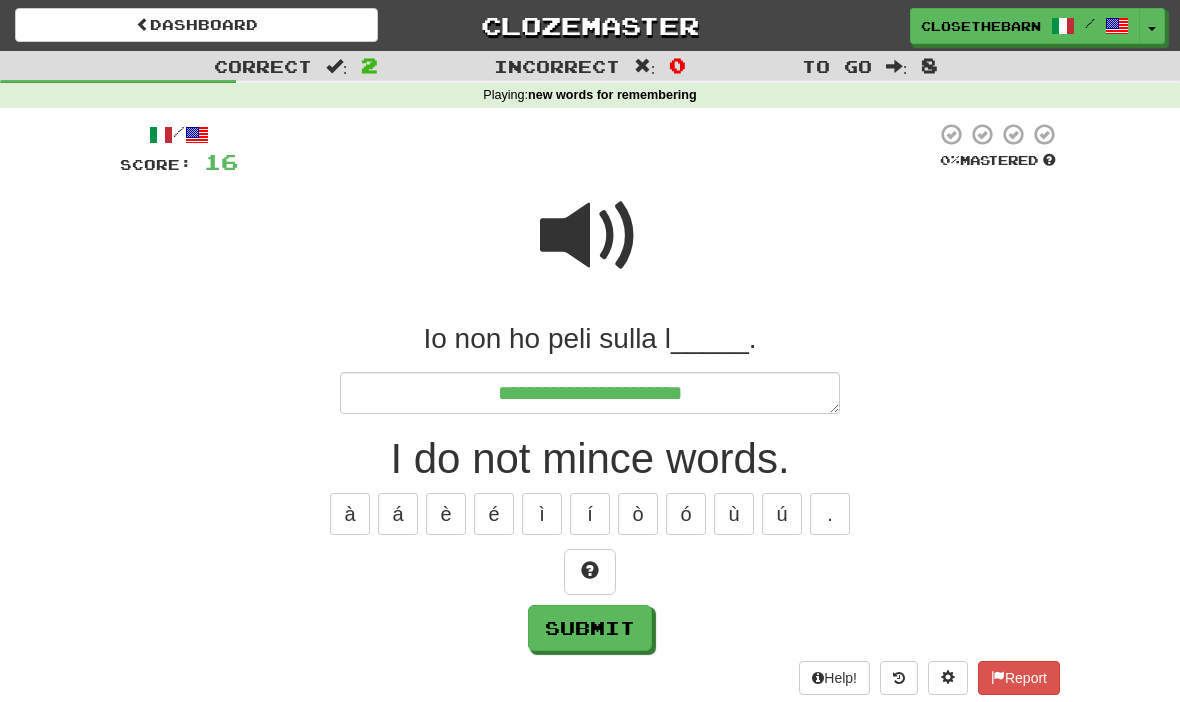 type on "*" 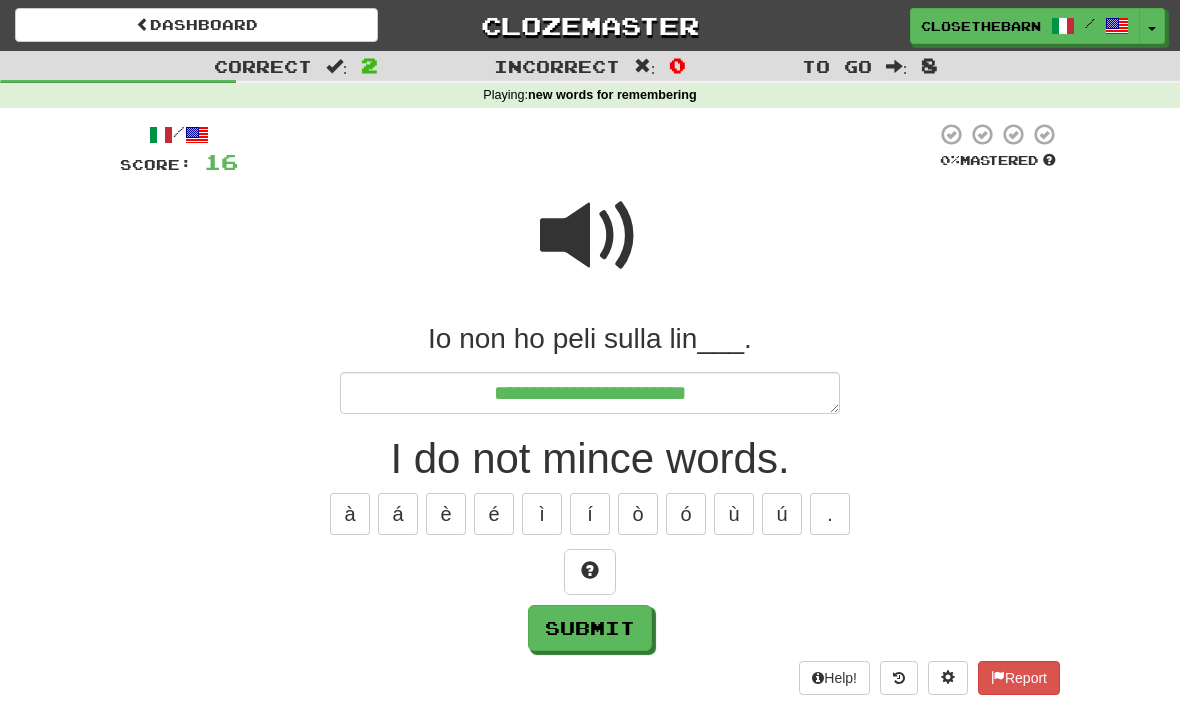 type on "*" 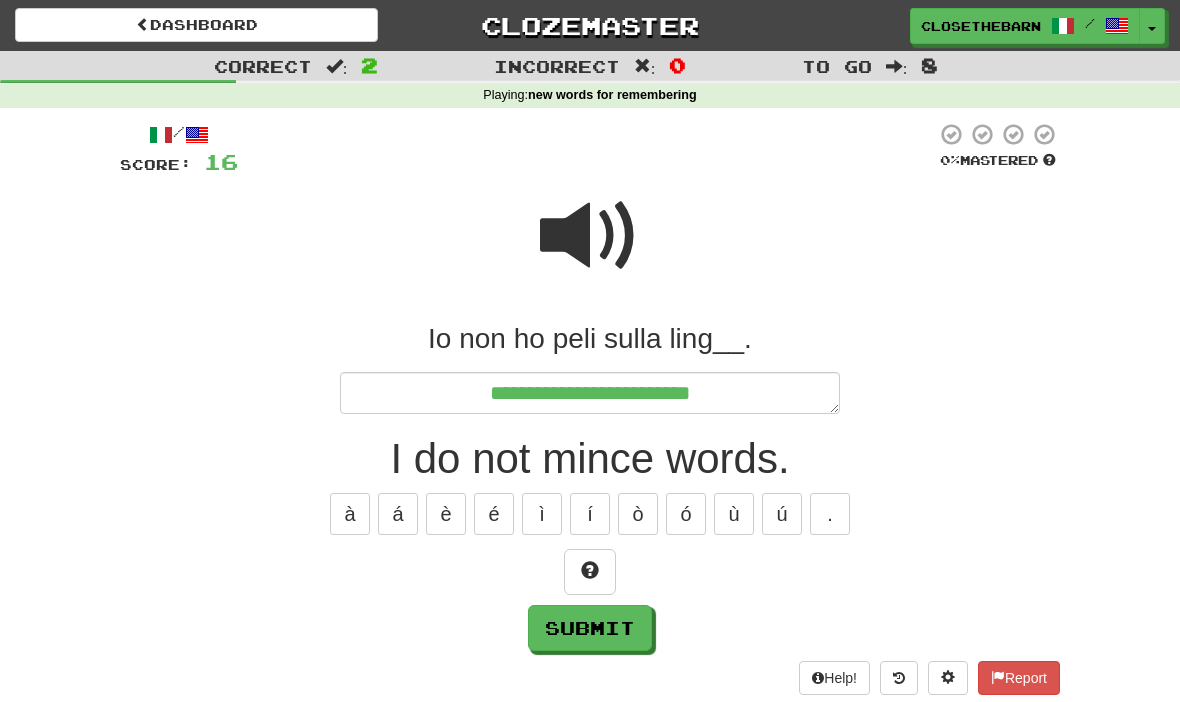 type on "*" 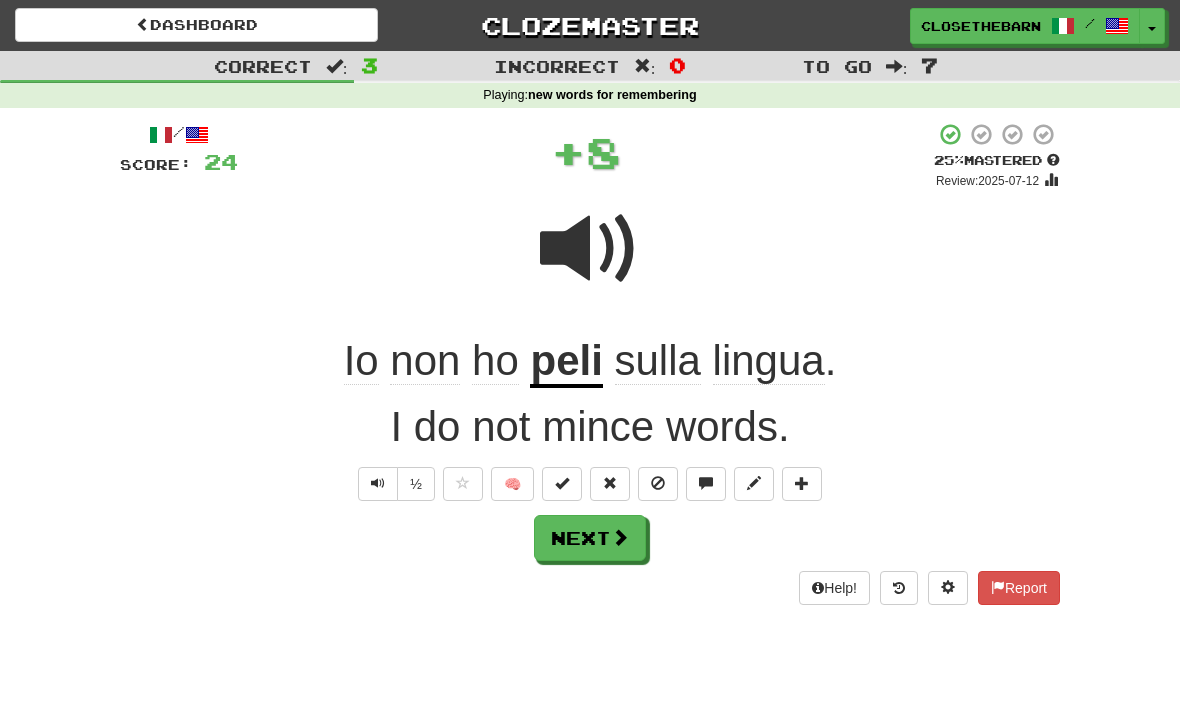 click on "🧠" at bounding box center (512, 484) 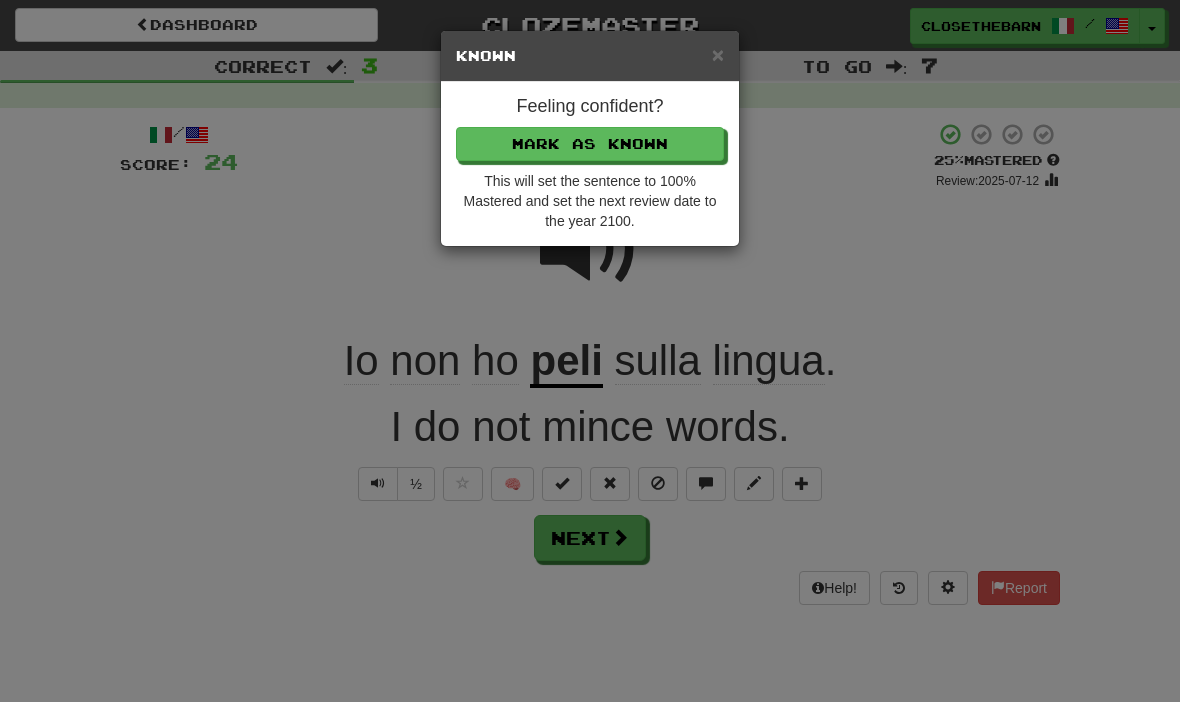 click on "Mark as Known" at bounding box center (590, 144) 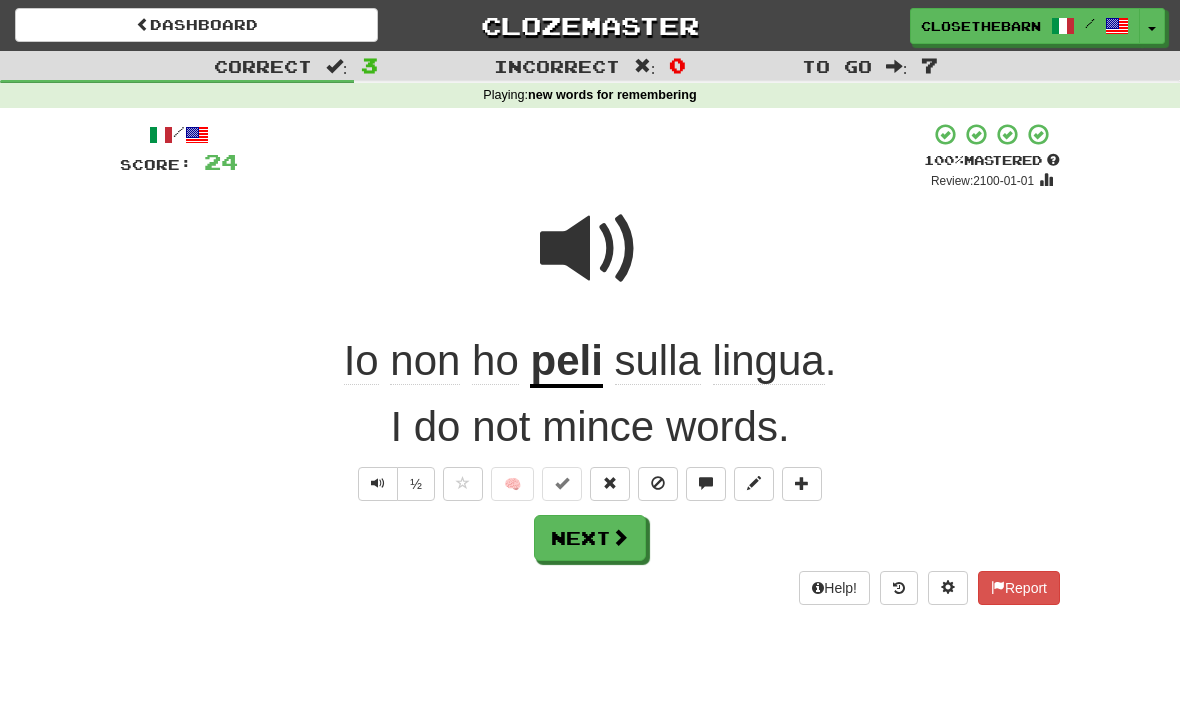 click at bounding box center [620, 537] 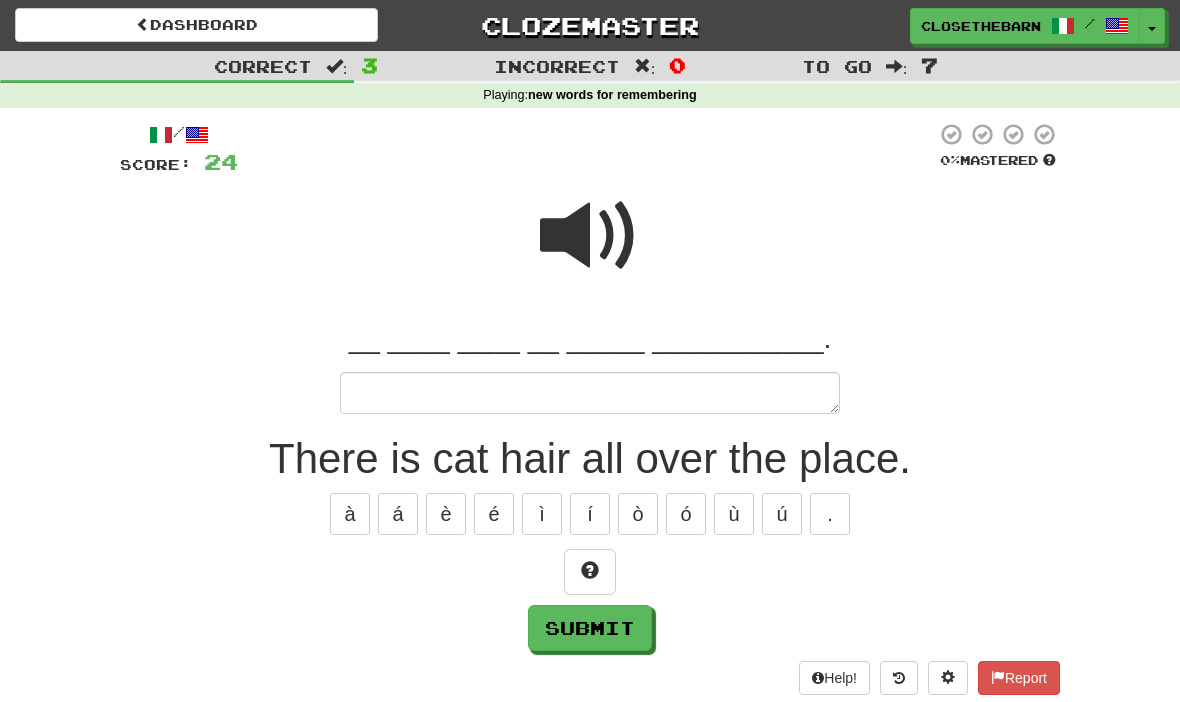 type on "*" 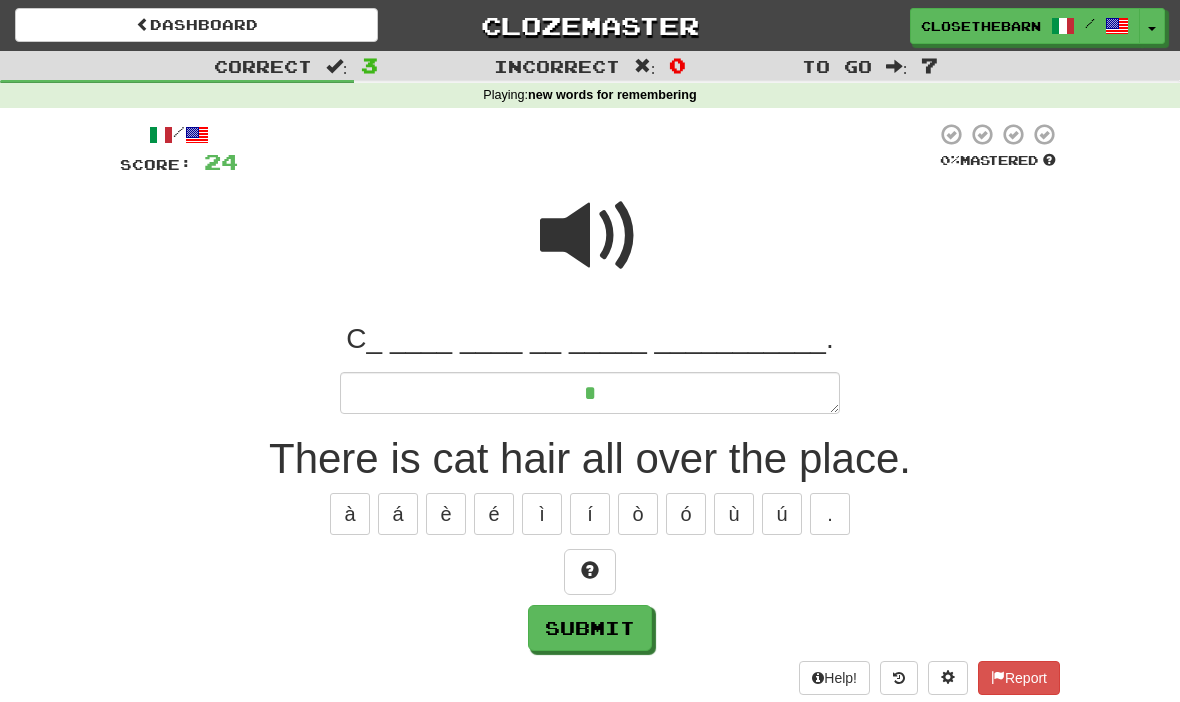 type on "*" 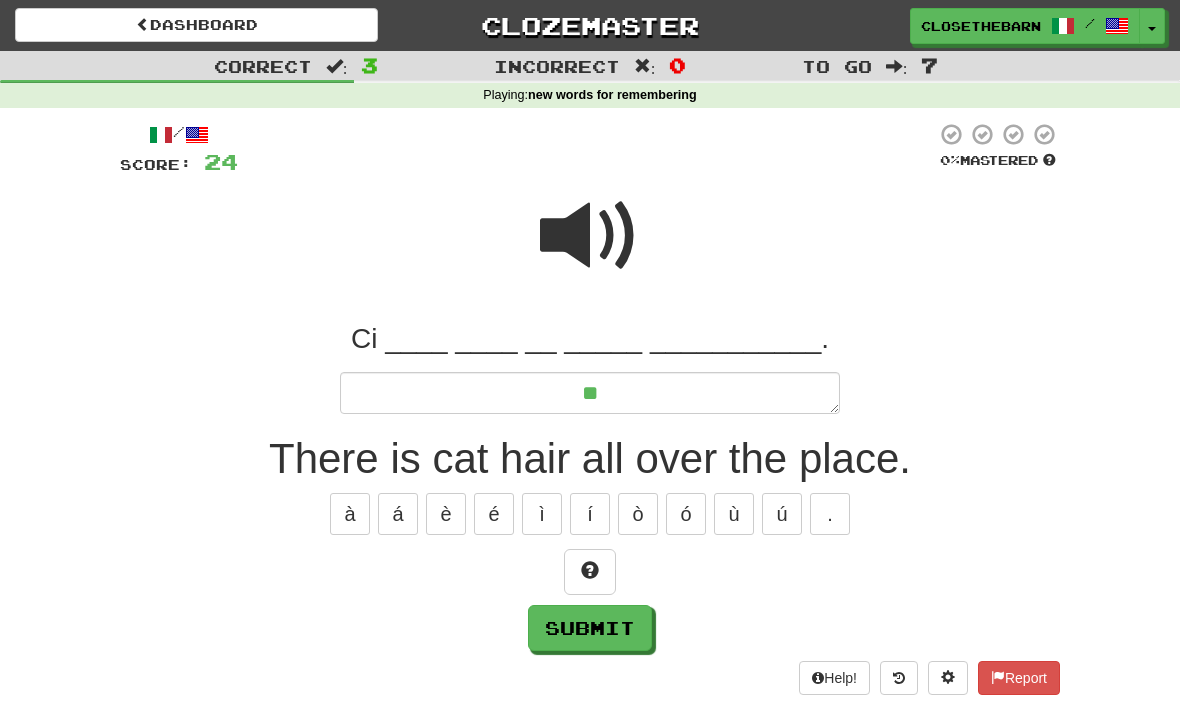 type on "*" 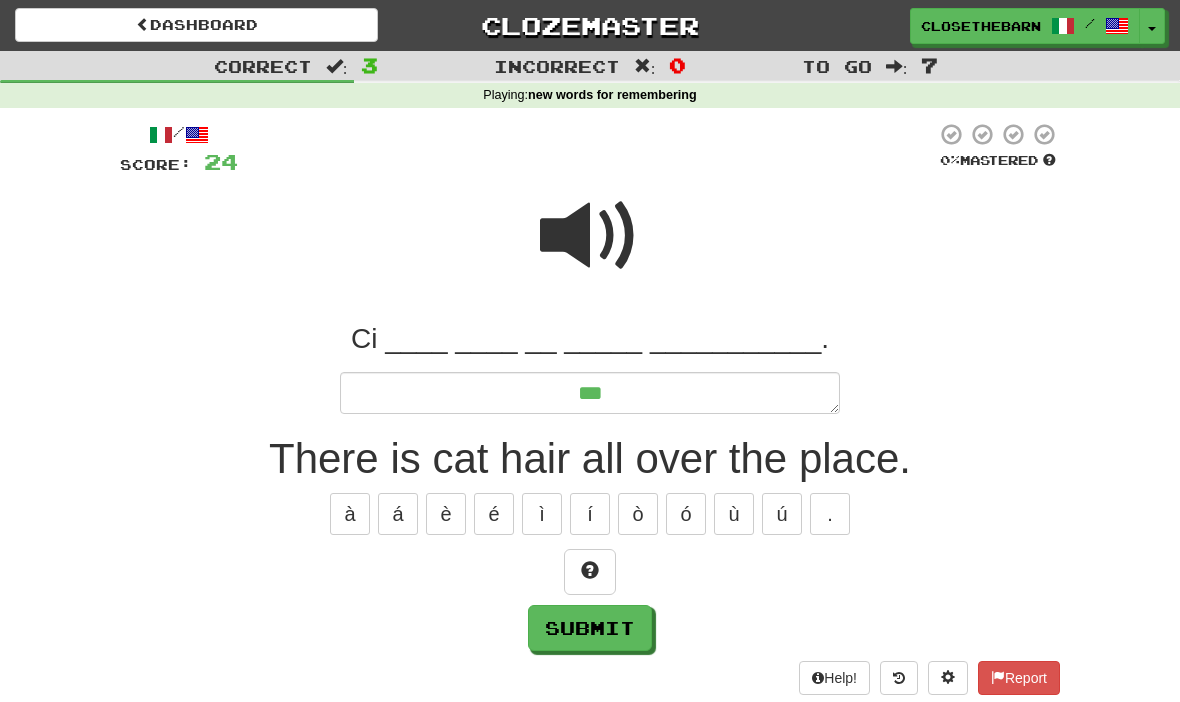 type on "*" 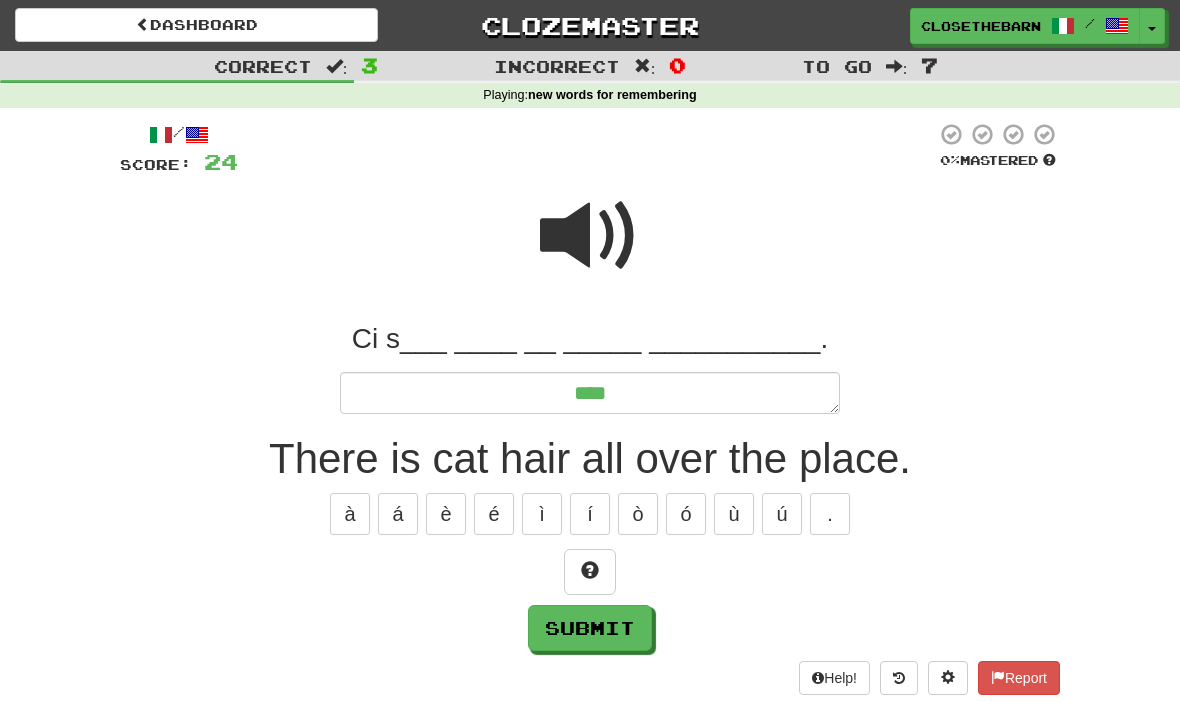 type on "*" 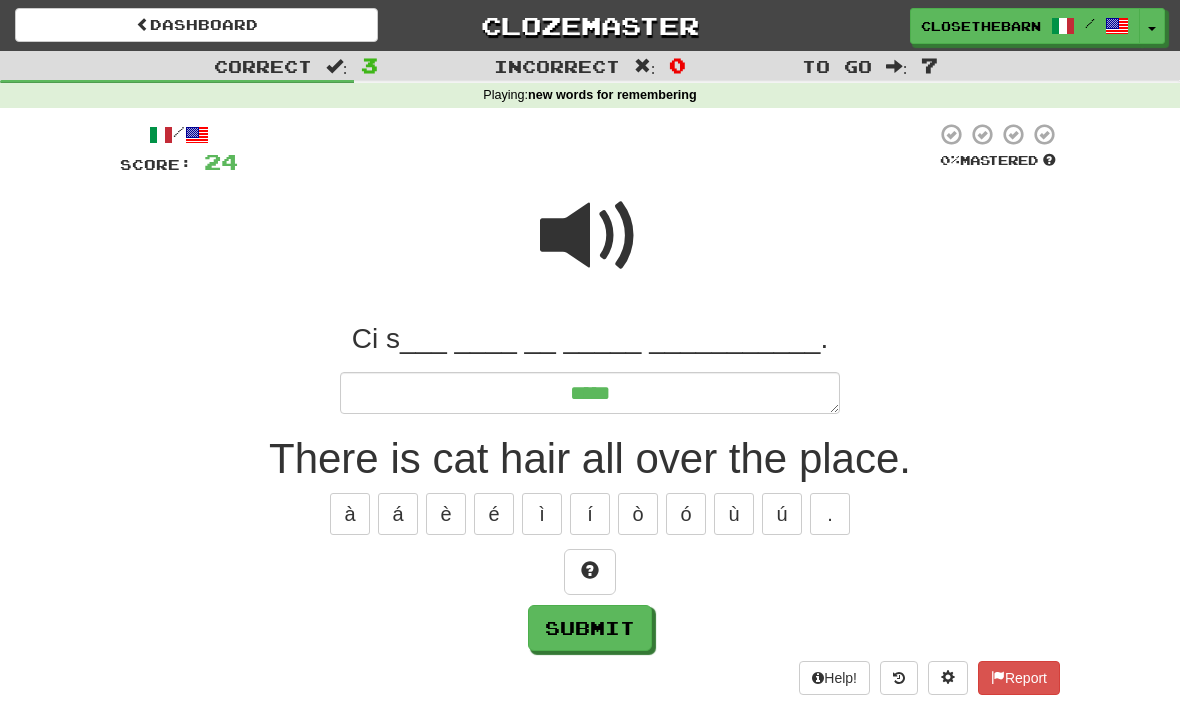 type on "*" 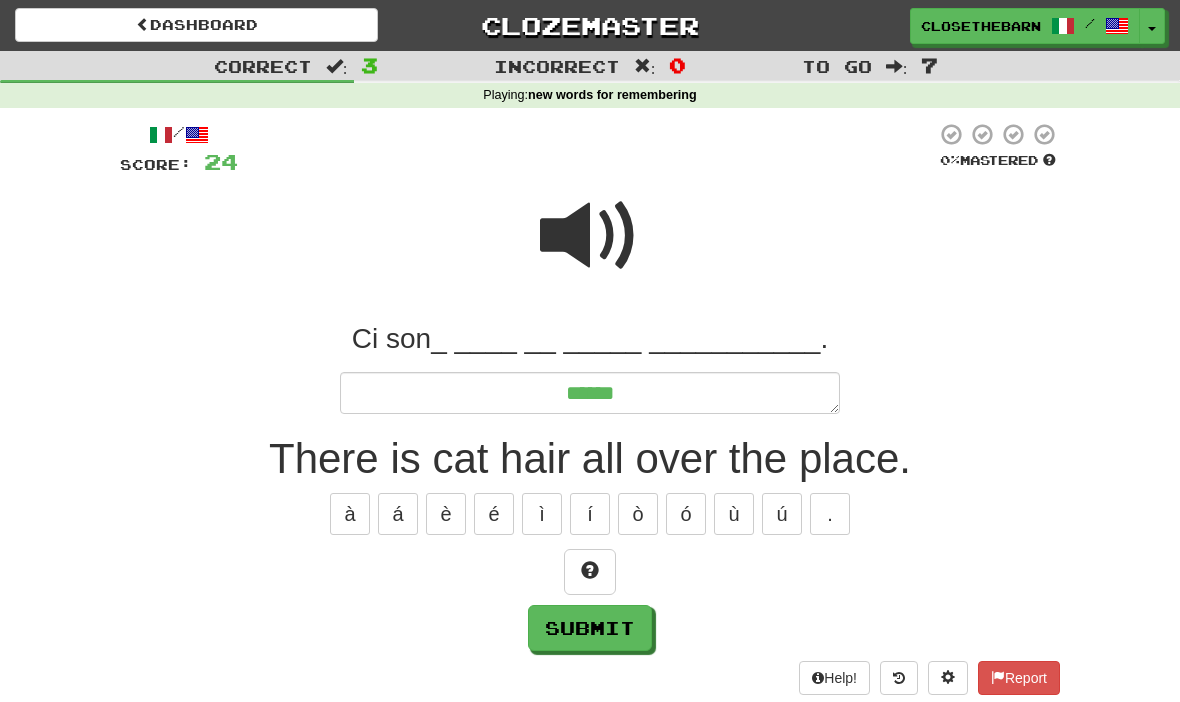 type on "*" 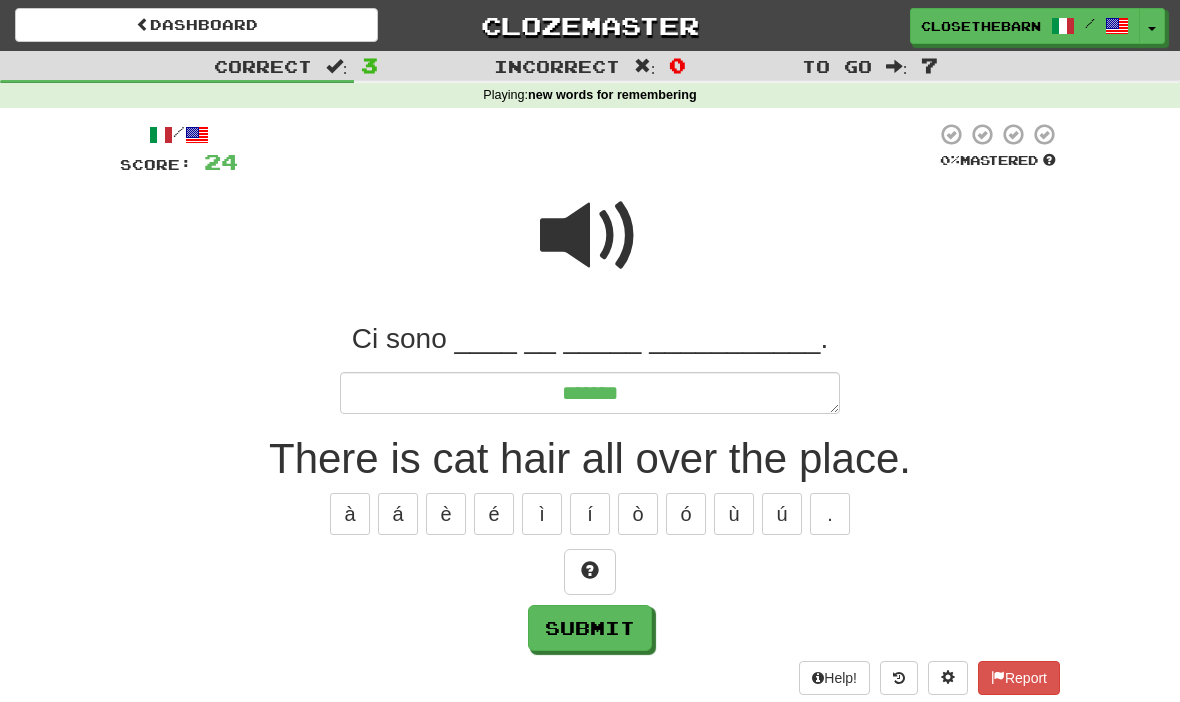 type on "*" 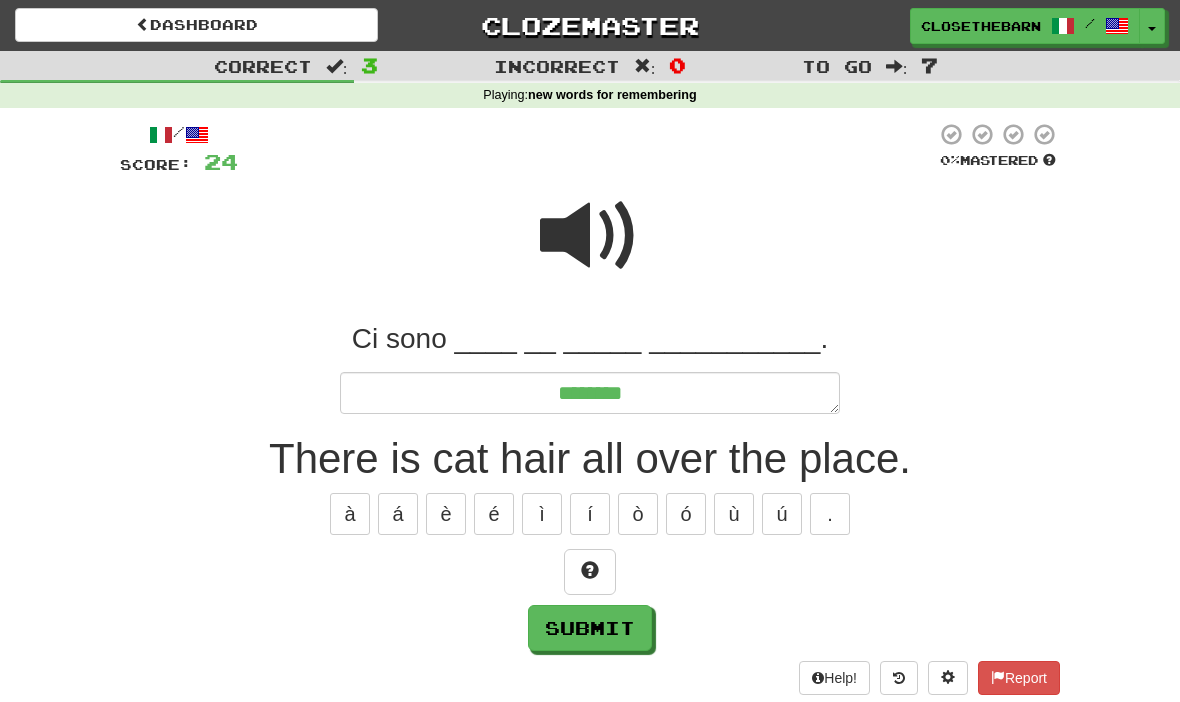 type on "*" 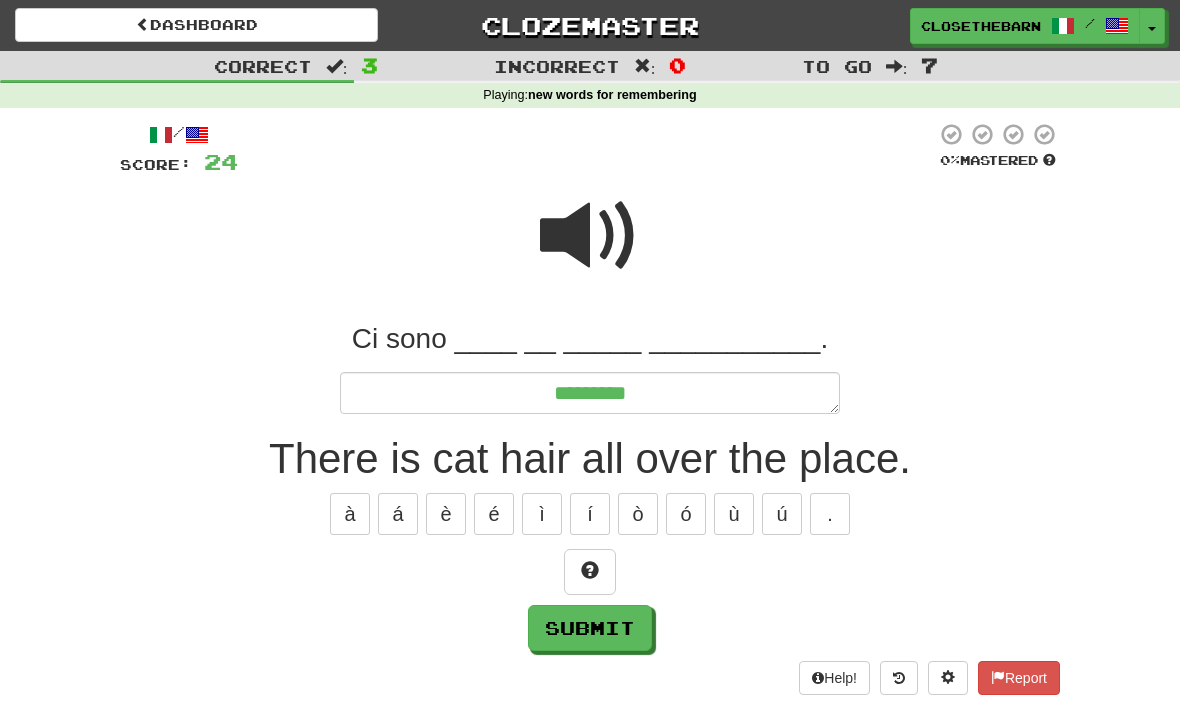 type on "*" 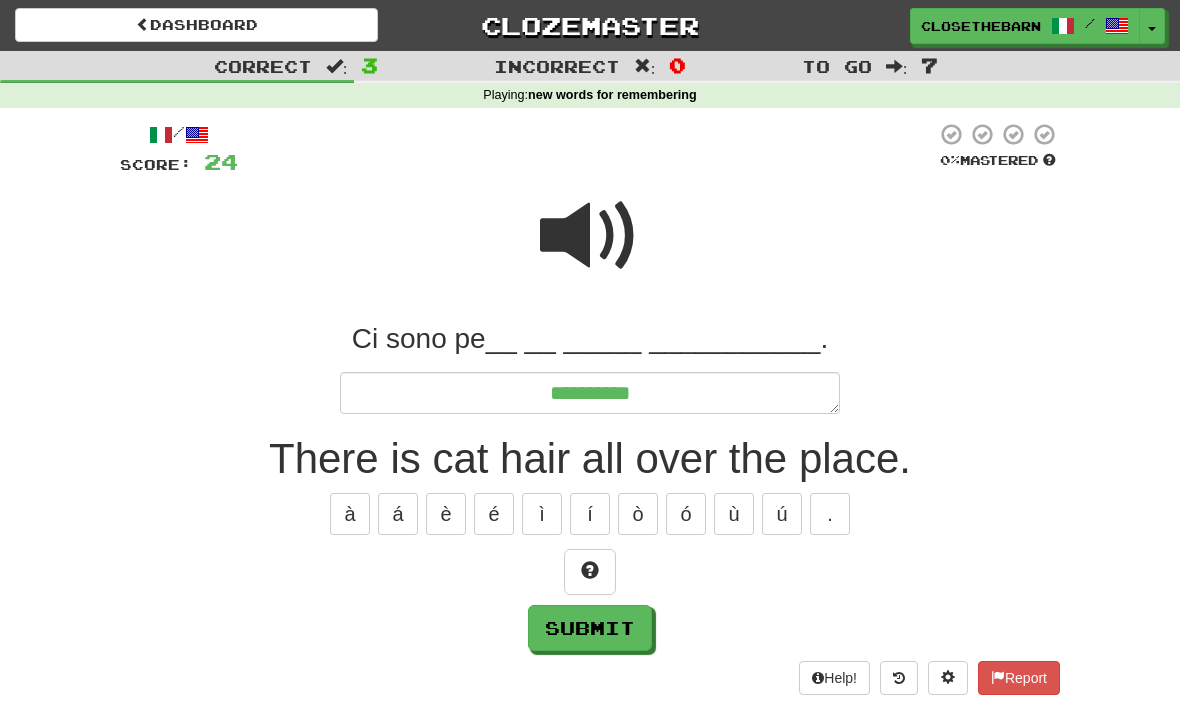 type on "*" 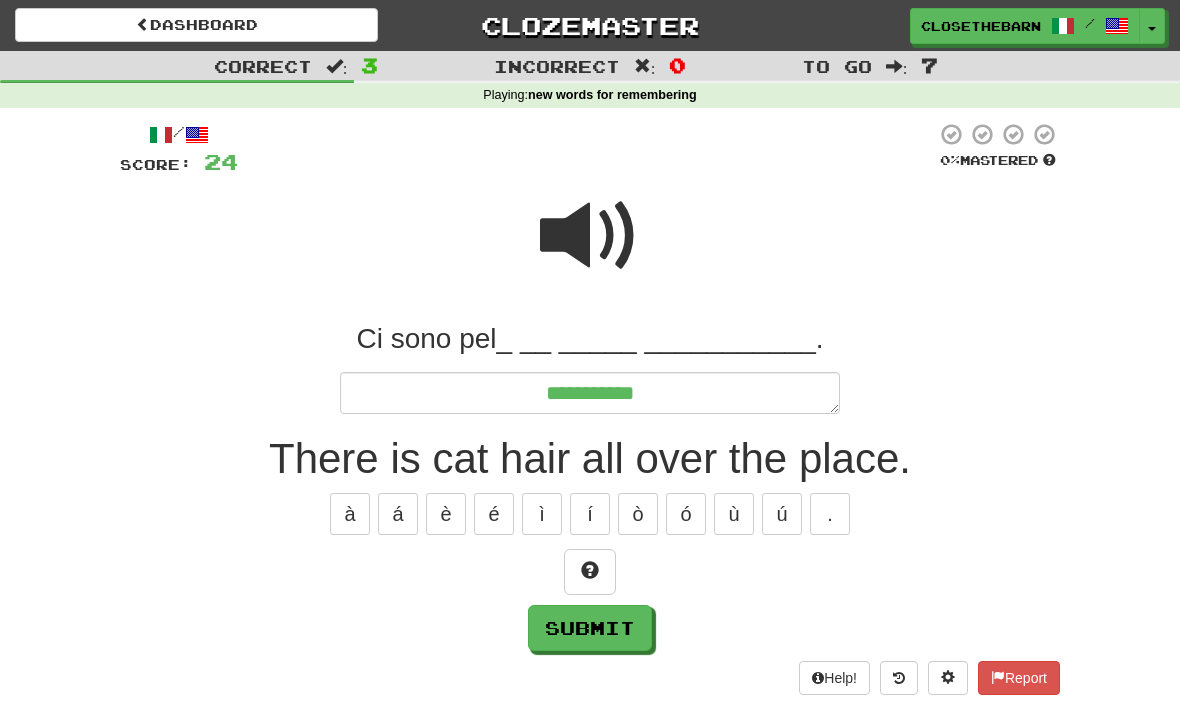 type on "*" 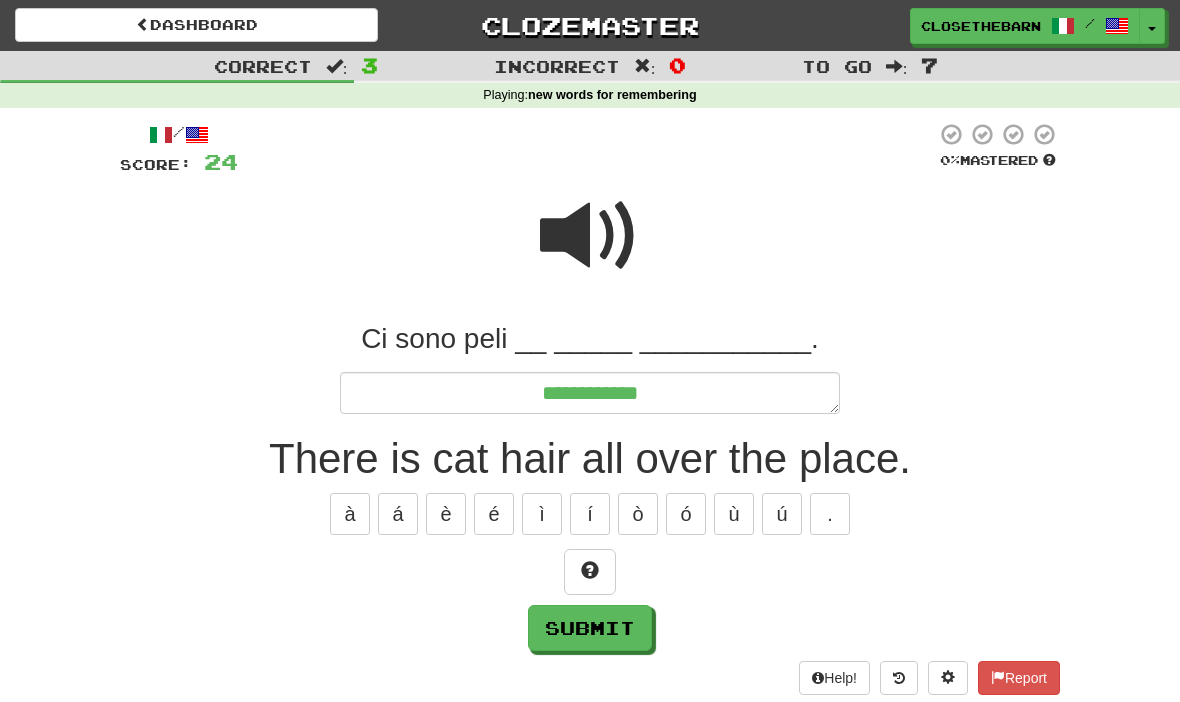 type on "*" 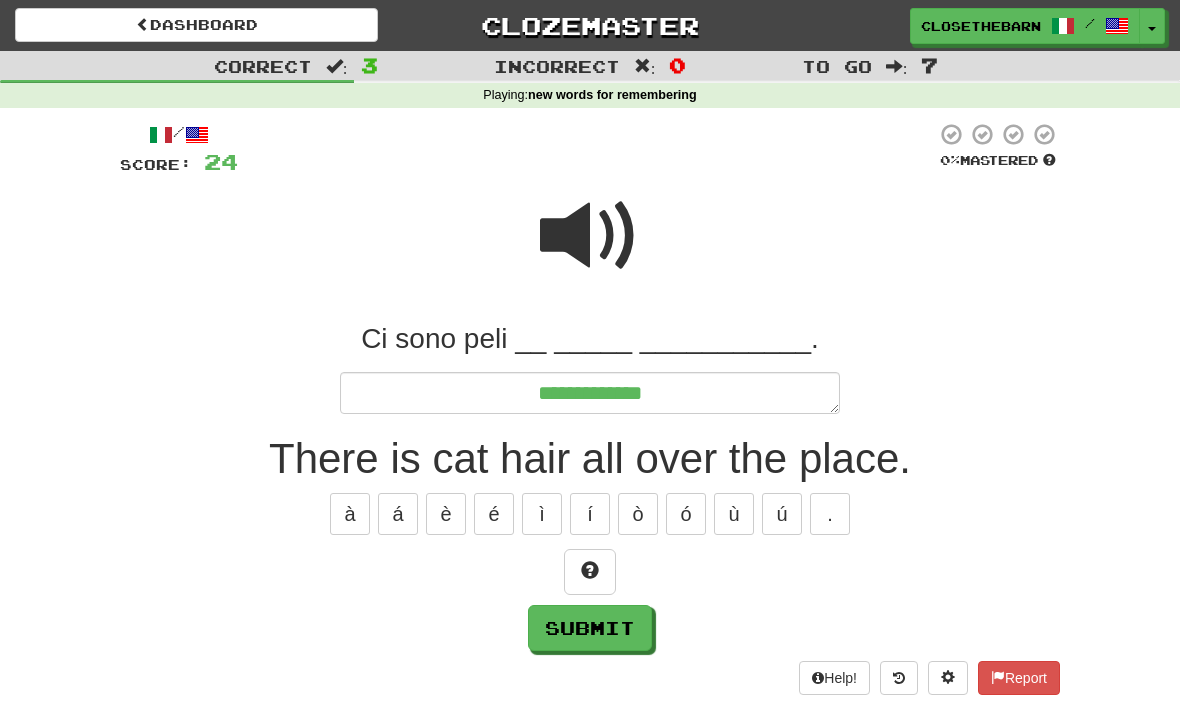 type on "*" 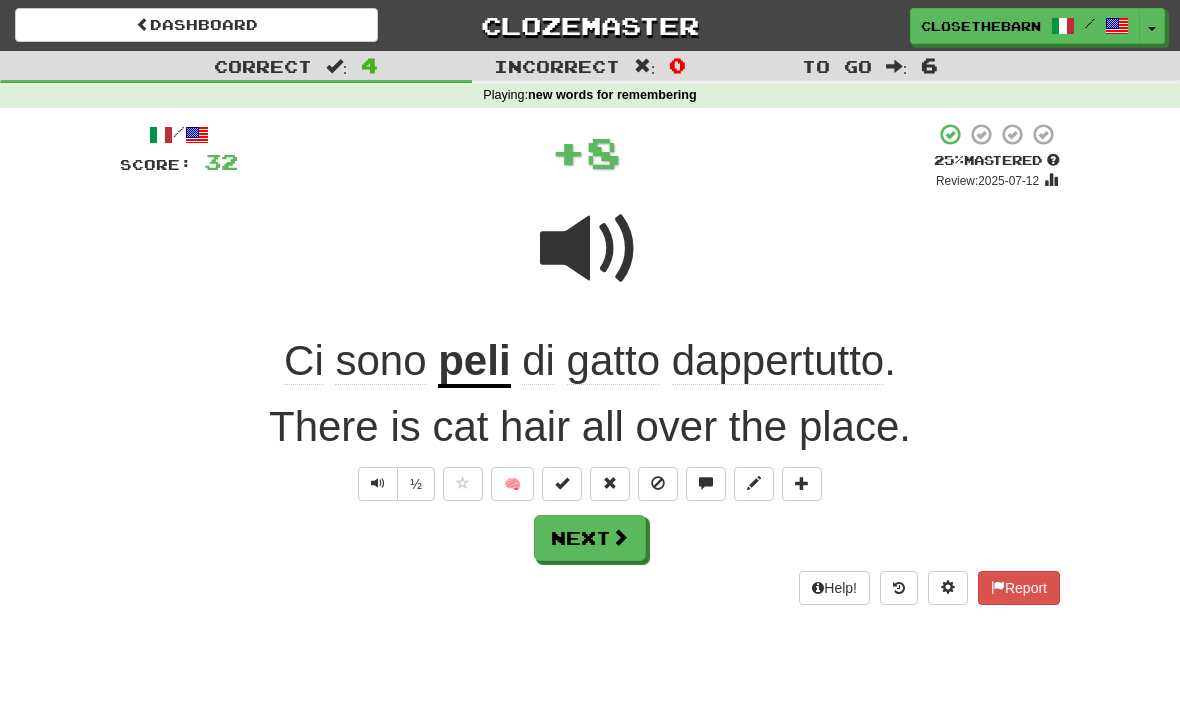 click at bounding box center (620, 537) 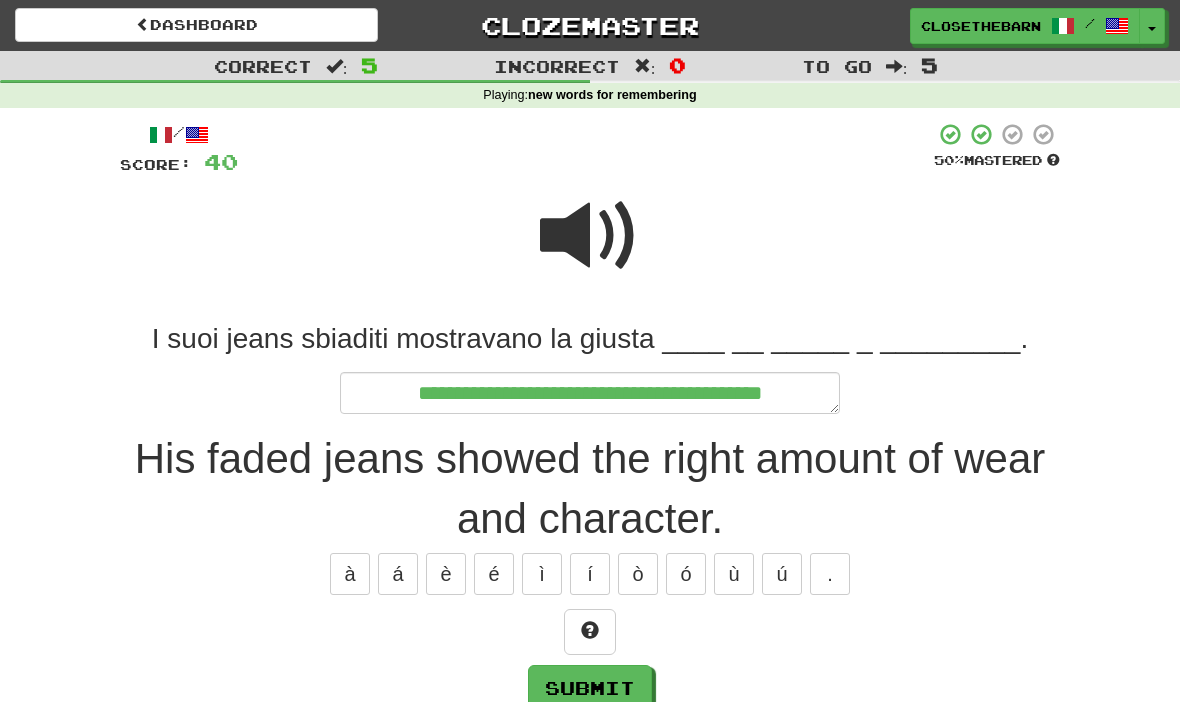 click at bounding box center [590, 630] 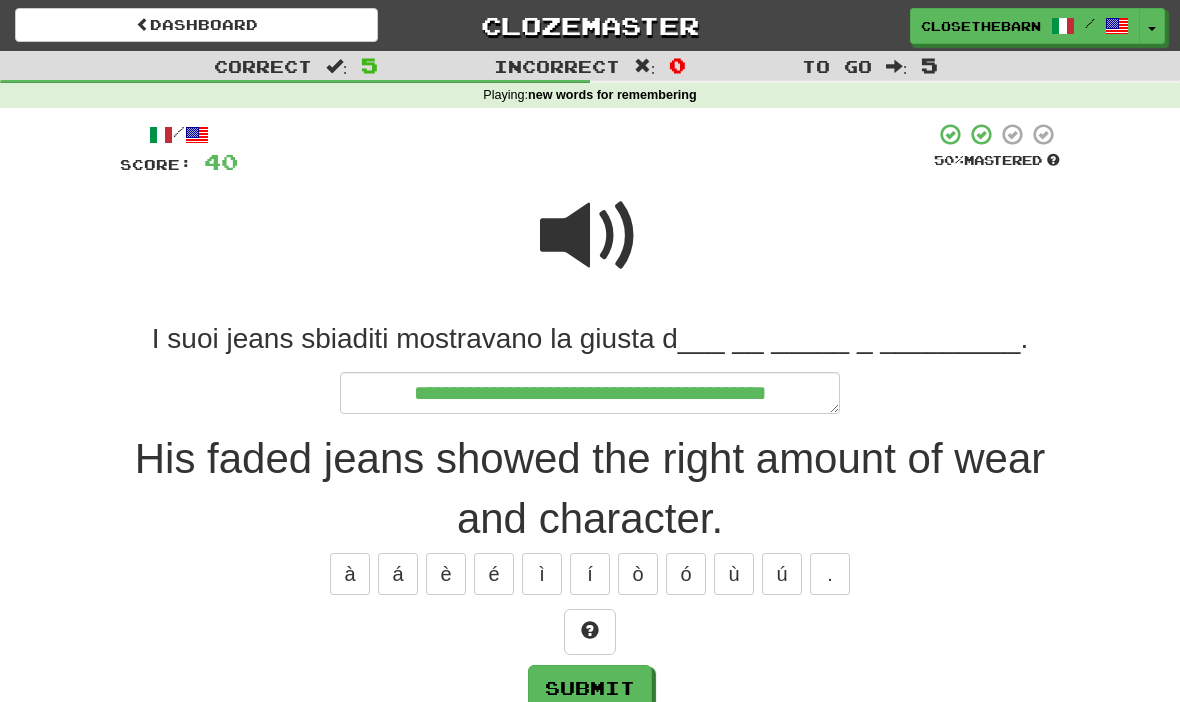click at bounding box center [590, 632] 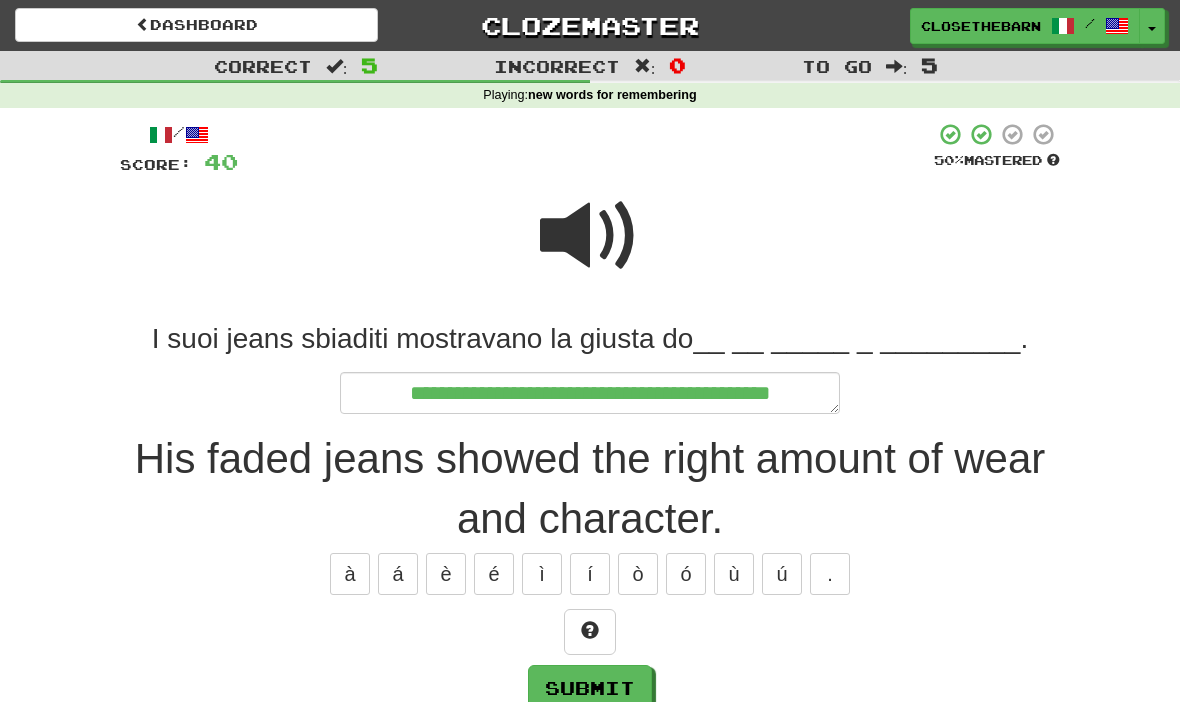 click at bounding box center [590, 632] 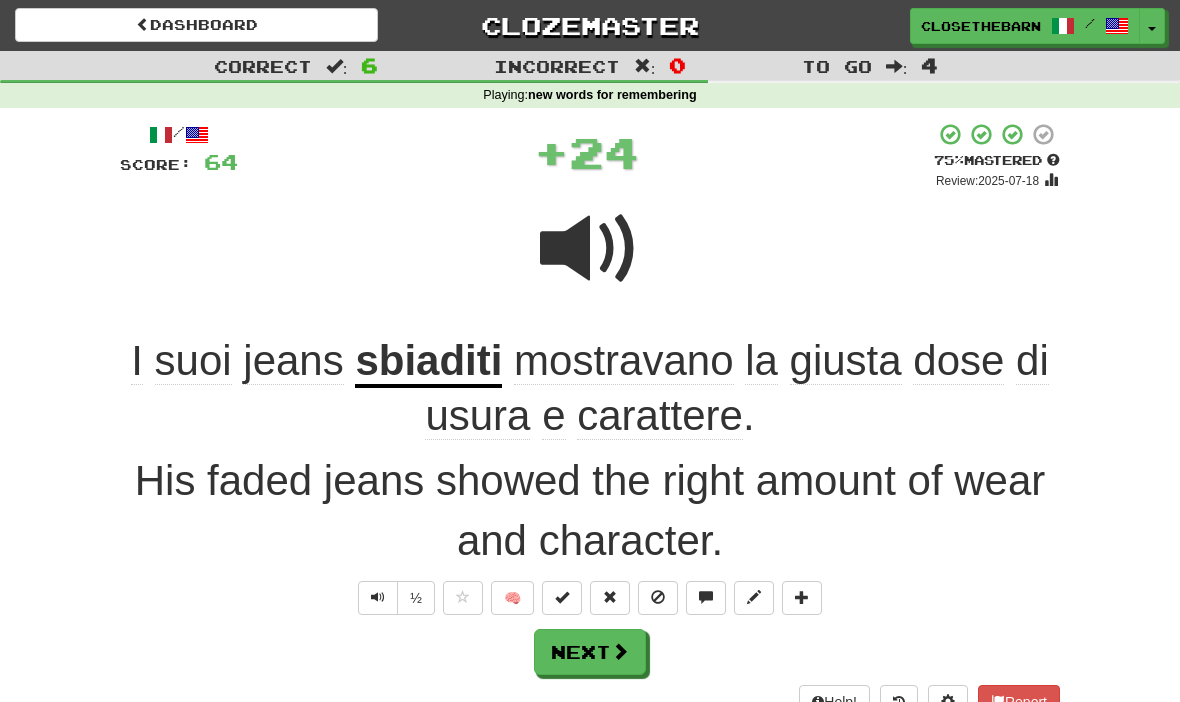 click at bounding box center [658, 597] 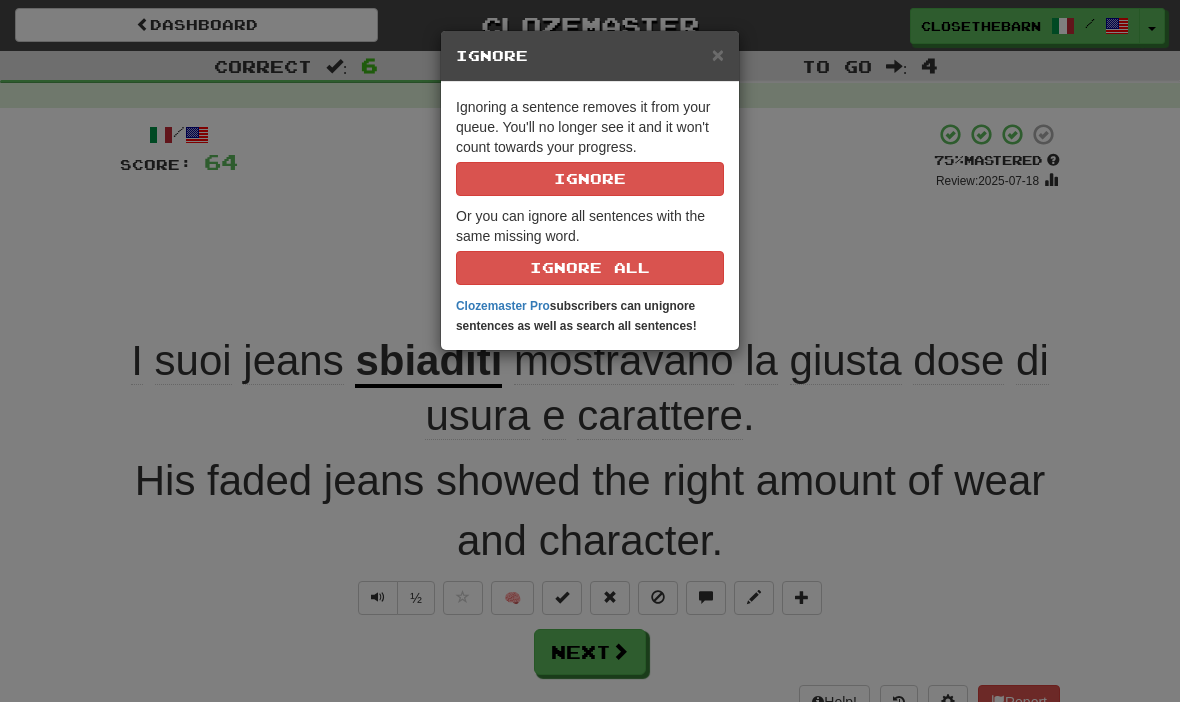 click on "Ignore" at bounding box center [590, 179] 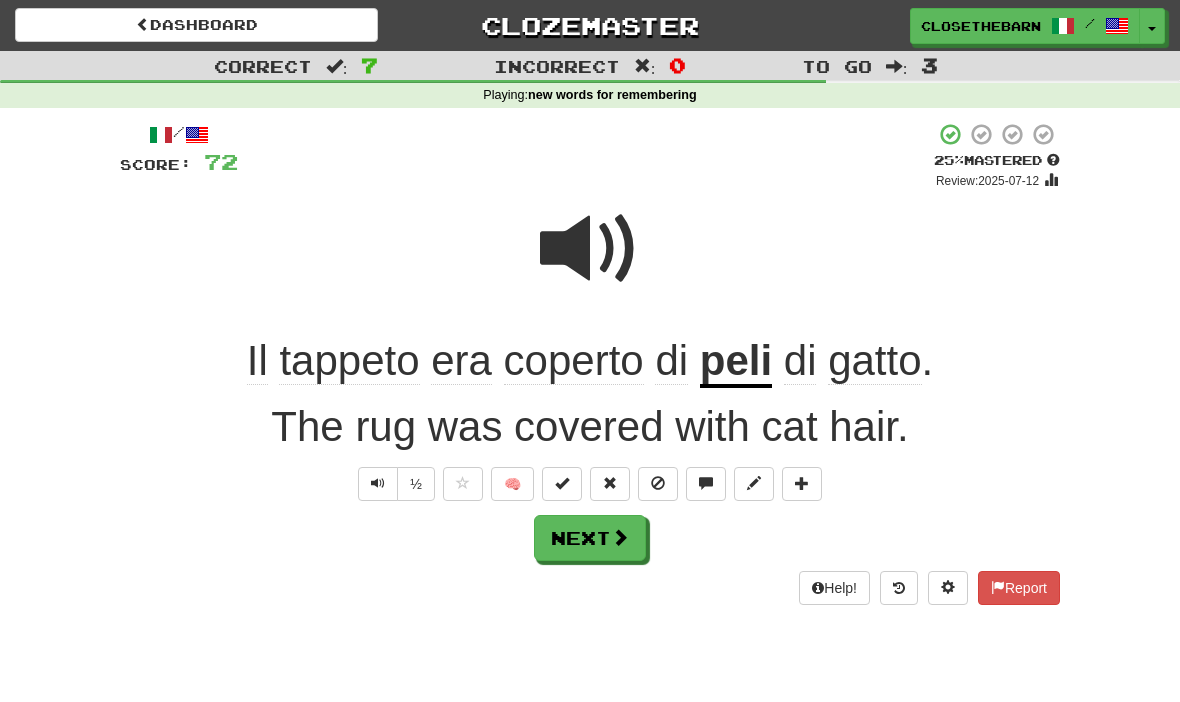 click on "Dashboard" at bounding box center [196, 25] 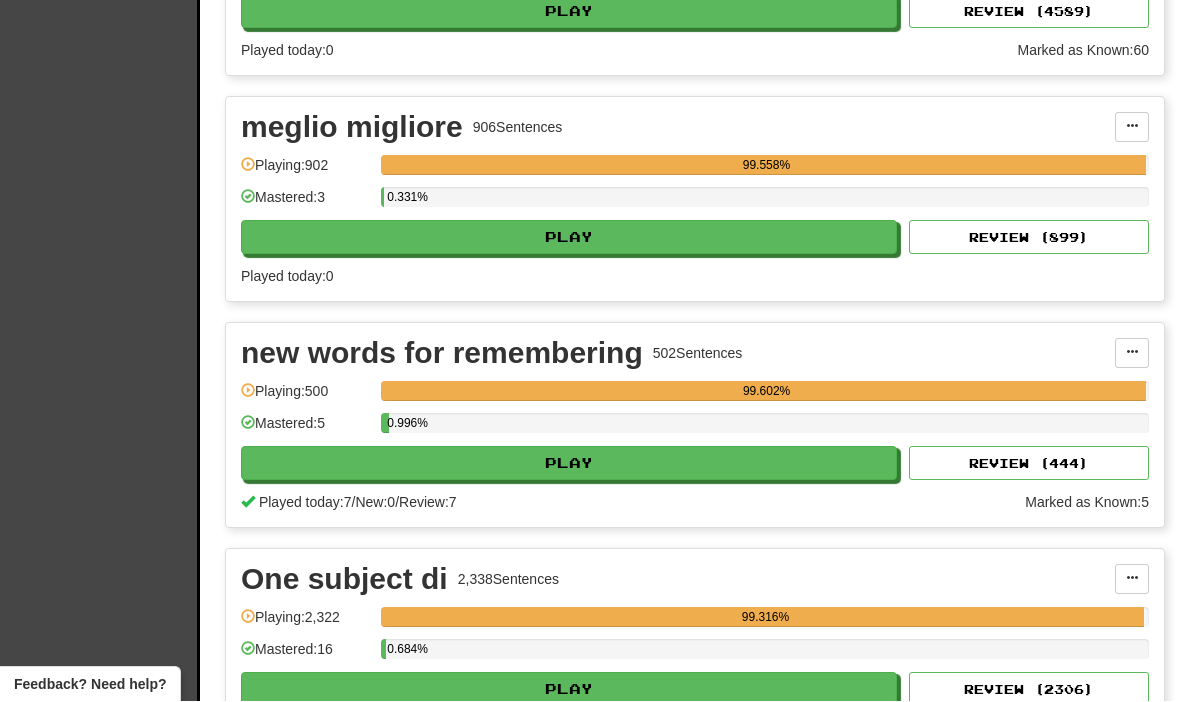 scroll, scrollTop: 5579, scrollLeft: 0, axis: vertical 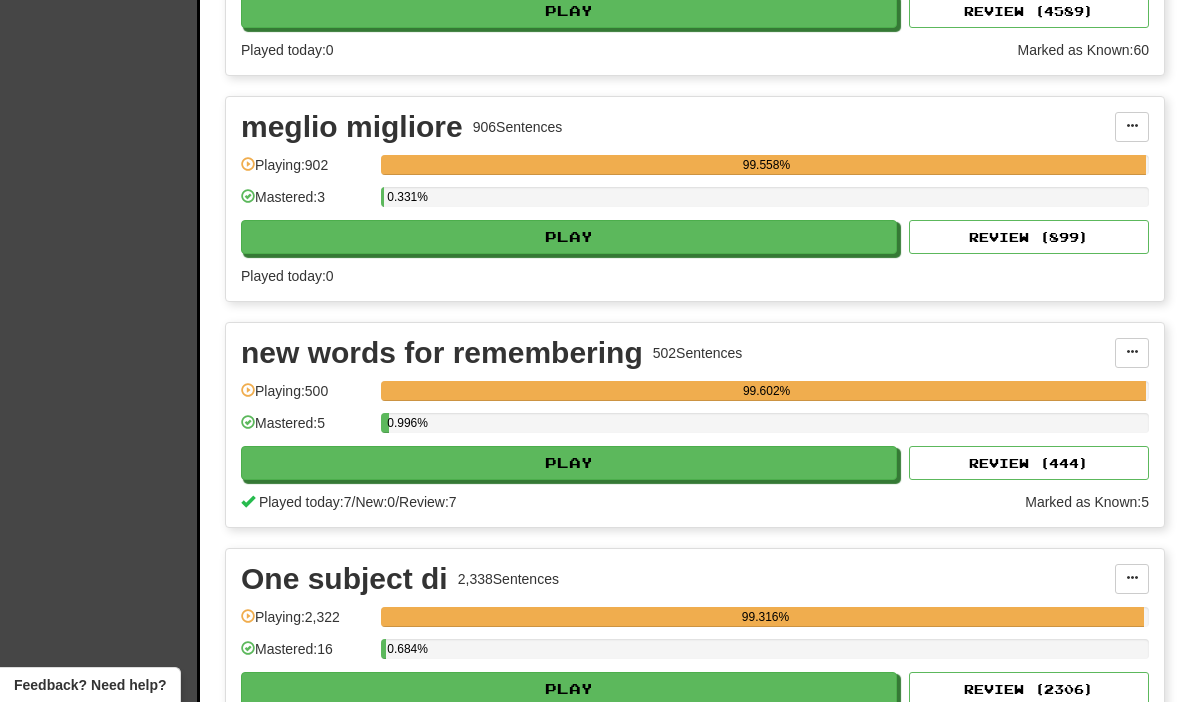 click on "Play" at bounding box center (569, 463) 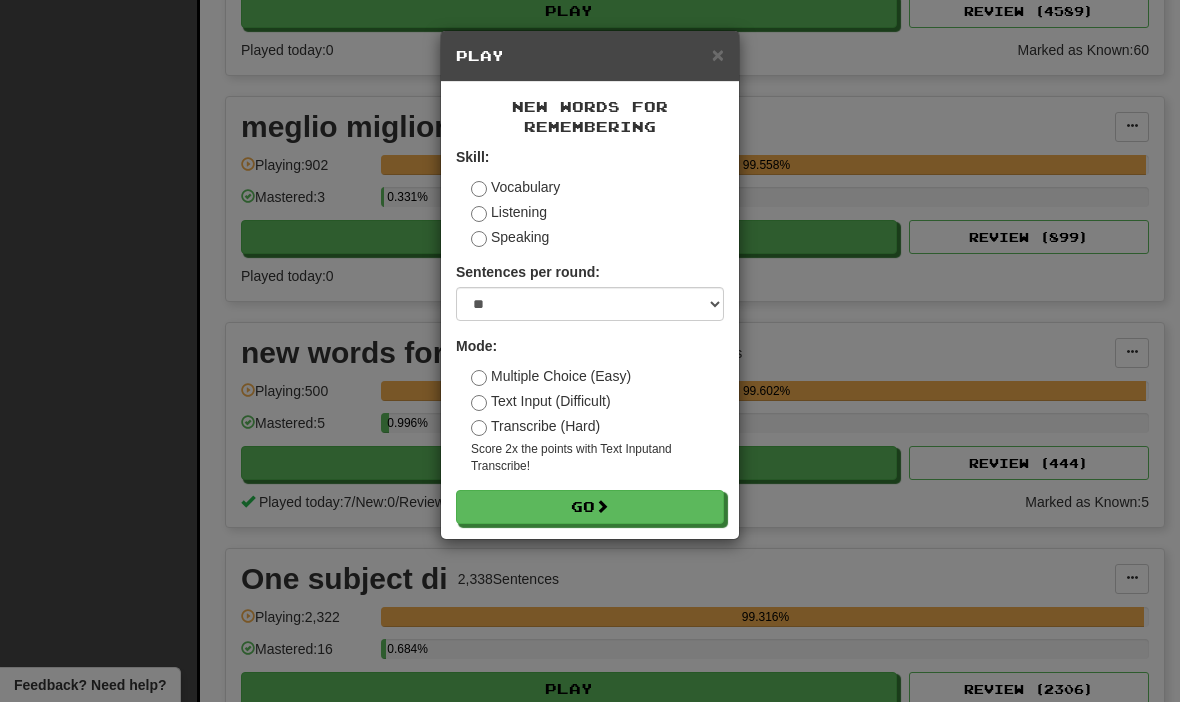 click on "Transcribe (Hard)" at bounding box center [535, 426] 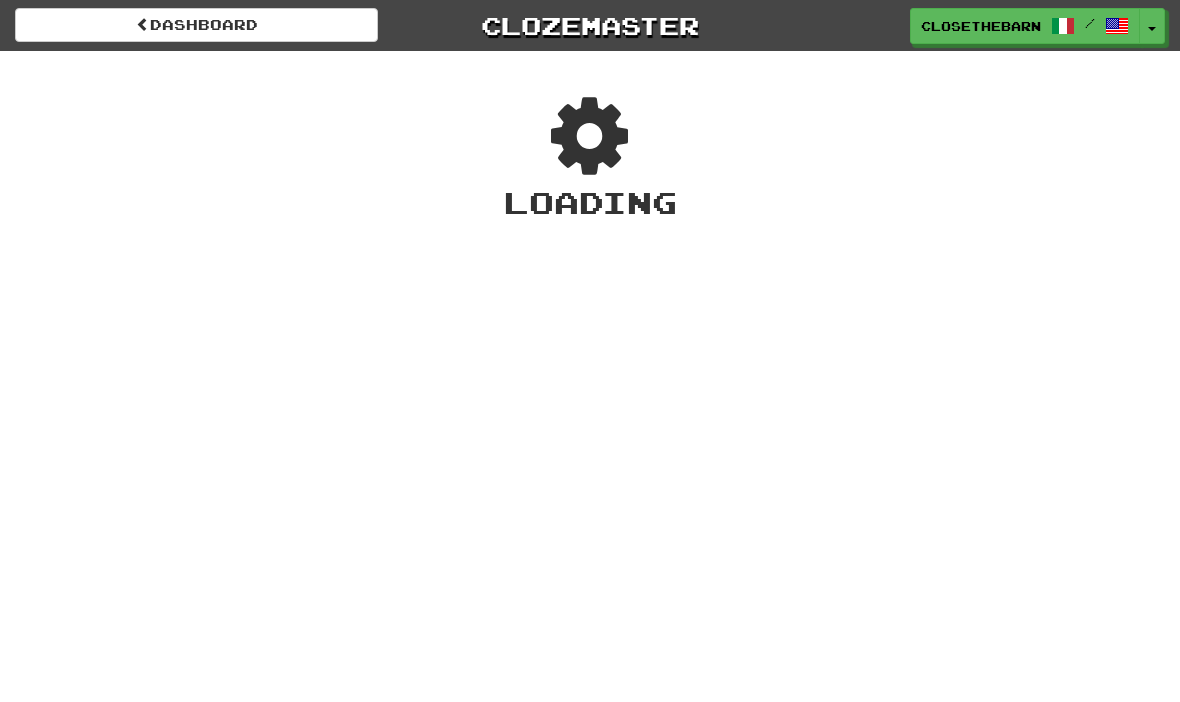 scroll, scrollTop: 0, scrollLeft: 0, axis: both 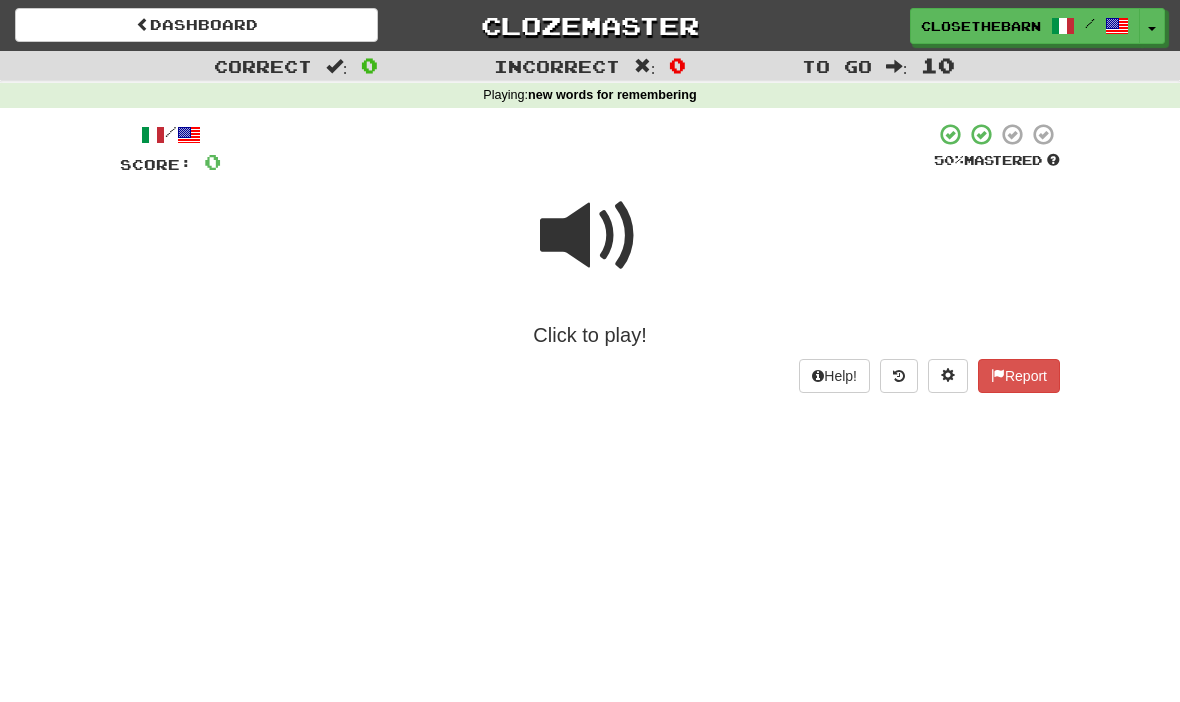 click at bounding box center (590, 236) 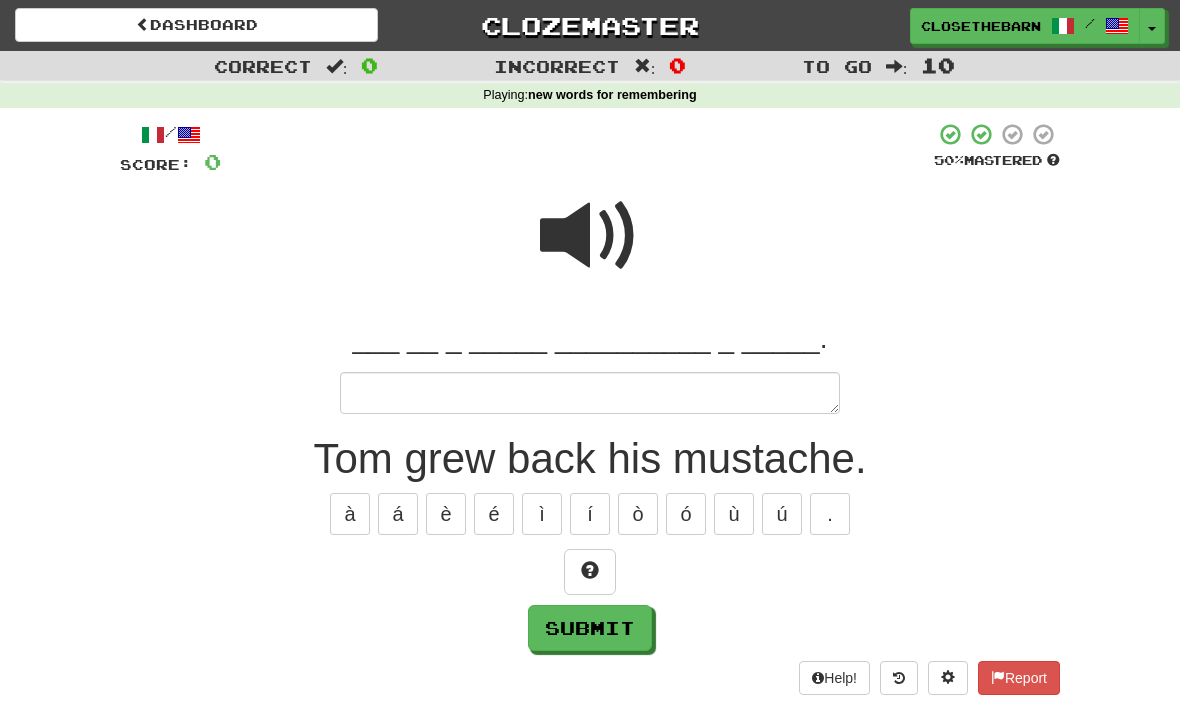 type on "*" 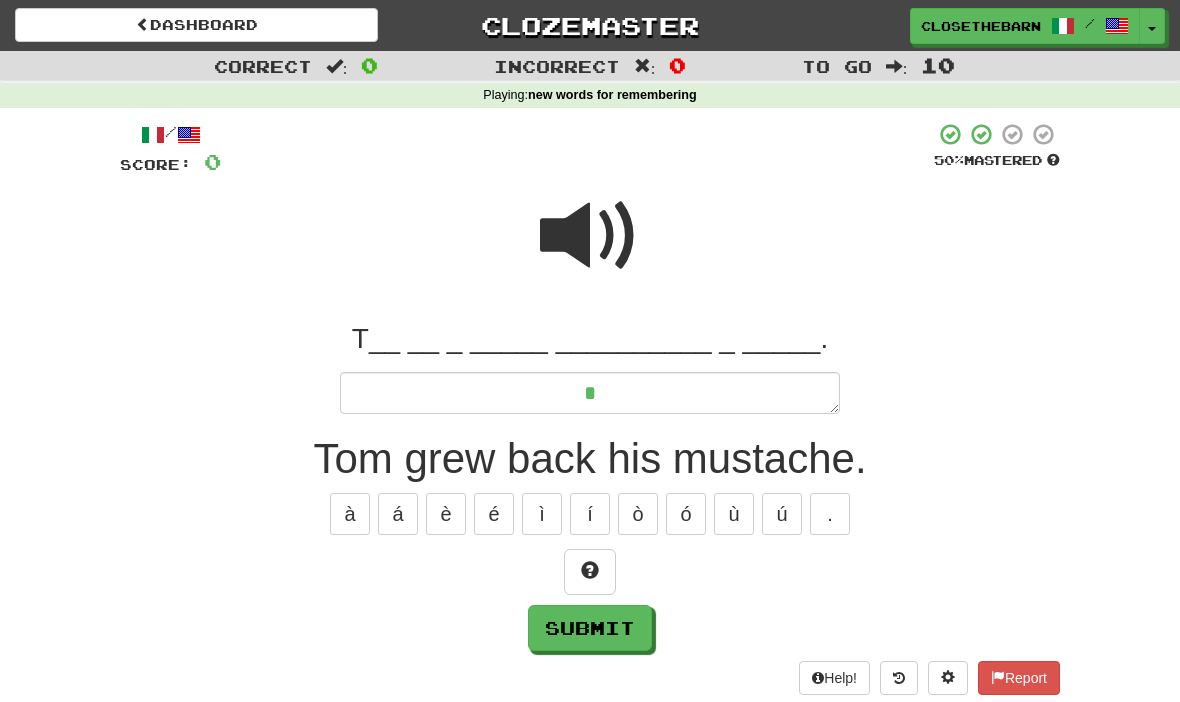type on "*" 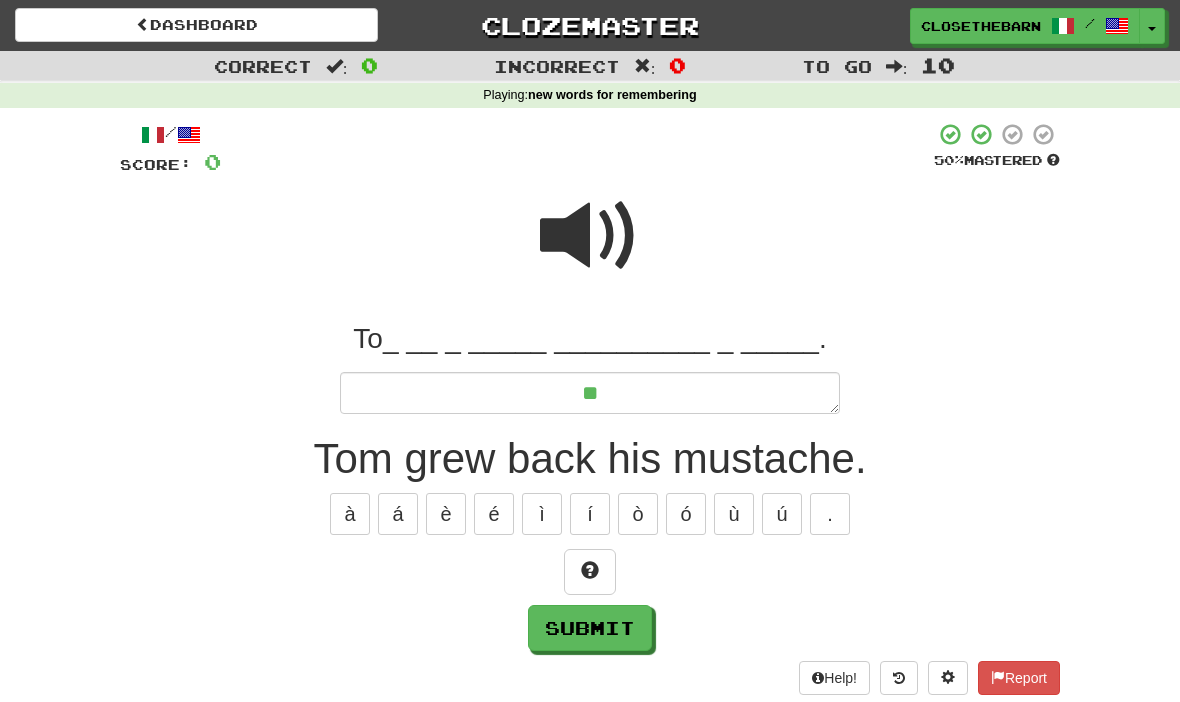 type on "*" 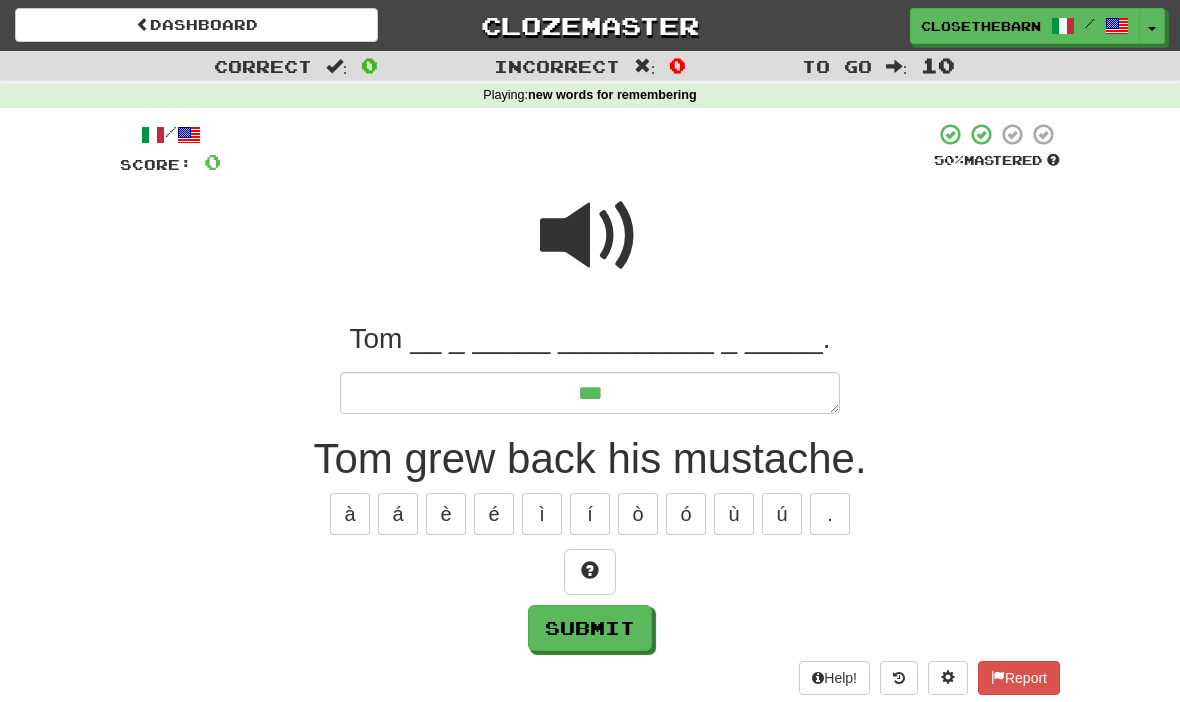 type on "*" 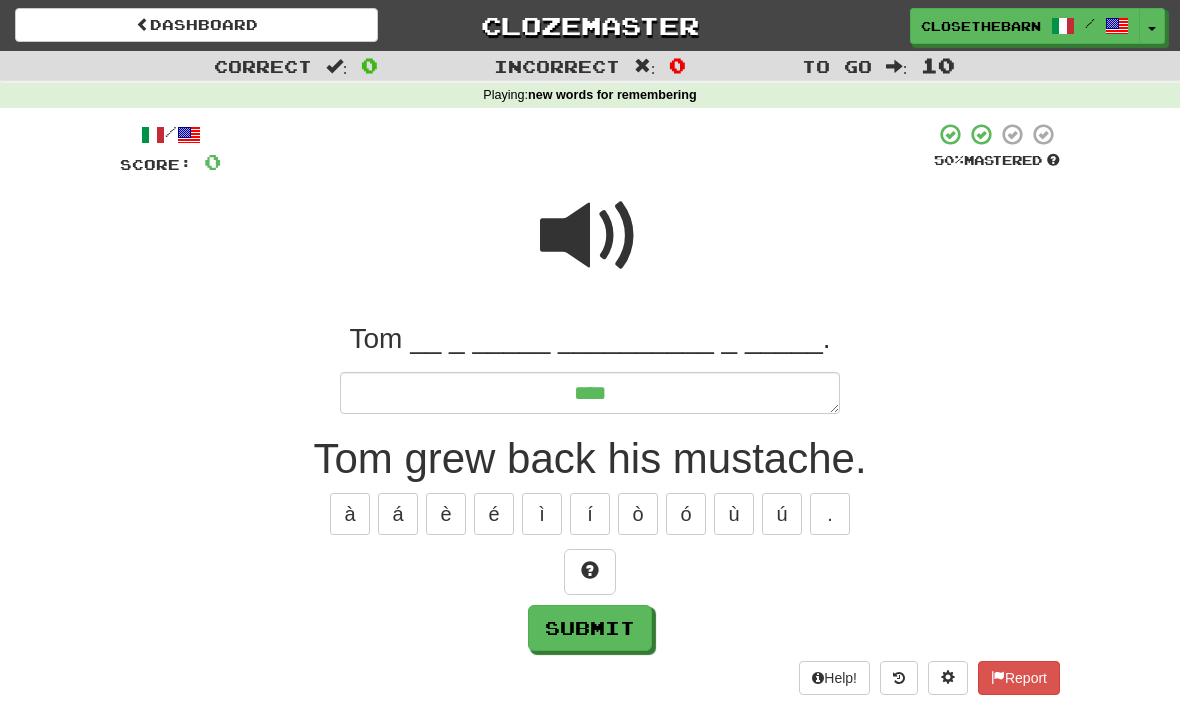 type on "*" 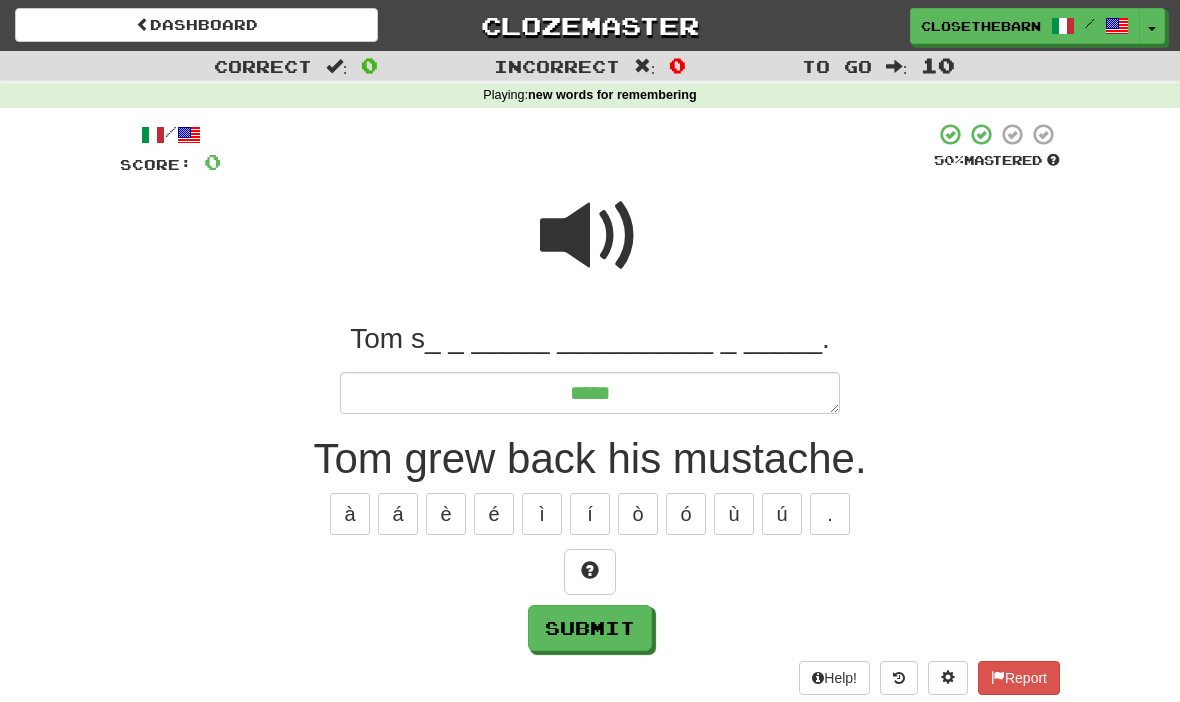 type on "*" 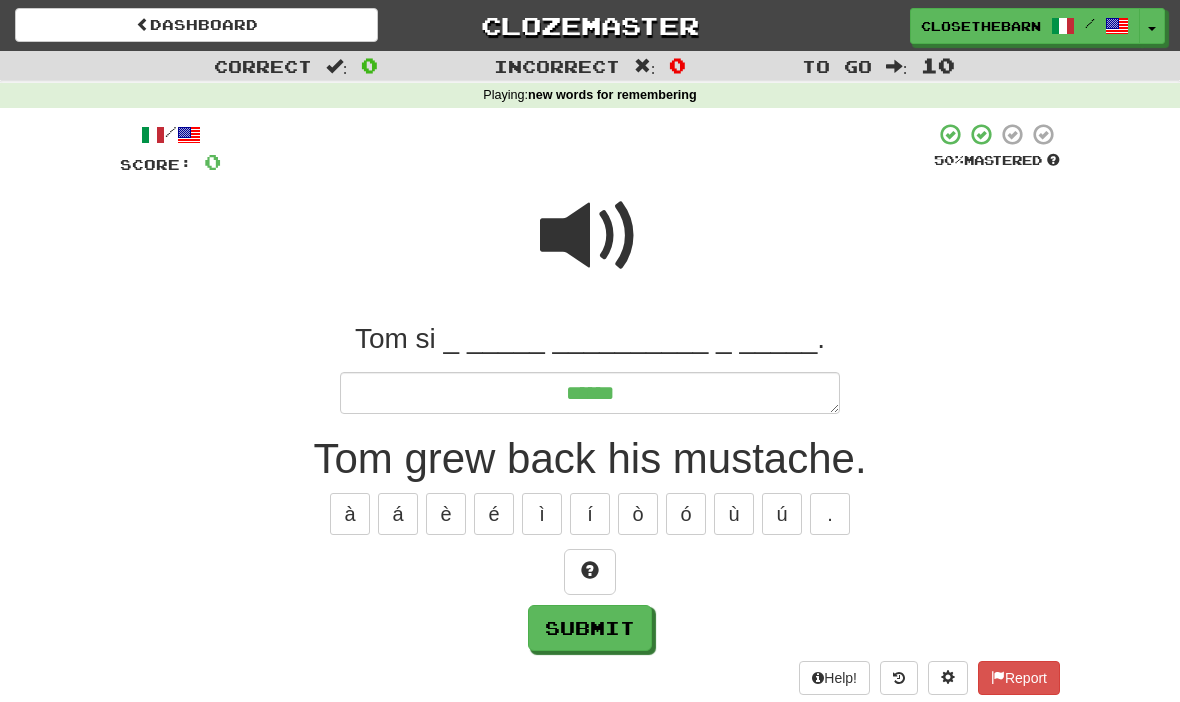 type on "*" 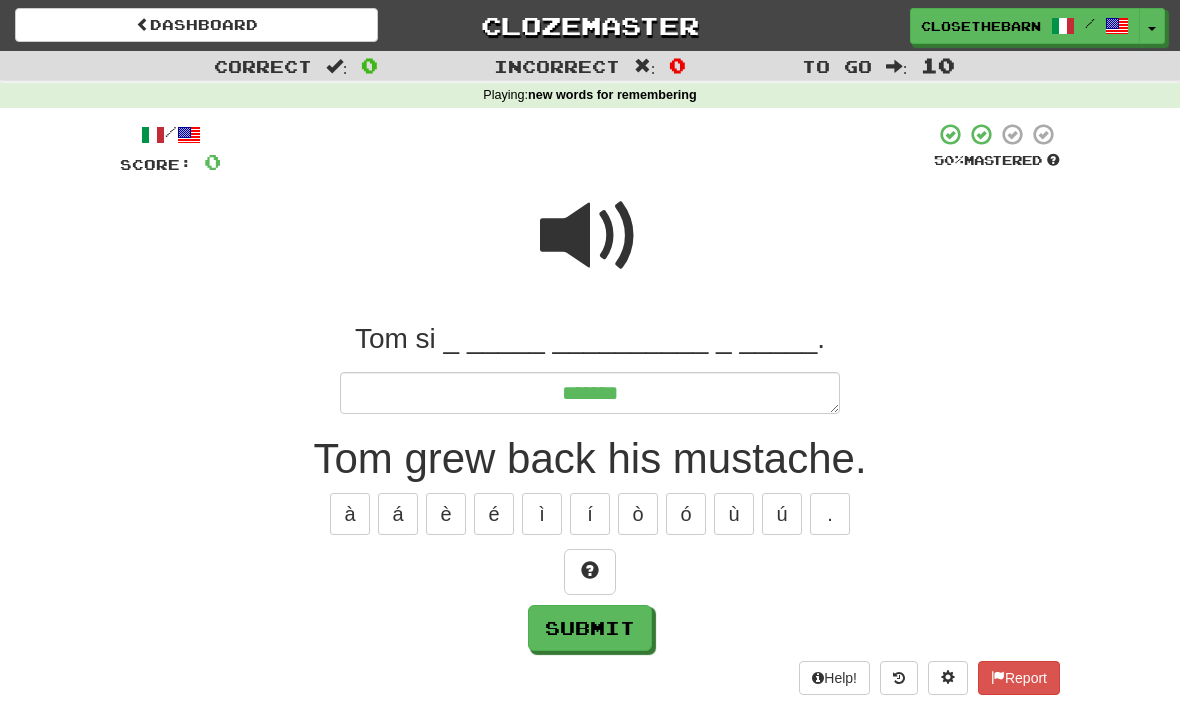 type on "*" 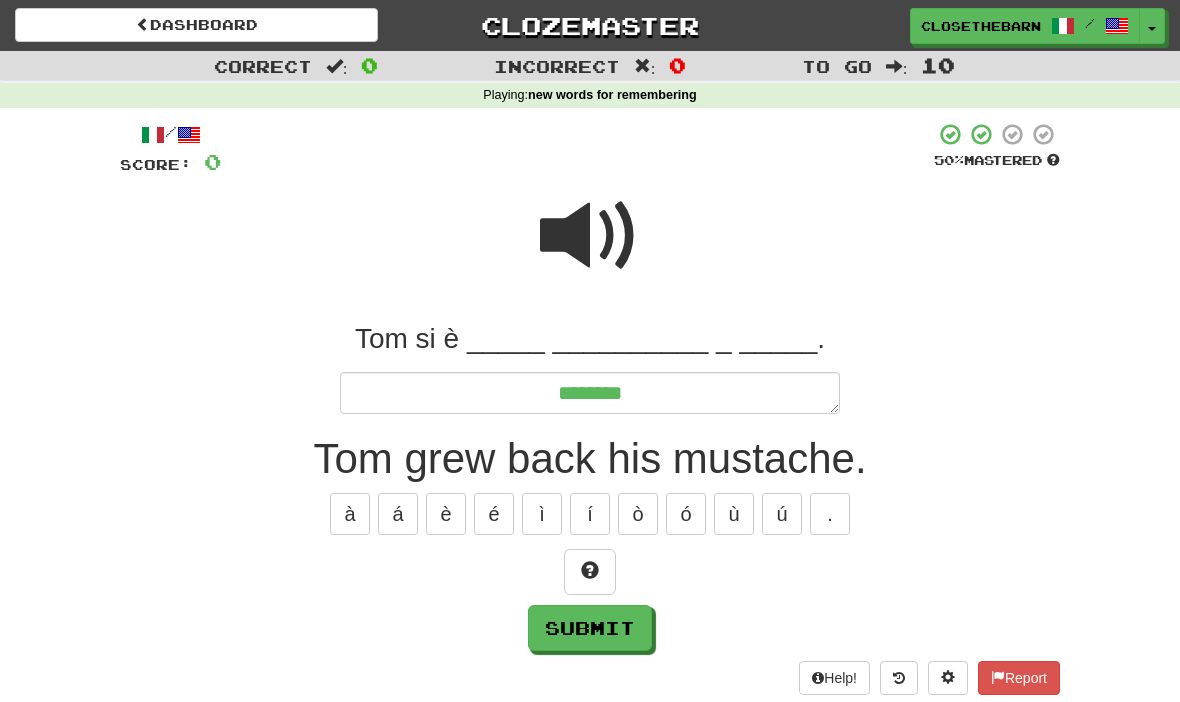 type on "*" 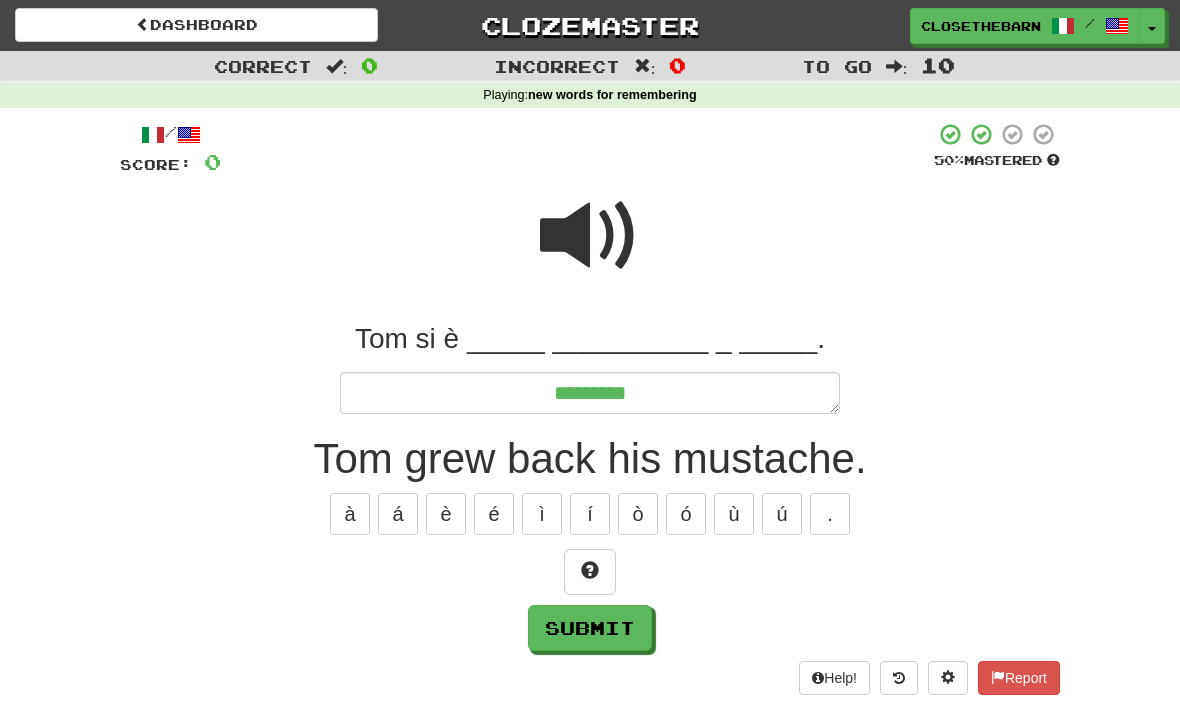 type on "*" 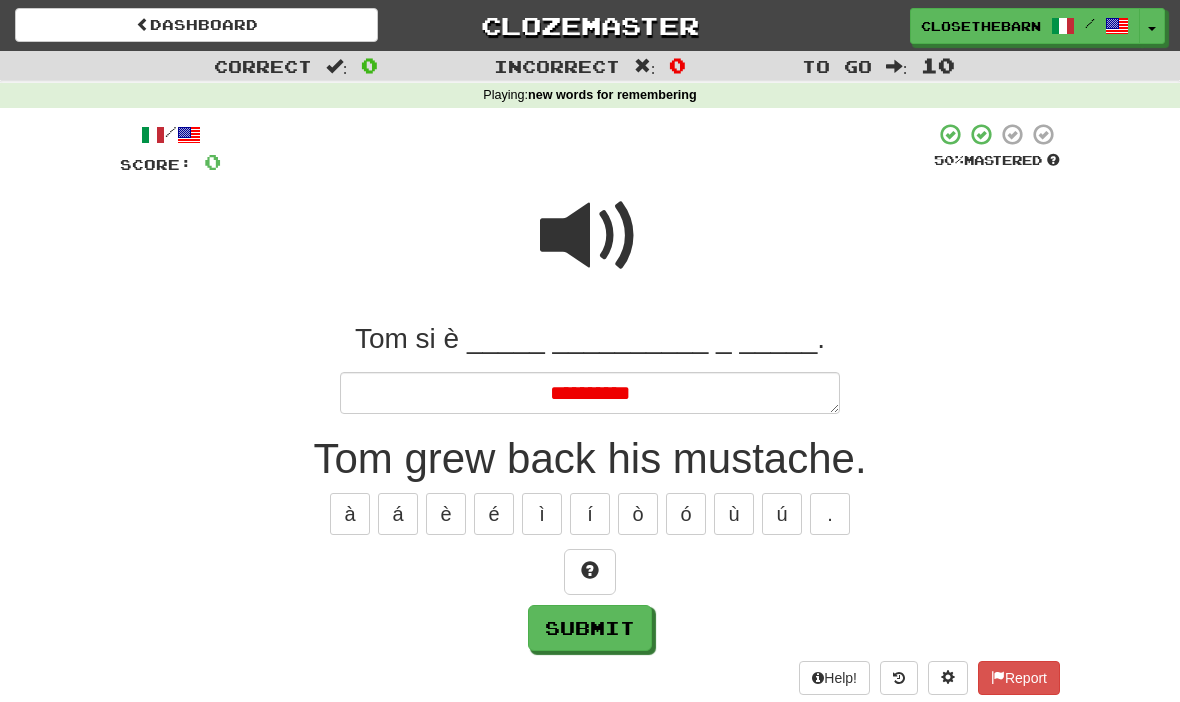 type on "*" 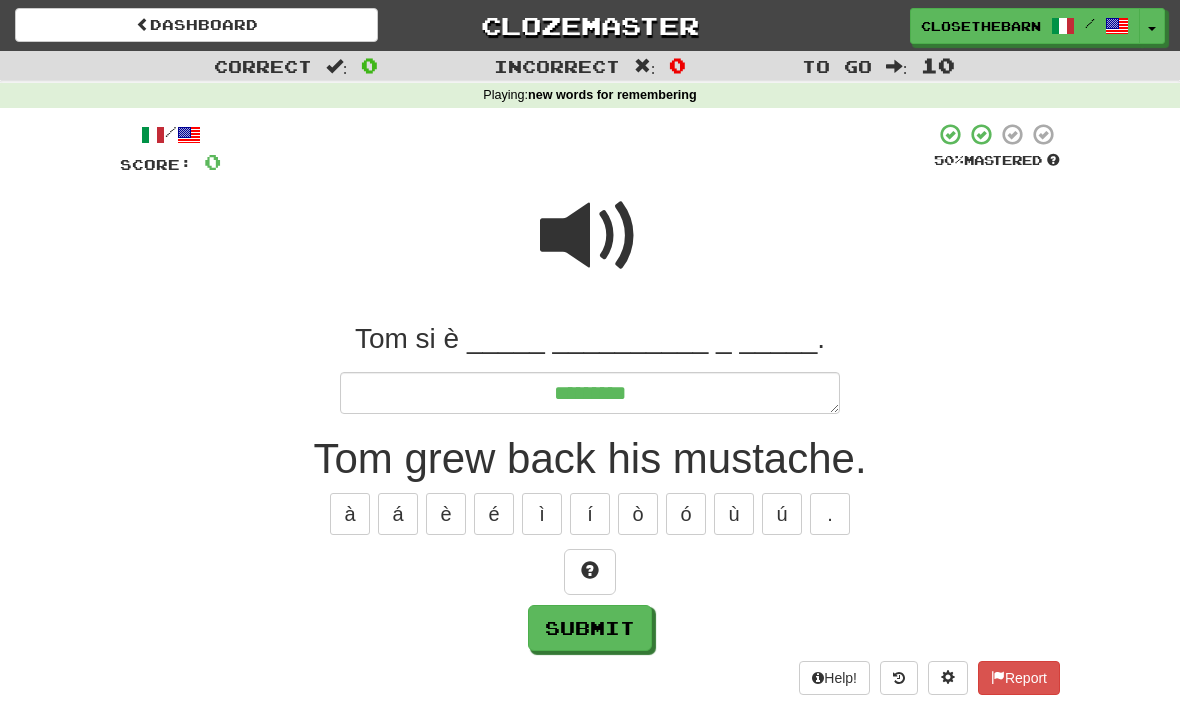 type on "*" 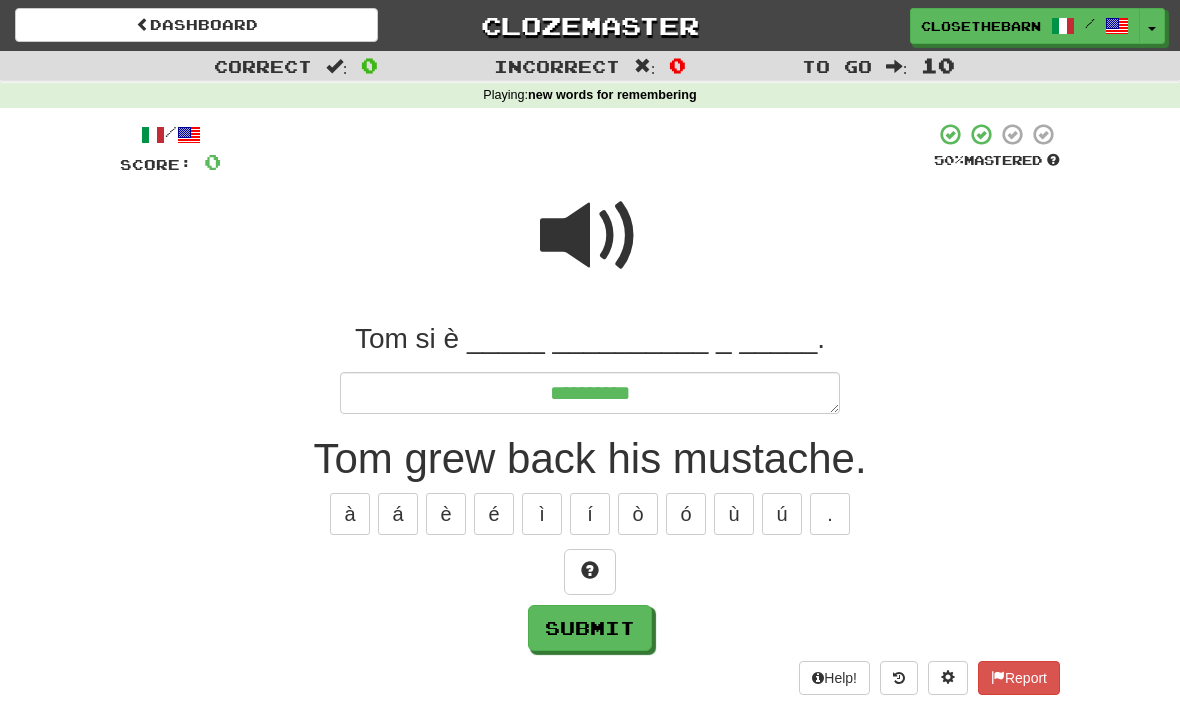 type on "*" 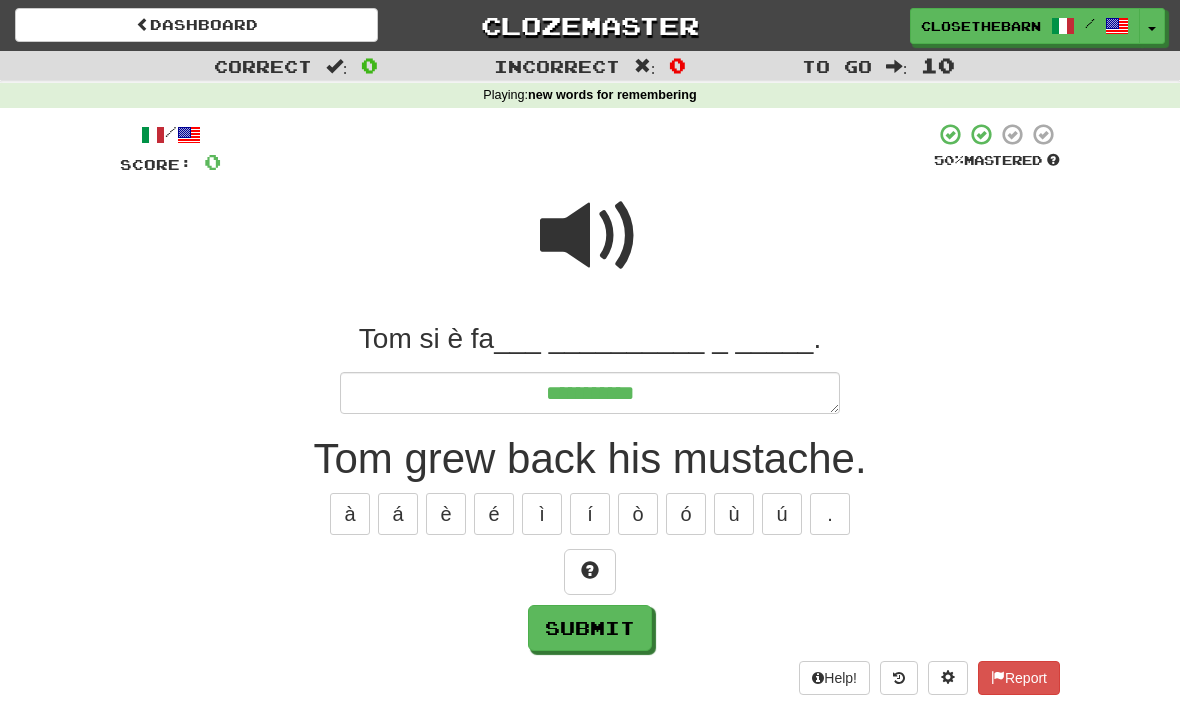 type on "*" 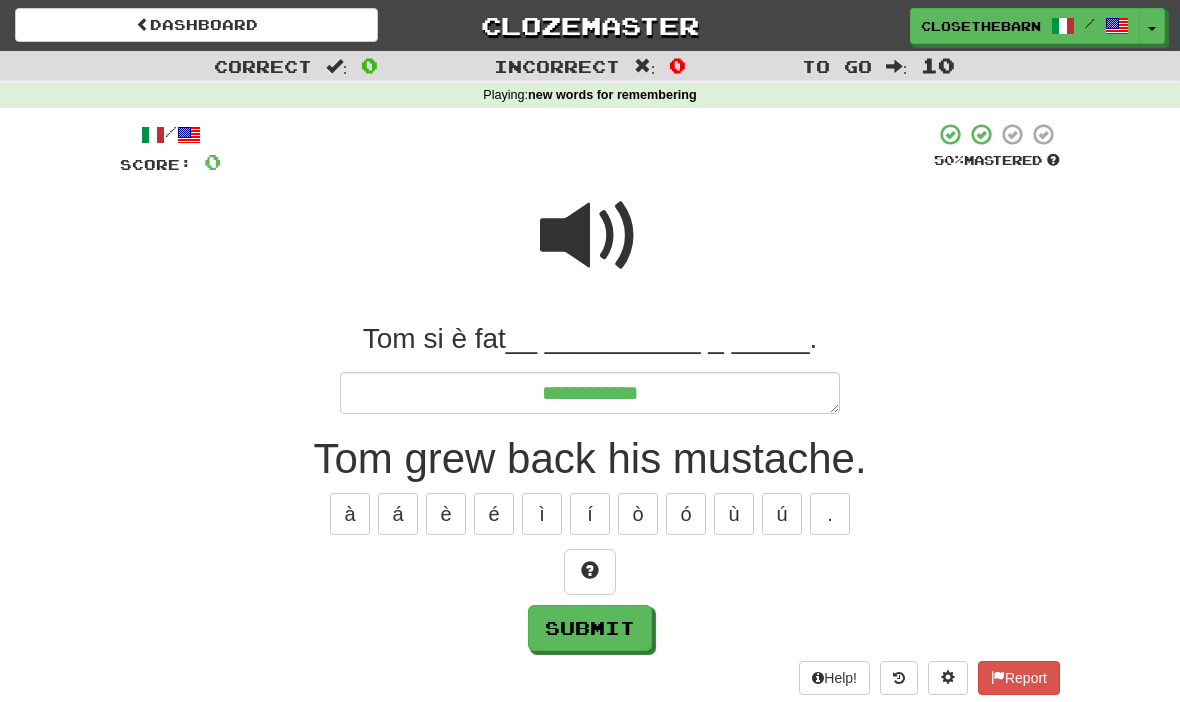 type on "*" 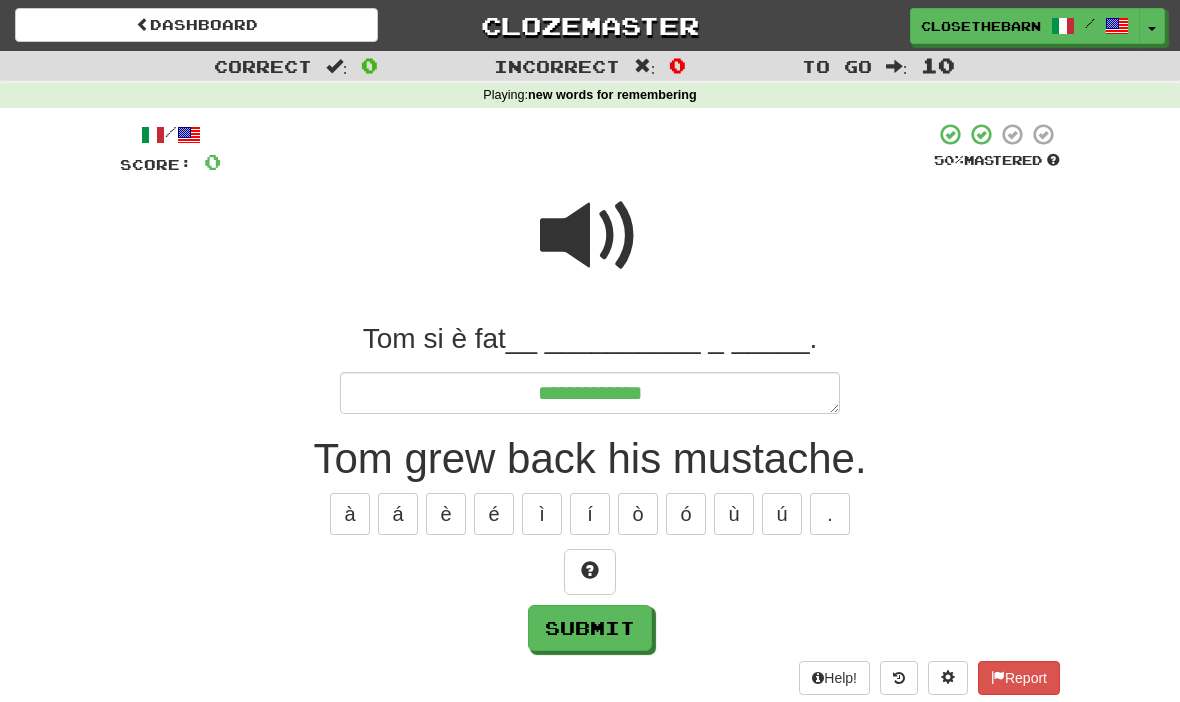 type on "*" 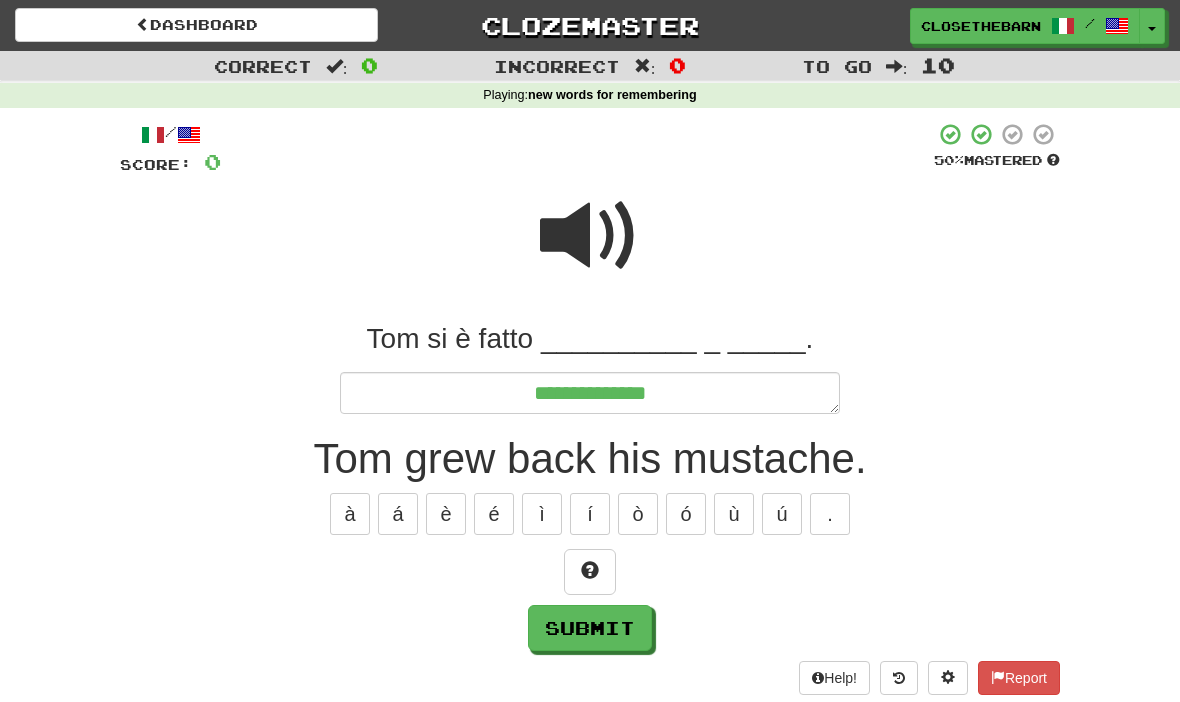 type on "*" 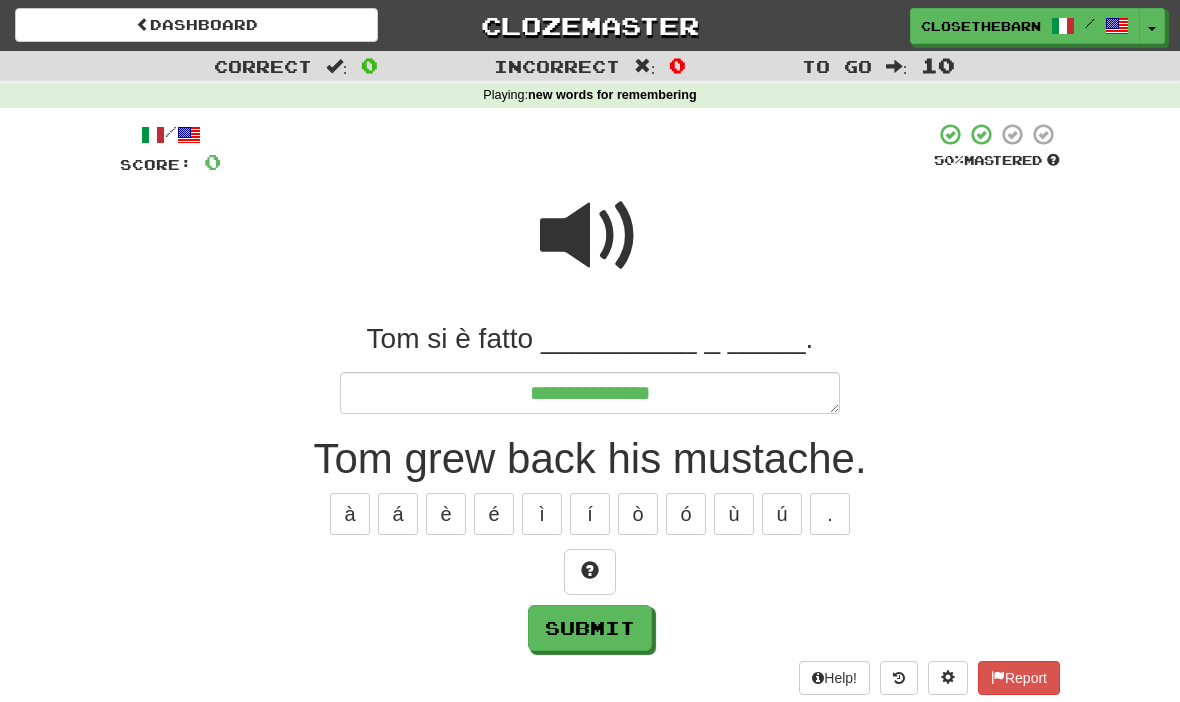 type on "*" 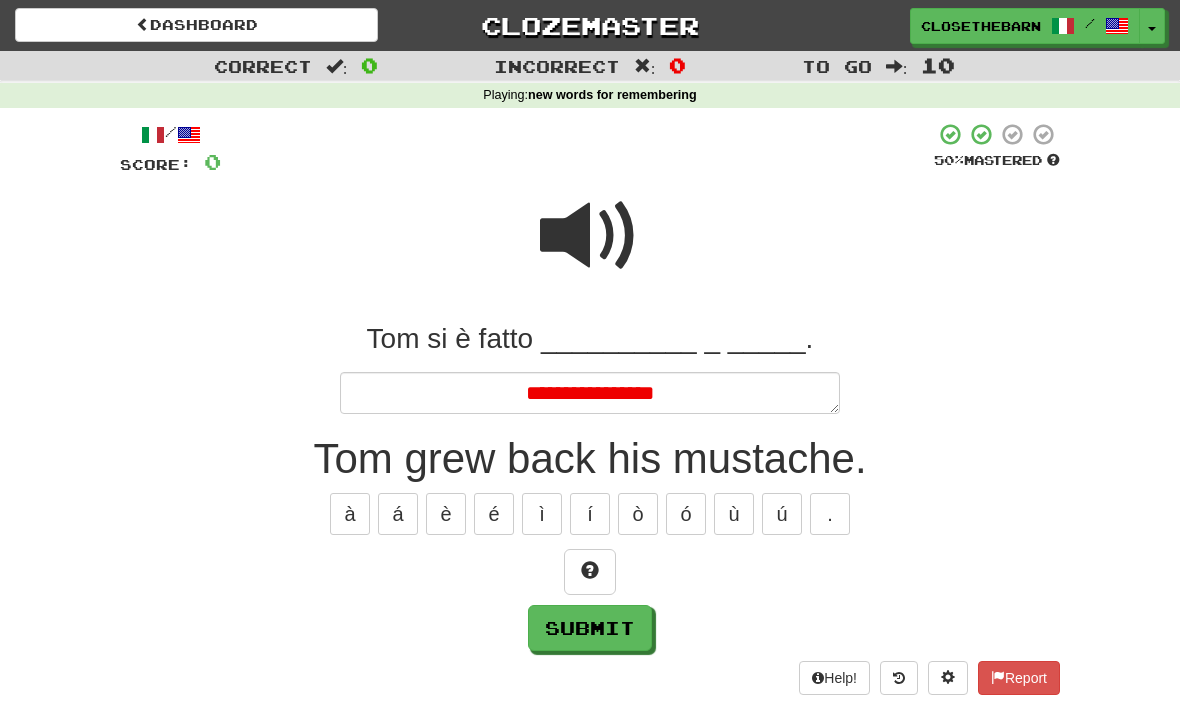 type on "*" 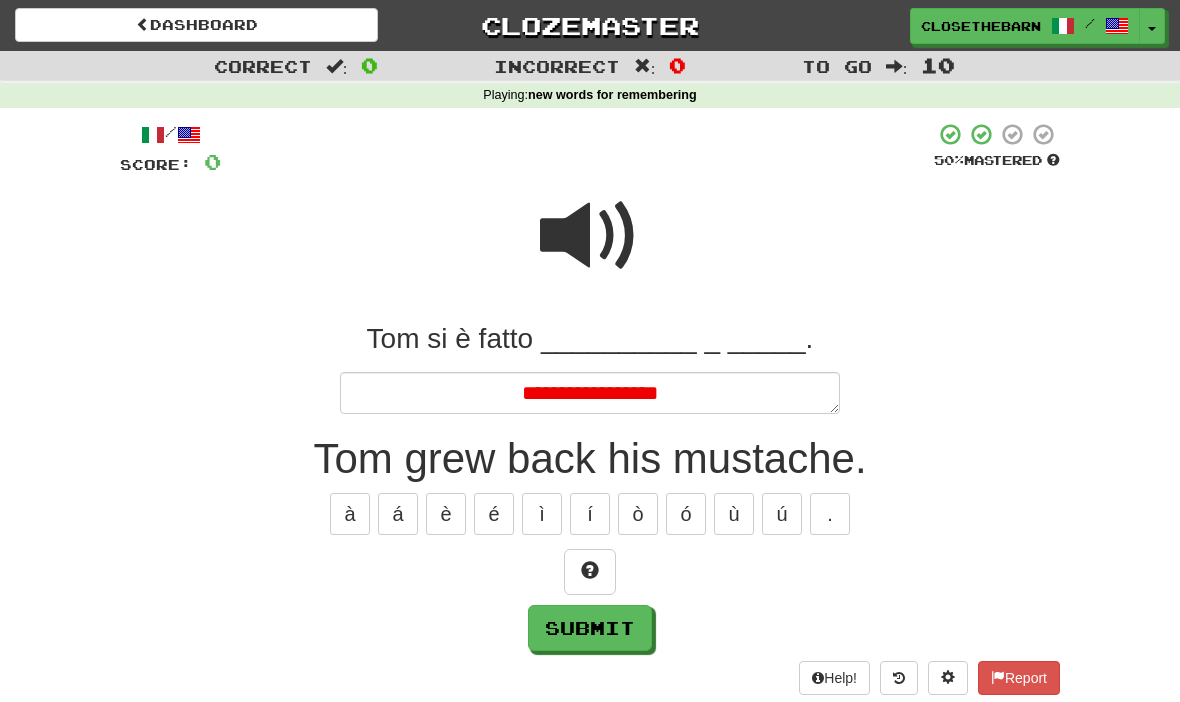 type on "*" 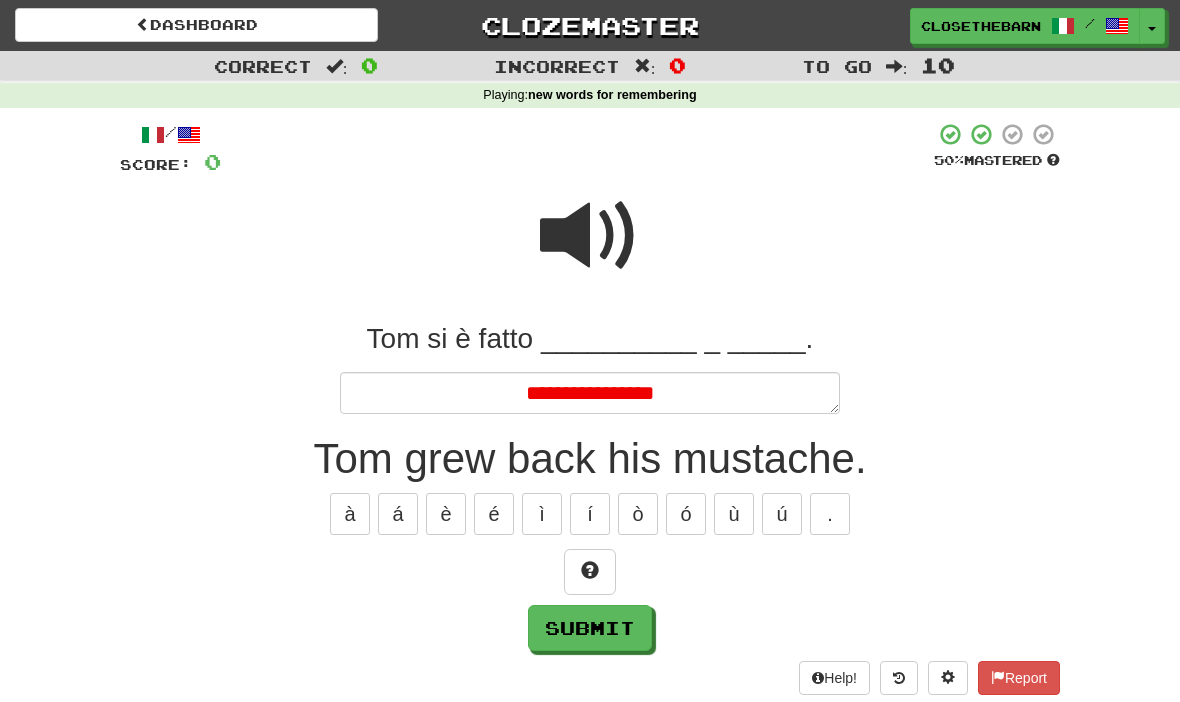 type on "*" 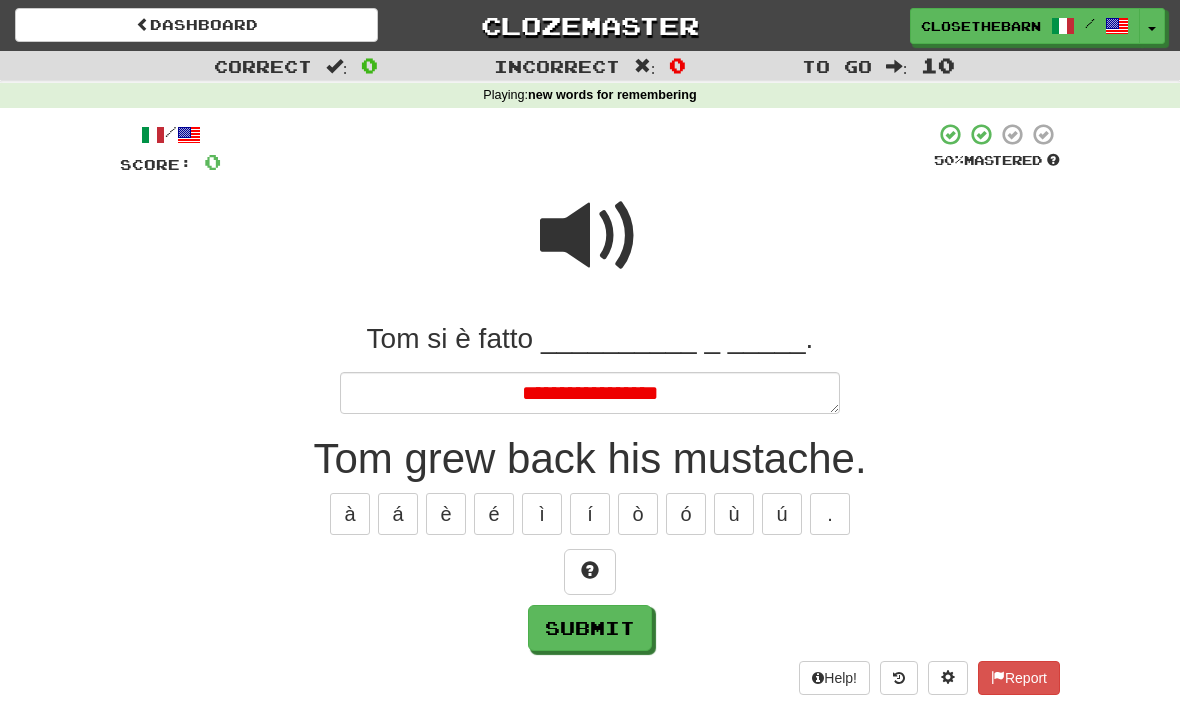 type on "*" 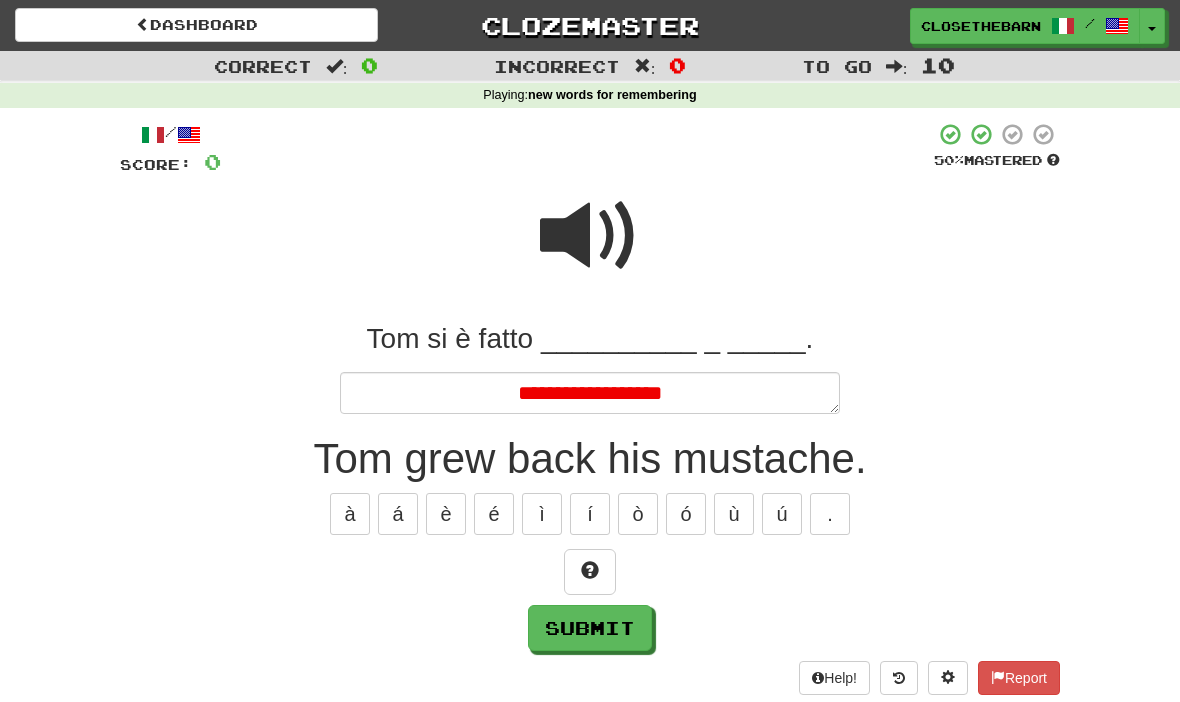 type on "*" 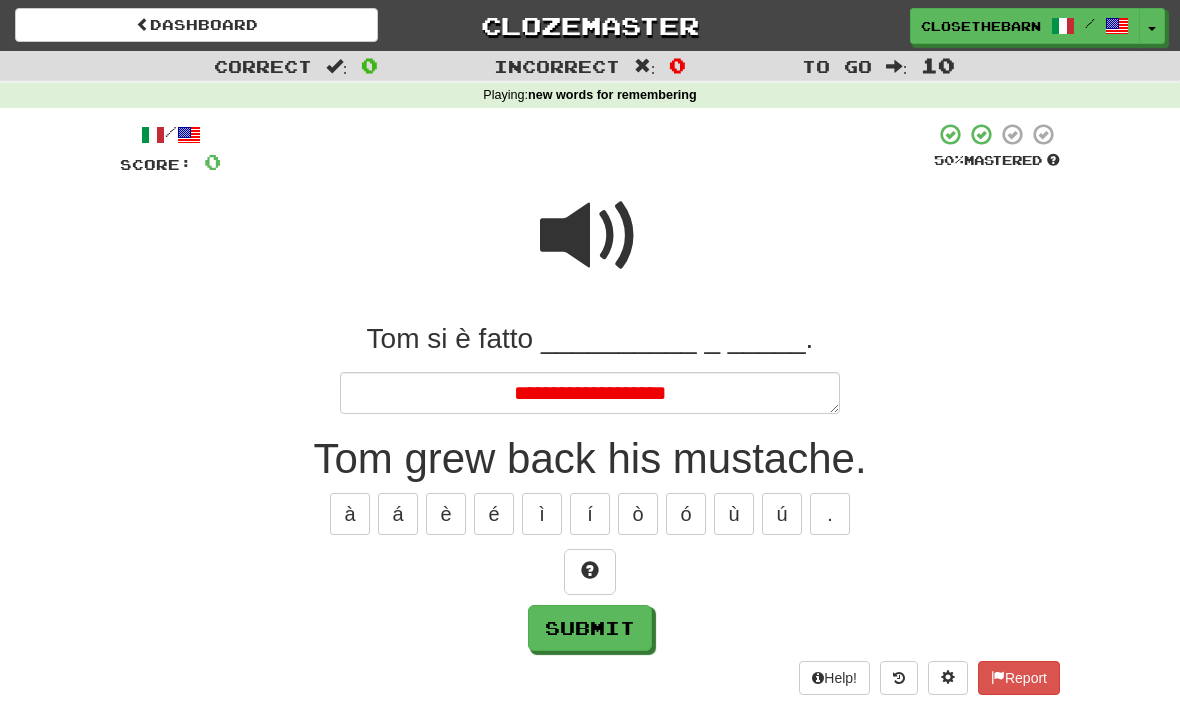 type on "*" 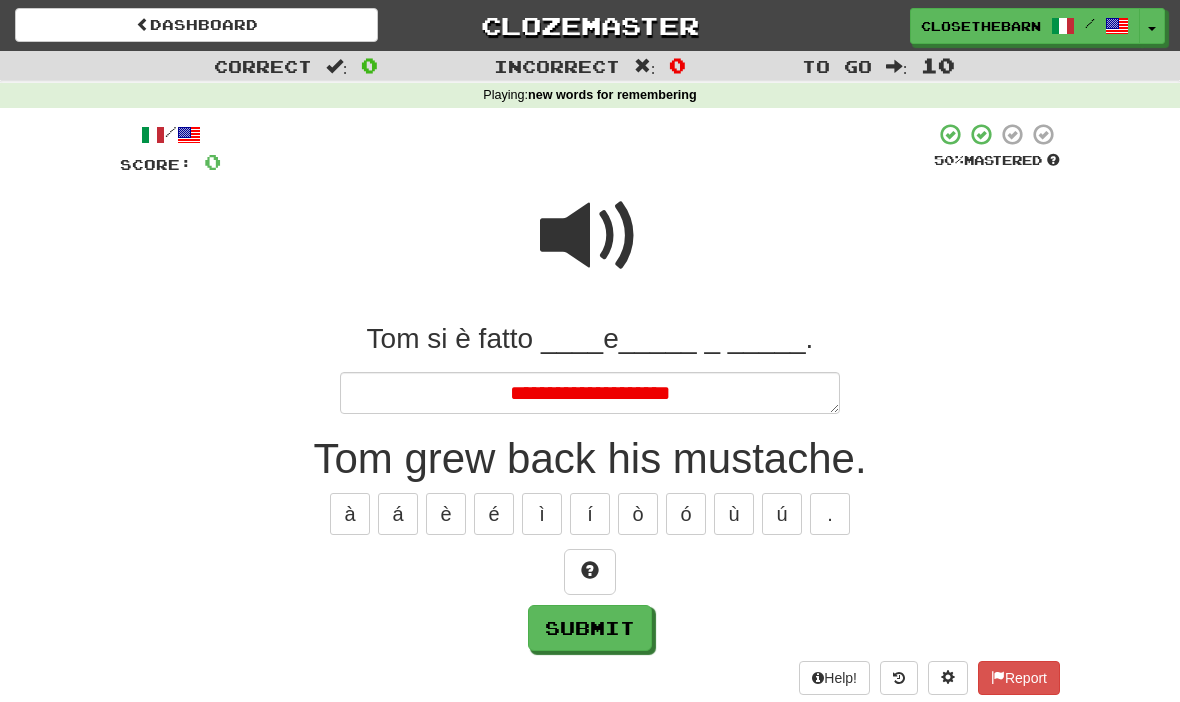 type on "*" 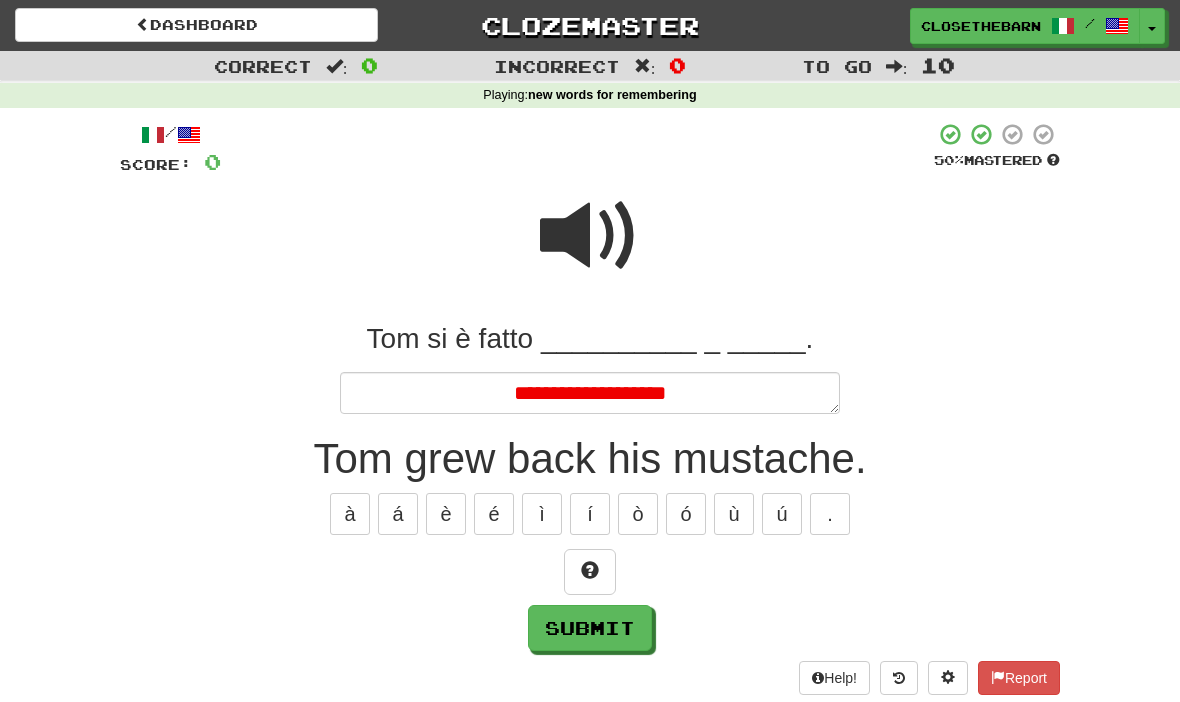 type on "*" 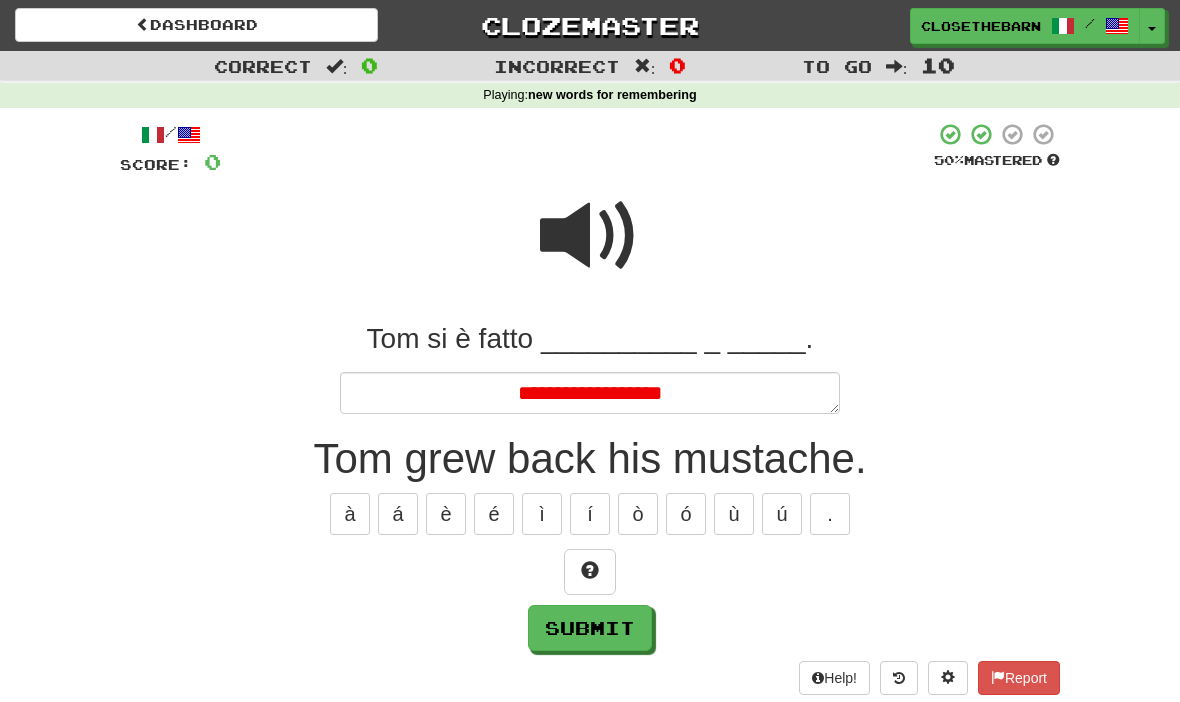 type on "*" 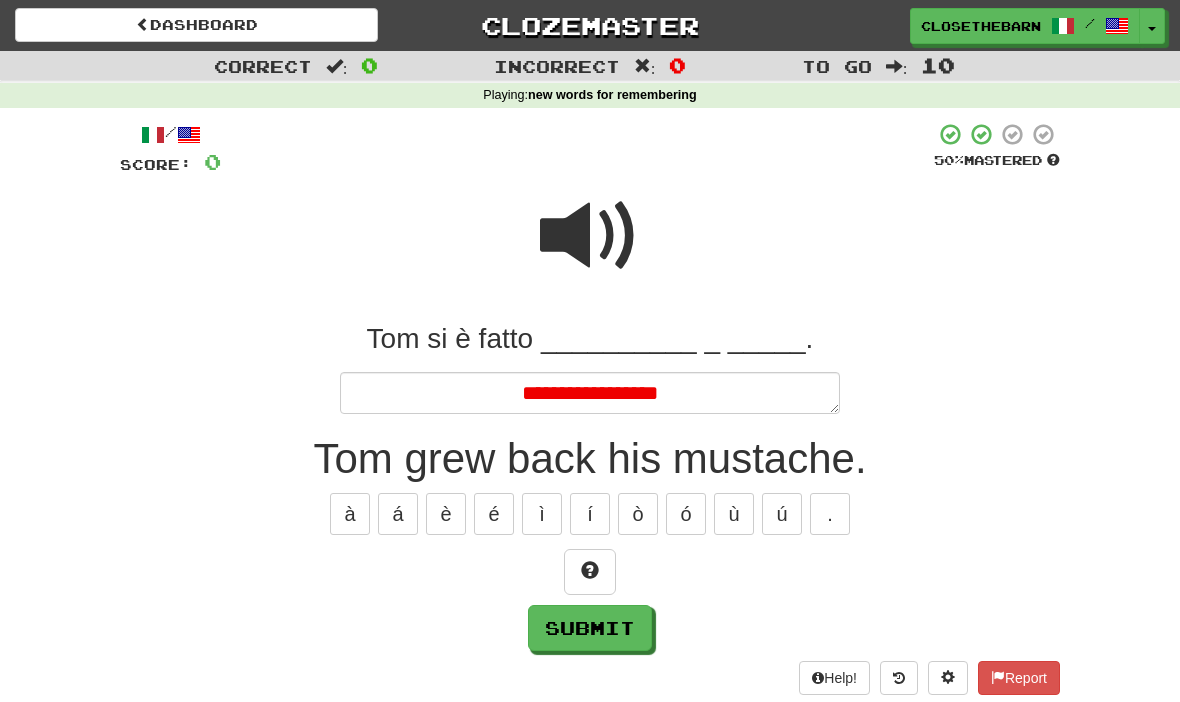 type on "*" 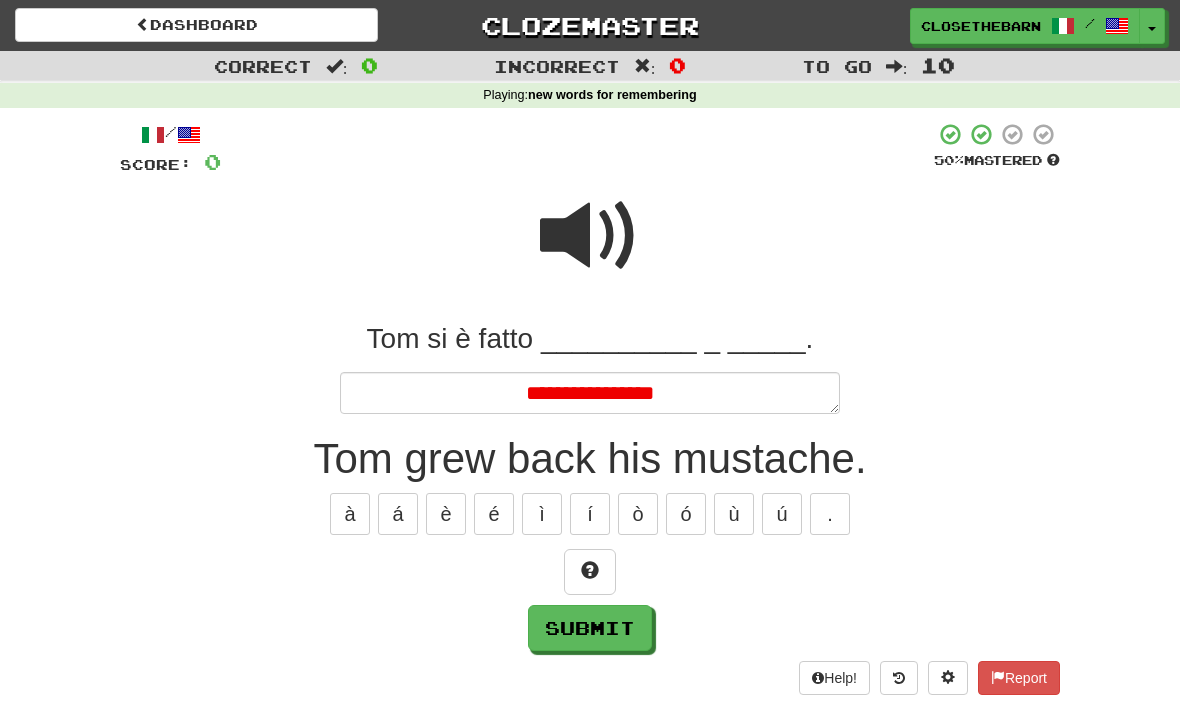 type on "*" 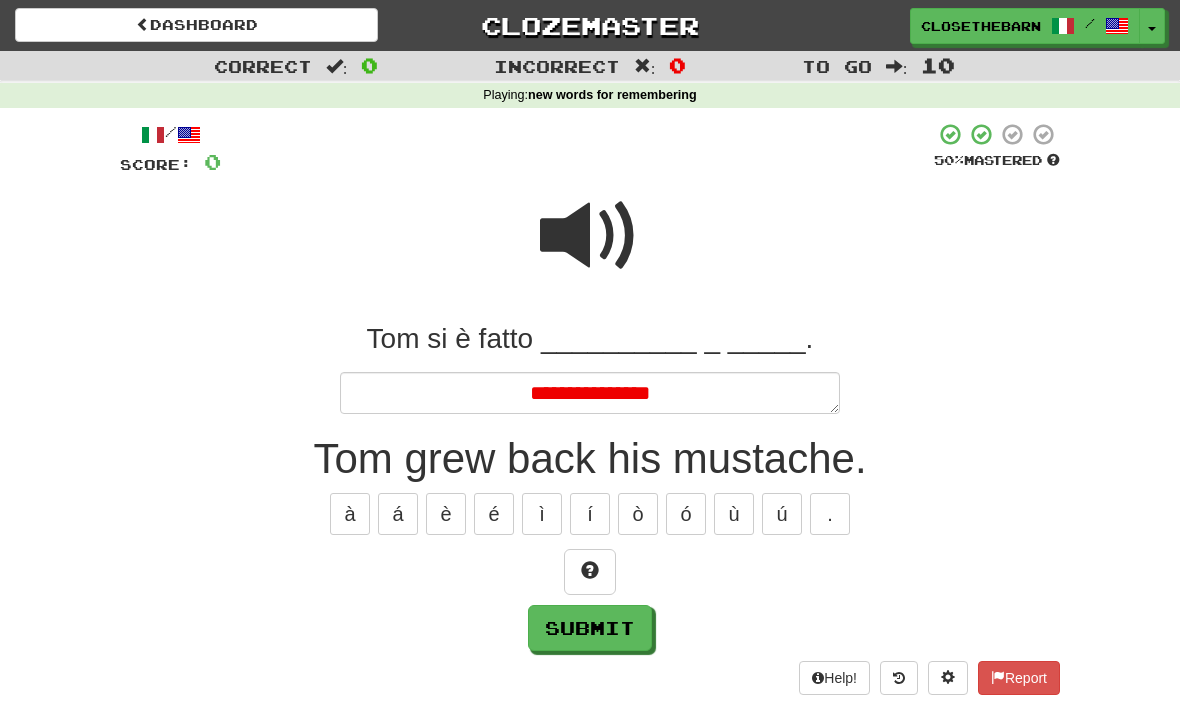 type on "*" 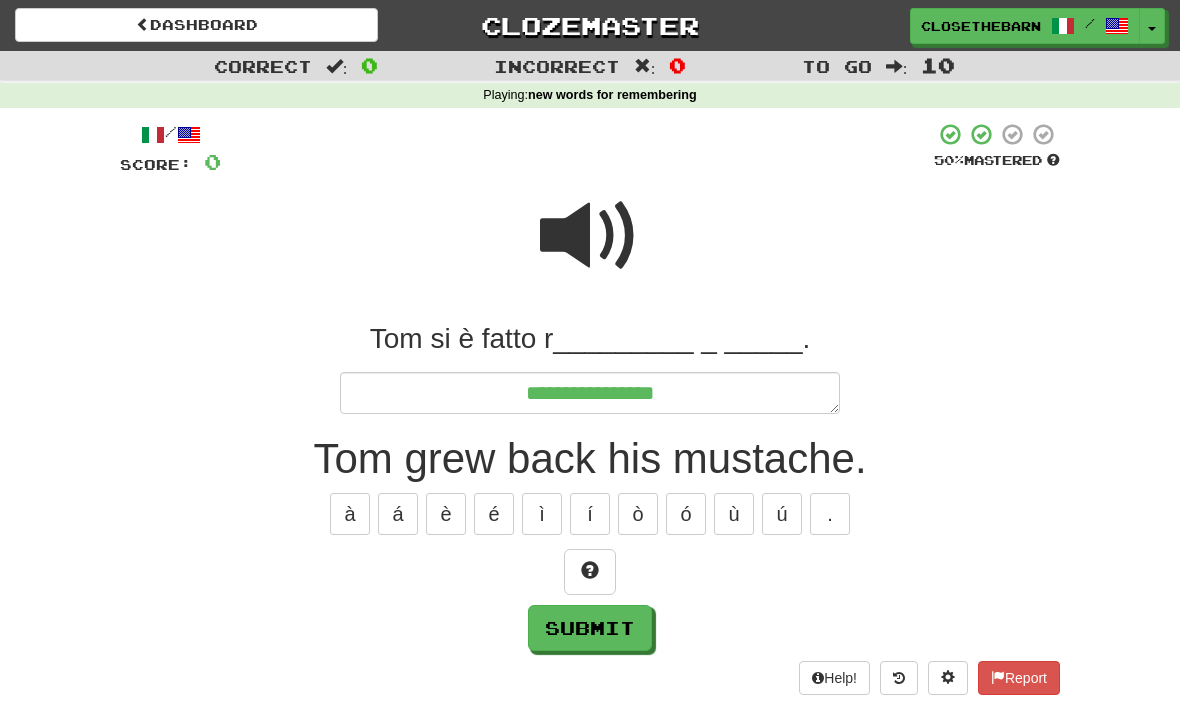 type on "*" 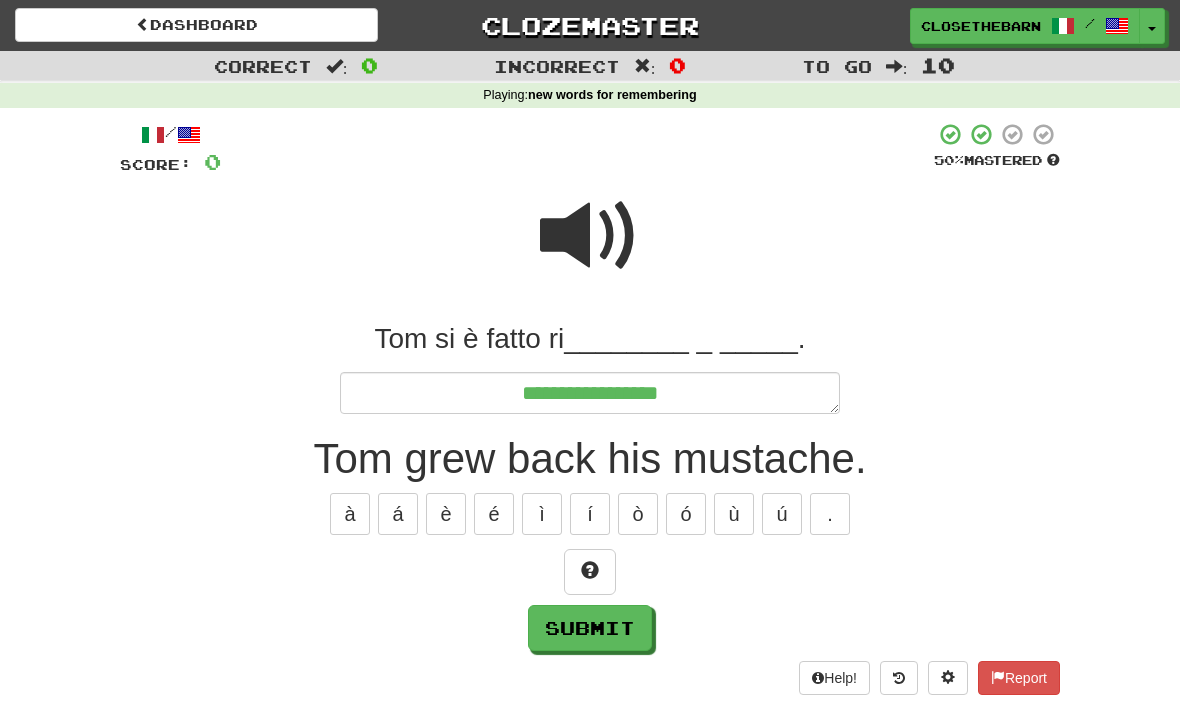 type on "*" 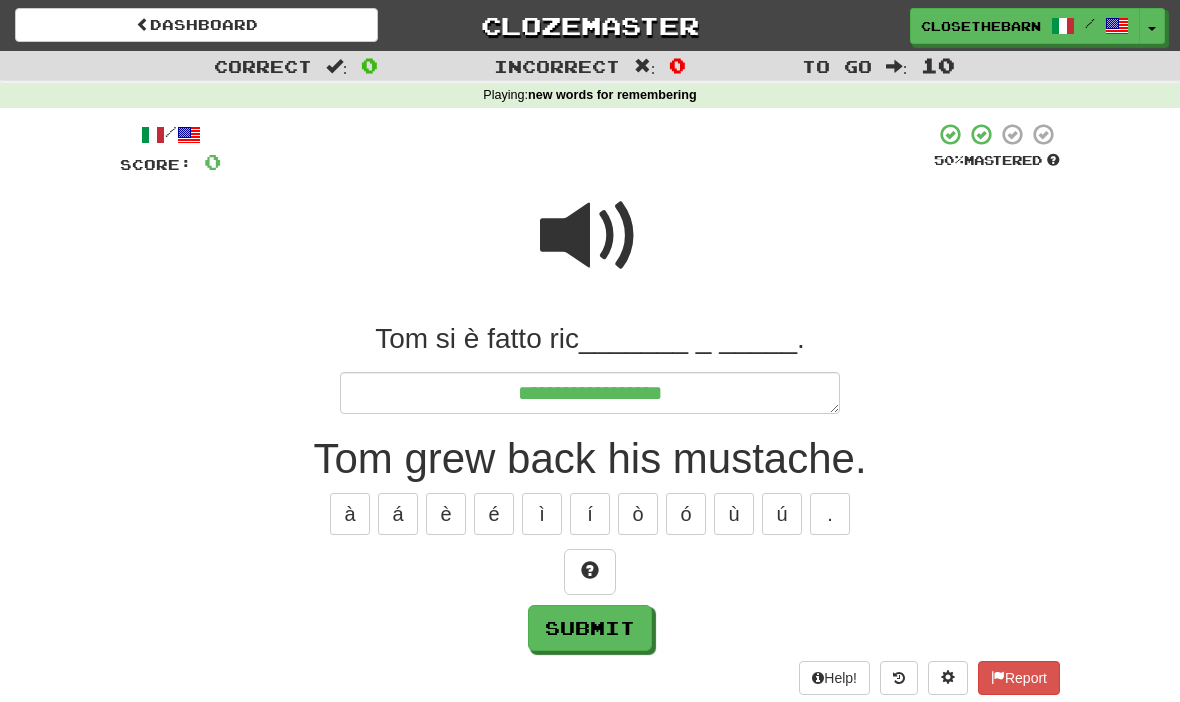 type on "*" 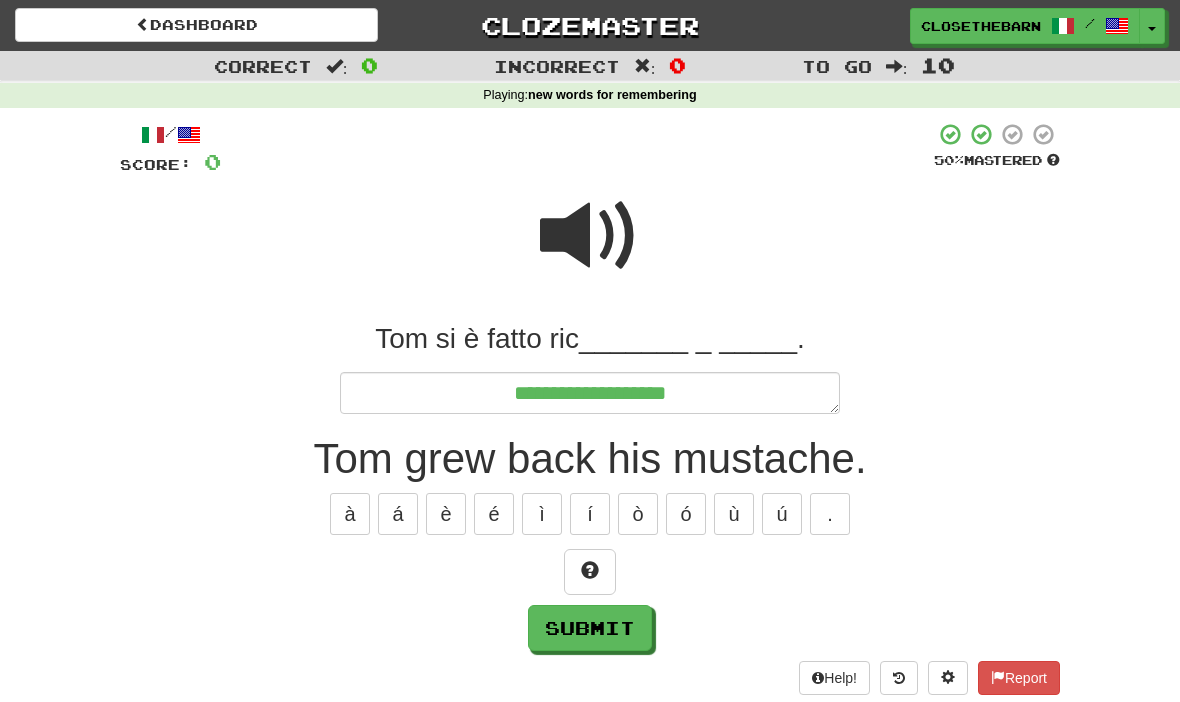 type on "*" 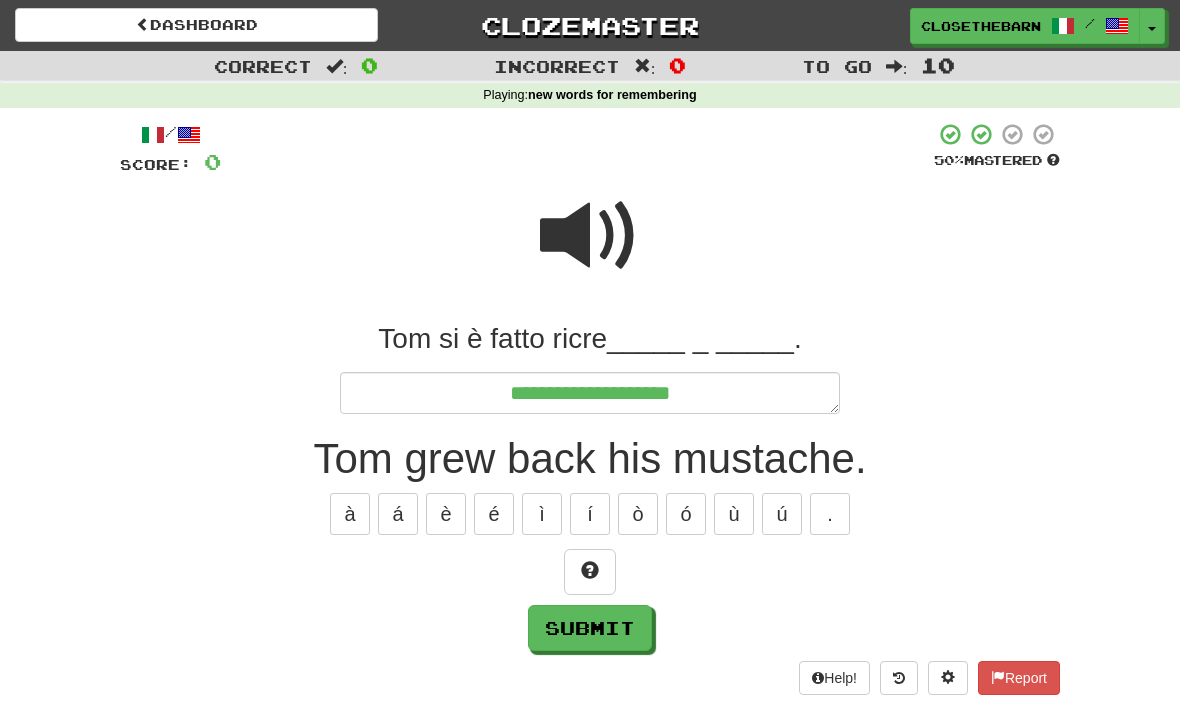 type on "*" 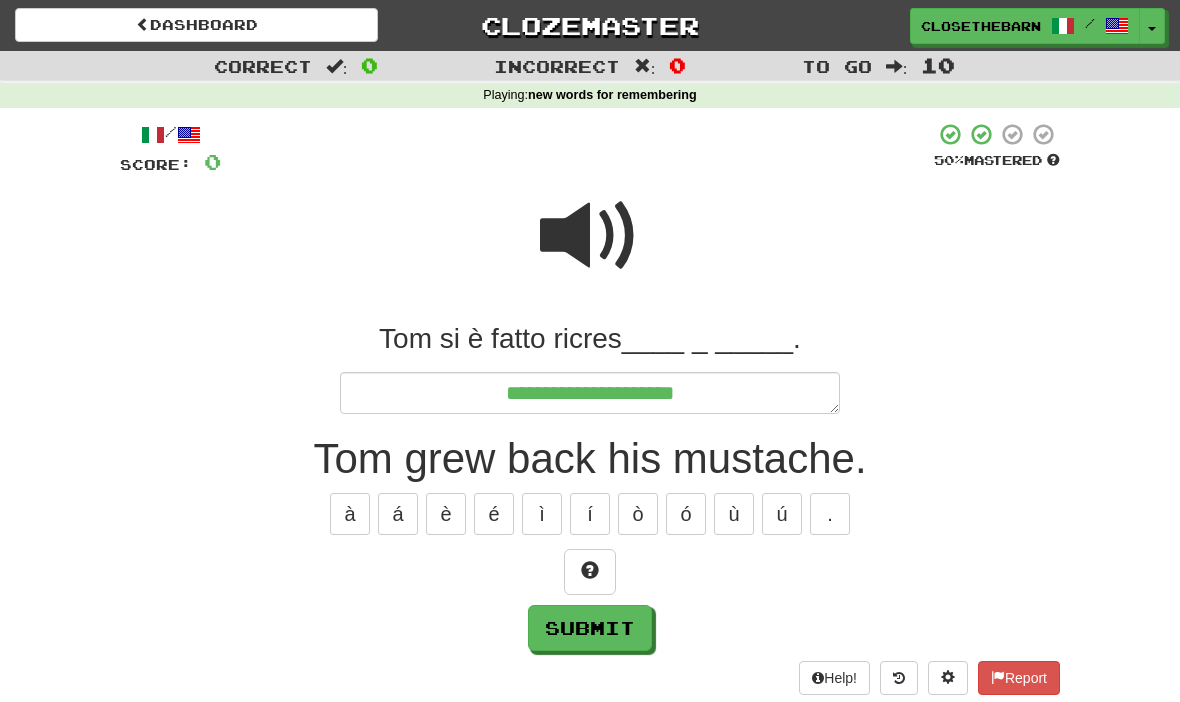 type on "*" 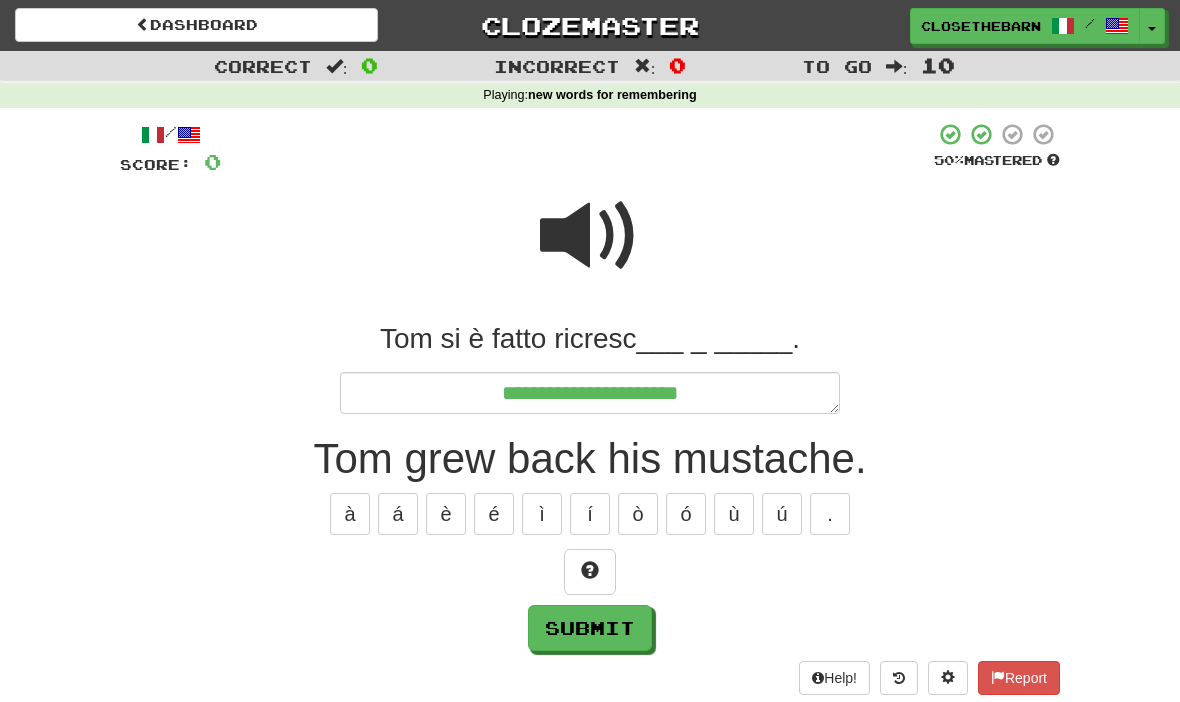 type on "*" 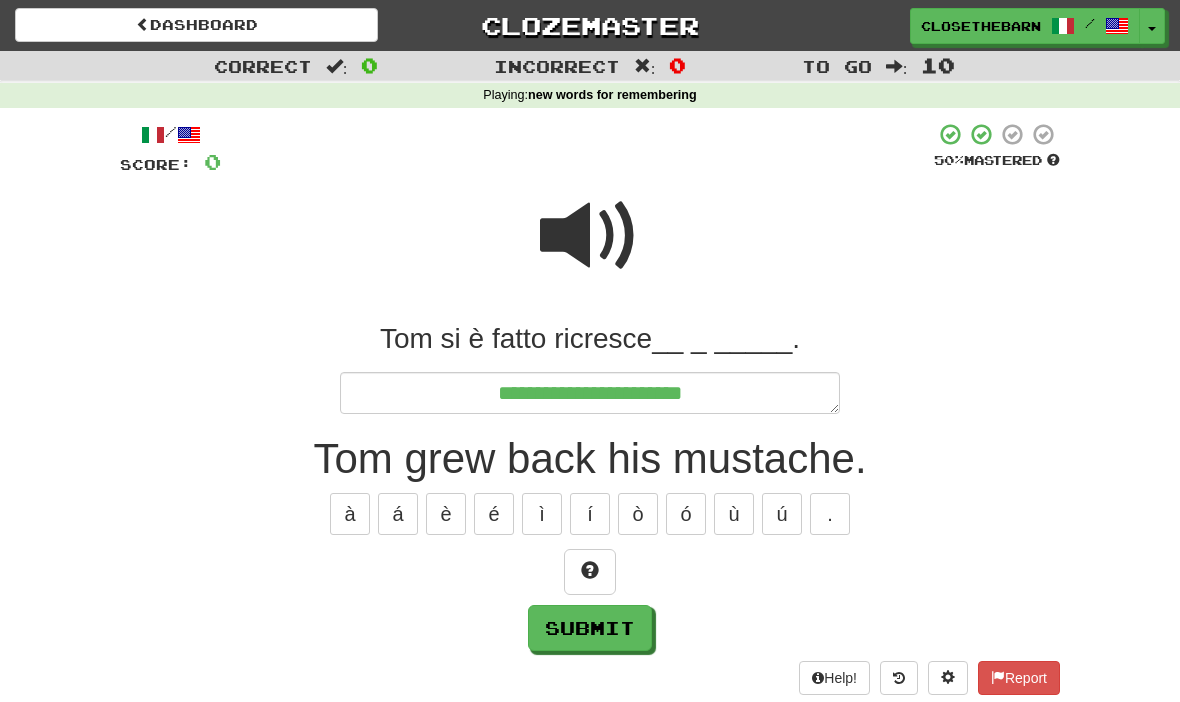 type on "*" 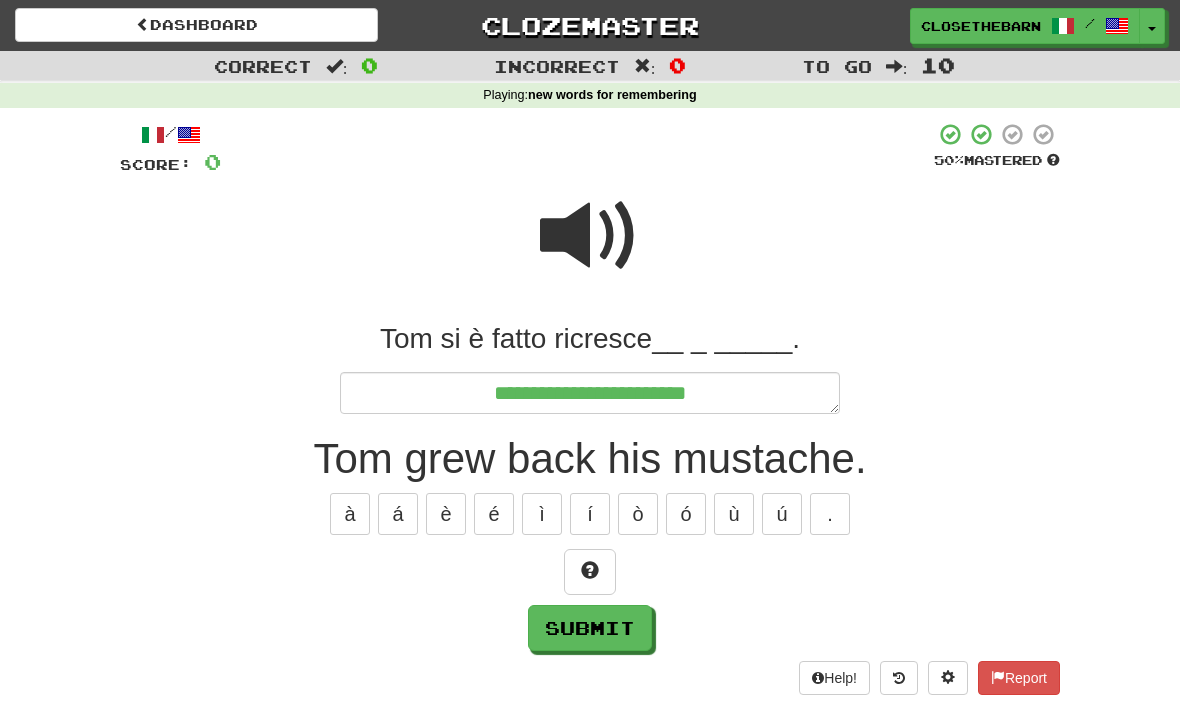 type on "*" 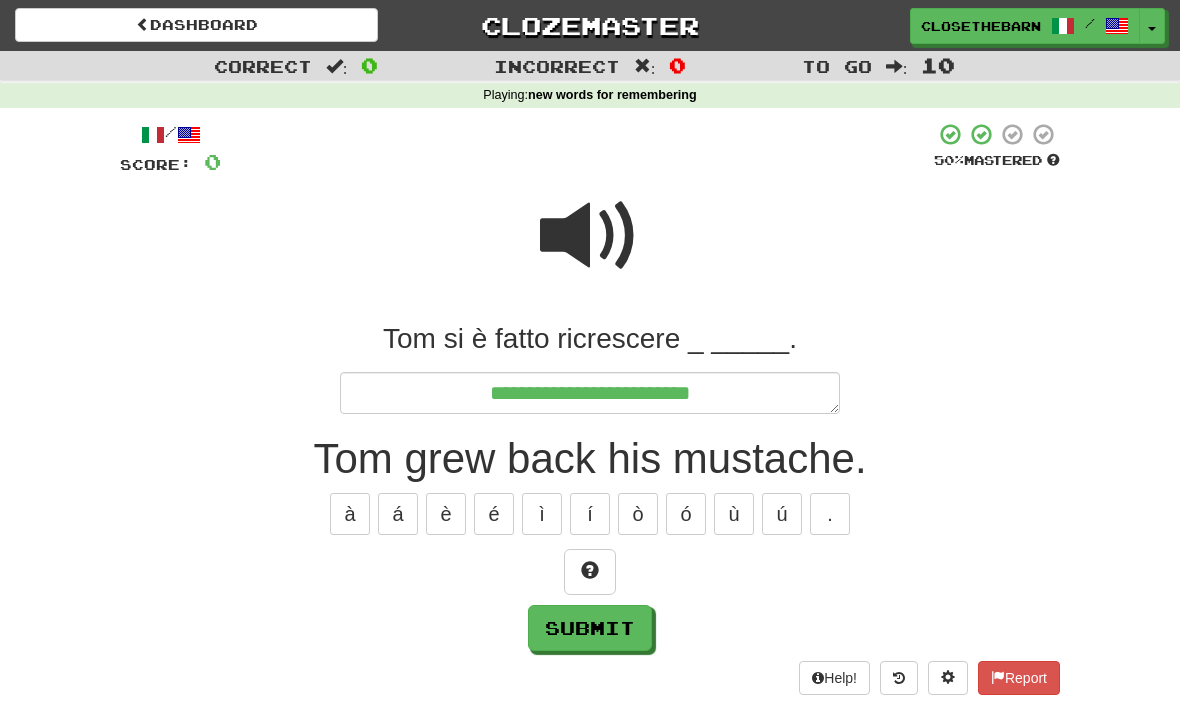 type on "*" 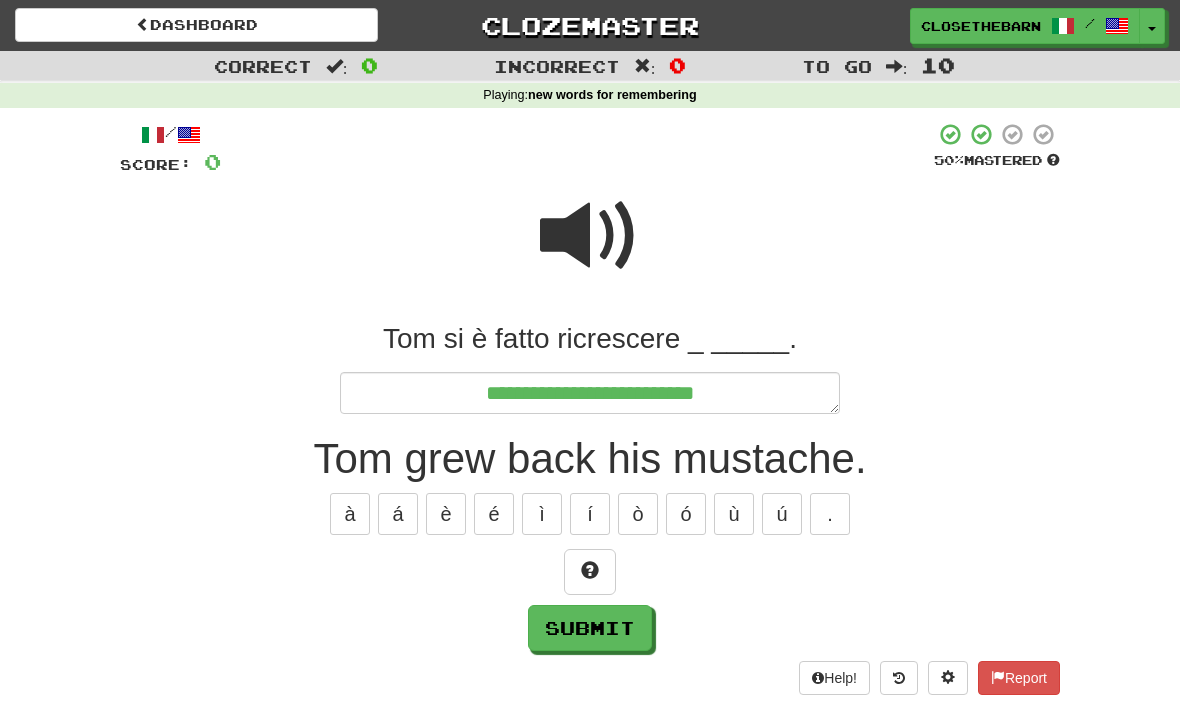 type on "*" 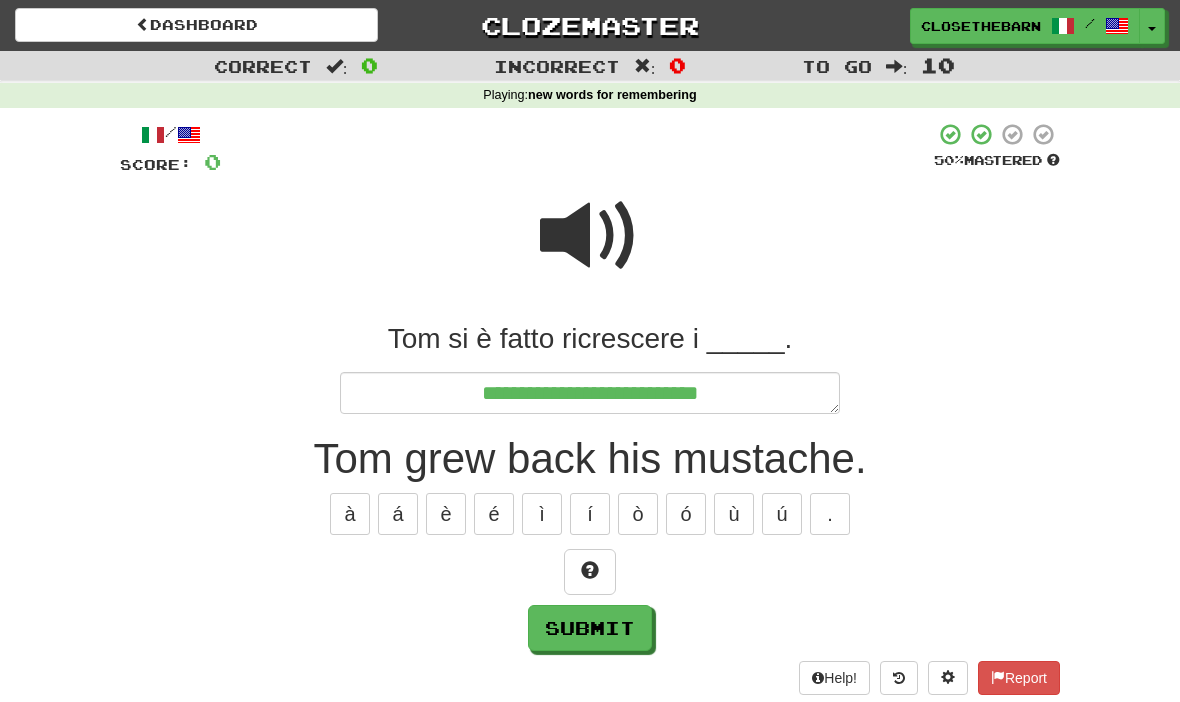 type on "*" 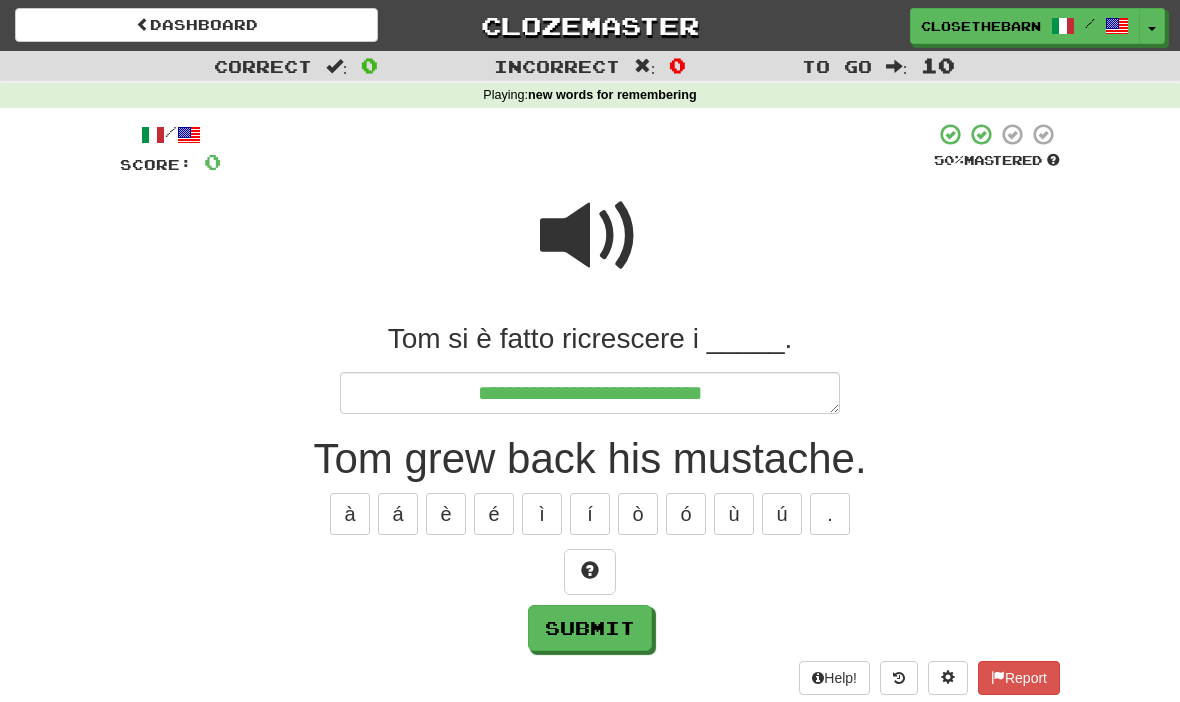 type on "*" 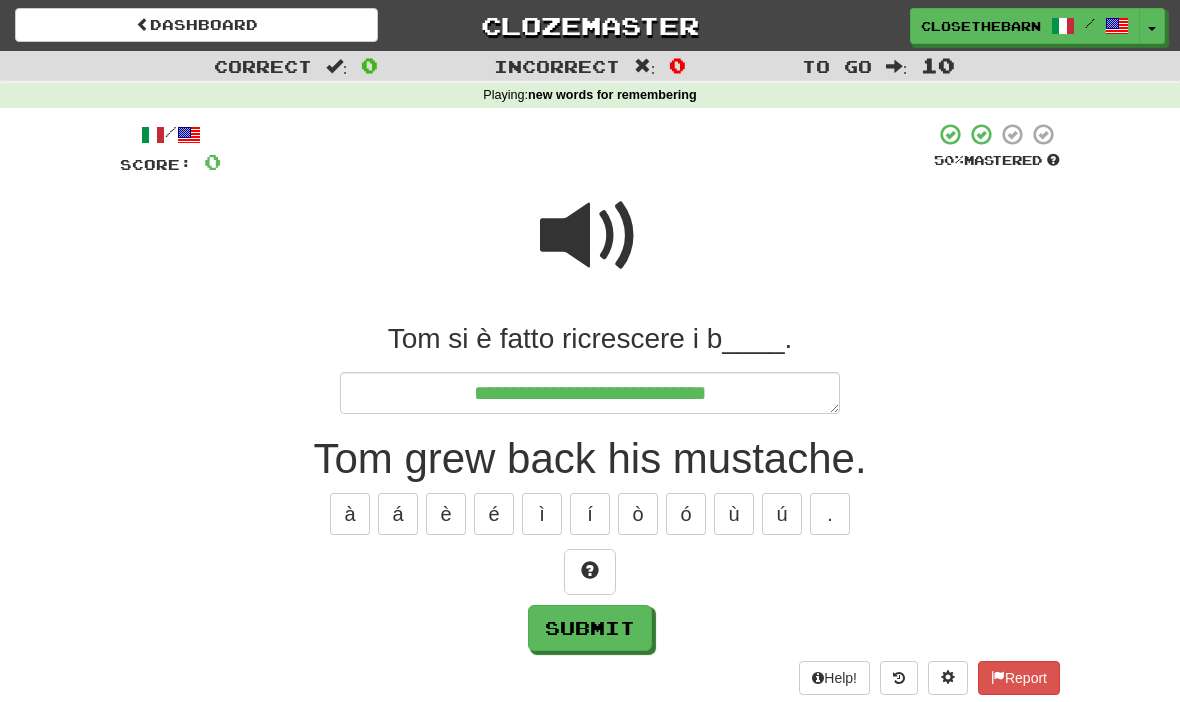 type on "*" 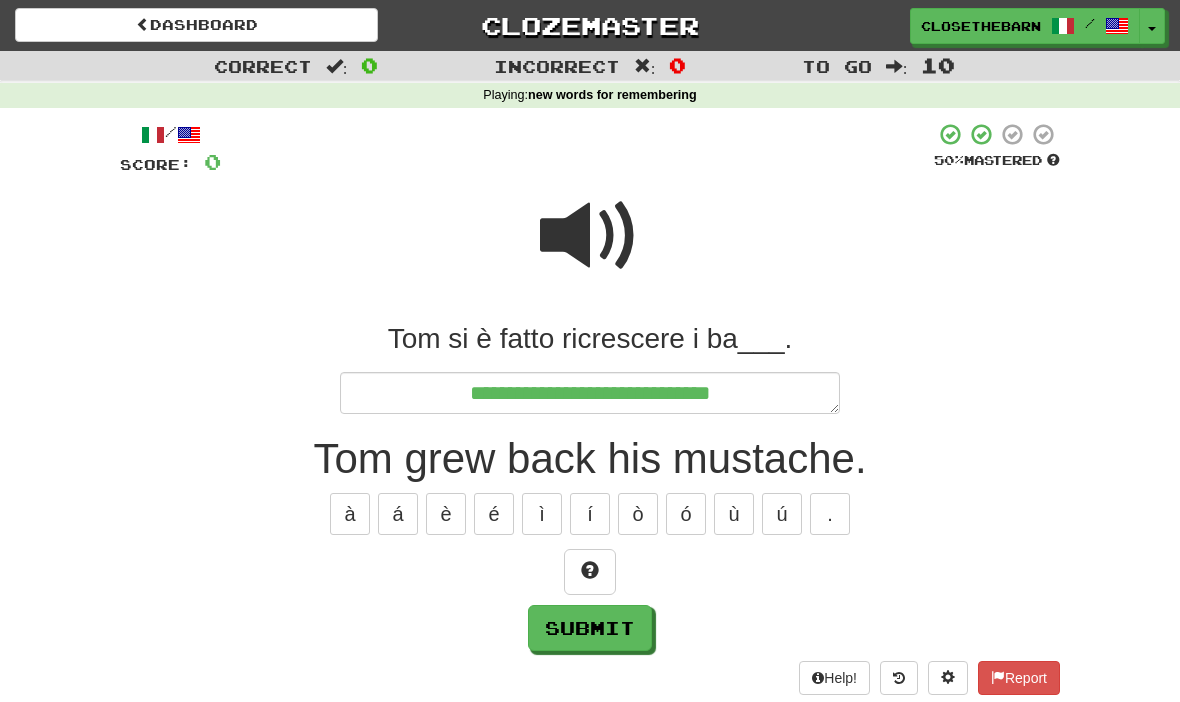 type on "*" 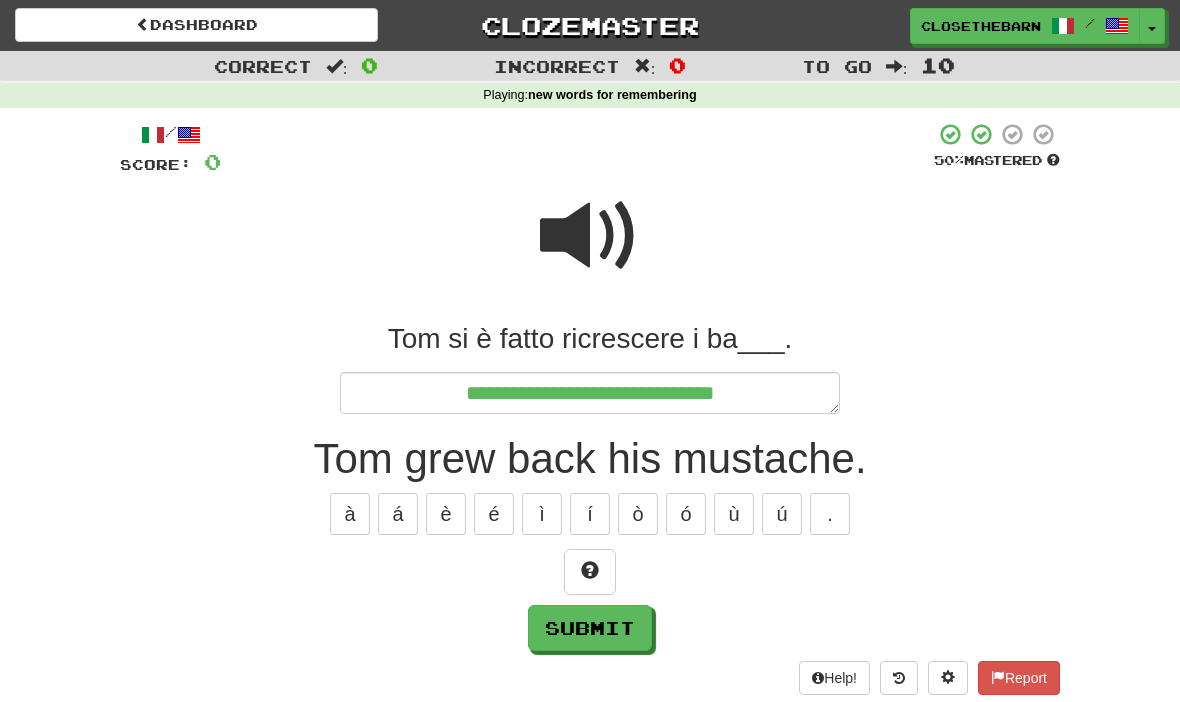 type on "*" 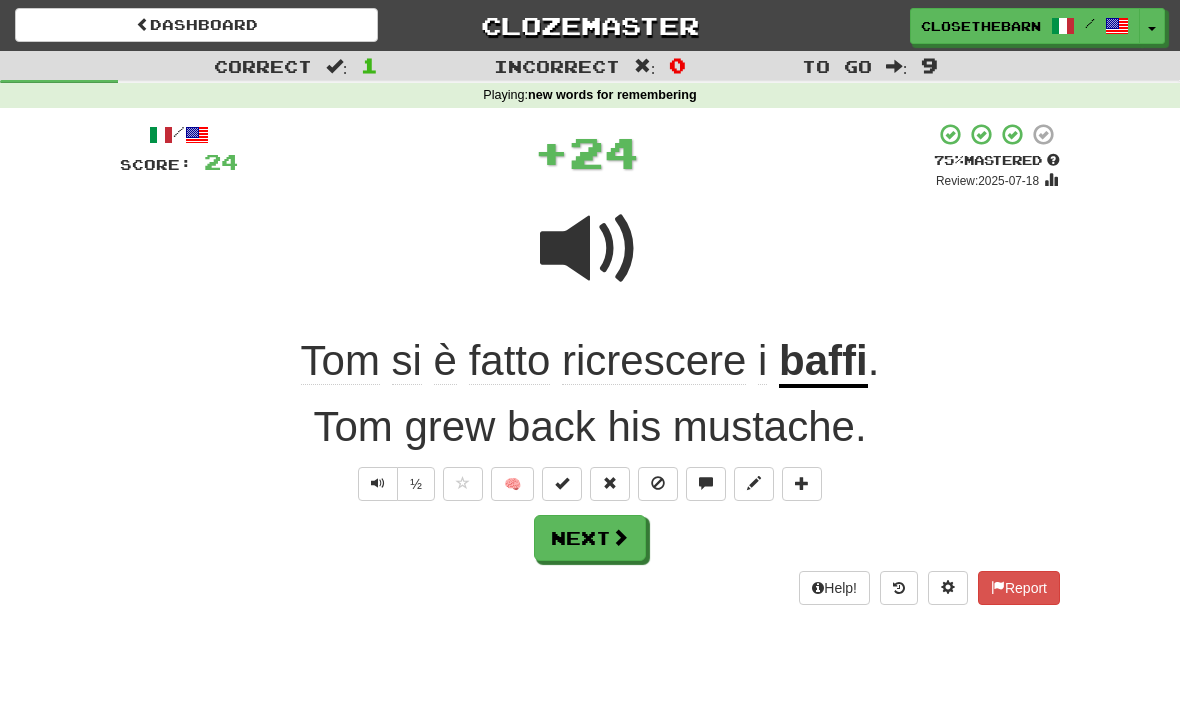 click at bounding box center (610, 483) 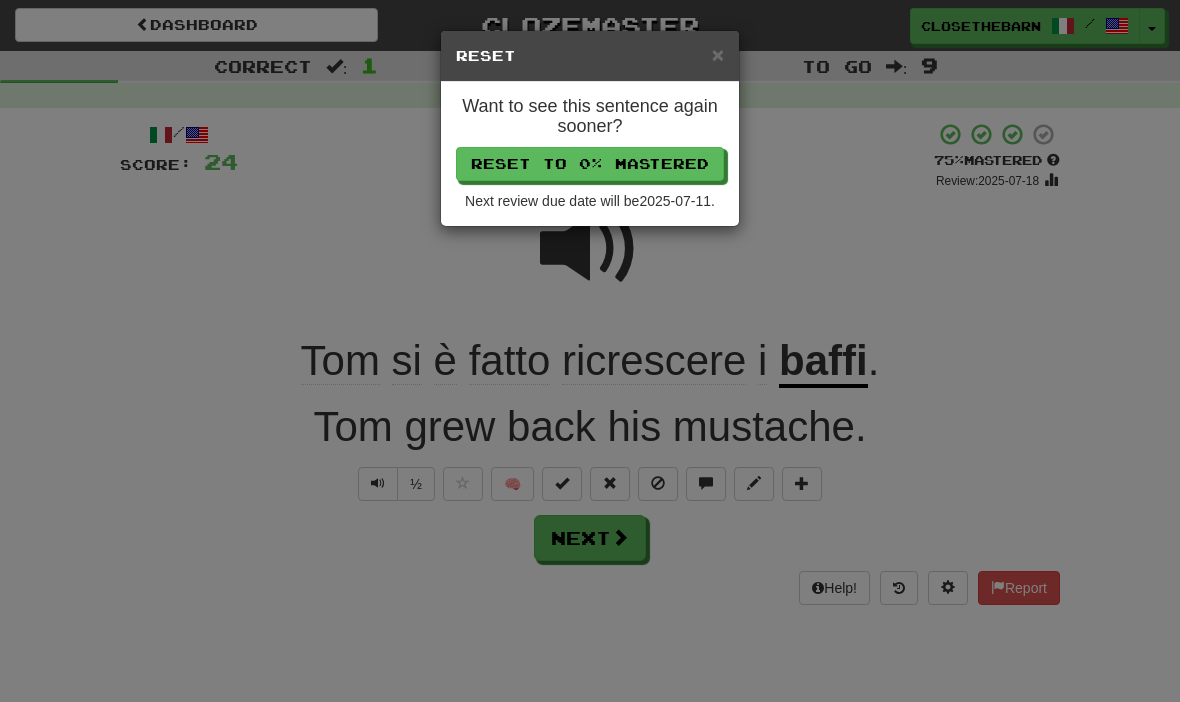 click on "Reset to 0% Mastered" at bounding box center [590, 164] 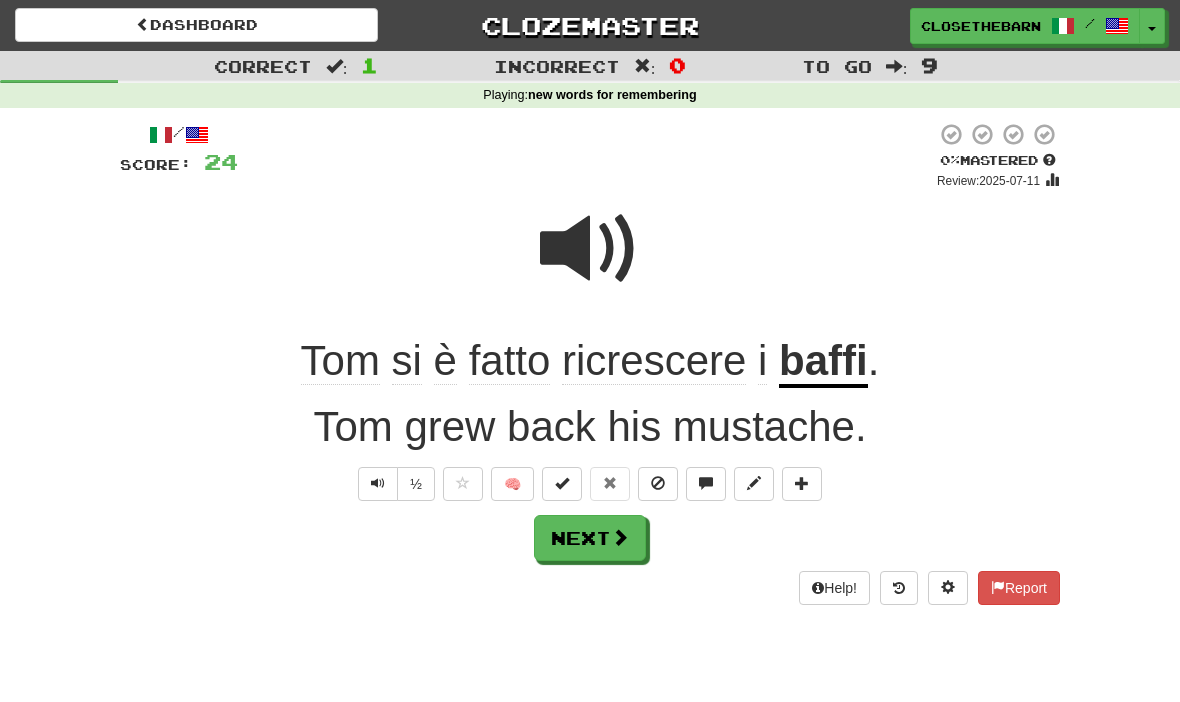 click on "Next" at bounding box center [590, 538] 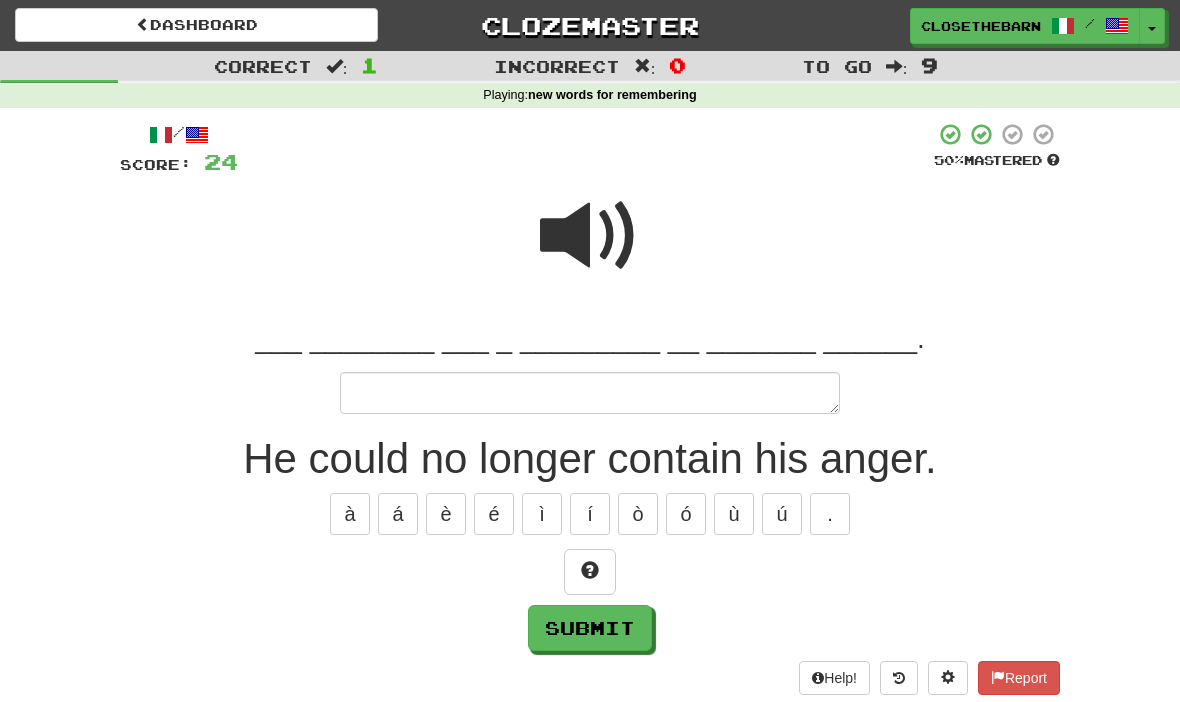 type on "*" 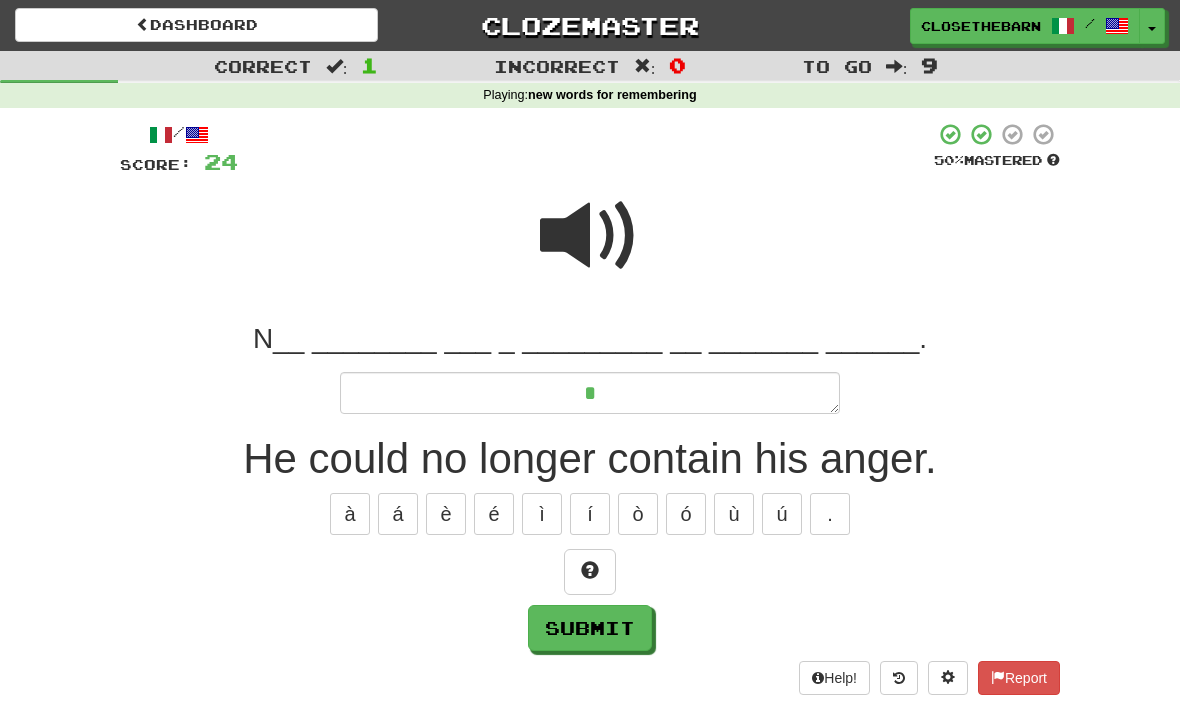 type on "*" 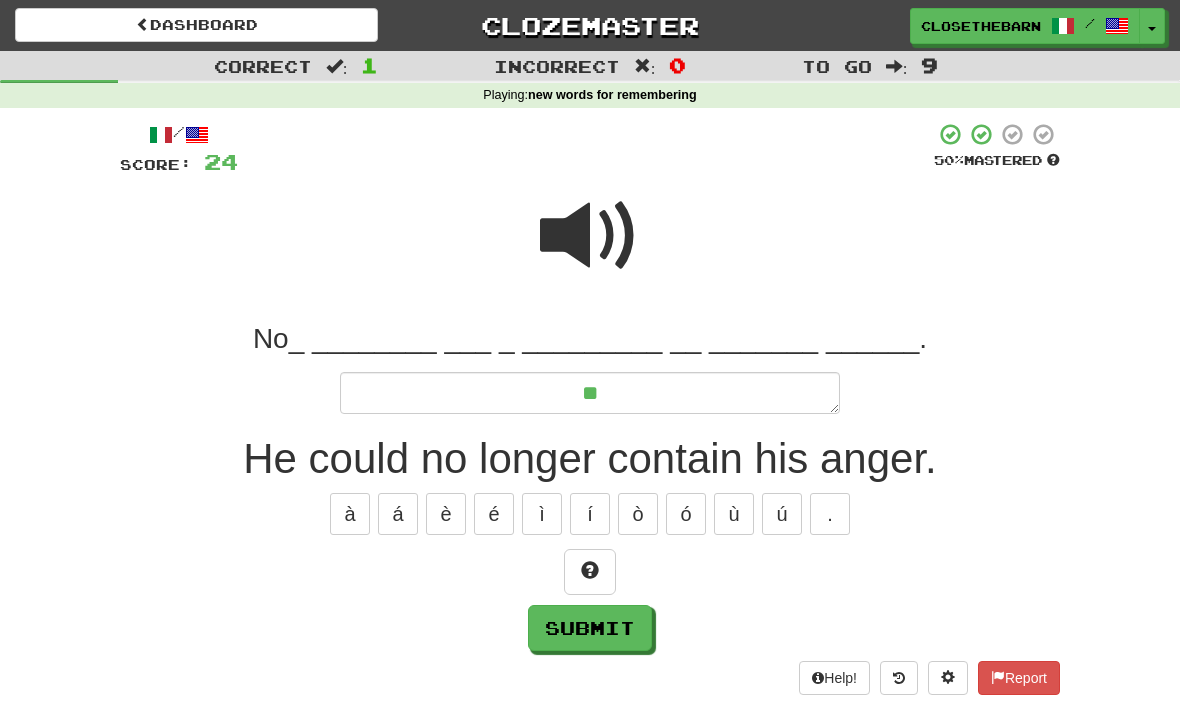type on "*" 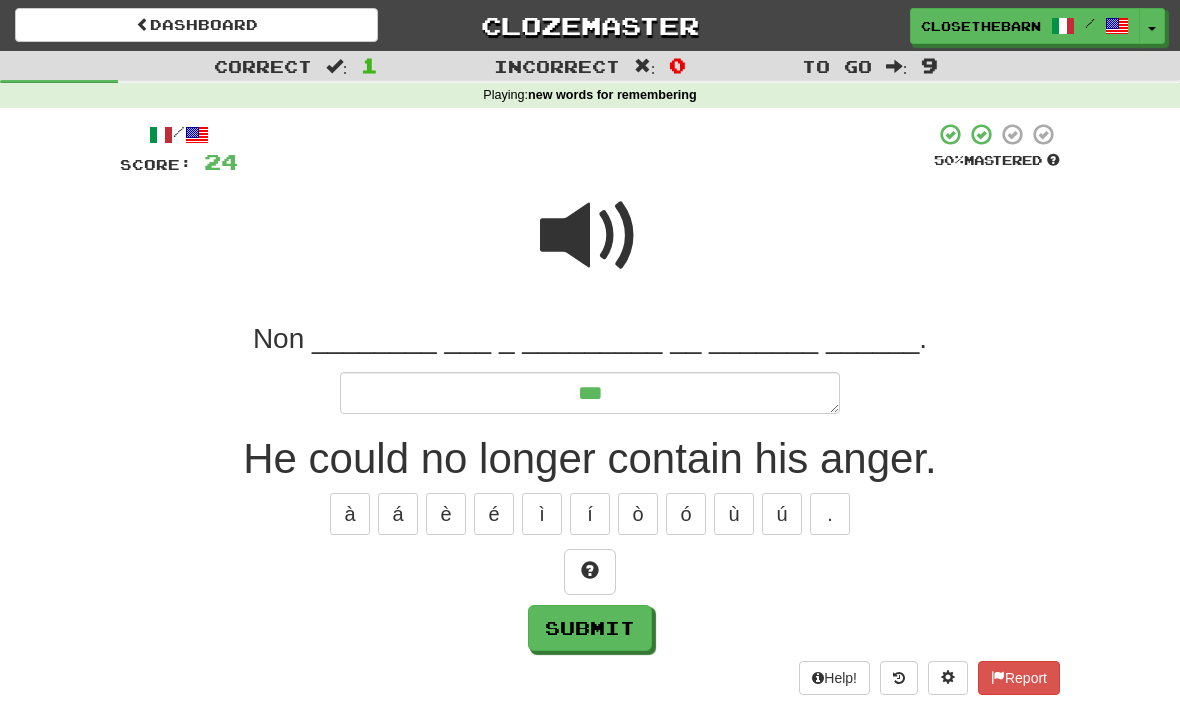 type on "*" 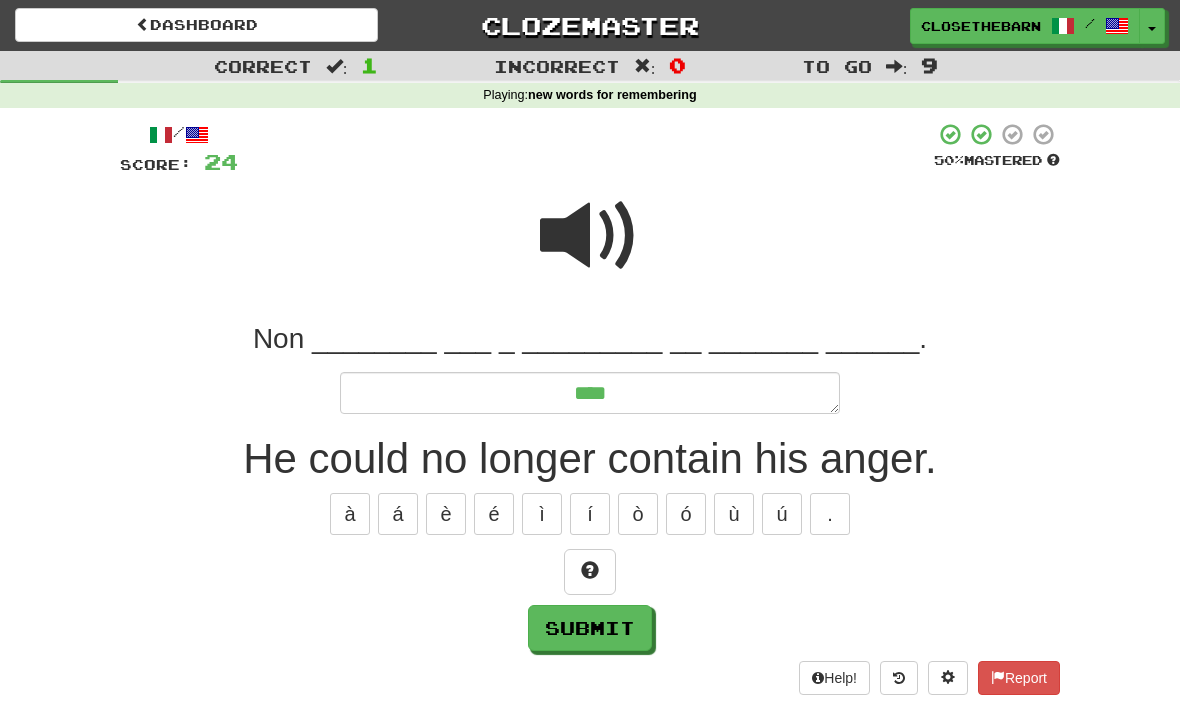 type on "*" 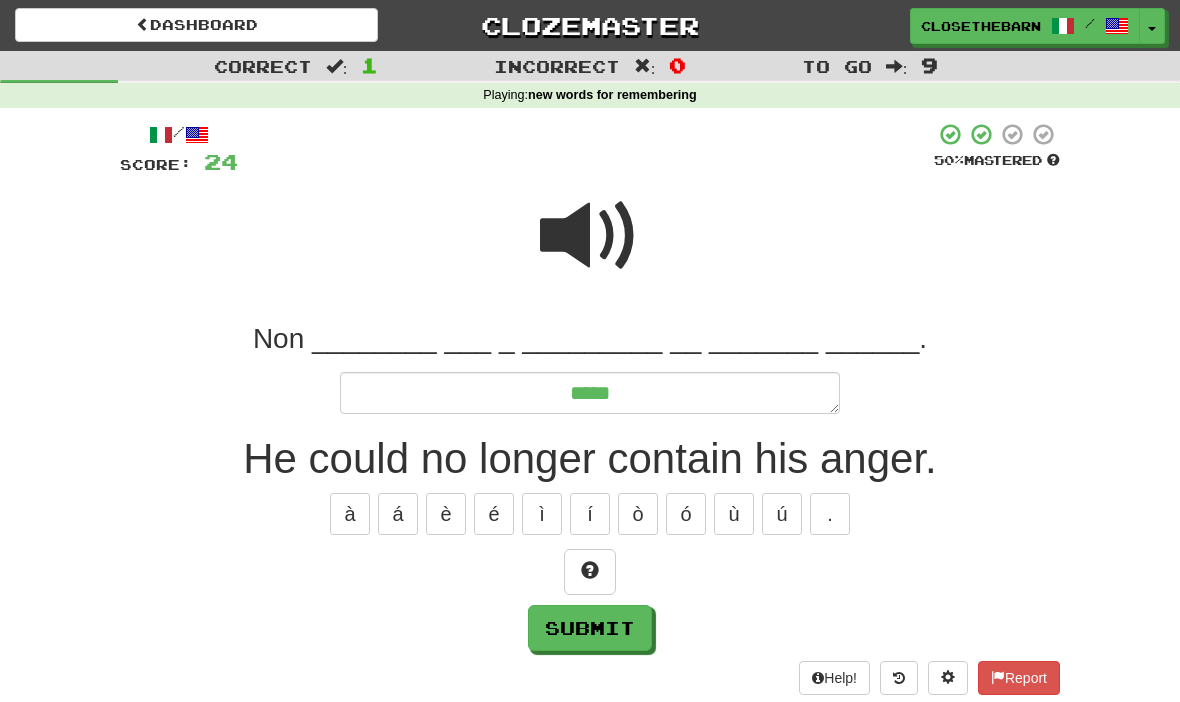 type on "*" 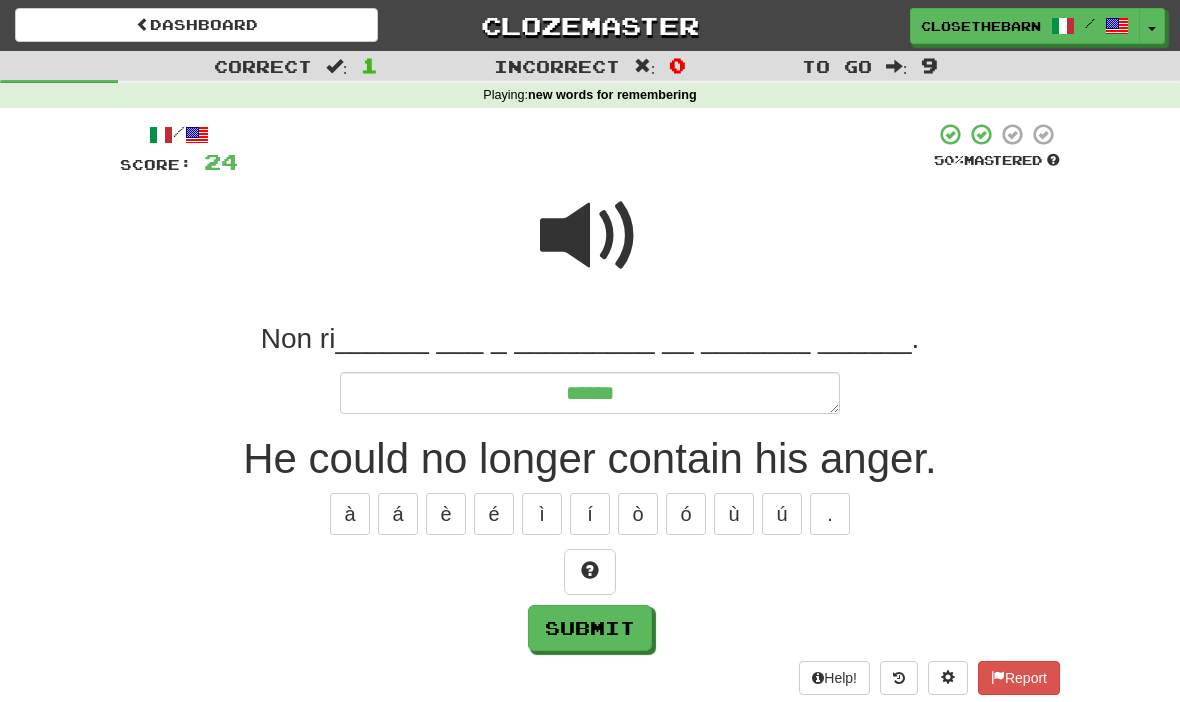 type on "*" 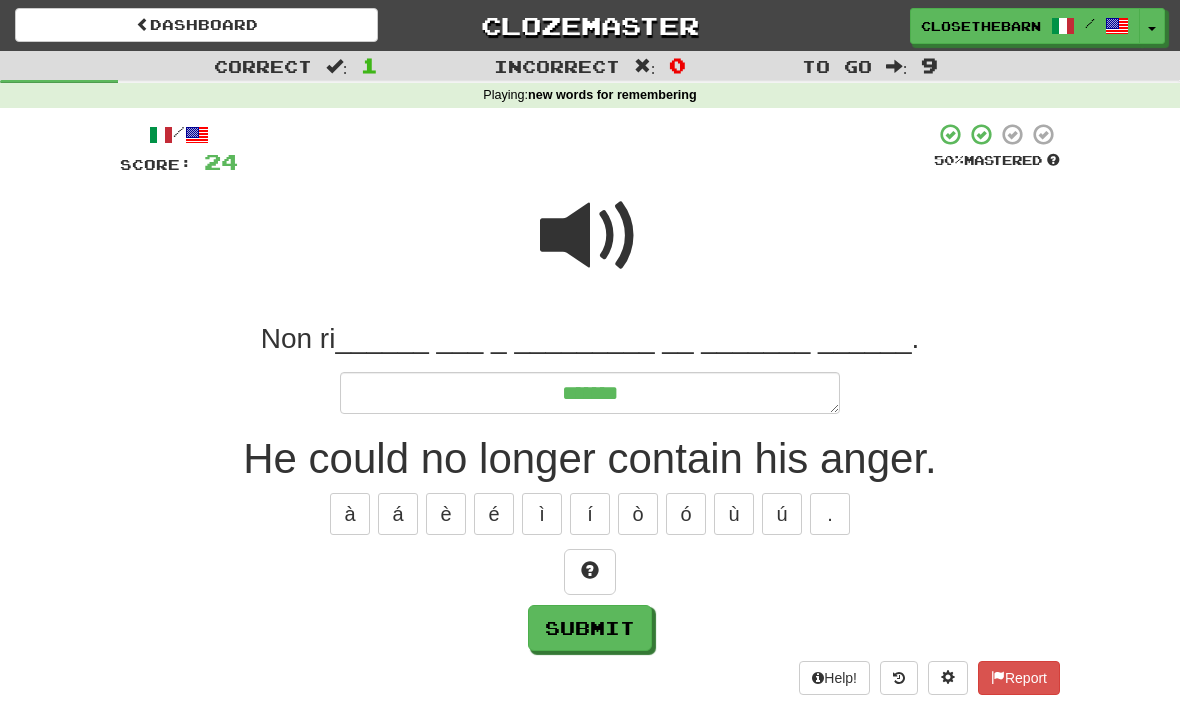 type on "*" 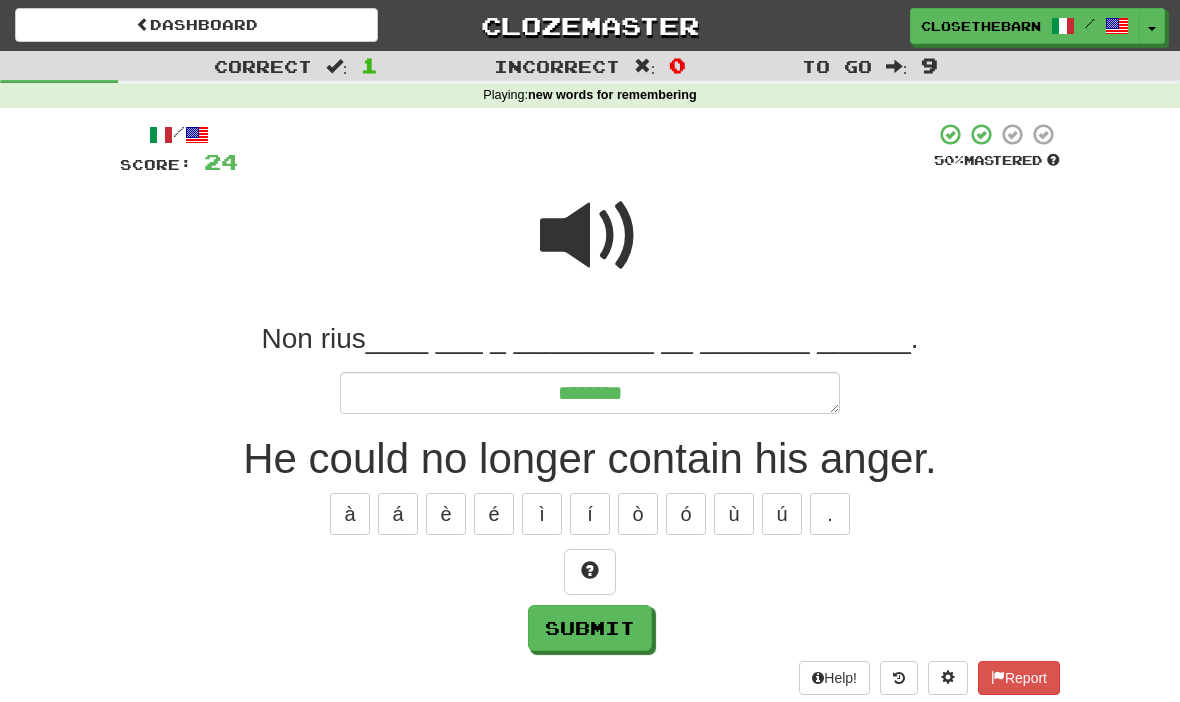 type on "*" 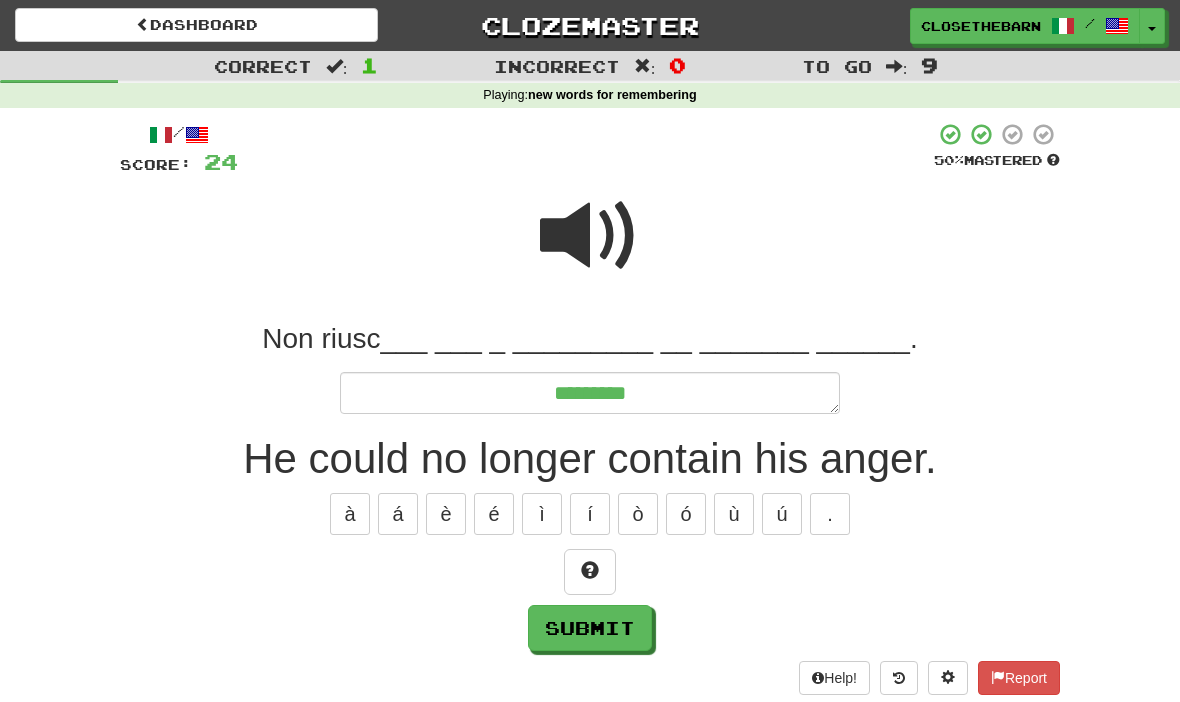 type on "*" 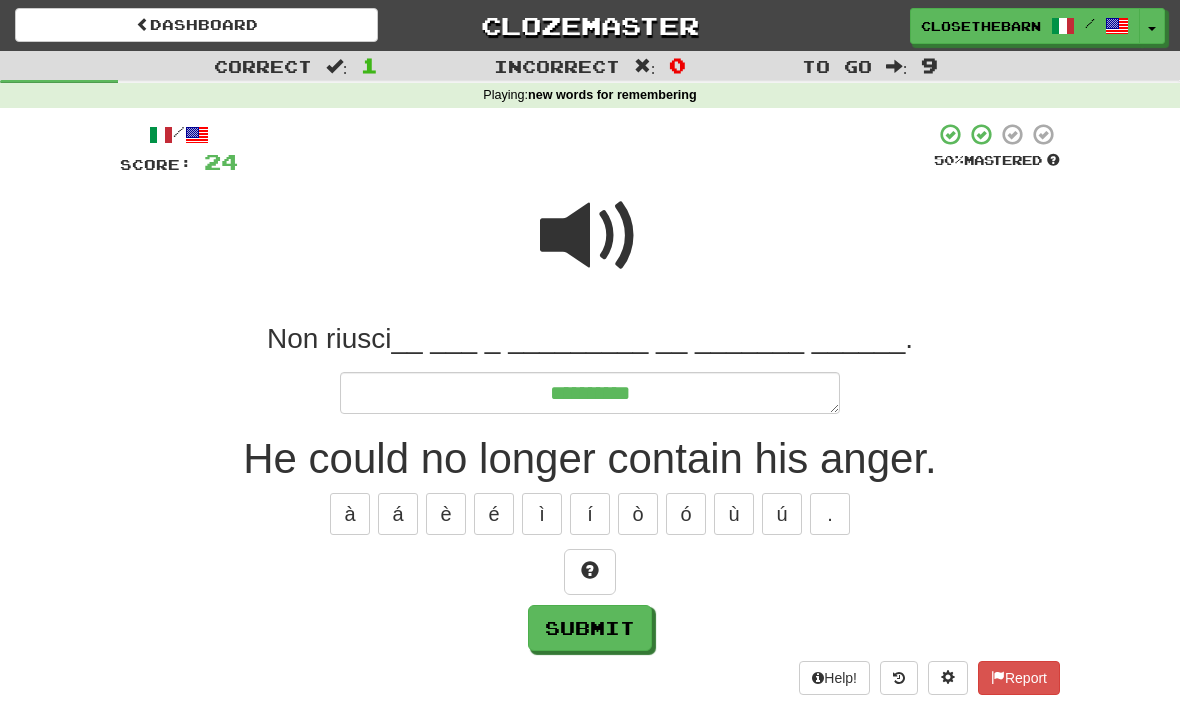 type on "*" 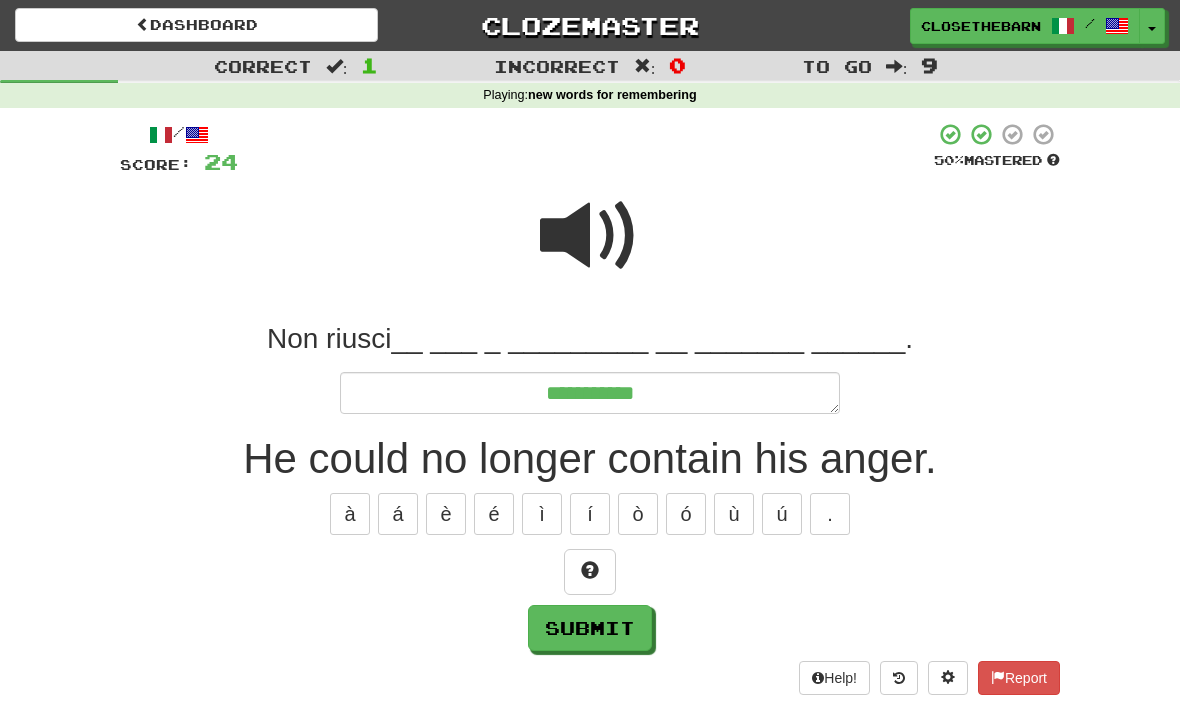 type on "*" 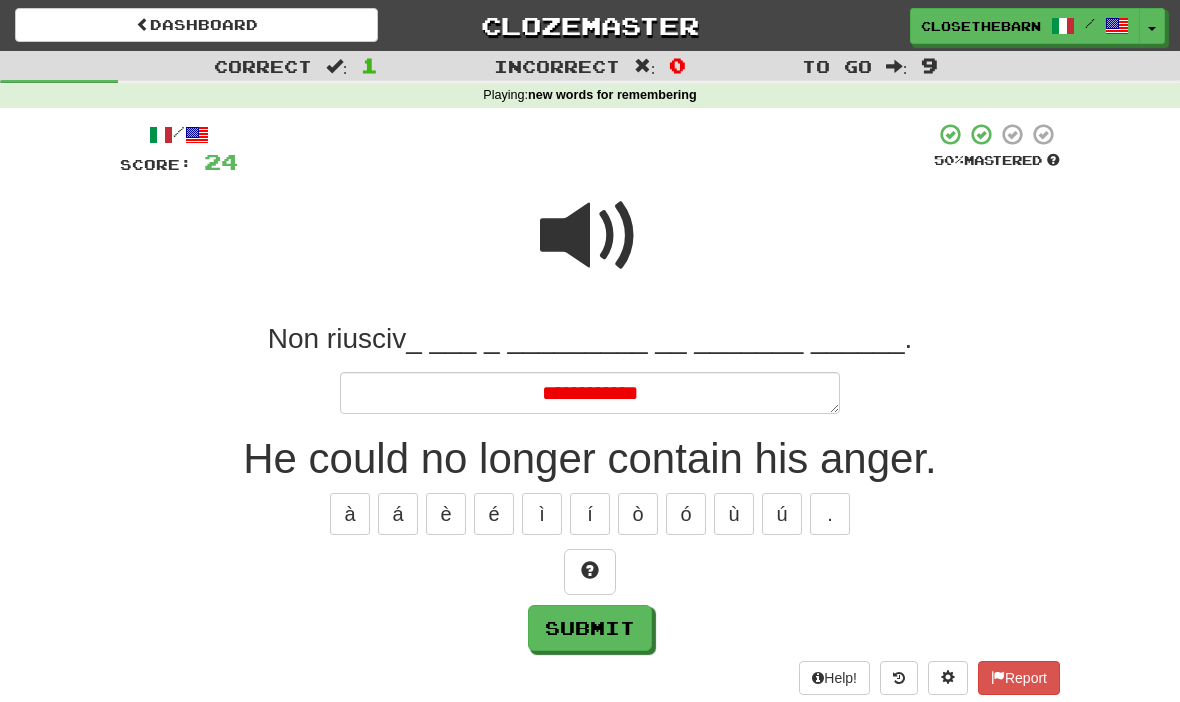 type on "*" 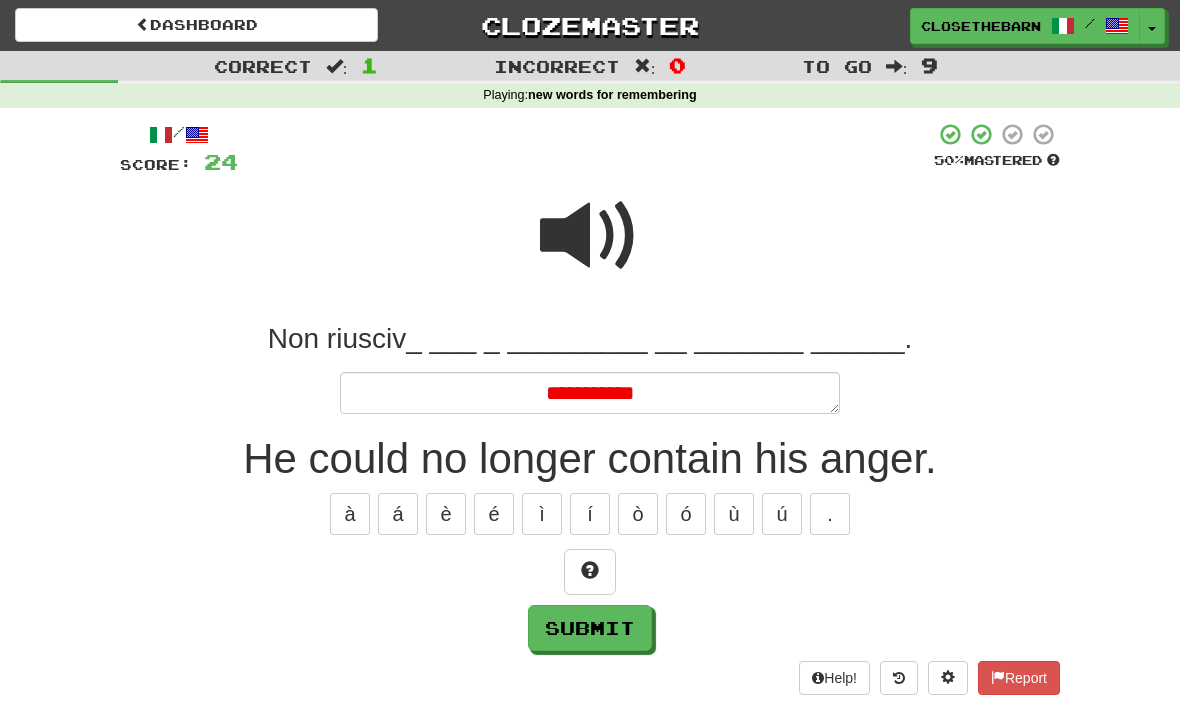 type on "*" 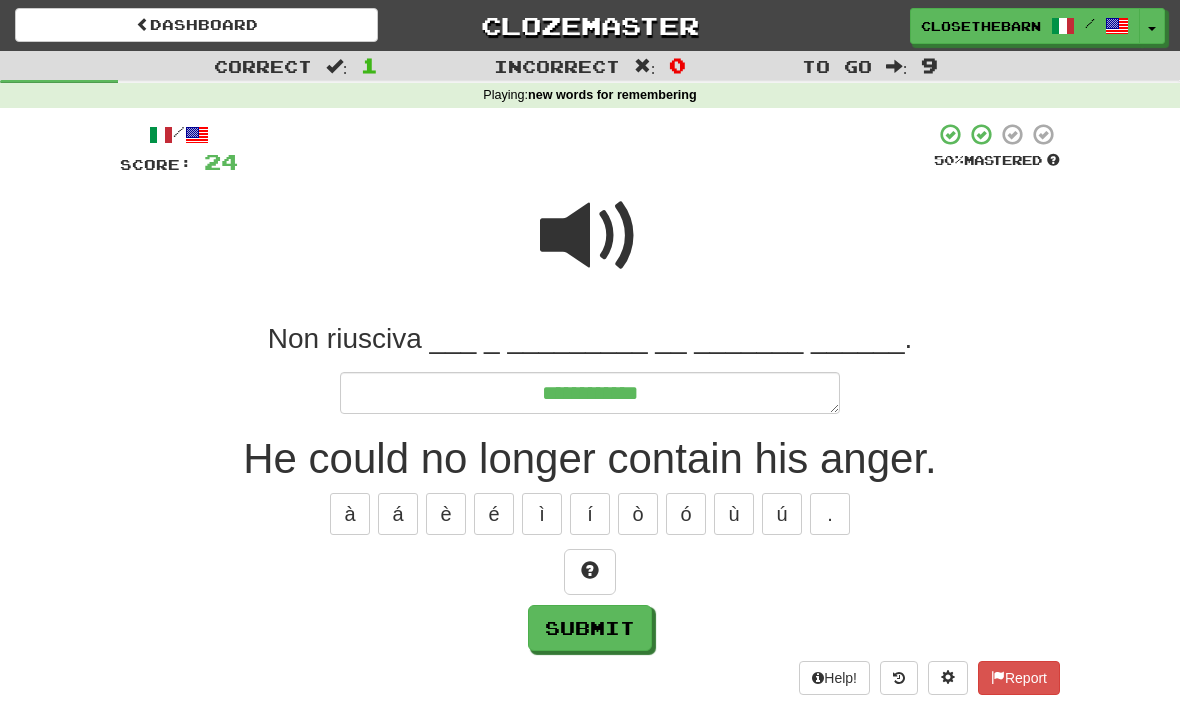 type on "*" 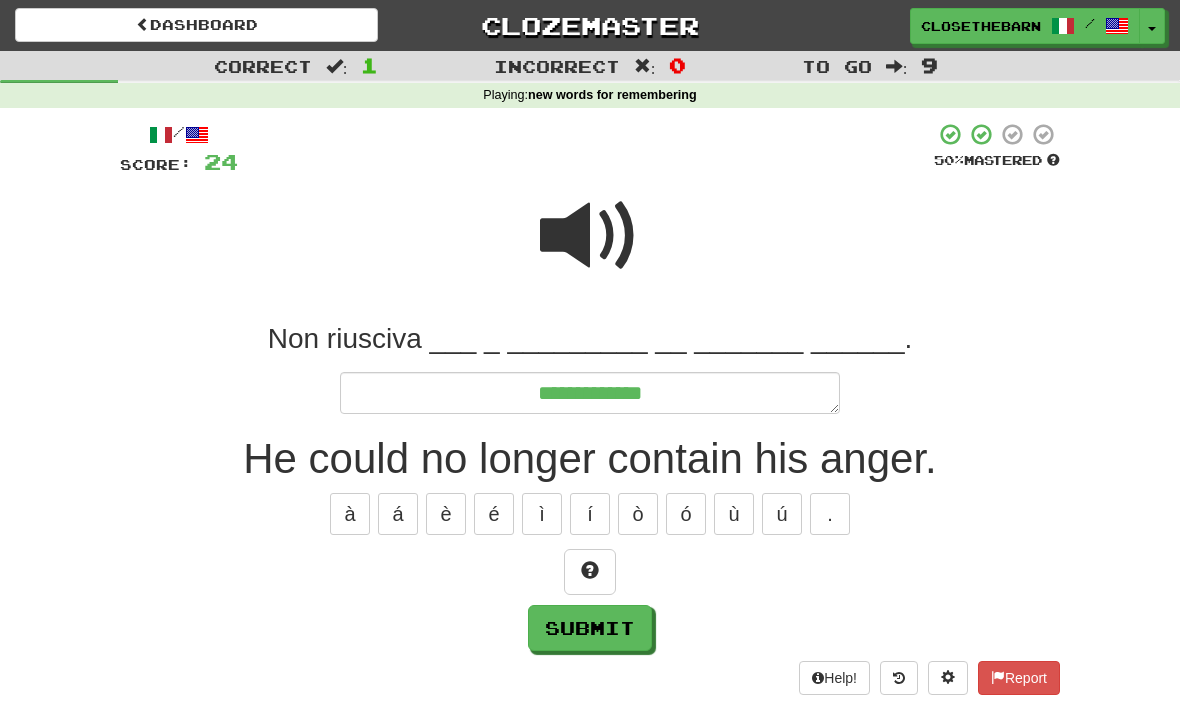 type on "*" 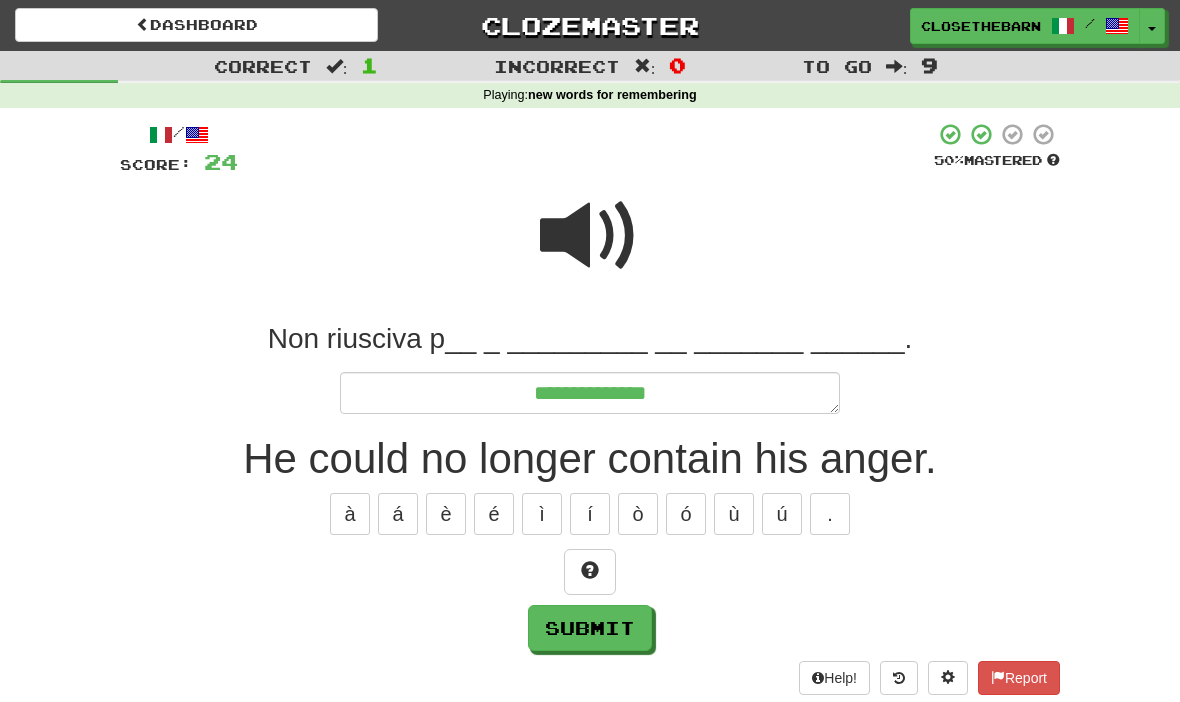 type on "*" 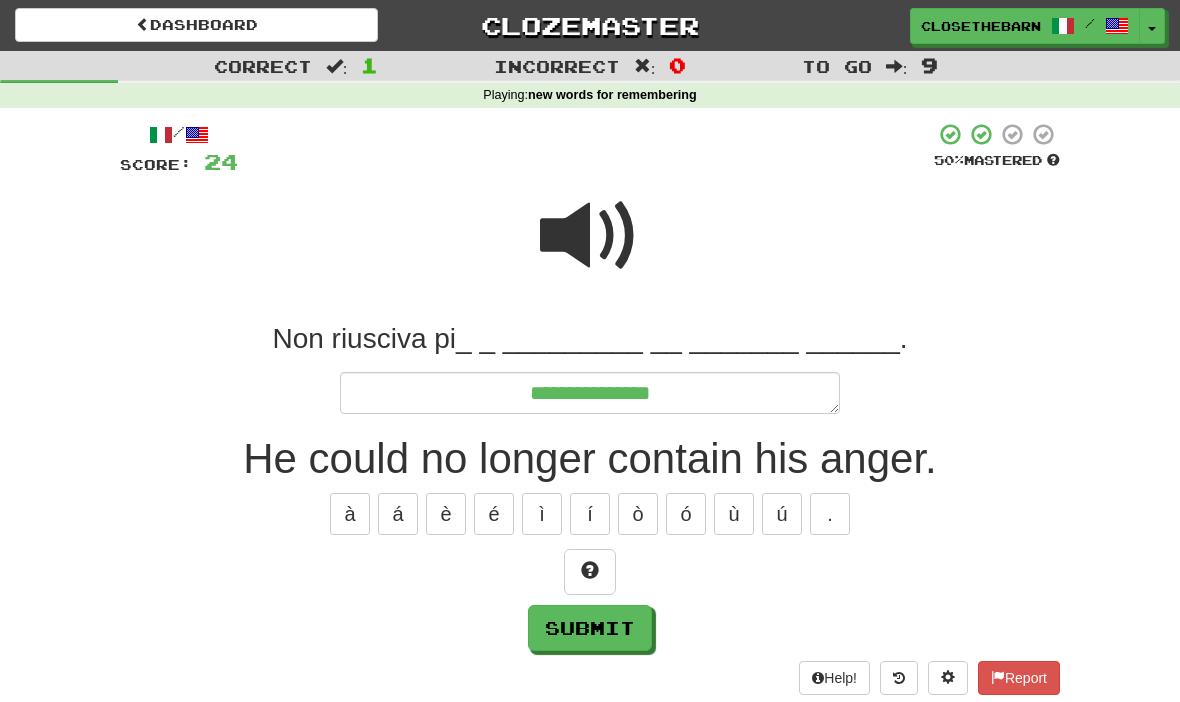 type on "*" 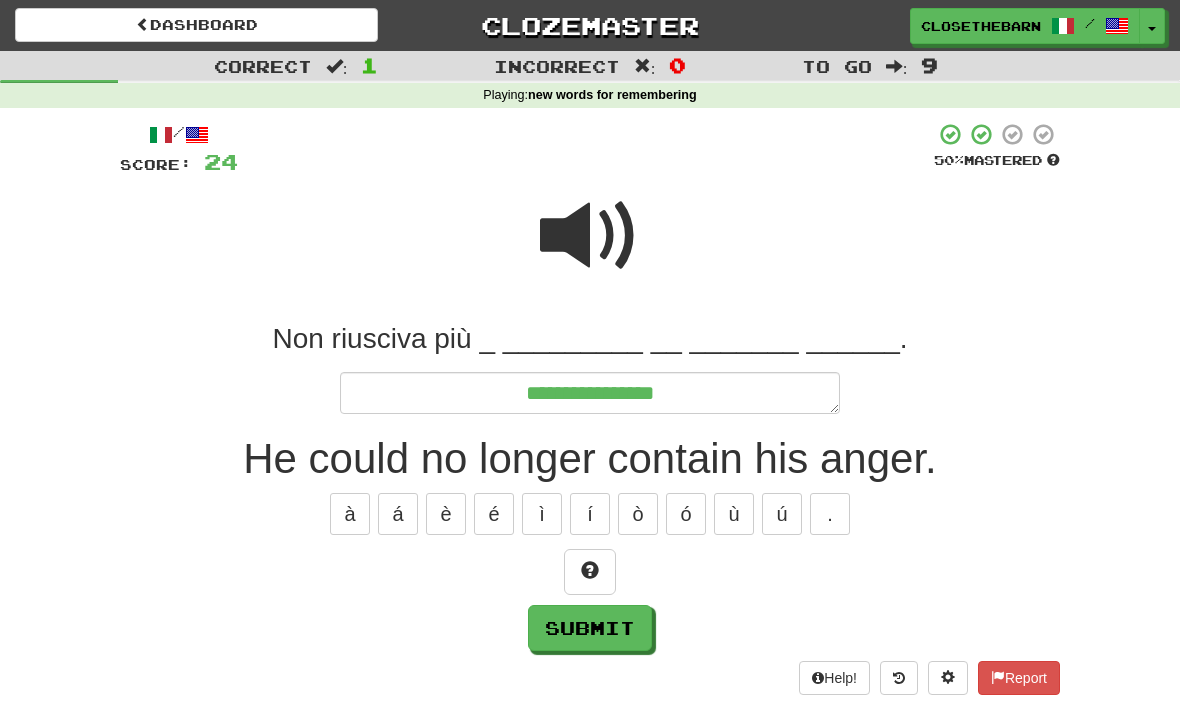 type on "*" 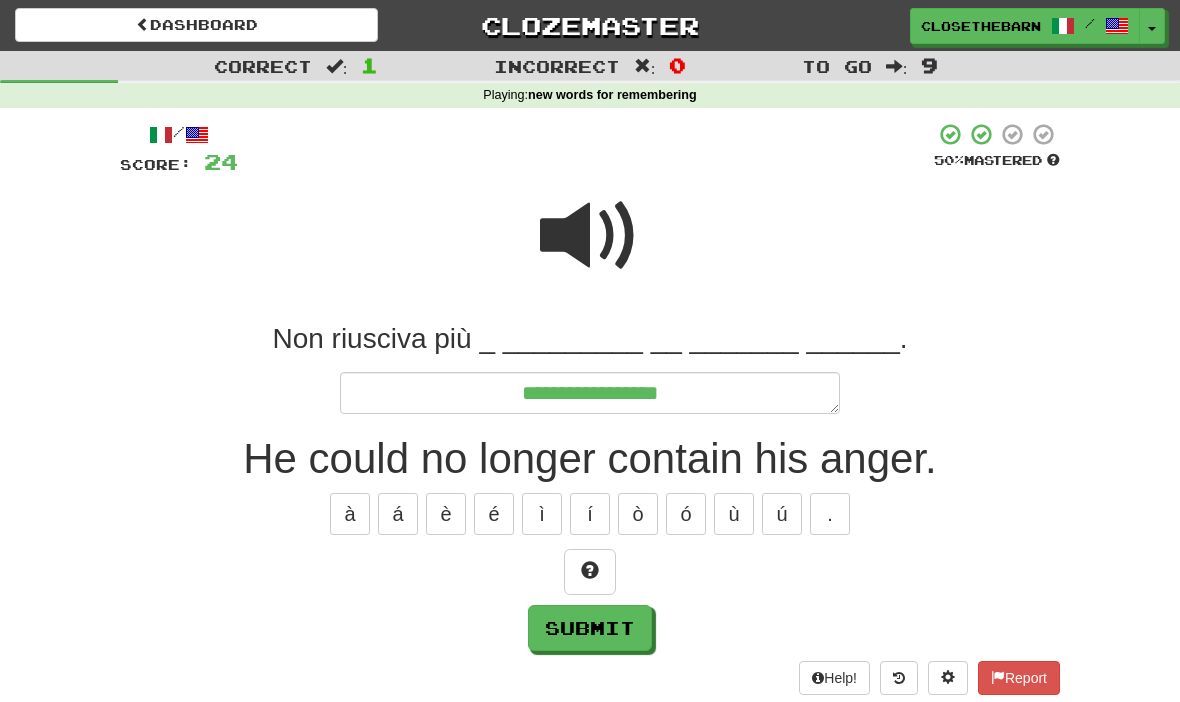 type on "*" 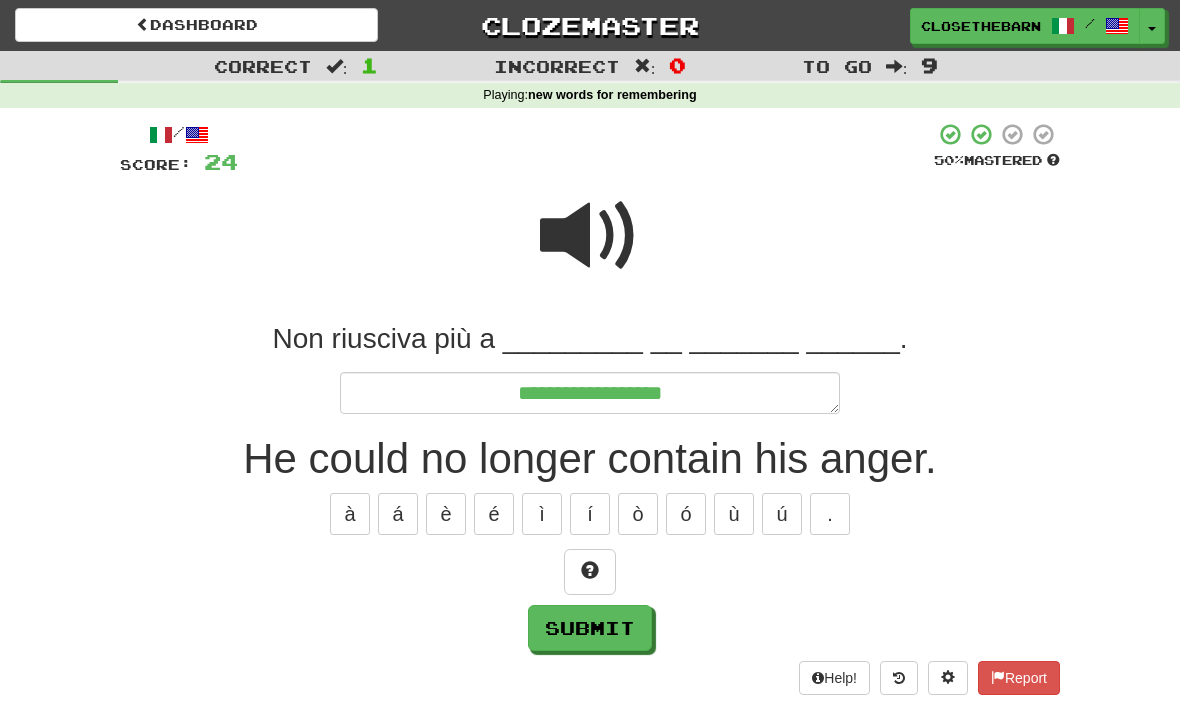 type on "*" 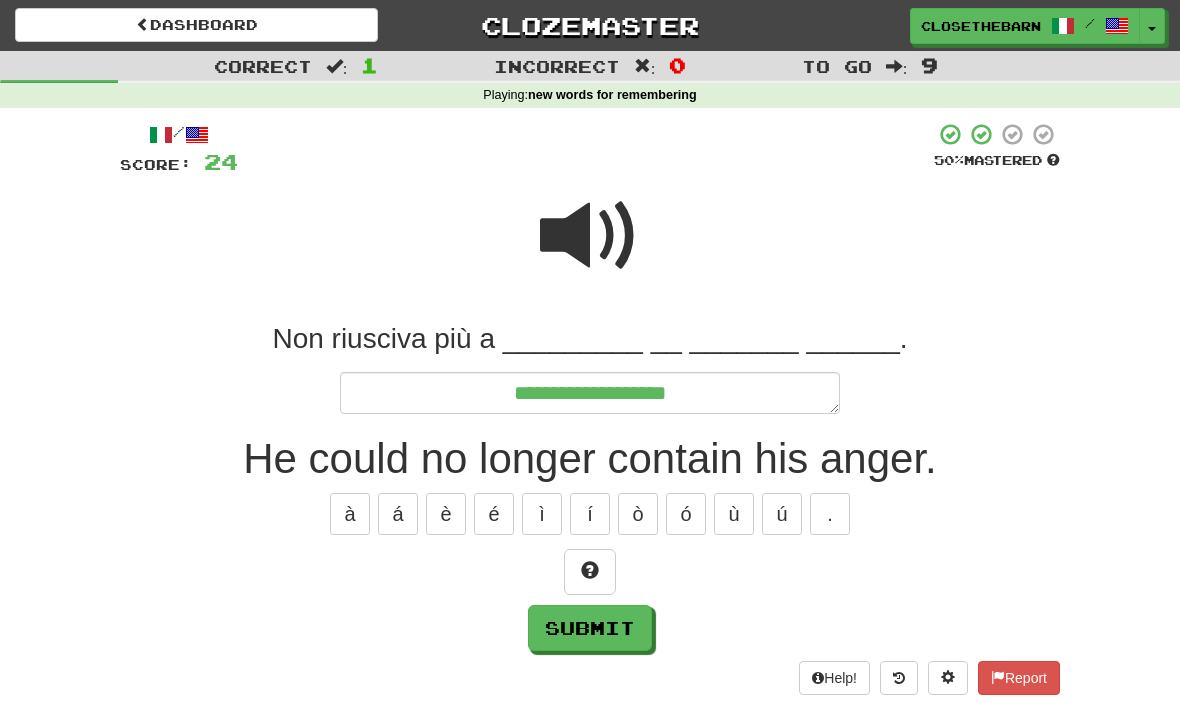 type on "*" 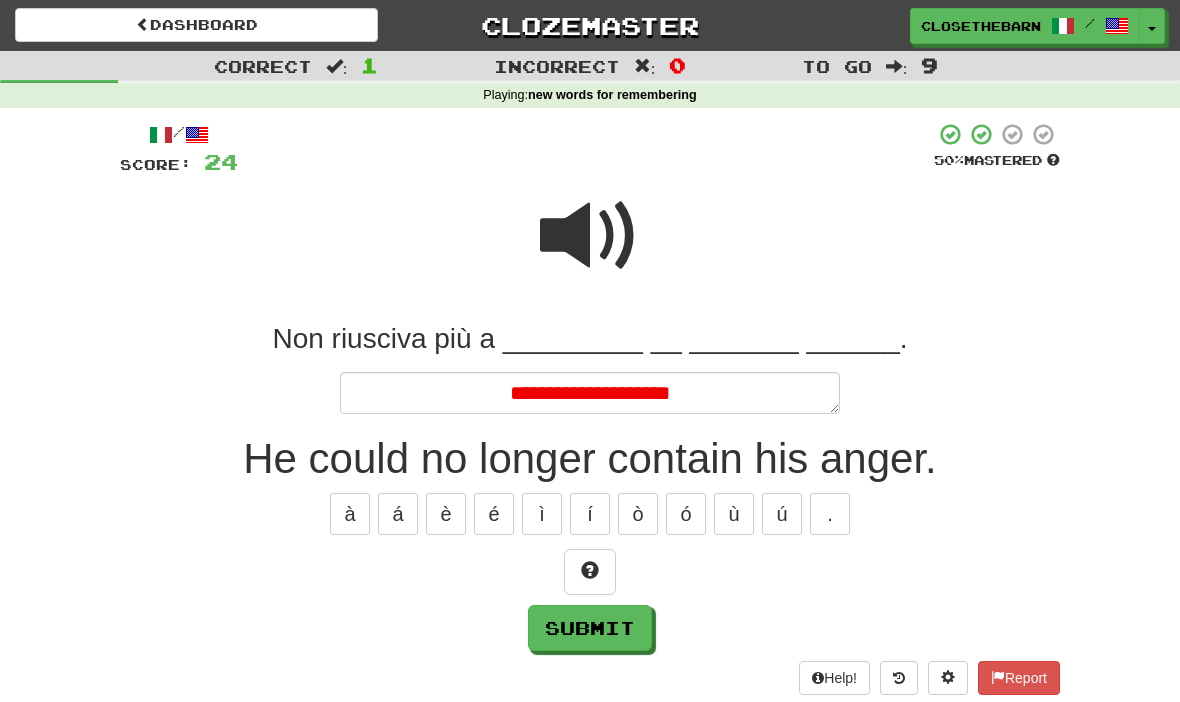 type on "*" 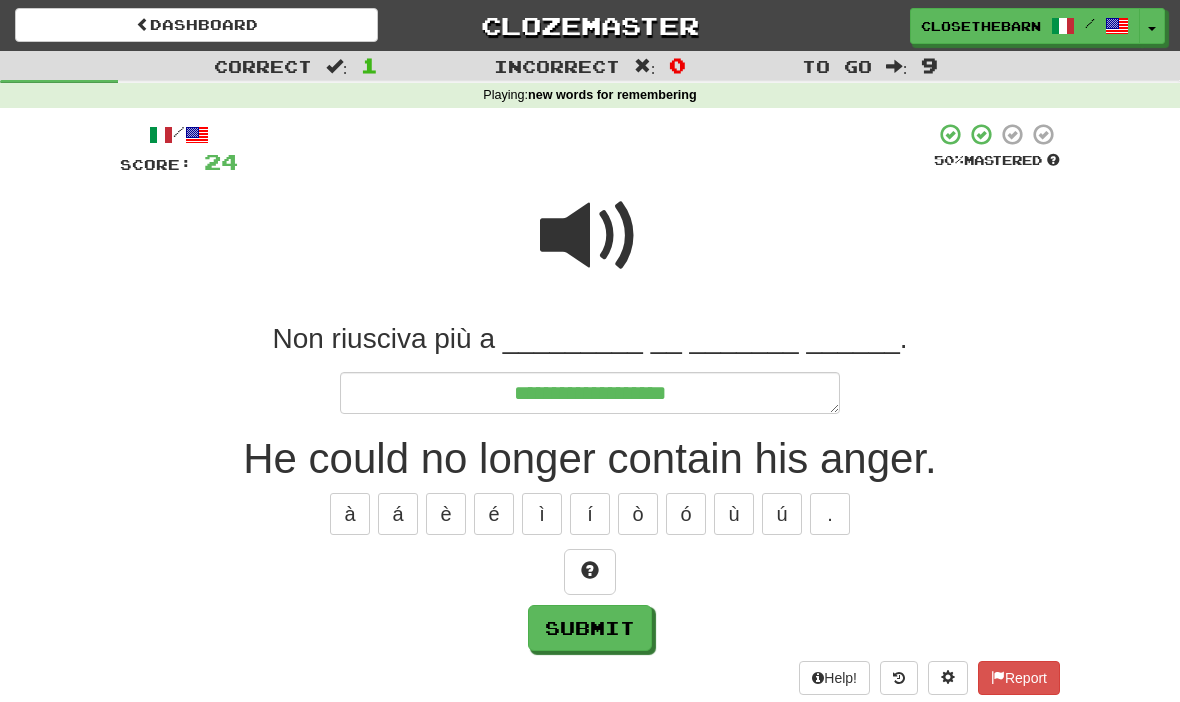 type on "*" 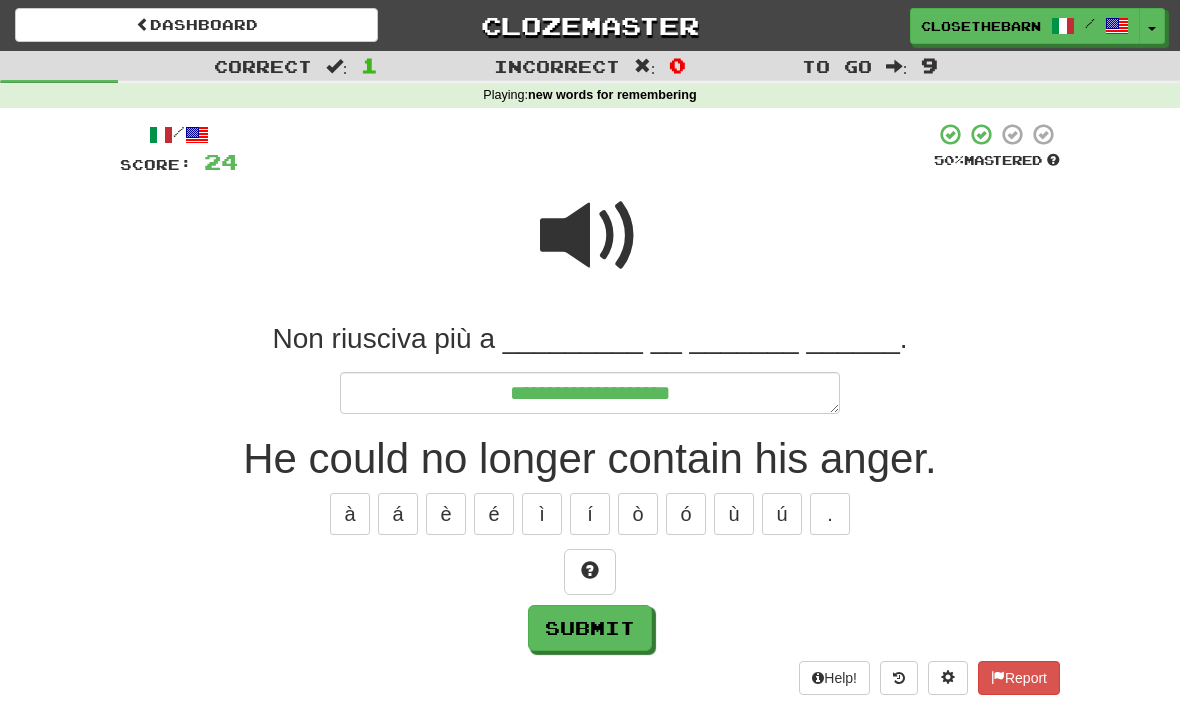 type on "*" 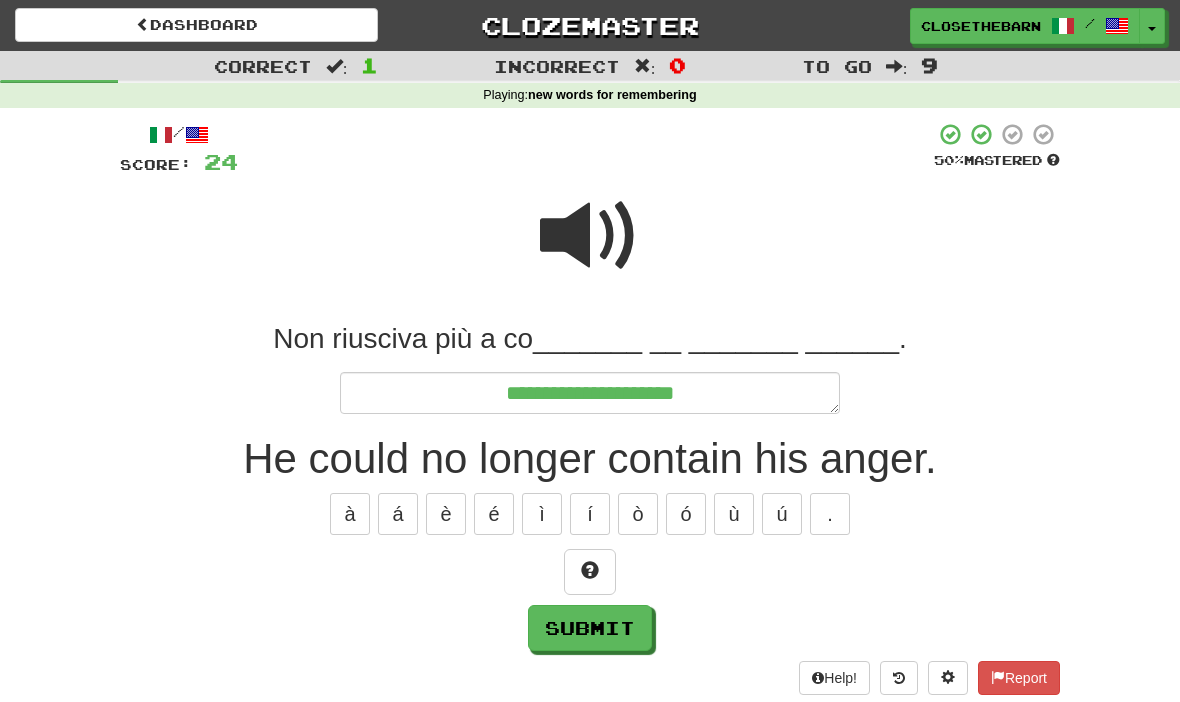 type on "*" 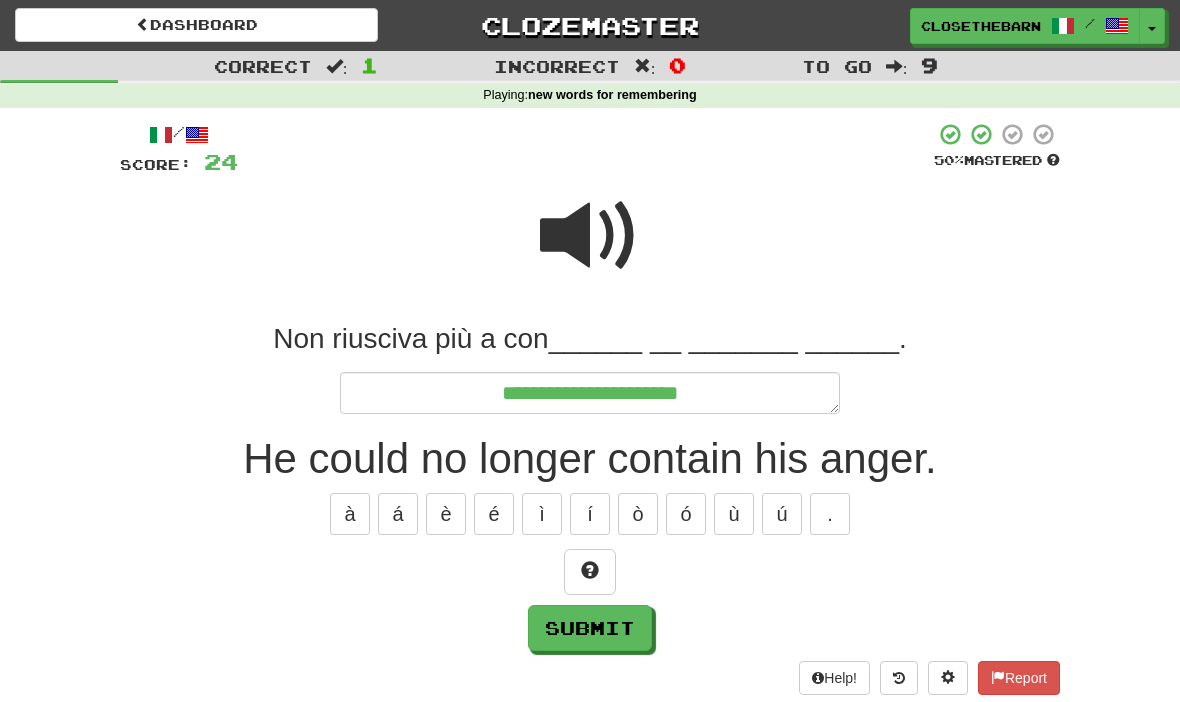 type on "*" 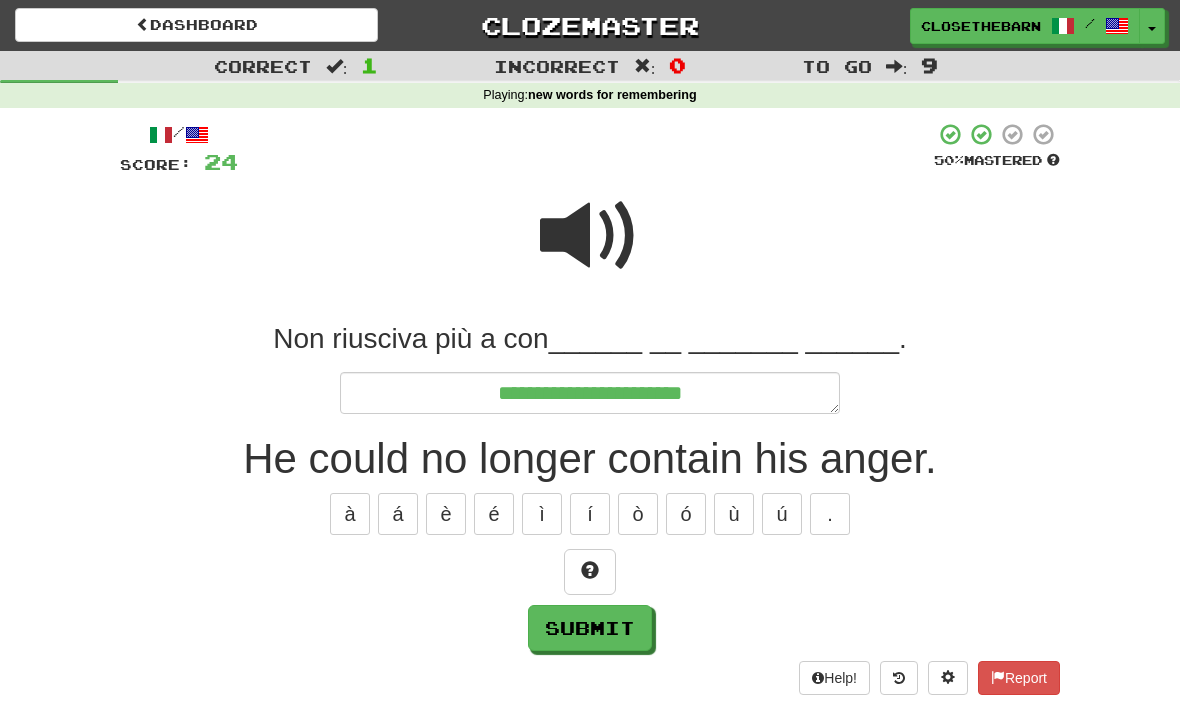 type on "*" 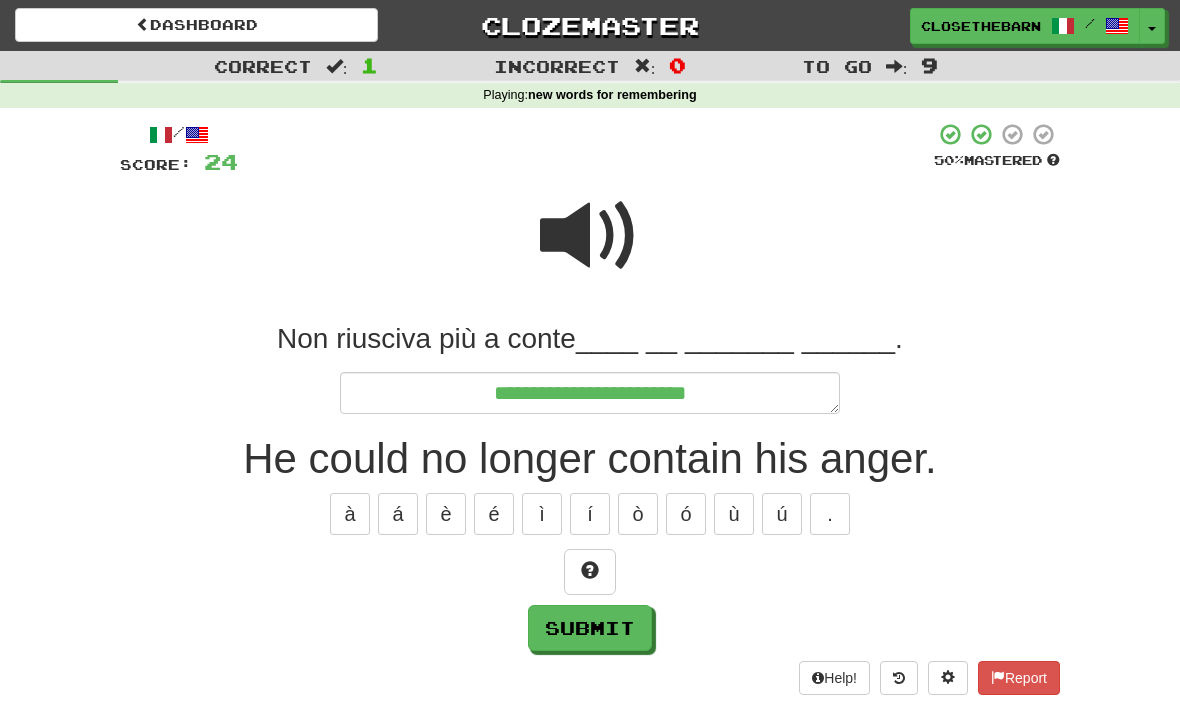 type on "*" 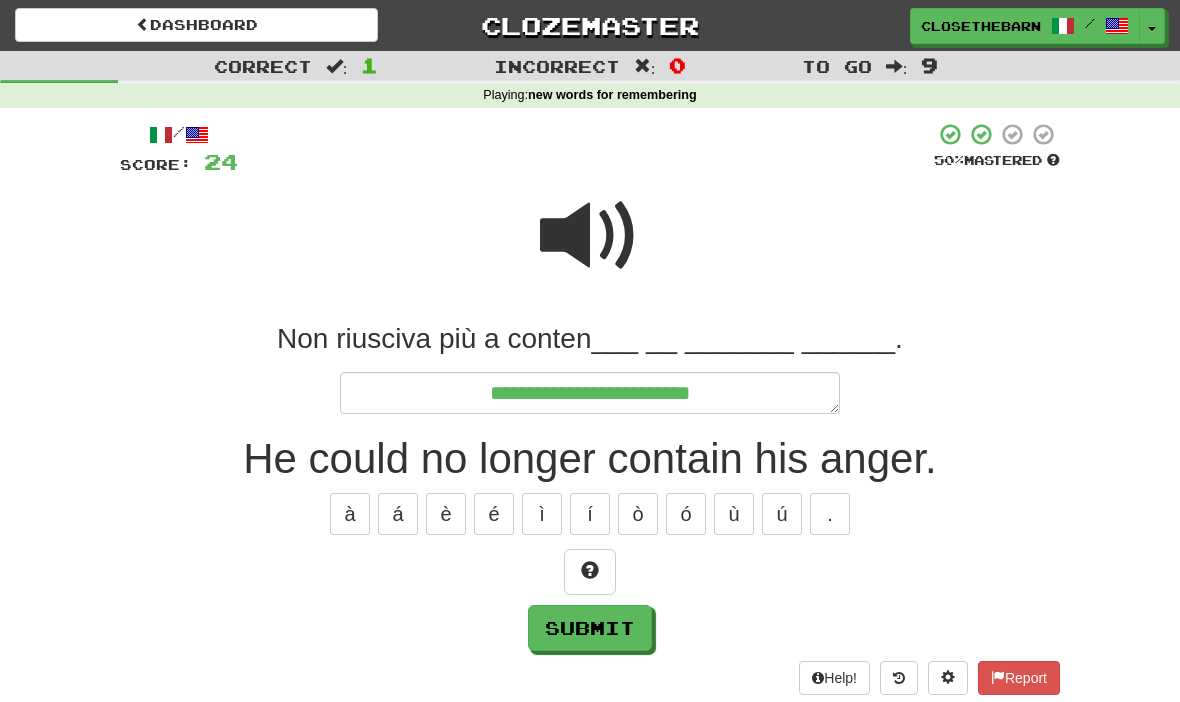 type on "*" 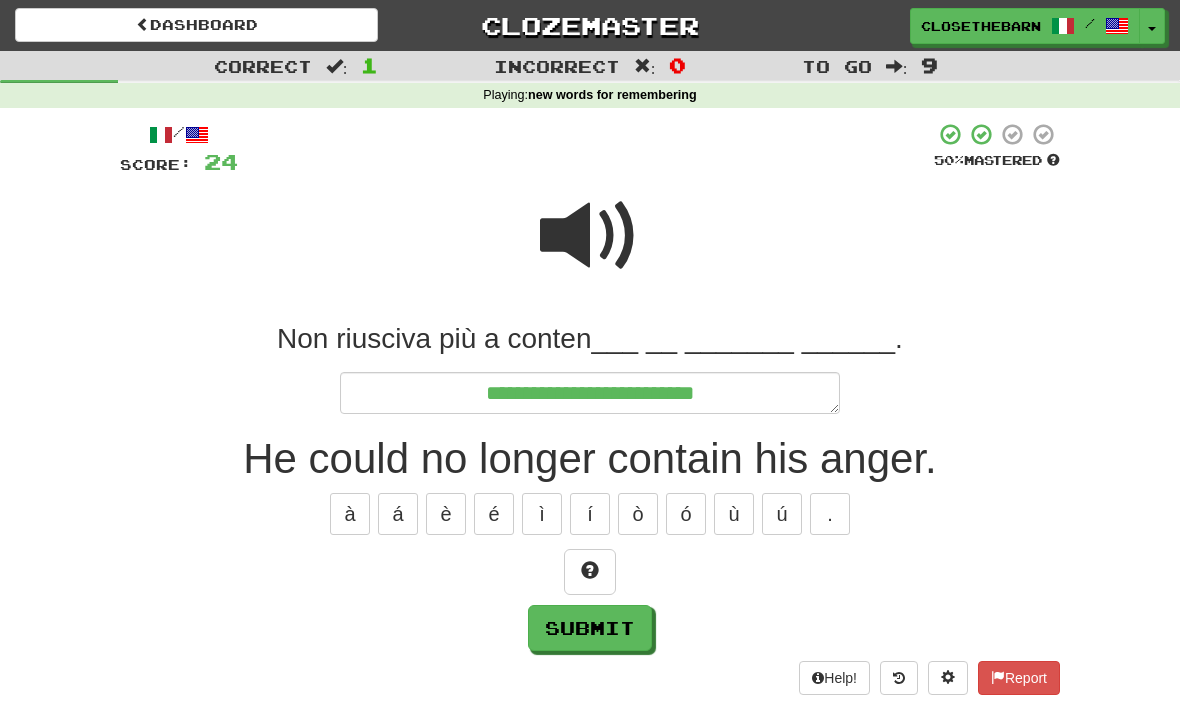 type on "*" 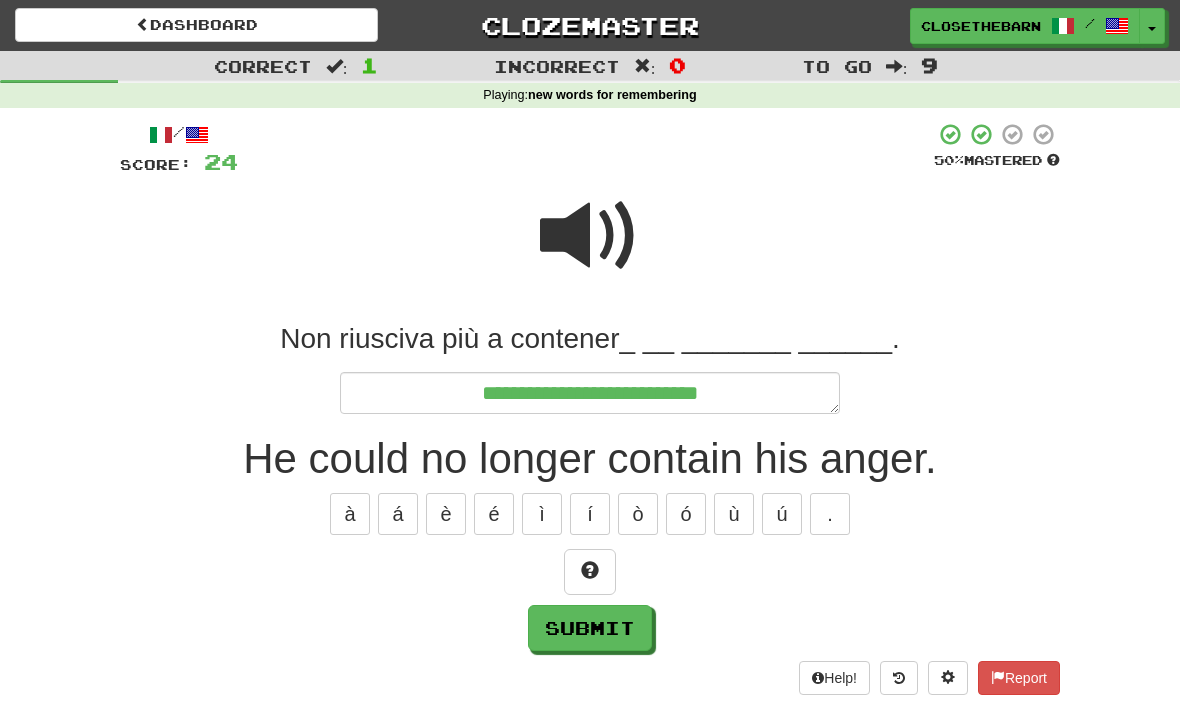 type on "*" 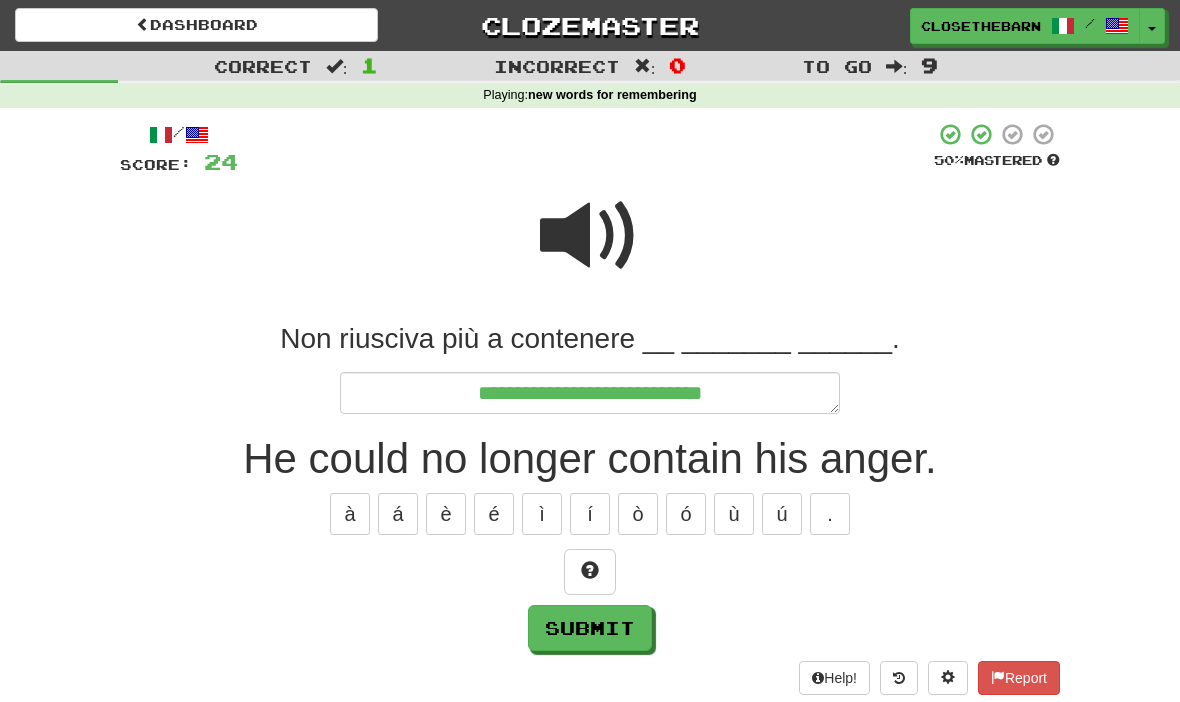 type on "*" 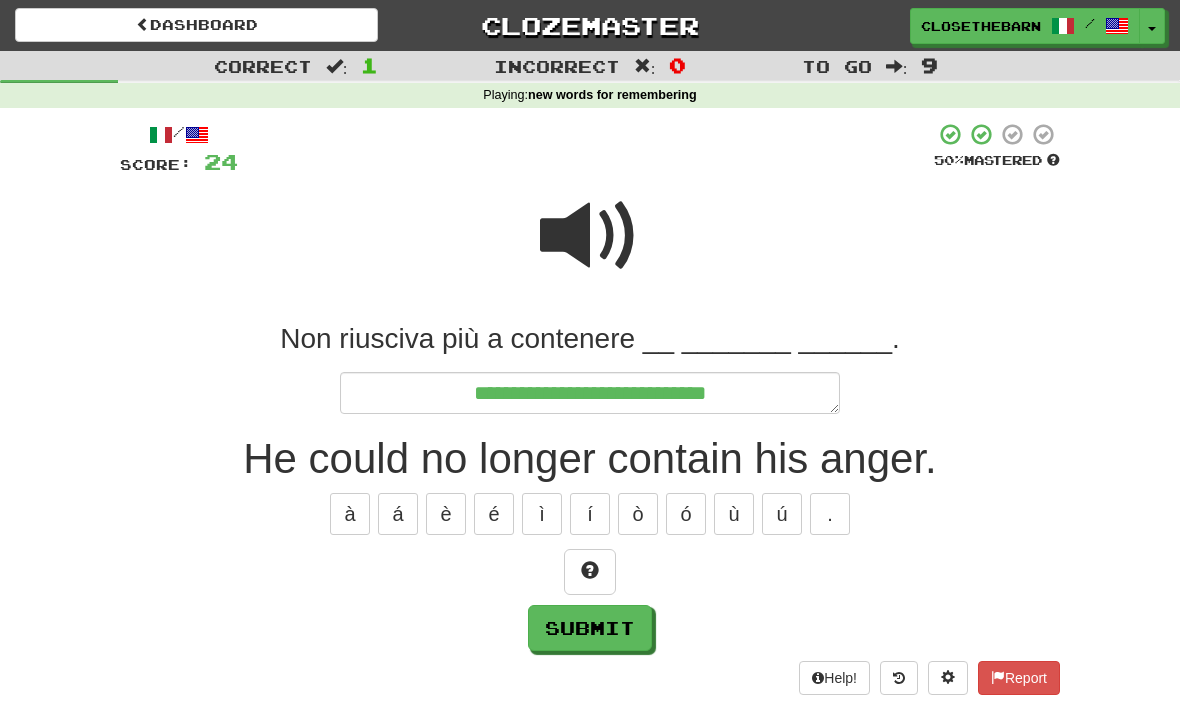 type on "*" 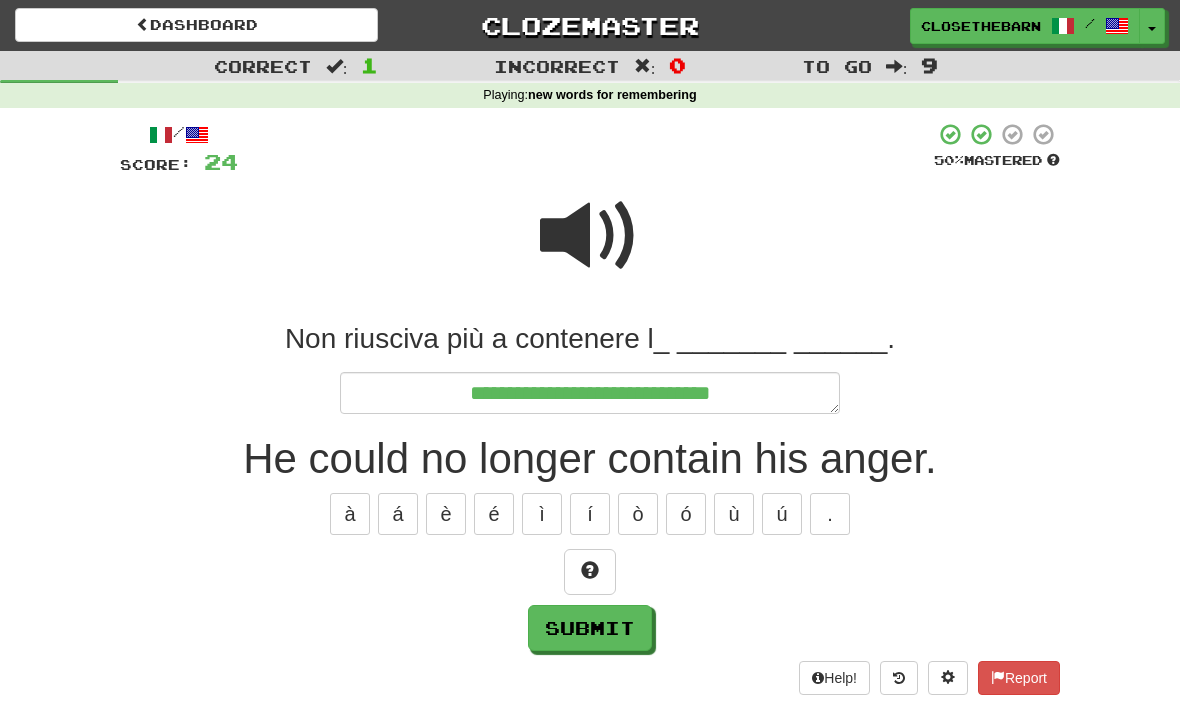 type on "*" 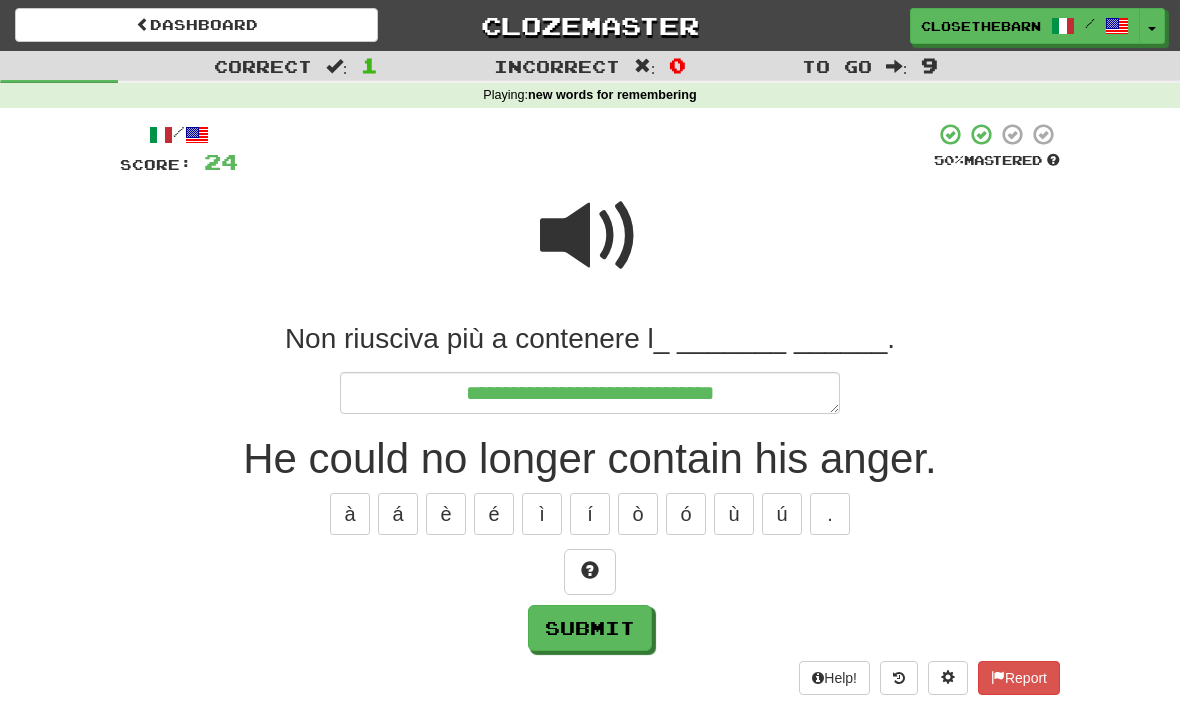 type on "*" 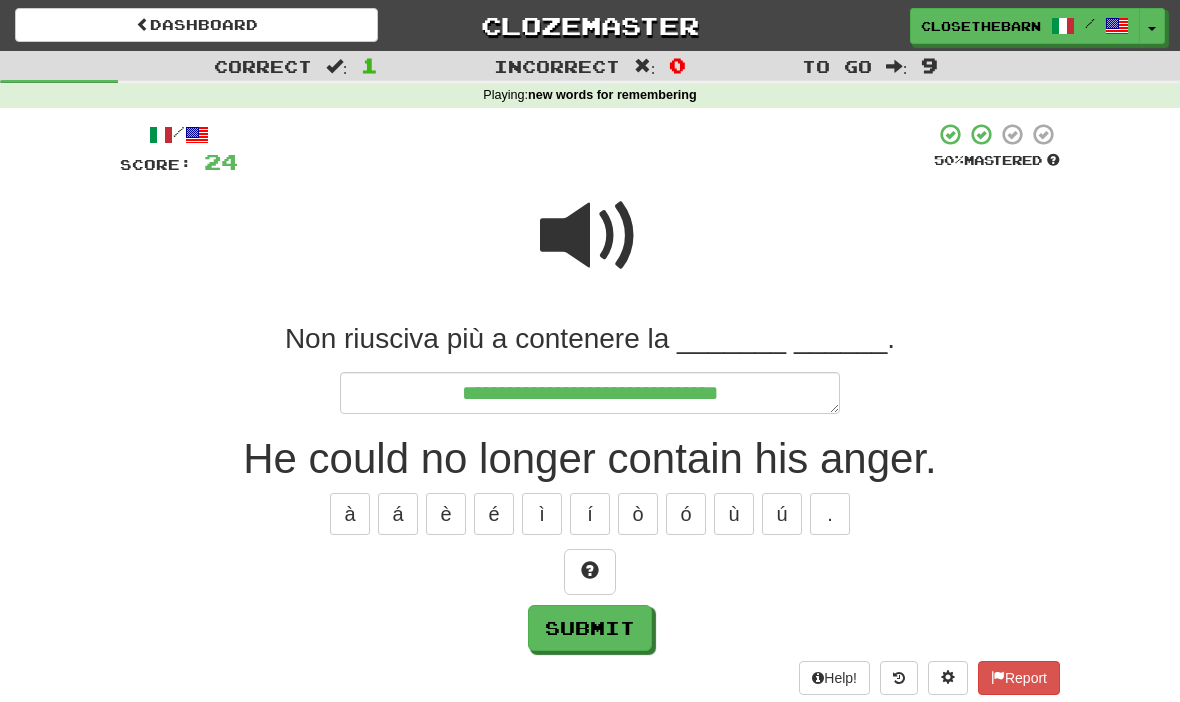 type on "*" 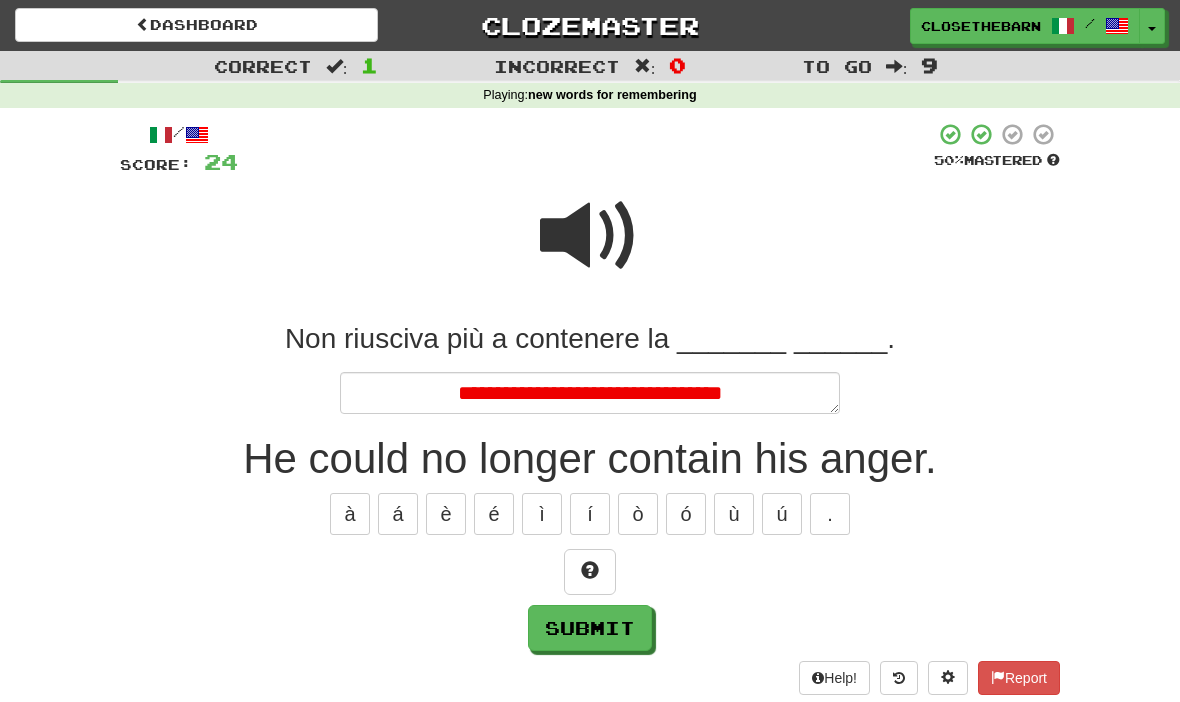 type on "*" 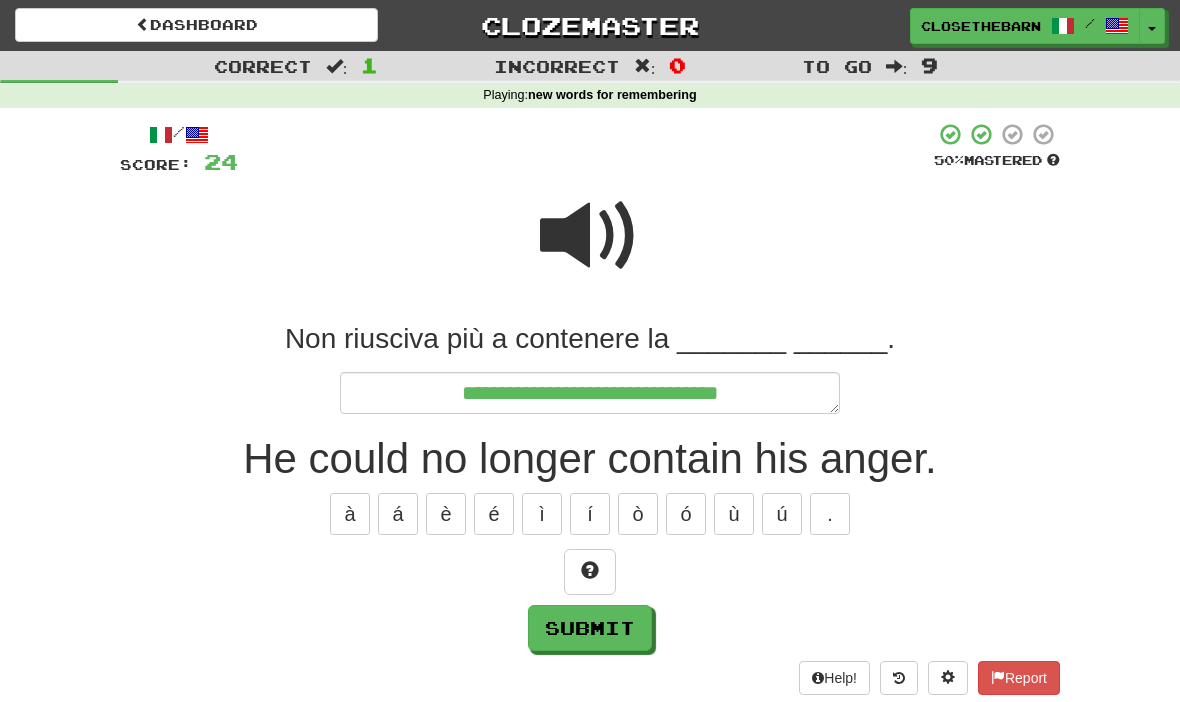 type on "*" 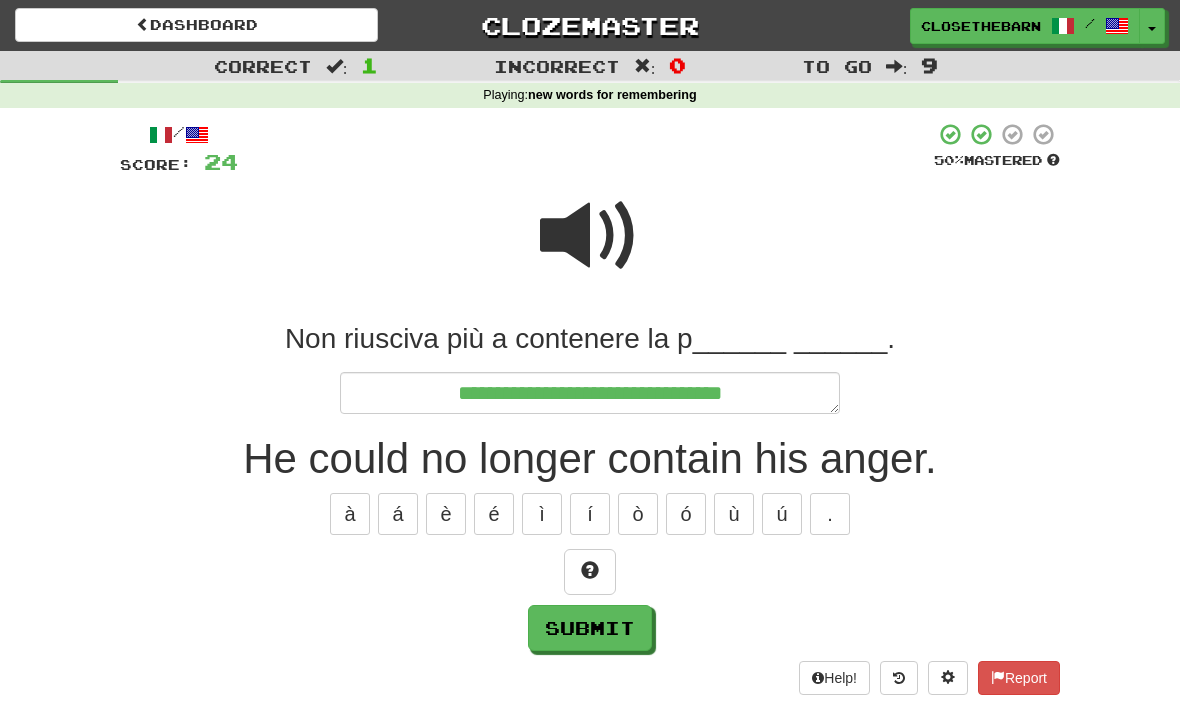 type on "*" 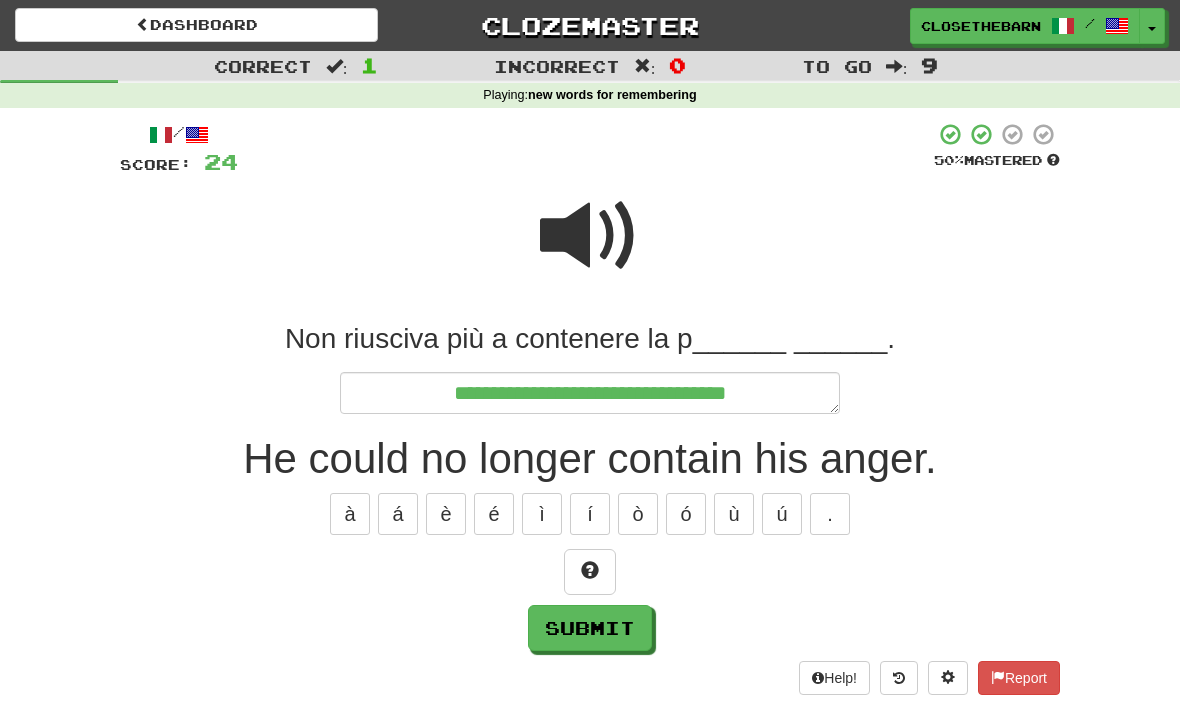 type on "*" 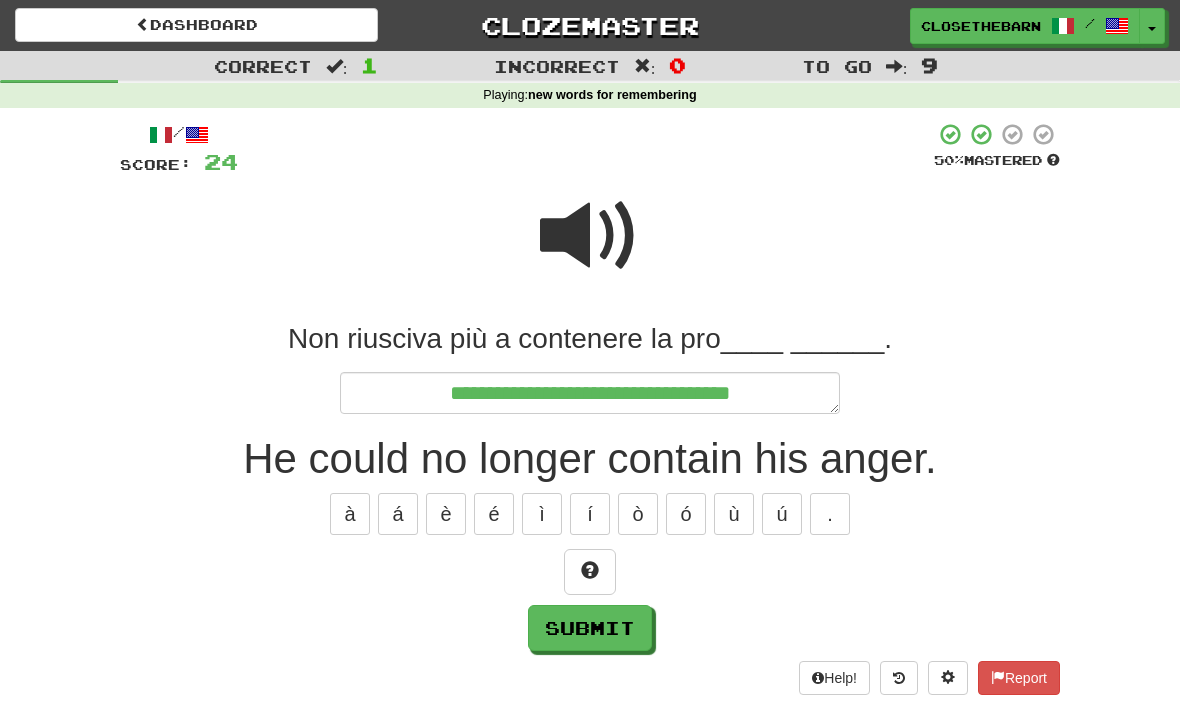 type on "*" 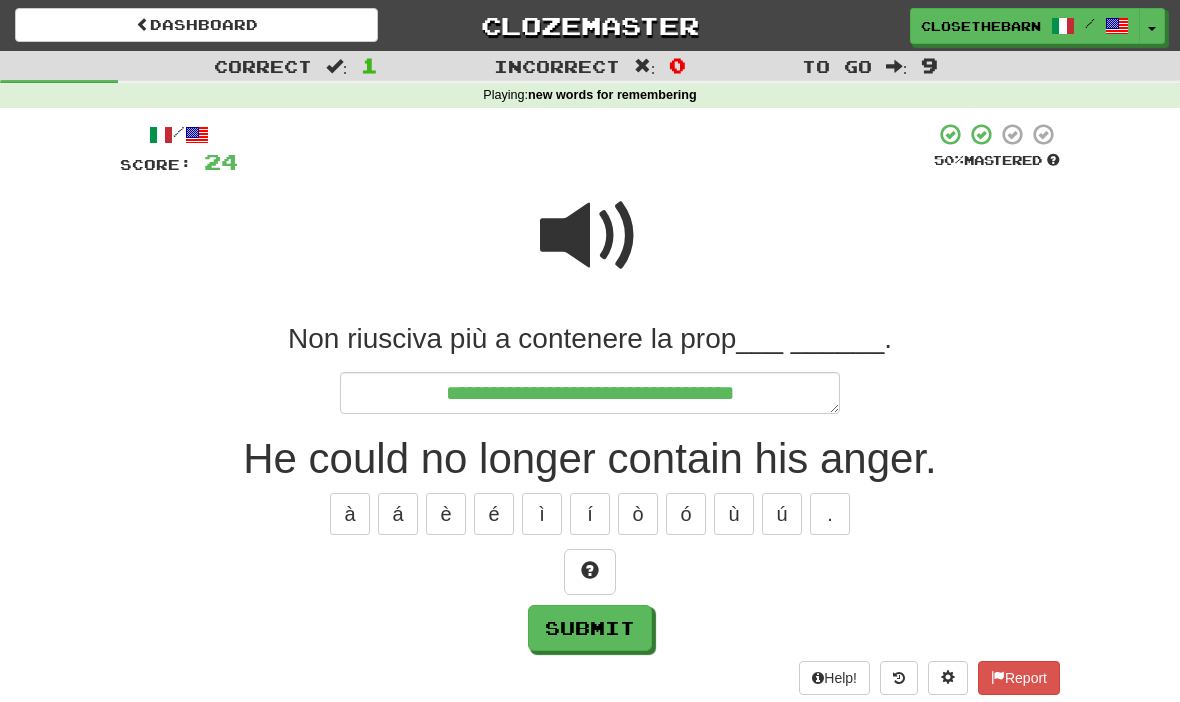 type on "*" 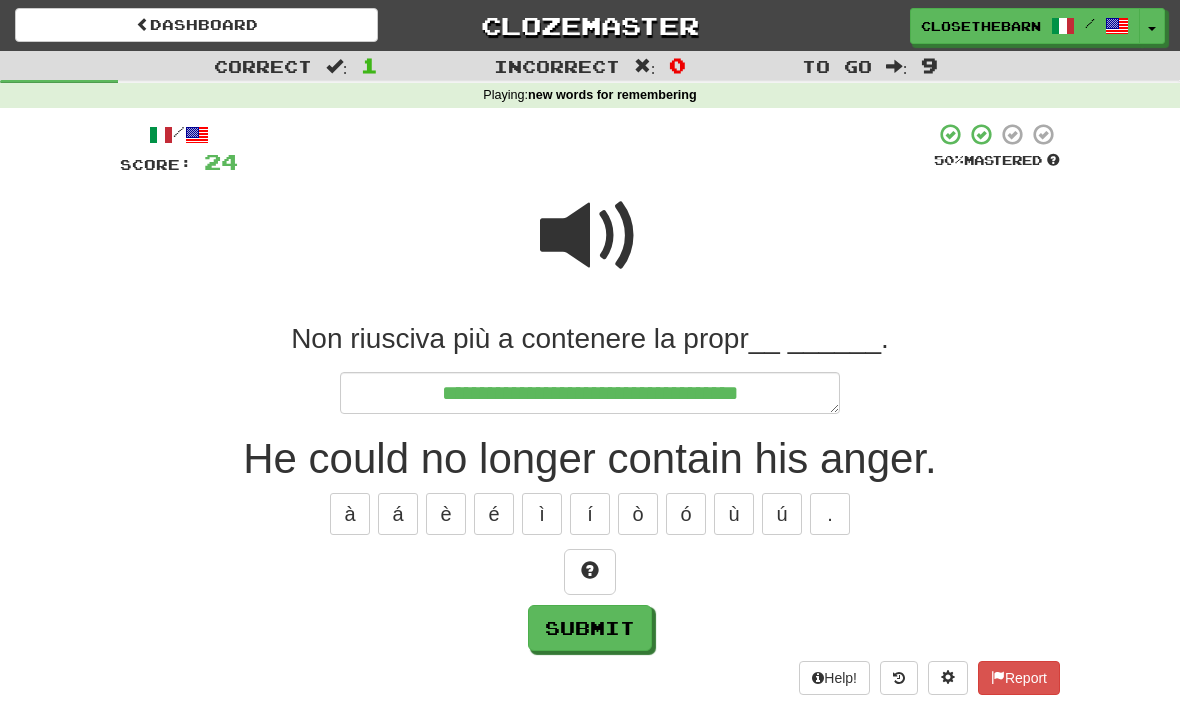 type on "*" 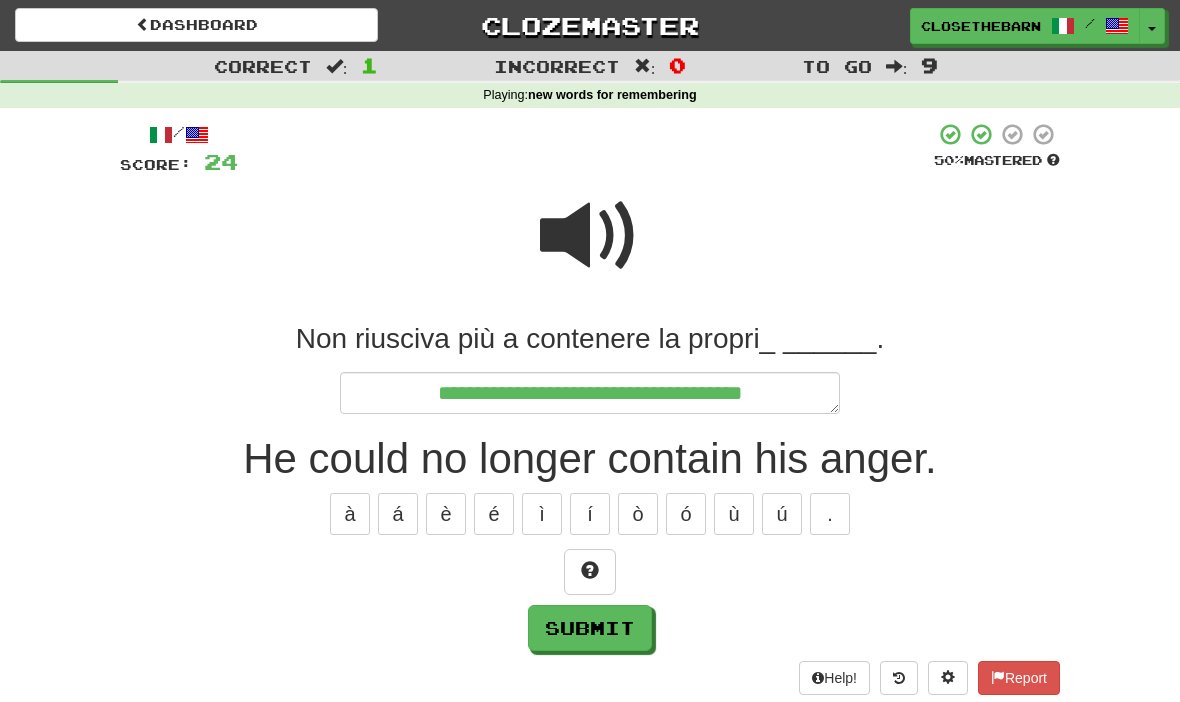 type on "*" 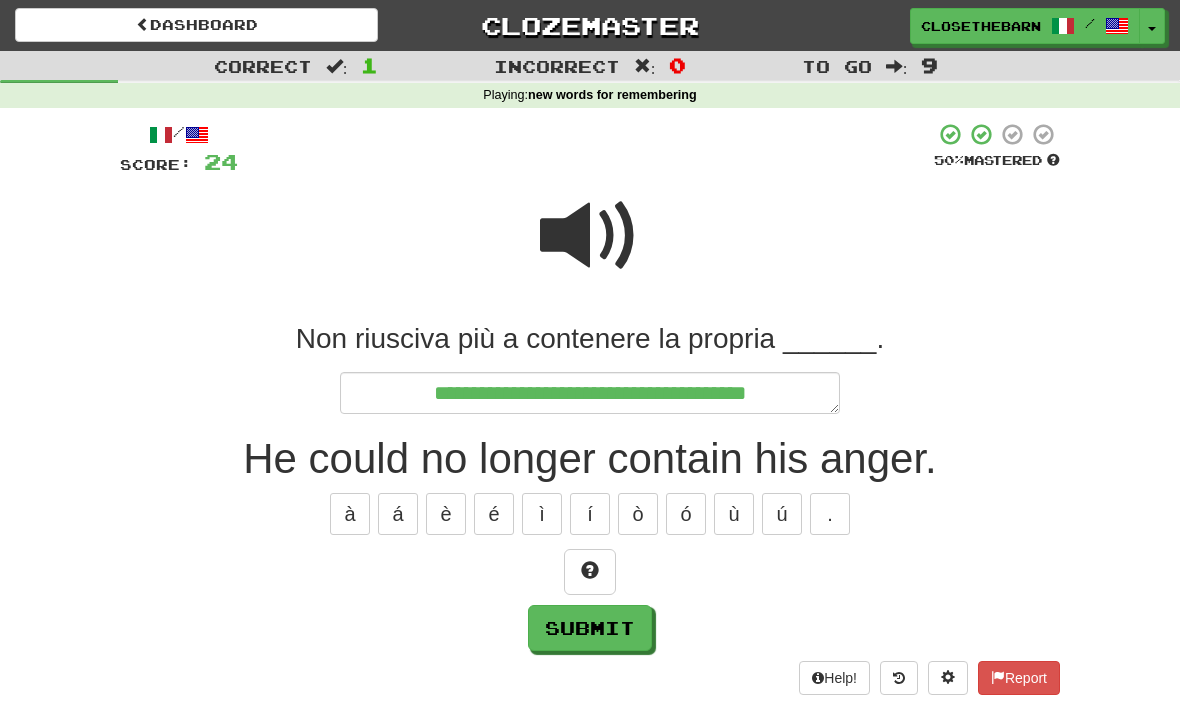 type on "*" 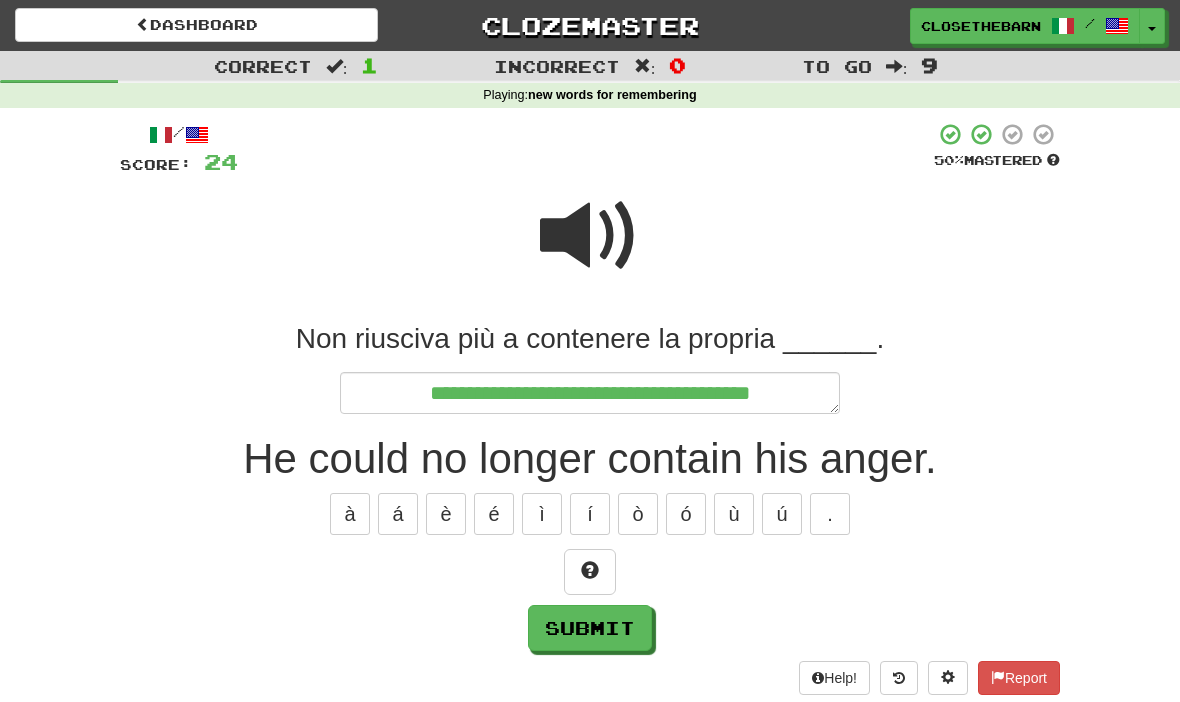 type on "*" 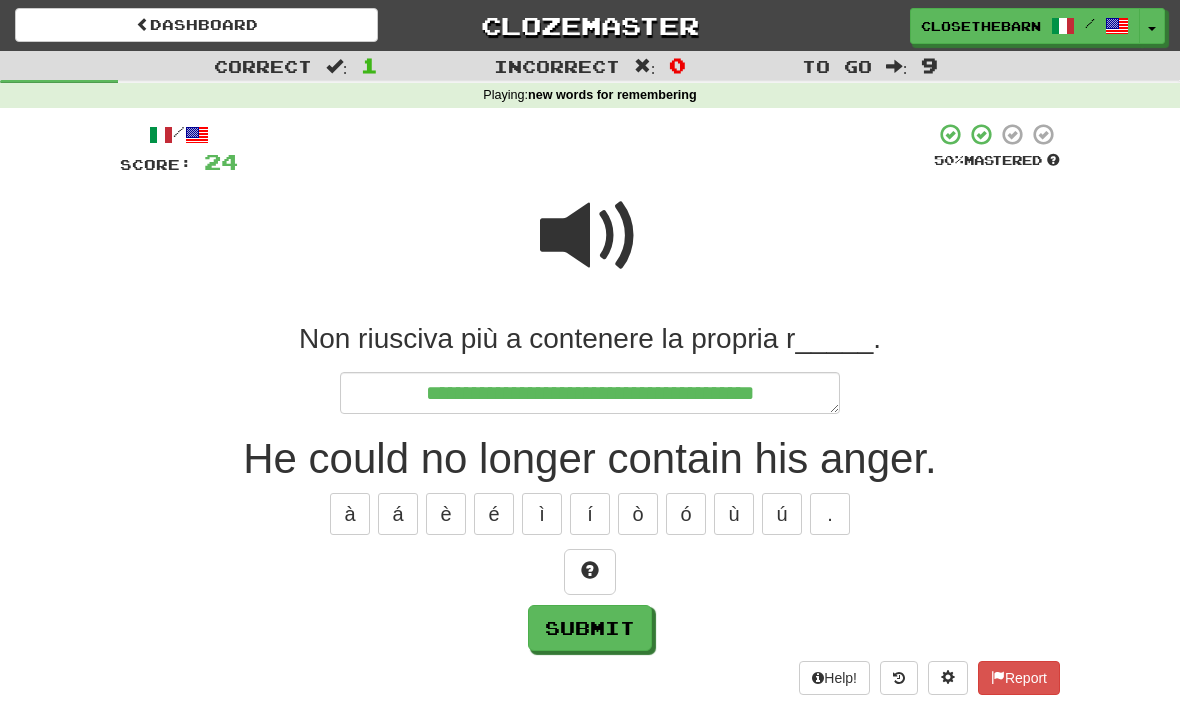 type on "*" 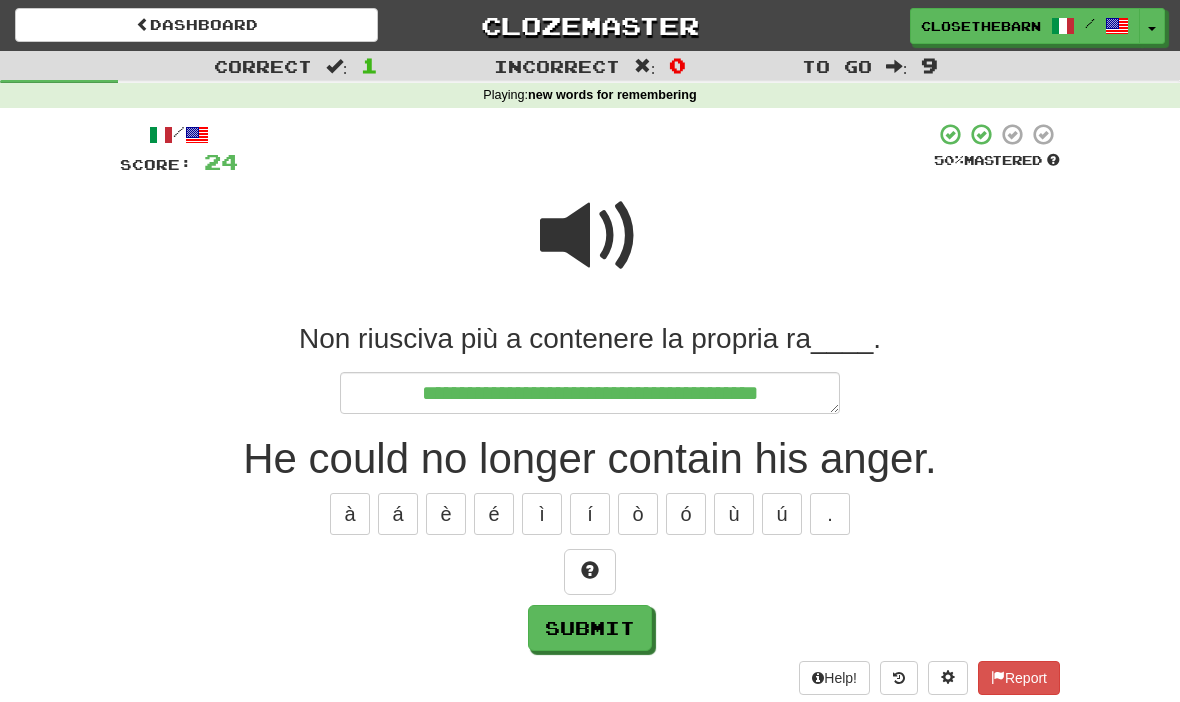 type on "*" 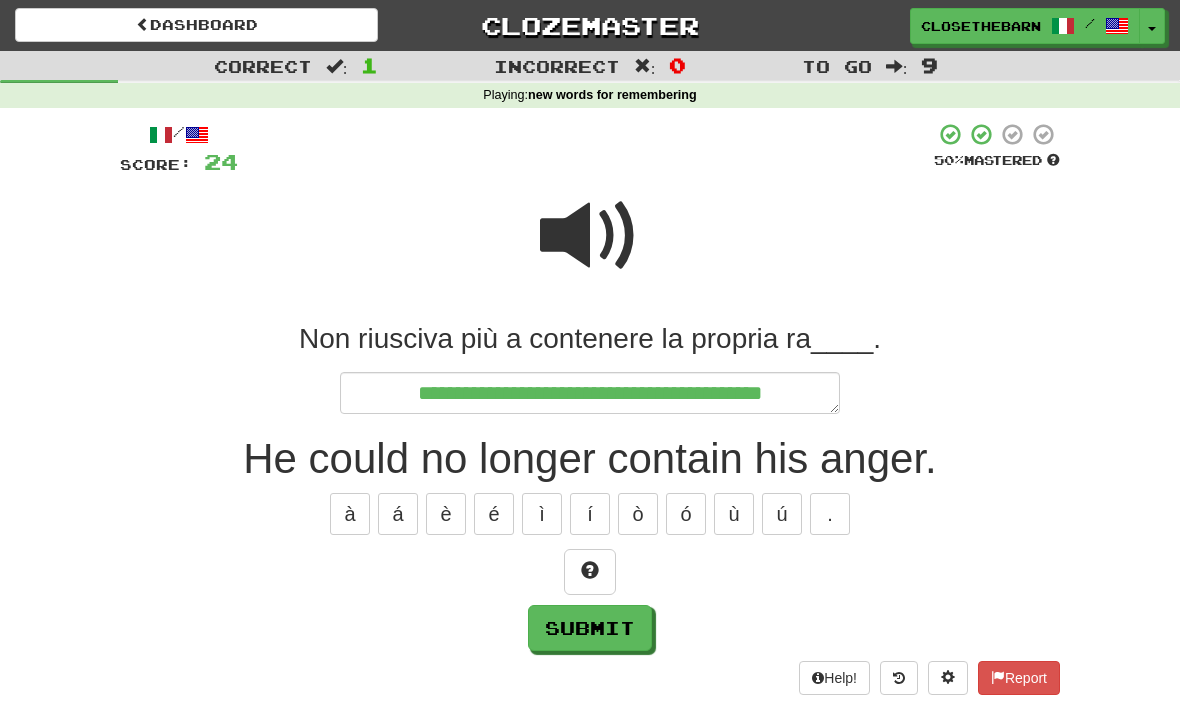 type on "*" 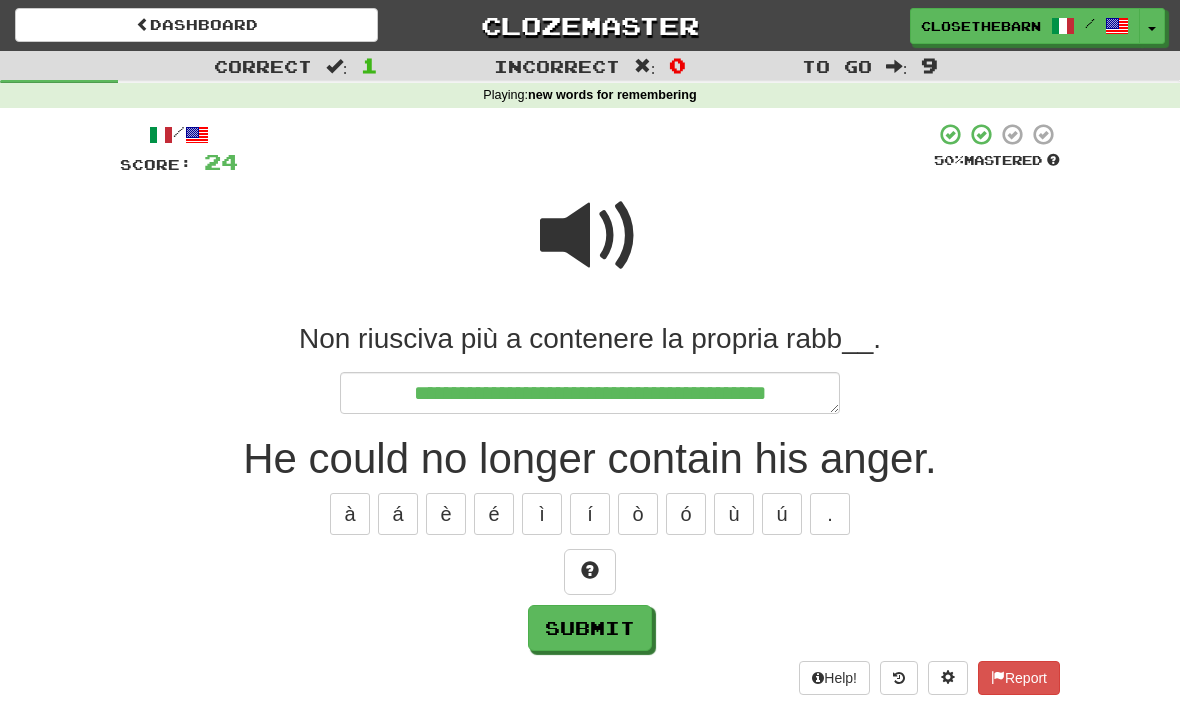 type on "*" 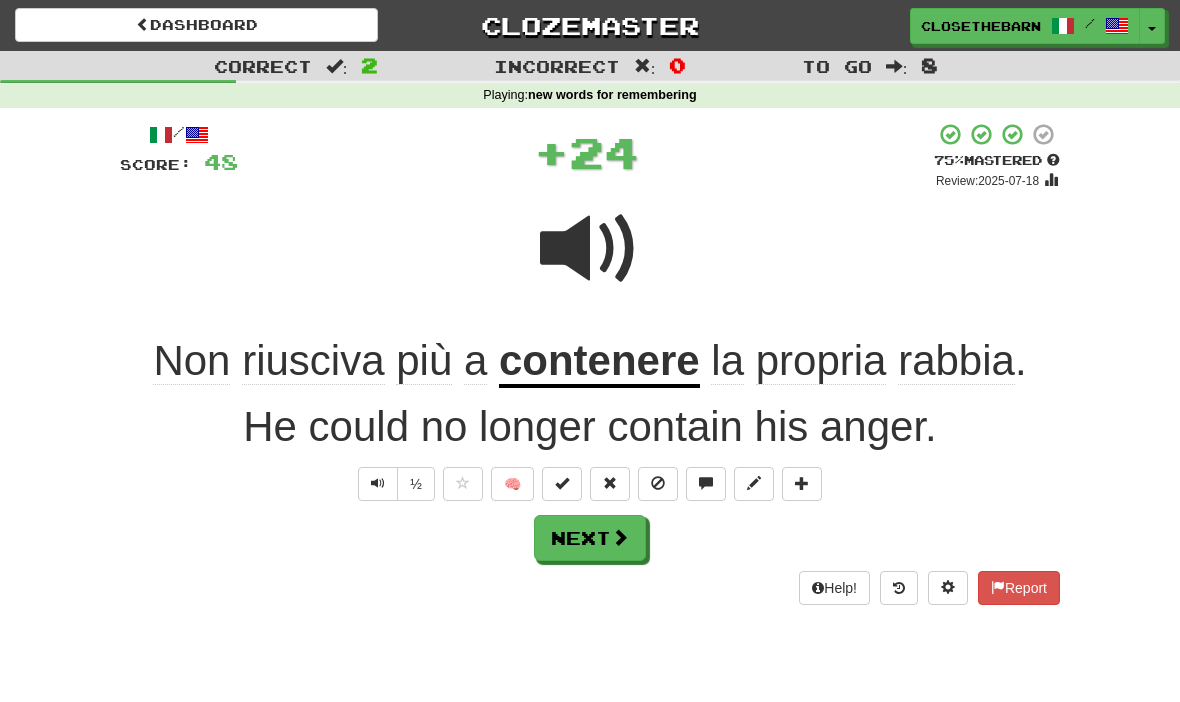 click at bounding box center (610, 483) 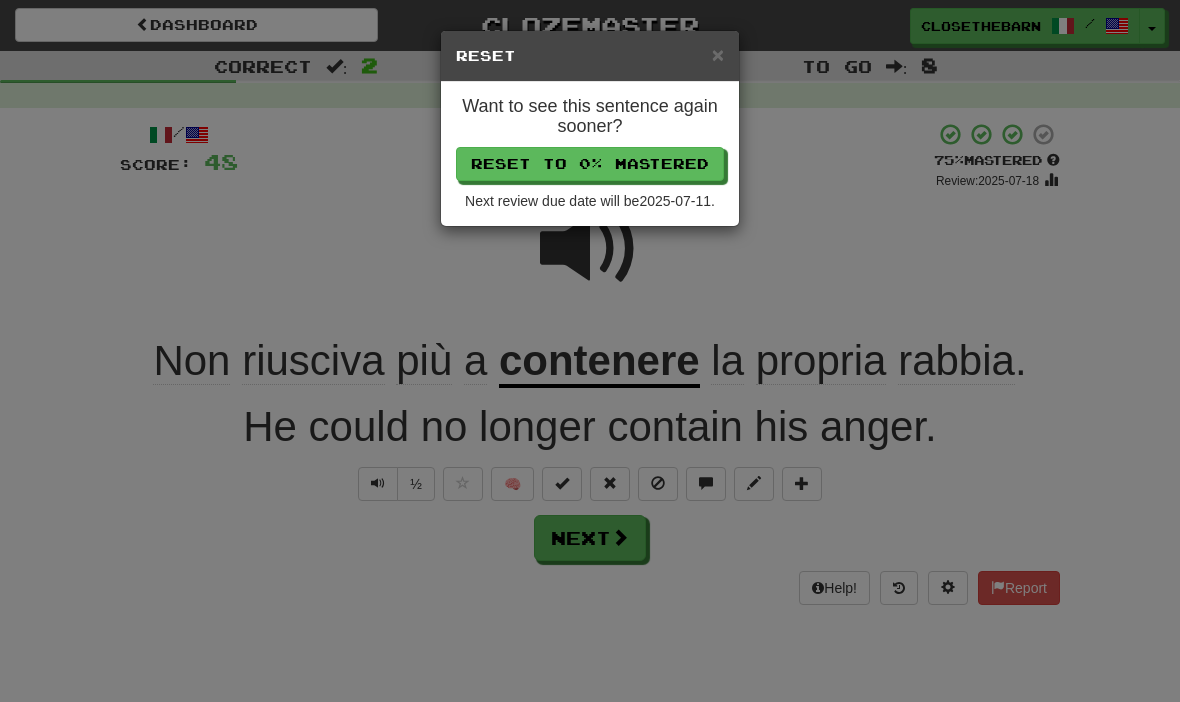 click on "Reset to 0% Mastered" at bounding box center [590, 164] 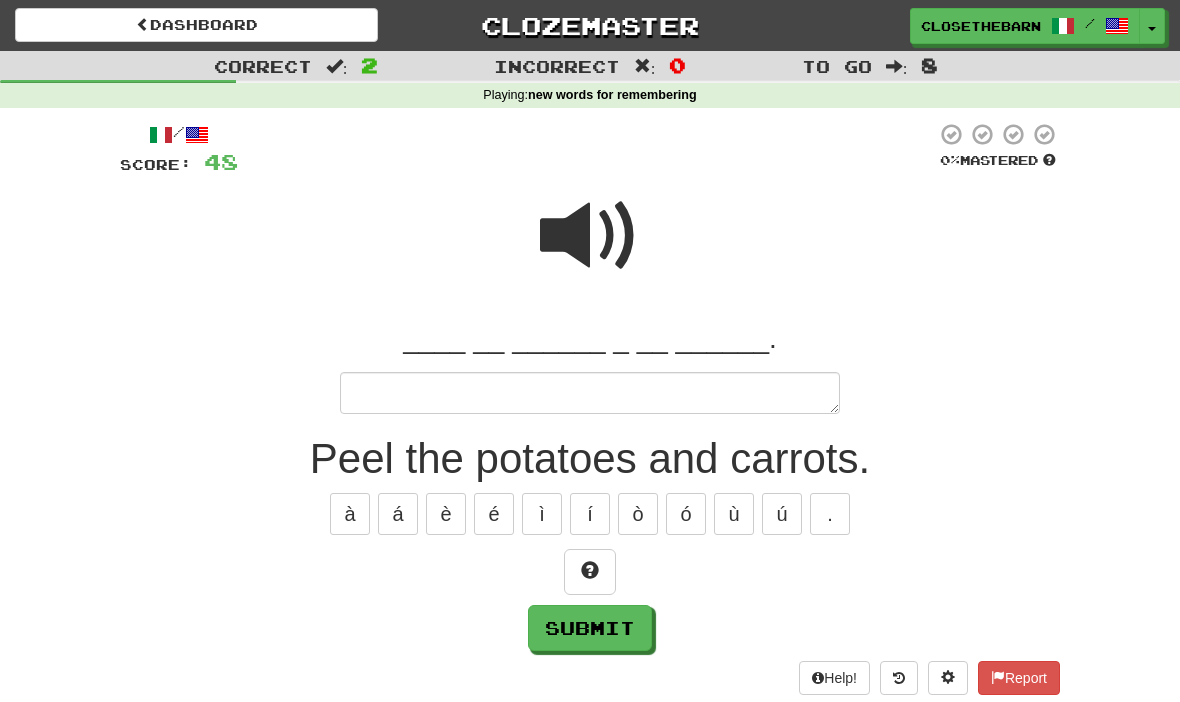type on "*" 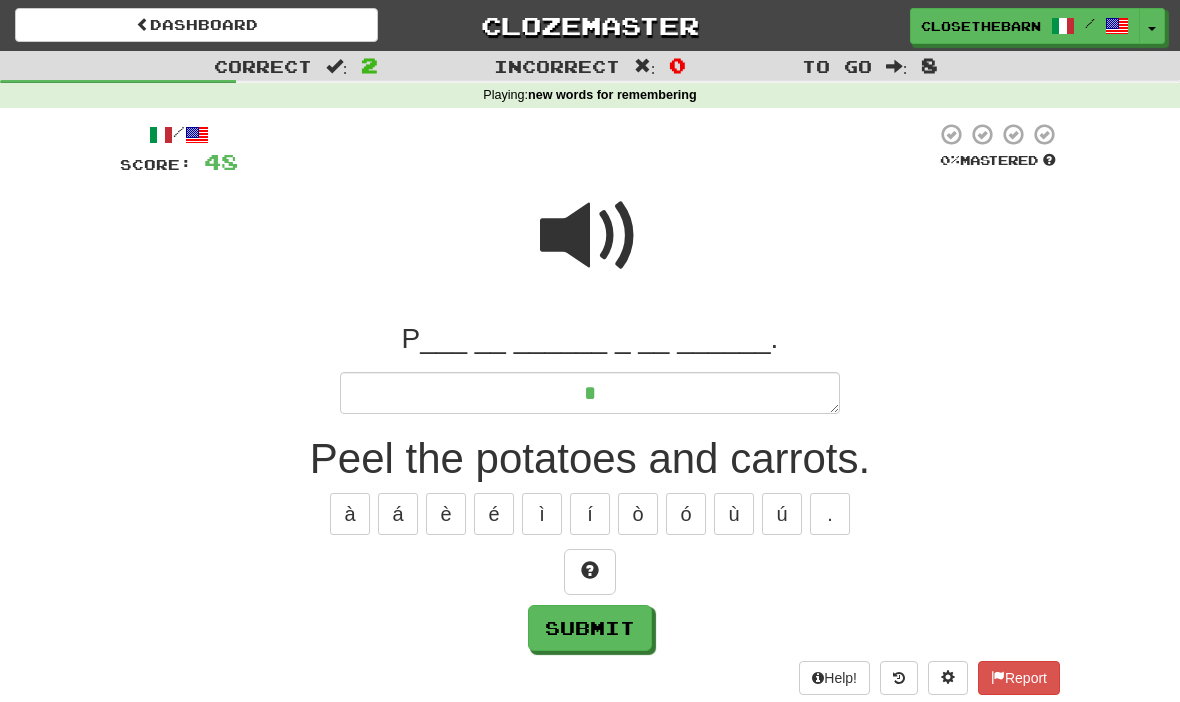 type on "*" 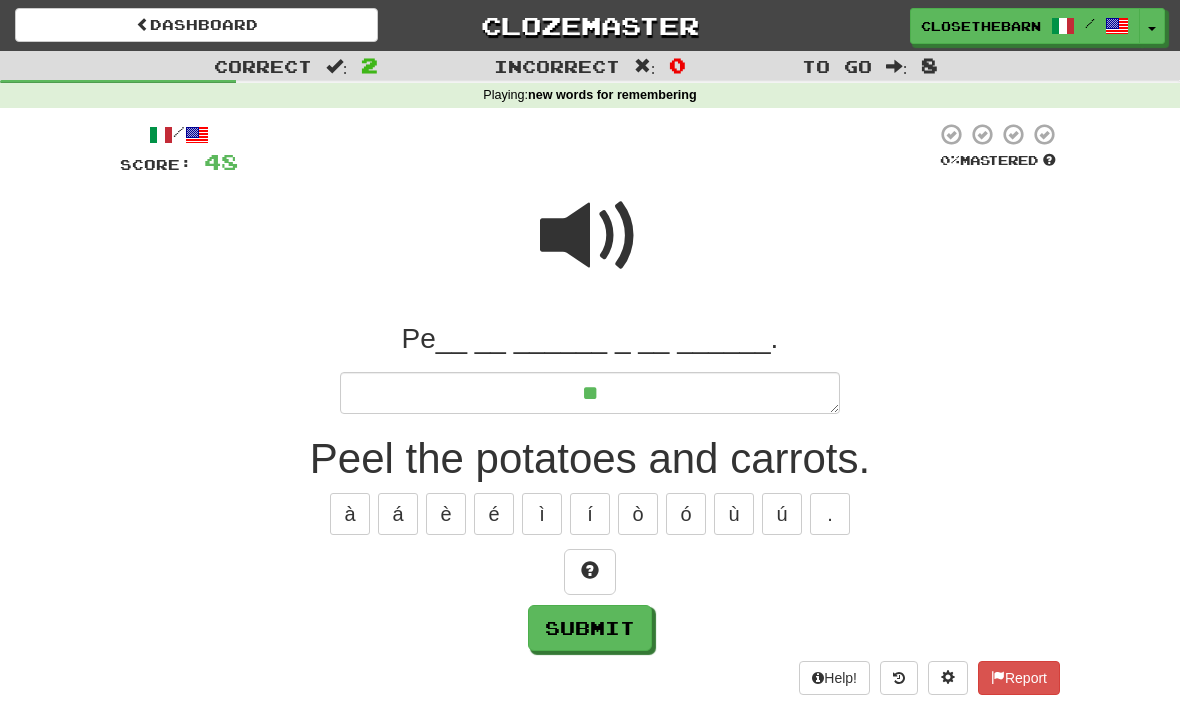 type on "*" 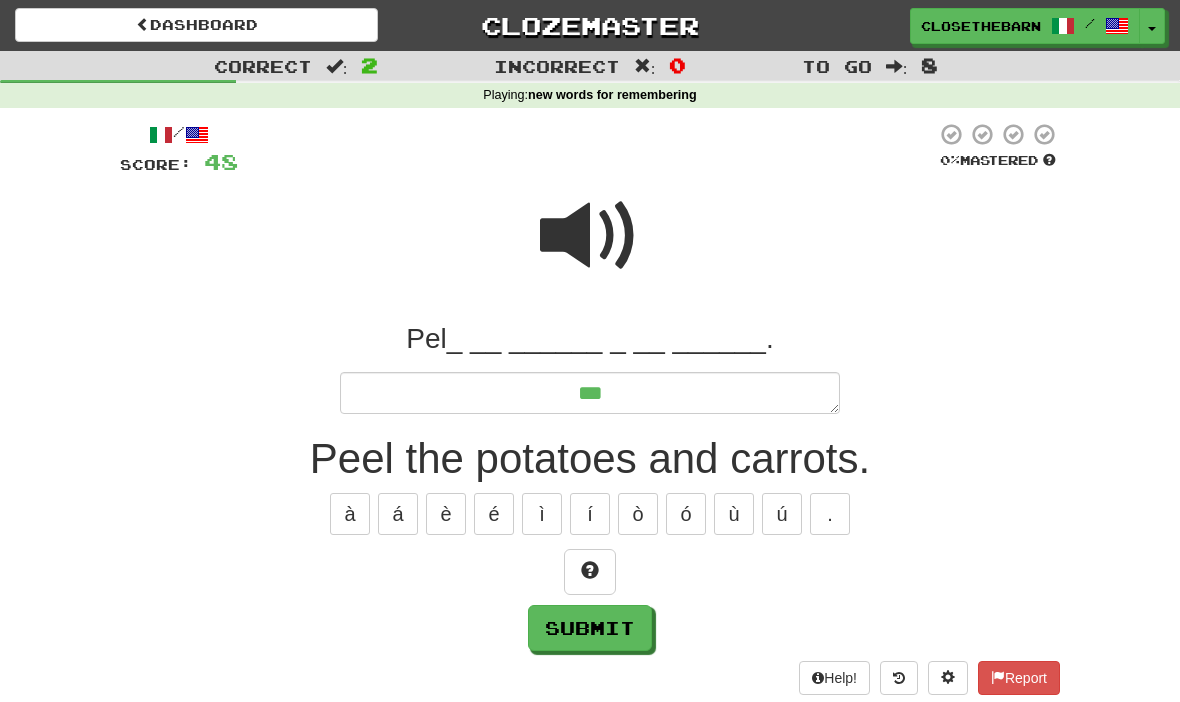 type 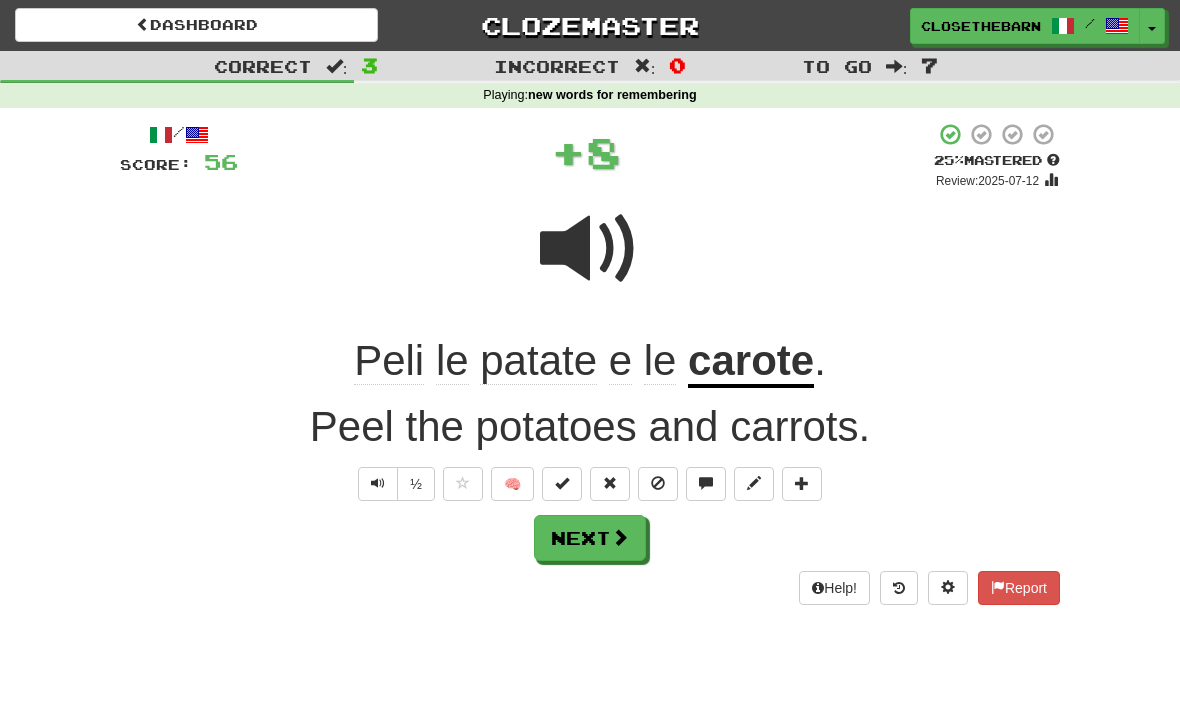 click on "Next" at bounding box center (590, 538) 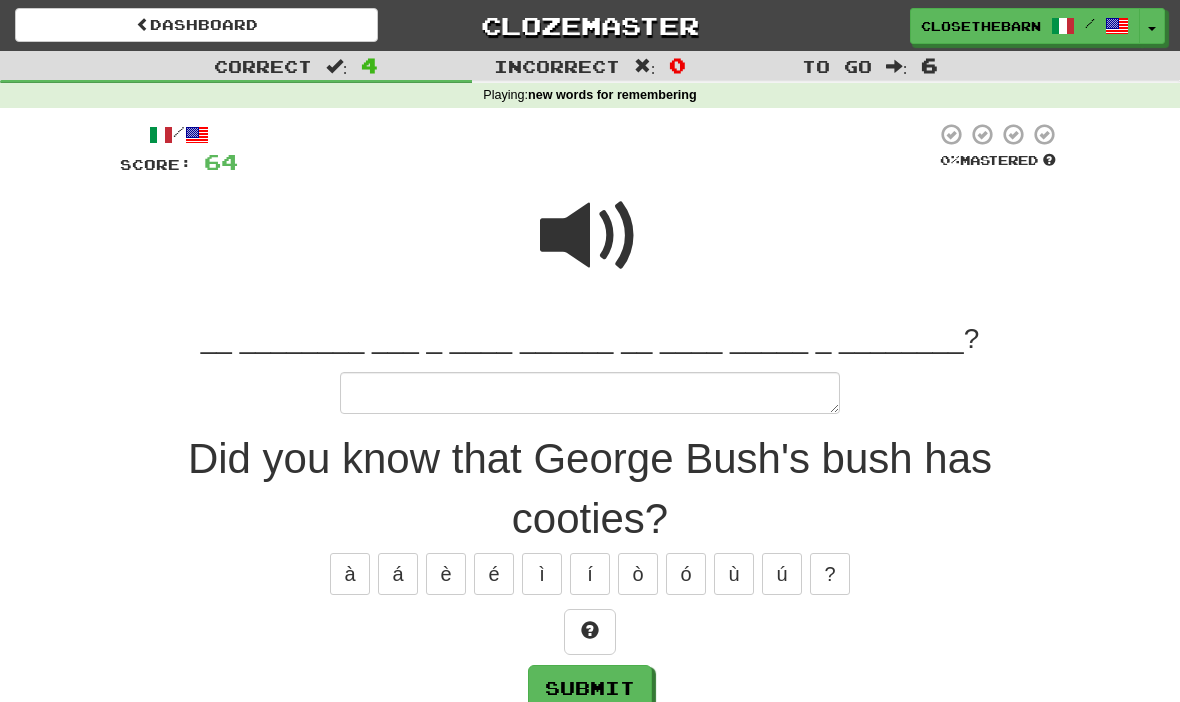 click at bounding box center [590, 632] 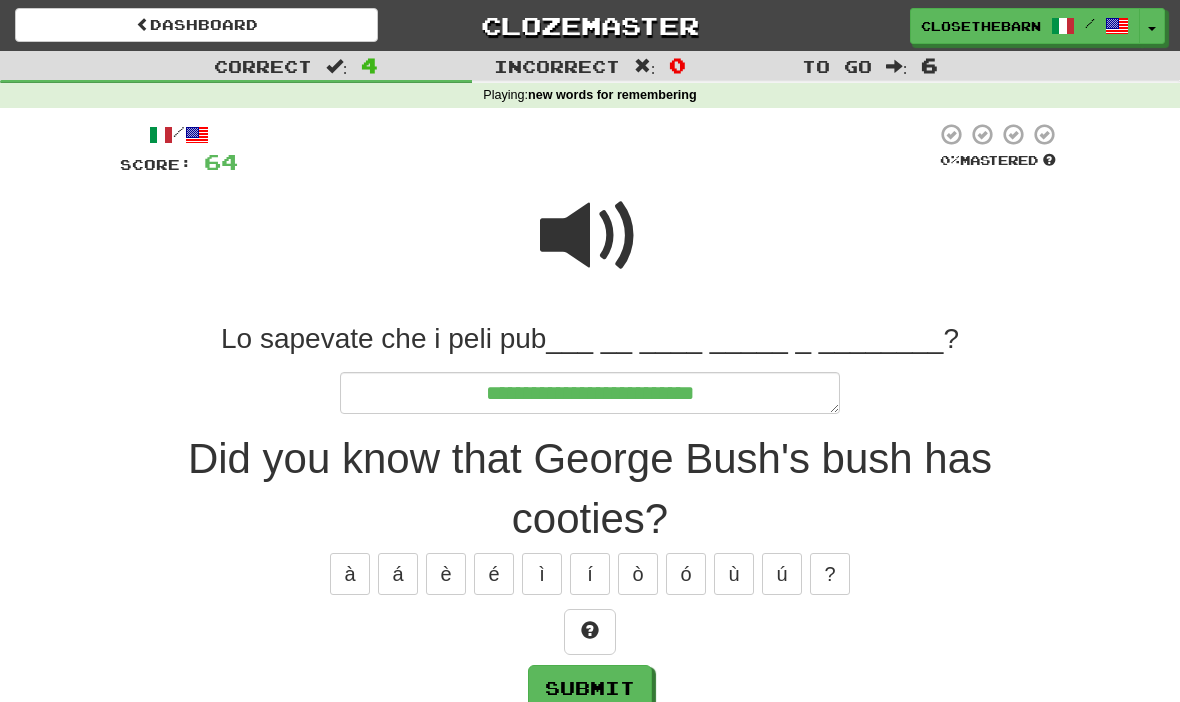 click at bounding box center (590, 630) 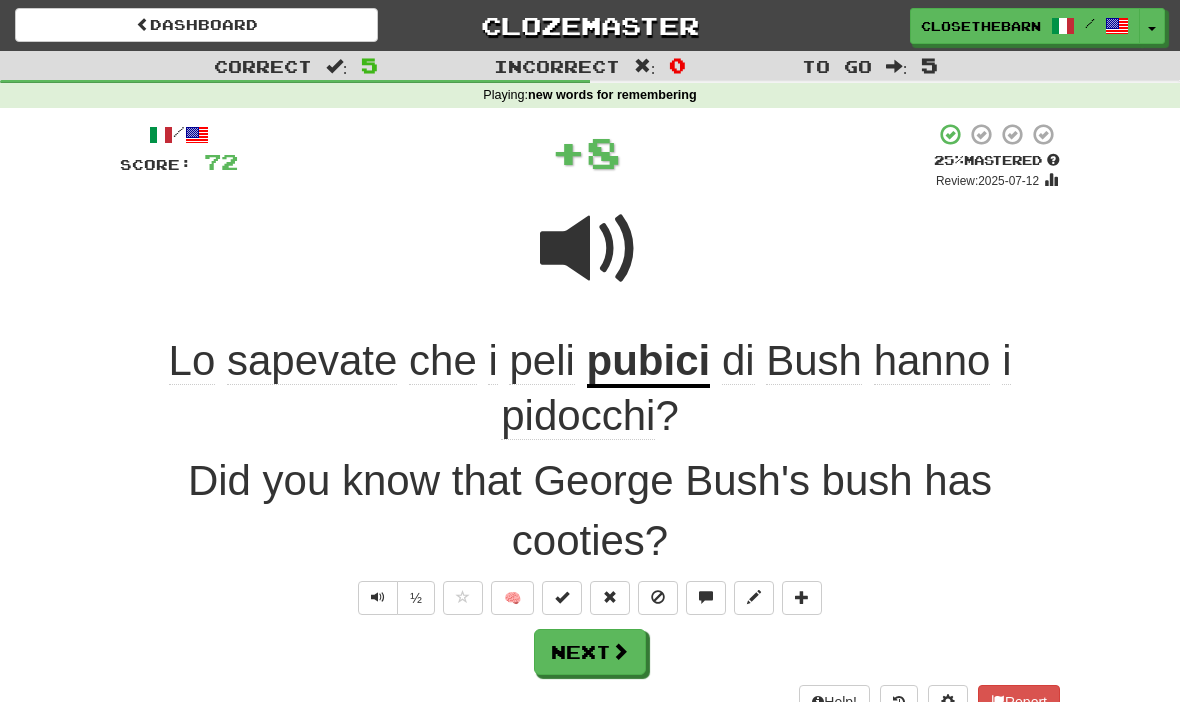 click at bounding box center (754, 598) 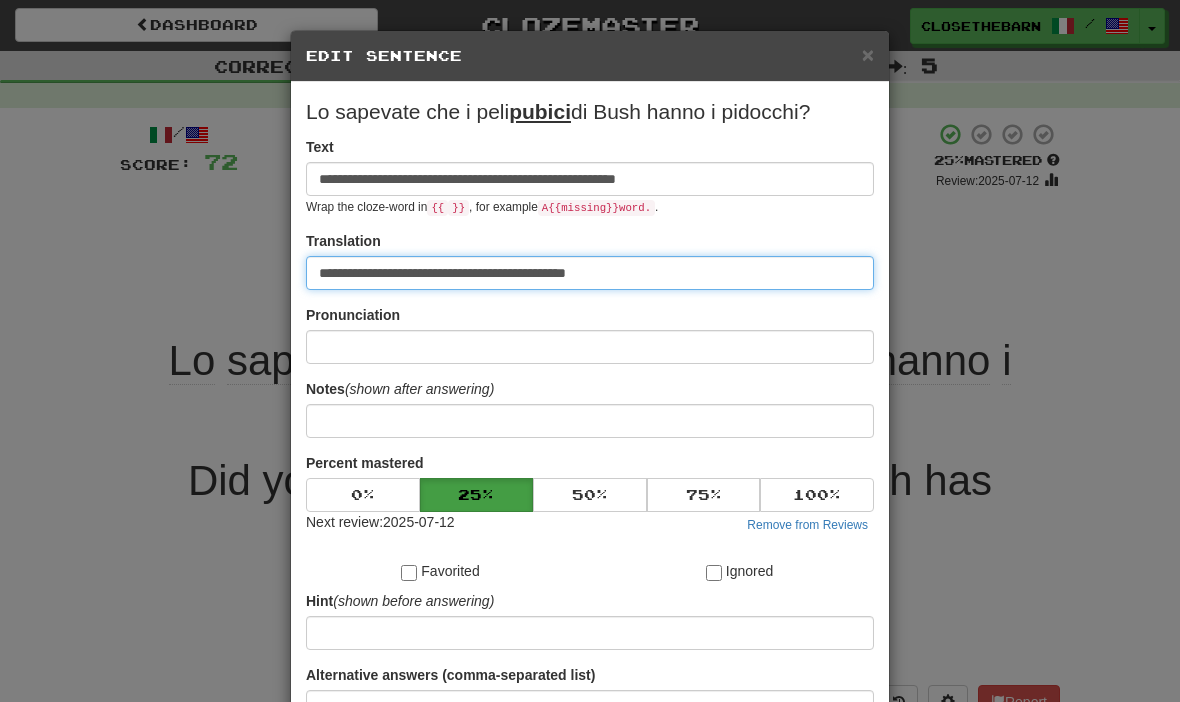 click on "**********" at bounding box center (590, 273) 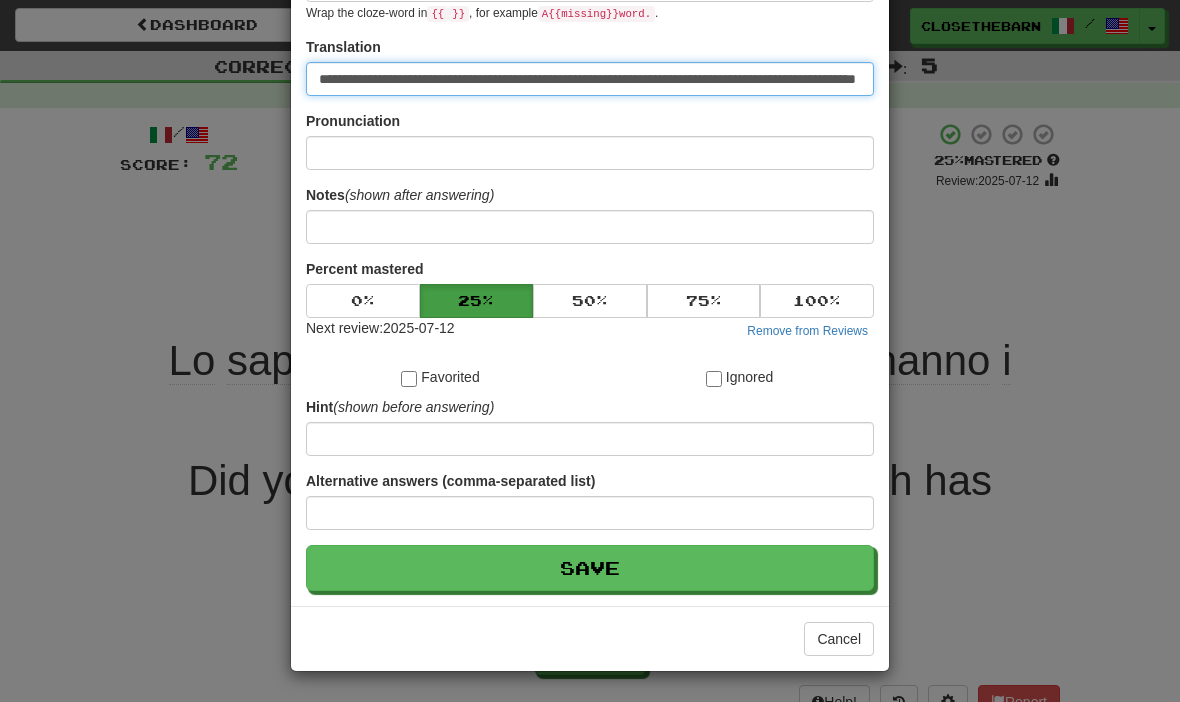scroll, scrollTop: 195, scrollLeft: 0, axis: vertical 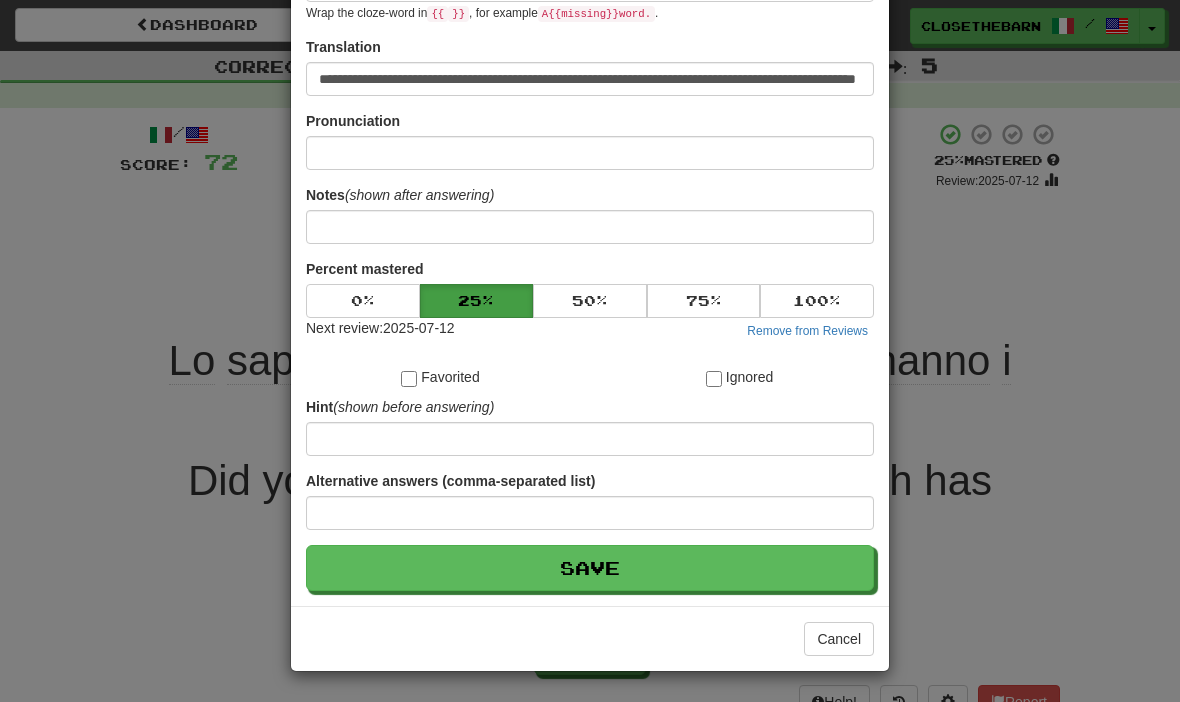 click on "Save" at bounding box center (590, 568) 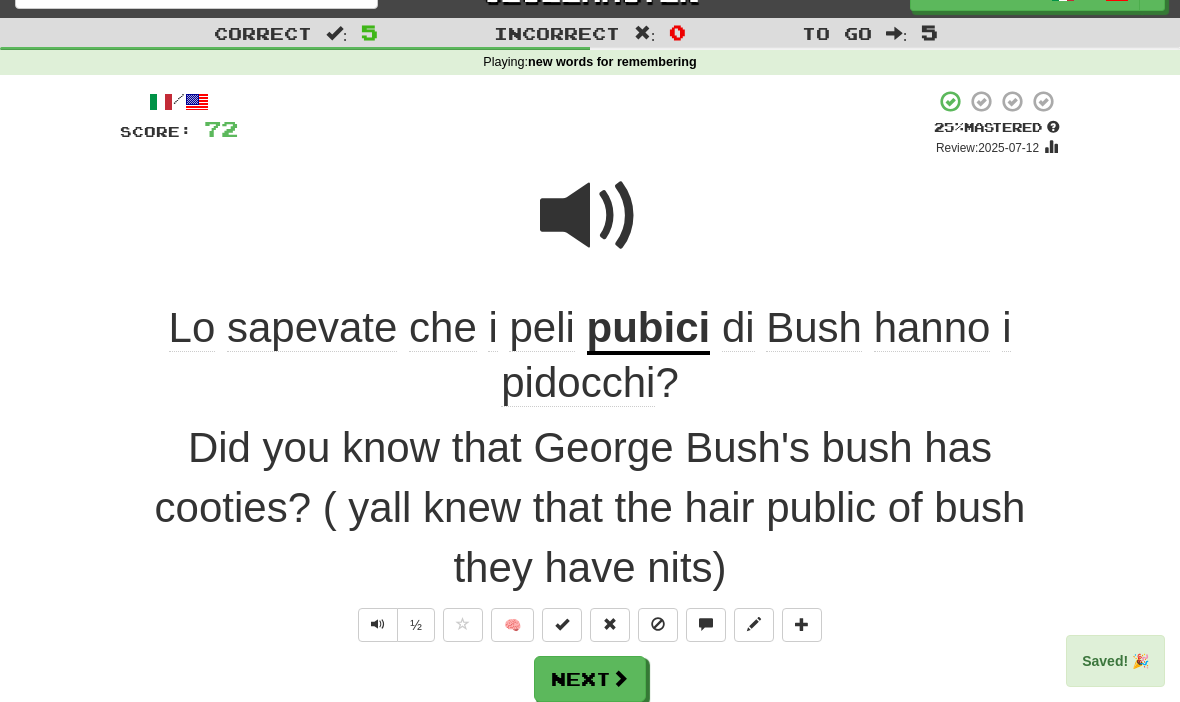 scroll, scrollTop: 111, scrollLeft: 0, axis: vertical 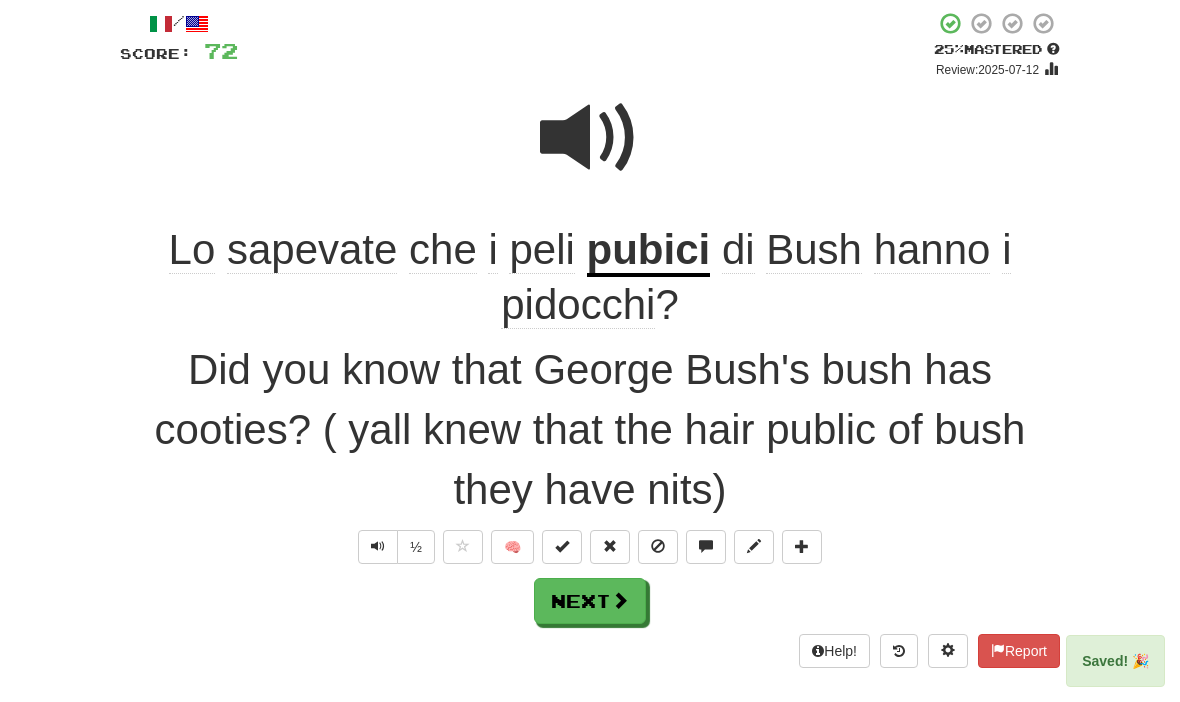click on "Next" at bounding box center [590, 601] 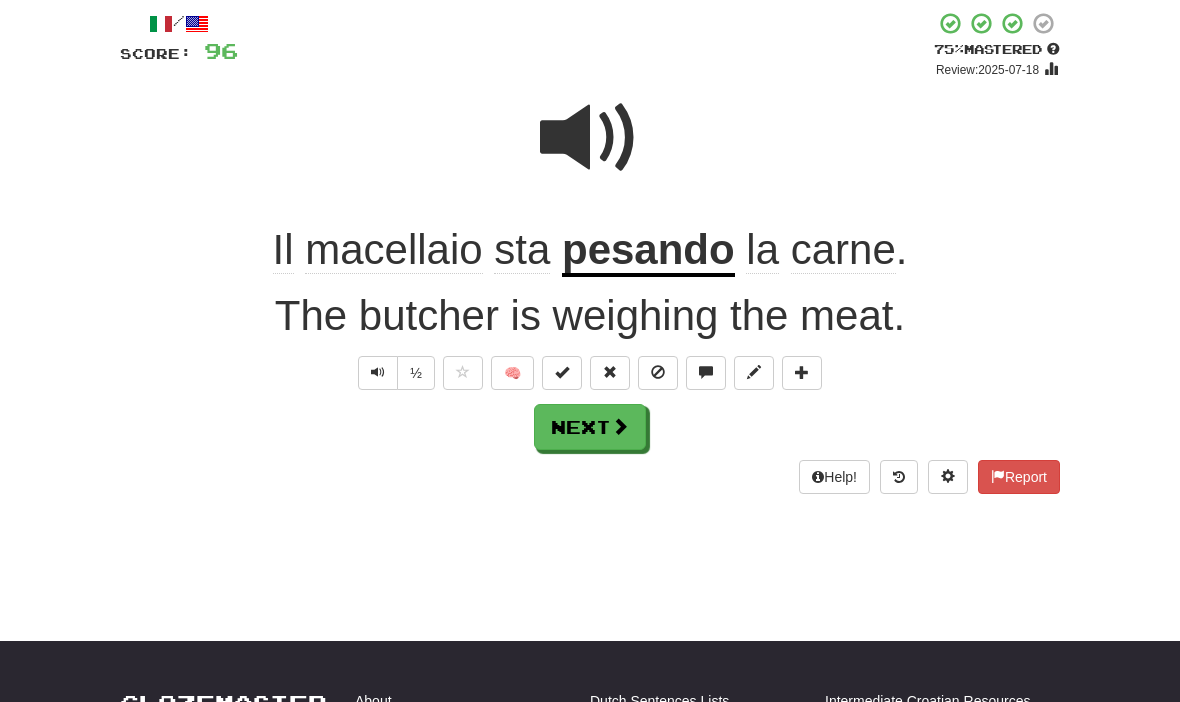 click at bounding box center [620, 426] 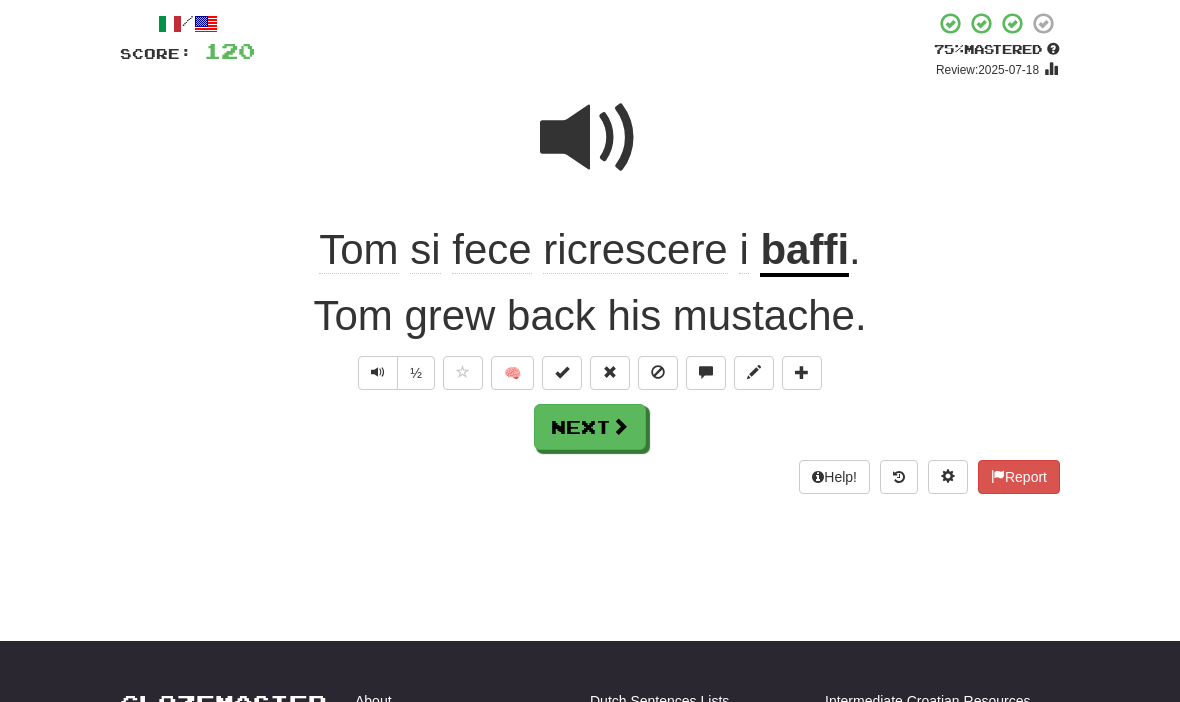 click on "Next" at bounding box center [590, 427] 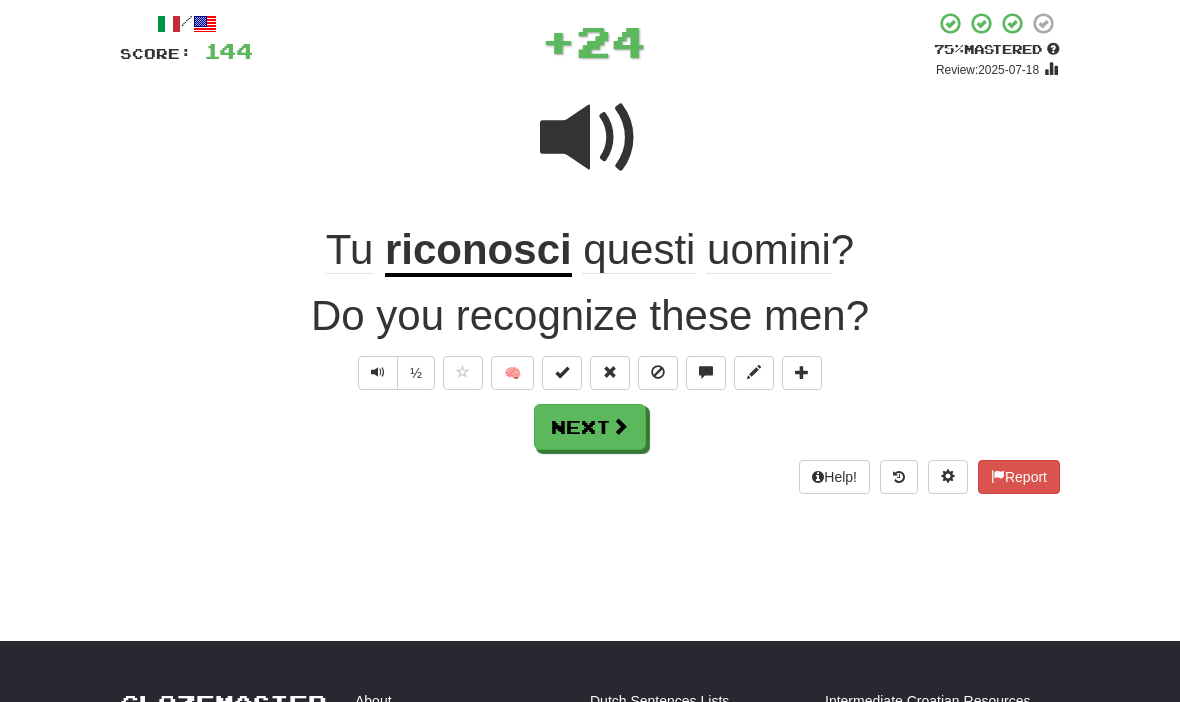 click on "🧠" at bounding box center (512, 373) 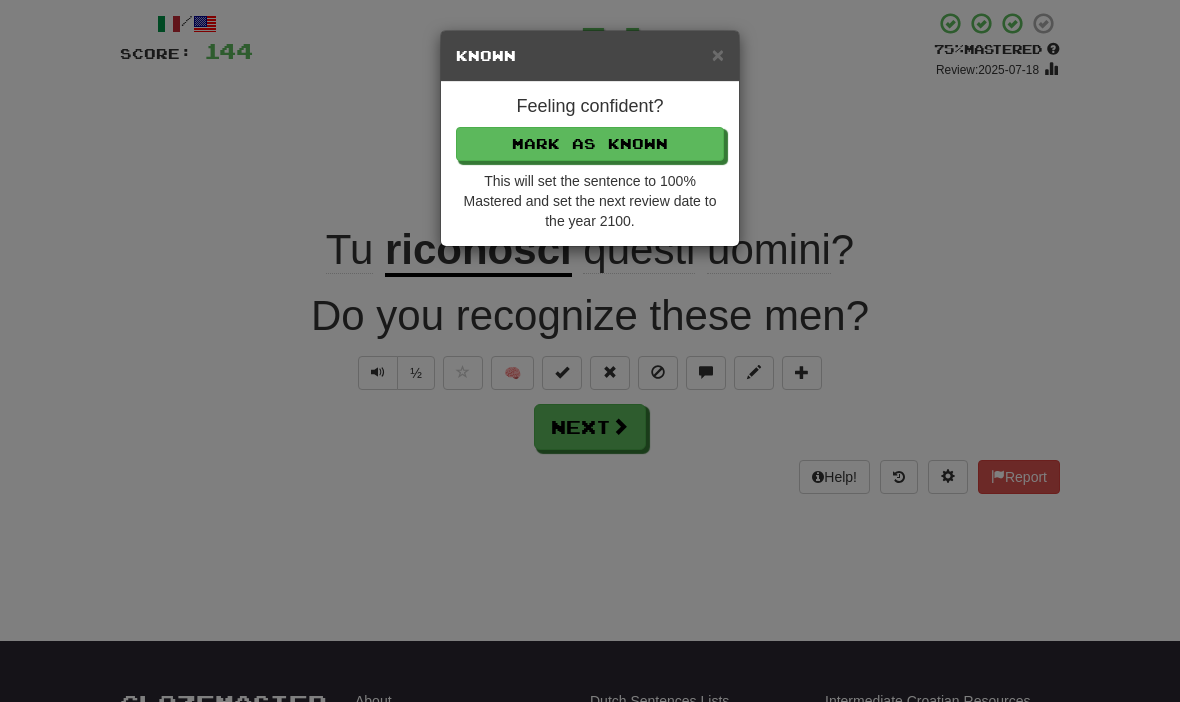 click on "Mark as Known" at bounding box center [590, 144] 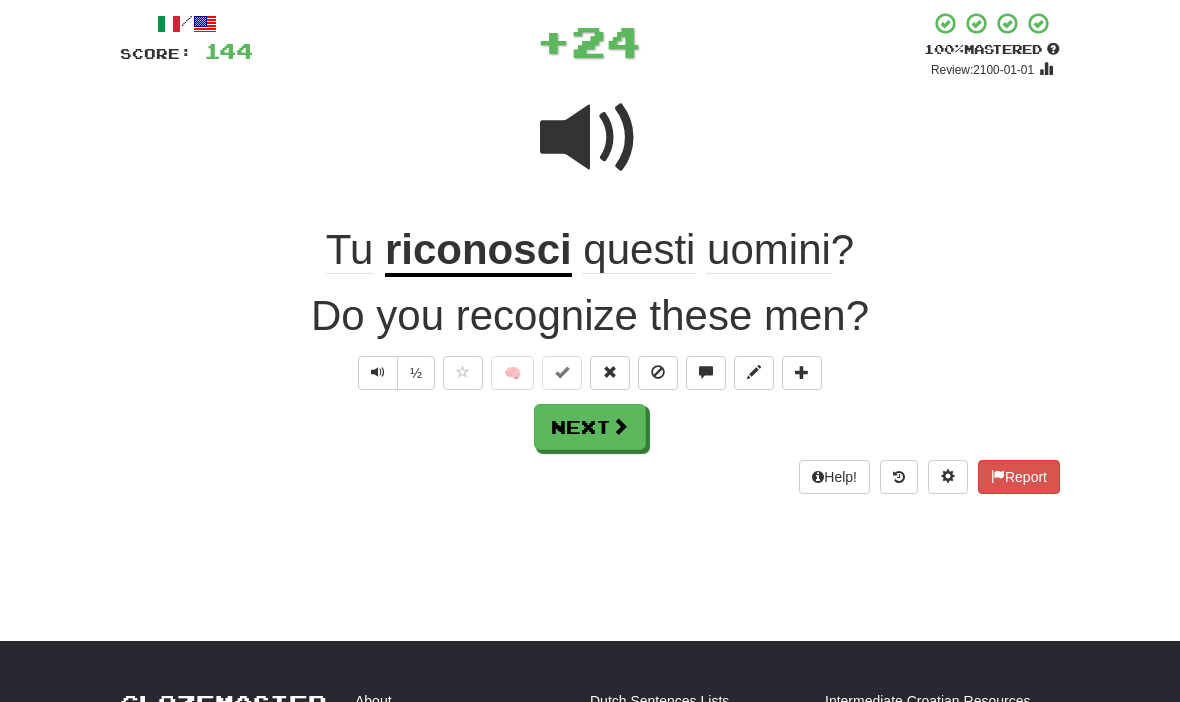 click at bounding box center [620, 426] 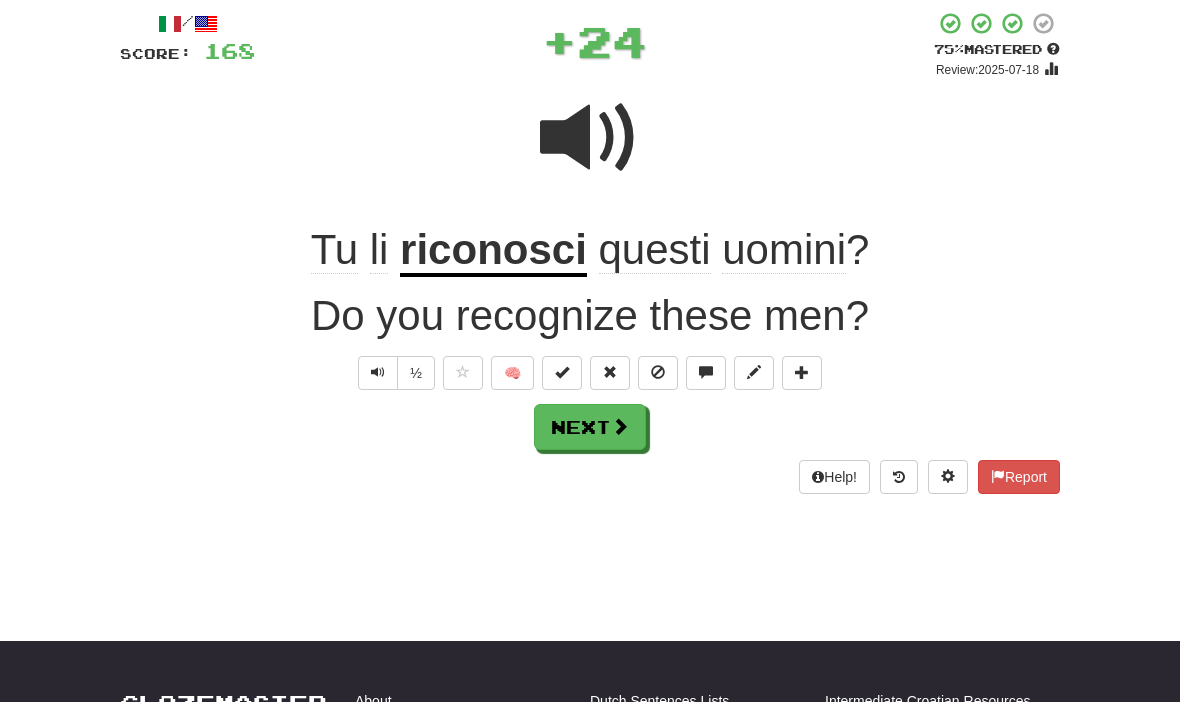 click on "🧠" at bounding box center [512, 373] 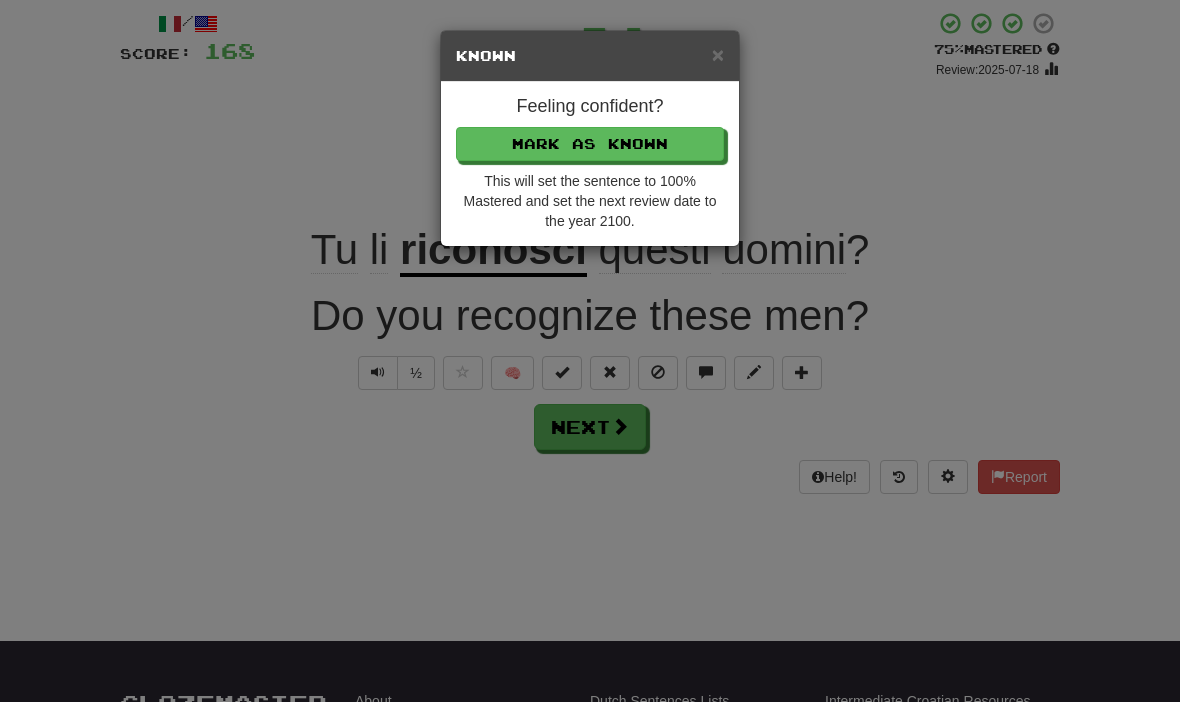 click on "Mark as Known" at bounding box center [590, 144] 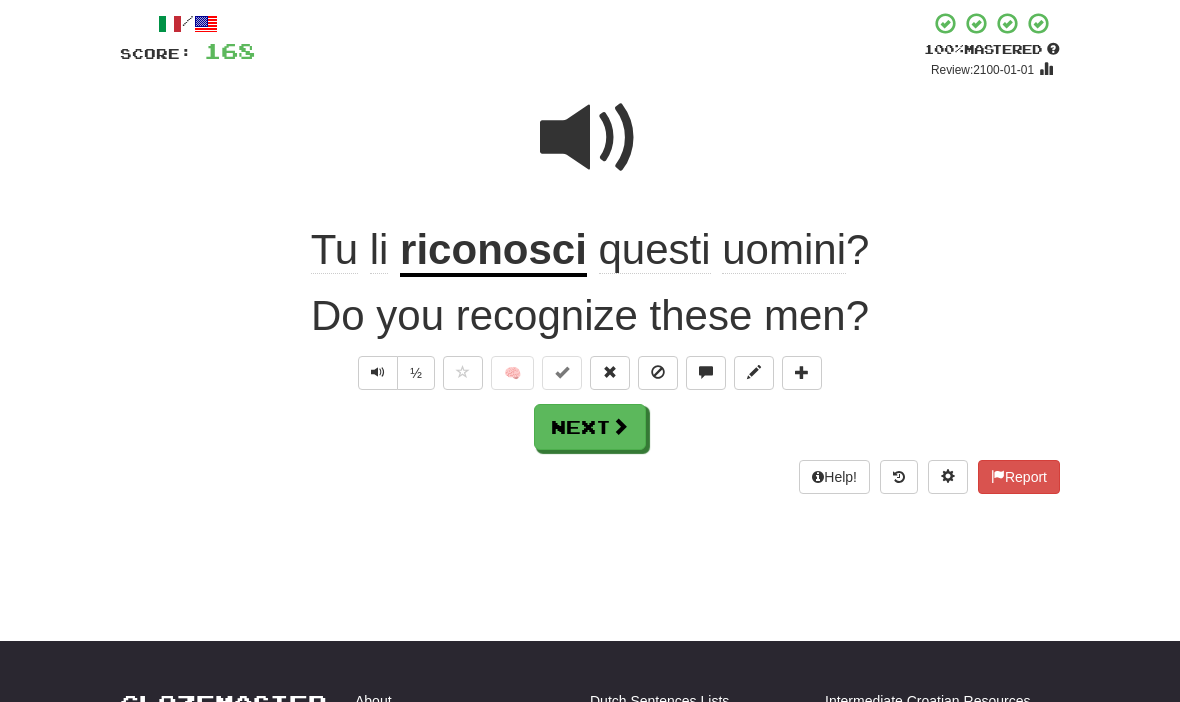click at bounding box center [620, 426] 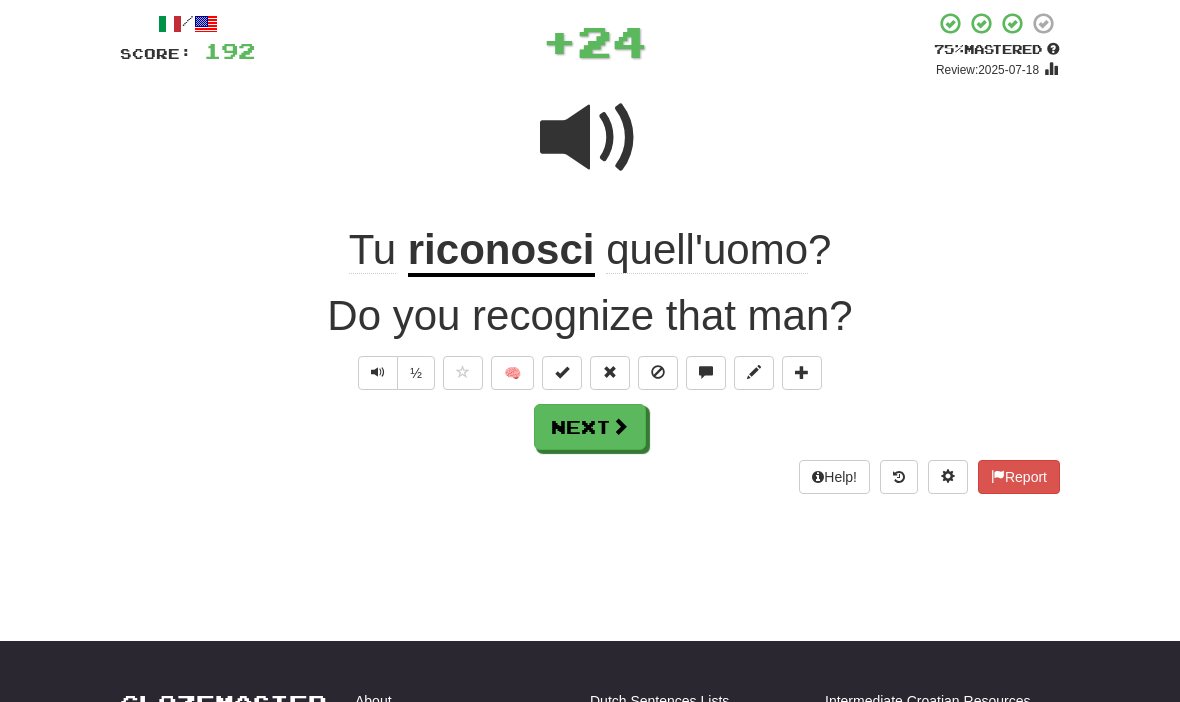click at bounding box center (463, 373) 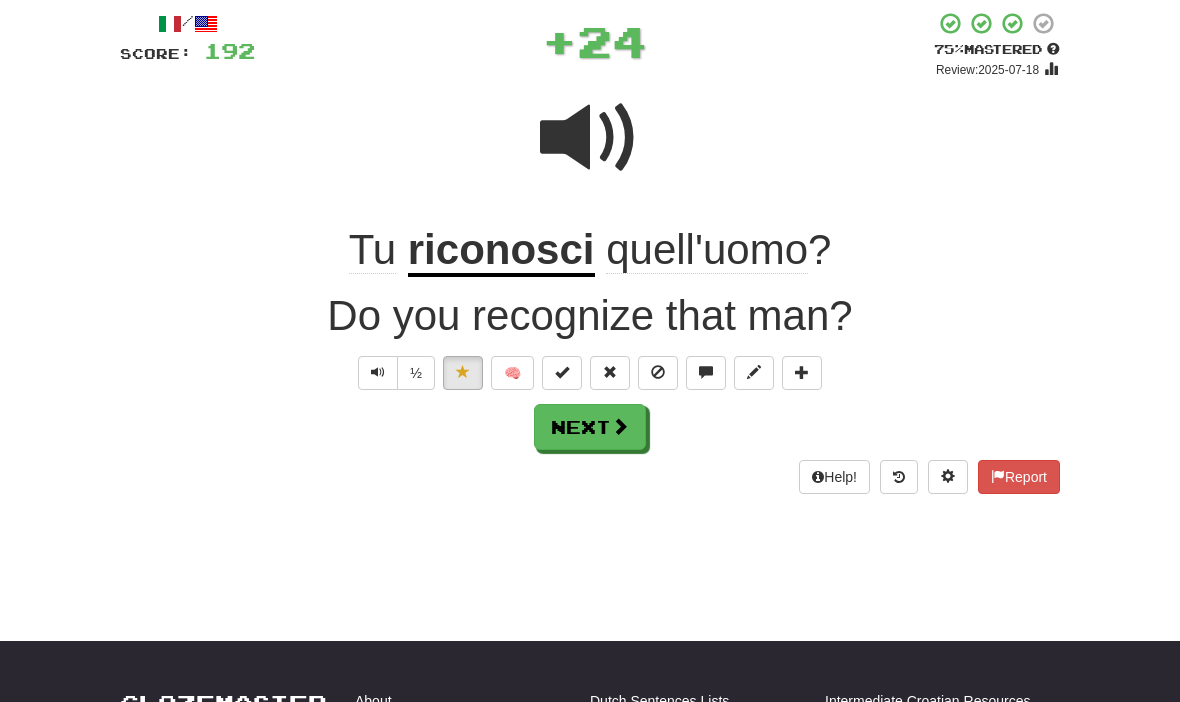 click at bounding box center (610, 373) 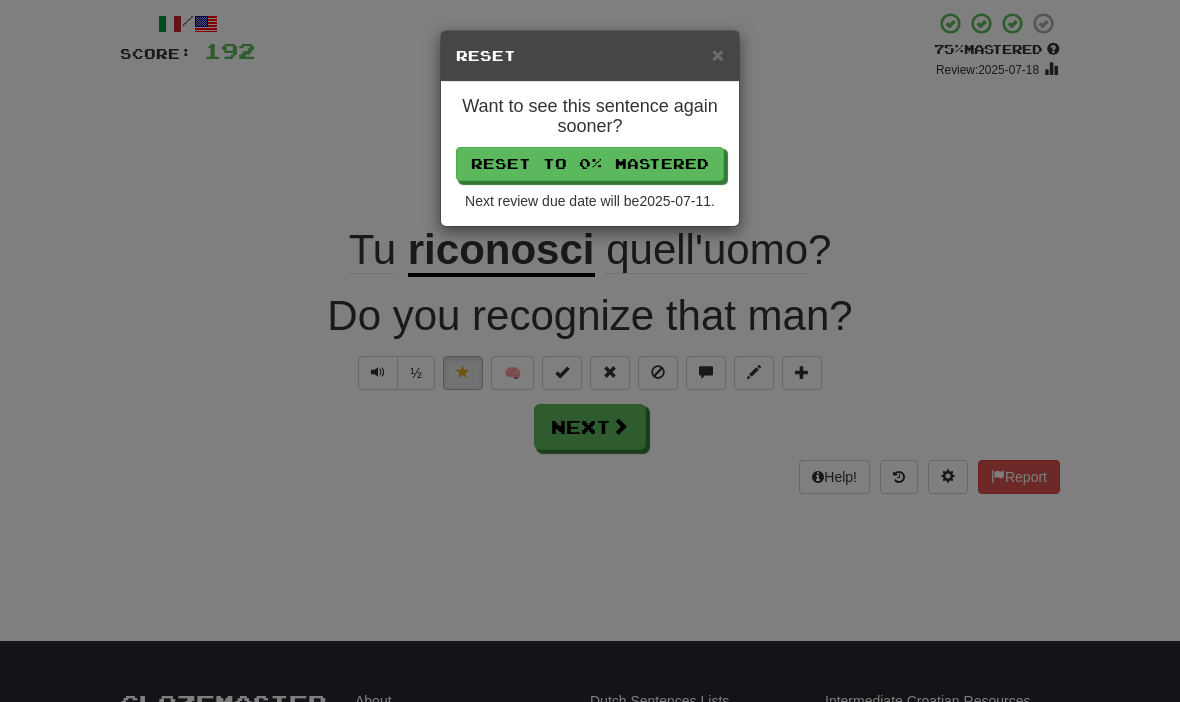 click on "Reset to 0% Mastered" at bounding box center (590, 164) 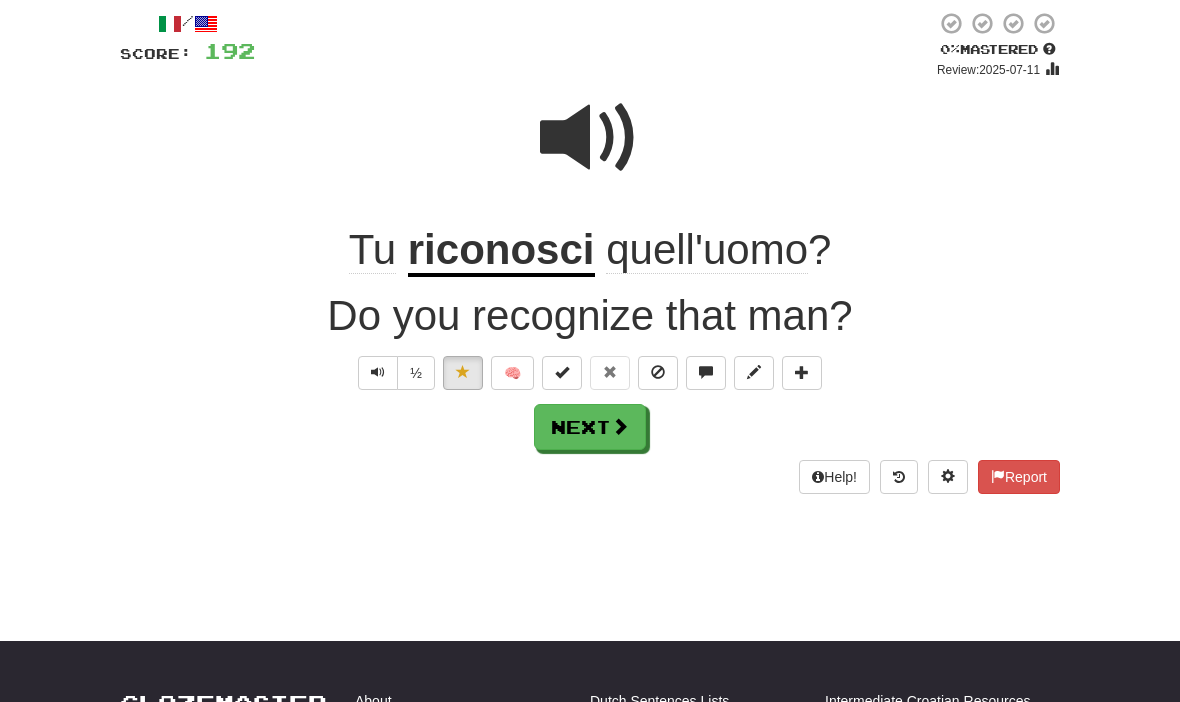 click at bounding box center [620, 426] 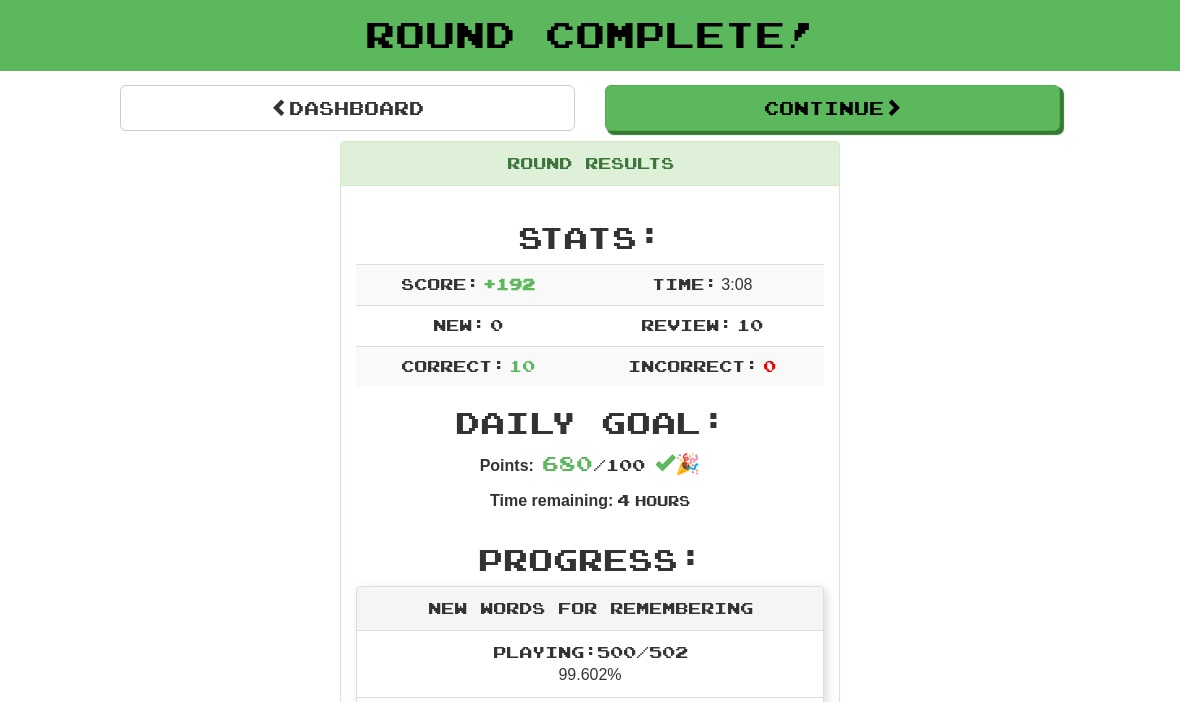 click on "Continue" at bounding box center (832, 108) 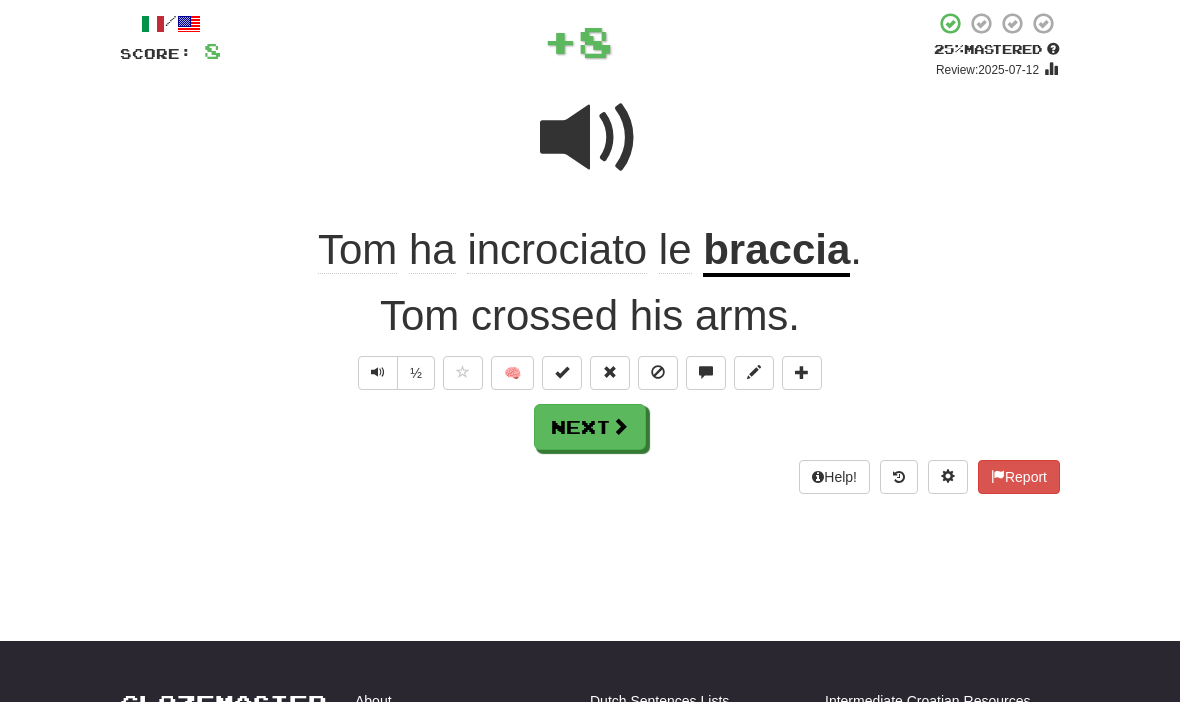click on "Next" at bounding box center [590, 427] 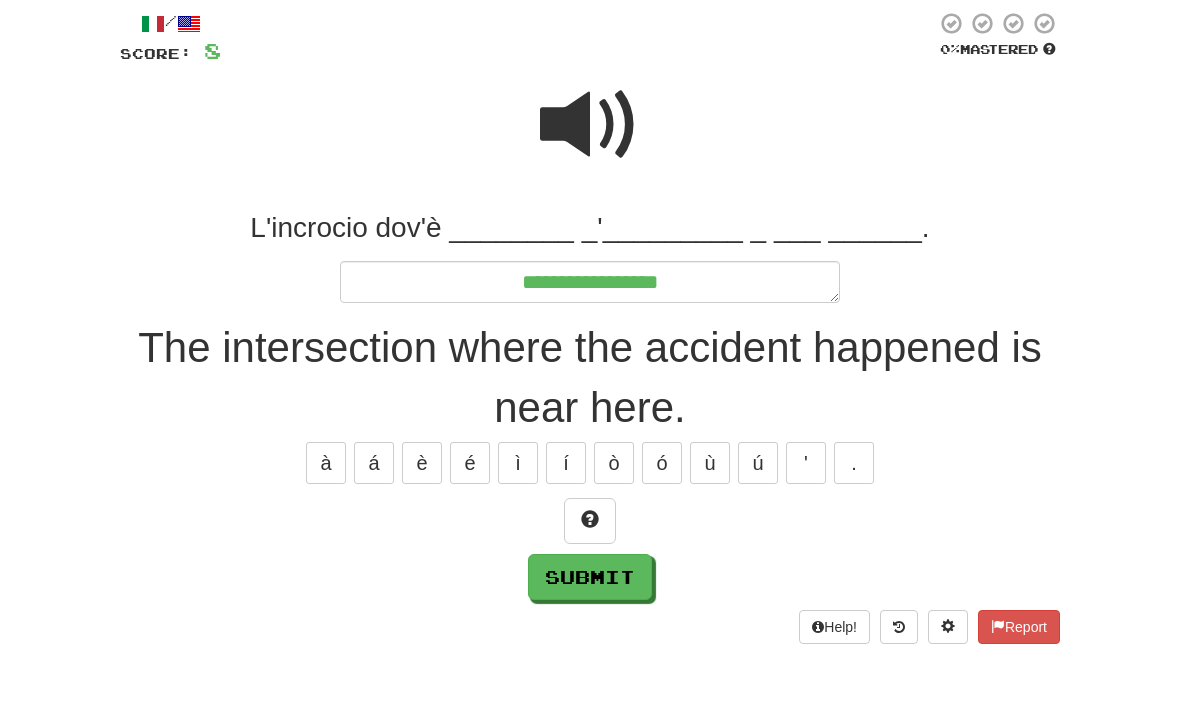 click at bounding box center [590, 521] 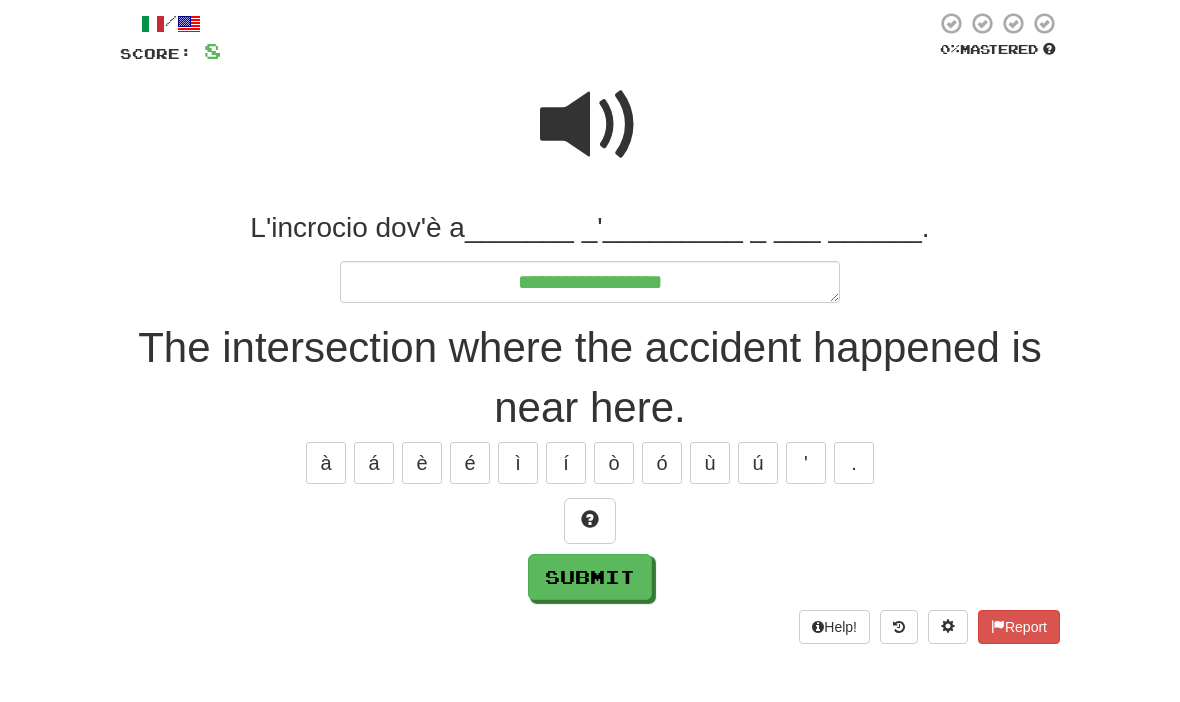 click at bounding box center [590, 521] 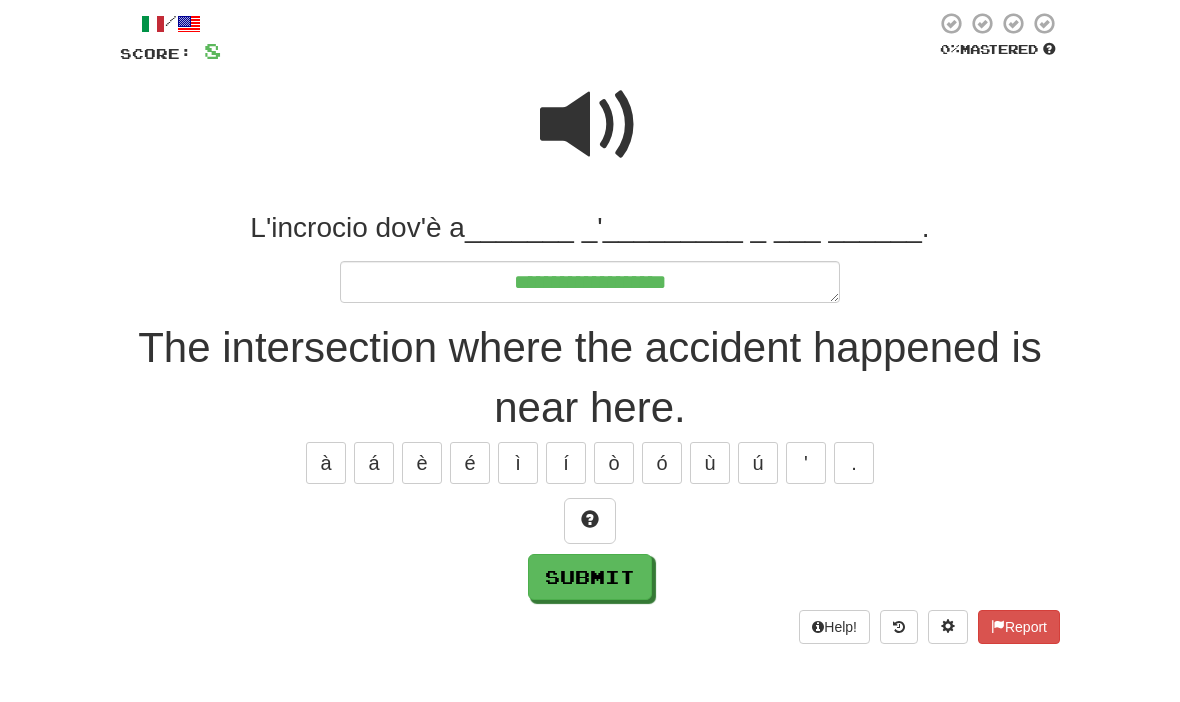 click at bounding box center (590, 521) 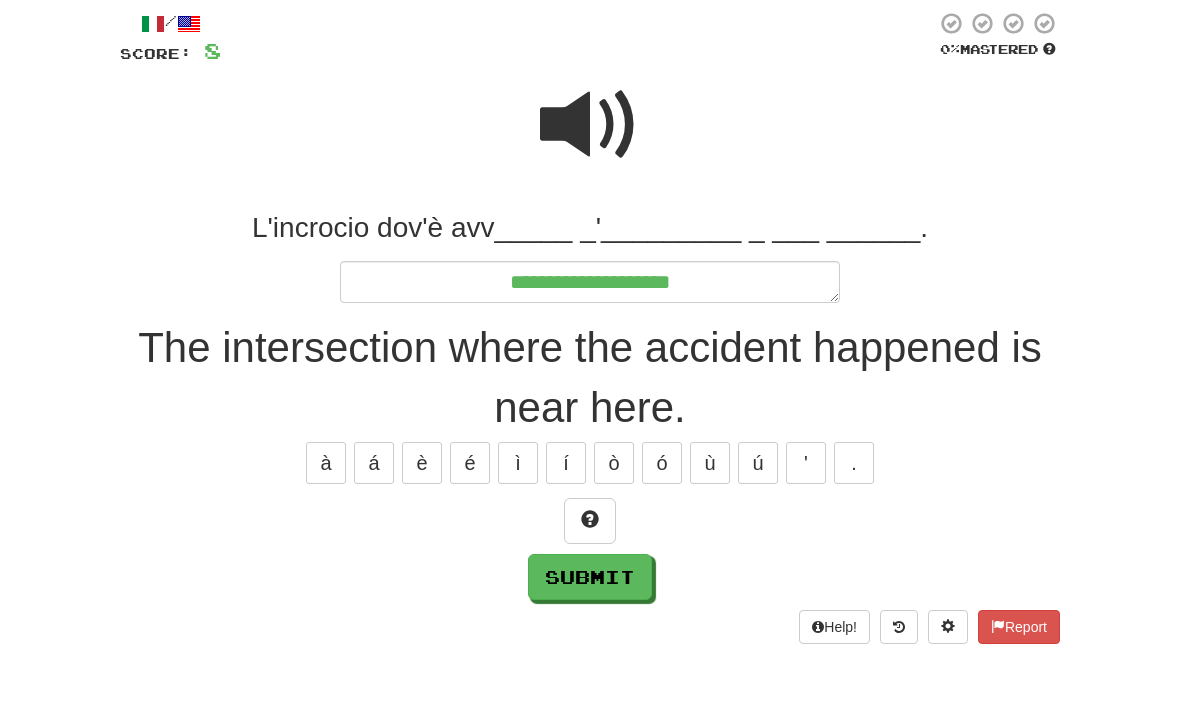 click at bounding box center [590, 521] 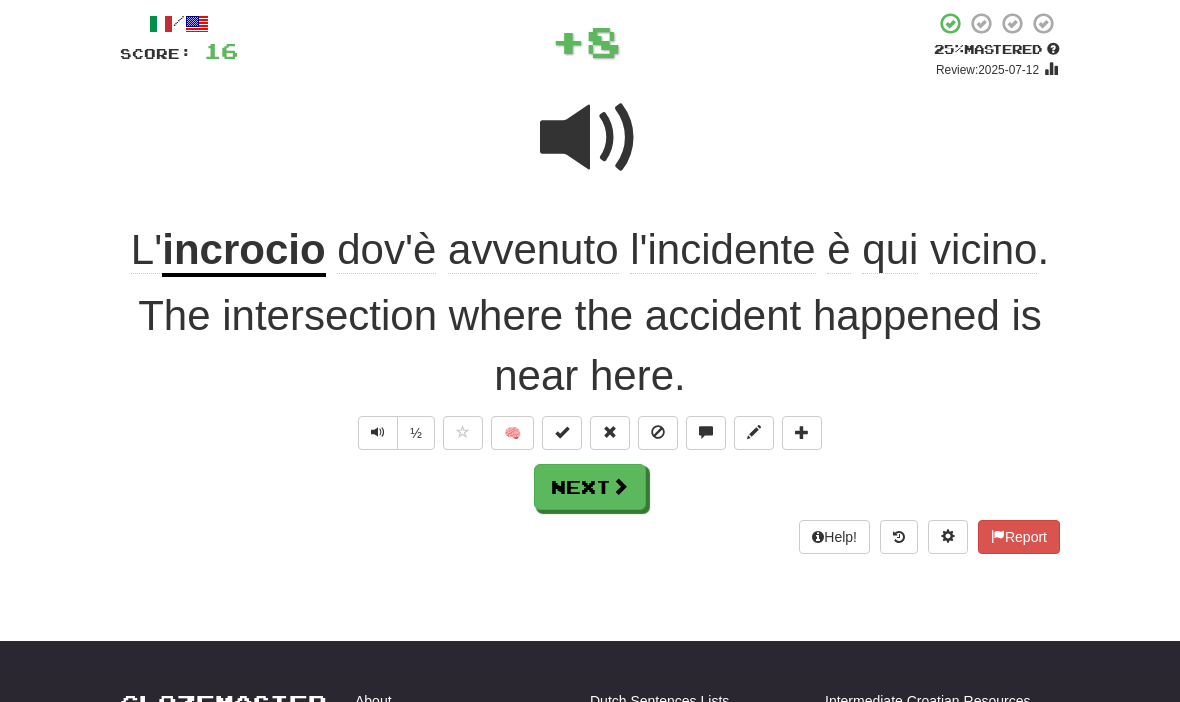 click on "Next" at bounding box center [590, 487] 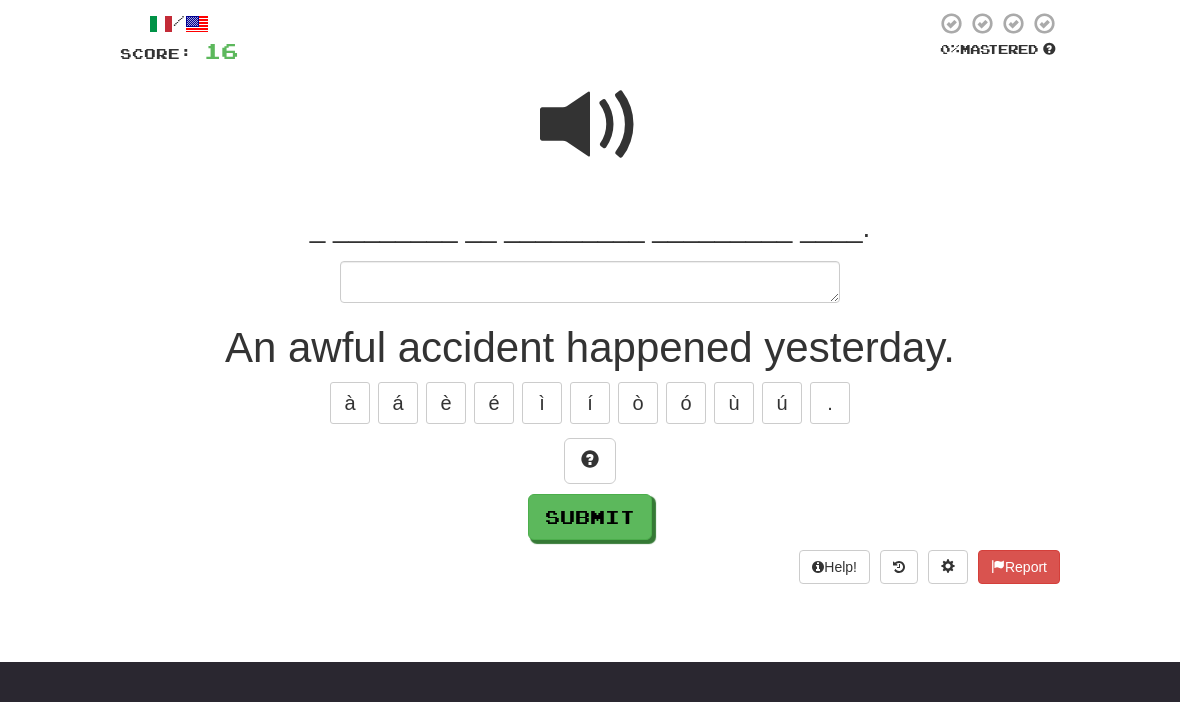 click at bounding box center [590, 459] 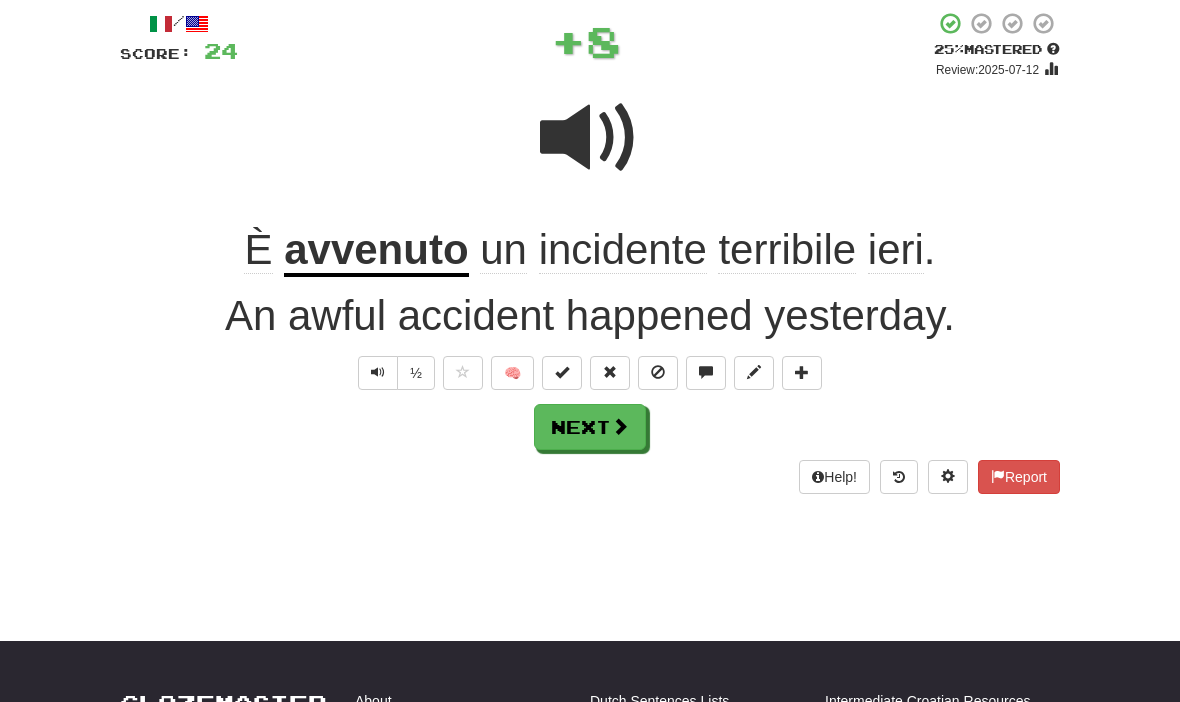 click on "Next" at bounding box center (590, 427) 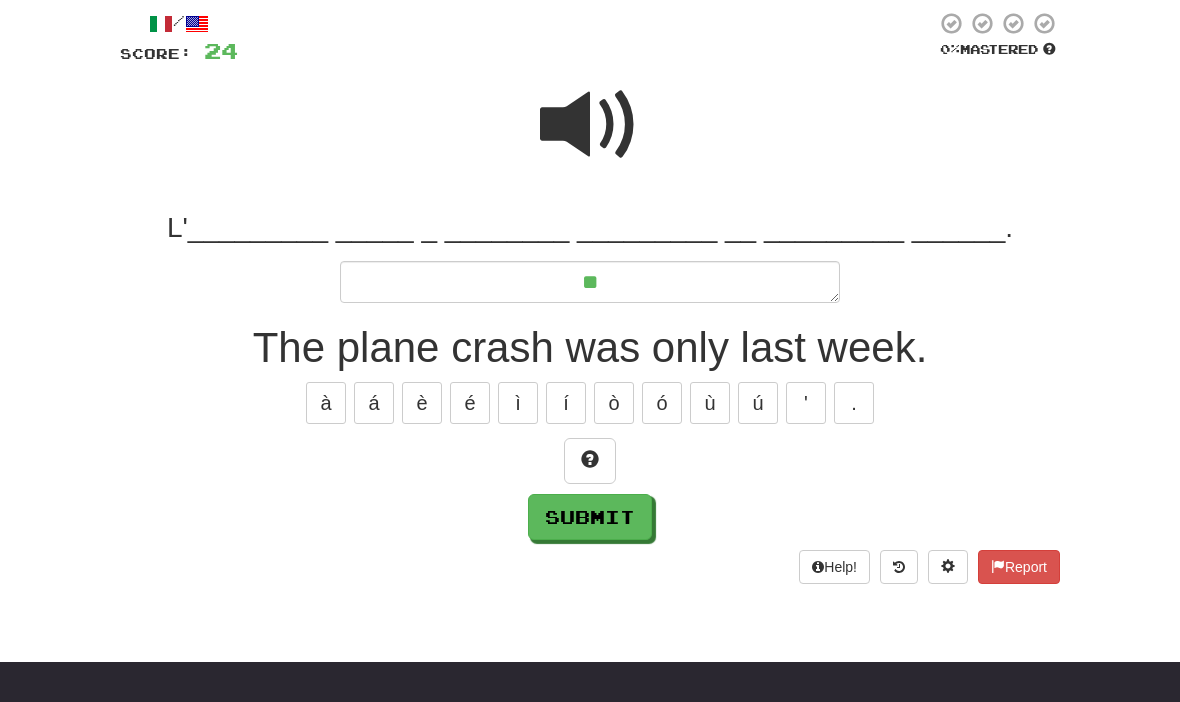 click at bounding box center [590, 461] 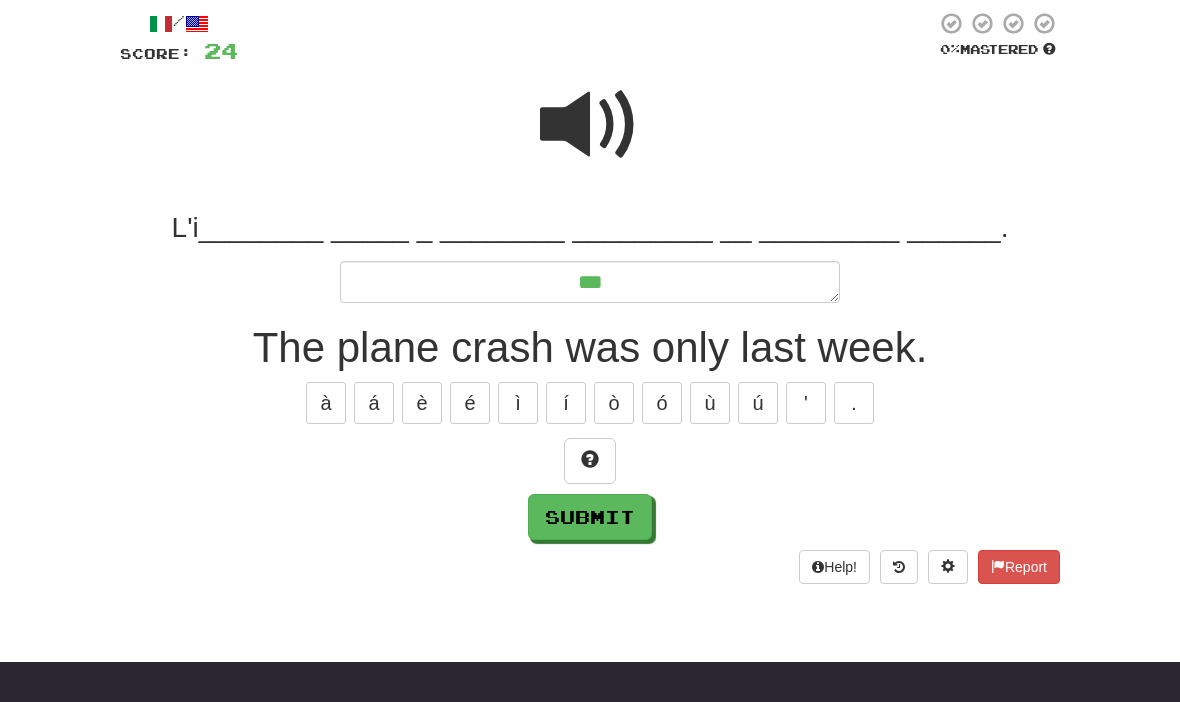 click at bounding box center [590, 461] 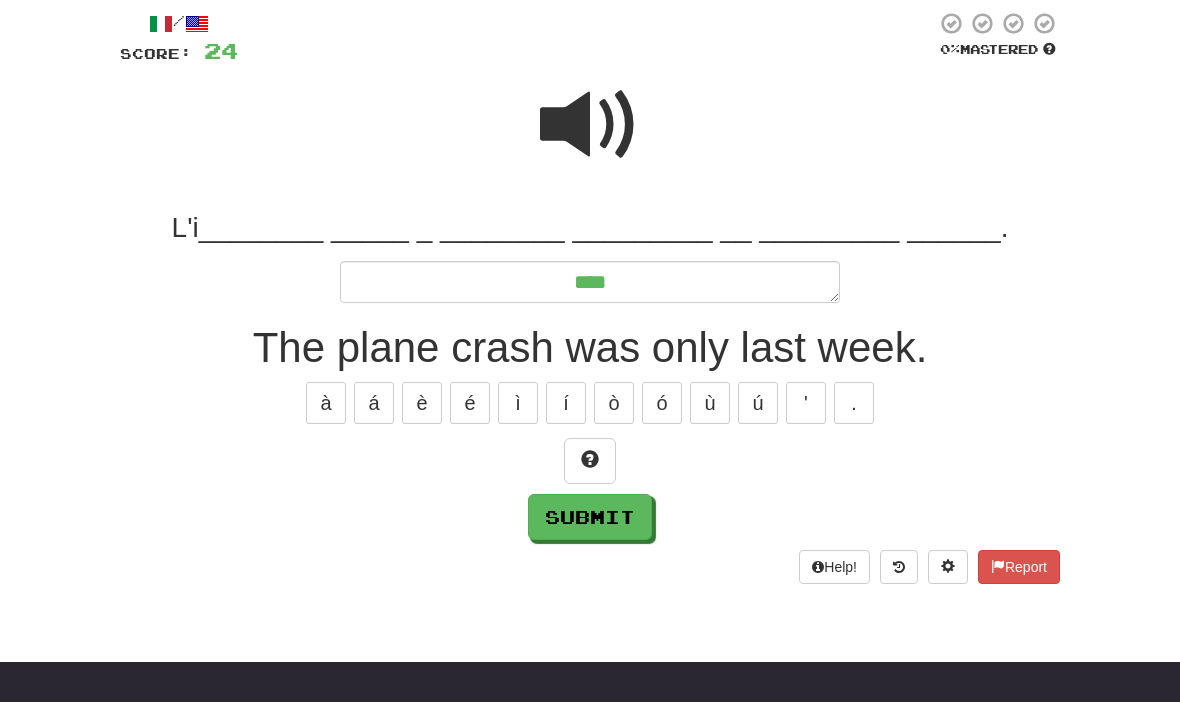 click at bounding box center (590, 461) 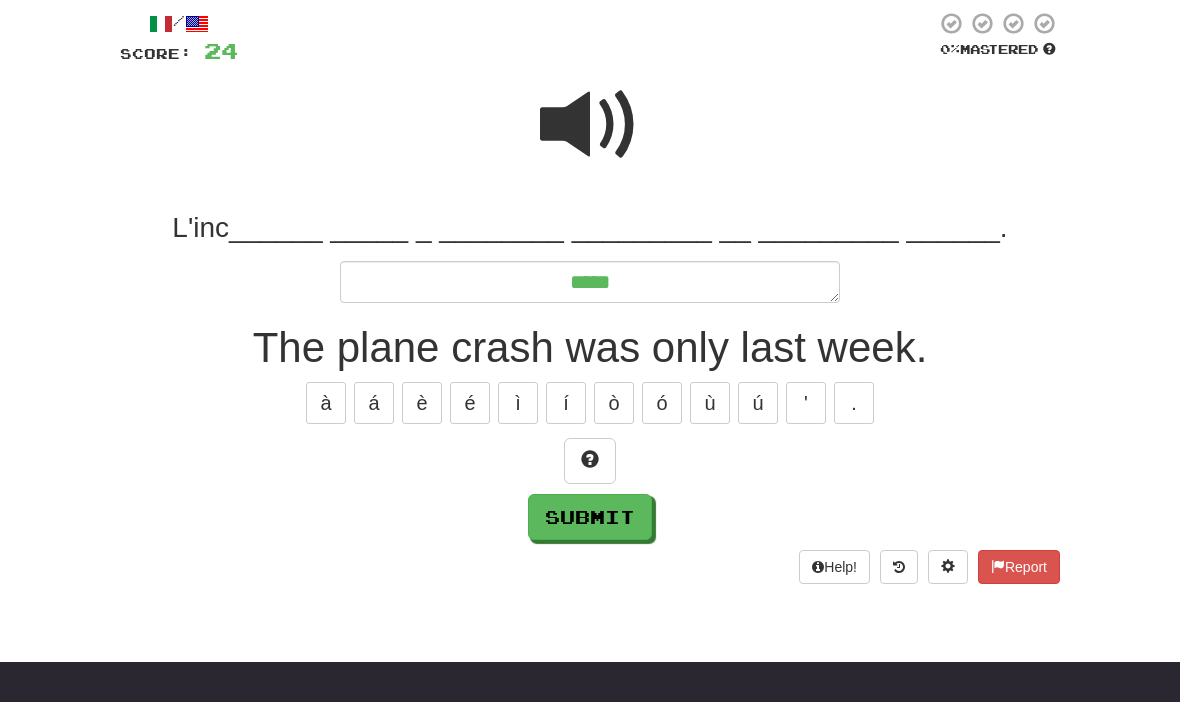 click on "L'inc______ _____ _ ________ _________ __ _________ ______. ***** The plane crash was only last week. à á è é ì í ò ó ù ú ' . Submit" at bounding box center (590, 375) 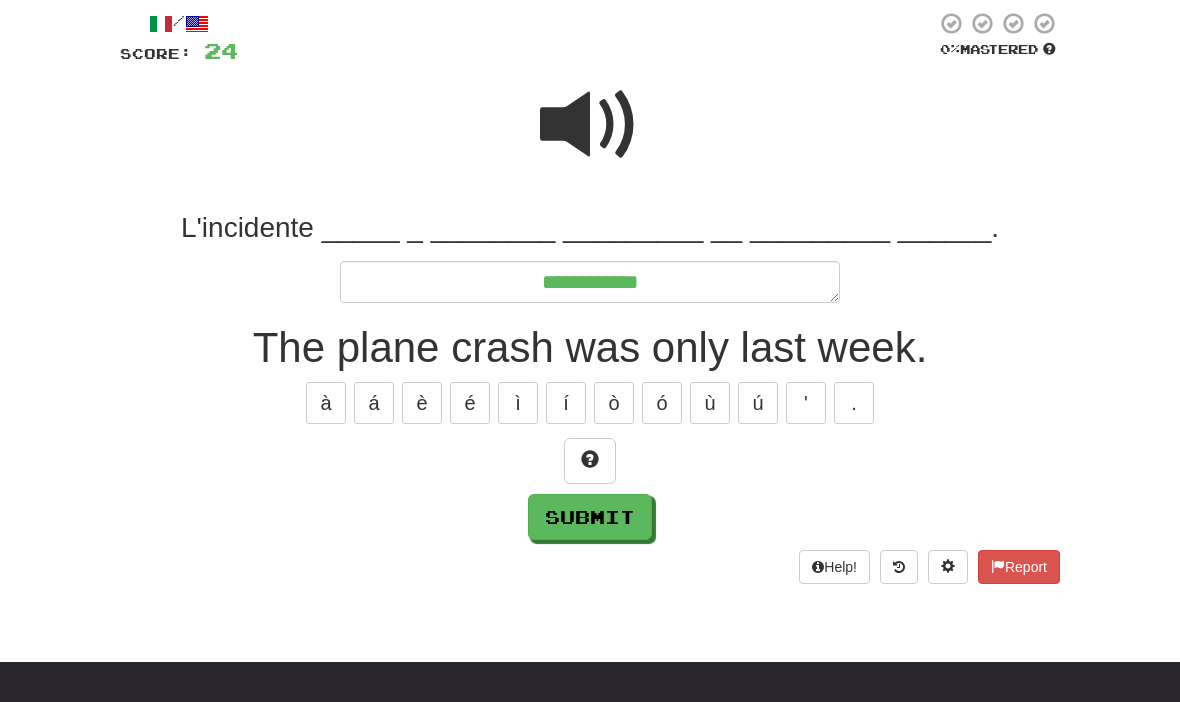 click at bounding box center [590, 461] 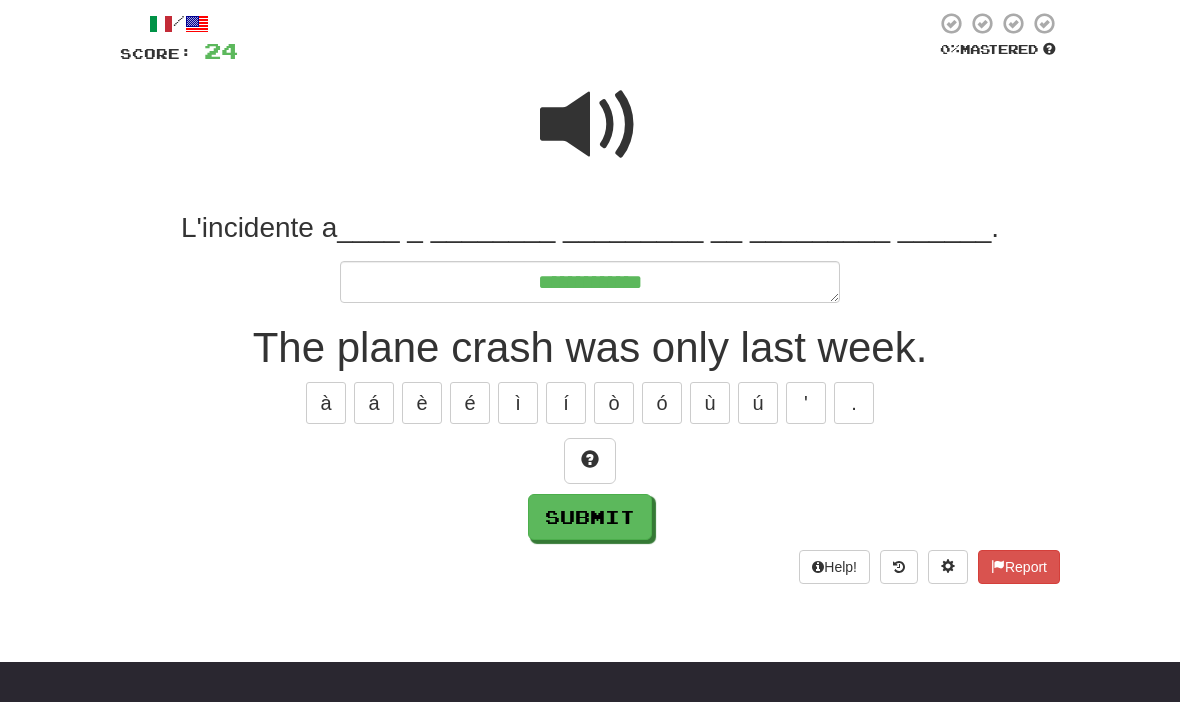 click at bounding box center (590, 461) 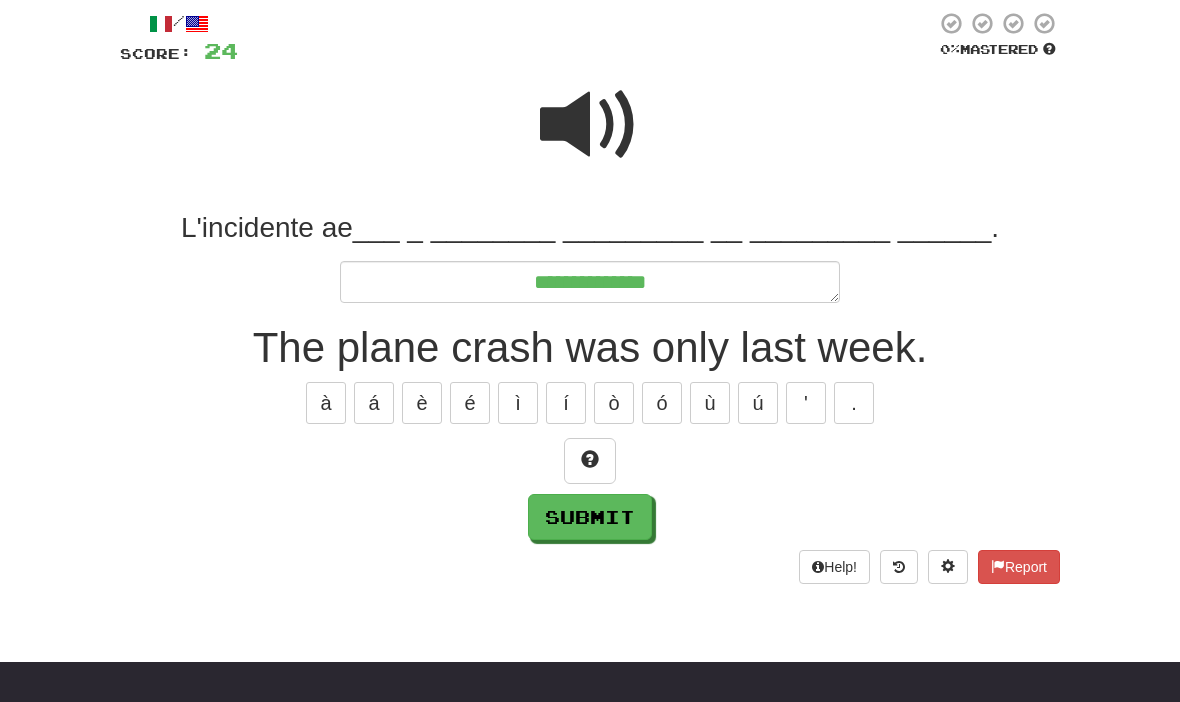 click at bounding box center (590, 461) 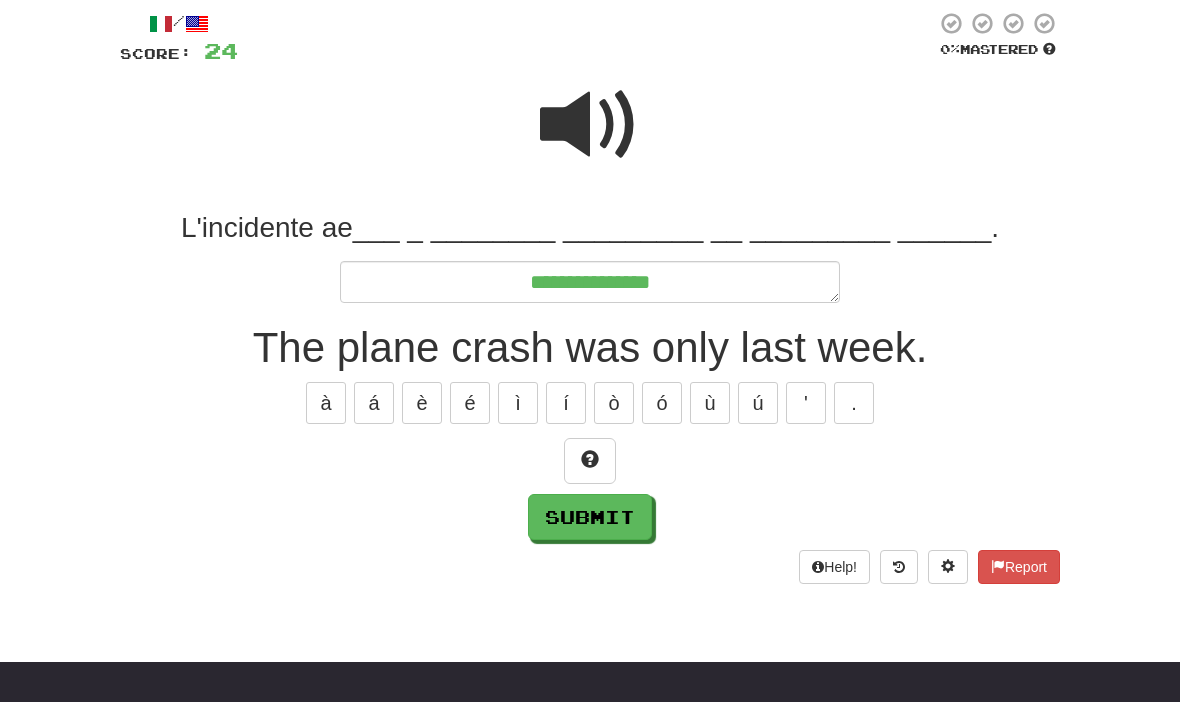click at bounding box center [590, 461] 